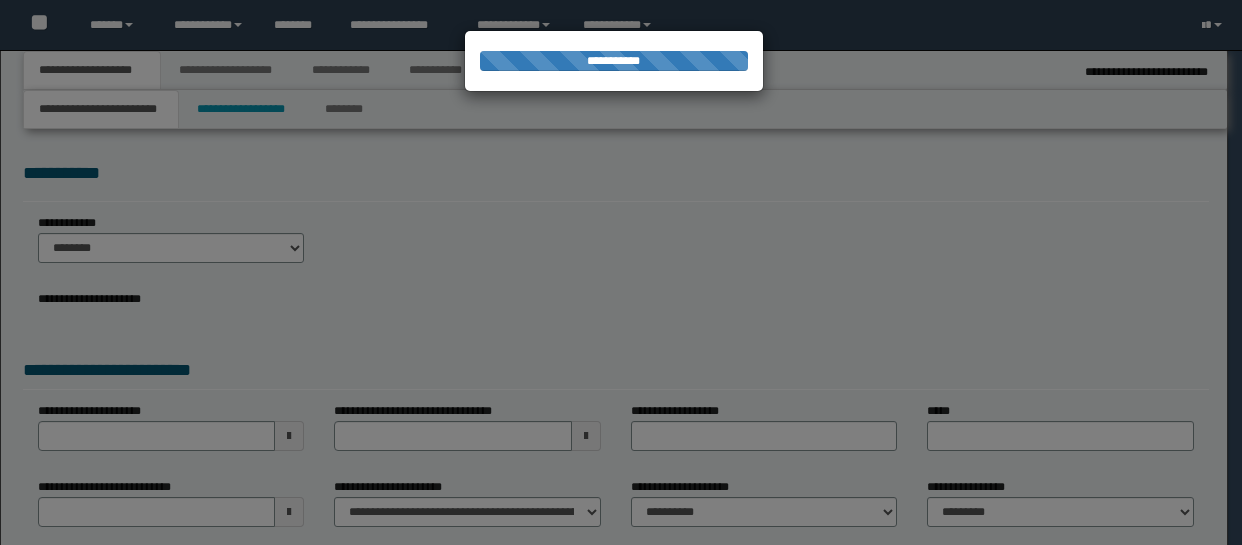 scroll, scrollTop: 0, scrollLeft: 0, axis: both 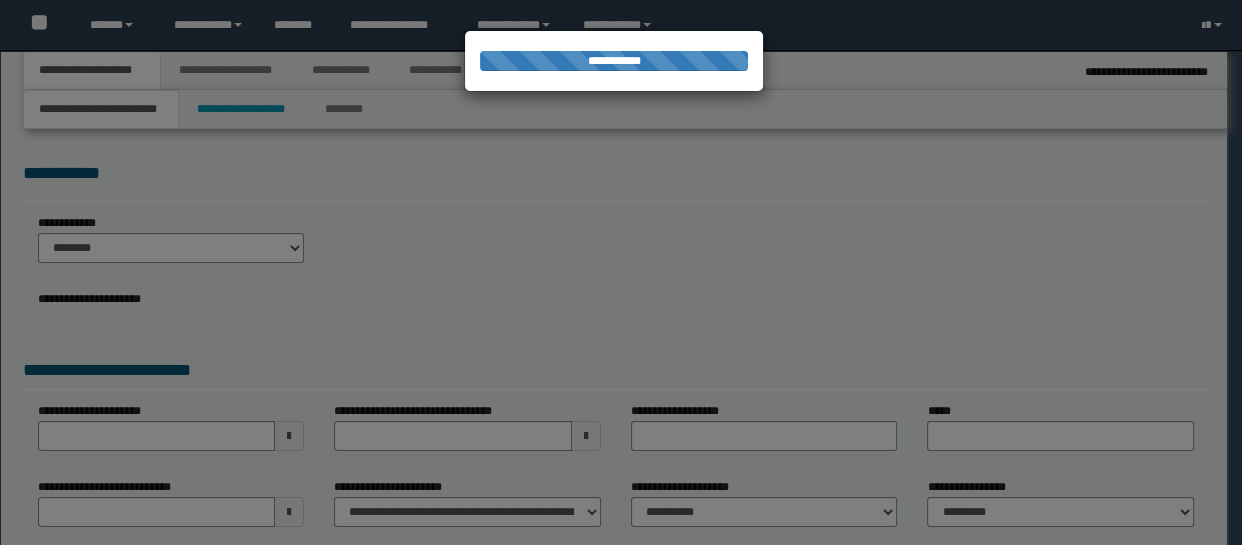 select on "*" 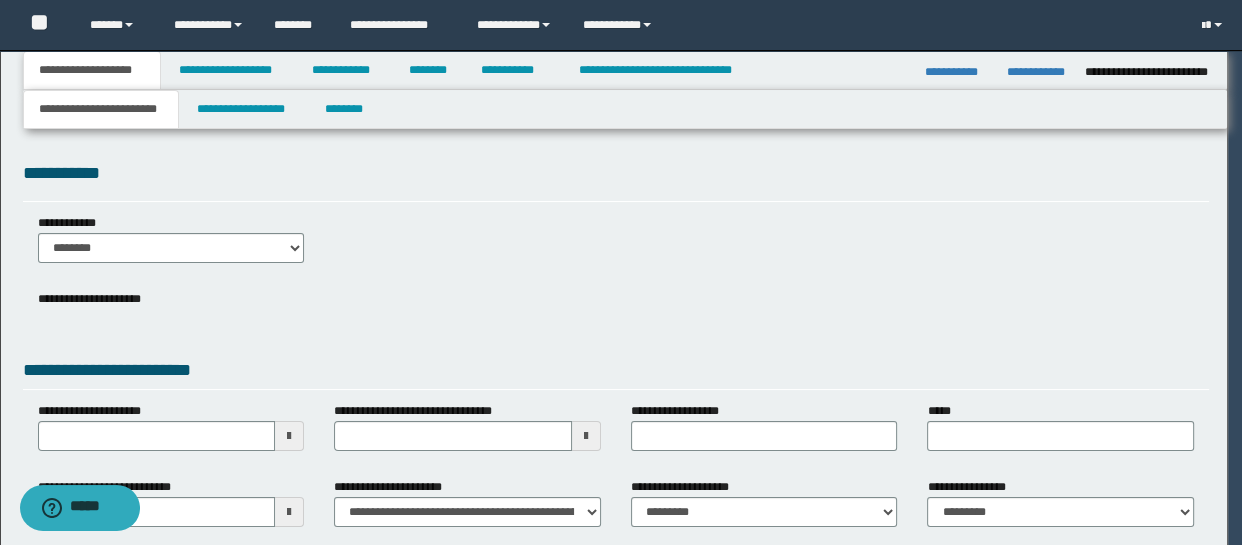 scroll, scrollTop: 0, scrollLeft: 0, axis: both 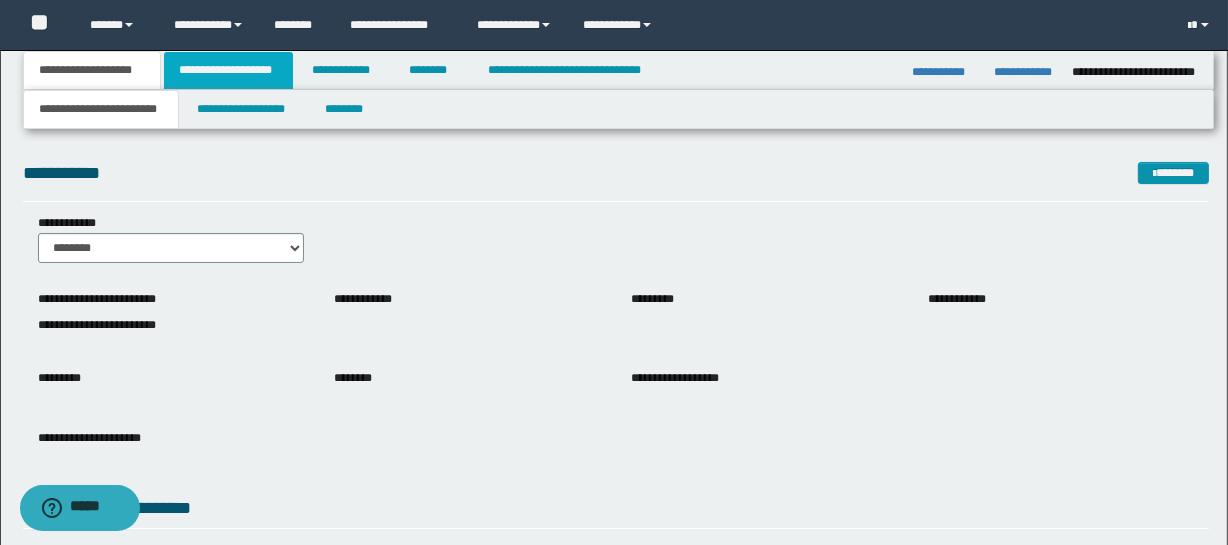 click on "**********" at bounding box center (228, 70) 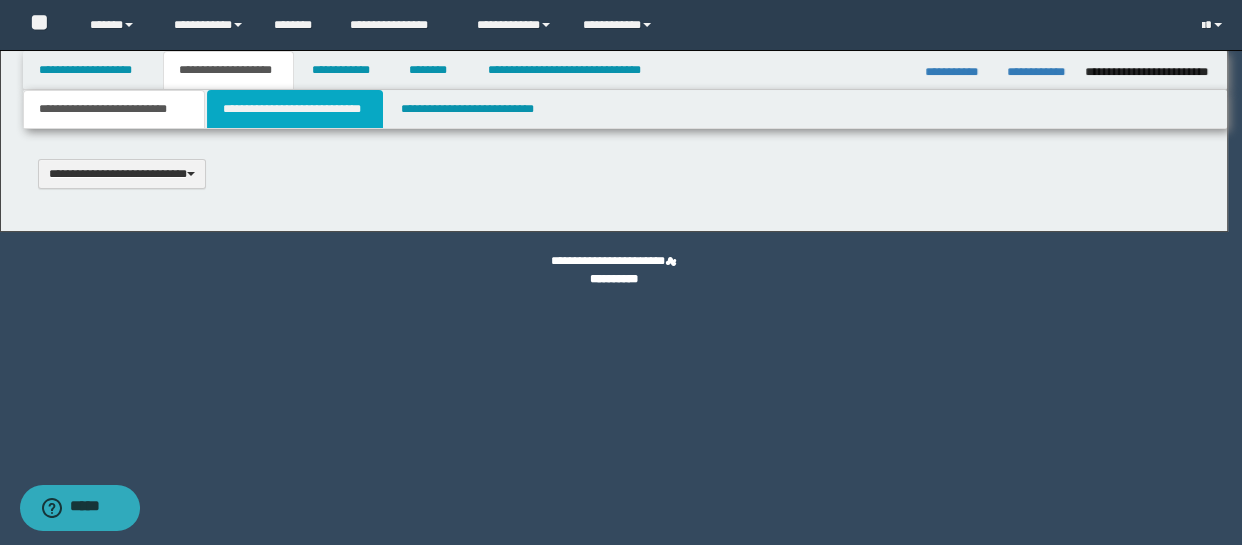 type 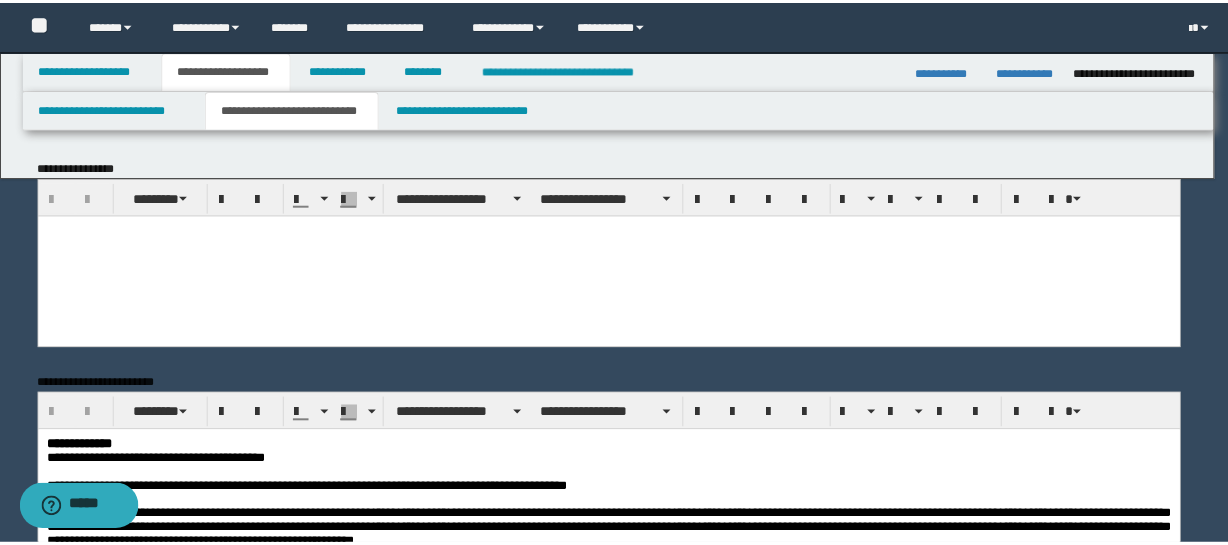 scroll, scrollTop: 0, scrollLeft: 0, axis: both 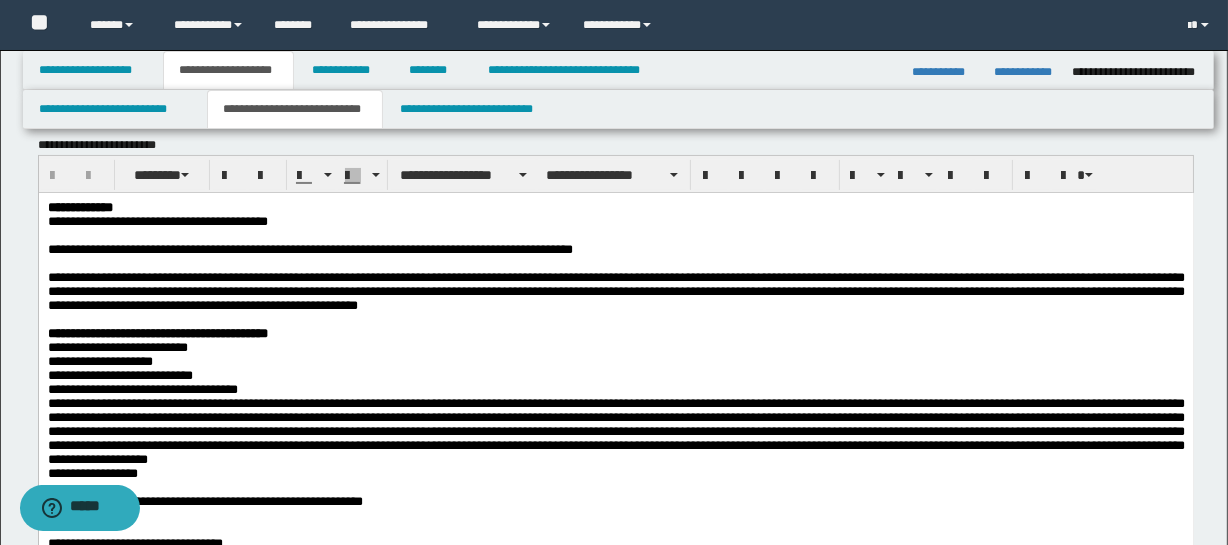 click on "**********" at bounding box center [615, 1038] 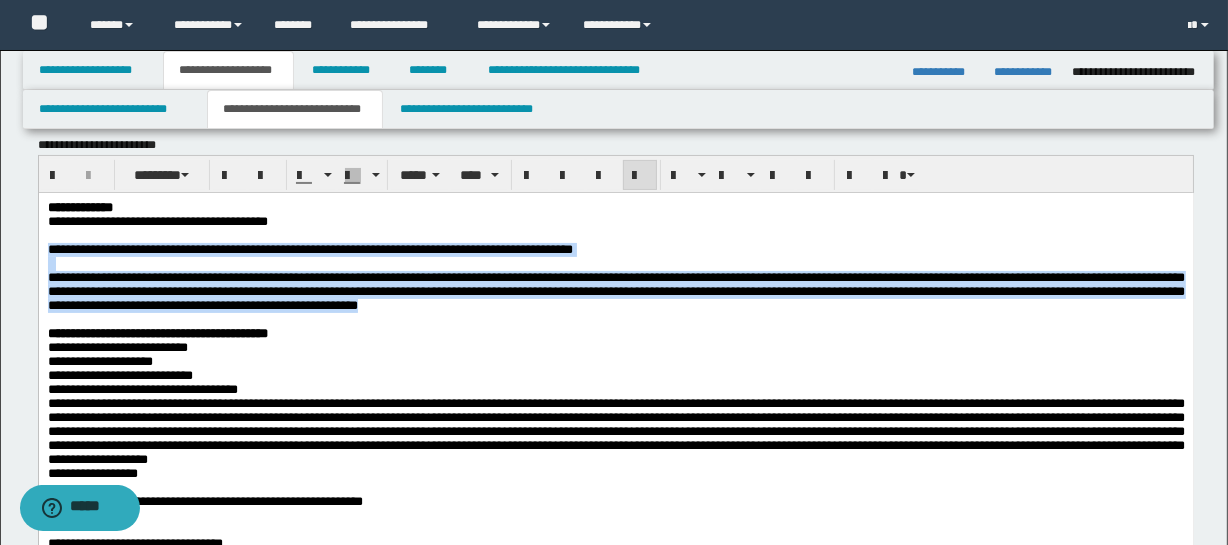 copy on "**********" 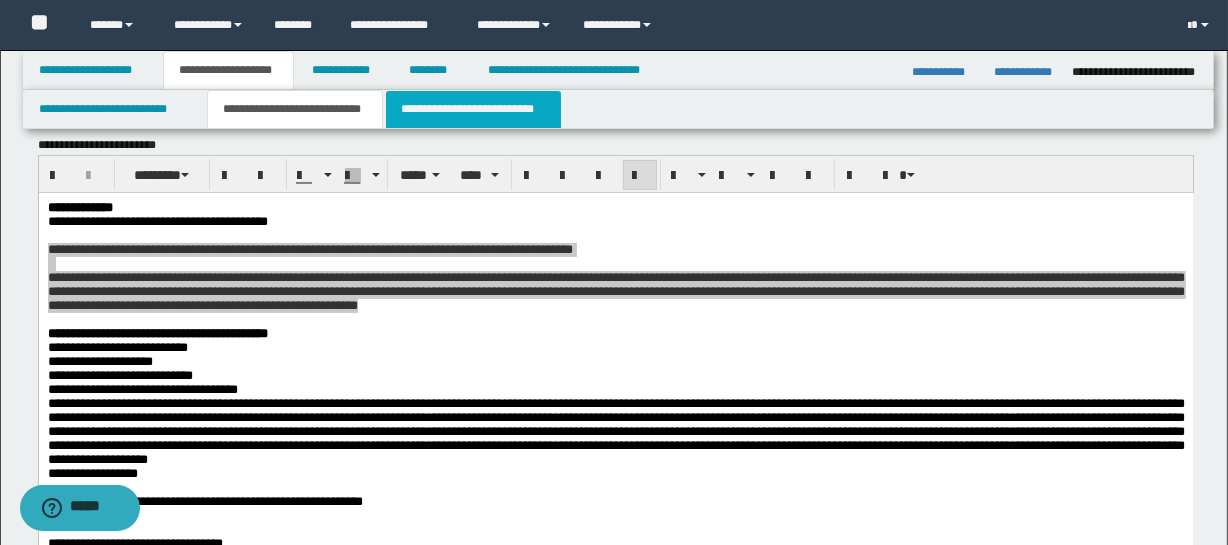 click on "**********" at bounding box center (473, 109) 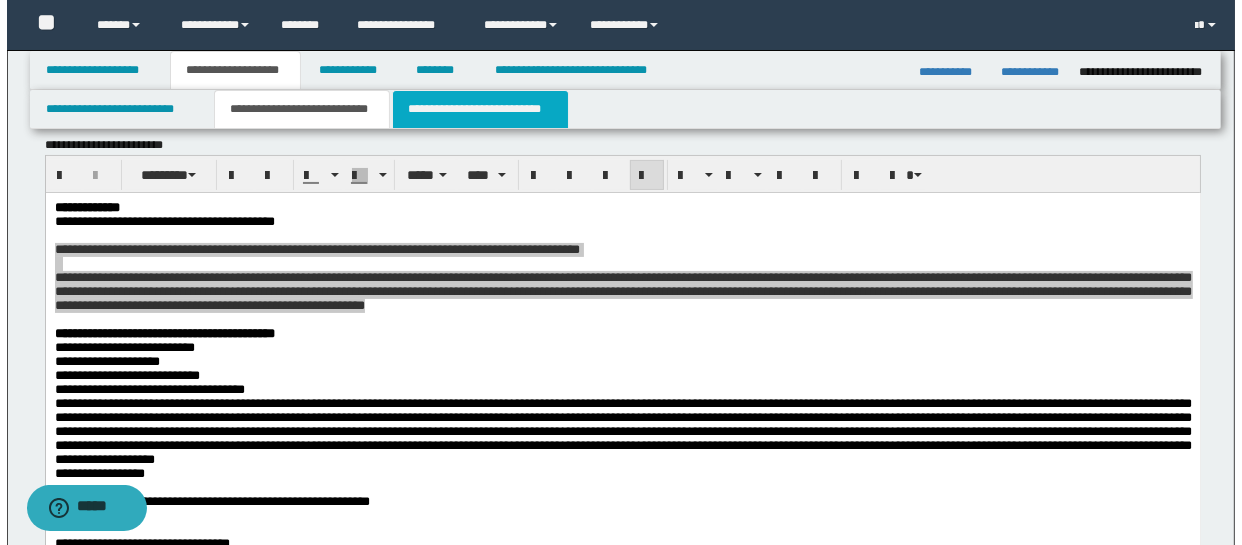 scroll, scrollTop: 0, scrollLeft: 0, axis: both 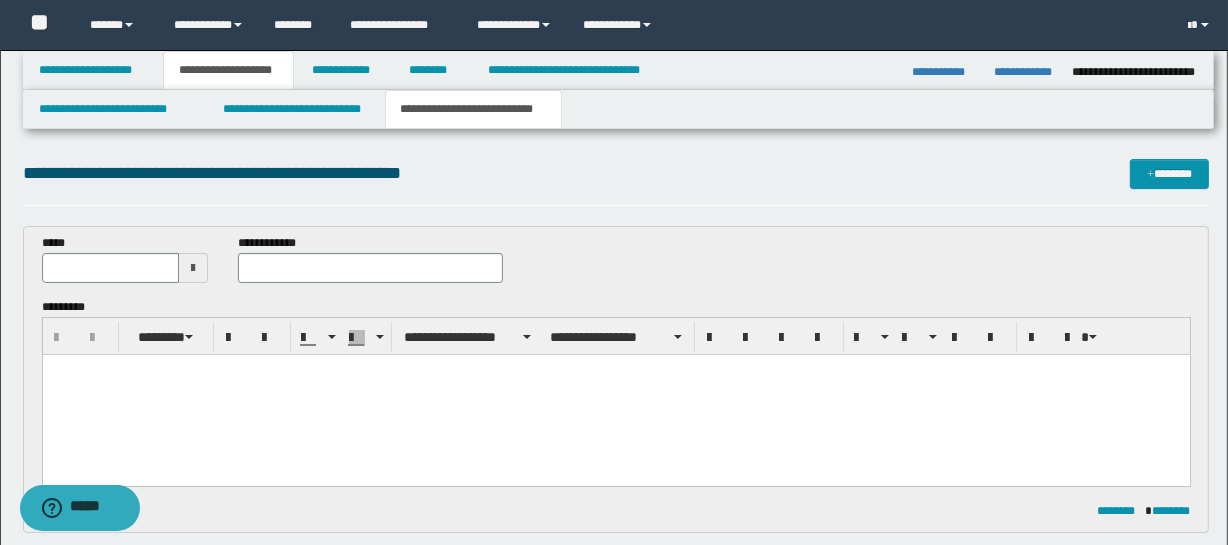 click at bounding box center [193, 268] 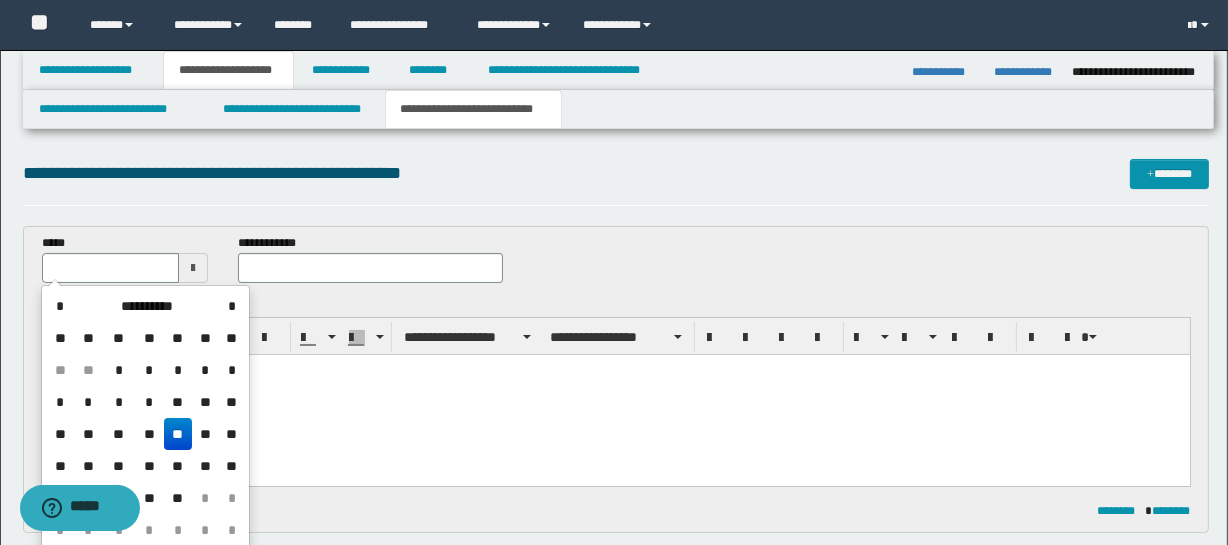 click on "**" at bounding box center (178, 434) 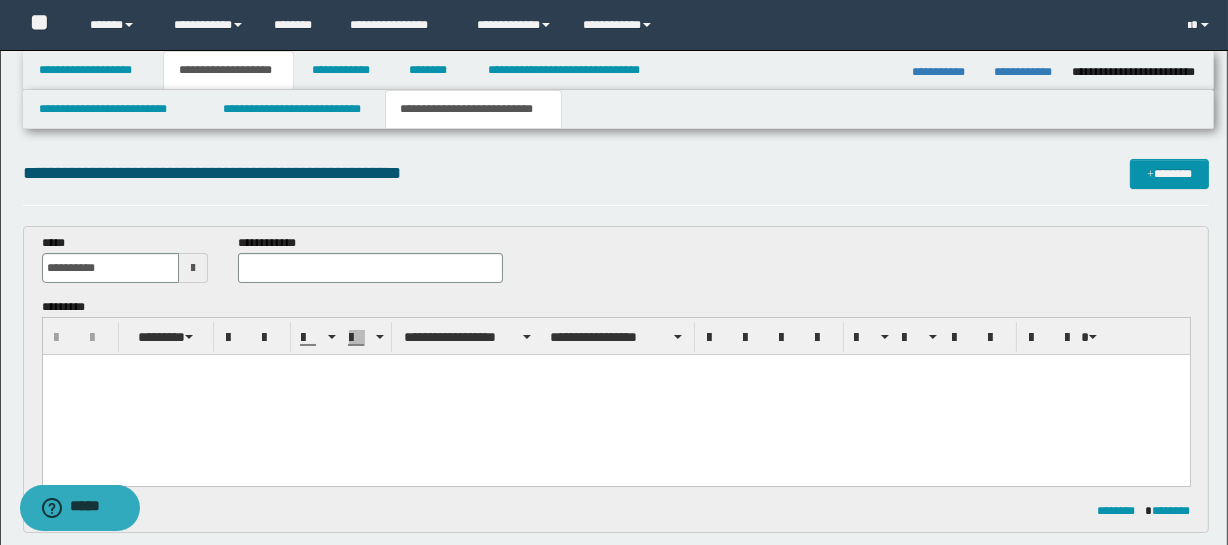 click at bounding box center [615, 370] 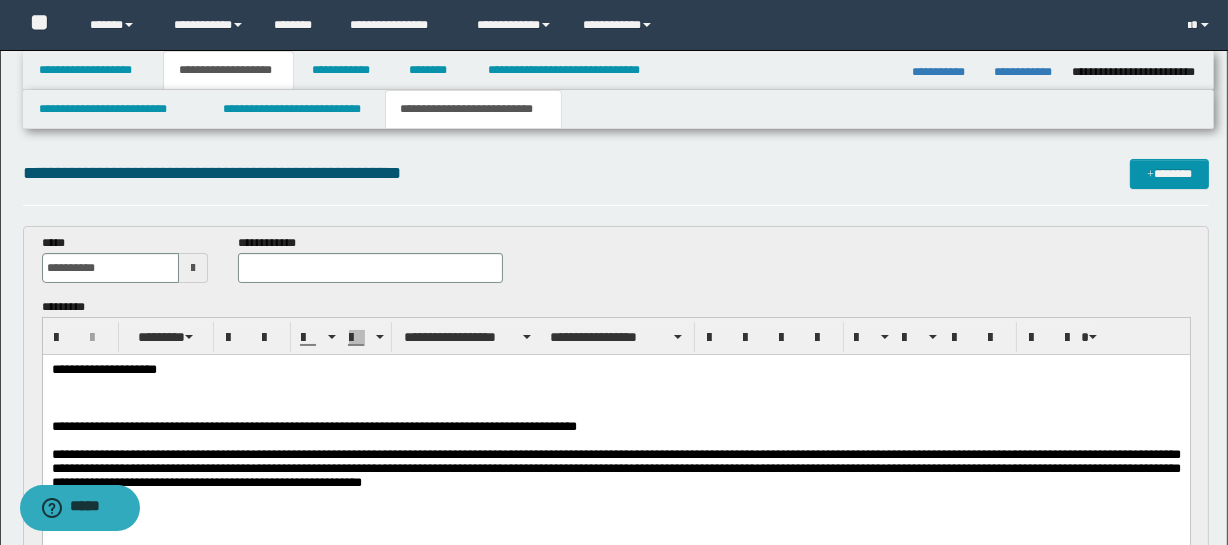 click at bounding box center [615, 385] 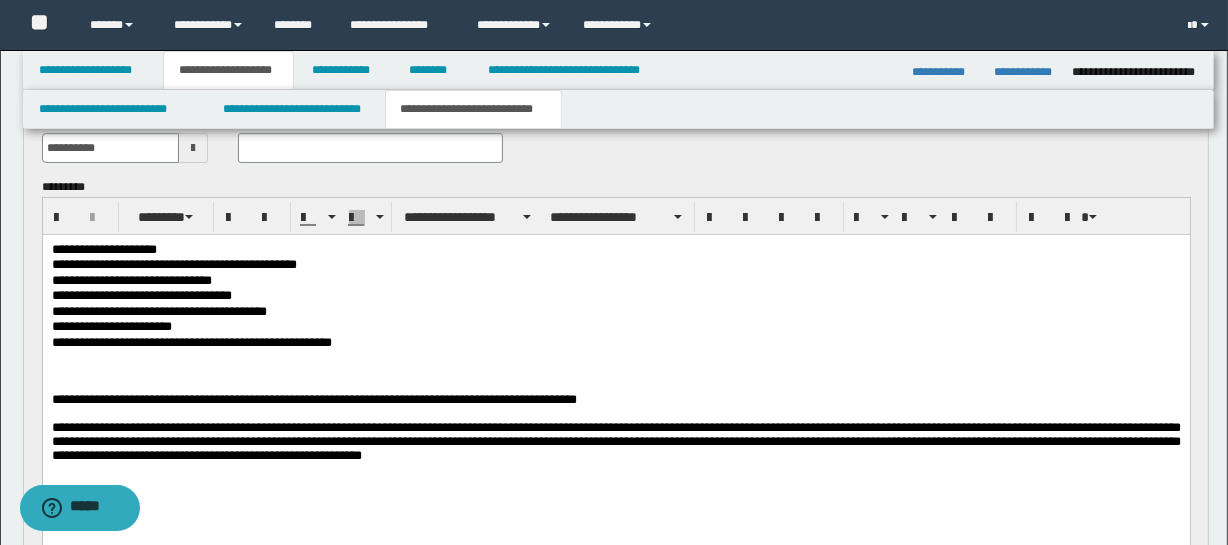 scroll, scrollTop: 193, scrollLeft: 0, axis: vertical 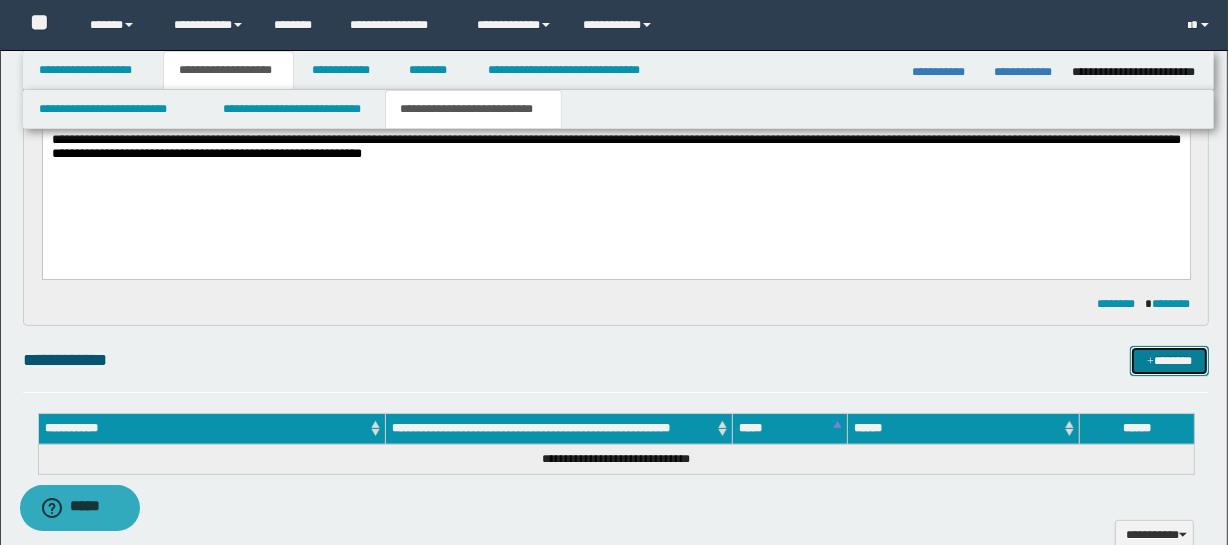 click on "*******" at bounding box center [1170, 361] 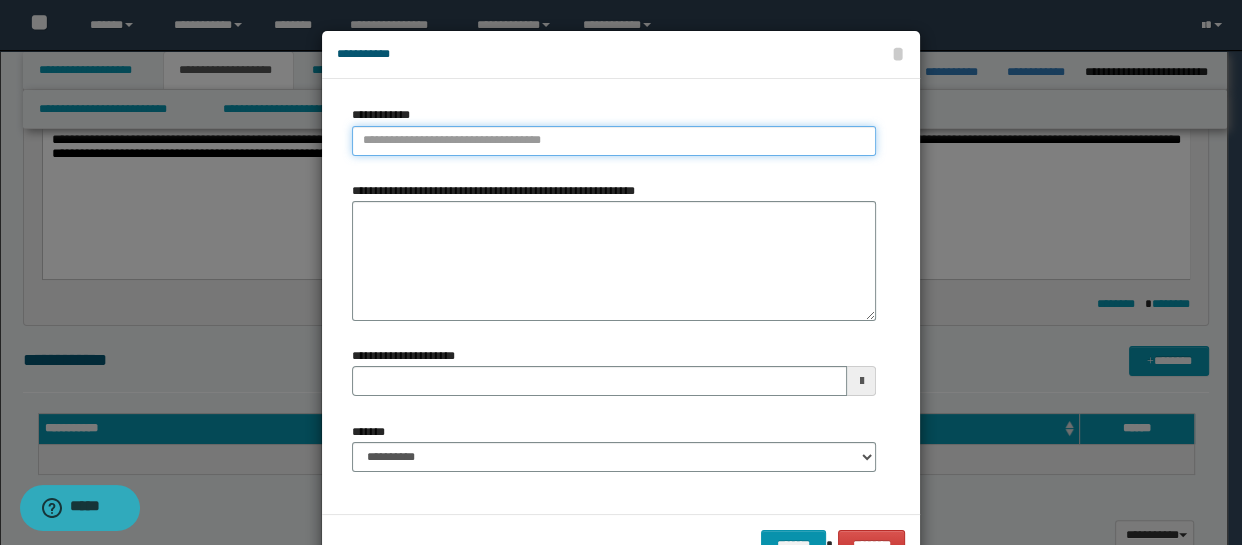 click on "**********" at bounding box center [614, 141] 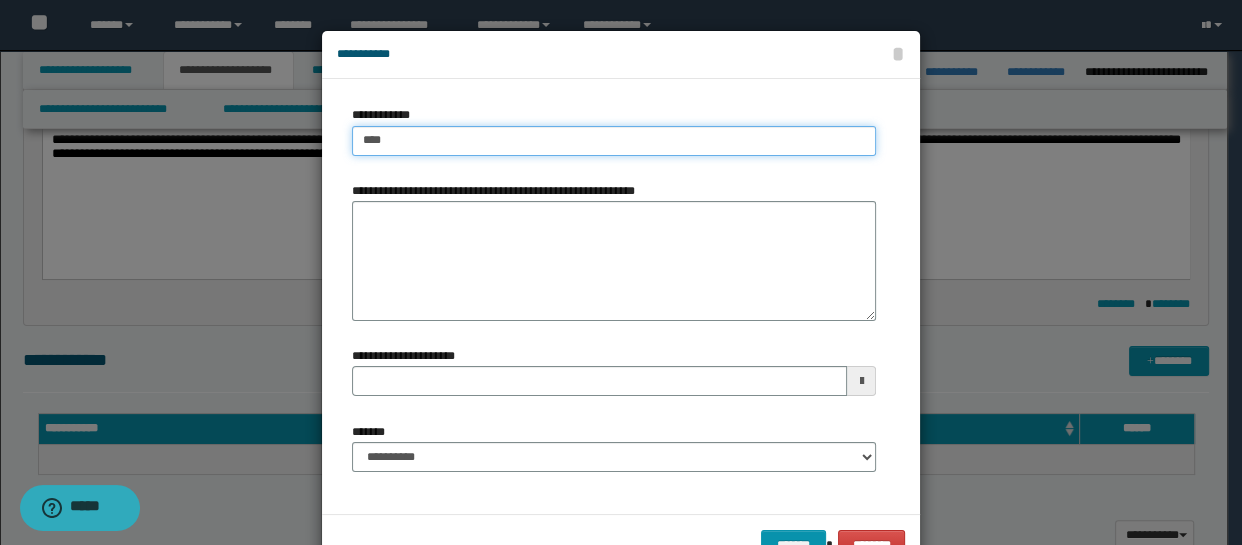type on "*****" 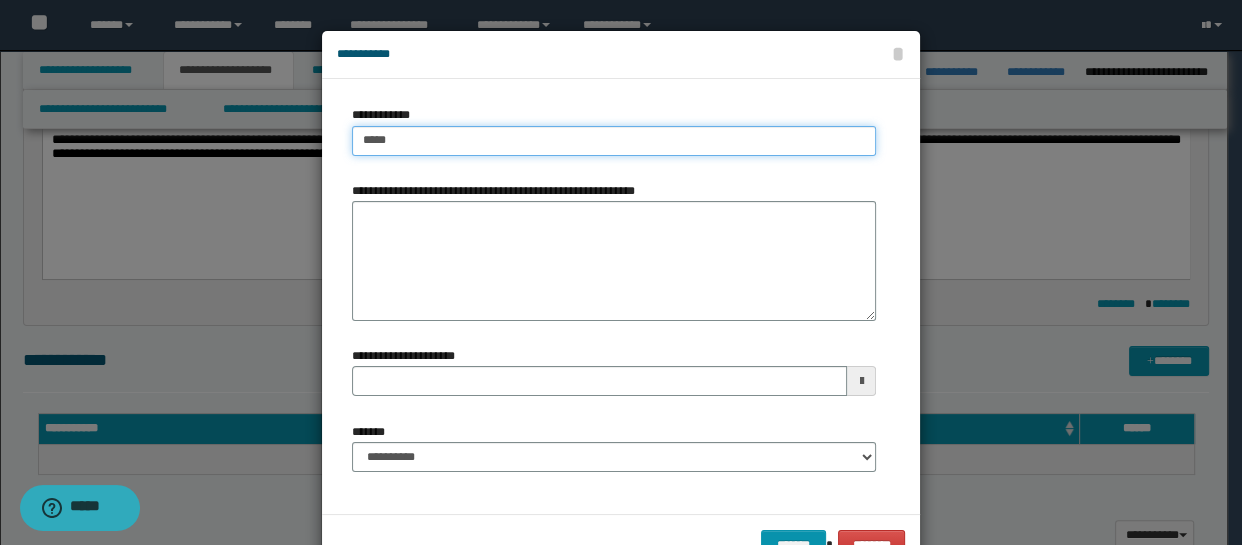 type on "*****" 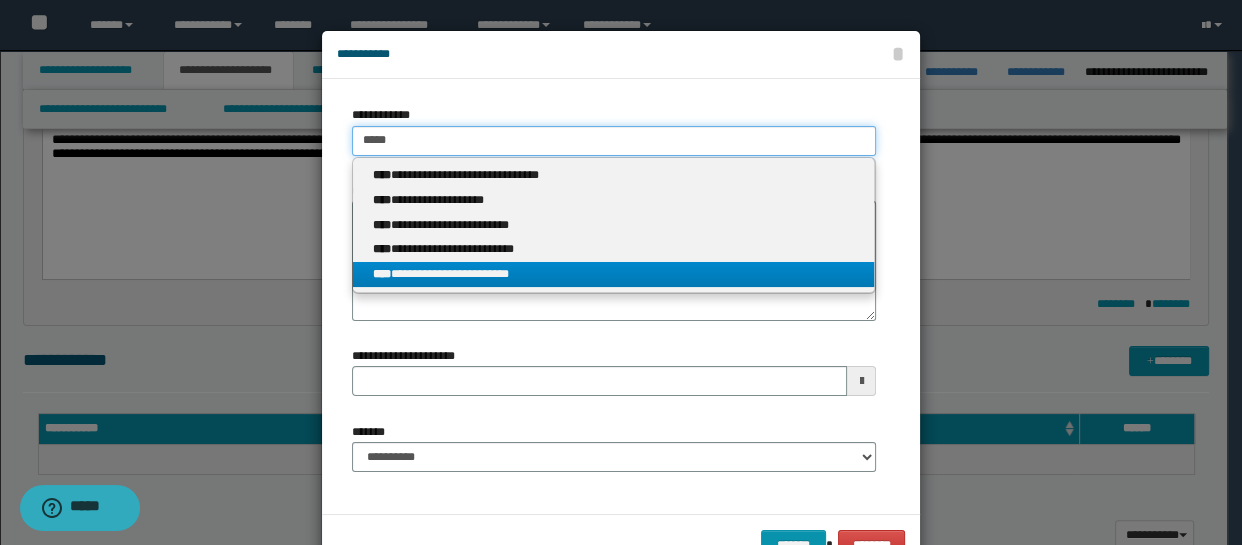 type on "*****" 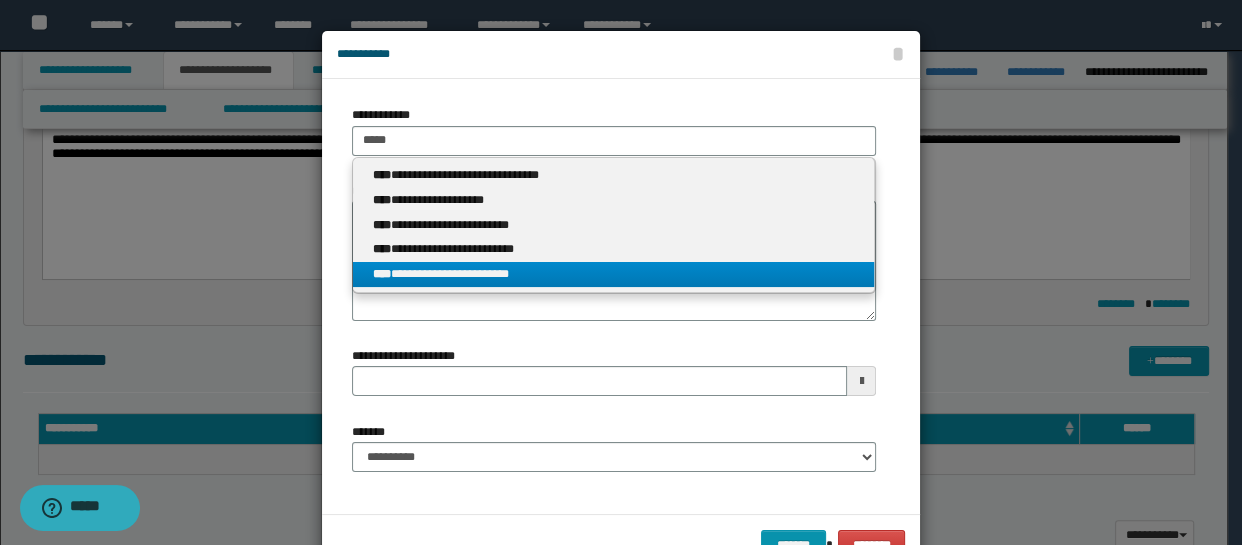 click on "**********" at bounding box center (614, 274) 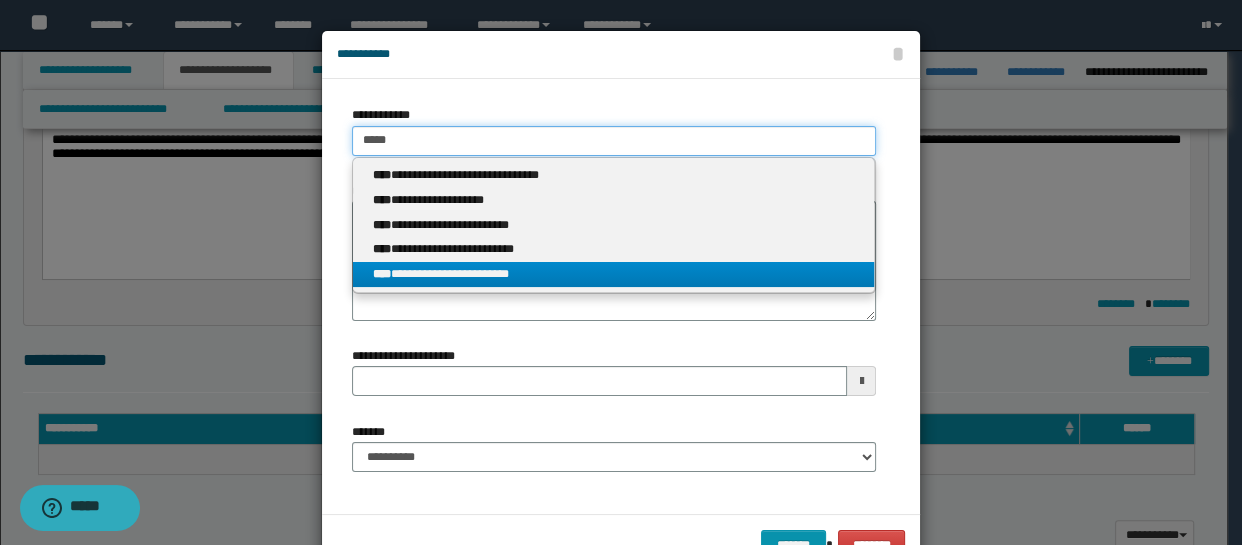 type 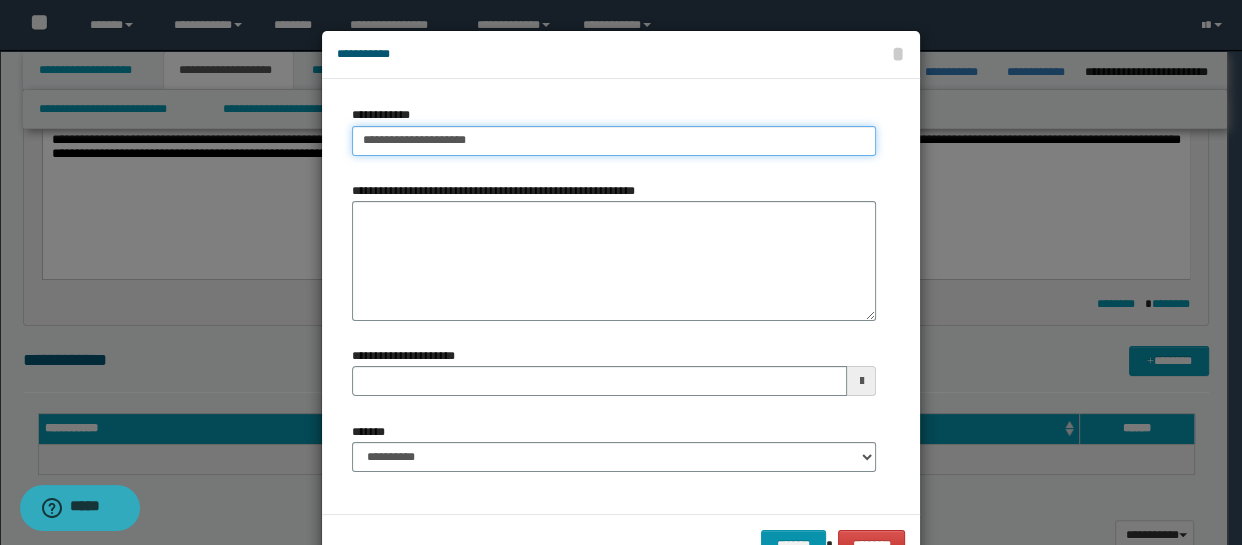 type 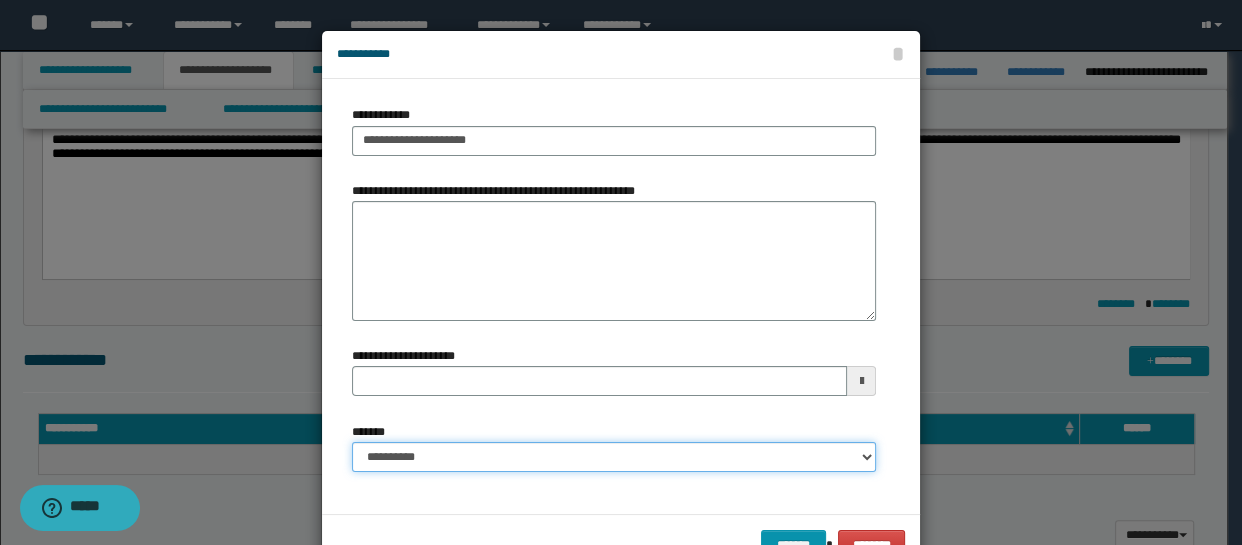click on "**********" at bounding box center [614, 457] 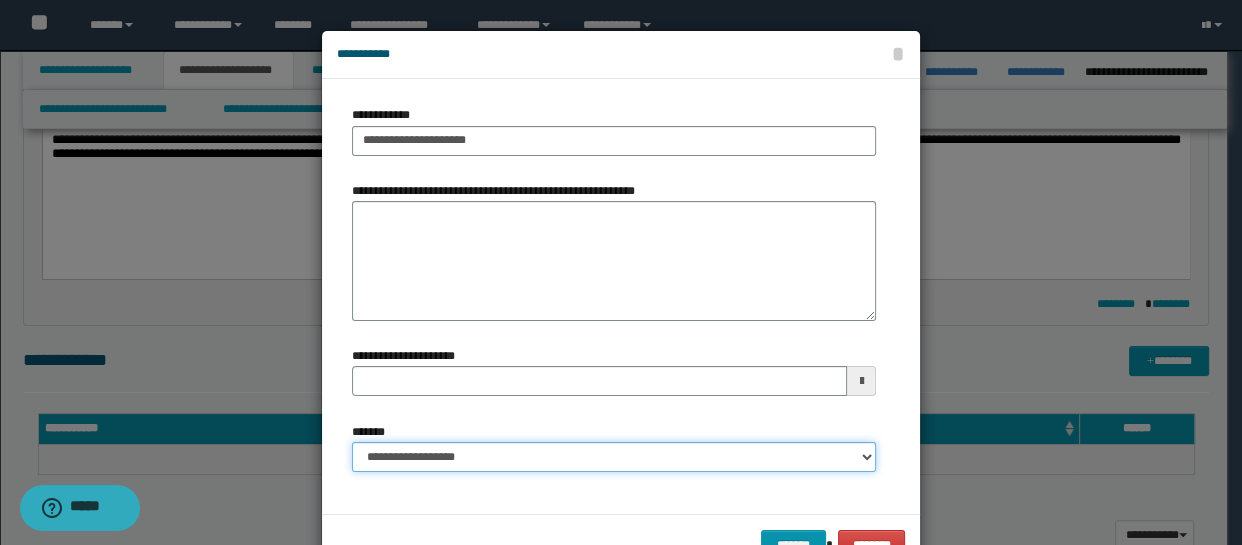 type 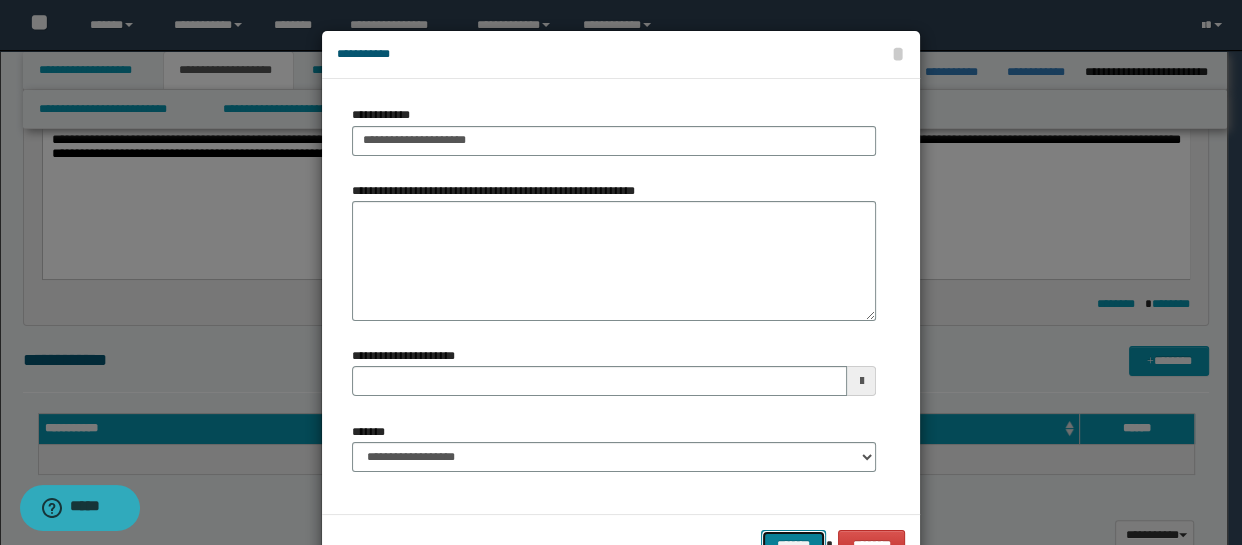click on "*******" at bounding box center [793, 545] 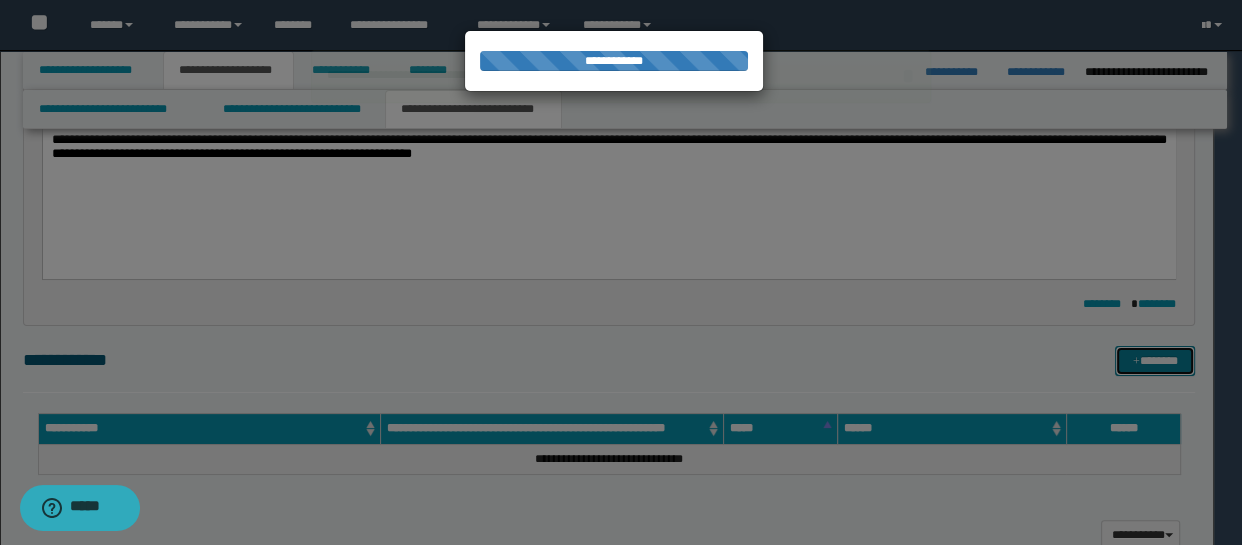 type 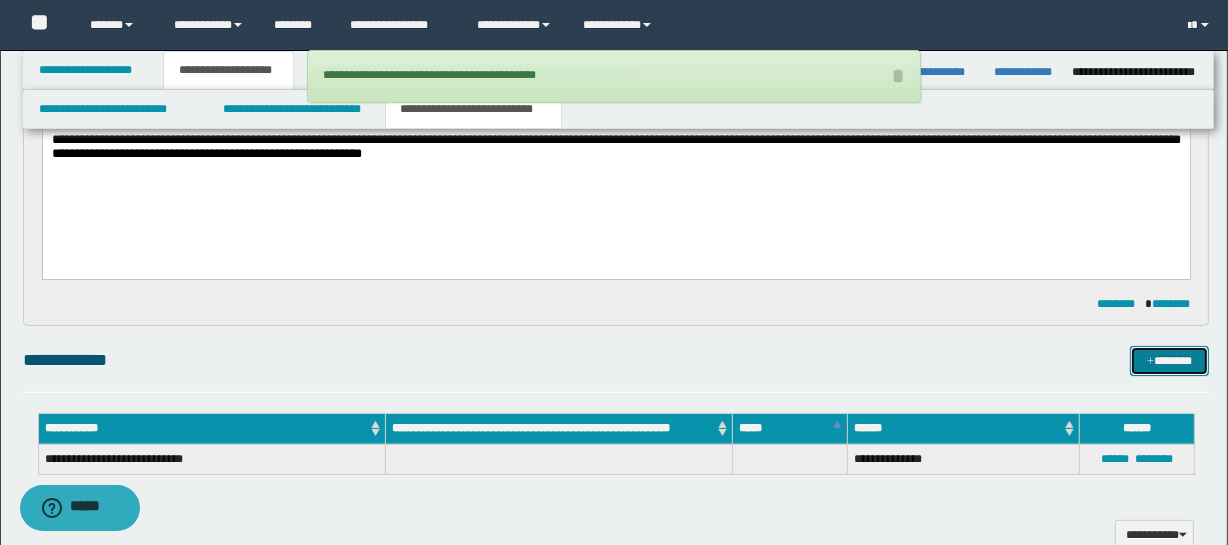 click on "*******" at bounding box center [1170, 361] 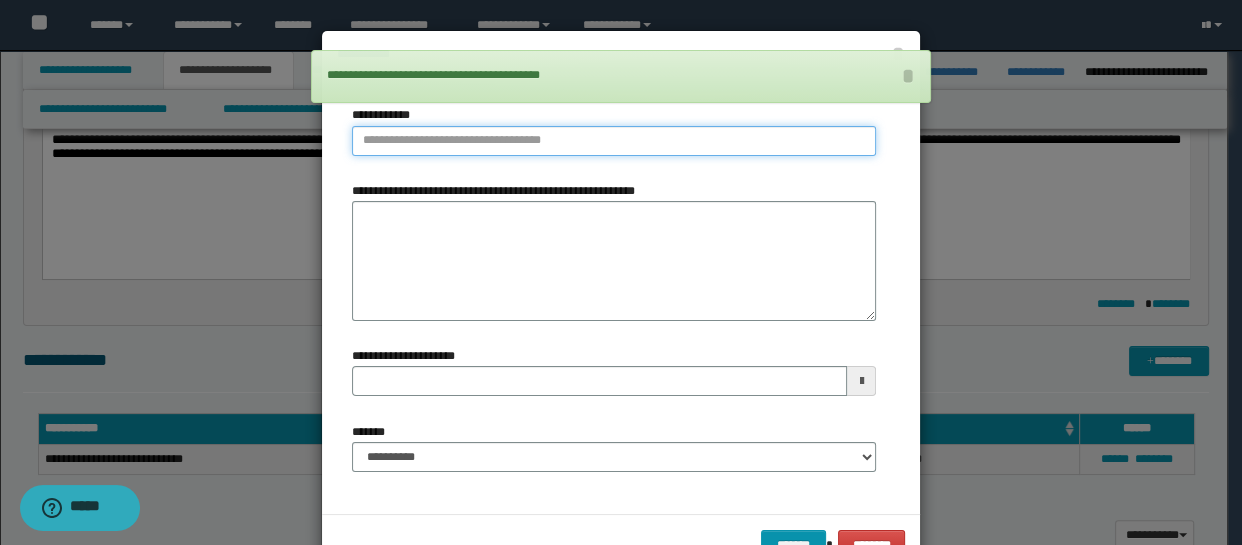 type on "**********" 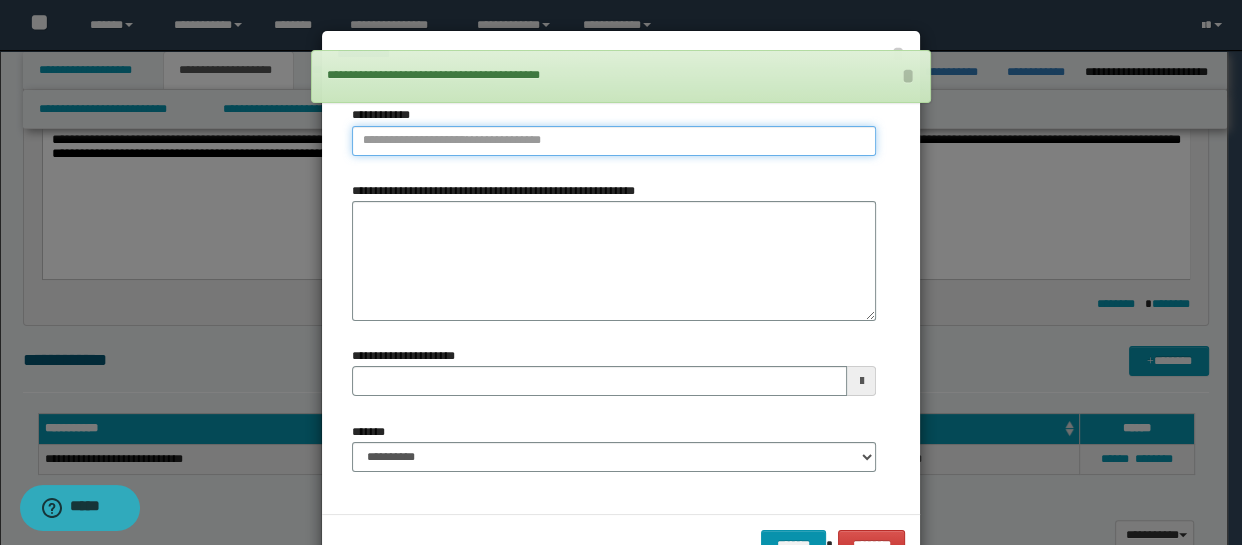 click on "**********" at bounding box center [614, 141] 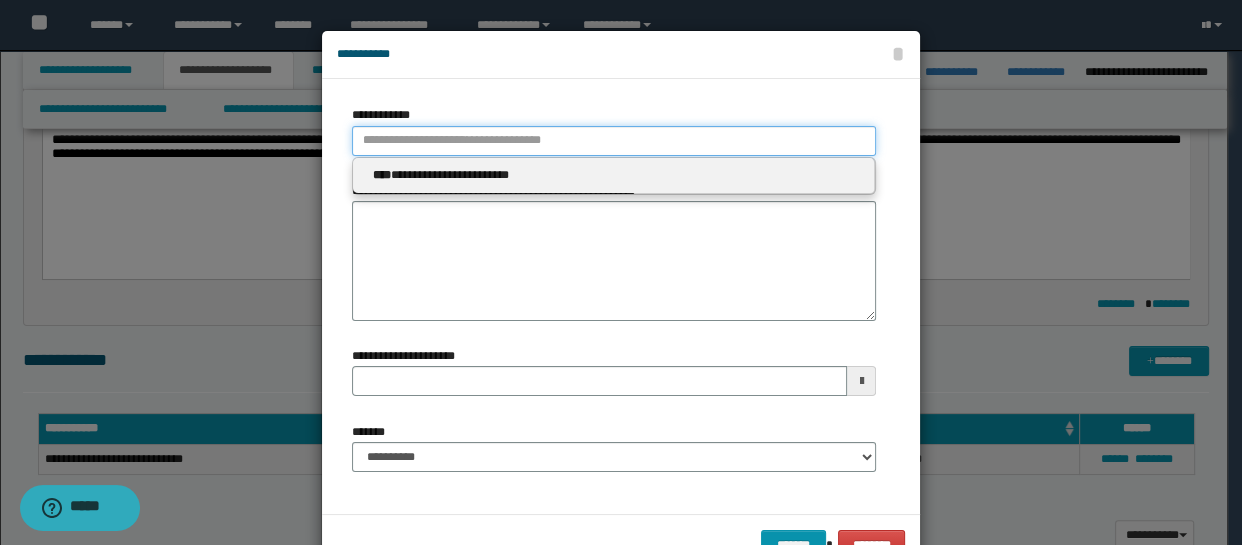 type 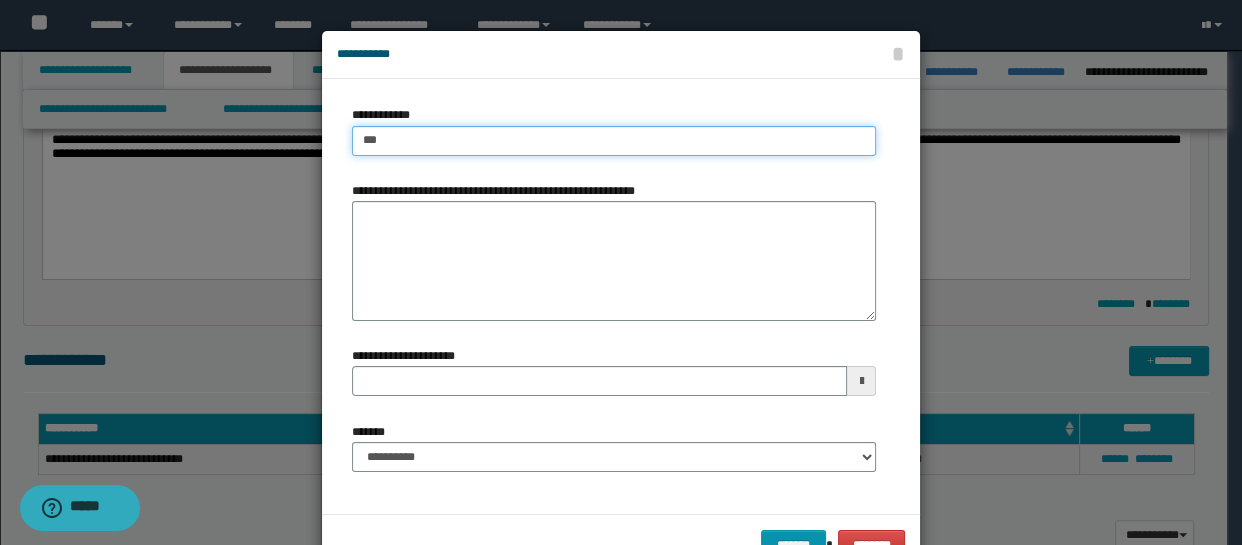 type on "****" 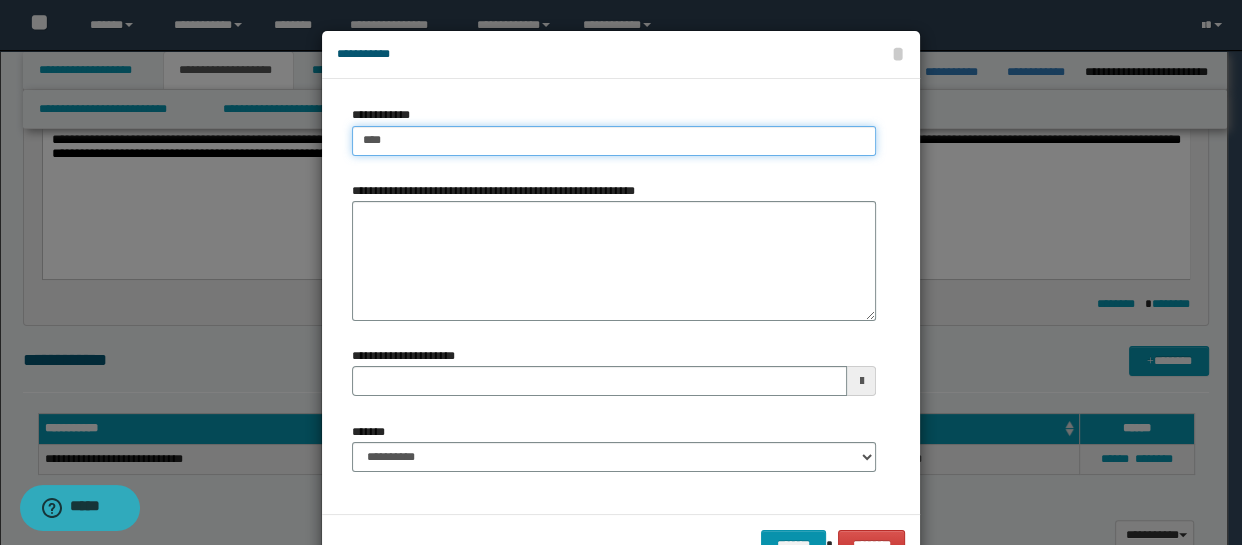 type on "****" 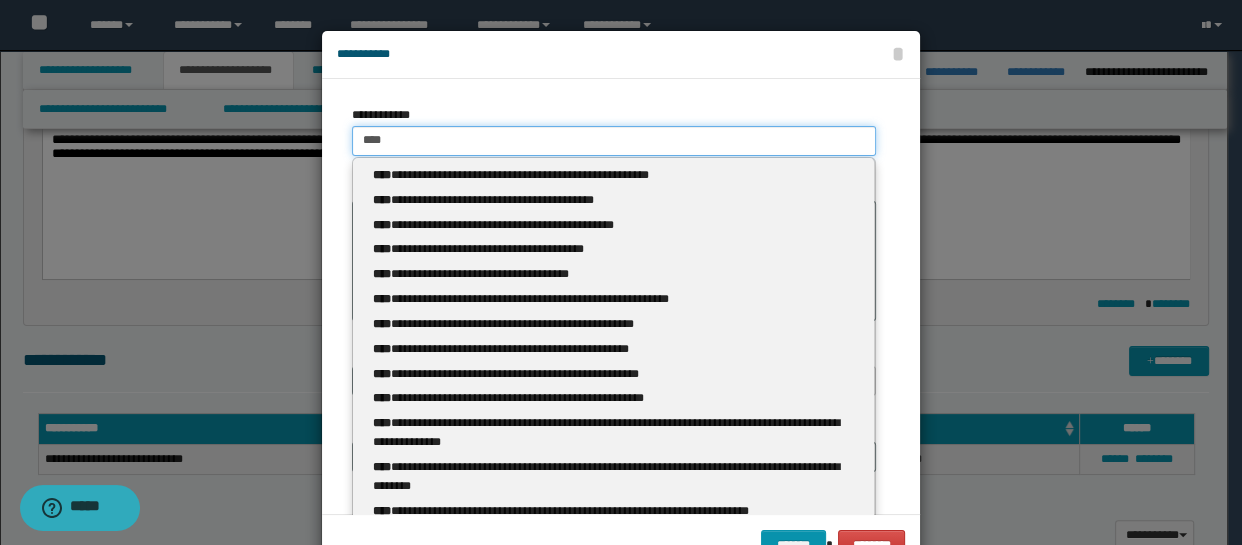 type on "****" 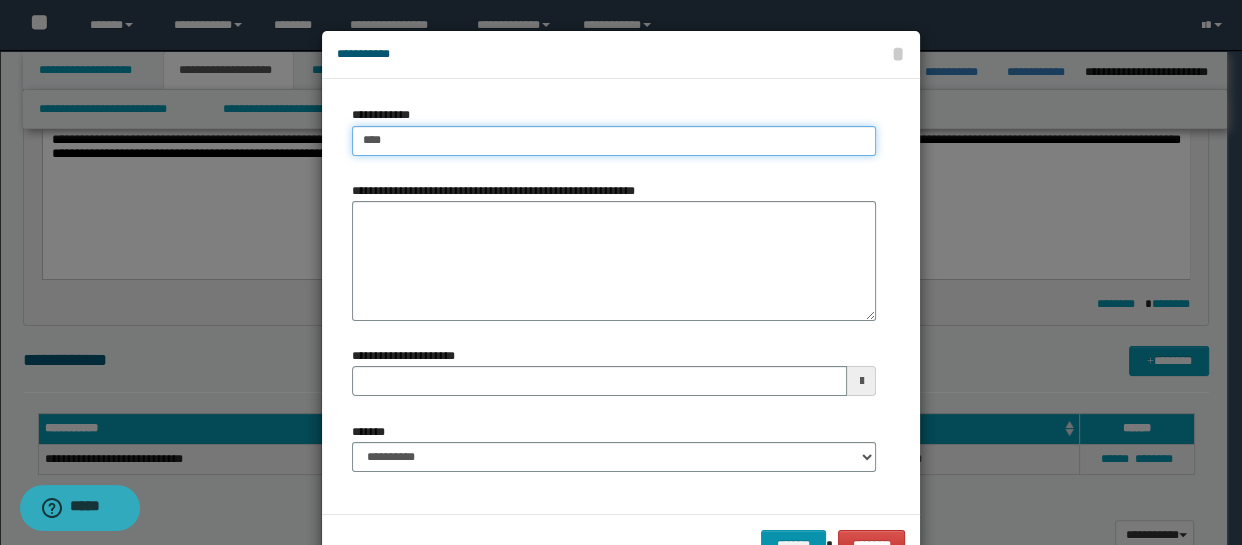 type on "****" 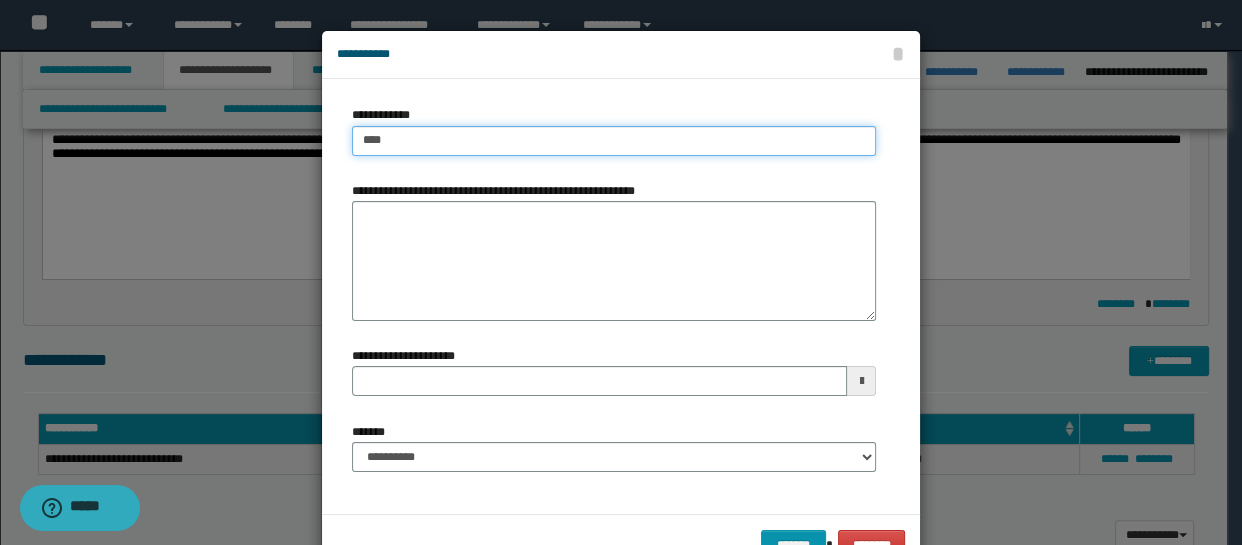 click on "****" at bounding box center [614, 141] 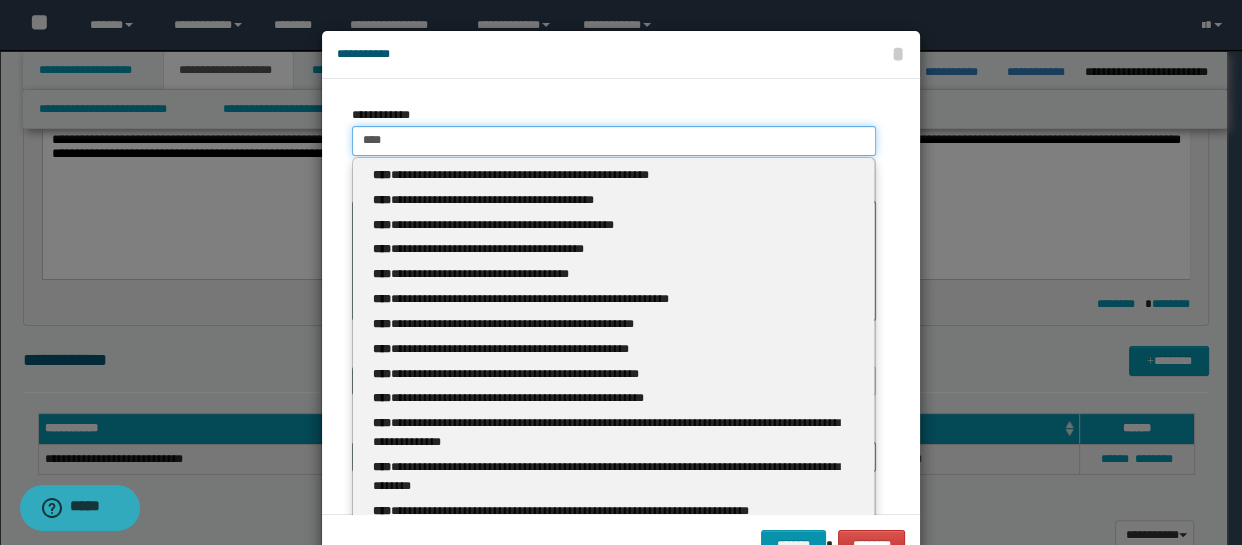 type 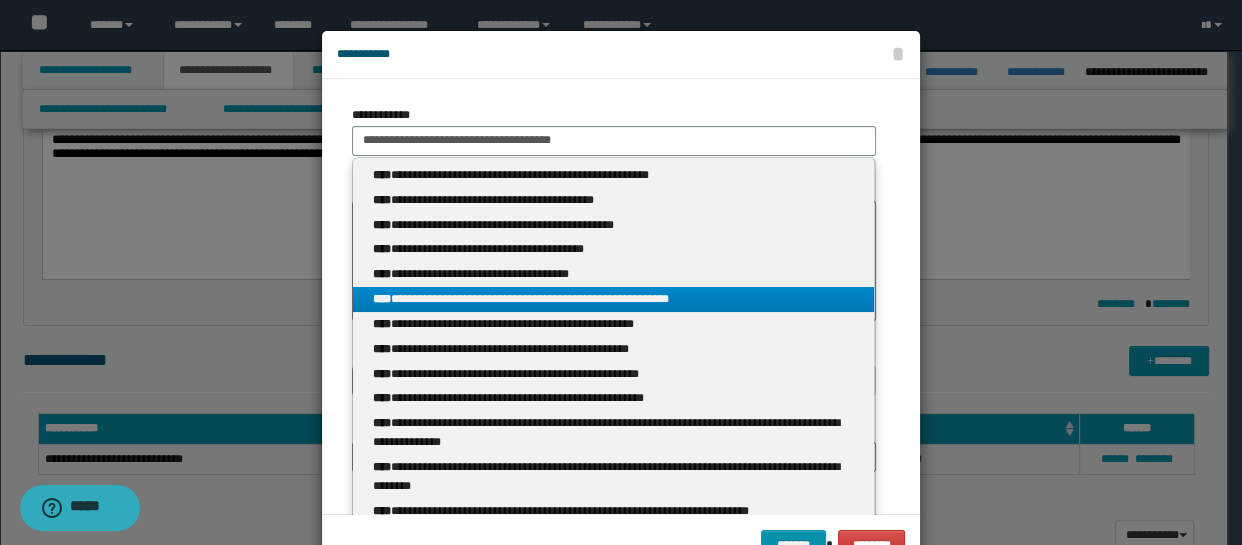 type on "****" 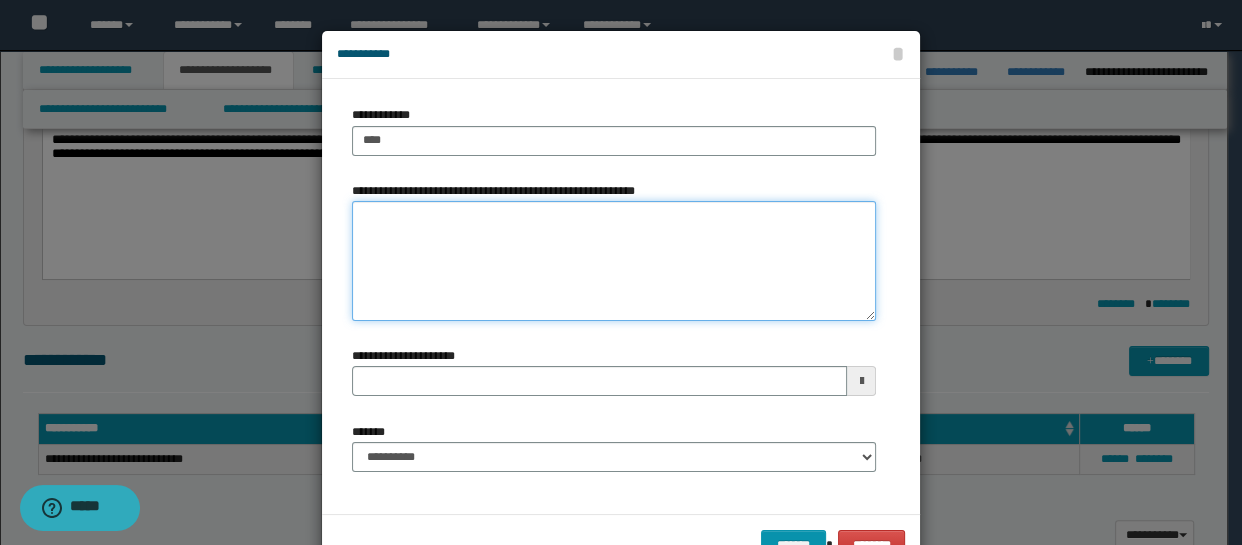 click on "**********" at bounding box center (614, 261) 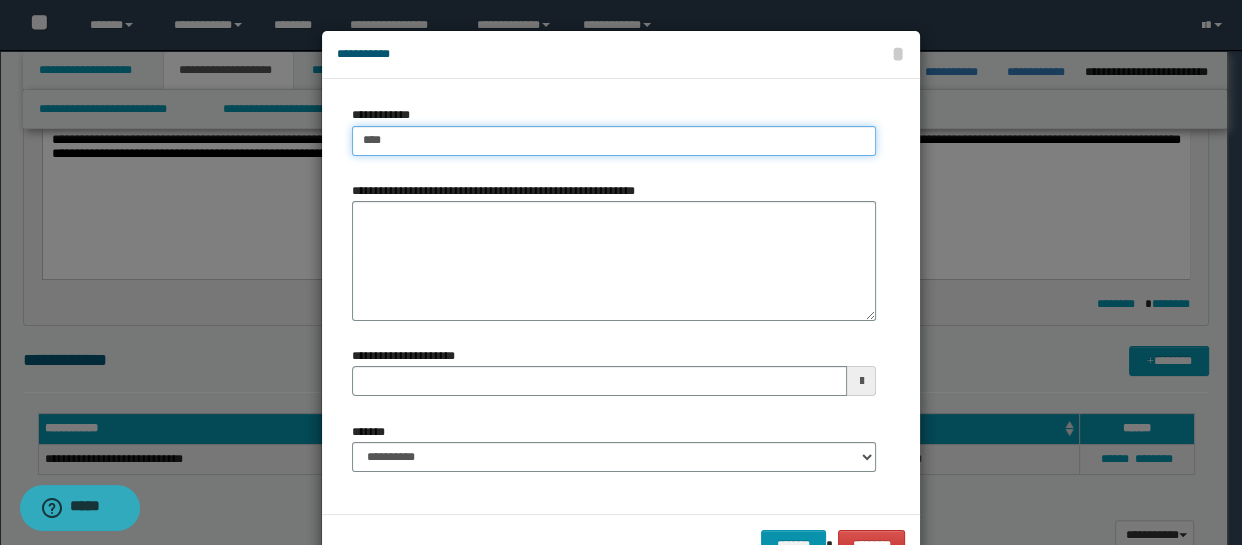 type on "****" 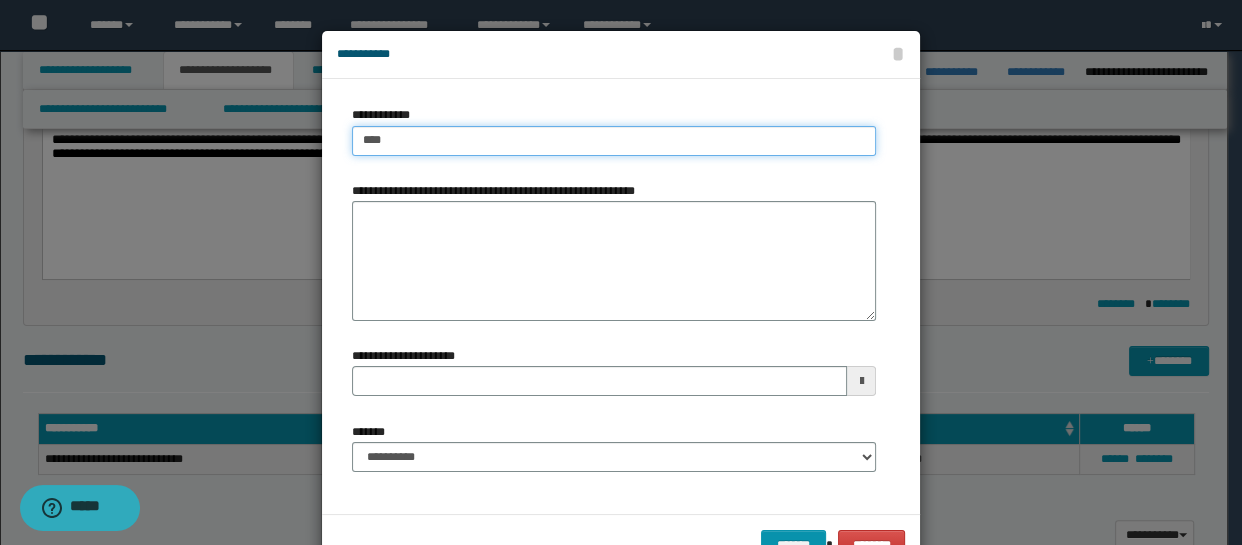 click on "****" at bounding box center [614, 141] 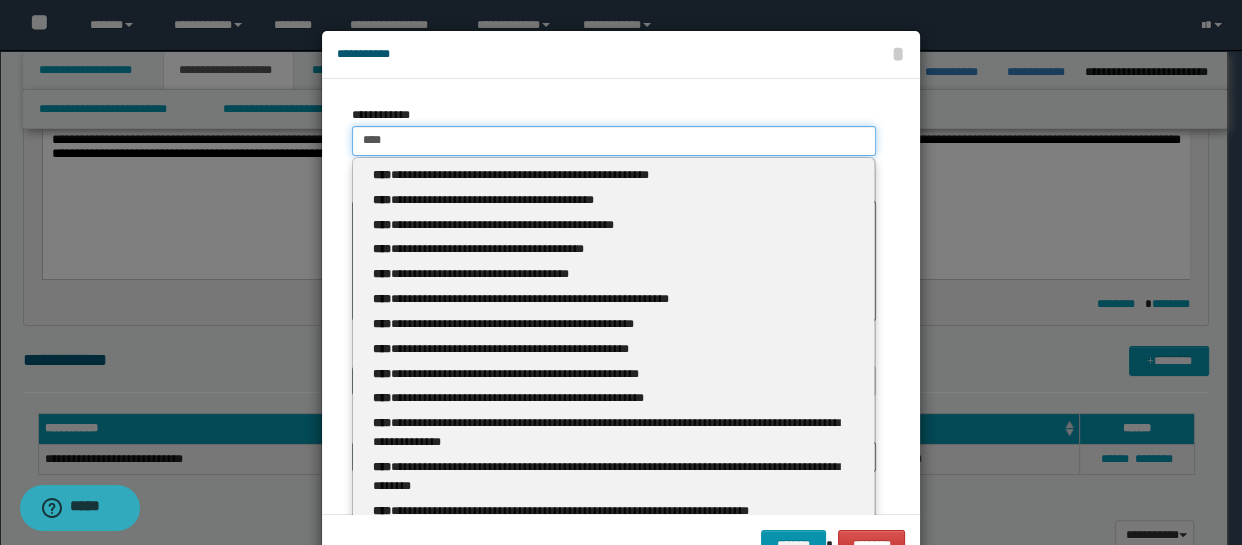 type 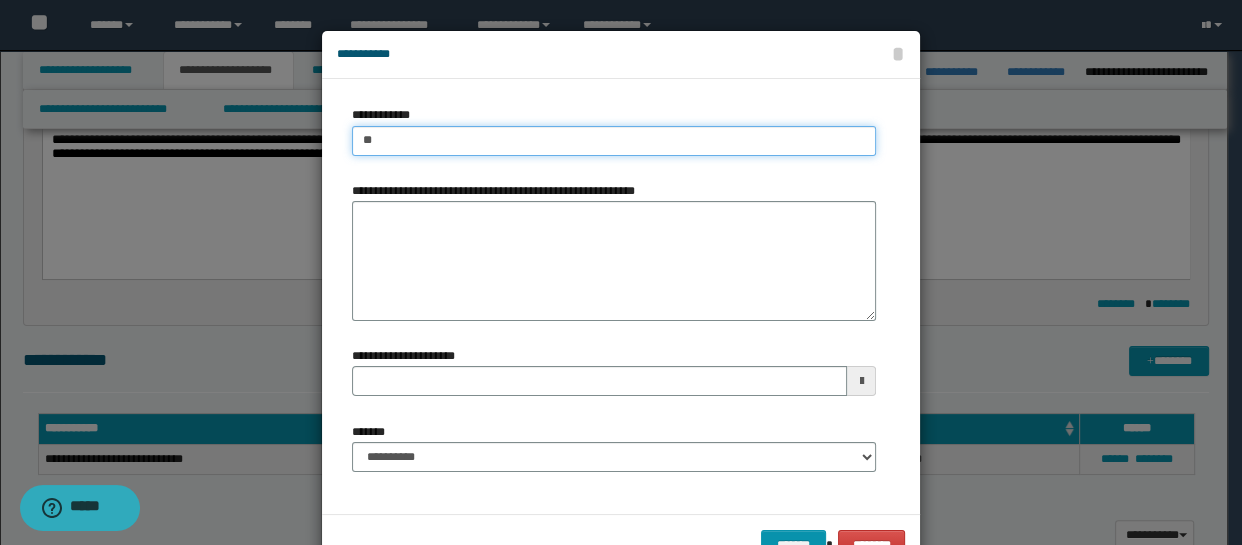 type on "*" 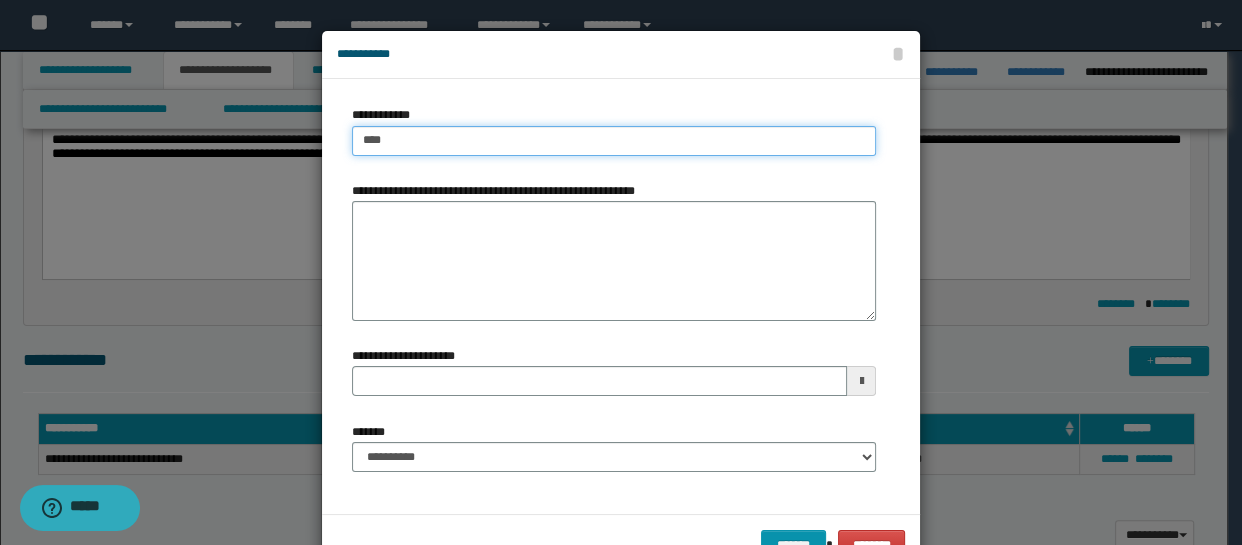 type on "*****" 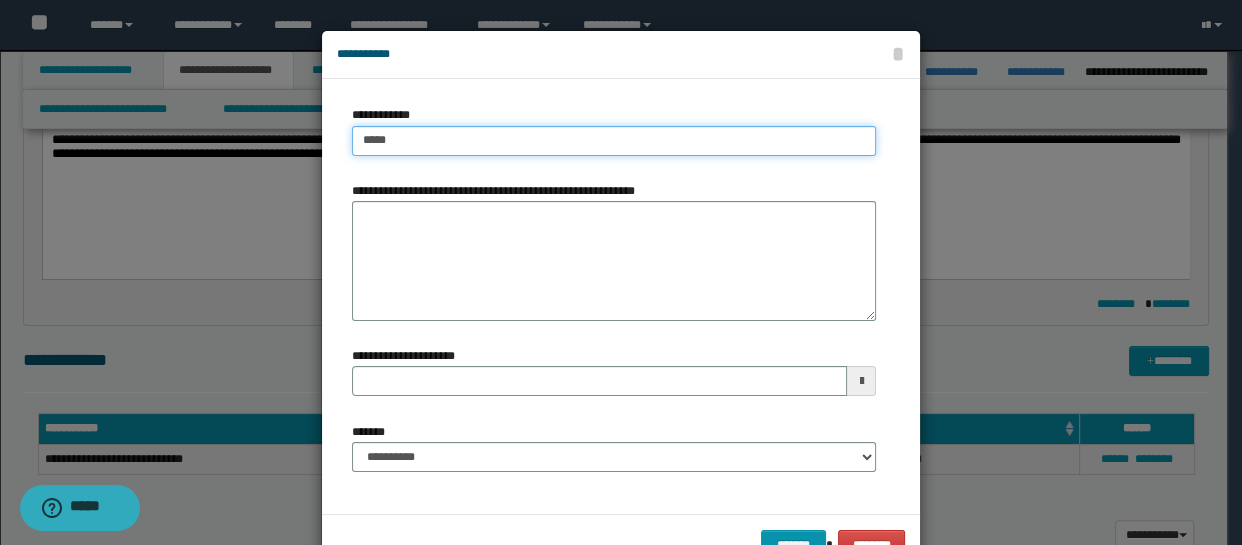 type on "*****" 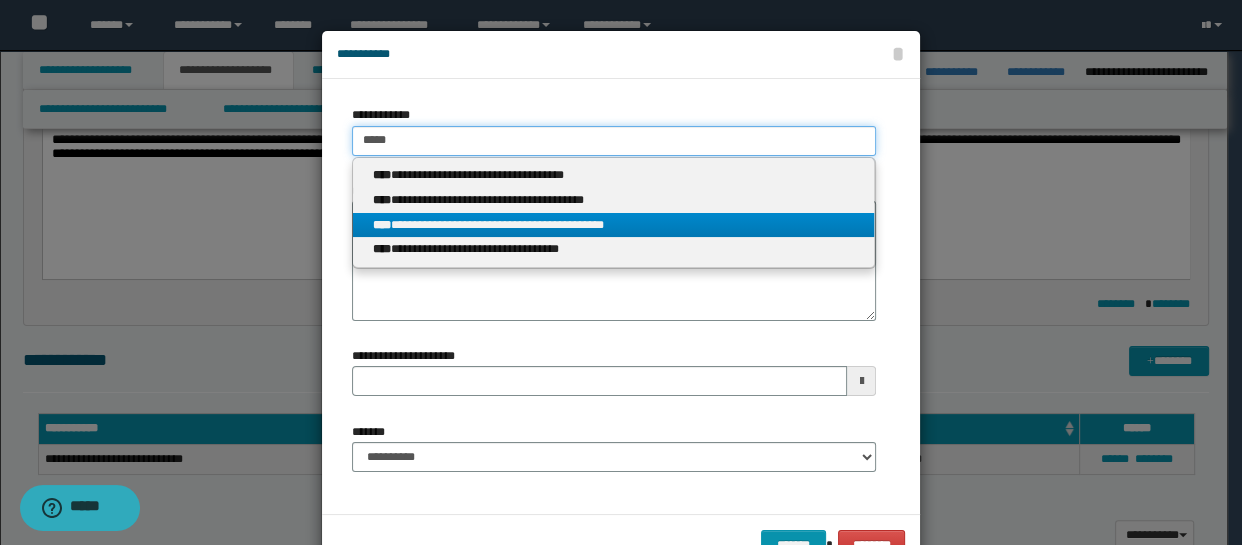 type on "*****" 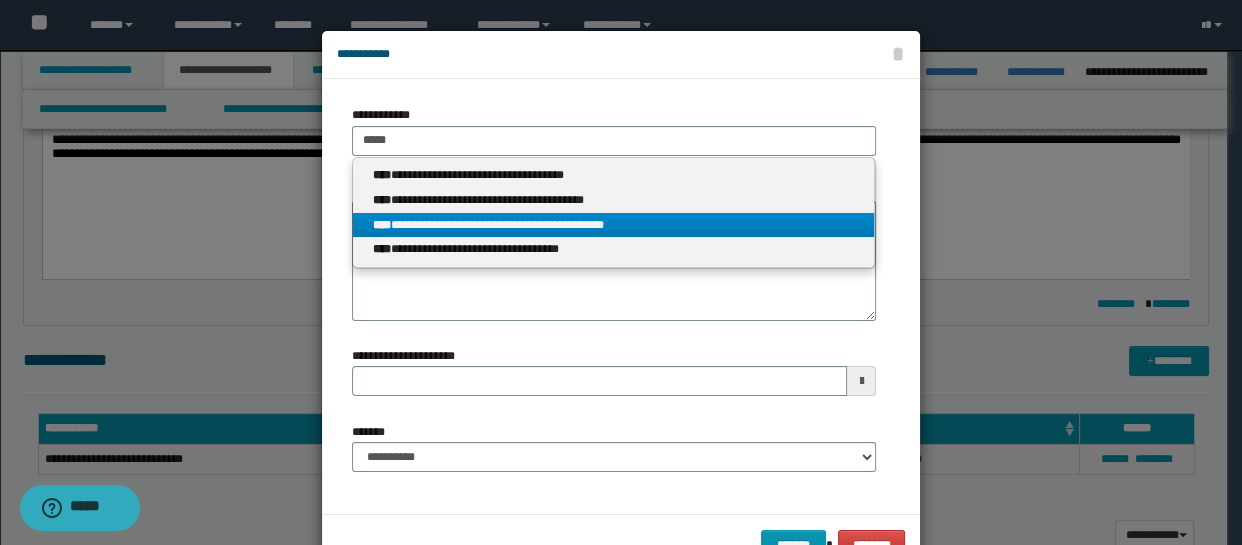 click on "**********" at bounding box center [614, 225] 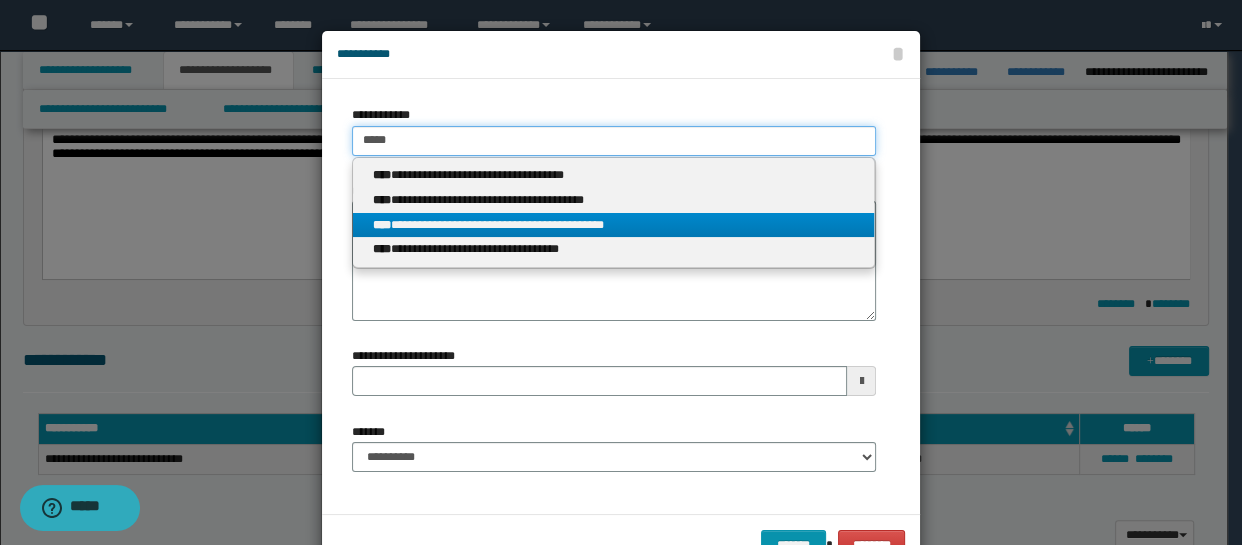 type 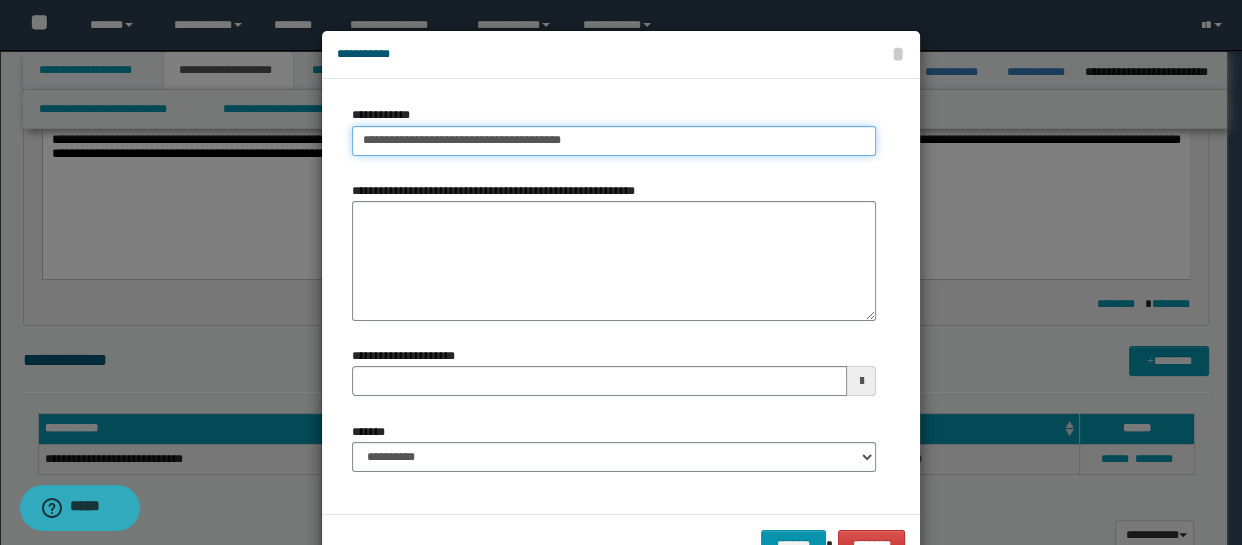 type 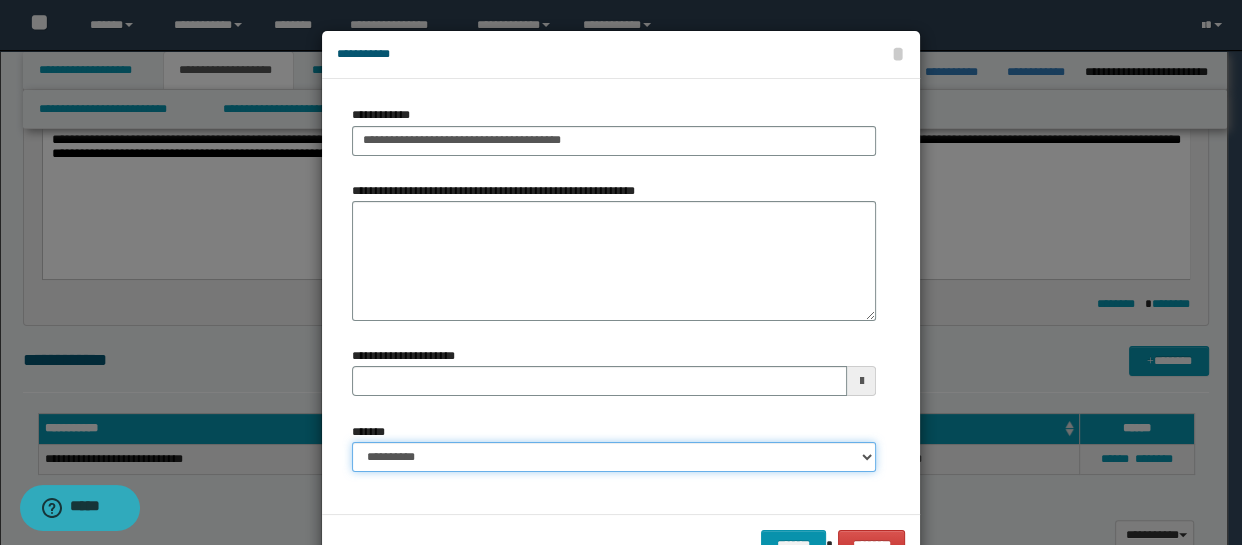 click on "**********" at bounding box center [614, 457] 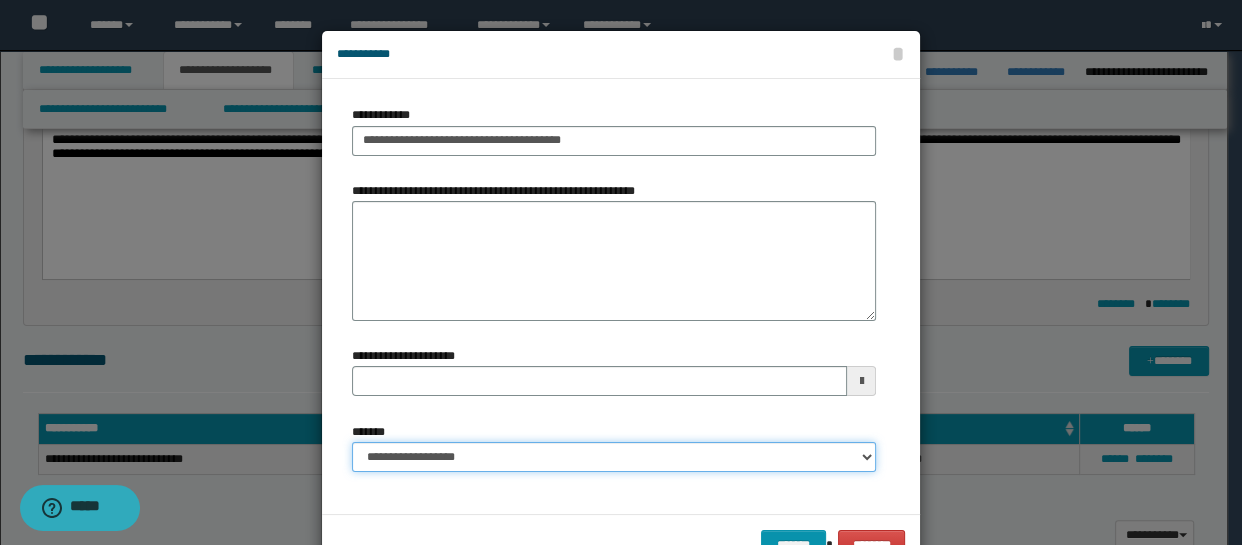 click on "**********" at bounding box center (614, 457) 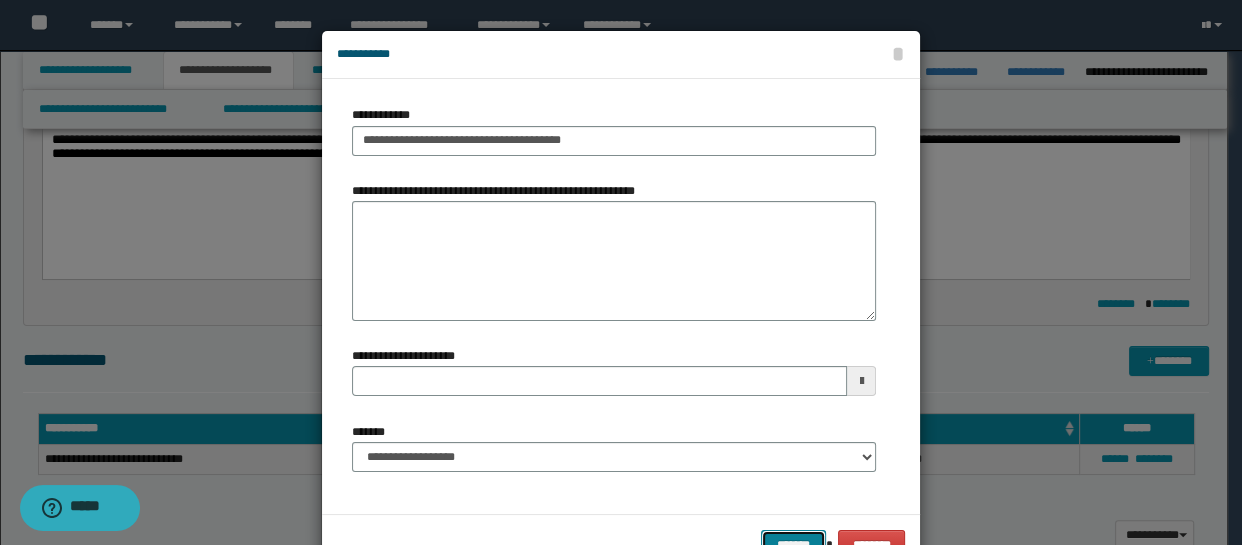 click on "*******" at bounding box center [793, 545] 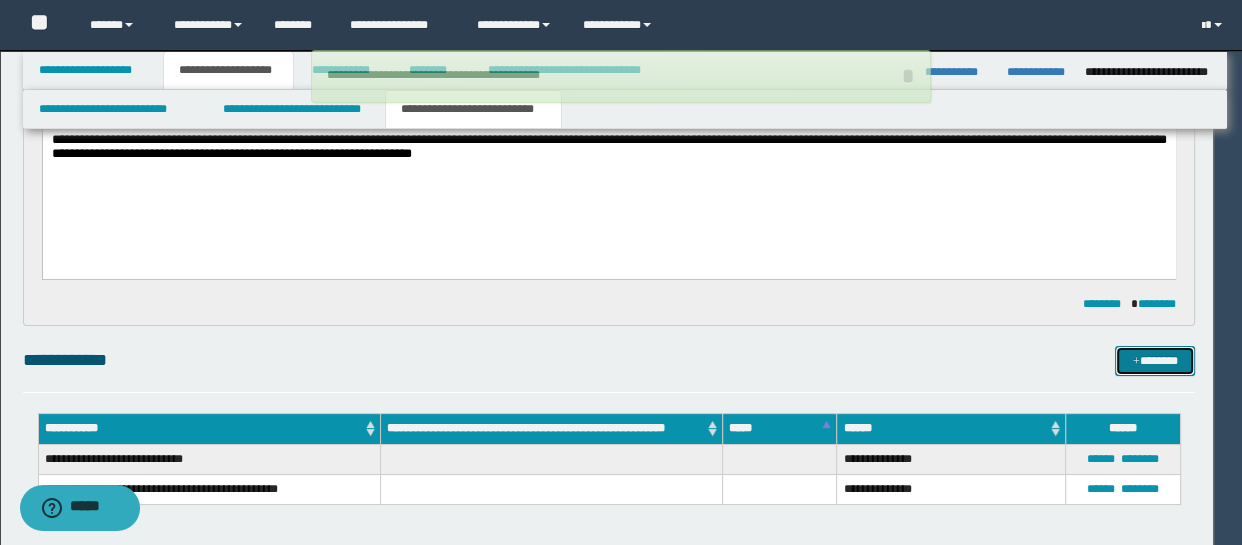type 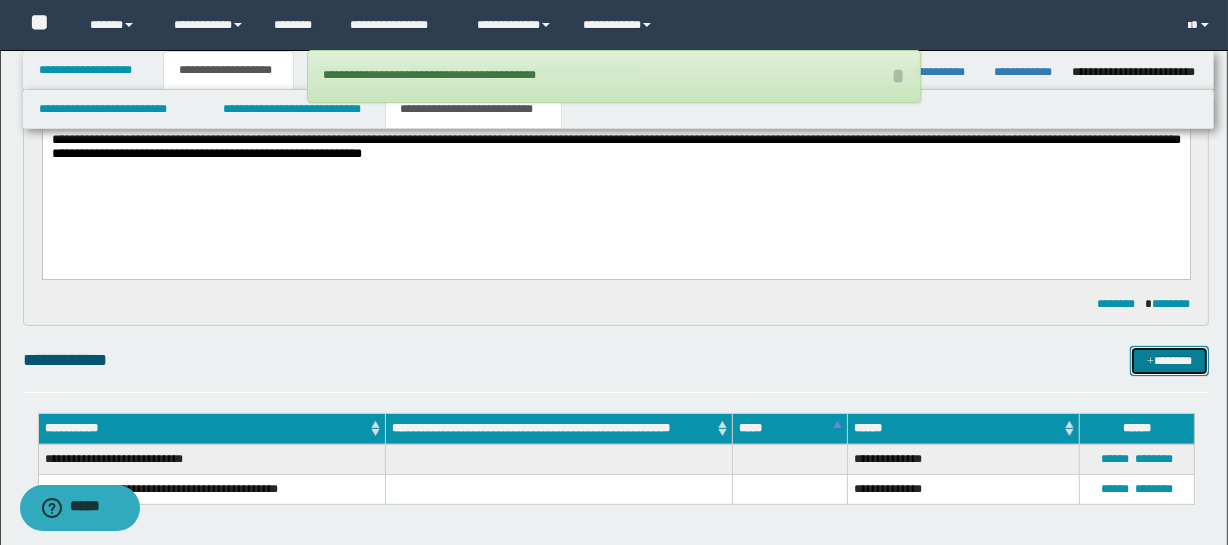 click on "*******" at bounding box center (1170, 361) 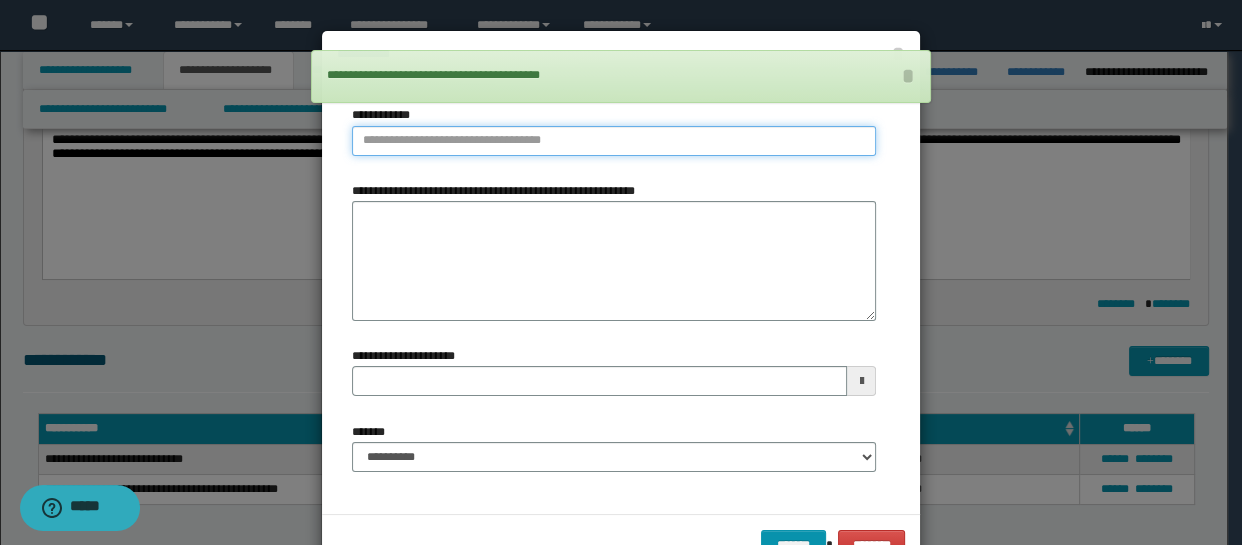 type on "**********" 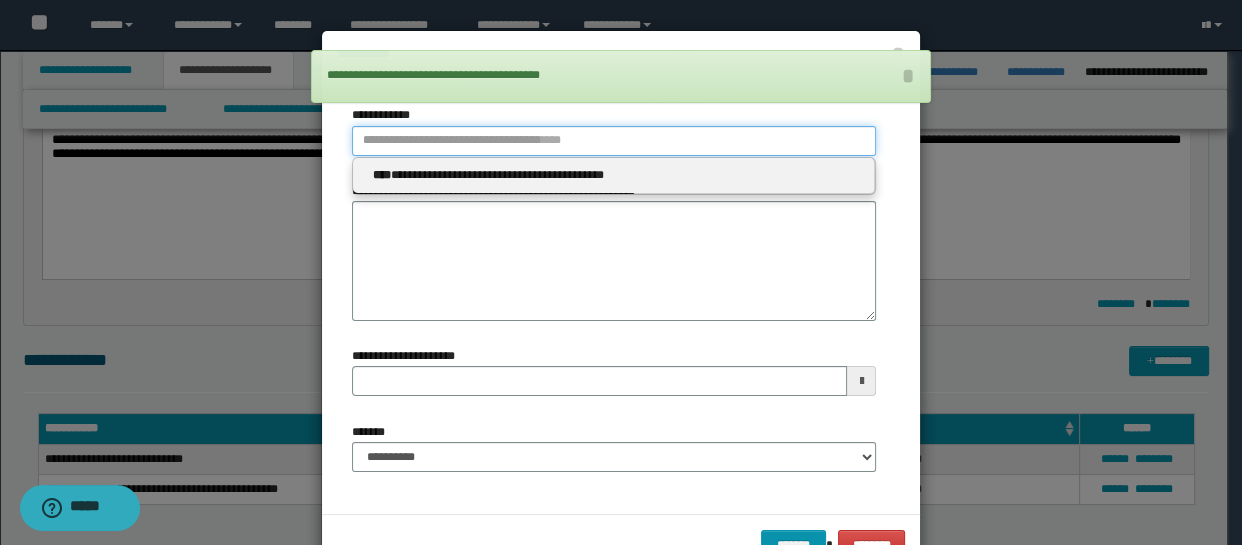click on "**********" at bounding box center [614, 141] 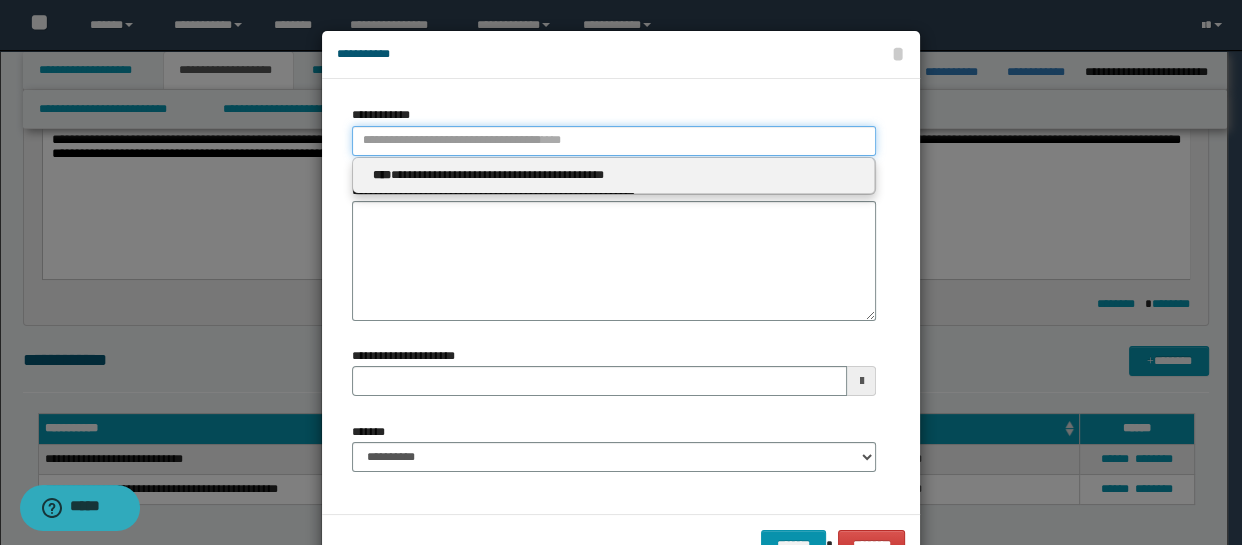 type 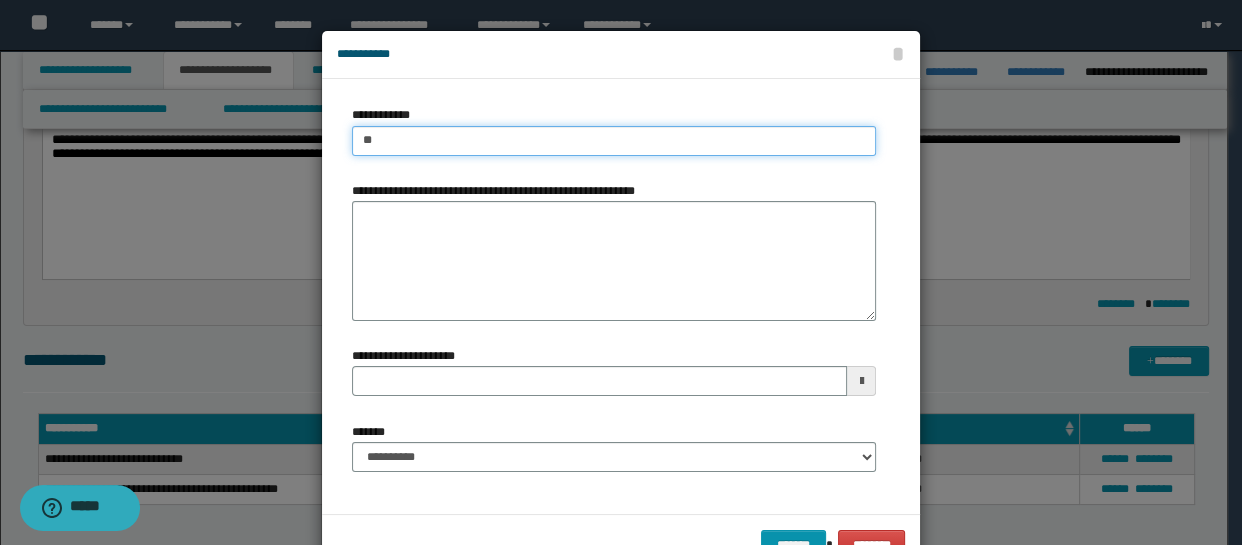 type on "***" 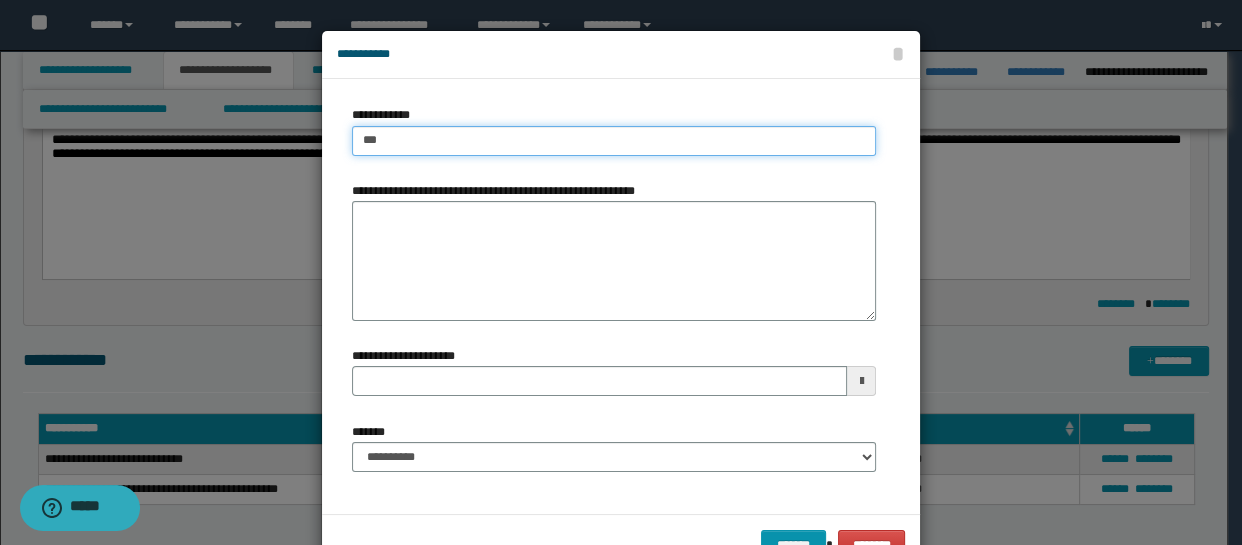 type on "**********" 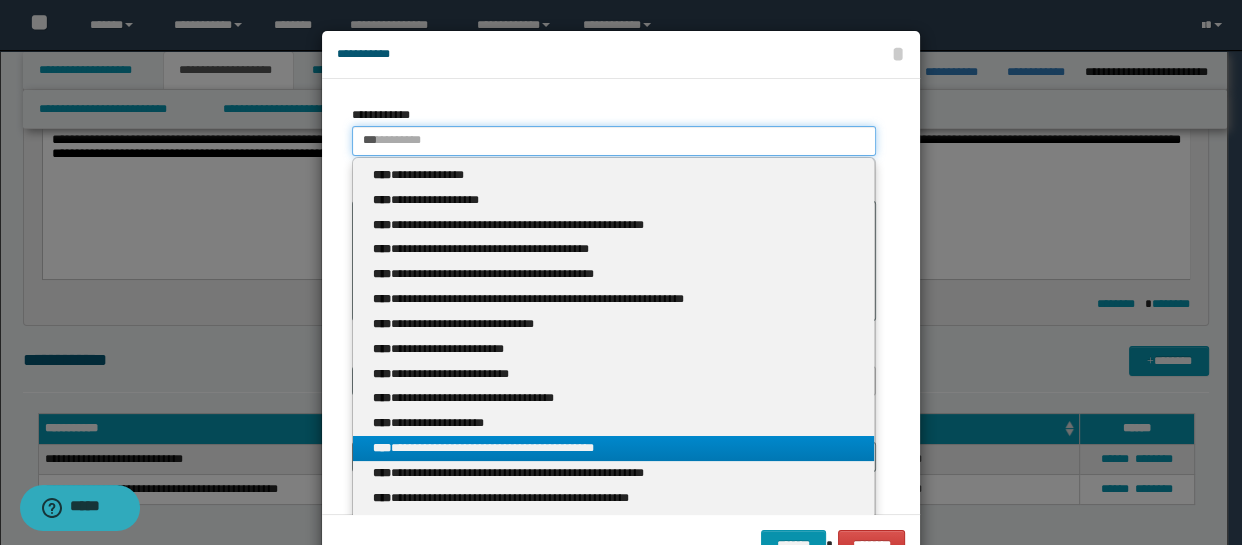 type on "***" 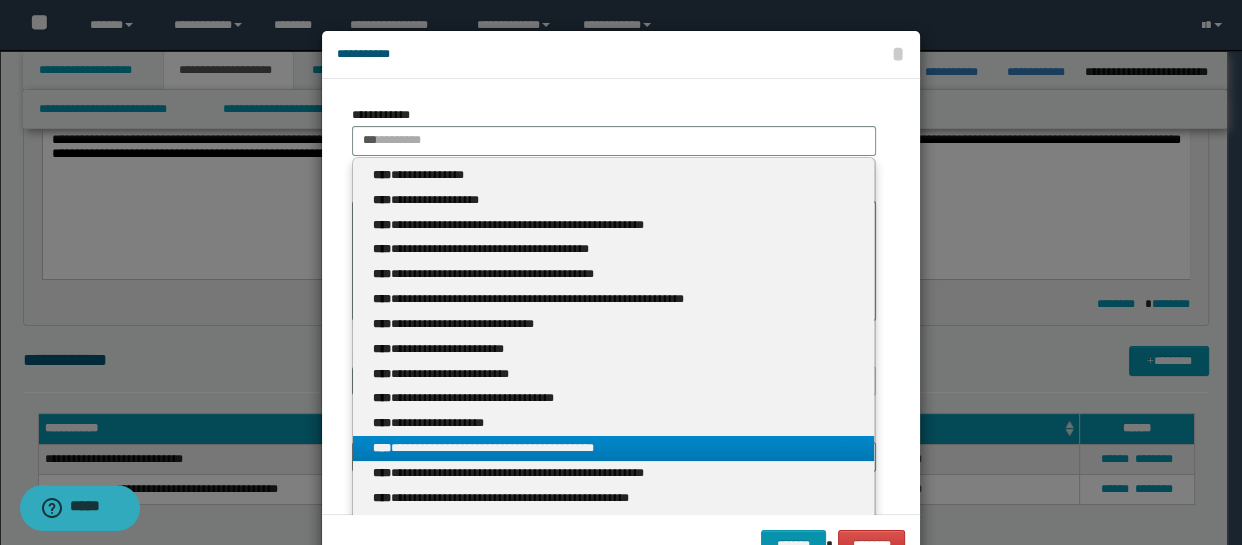click on "**********" at bounding box center (614, 448) 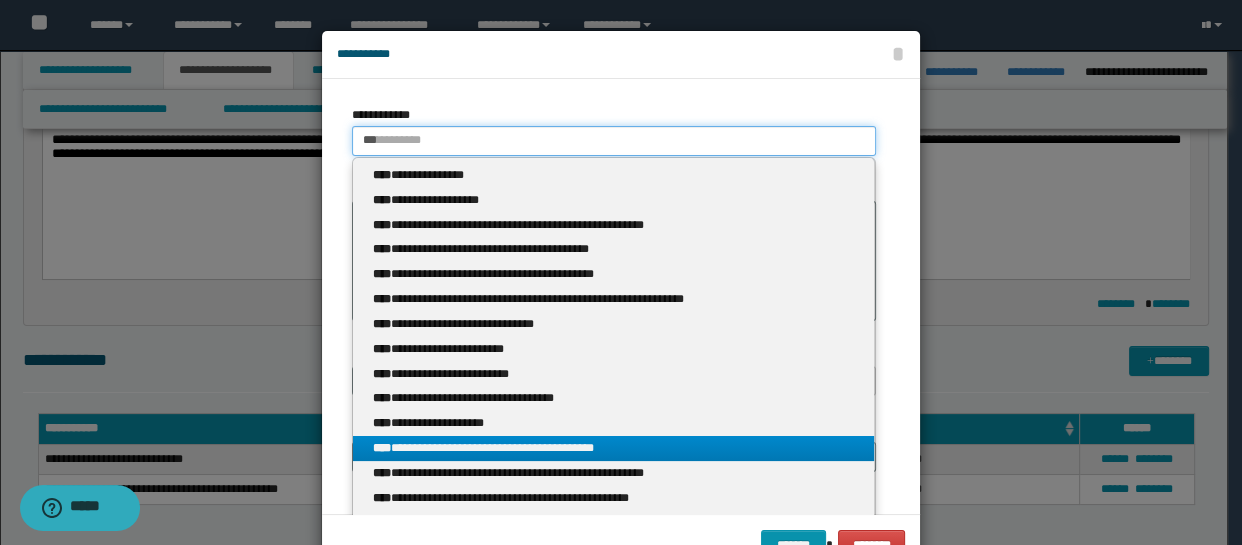 type 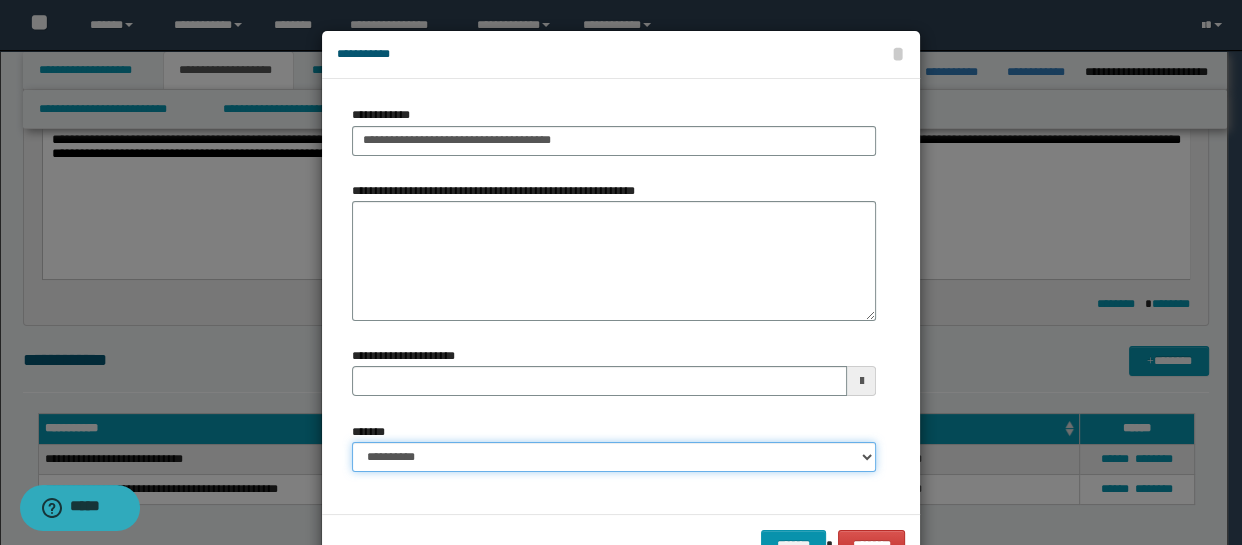 click on "**********" at bounding box center (614, 457) 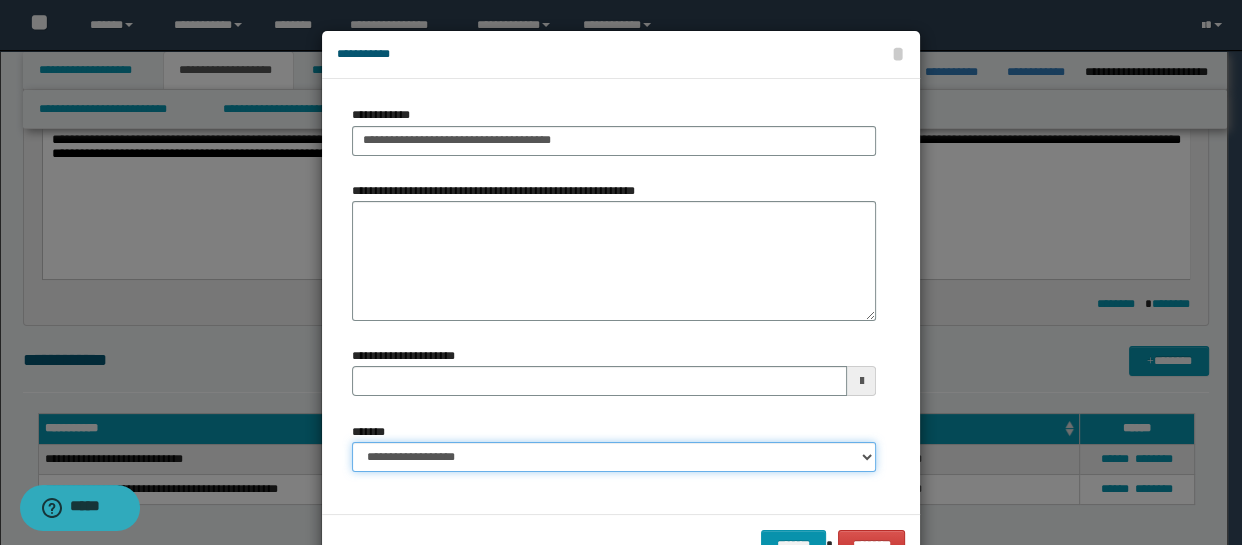 type 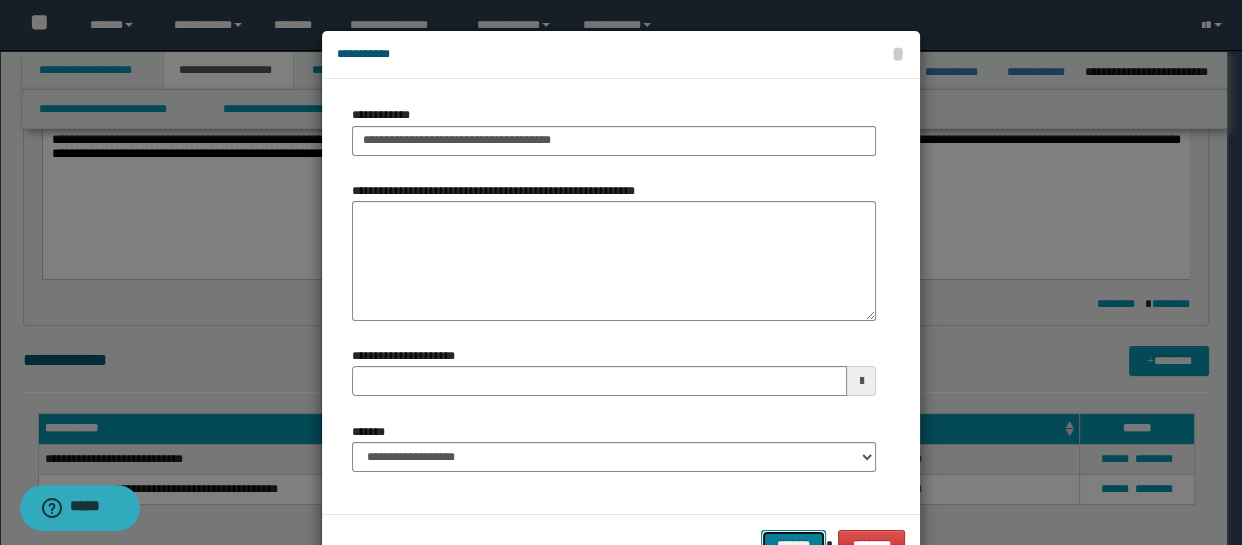 click on "*******" at bounding box center [793, 545] 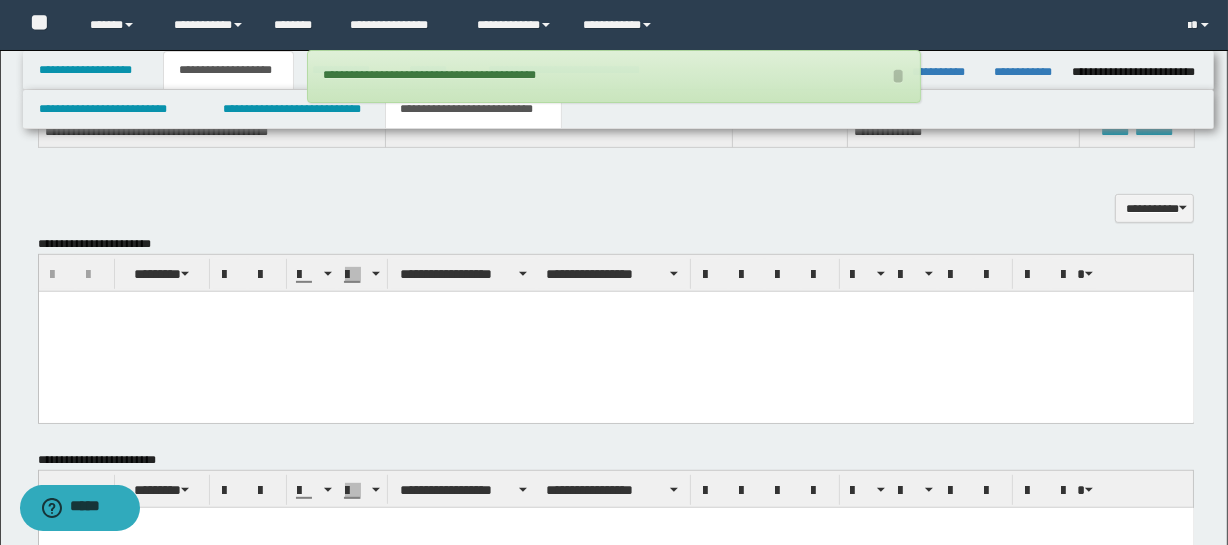 scroll, scrollTop: 830, scrollLeft: 0, axis: vertical 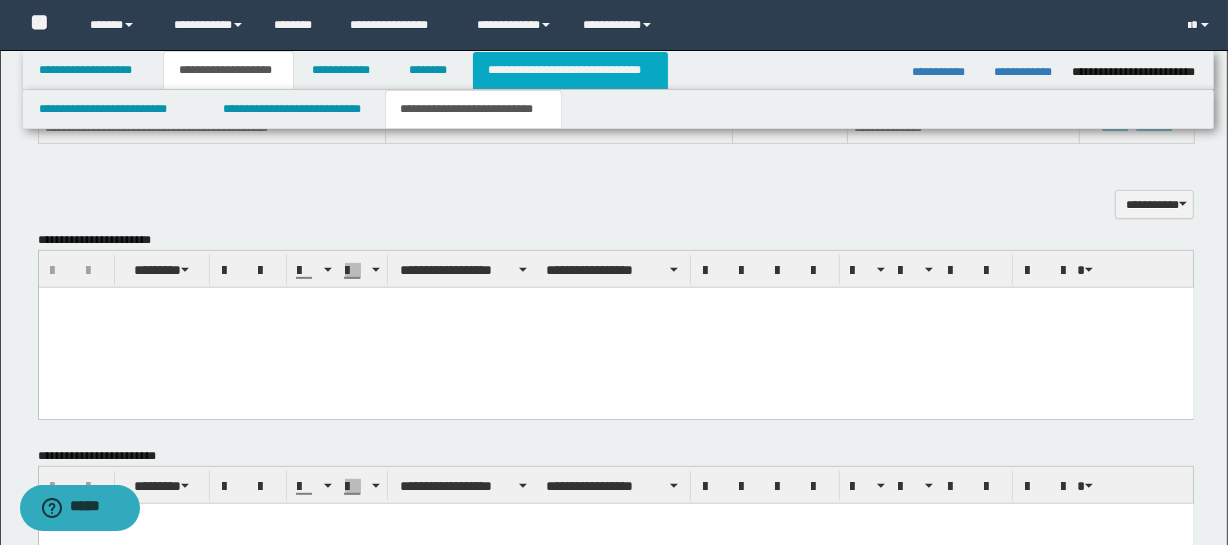 click on "**********" at bounding box center [570, 70] 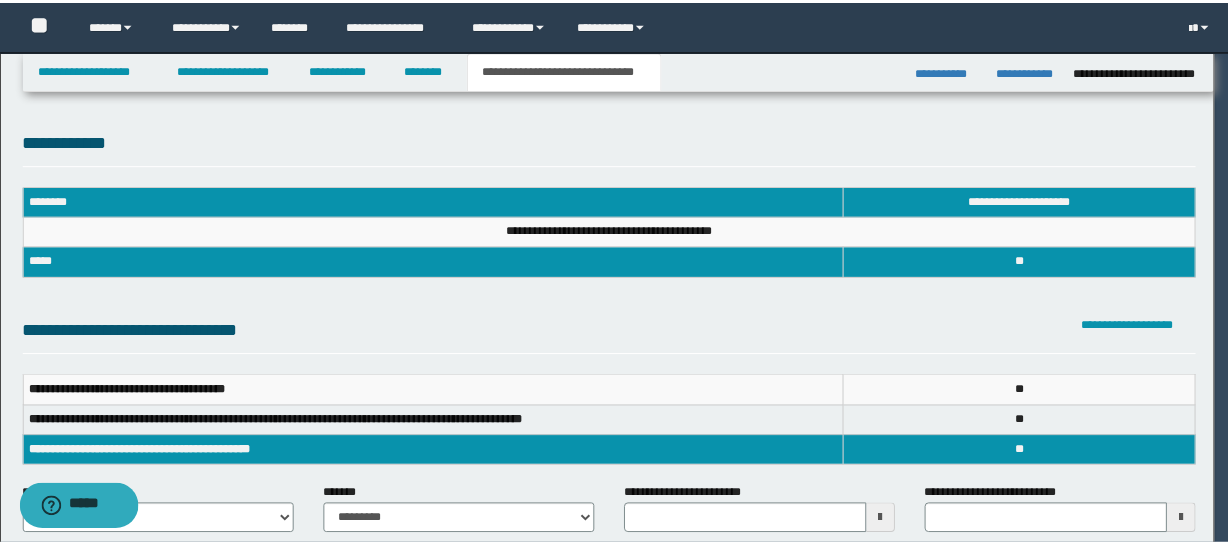scroll, scrollTop: 0, scrollLeft: 0, axis: both 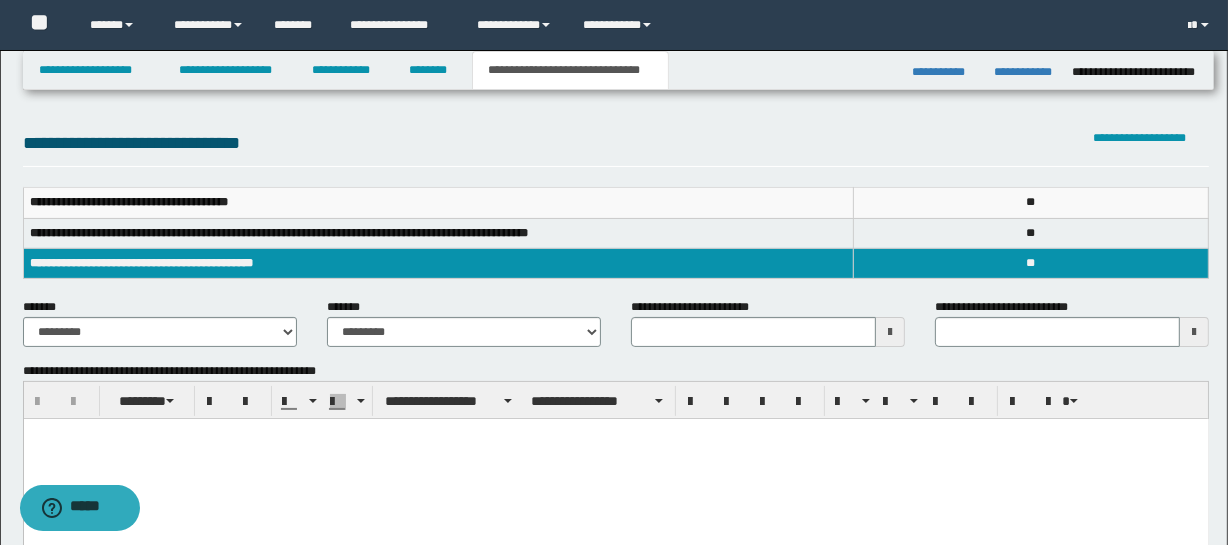 type 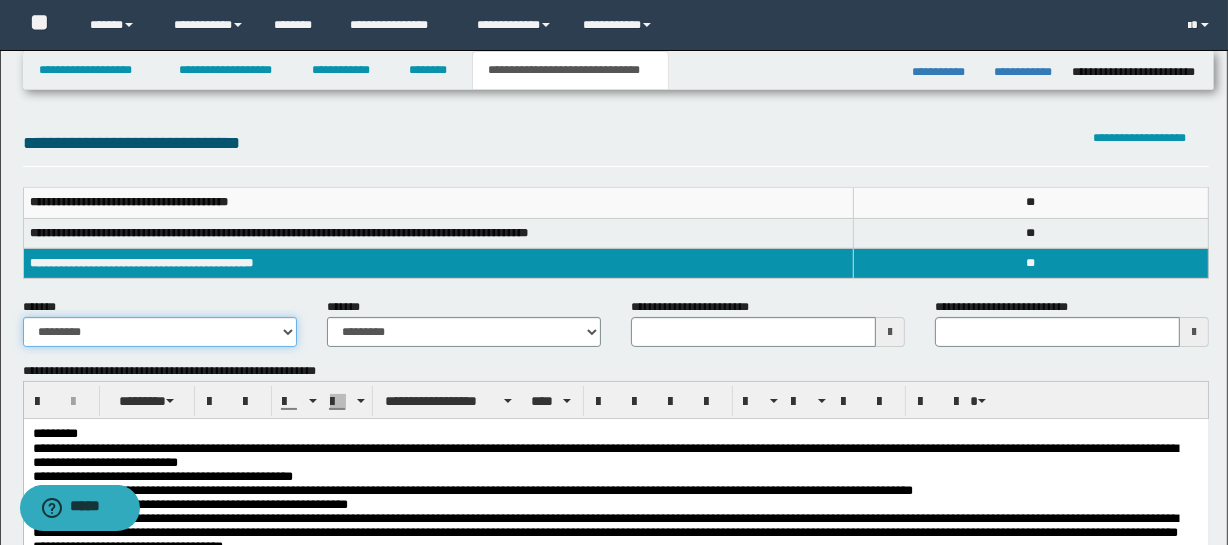 click on "**********" at bounding box center [160, 332] 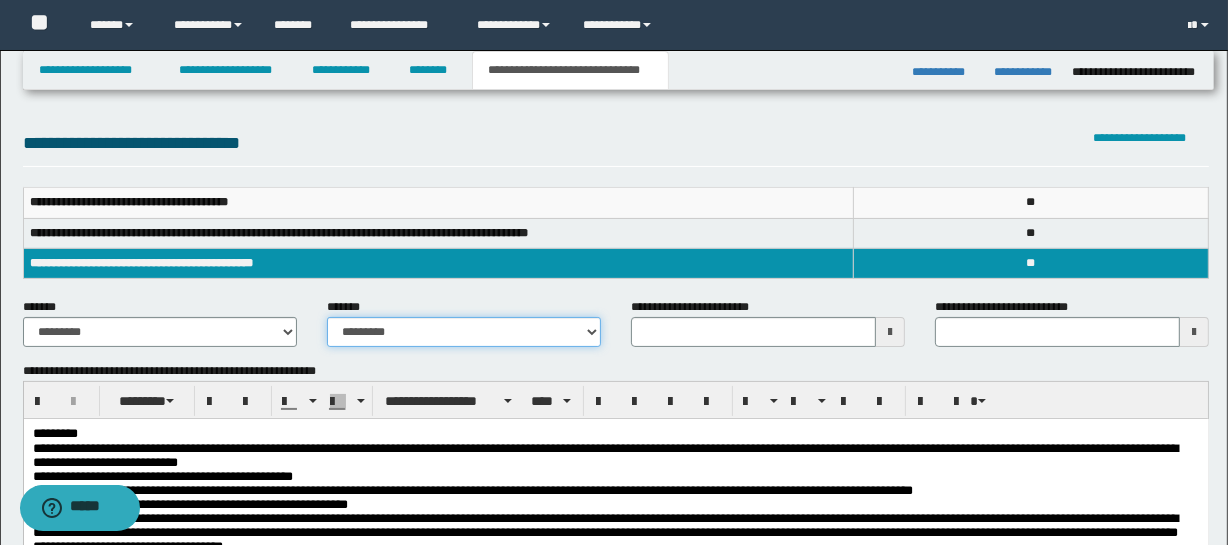 click on "**********" at bounding box center [464, 332] 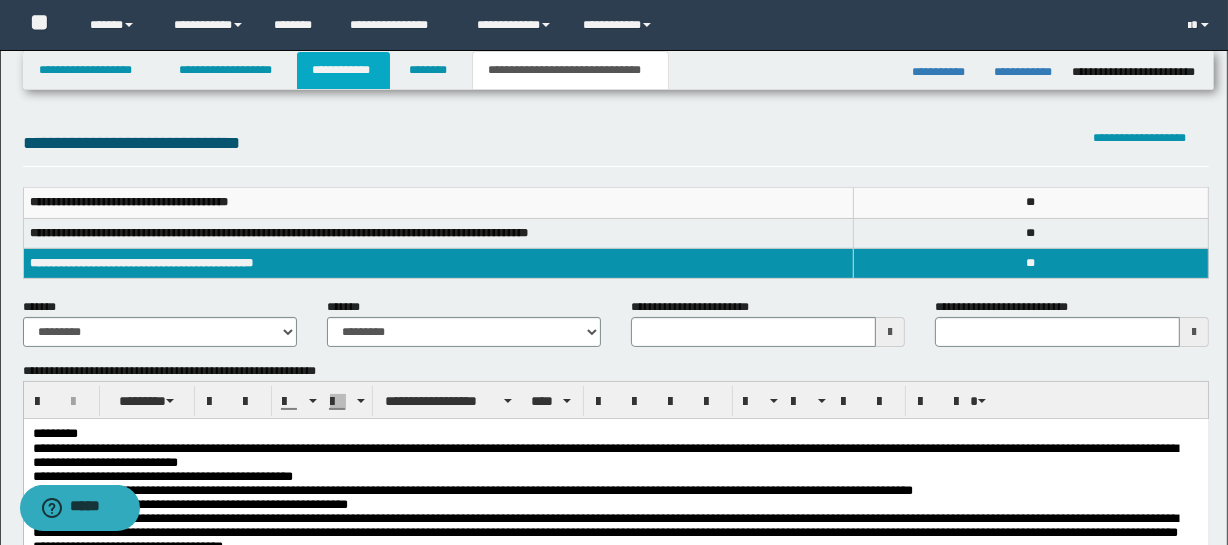click on "**********" at bounding box center (343, 70) 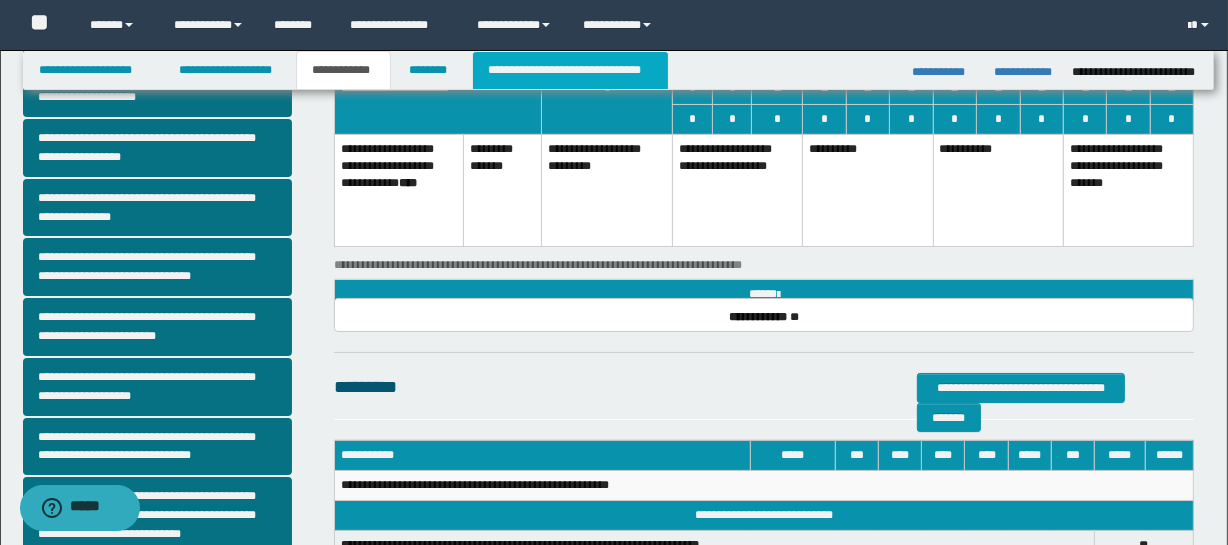 click on "**********" at bounding box center [570, 70] 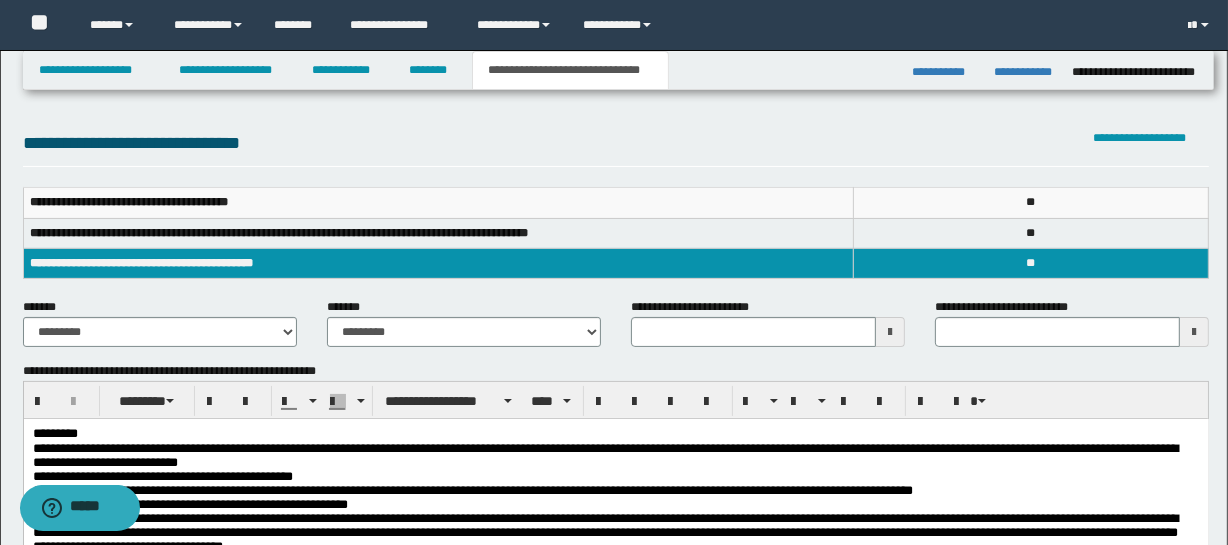 click at bounding box center (890, 332) 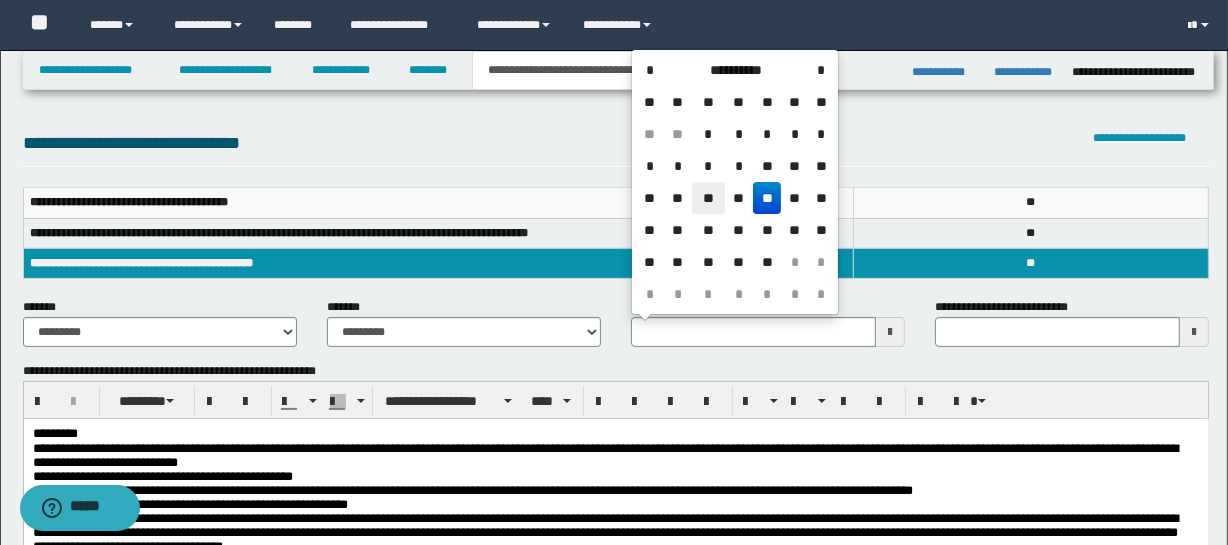 click on "**" at bounding box center [708, 198] 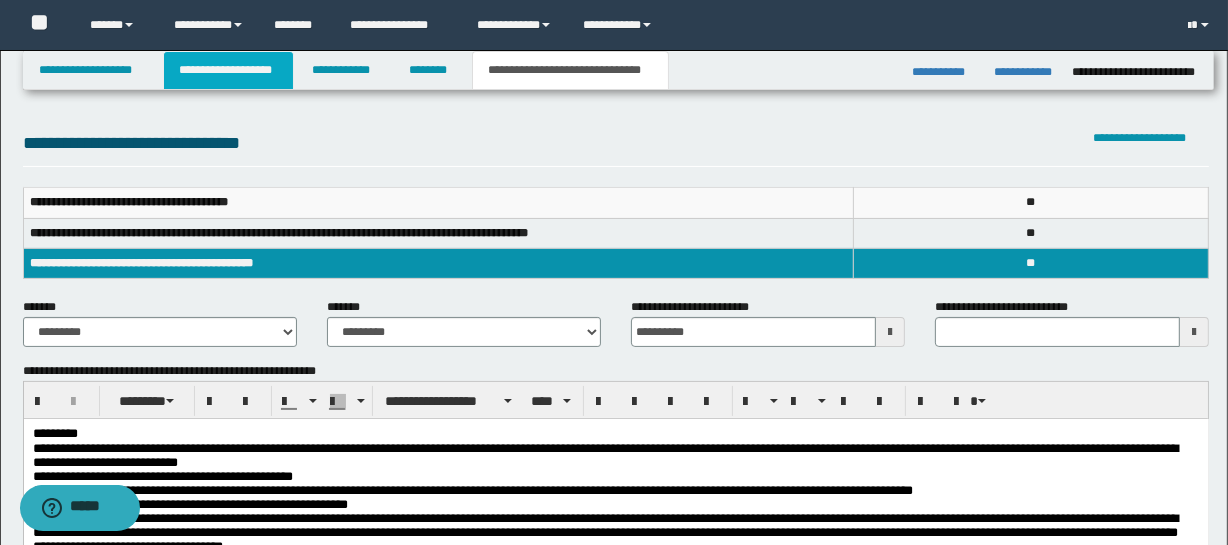 click on "**********" at bounding box center [228, 70] 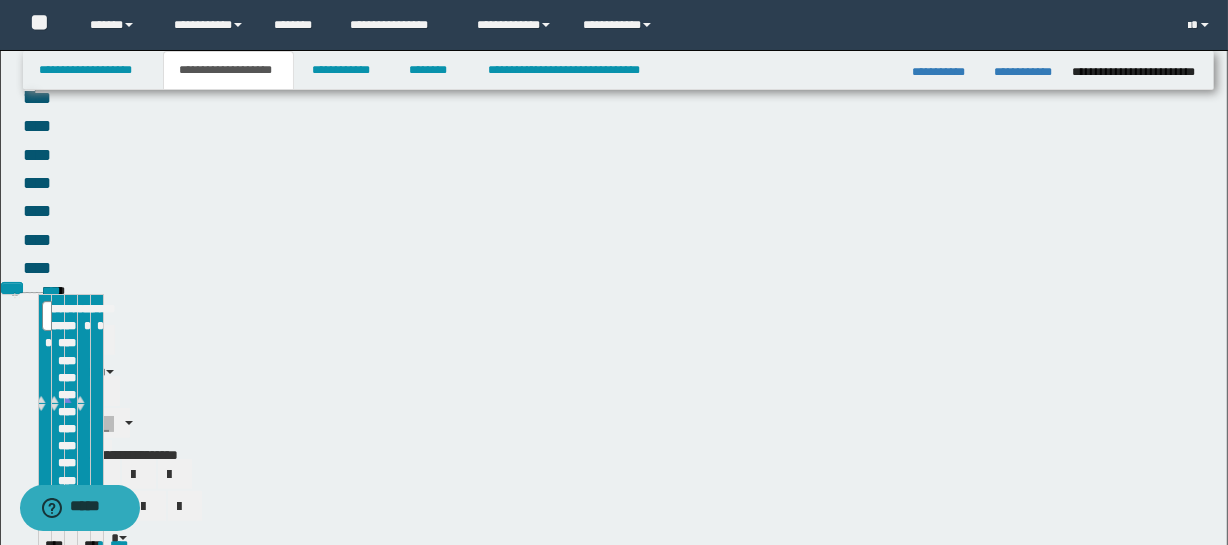 scroll, scrollTop: 219, scrollLeft: 0, axis: vertical 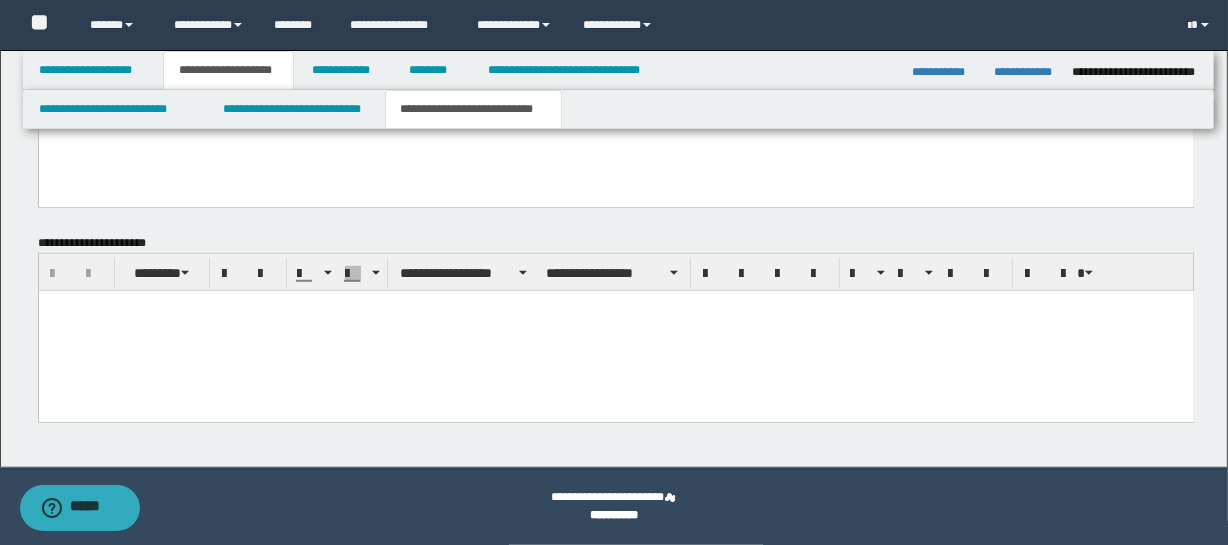 click at bounding box center [615, 330] 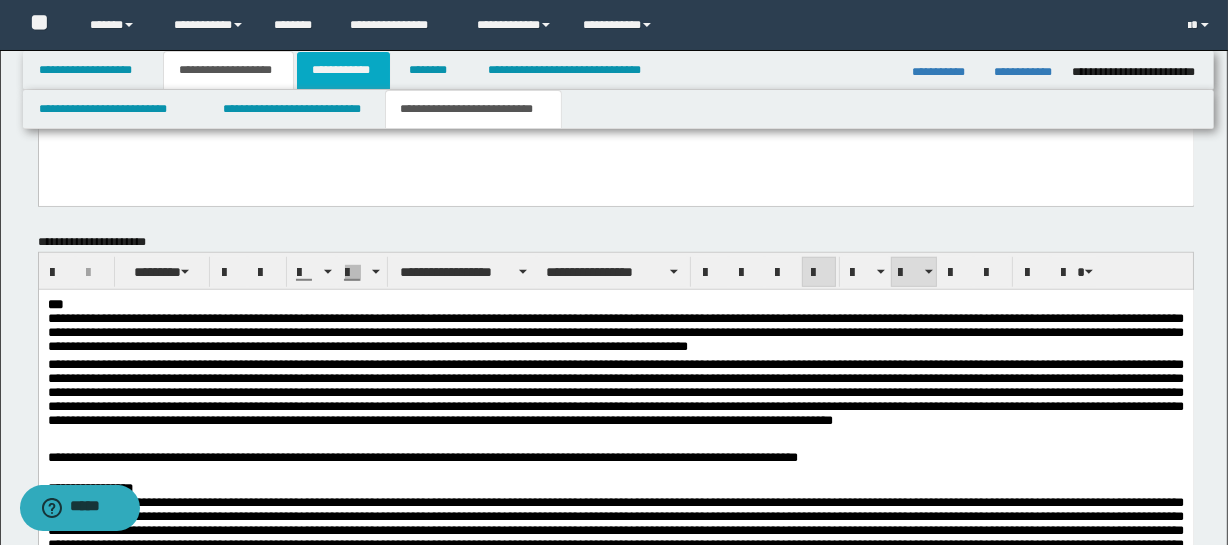 click on "**********" at bounding box center (343, 70) 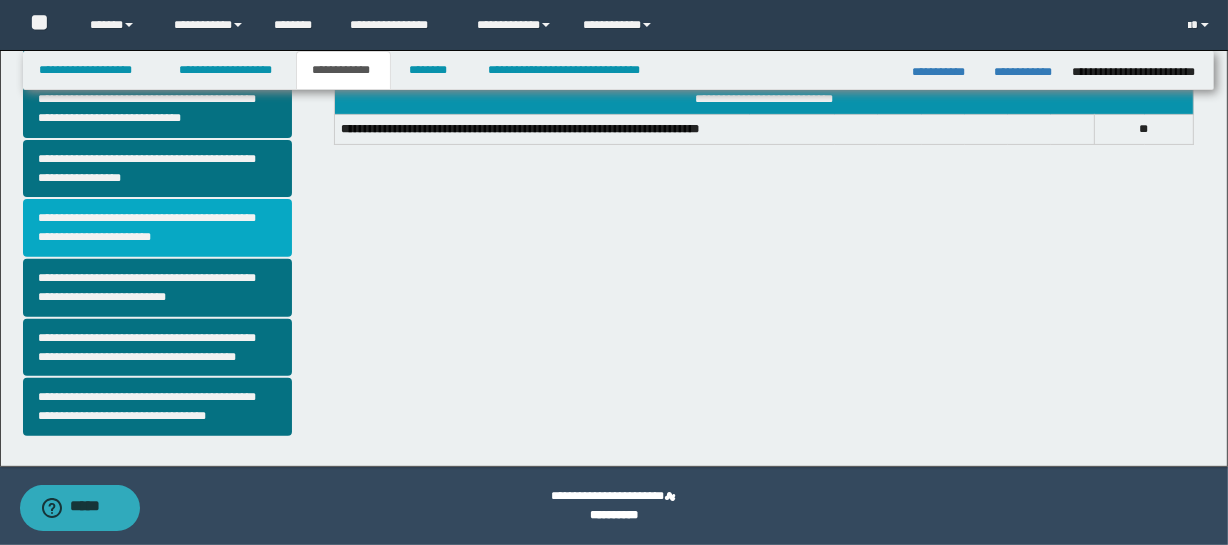 click on "**********" at bounding box center [158, 228] 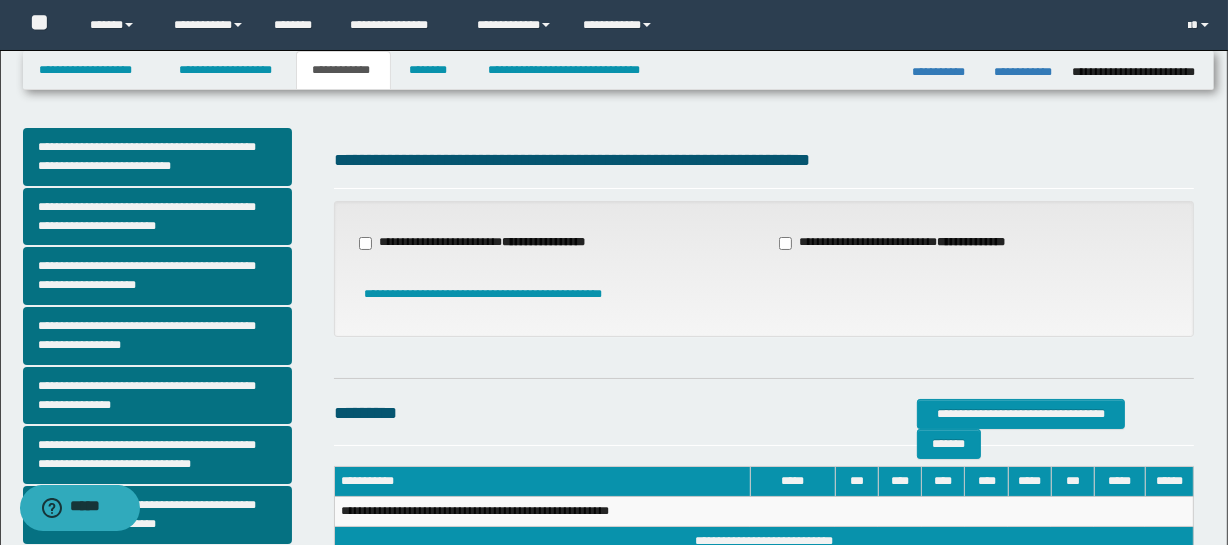 click on "**********" at bounding box center [484, 243] 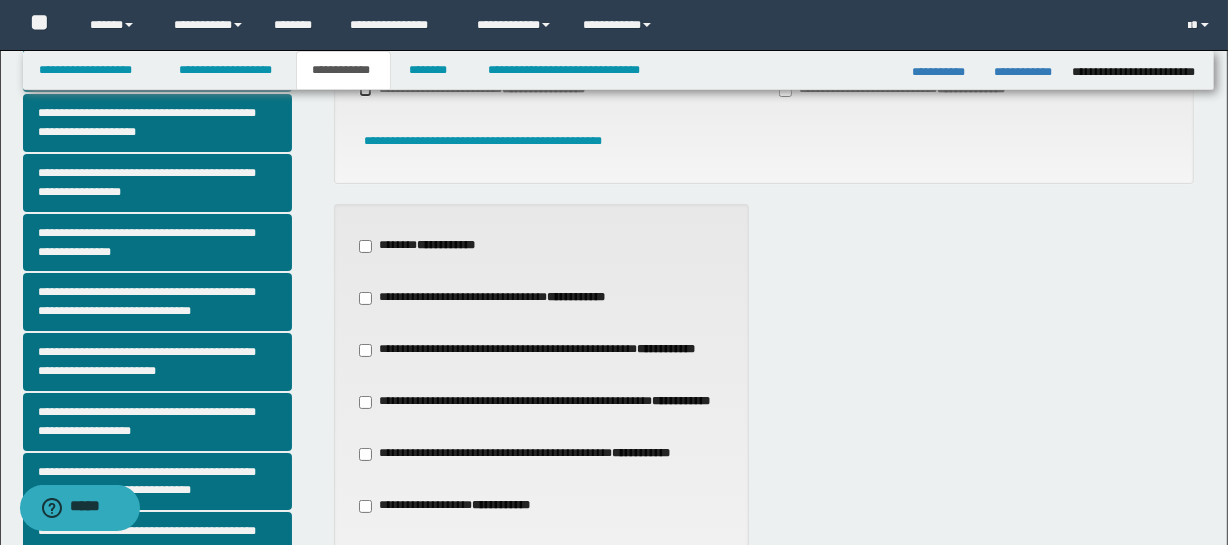 scroll, scrollTop: 183, scrollLeft: 0, axis: vertical 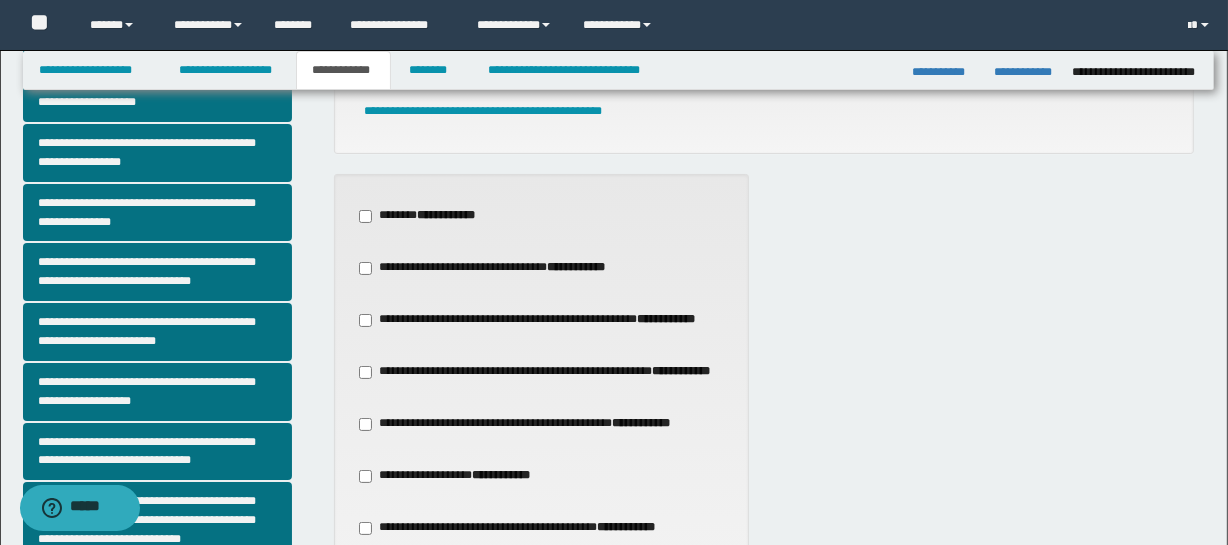 click on "**********" at bounding box center (527, 424) 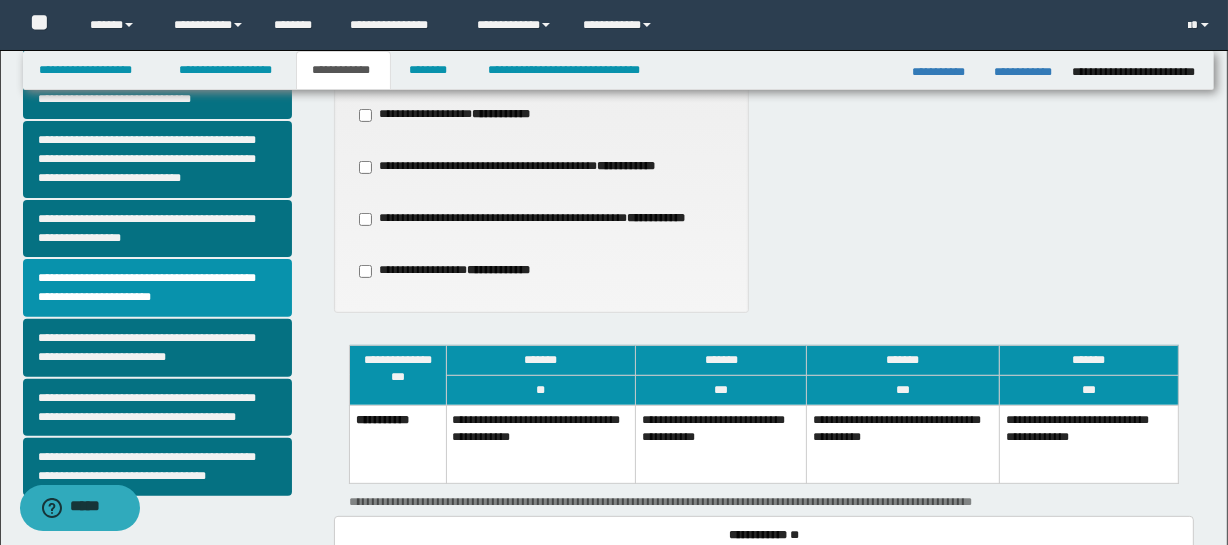 scroll, scrollTop: 550, scrollLeft: 0, axis: vertical 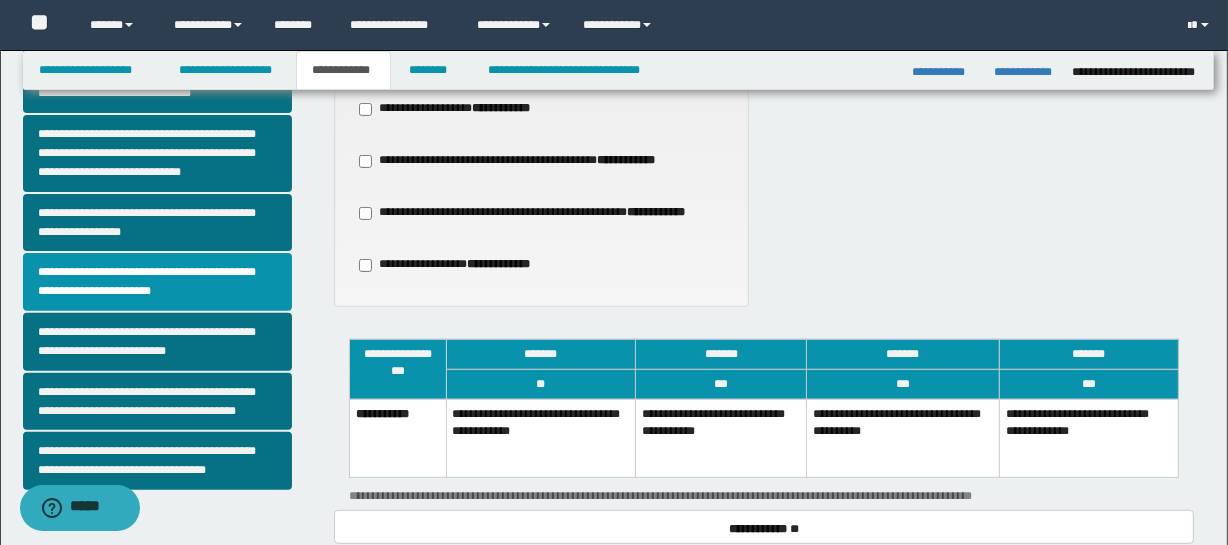 click on "**********" at bounding box center [721, 438] 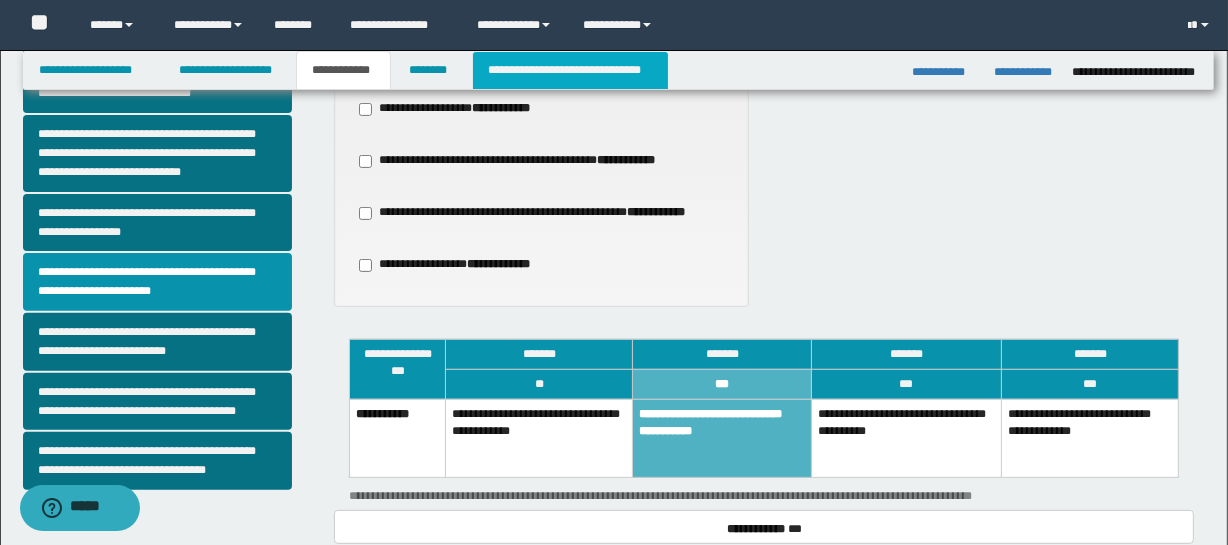 click on "**********" at bounding box center [570, 70] 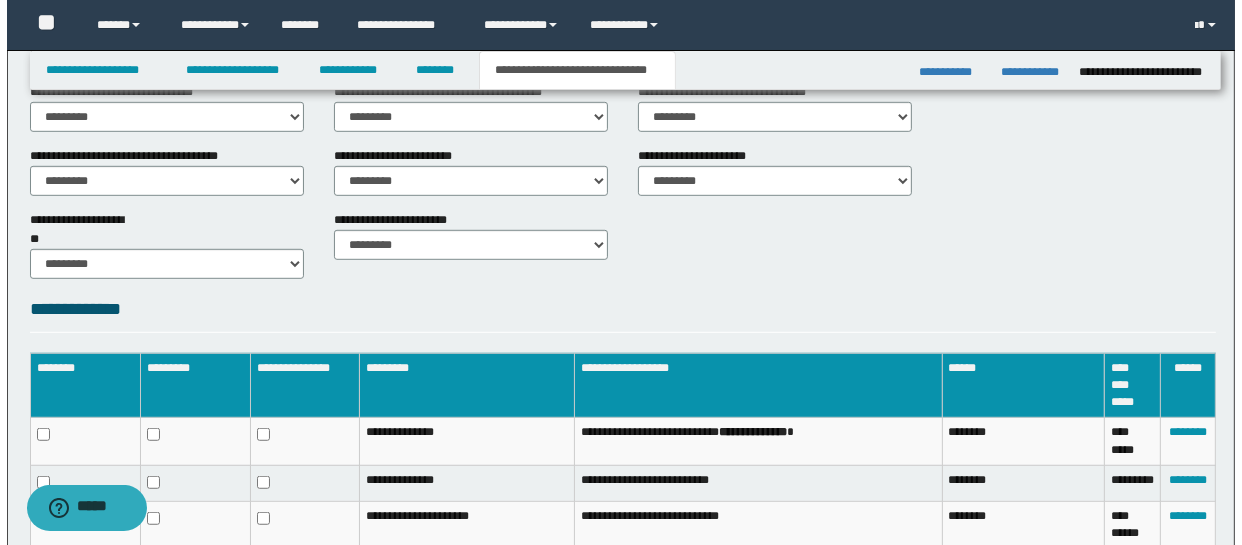 scroll, scrollTop: 1215, scrollLeft: 0, axis: vertical 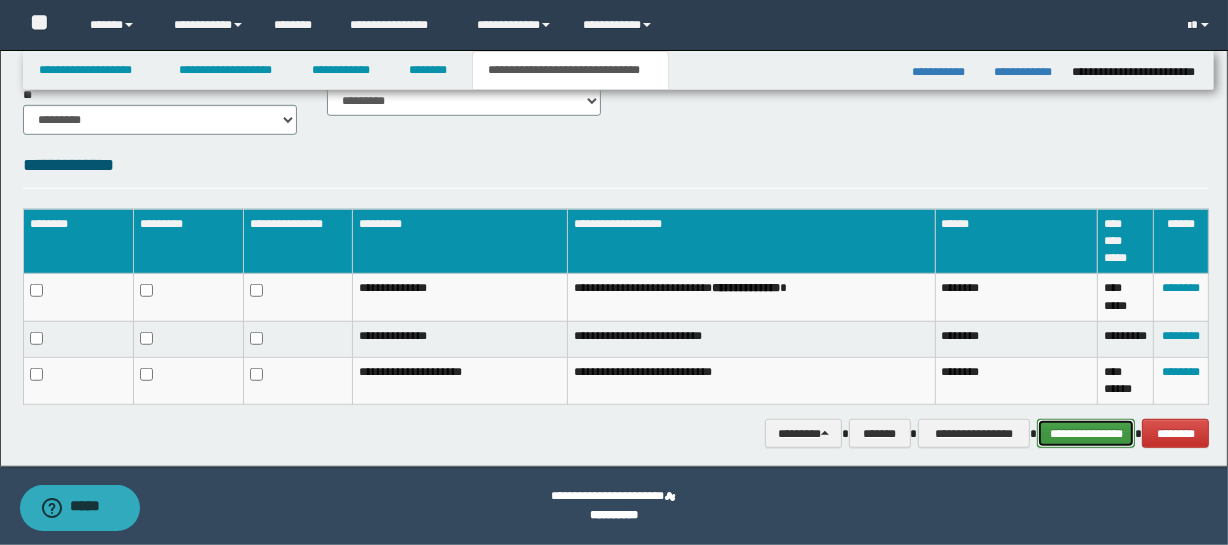 click on "**********" at bounding box center (1086, 434) 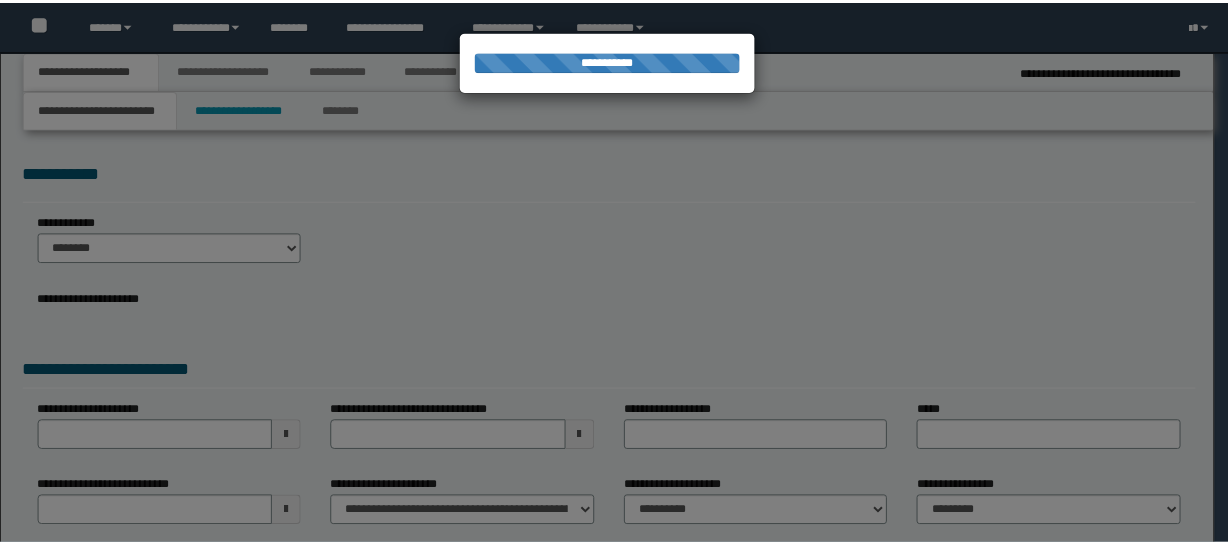 scroll, scrollTop: 0, scrollLeft: 0, axis: both 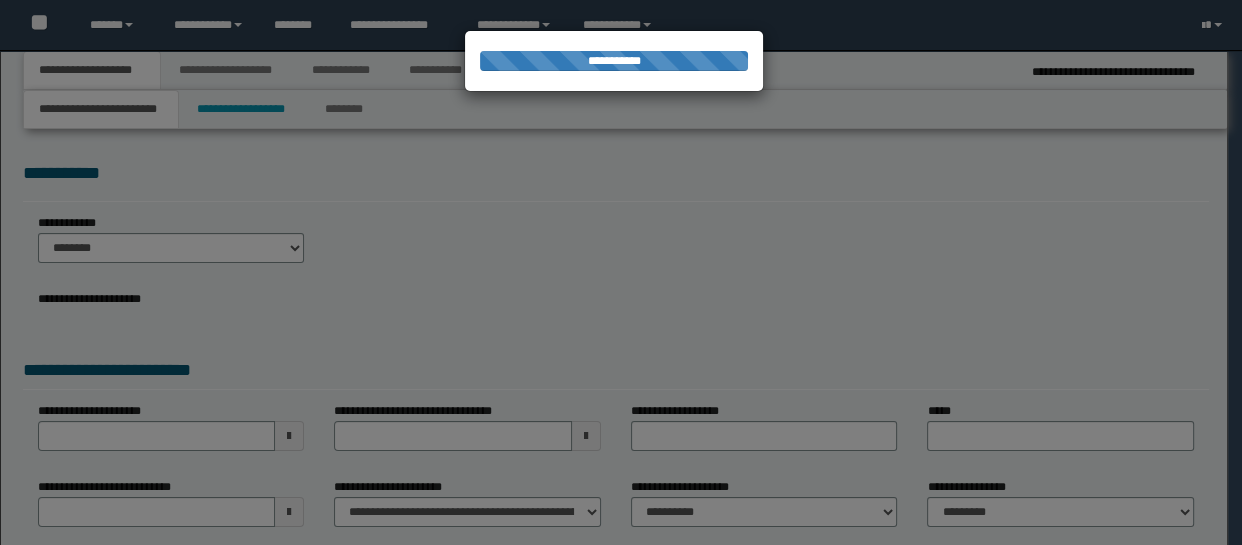 select on "*" 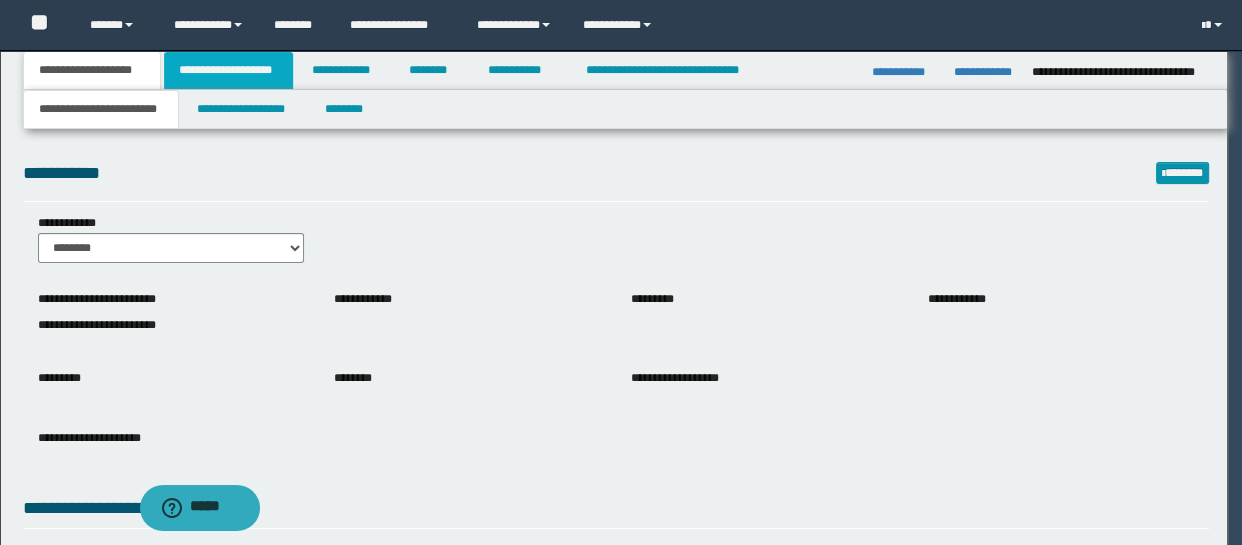 scroll, scrollTop: 0, scrollLeft: 0, axis: both 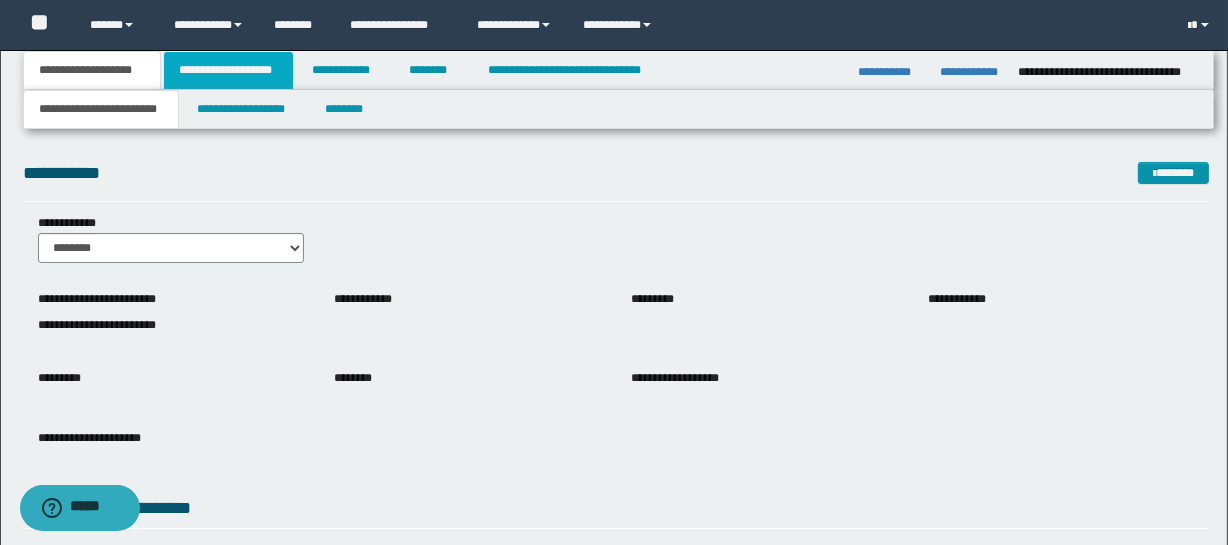 click on "**********" at bounding box center (228, 70) 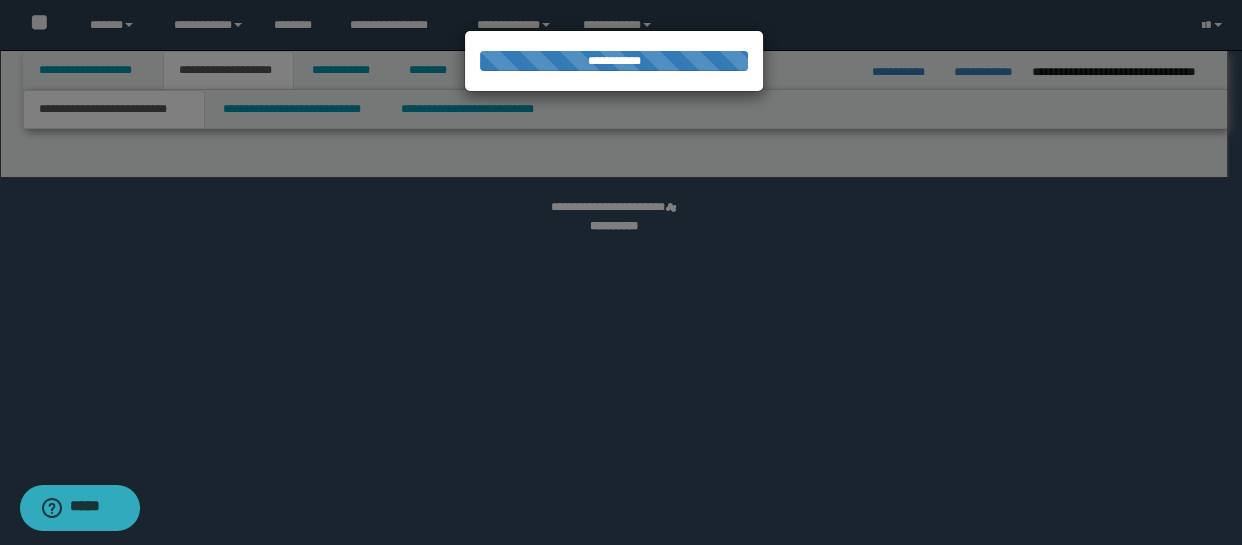 click at bounding box center [621, 272] 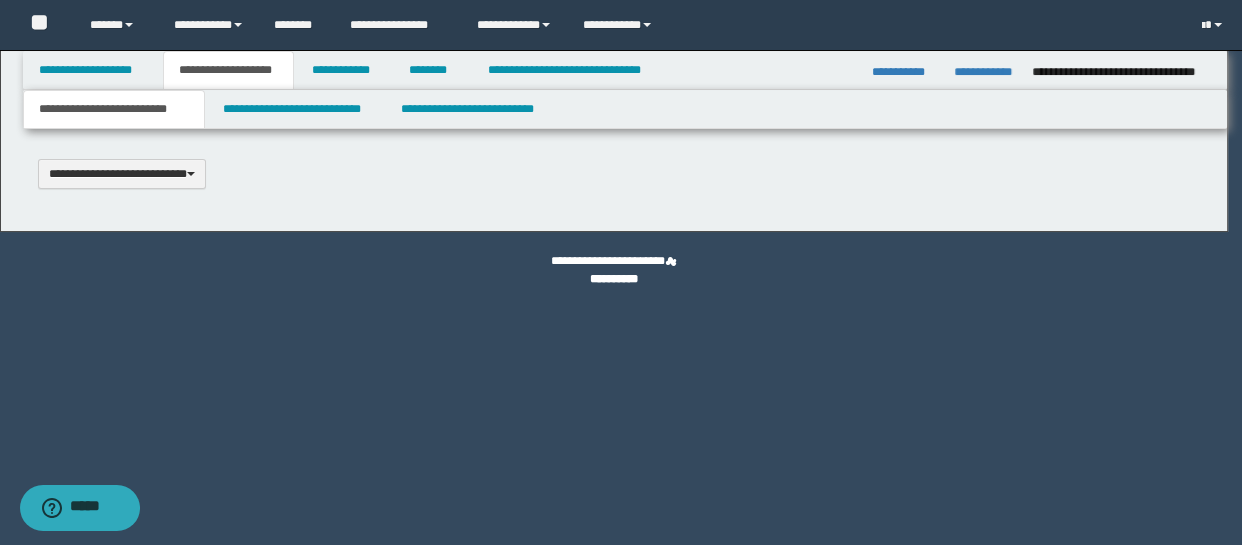 scroll, scrollTop: 0, scrollLeft: 0, axis: both 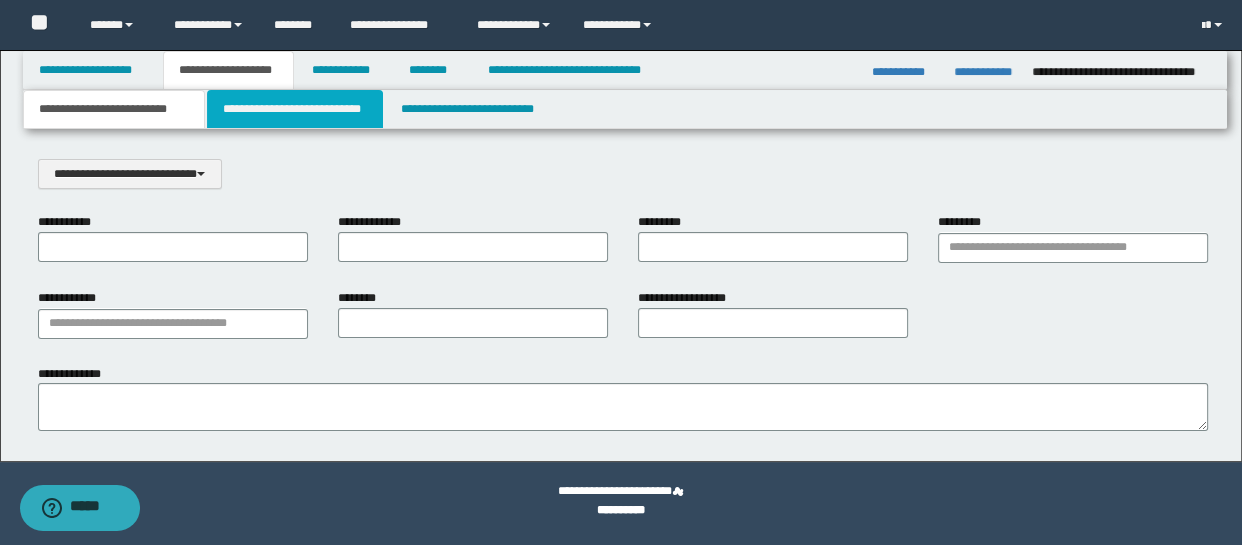 click on "**********" at bounding box center [294, 109] 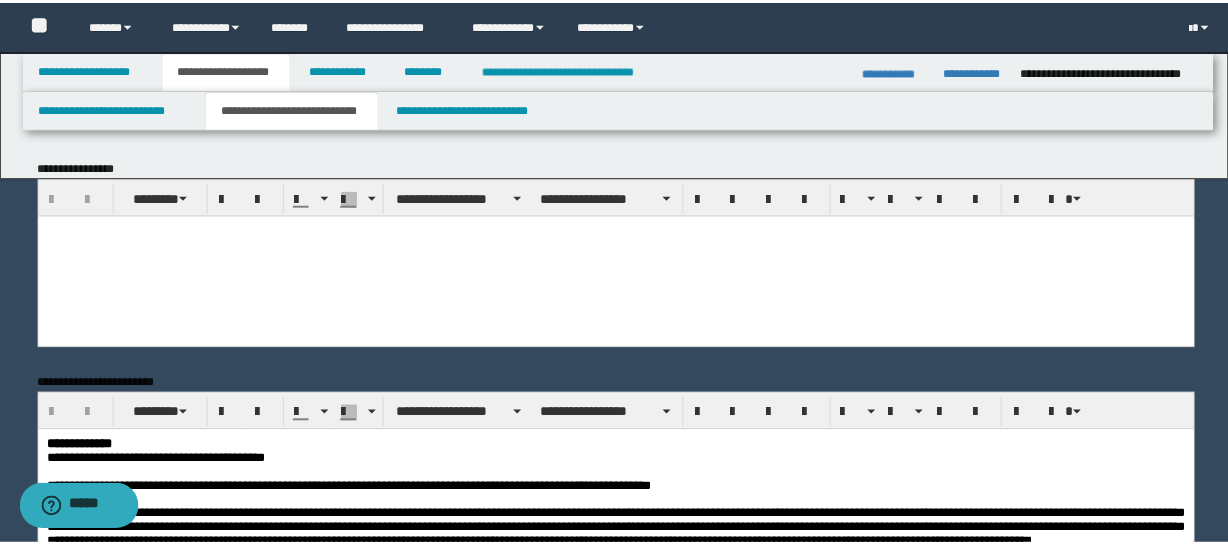 scroll, scrollTop: 0, scrollLeft: 0, axis: both 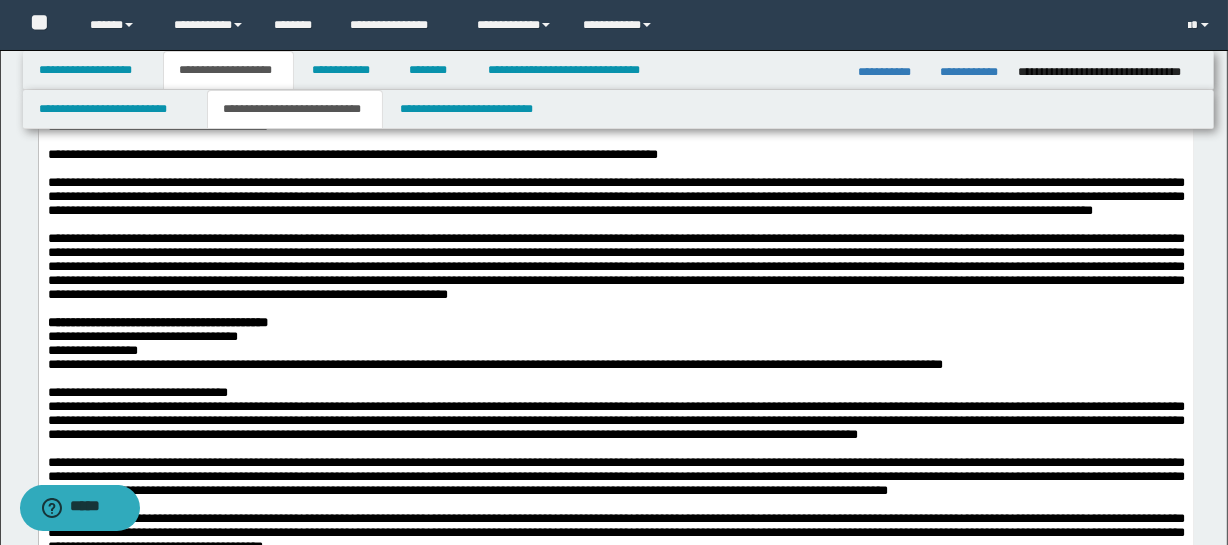 click on "**********" at bounding box center (352, 154) 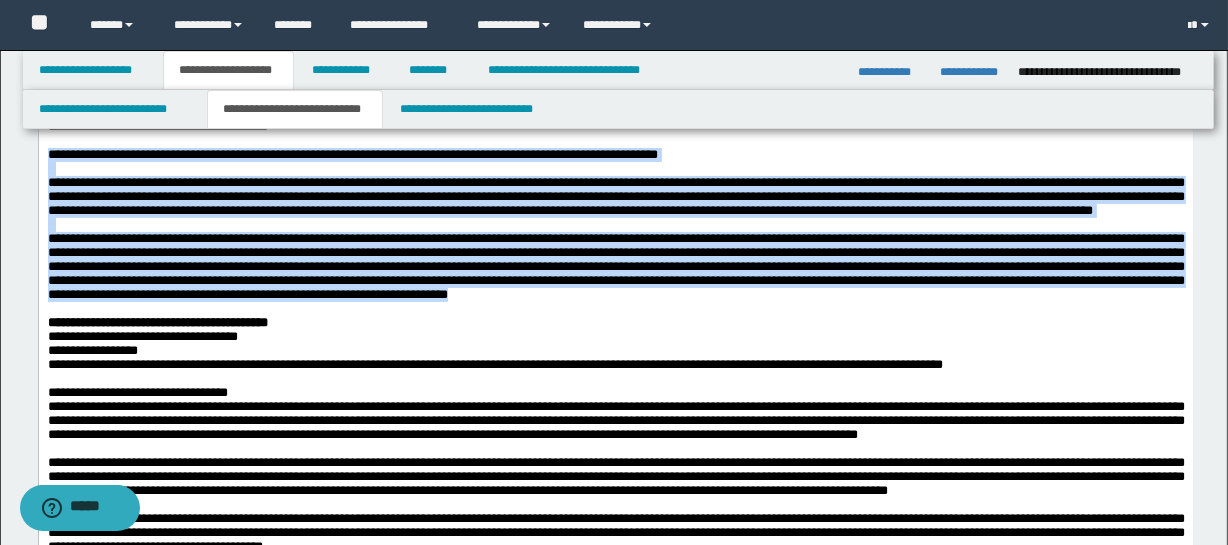 copy on "**********" 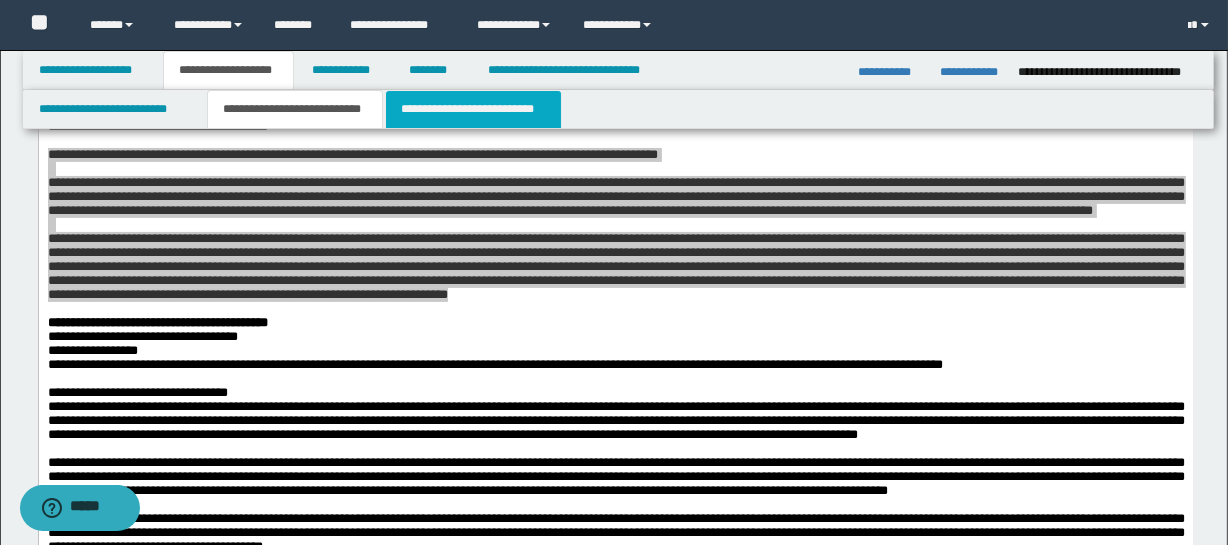 click on "**********" at bounding box center (473, 109) 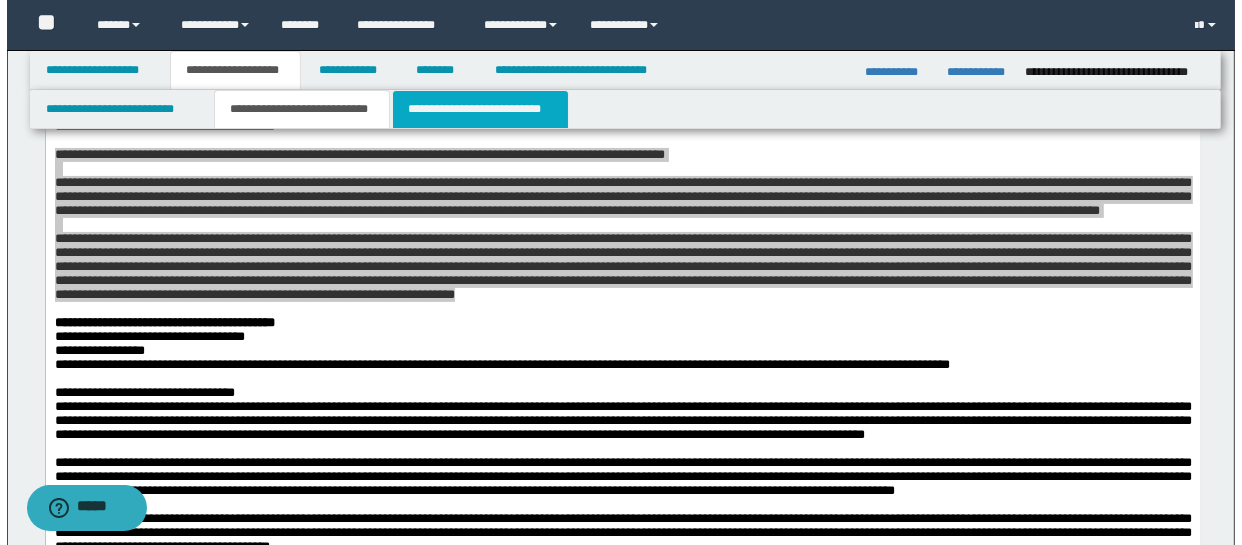 scroll, scrollTop: 0, scrollLeft: 0, axis: both 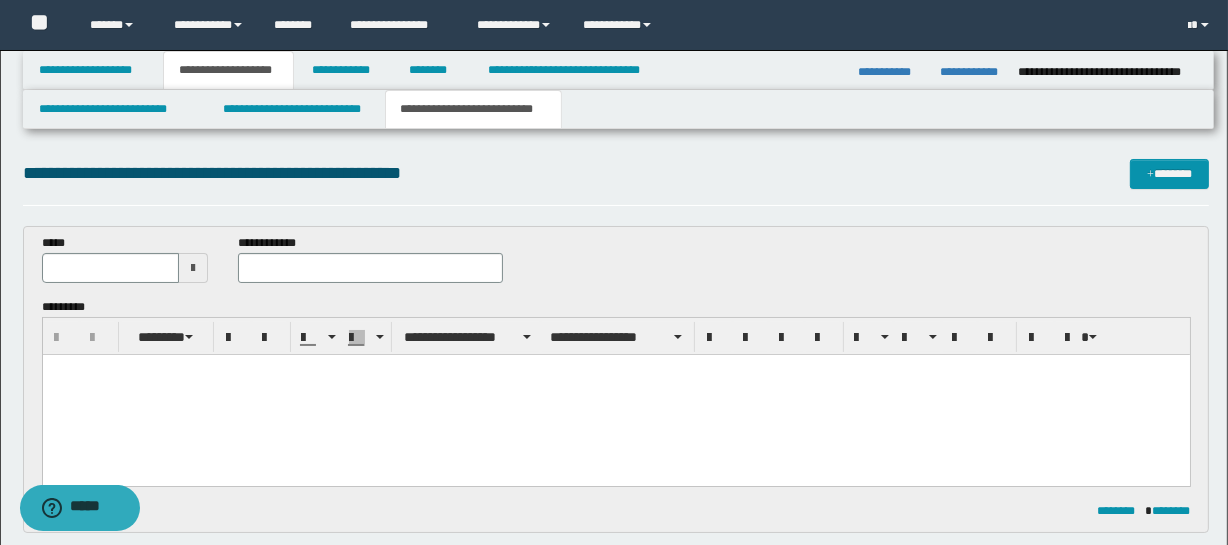 click at bounding box center [193, 268] 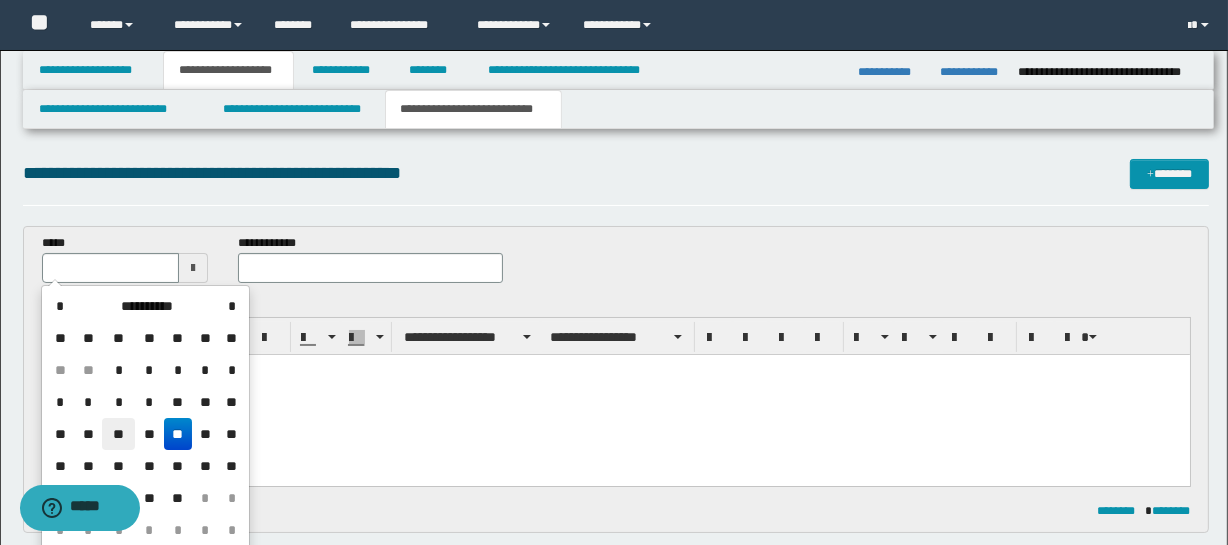 click on "**" at bounding box center [118, 434] 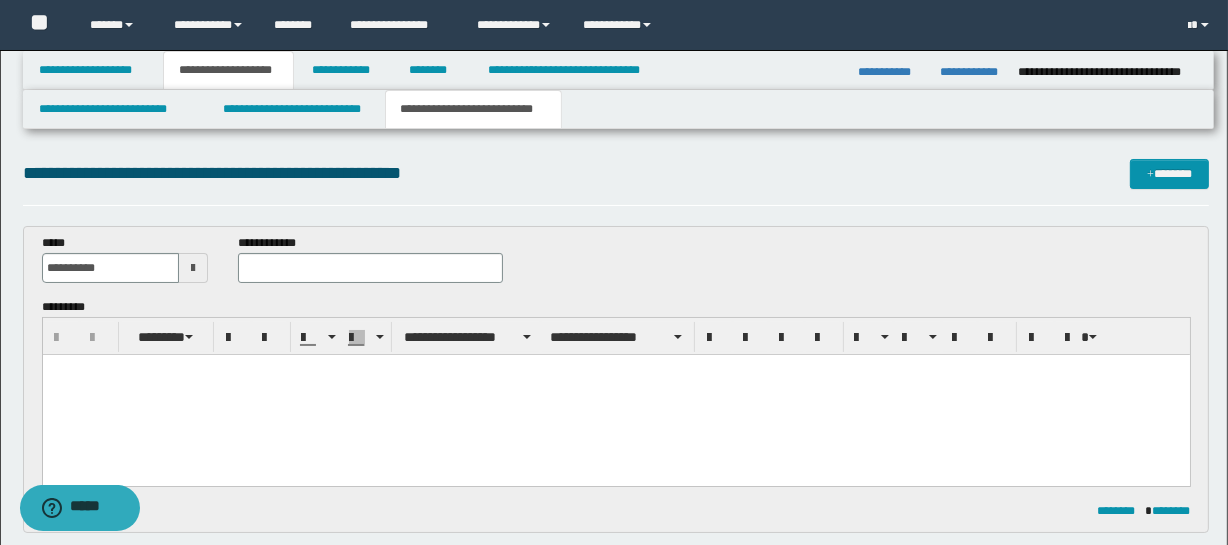 click at bounding box center (615, 395) 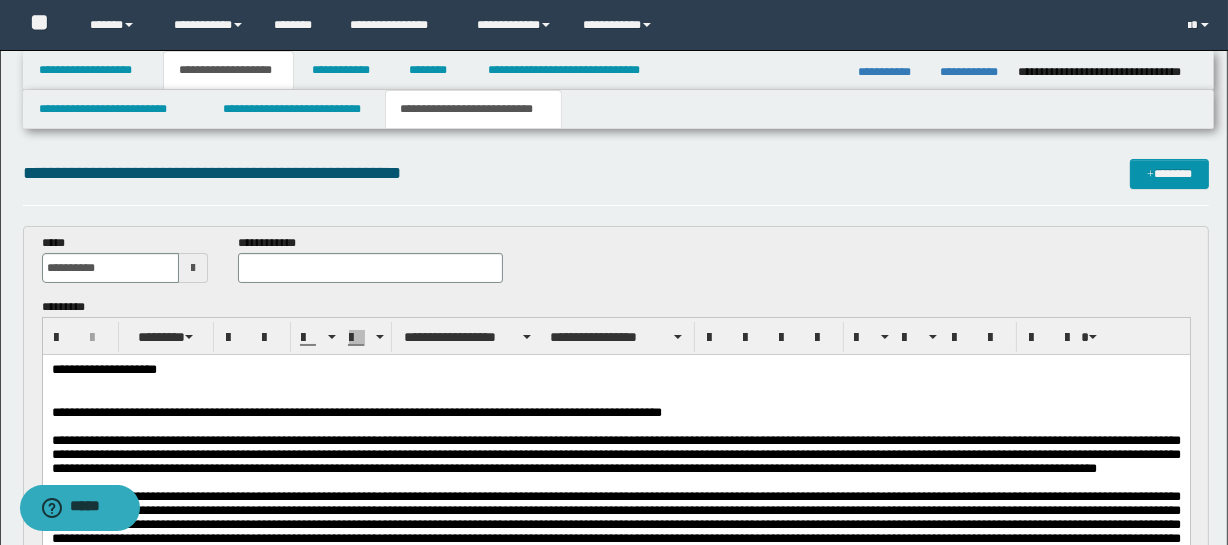 click at bounding box center (615, 399) 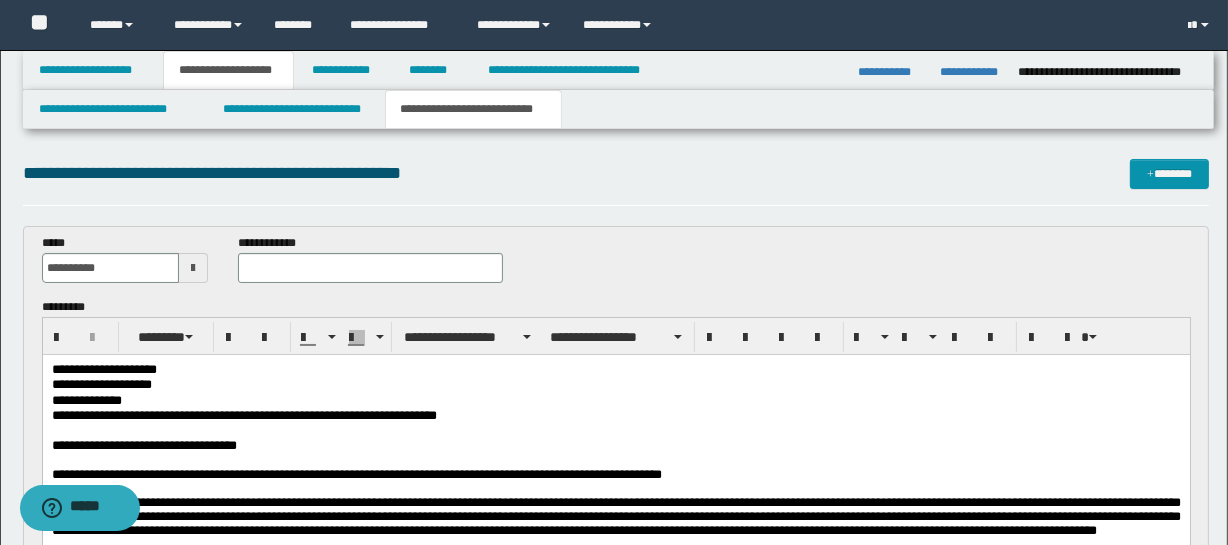 click on "**********" at bounding box center [615, 446] 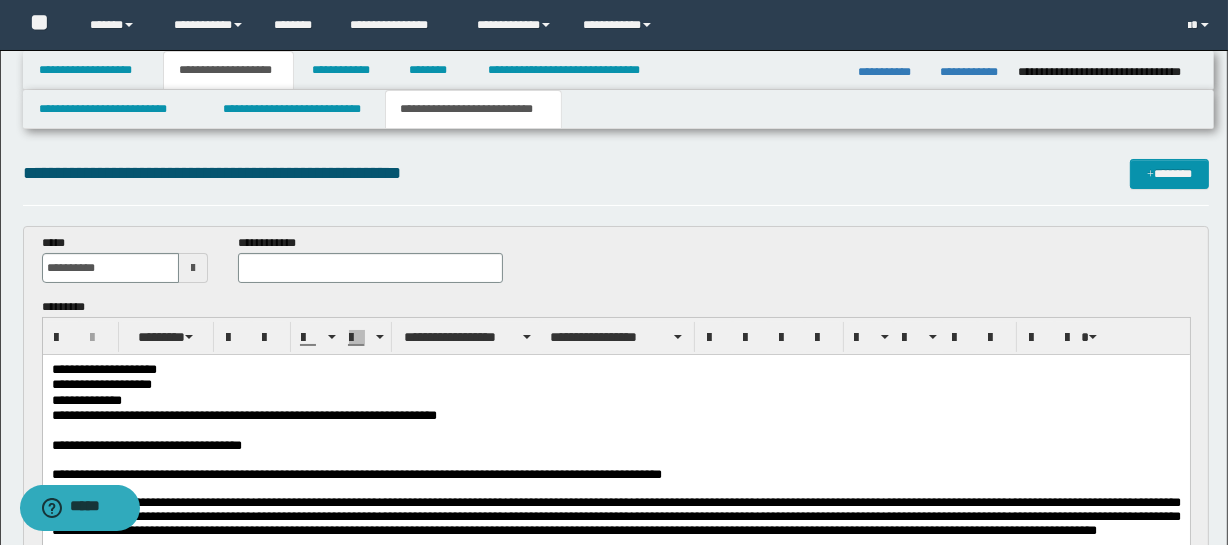 click on "**********" at bounding box center (615, 446) 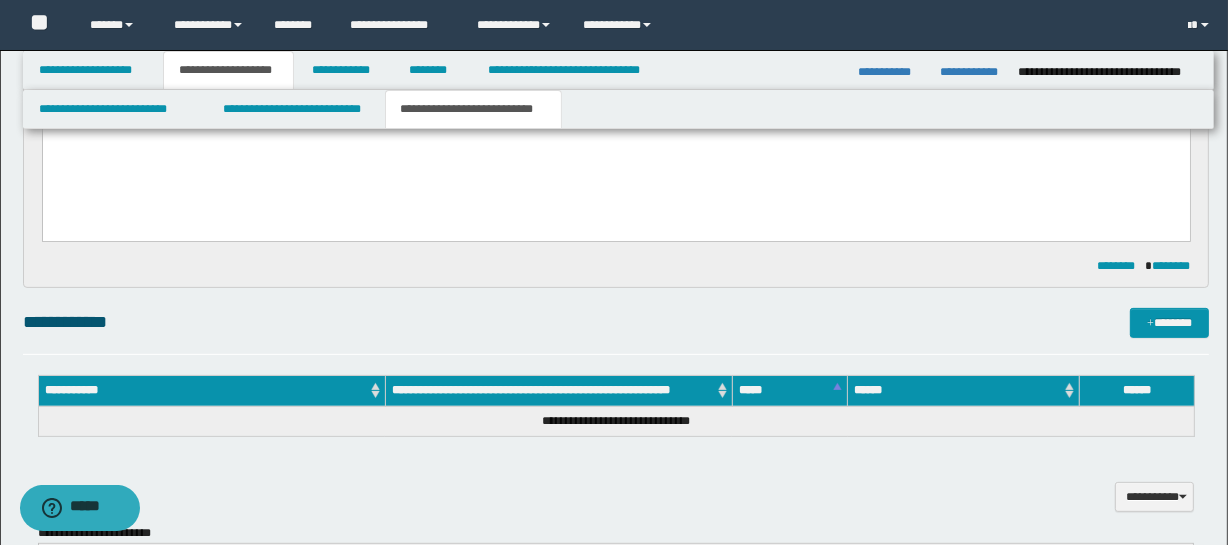scroll, scrollTop: 565, scrollLeft: 0, axis: vertical 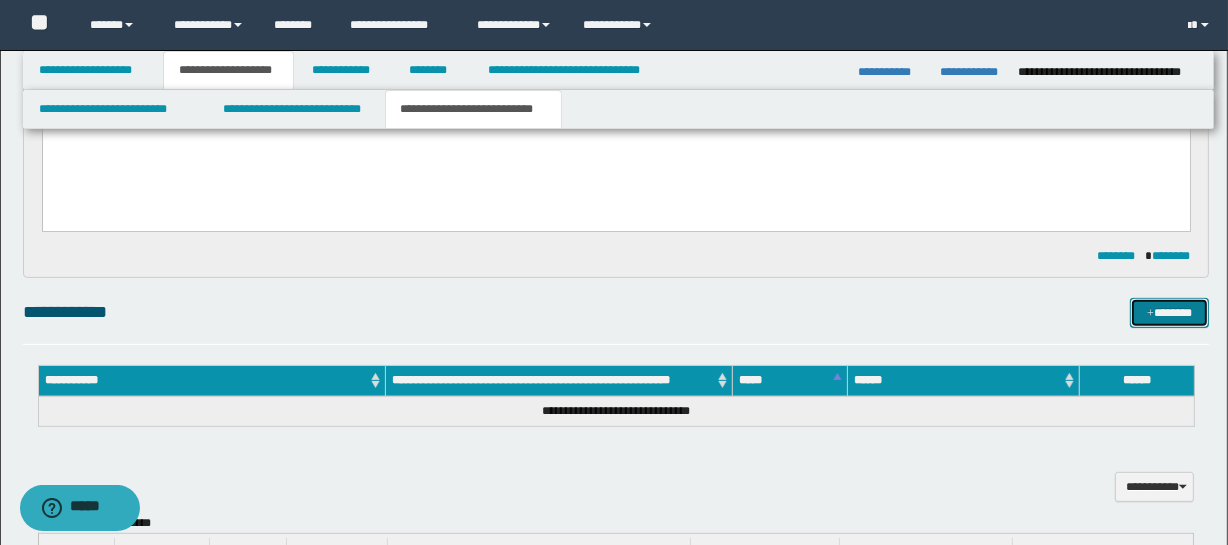 click on "*******" at bounding box center (1170, 313) 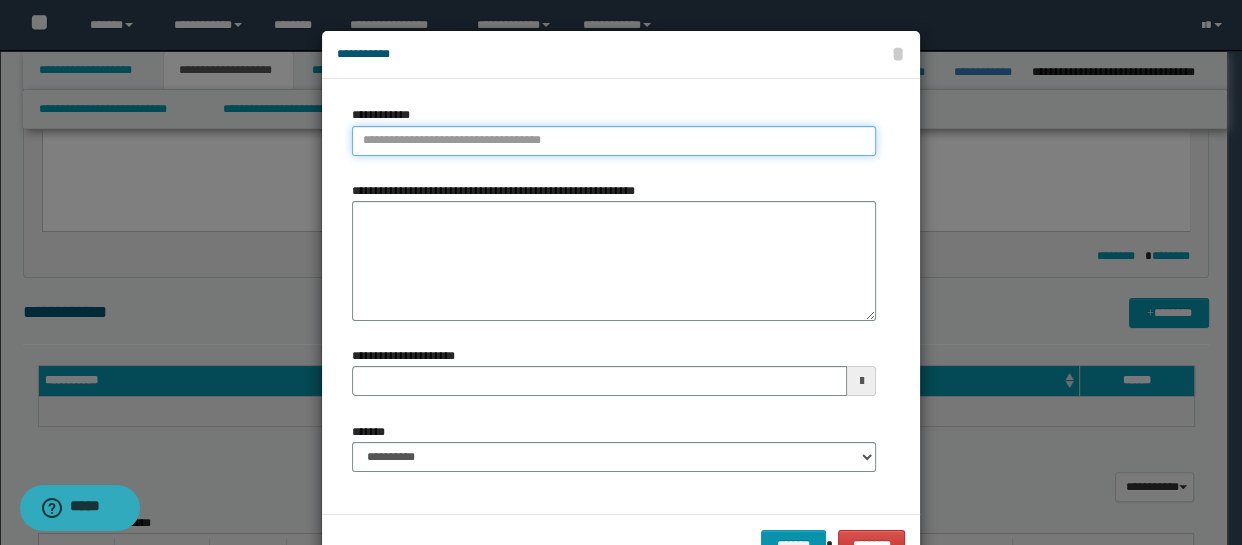 click on "**********" at bounding box center [614, 141] 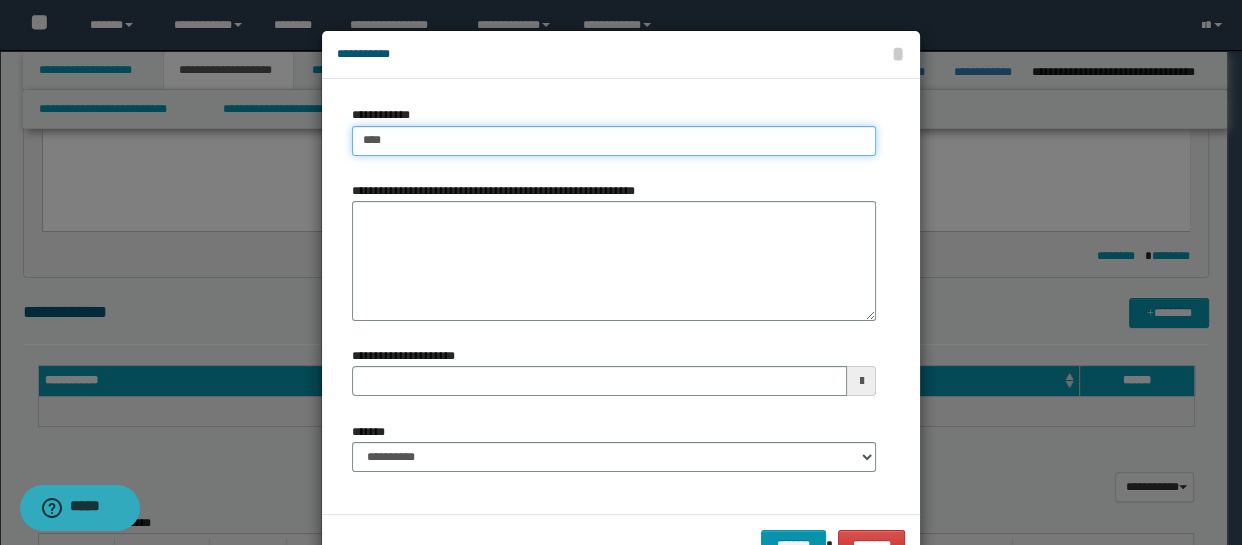 type on "*****" 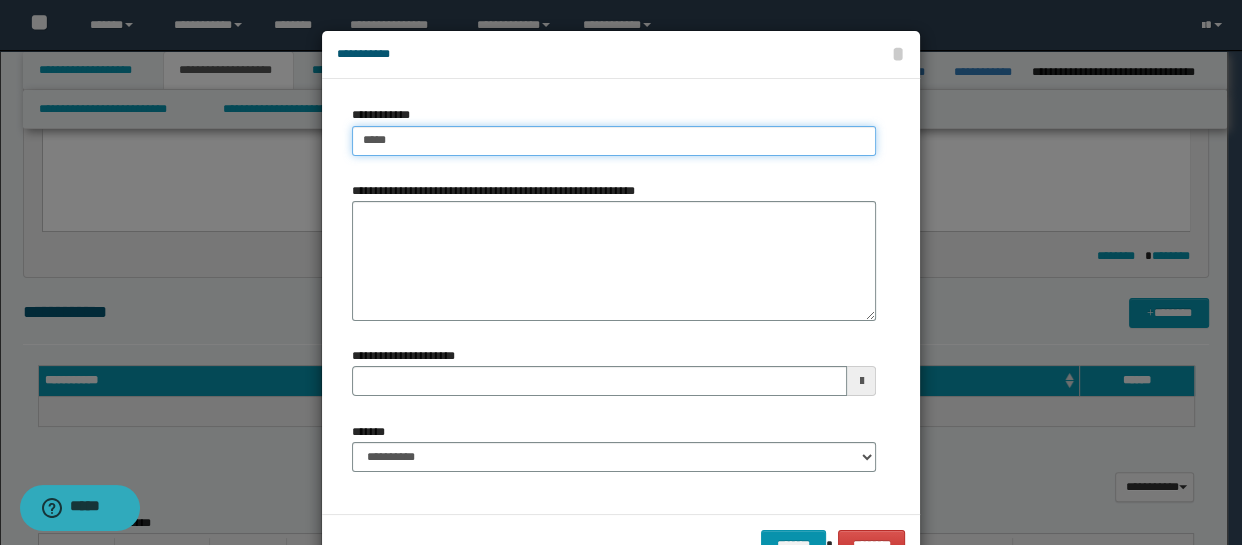 type on "*****" 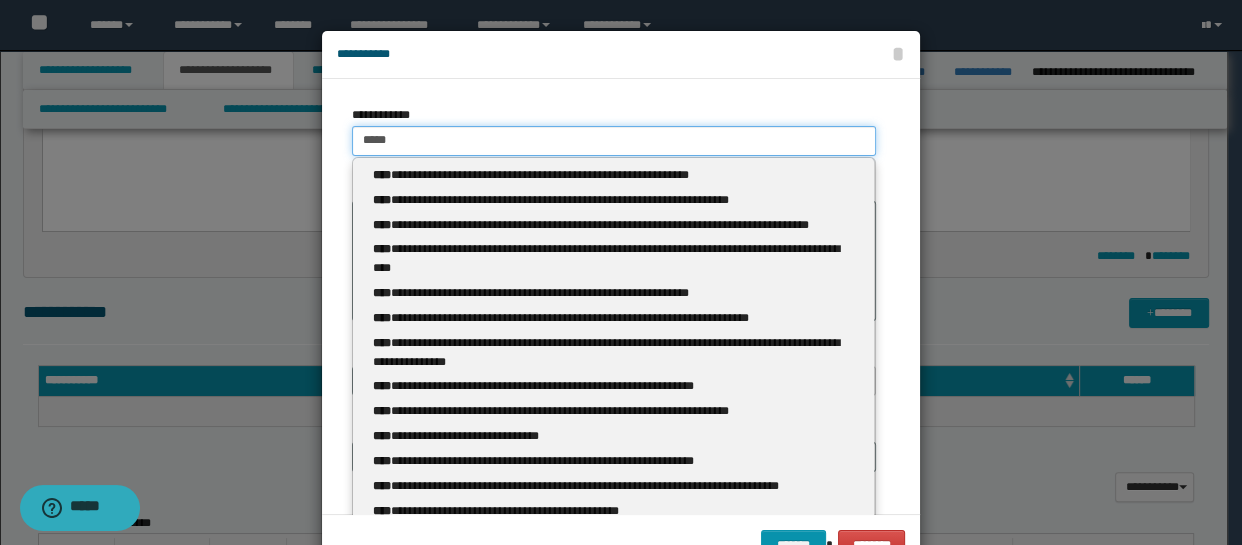 type 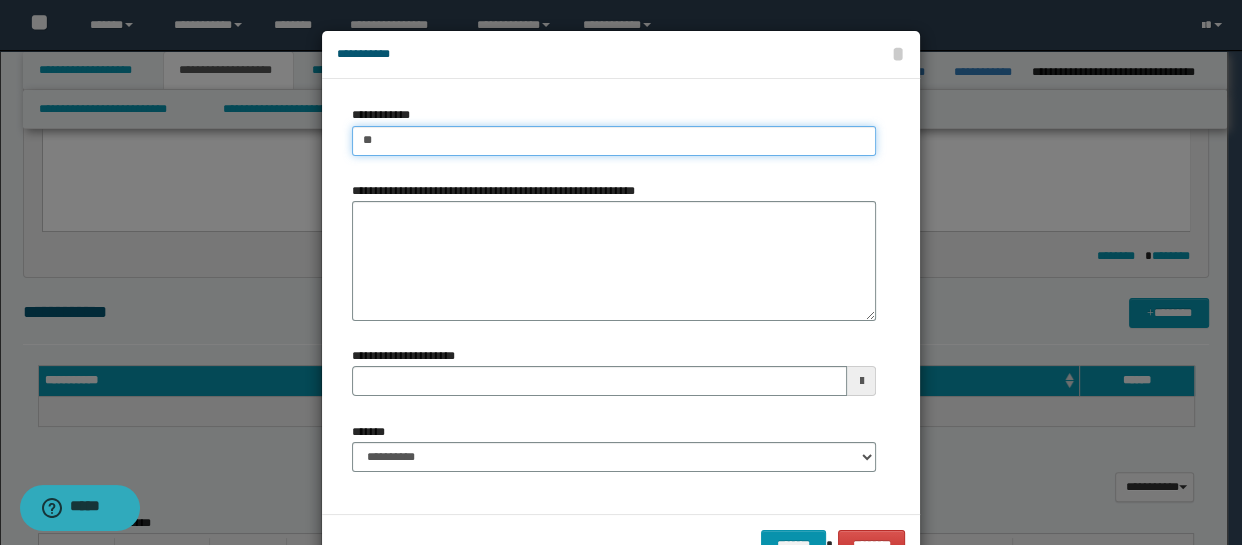 type on "*" 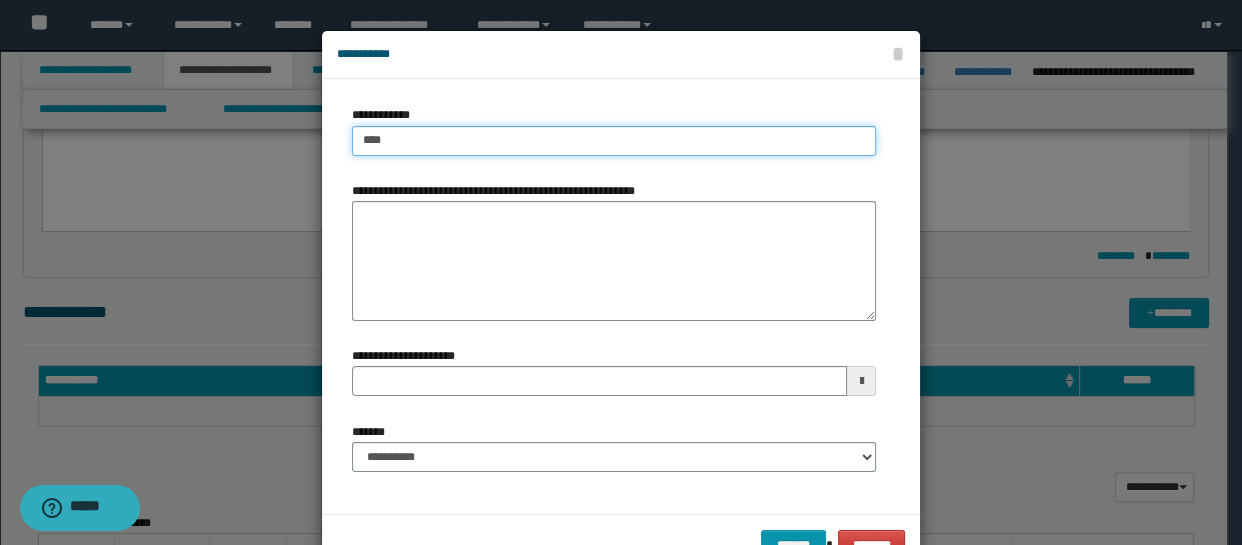 type on "*****" 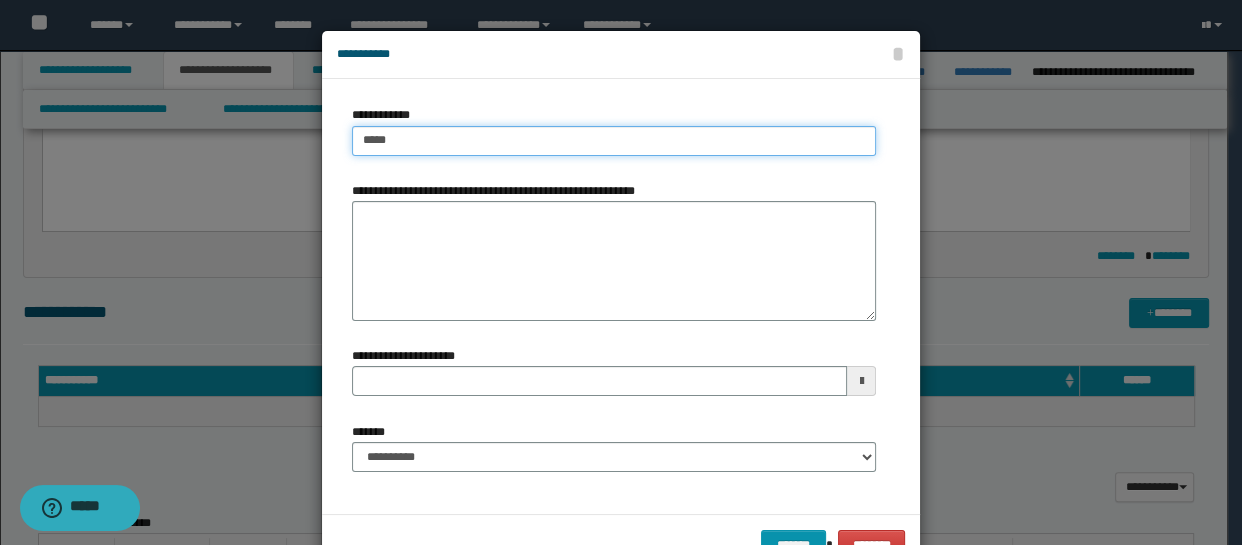 type on "*****" 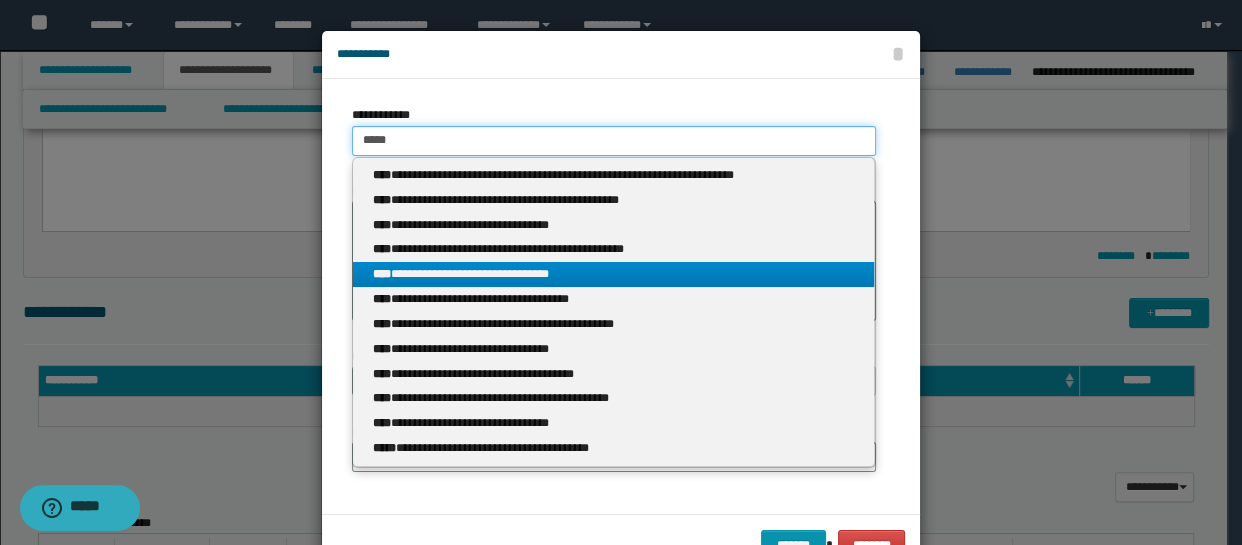 type on "*****" 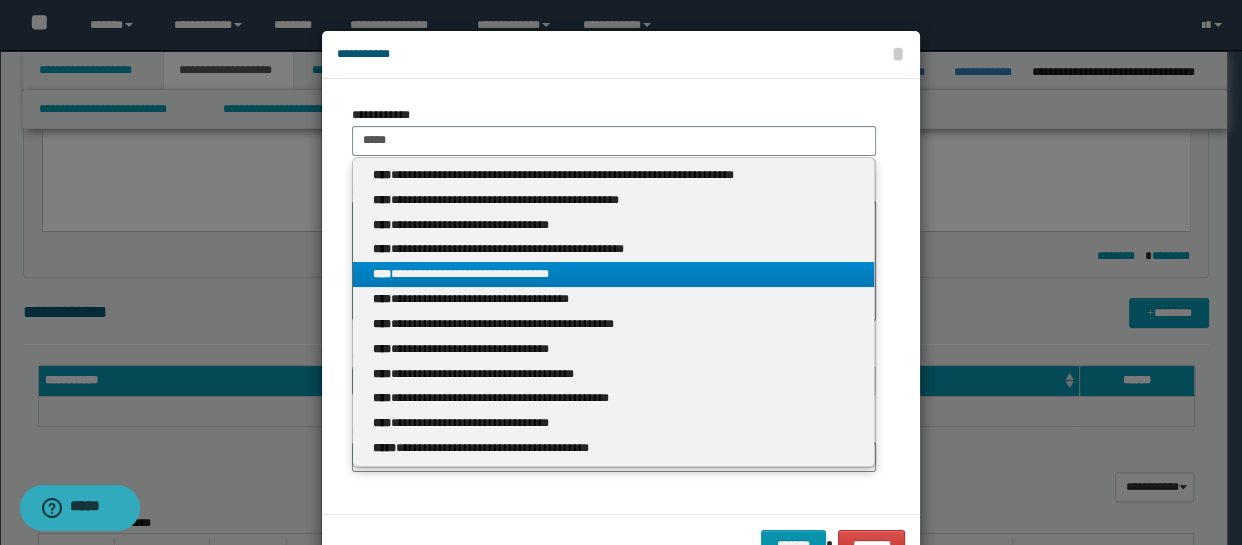 click on "**********" at bounding box center (614, 274) 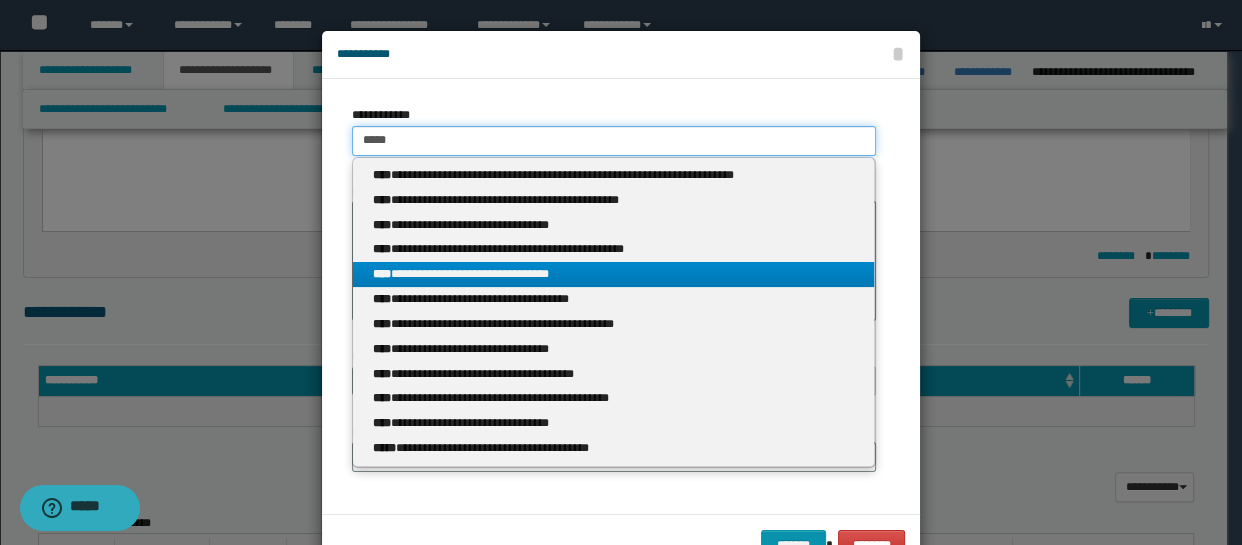 type 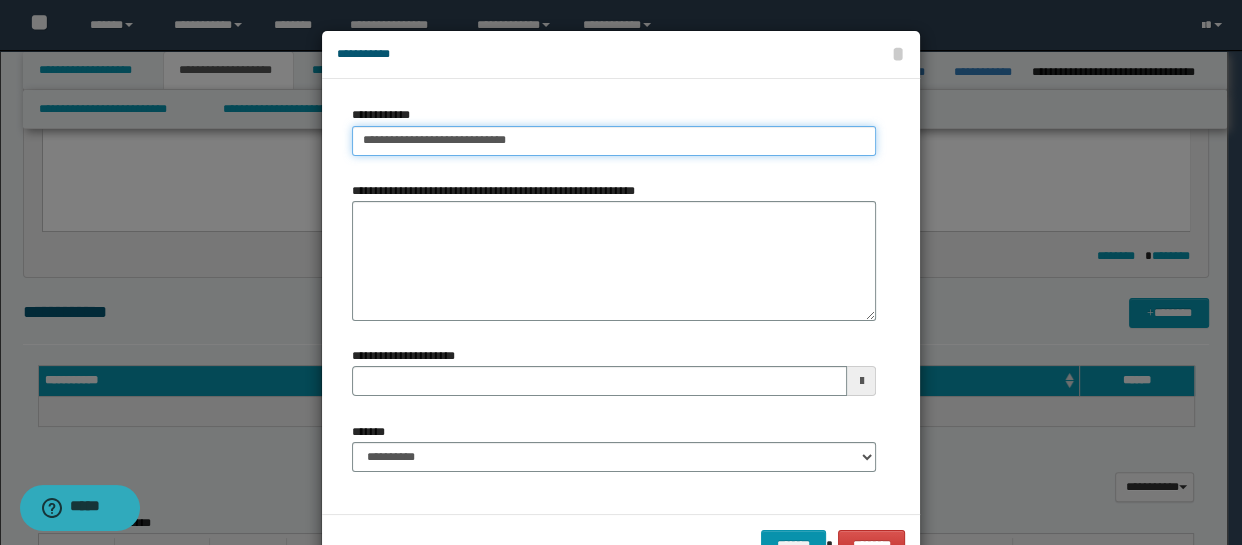 type 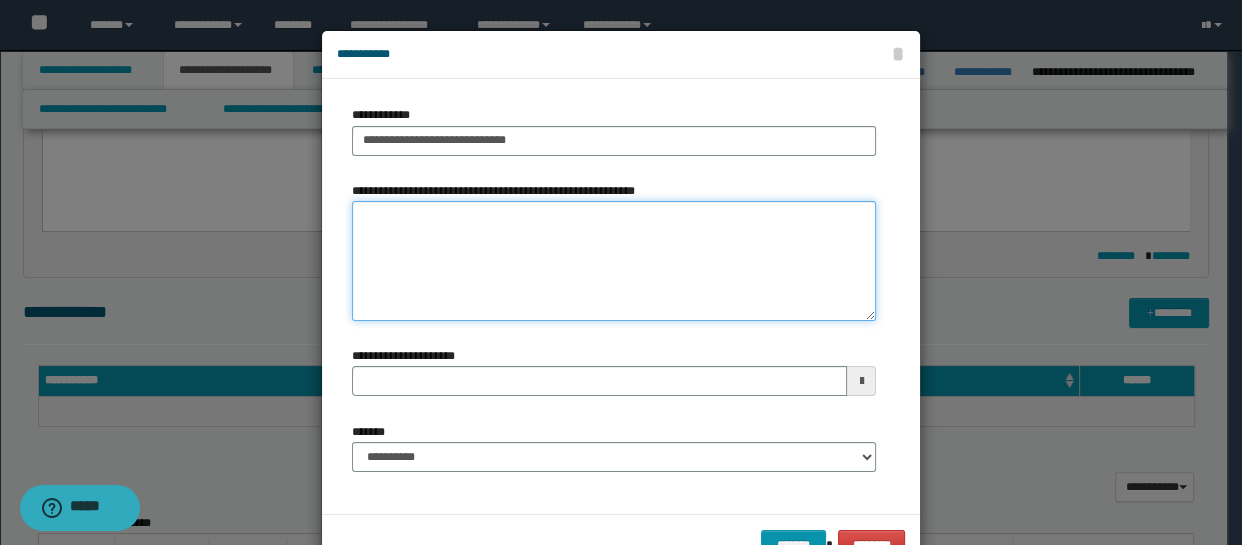 click on "**********" at bounding box center [614, 261] 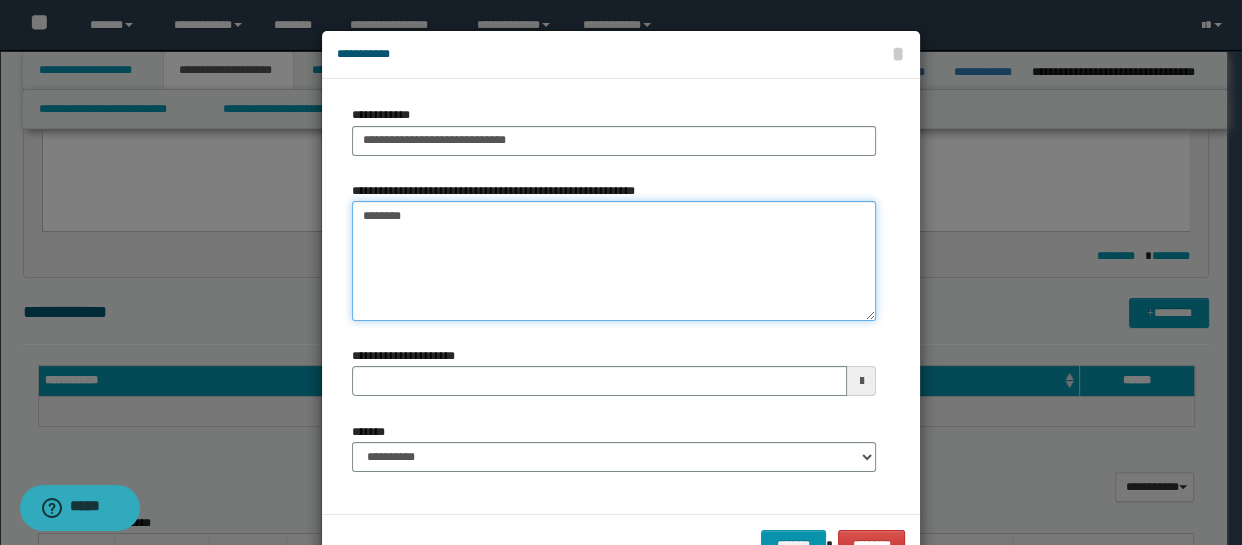 type on "*********" 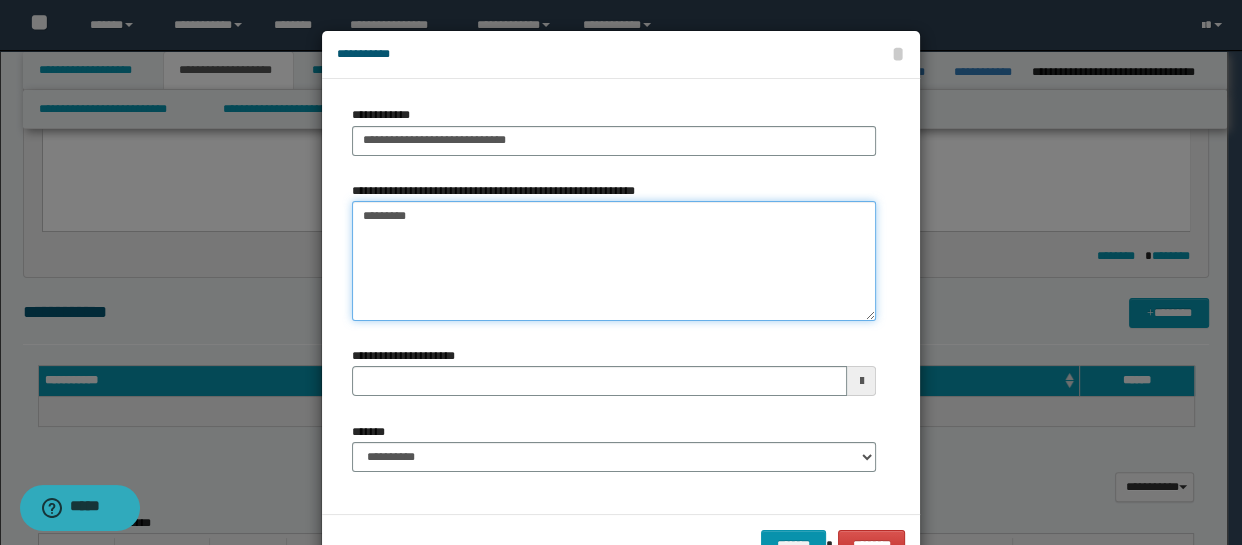 type 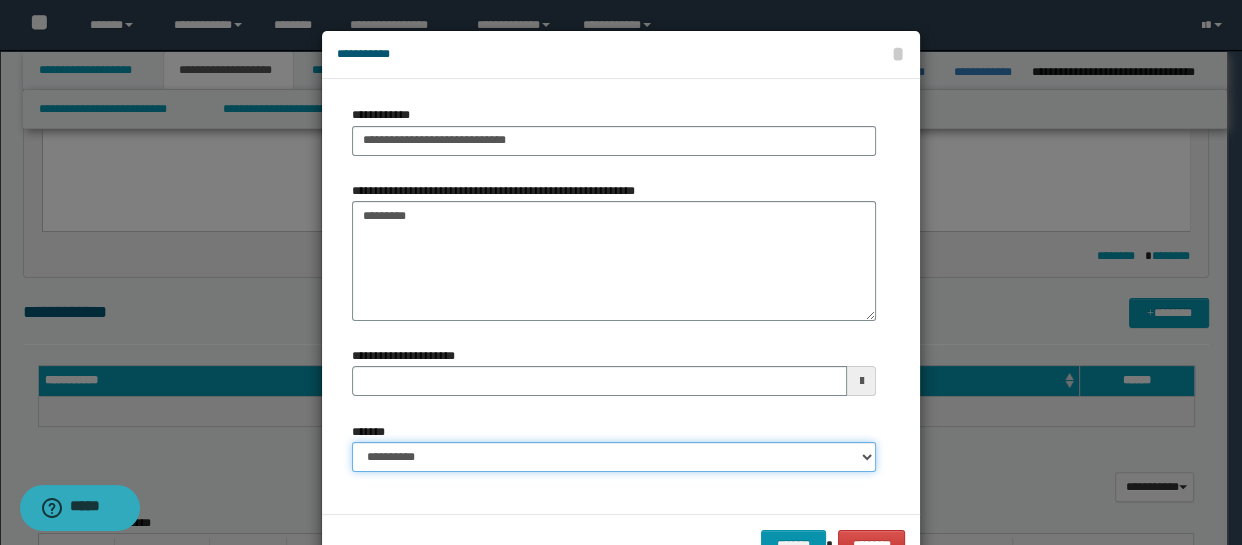click on "**********" at bounding box center (614, 457) 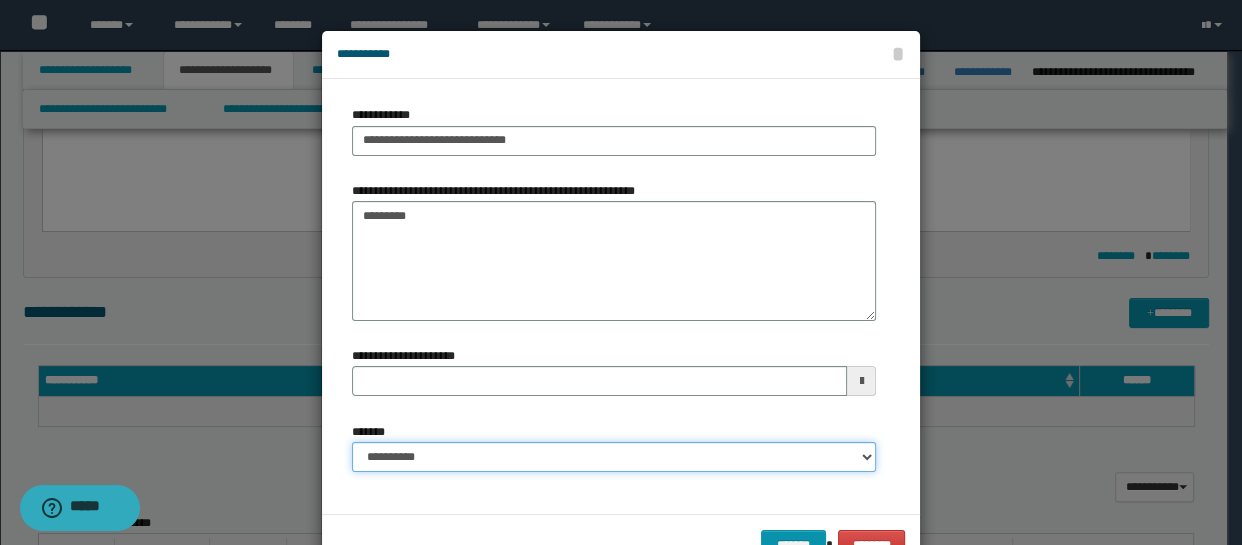 select on "*" 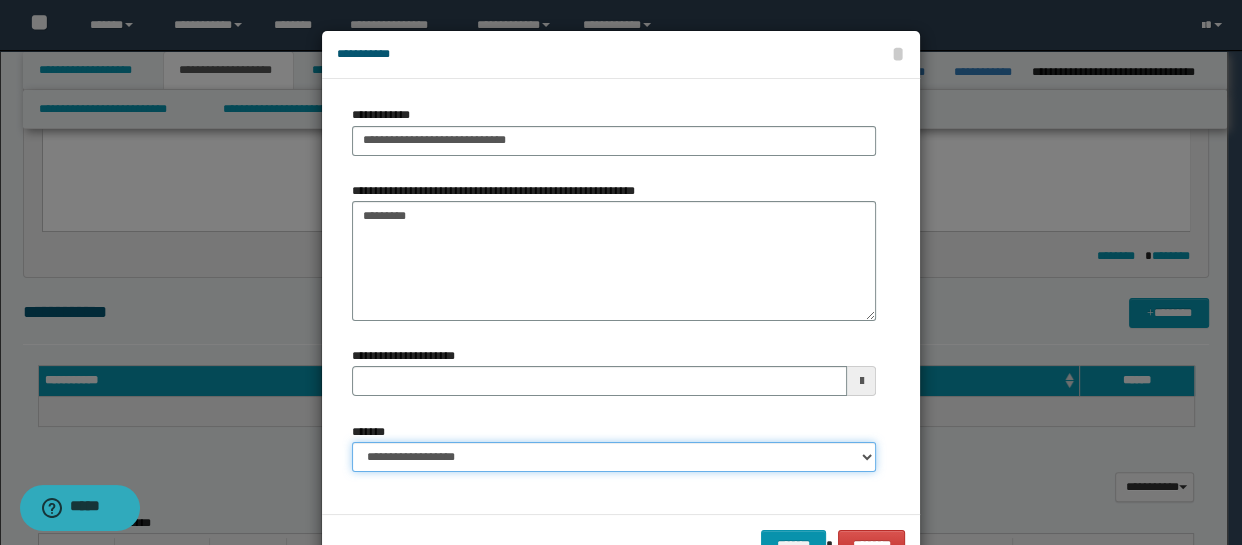 type 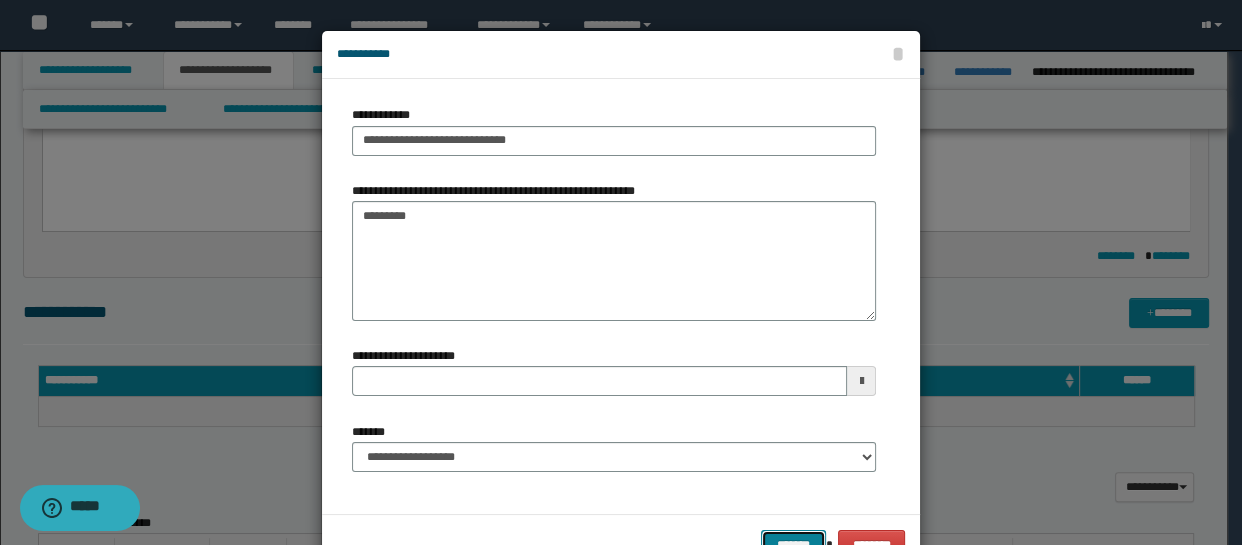 click on "*******" at bounding box center (793, 545) 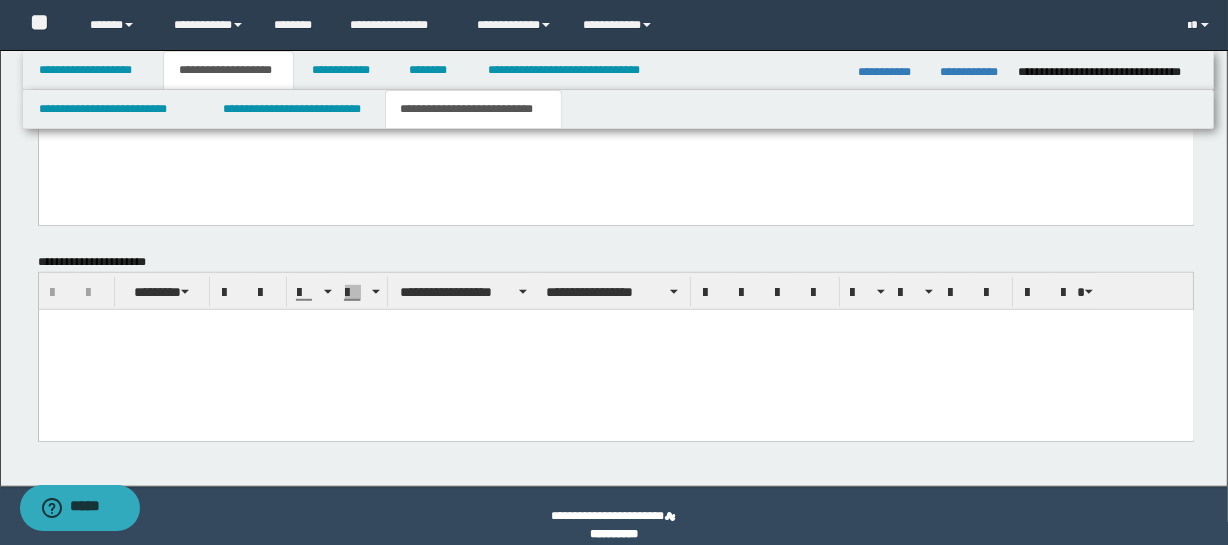 scroll, scrollTop: 1260, scrollLeft: 0, axis: vertical 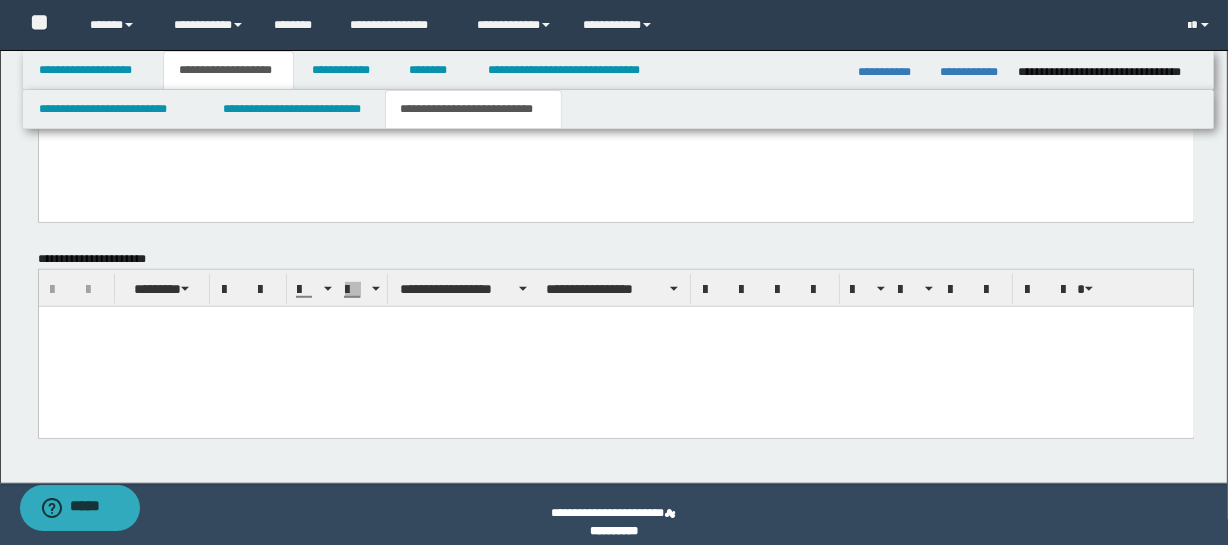 click at bounding box center [615, 346] 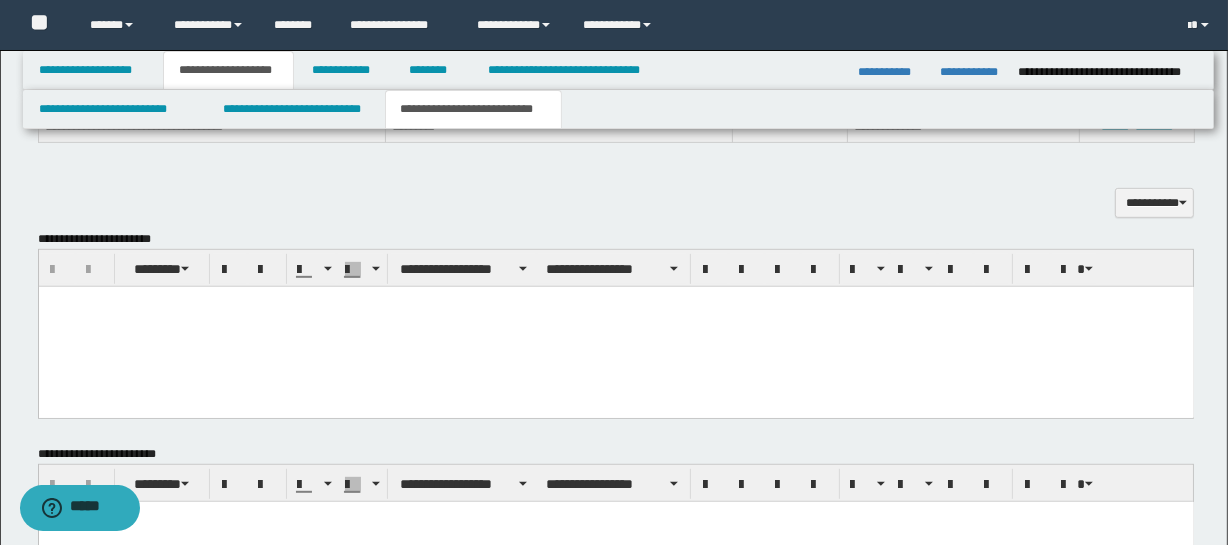 scroll, scrollTop: 485, scrollLeft: 0, axis: vertical 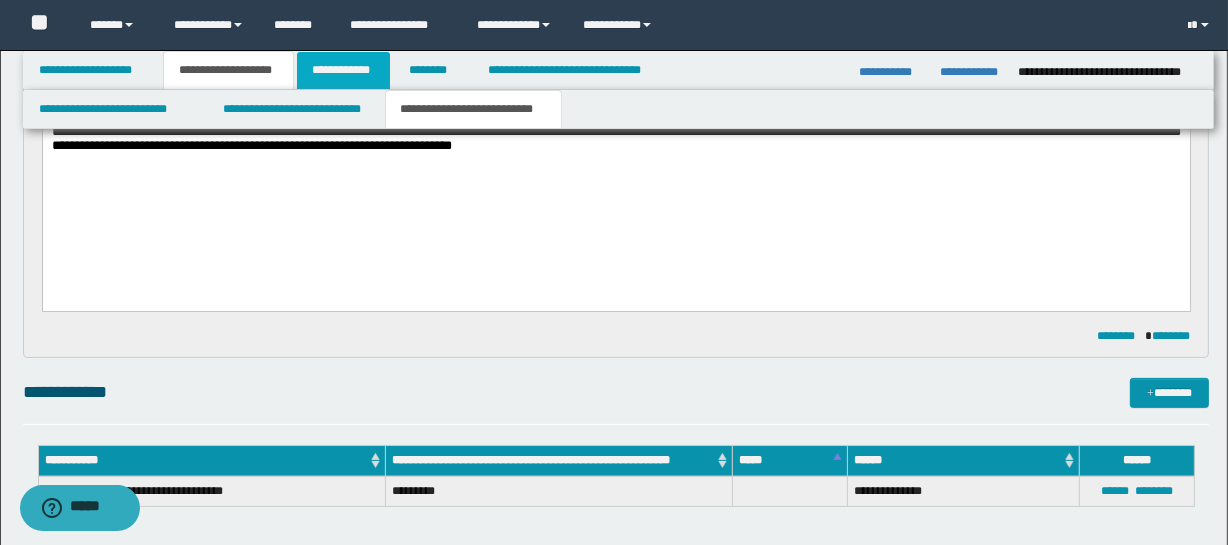 click on "**********" at bounding box center [343, 70] 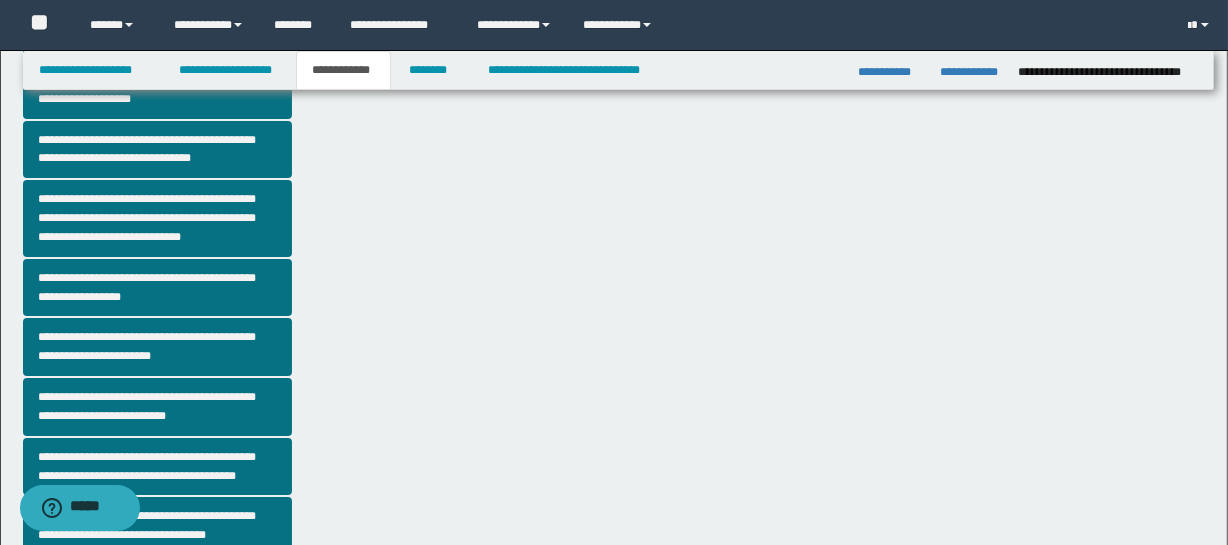 scroll, scrollTop: 454, scrollLeft: 0, axis: vertical 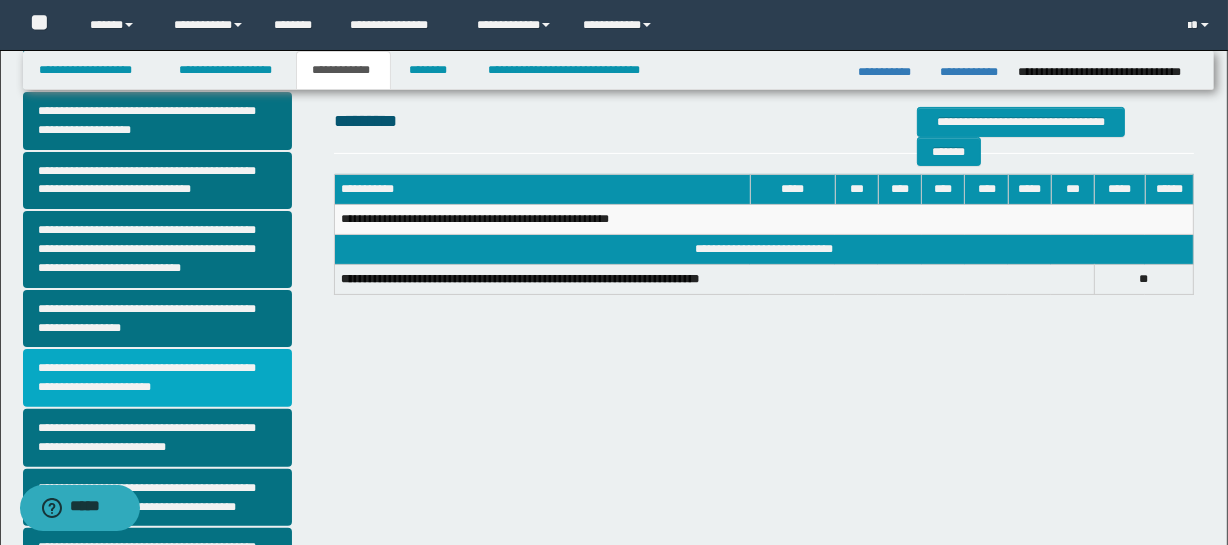 click on "**********" at bounding box center (158, 378) 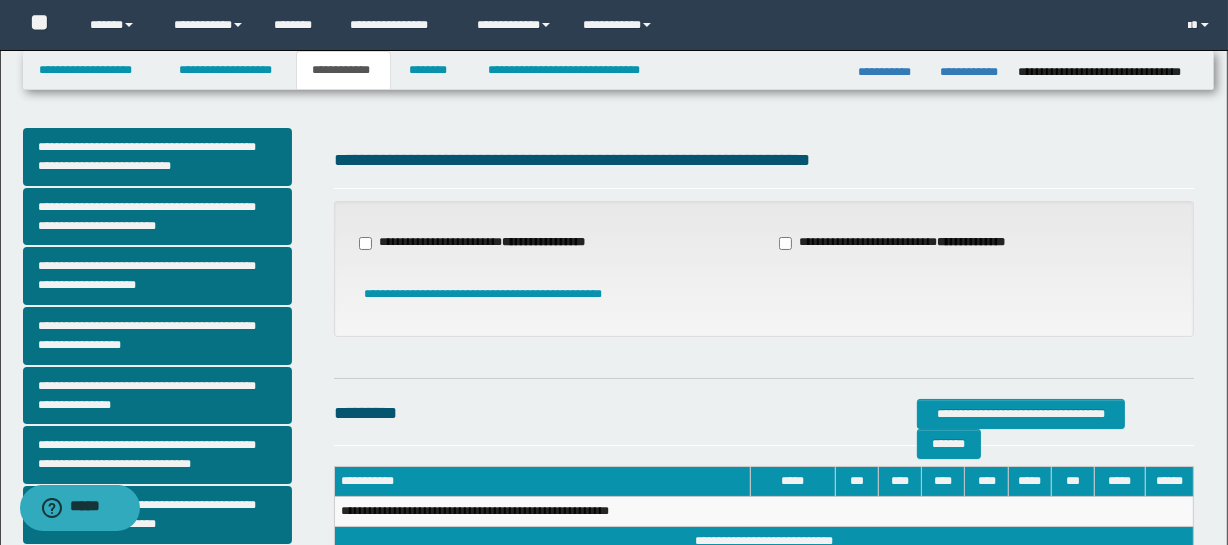 click on "**********" at bounding box center [484, 243] 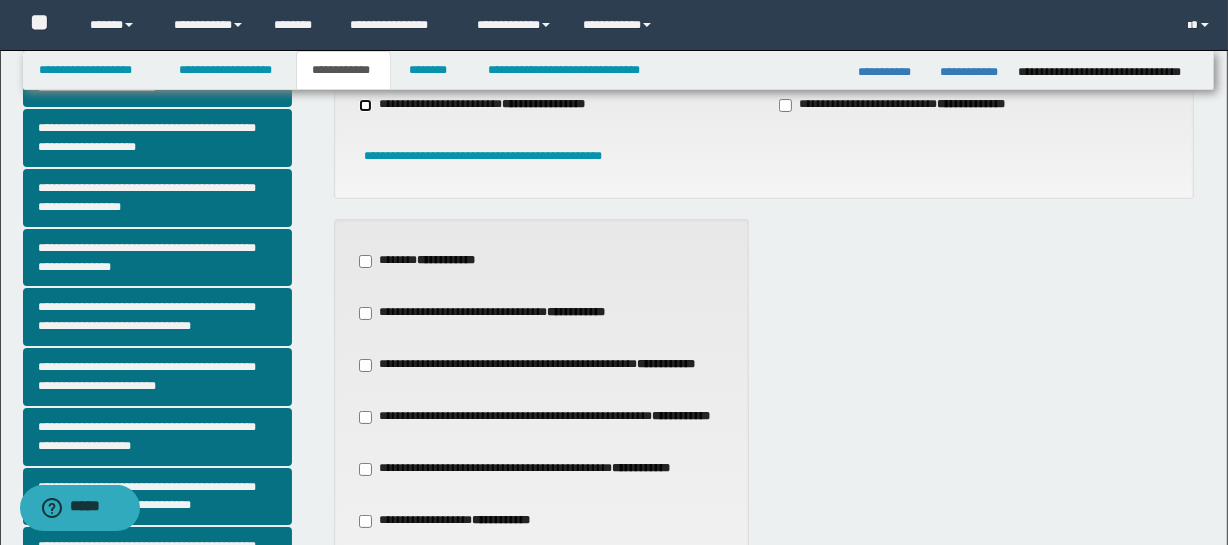 scroll, scrollTop: 144, scrollLeft: 0, axis: vertical 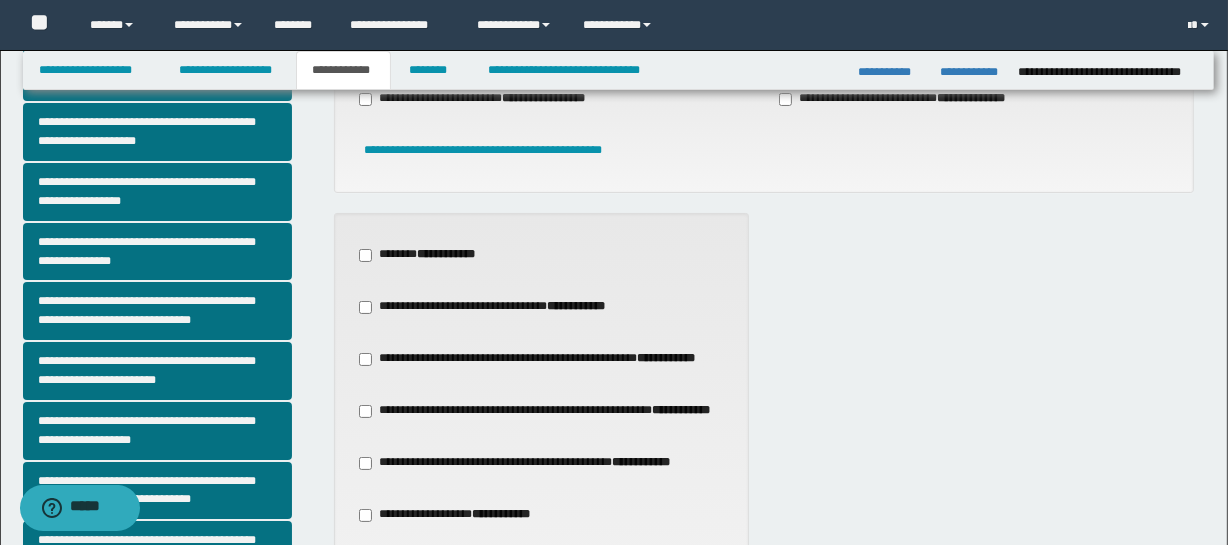 click on "**********" at bounding box center (641, 462) 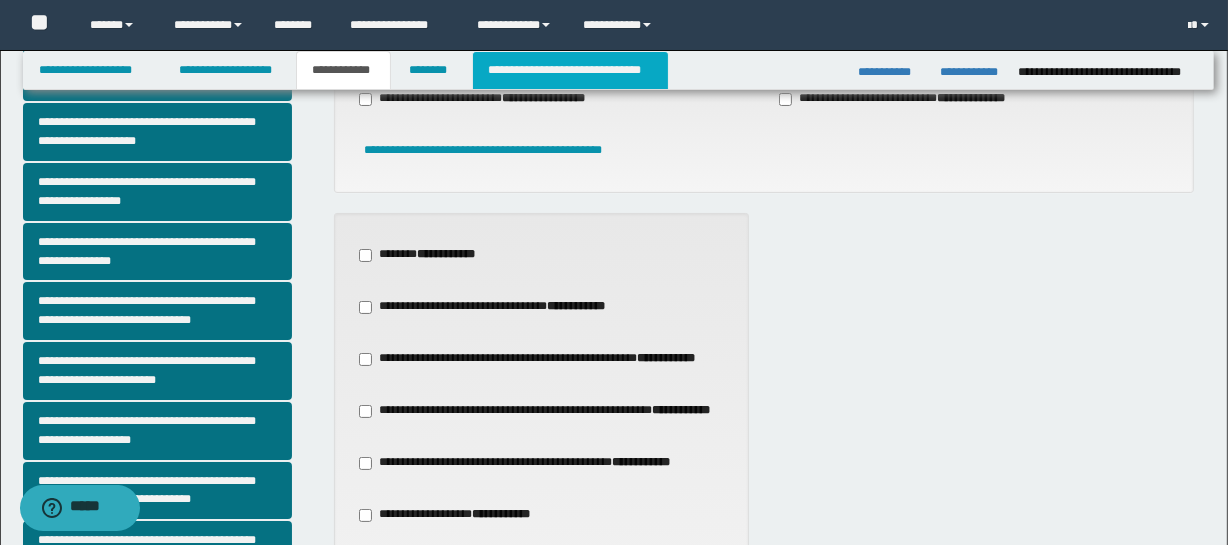 click on "**********" at bounding box center [570, 70] 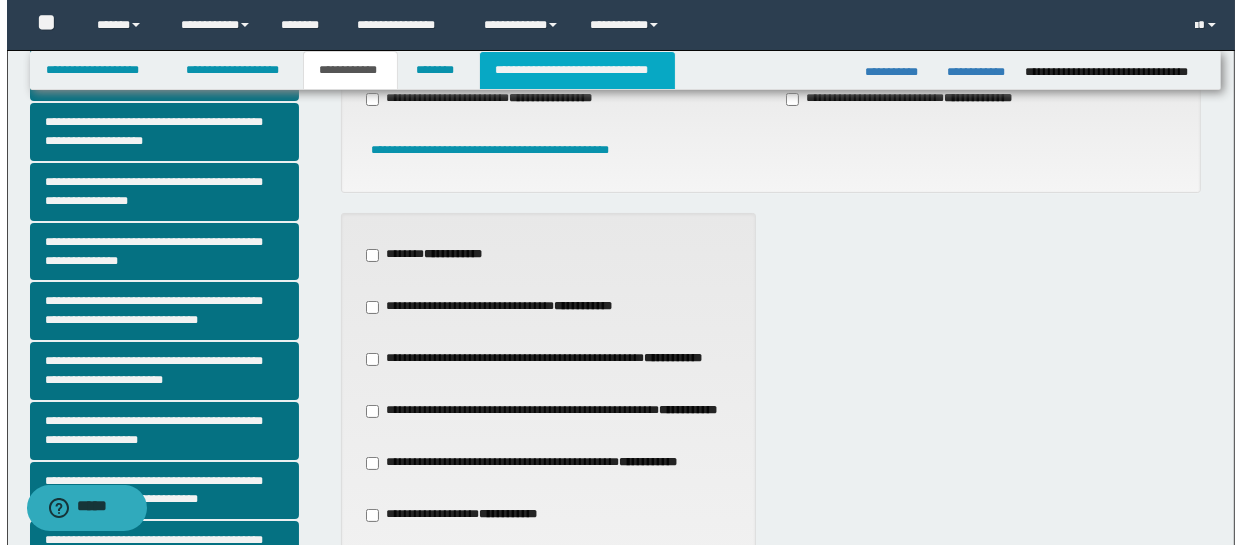 scroll, scrollTop: 0, scrollLeft: 0, axis: both 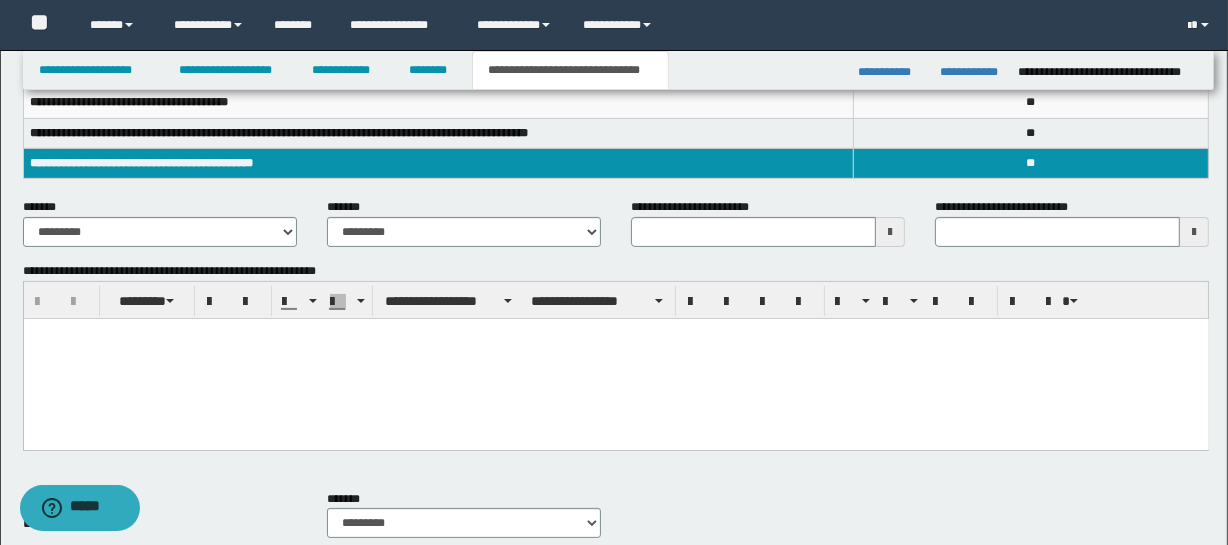 click at bounding box center (890, 232) 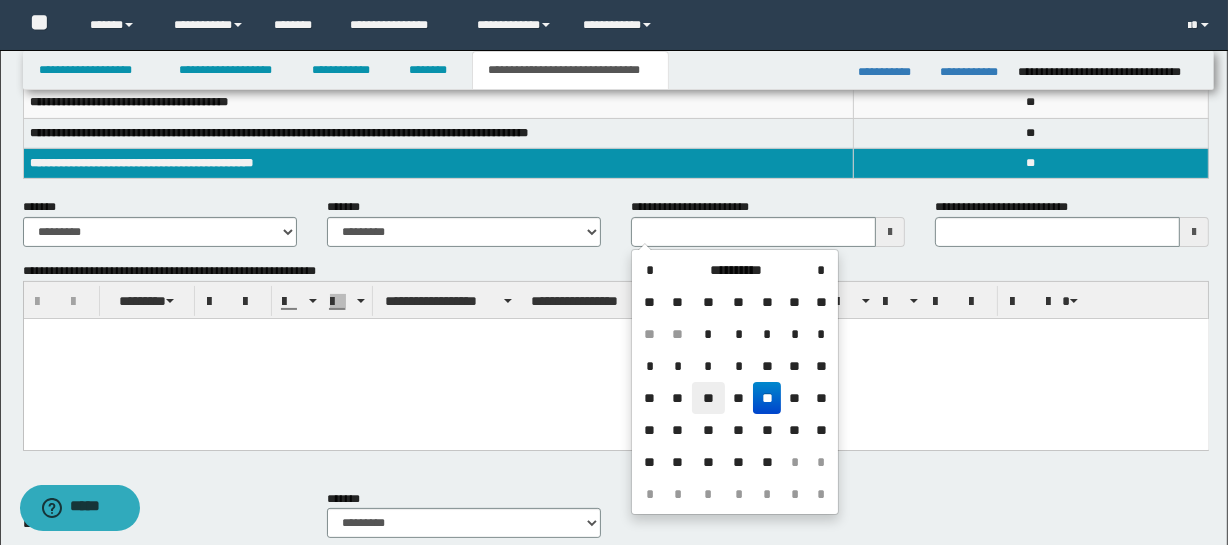 drag, startPoint x: 710, startPoint y: 391, endPoint x: 680, endPoint y: 69, distance: 323.3945 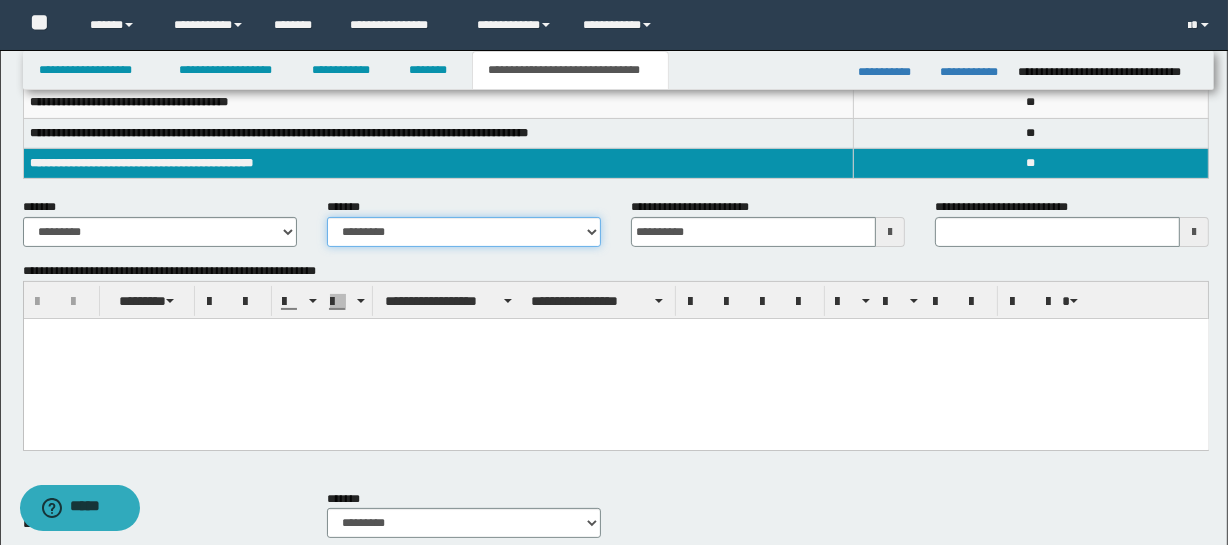 click on "**********" at bounding box center (464, 232) 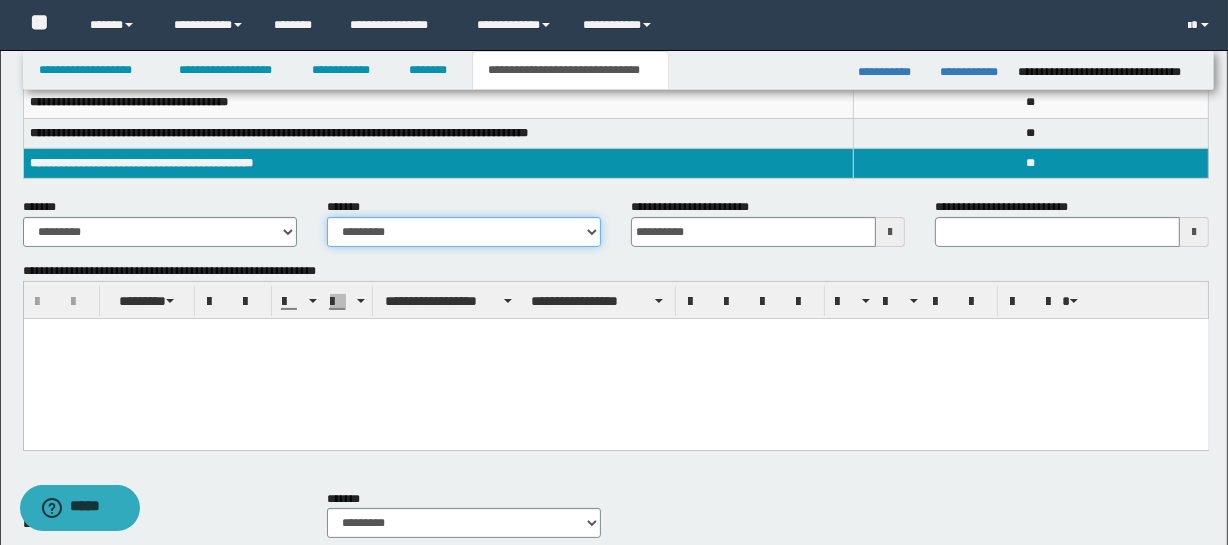 select on "*" 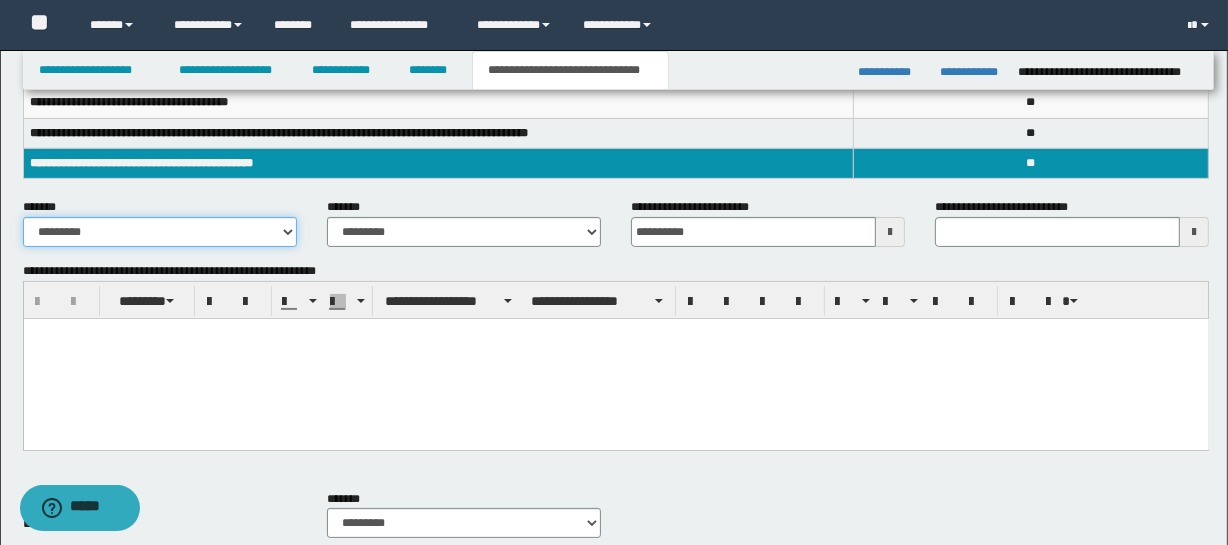 click on "**********" at bounding box center (160, 232) 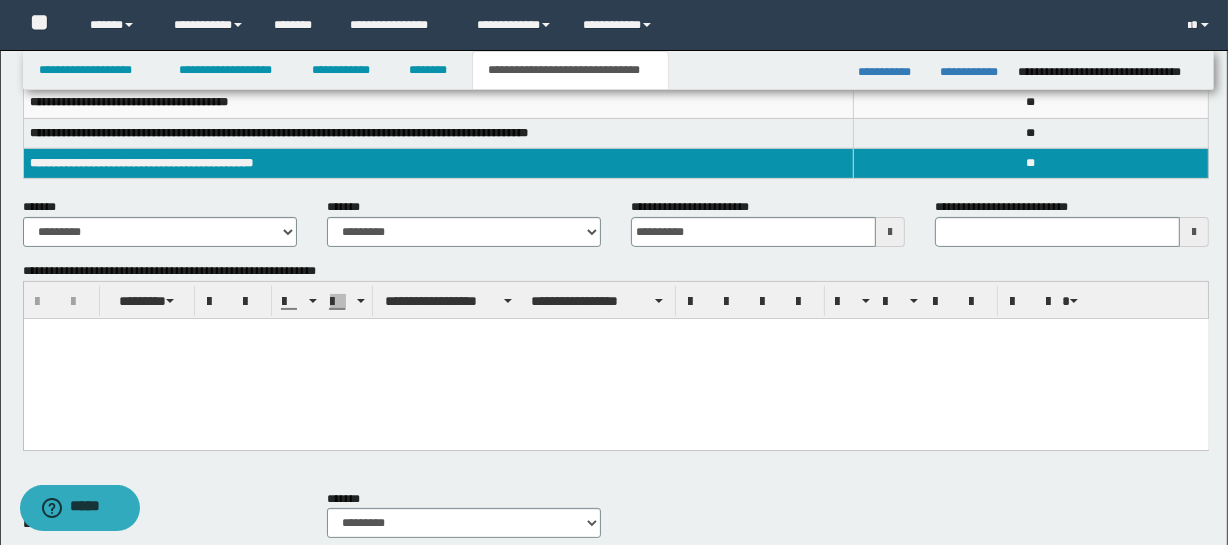 click at bounding box center (615, 359) 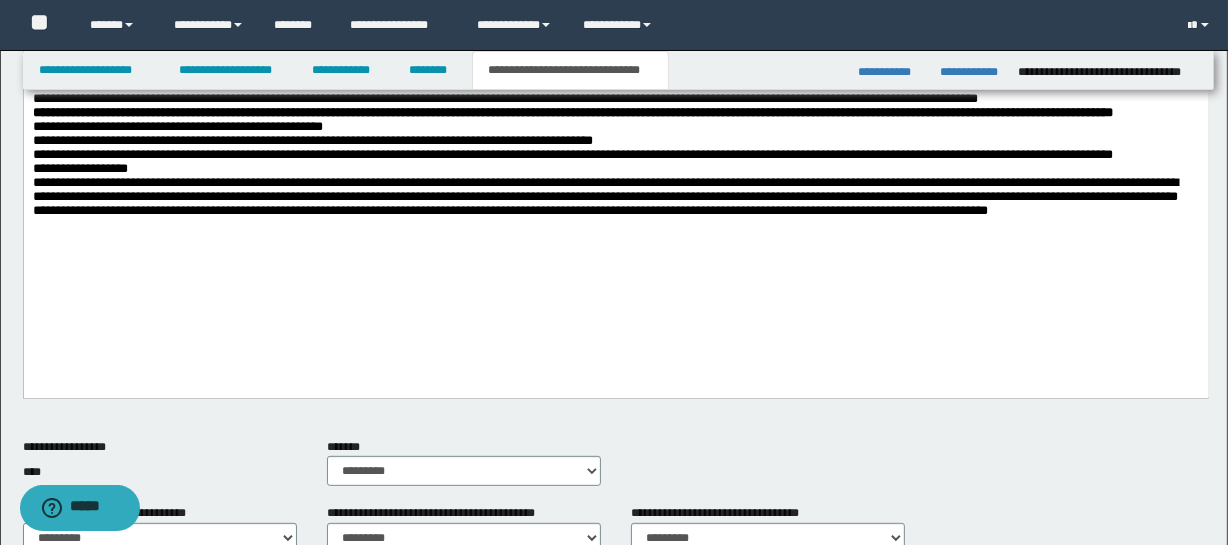 scroll, scrollTop: 675, scrollLeft: 0, axis: vertical 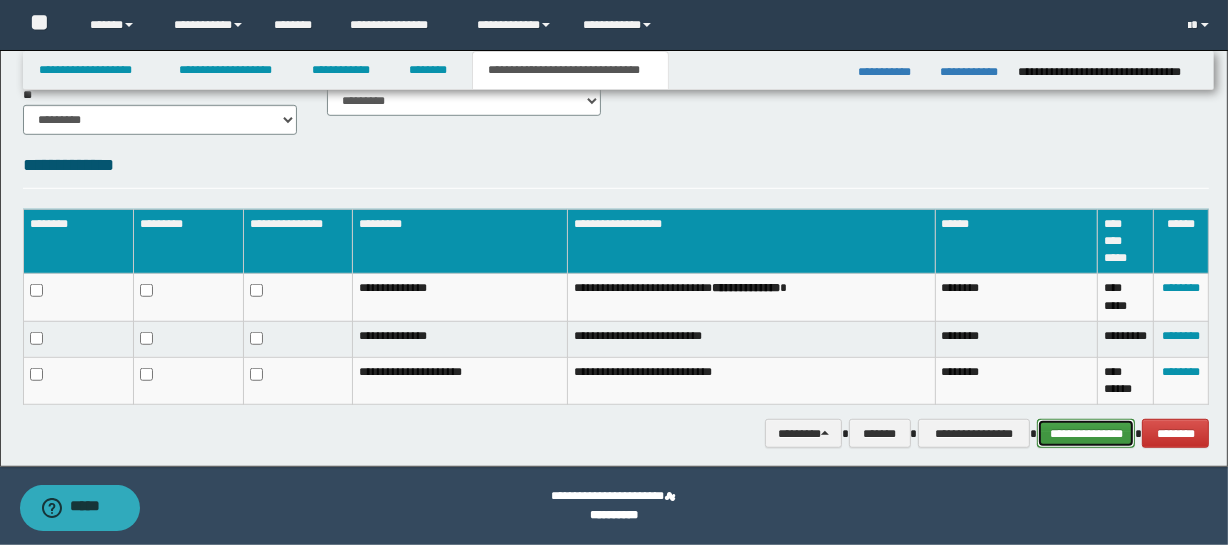 click on "**********" at bounding box center (1086, 434) 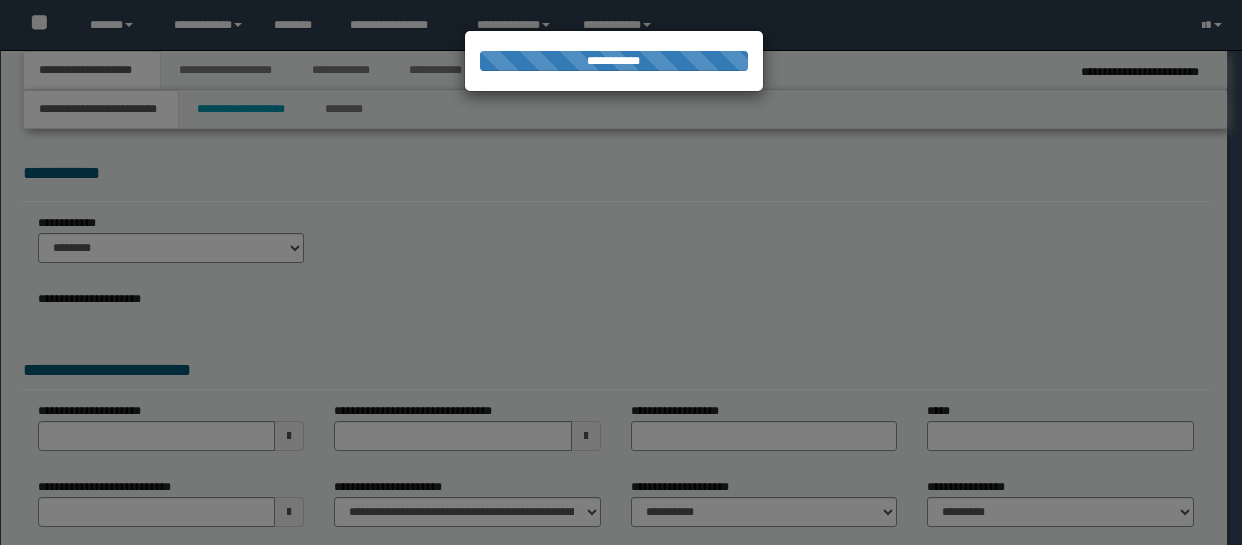 scroll, scrollTop: 0, scrollLeft: 0, axis: both 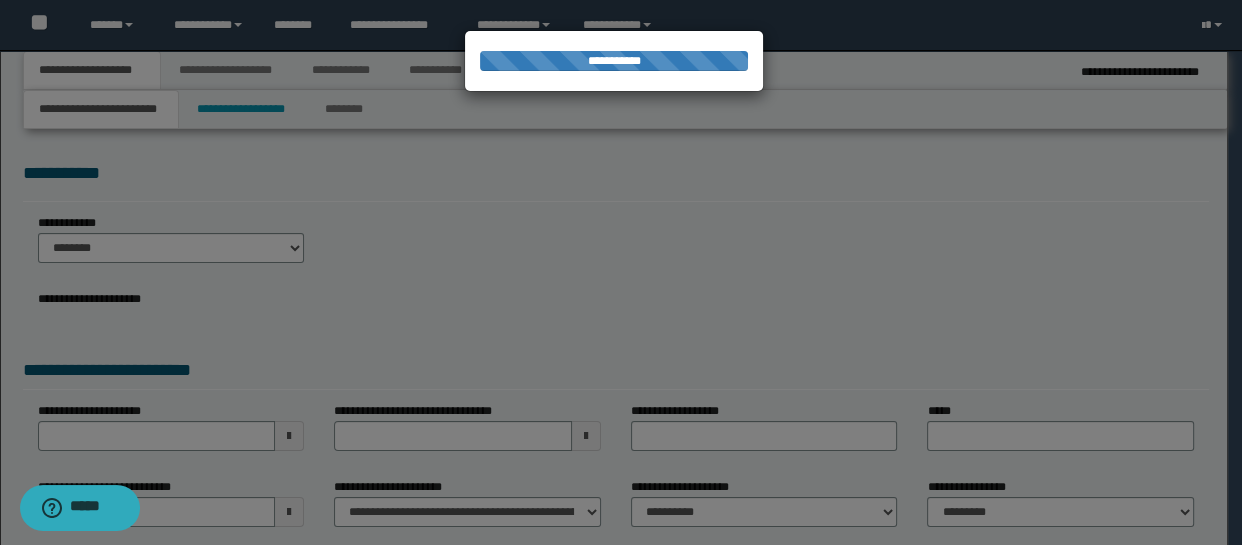 select on "*" 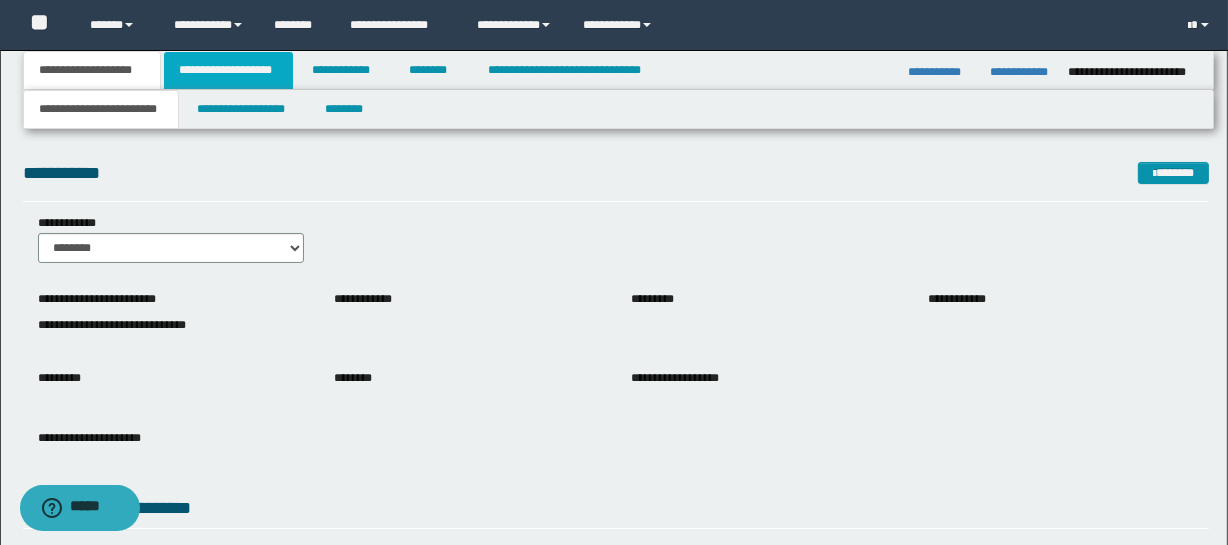 click on "**********" at bounding box center (228, 70) 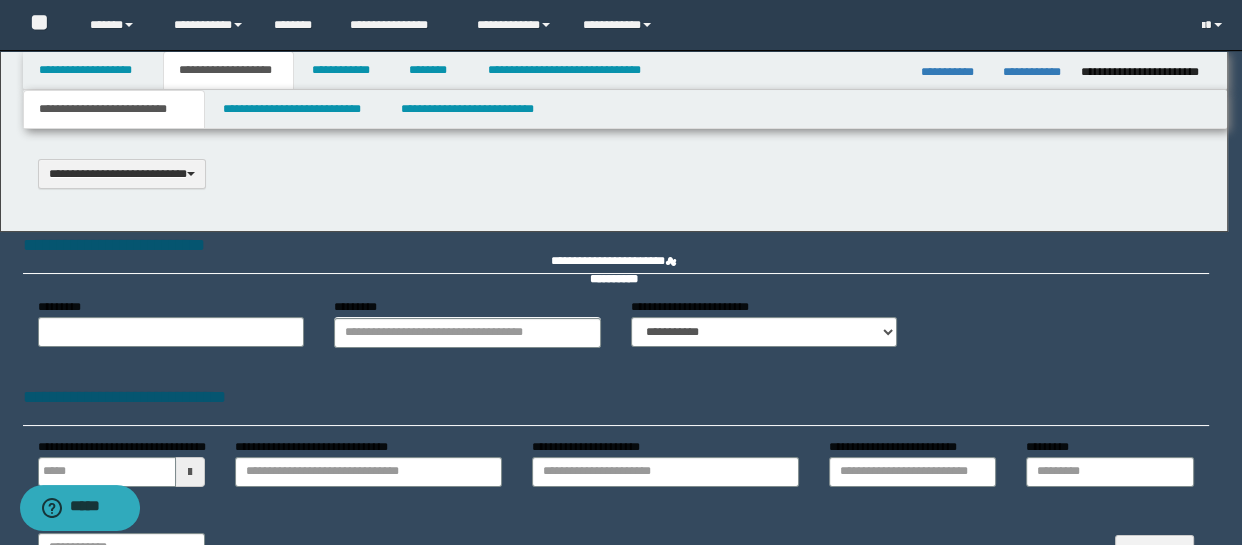 scroll, scrollTop: 0, scrollLeft: 0, axis: both 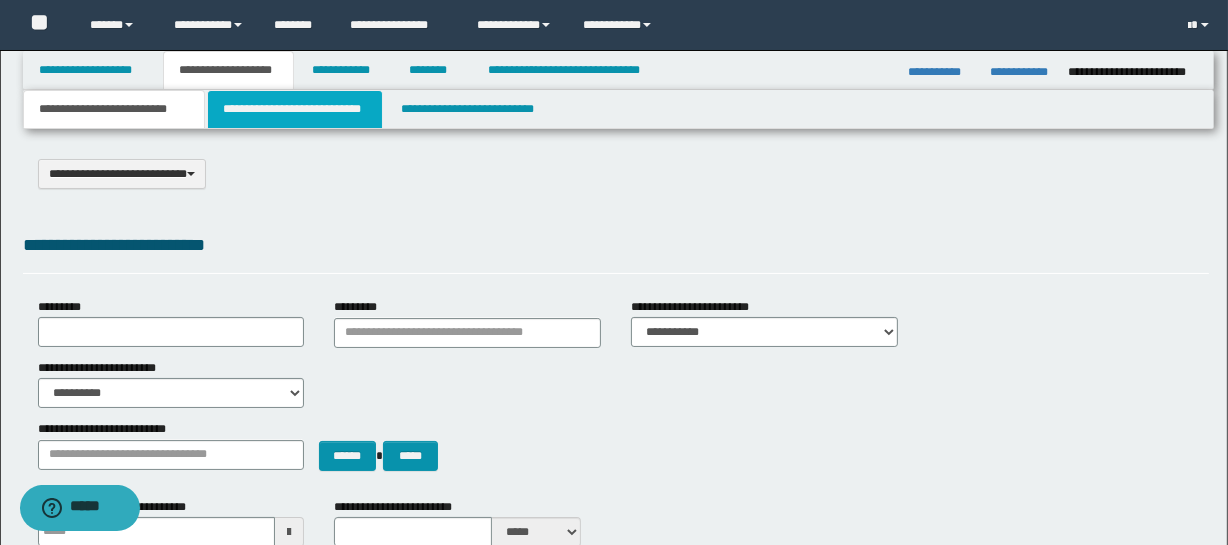 click on "**********" at bounding box center (294, 109) 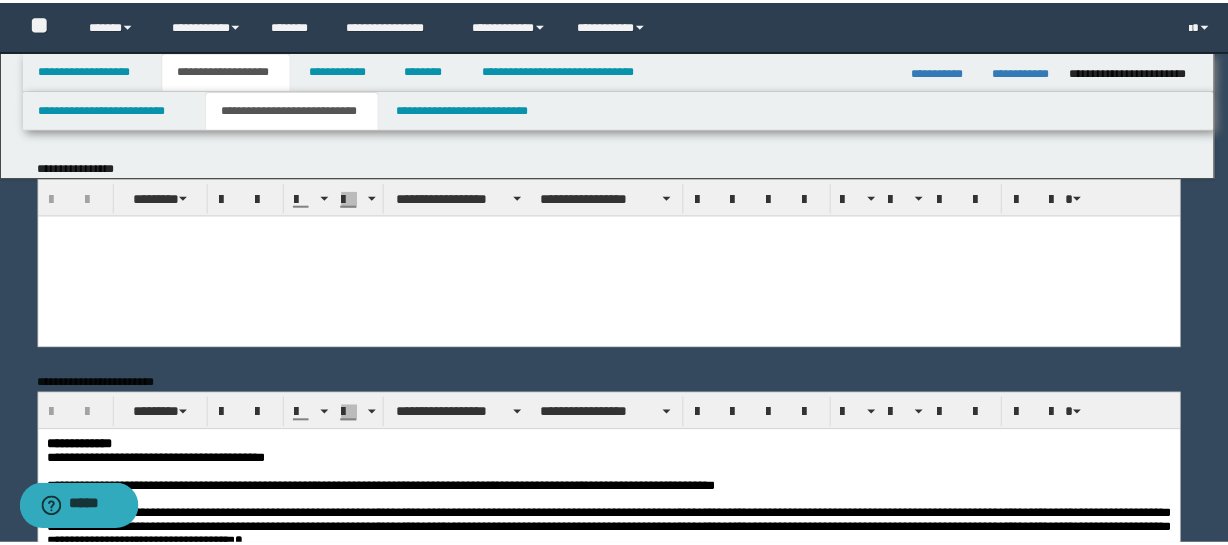 scroll, scrollTop: 0, scrollLeft: 0, axis: both 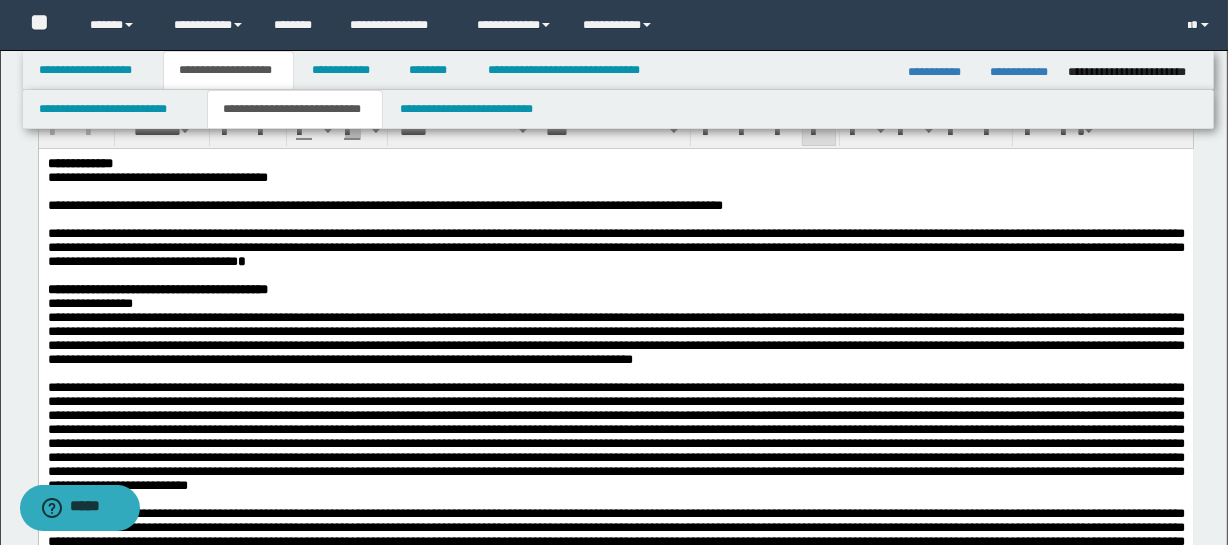click on "**********" at bounding box center (384, 205) 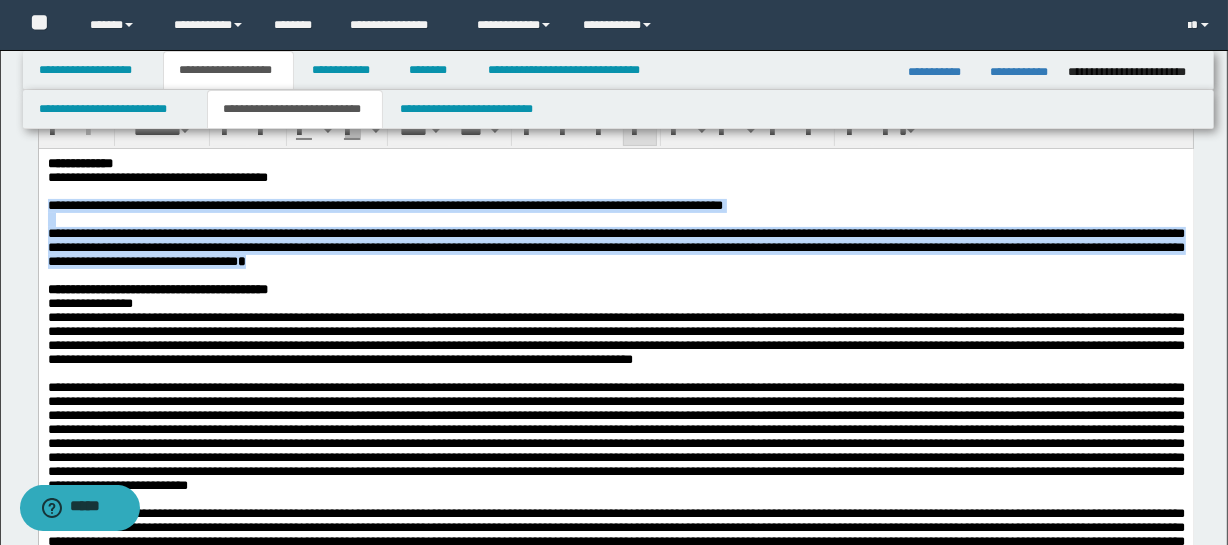 copy on "**********" 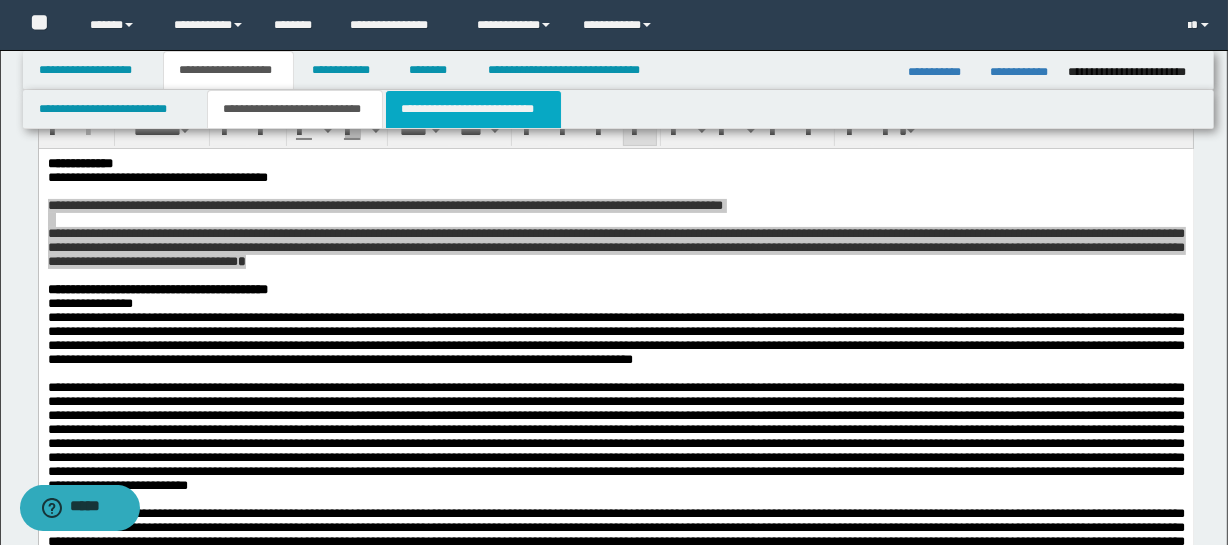click on "**********" at bounding box center [473, 109] 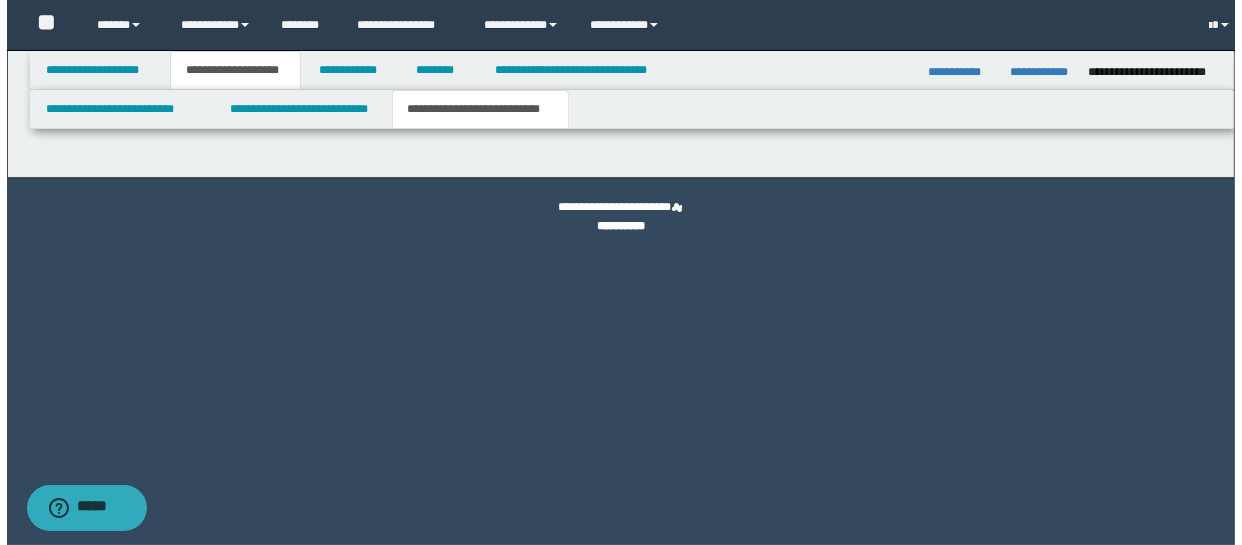 scroll, scrollTop: 0, scrollLeft: 0, axis: both 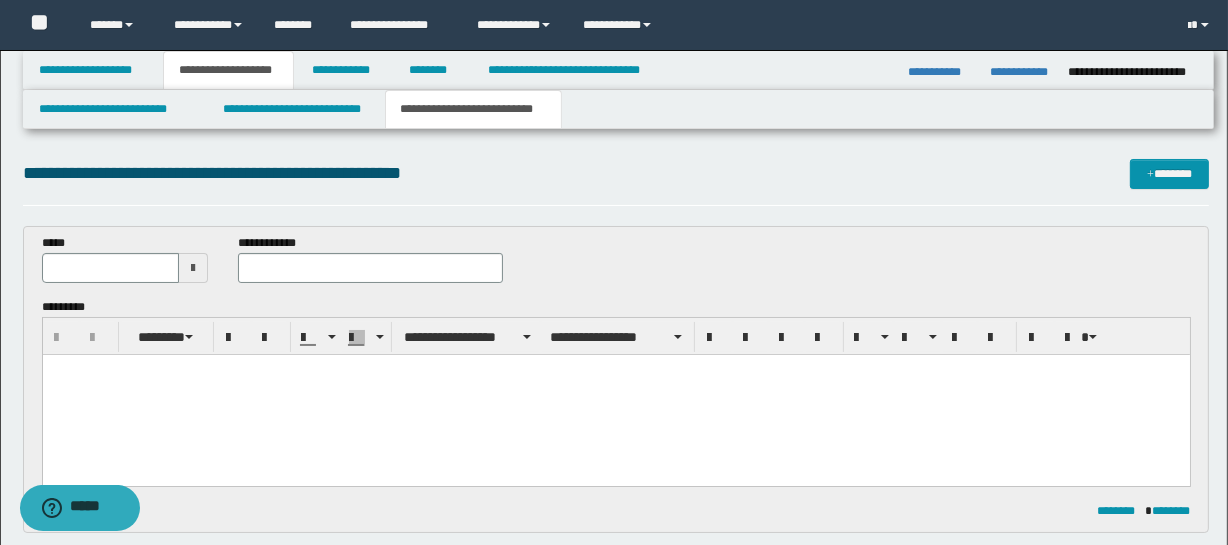 click at bounding box center (193, 268) 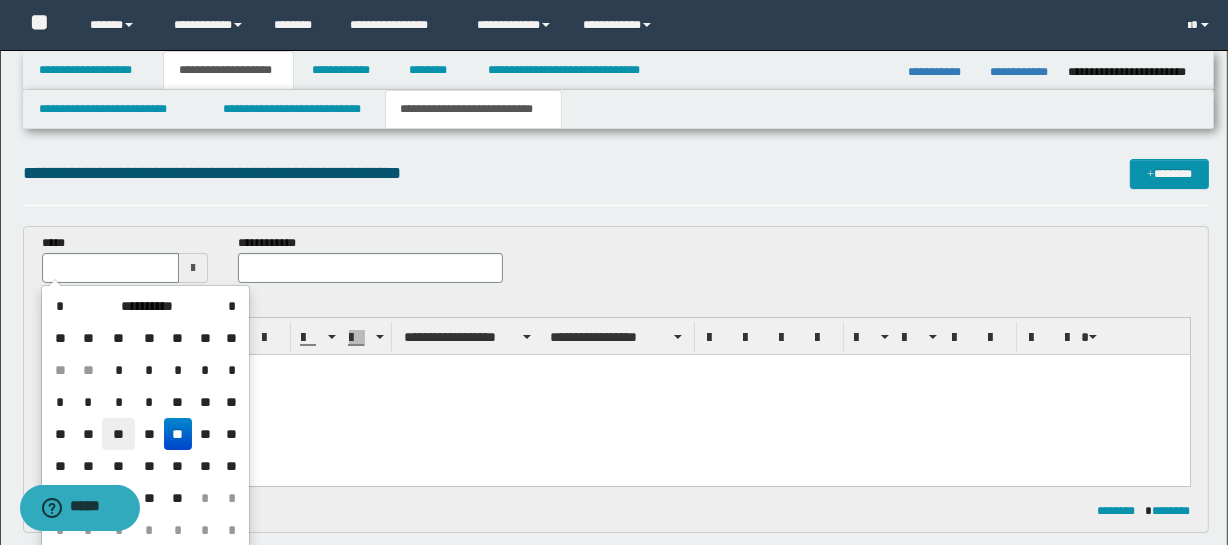 click on "**" at bounding box center [118, 434] 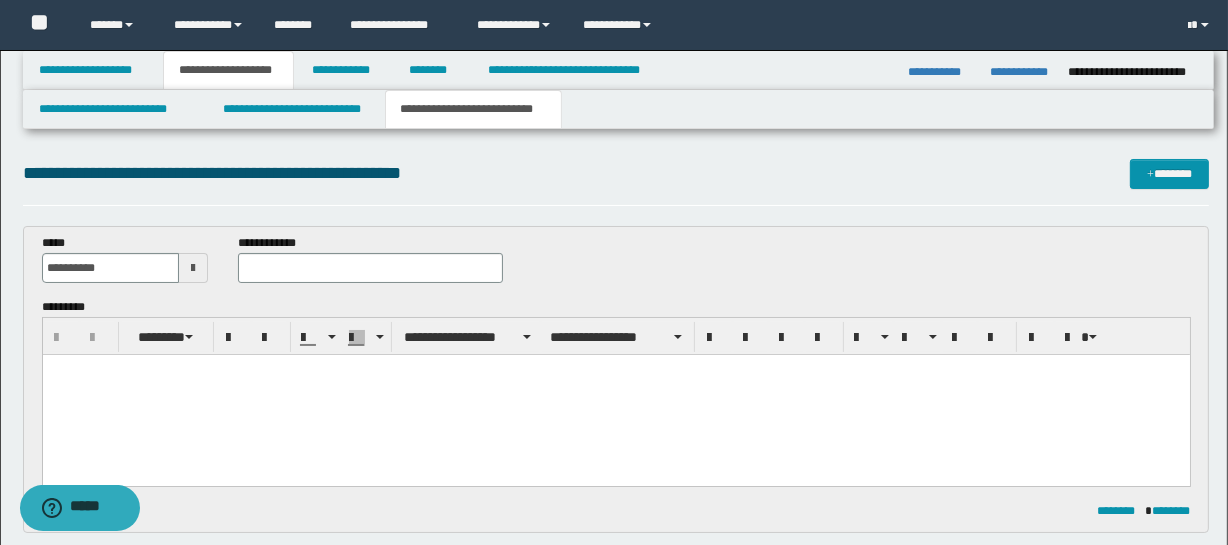click at bounding box center [615, 395] 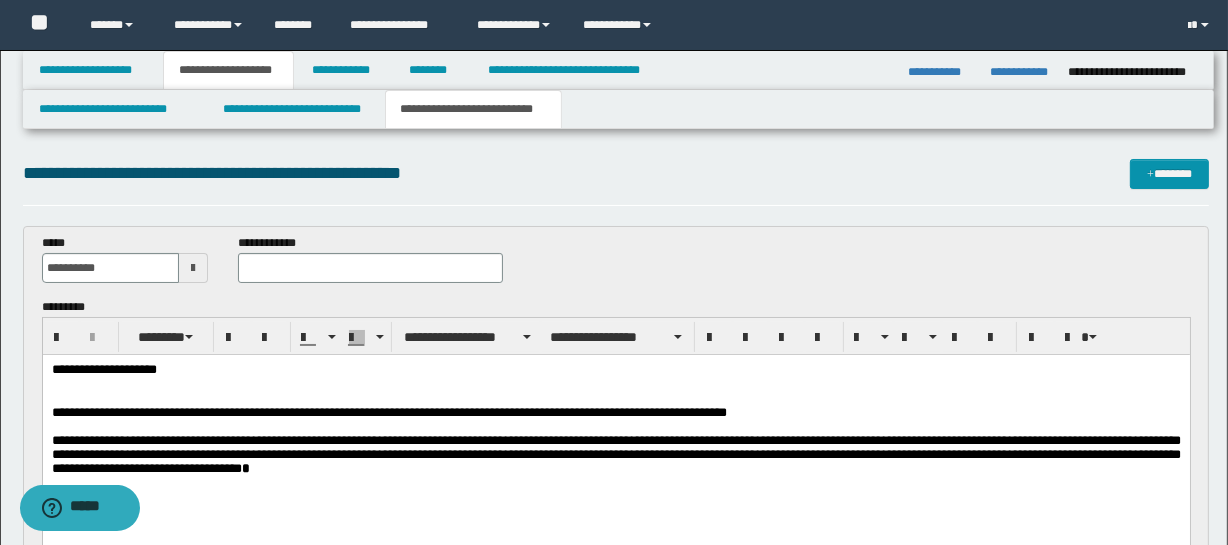 click at bounding box center (615, 385) 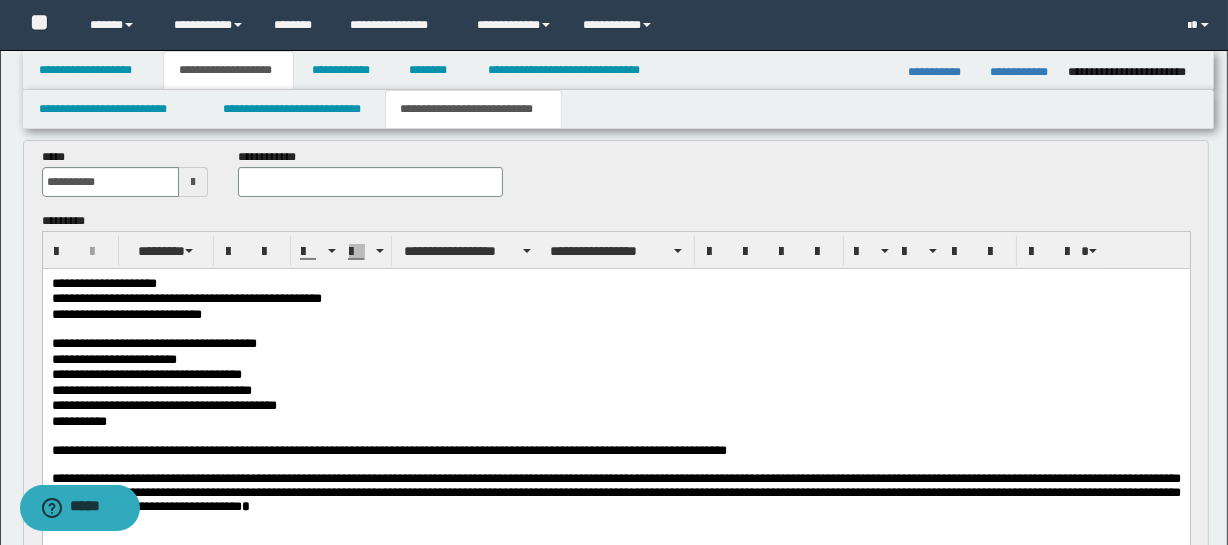 scroll, scrollTop: 105, scrollLeft: 0, axis: vertical 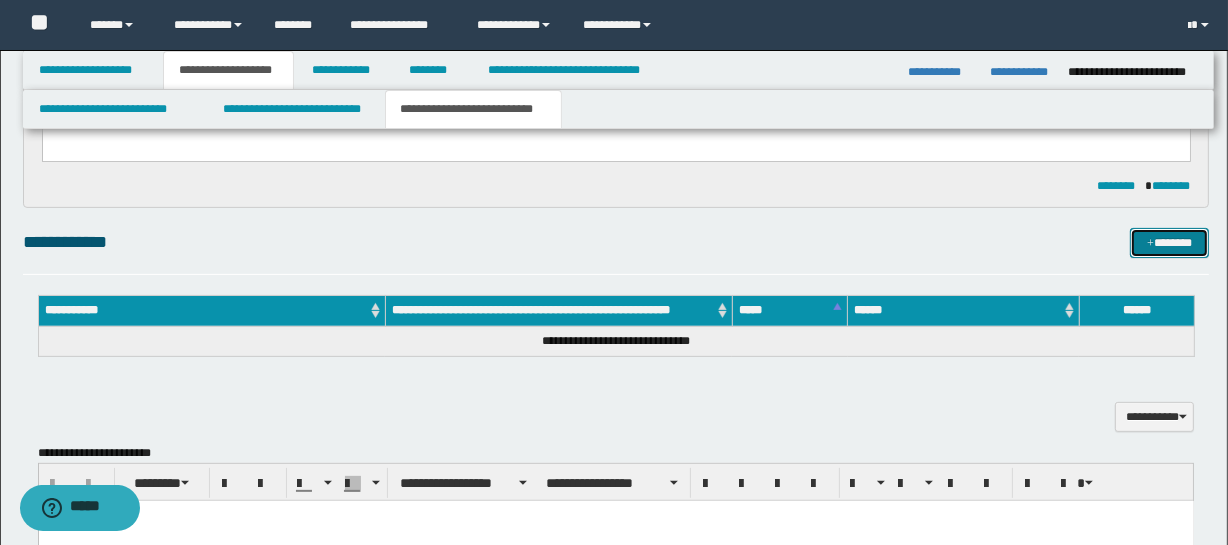 click on "*******" at bounding box center (1170, 243) 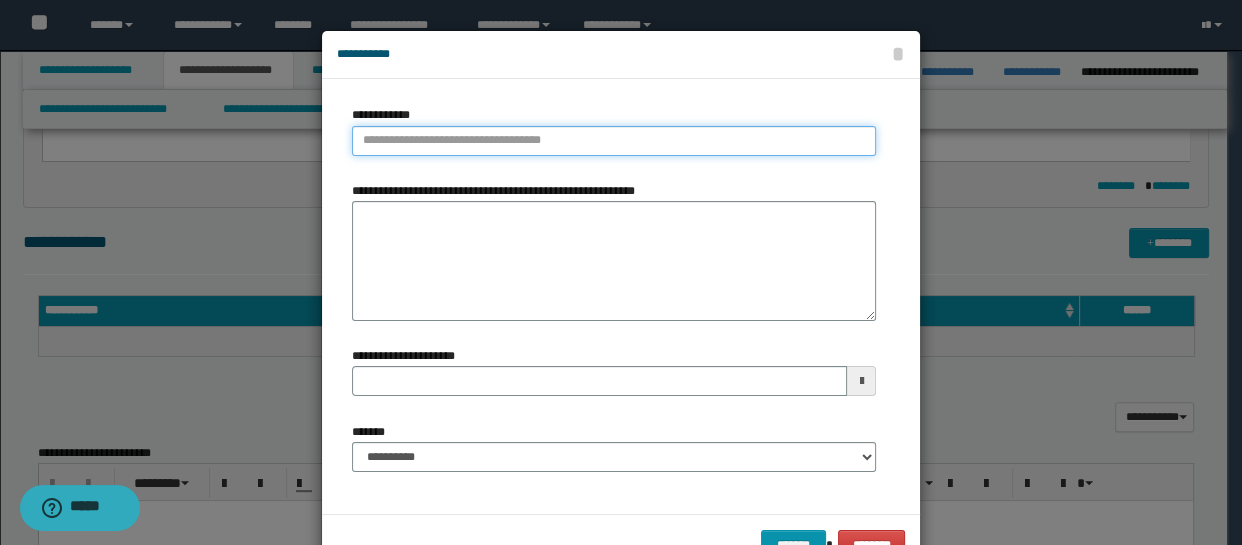click on "**********" at bounding box center (614, 141) 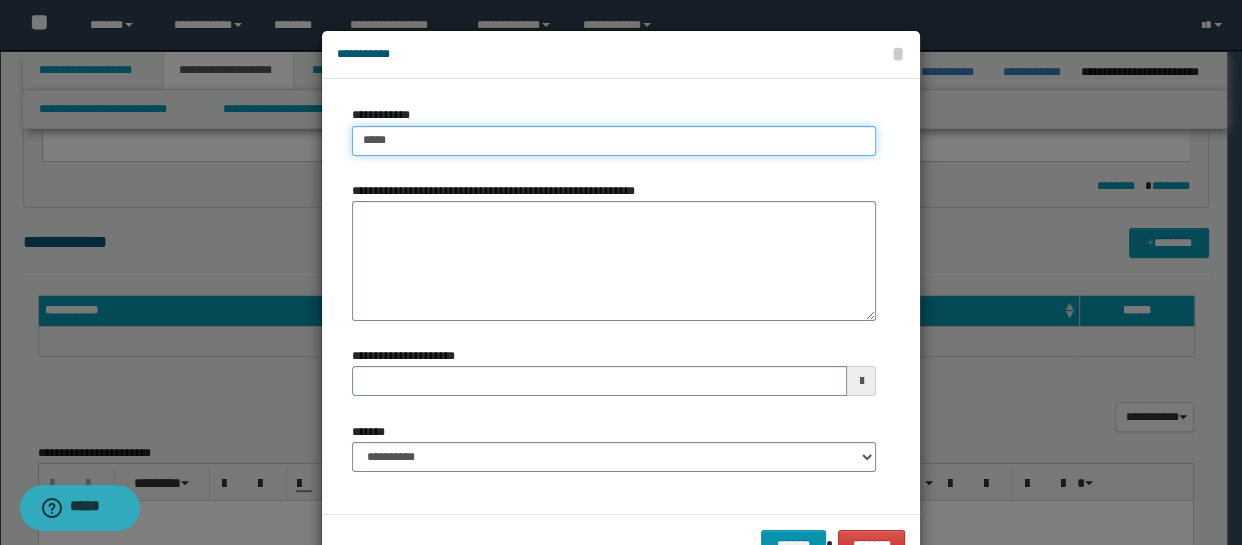 type on "******" 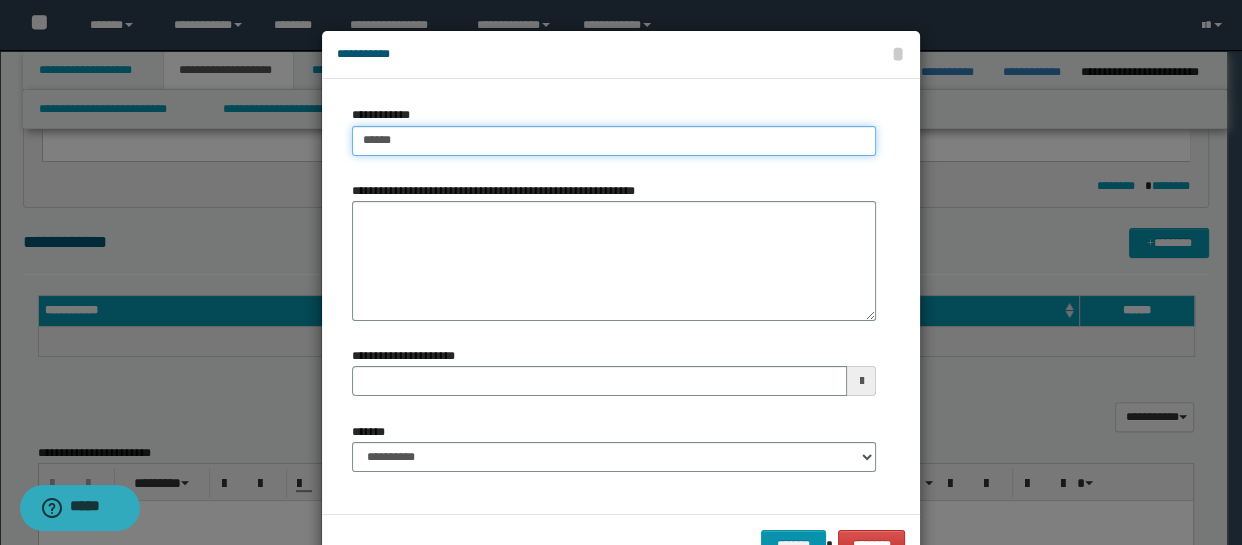 type on "******" 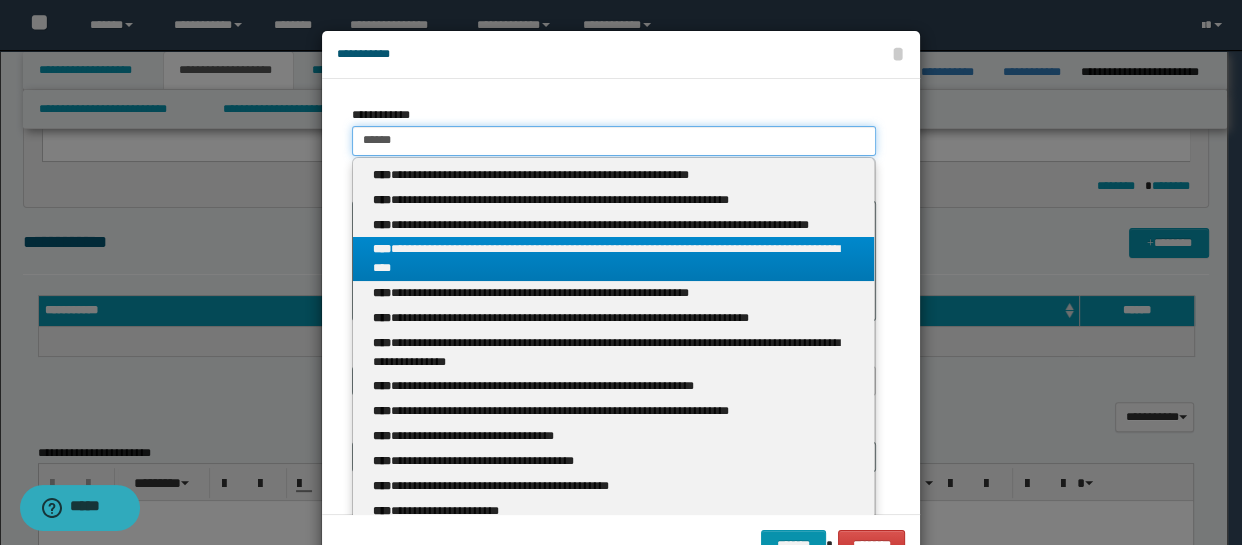 type on "******" 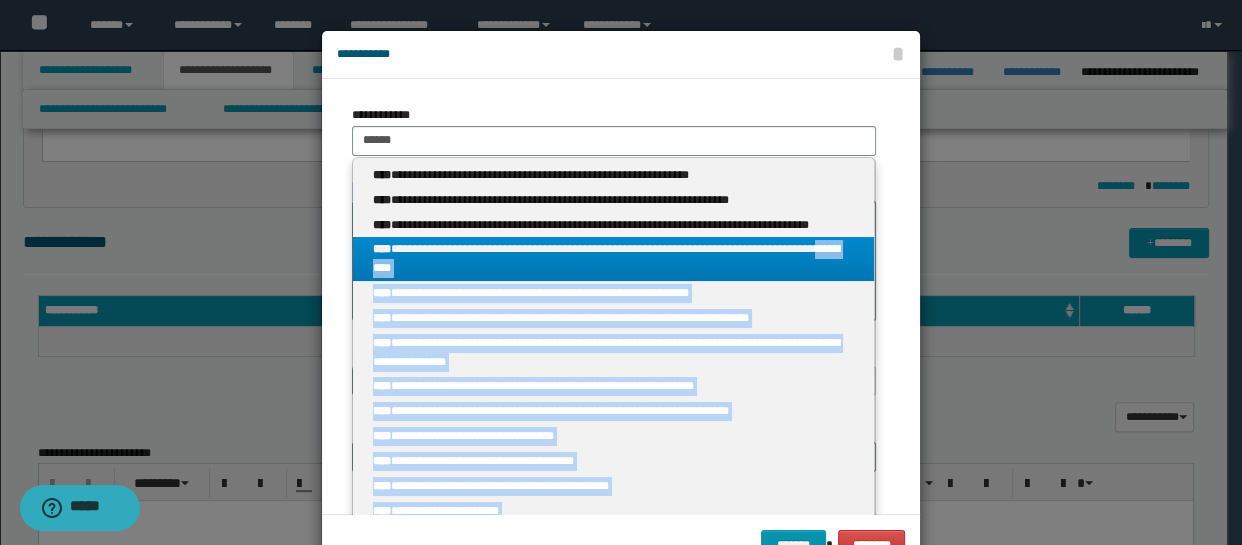 drag, startPoint x: 868, startPoint y: 237, endPoint x: 869, endPoint y: 248, distance: 11.045361 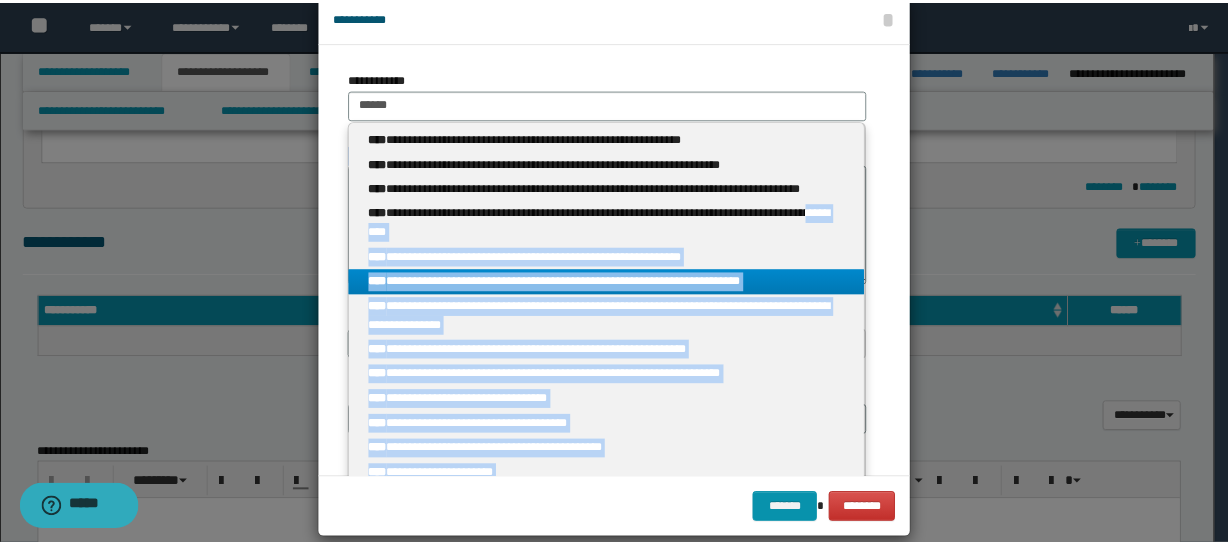 scroll, scrollTop: 61, scrollLeft: 0, axis: vertical 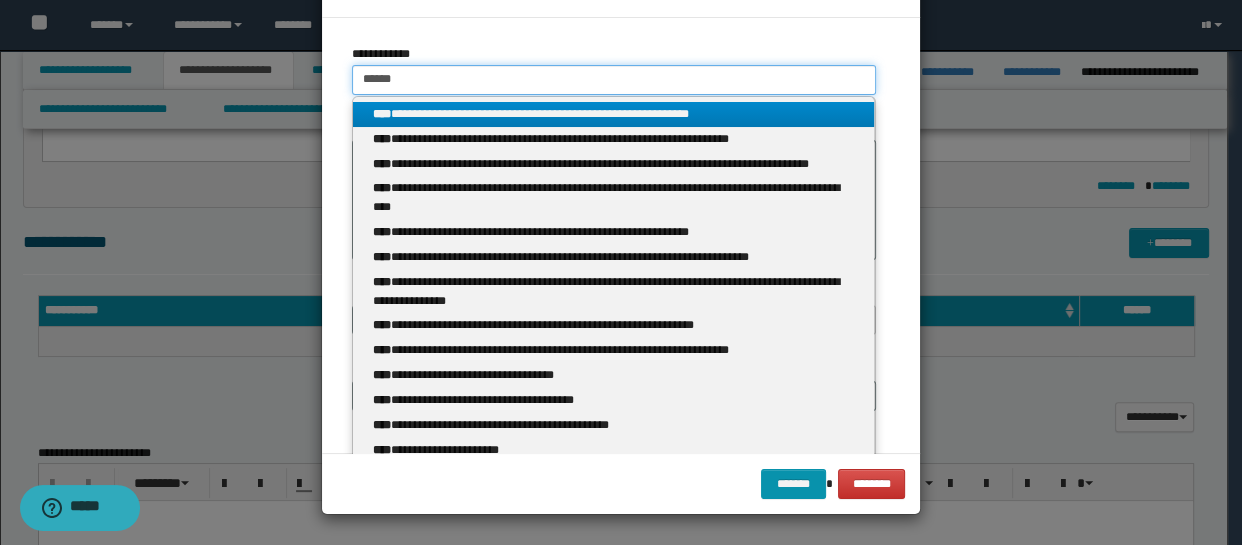 click on "******" at bounding box center (614, 80) 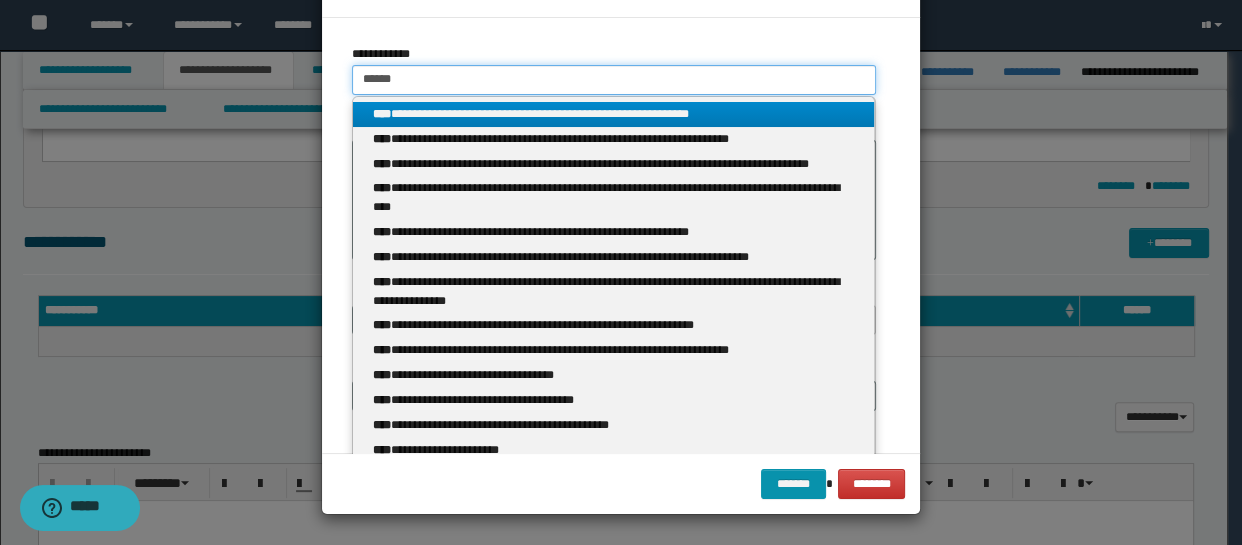 type 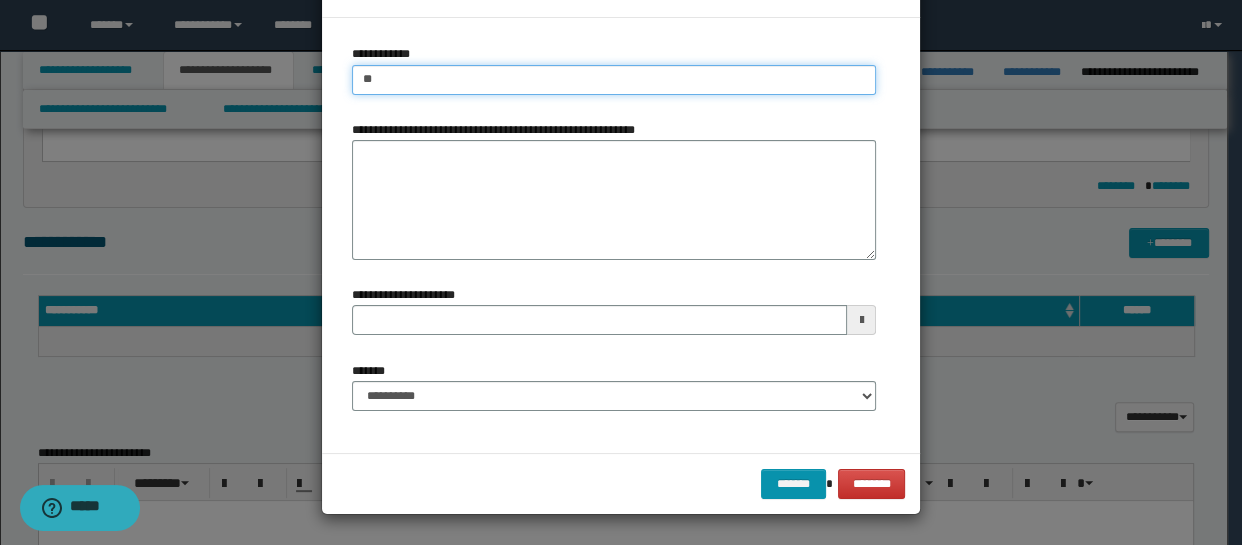 type on "*" 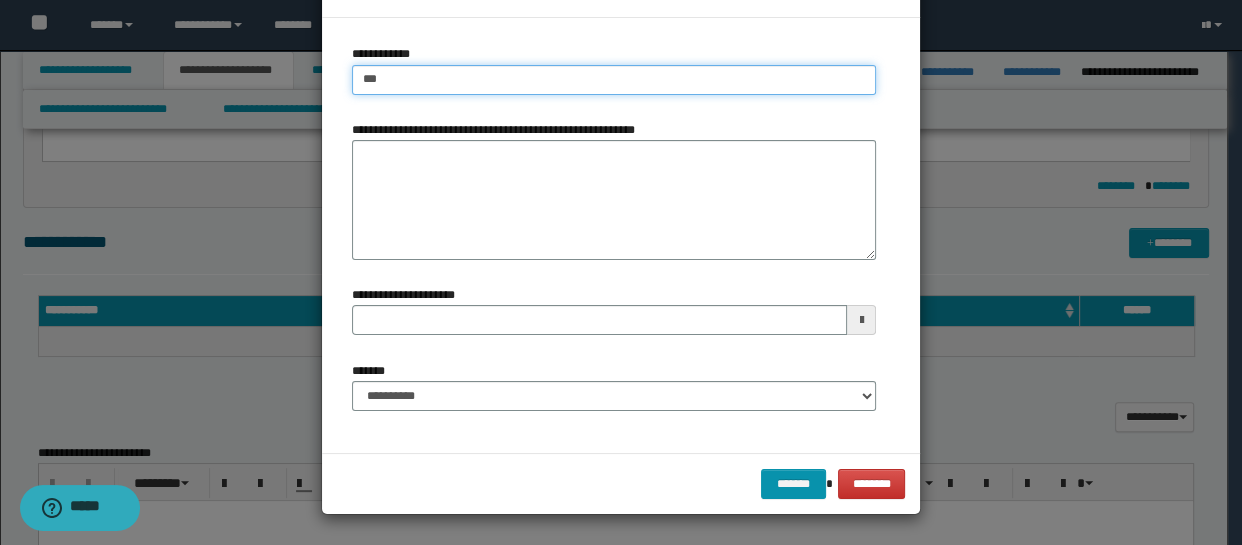 type on "****" 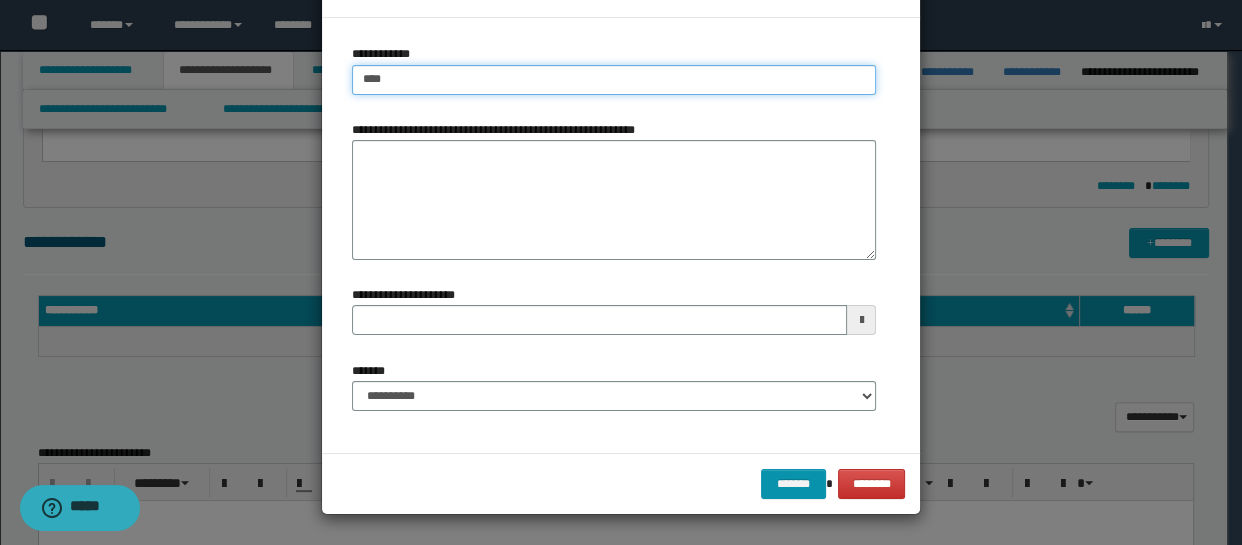 type on "****" 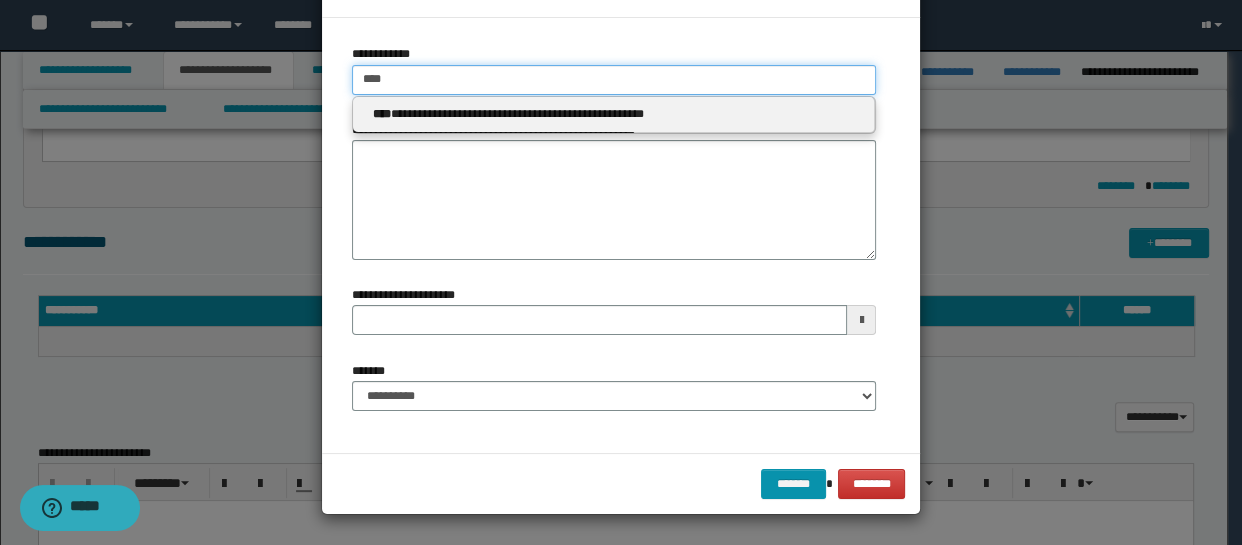 type 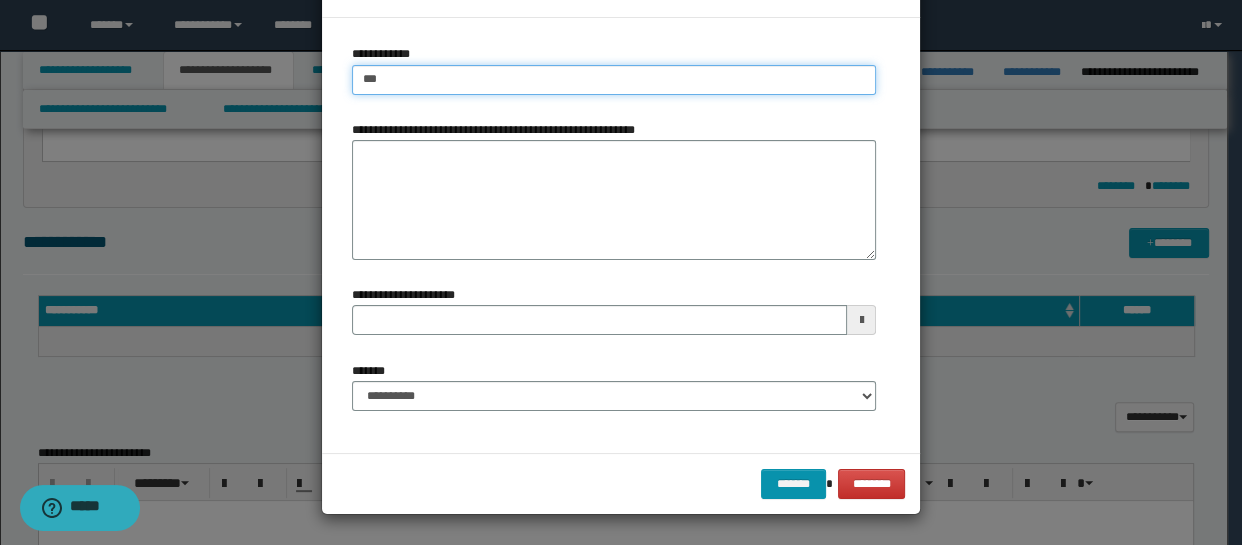 type on "***" 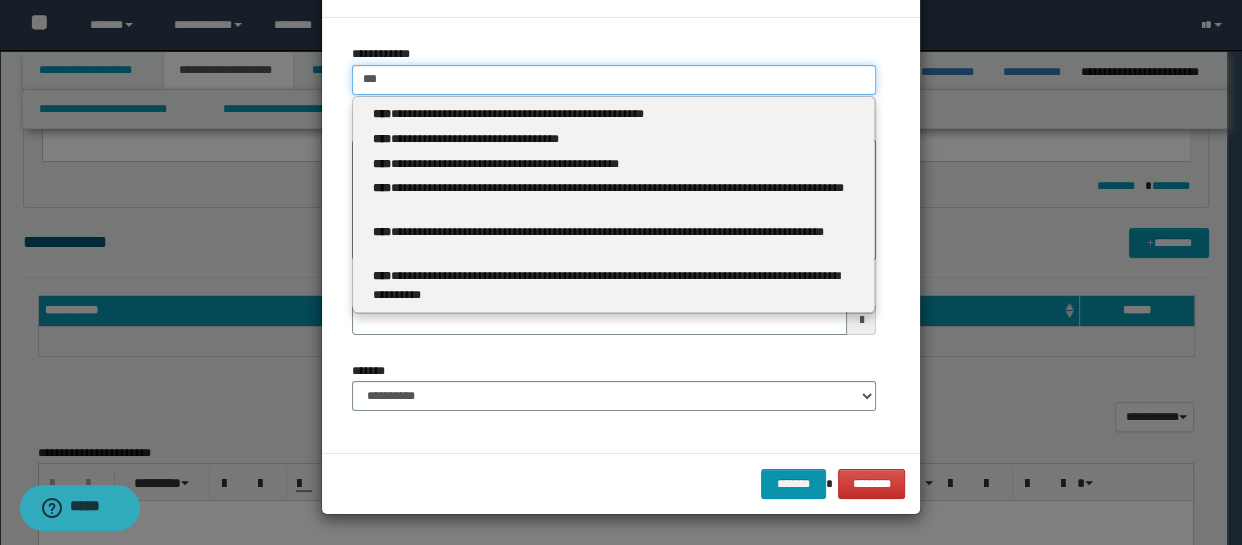 type 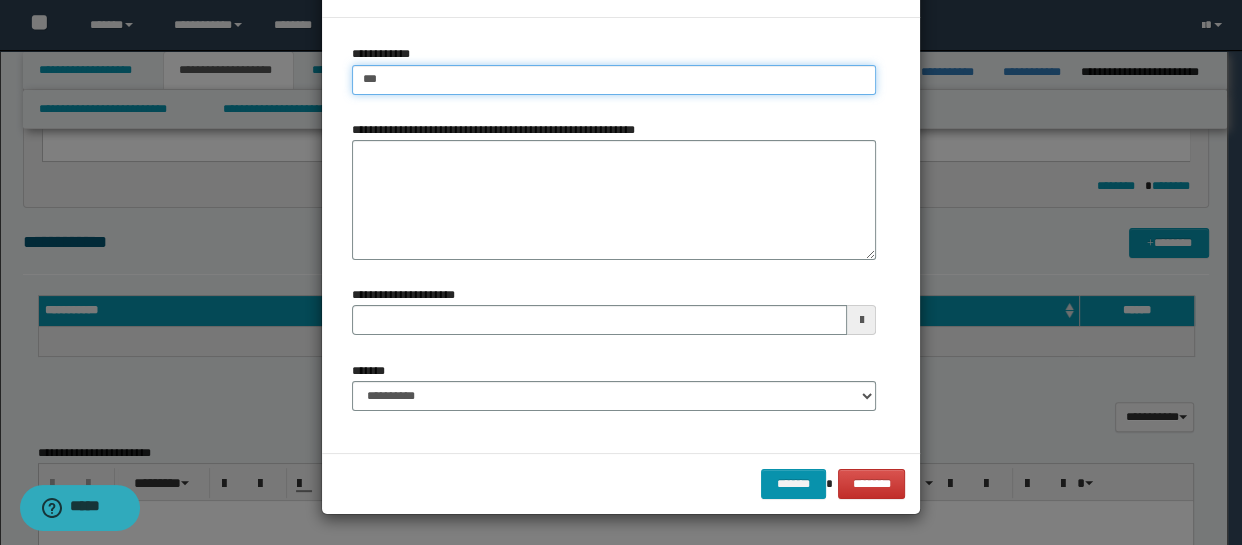 type on "****" 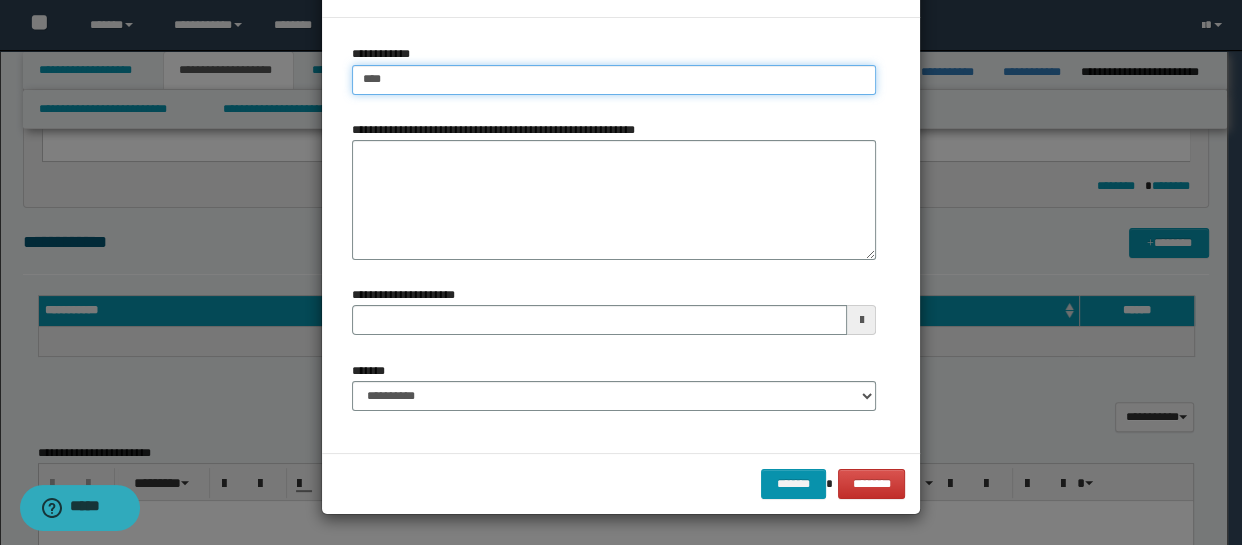 type on "****" 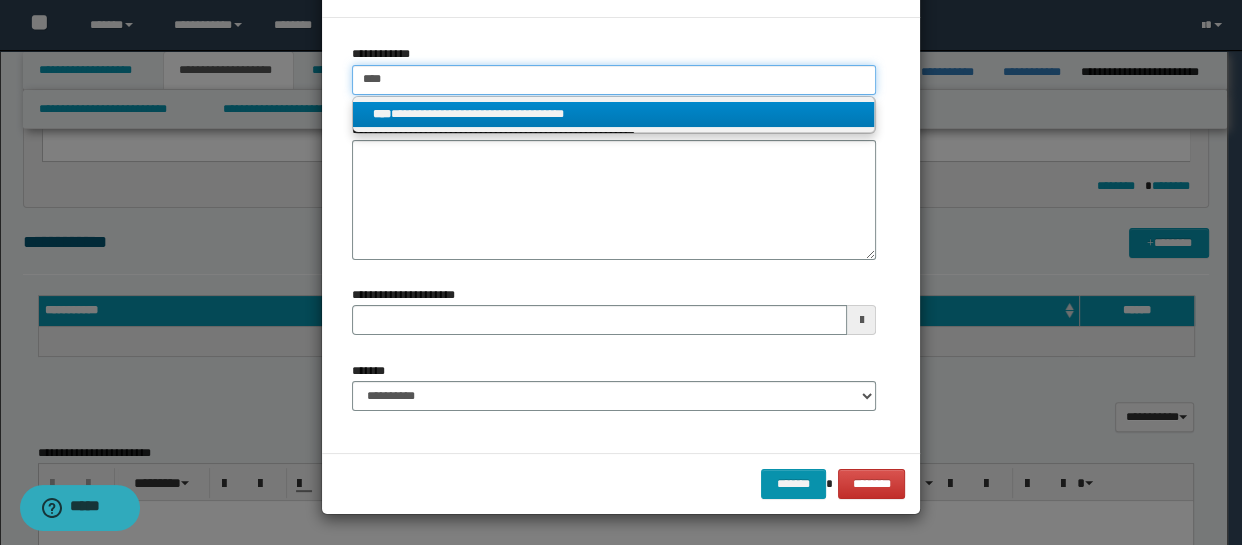 type on "****" 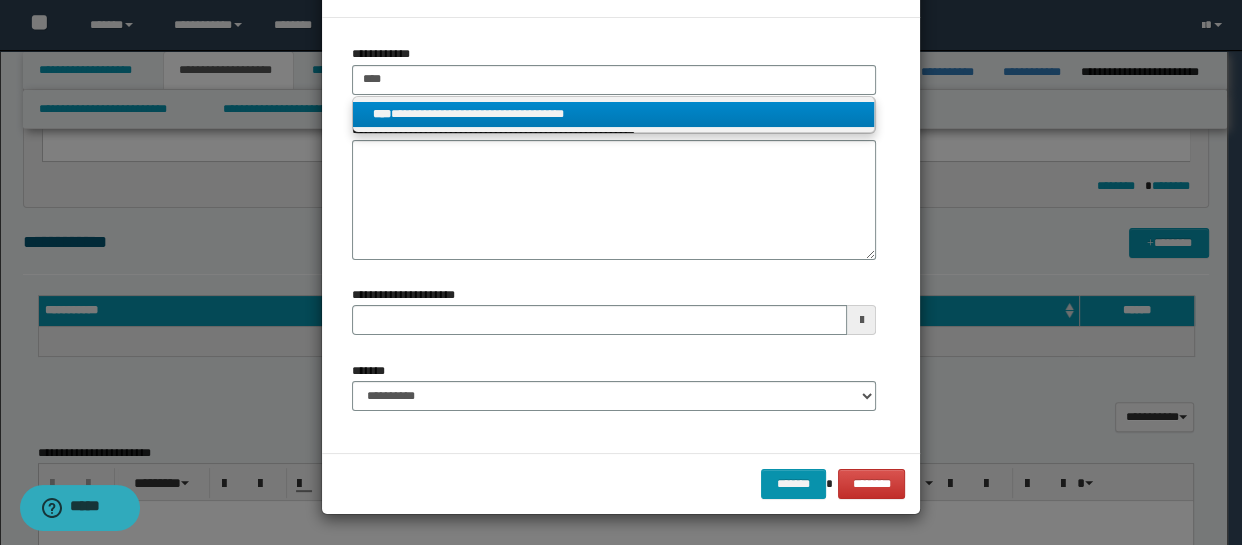 click on "**********" at bounding box center [614, 114] 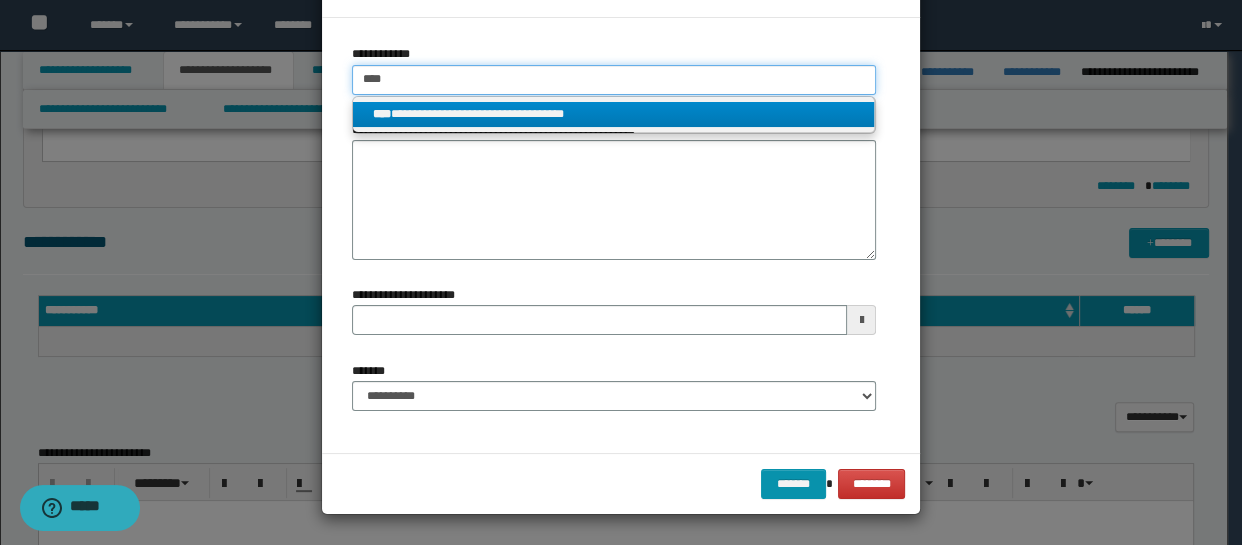 type 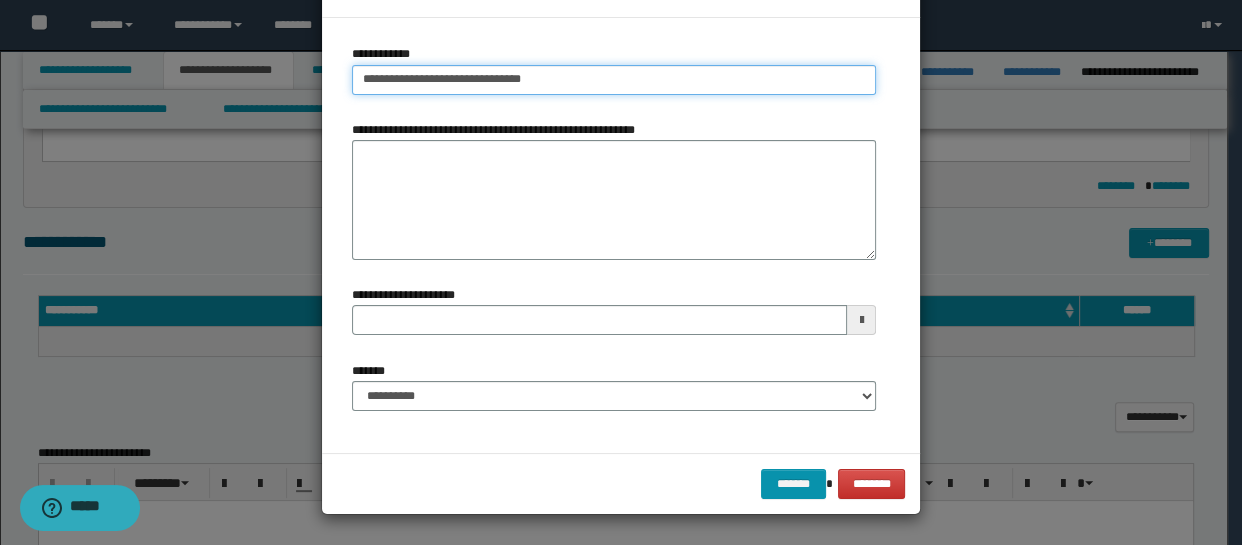 type 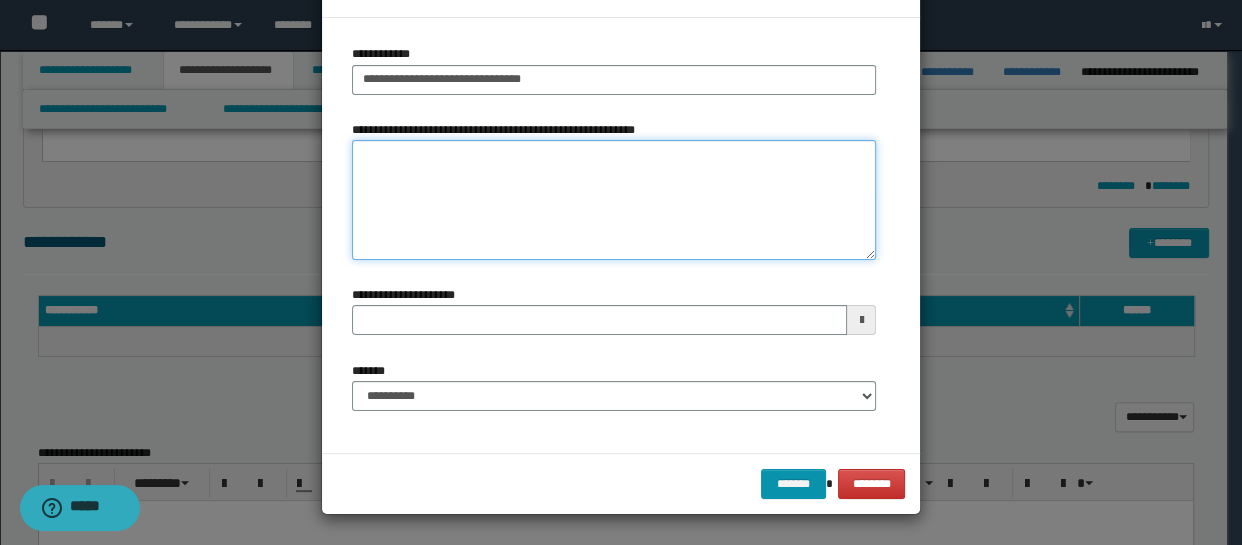 click on "**********" at bounding box center (614, 200) 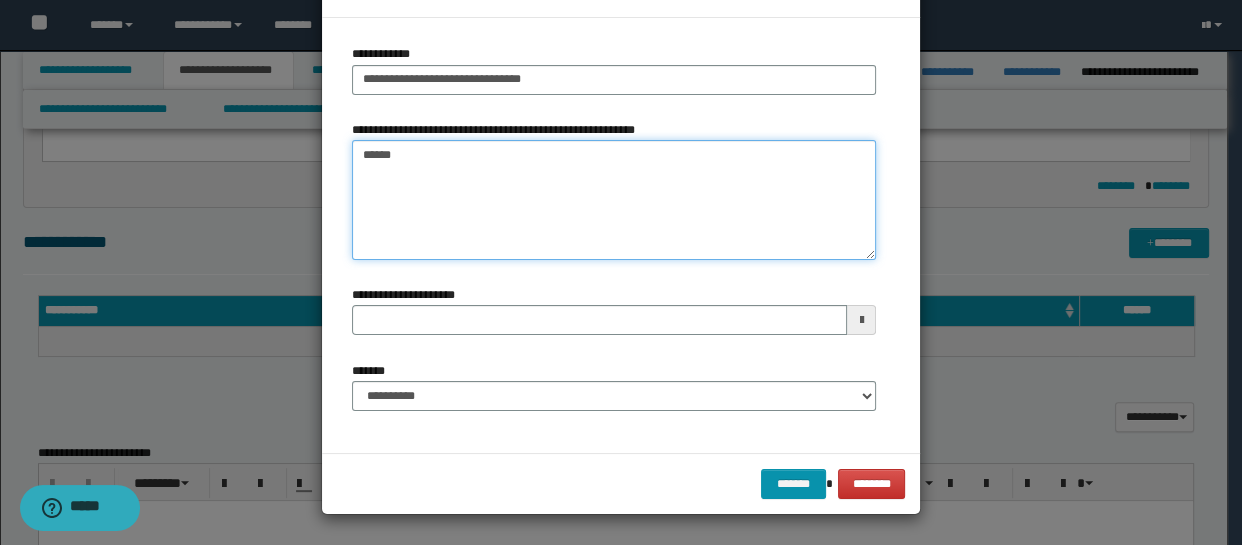 type on "*******" 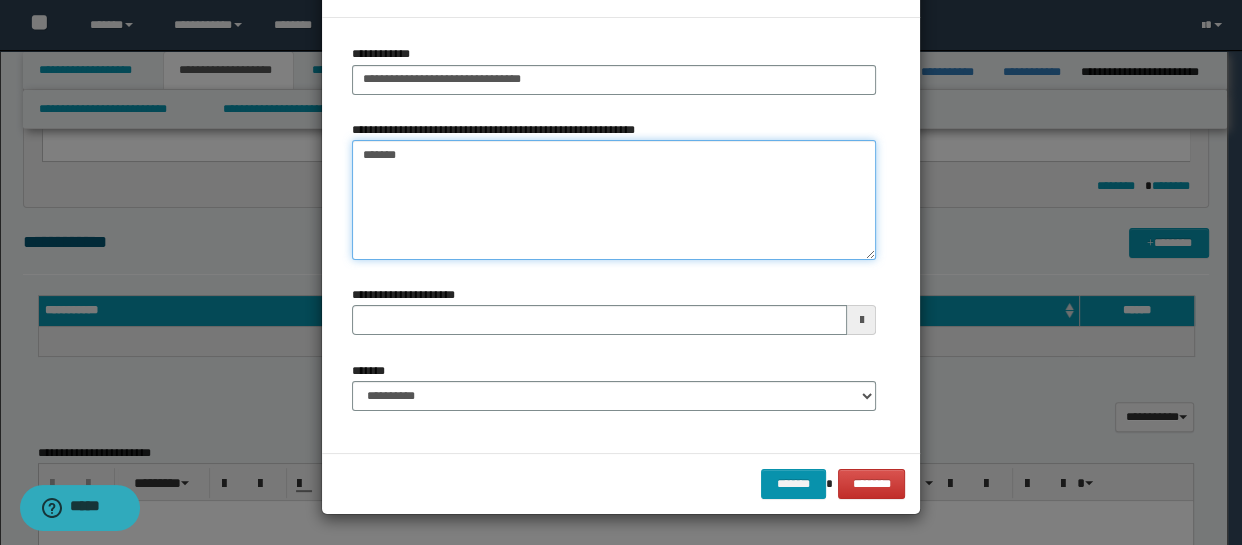type 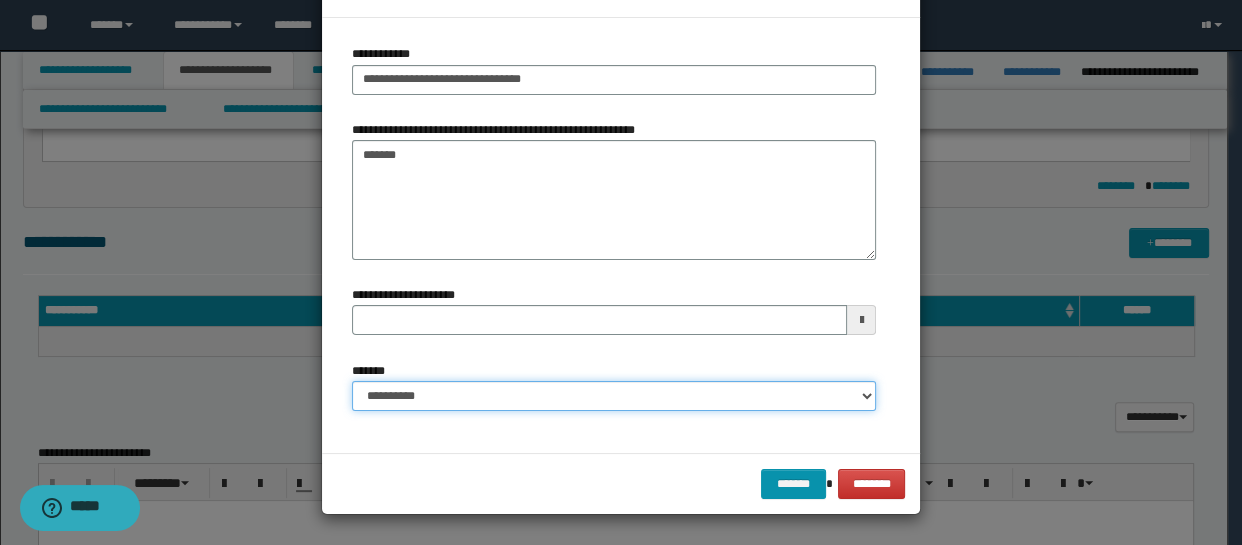 click on "**********" at bounding box center (614, 396) 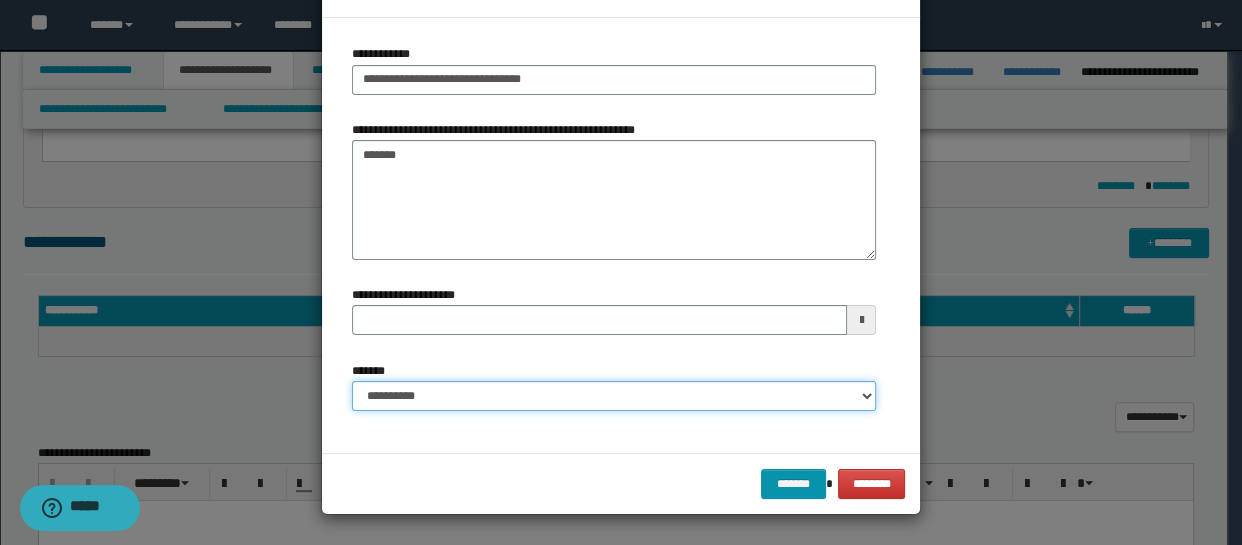 select on "*" 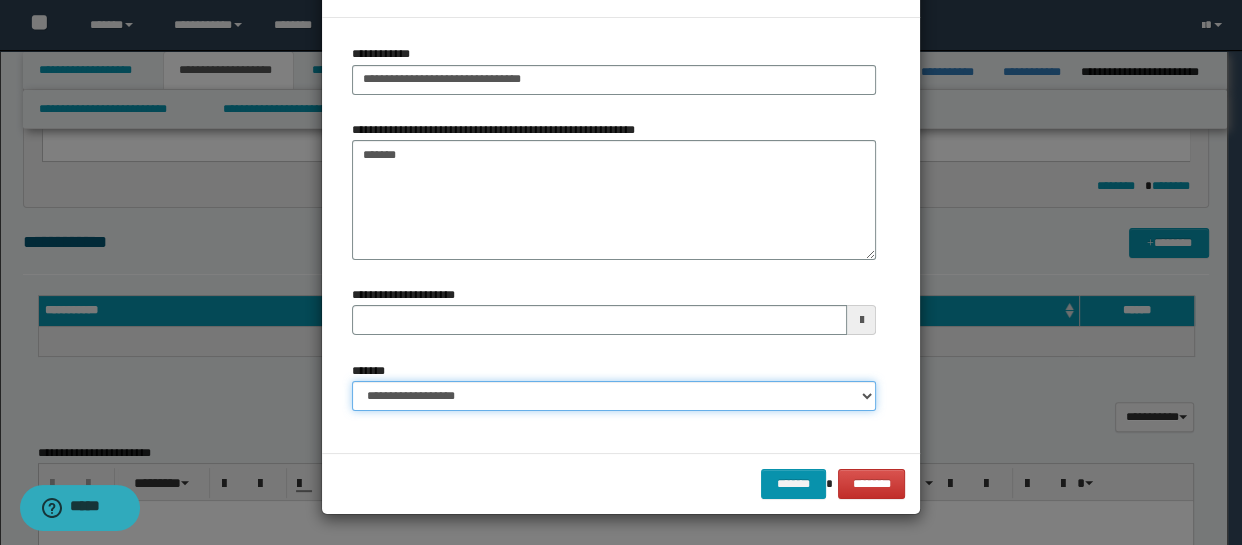 click on "**********" at bounding box center [614, 396] 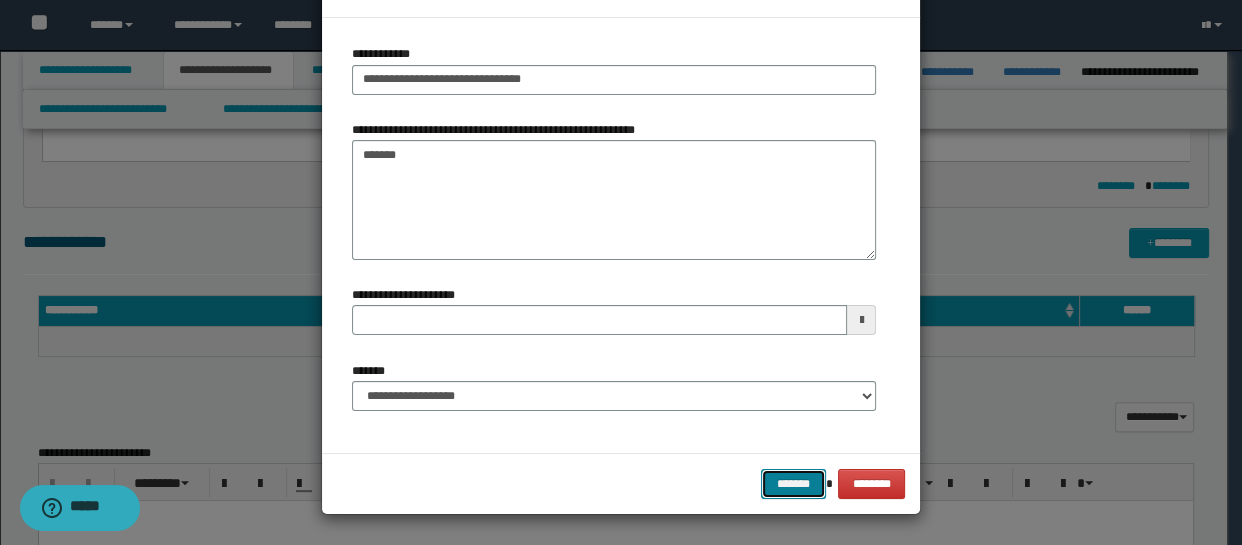 click on "*******" at bounding box center [793, 484] 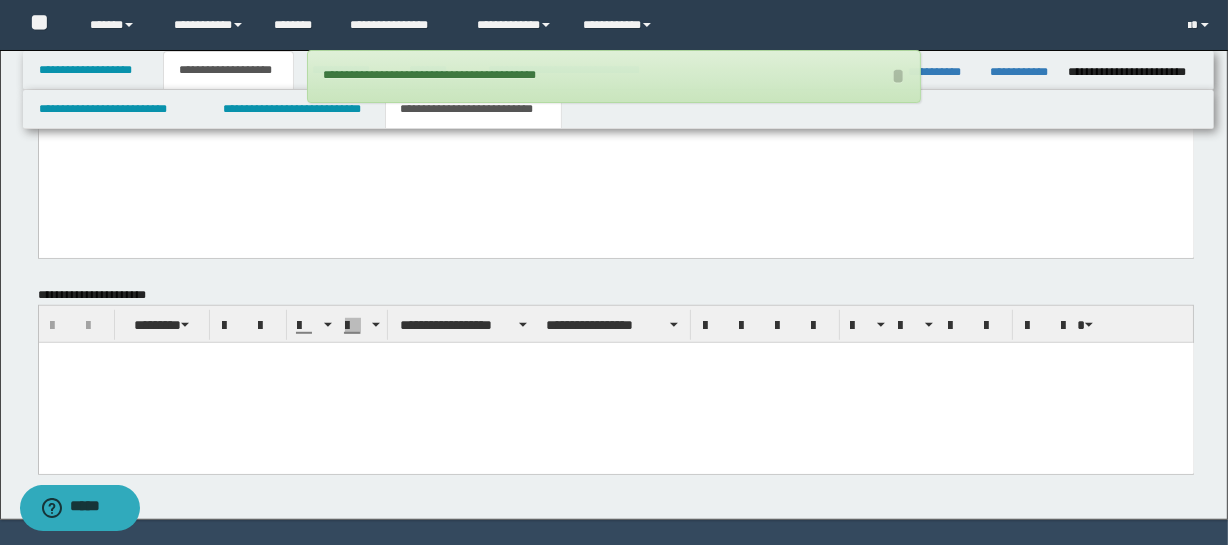 scroll, scrollTop: 1149, scrollLeft: 0, axis: vertical 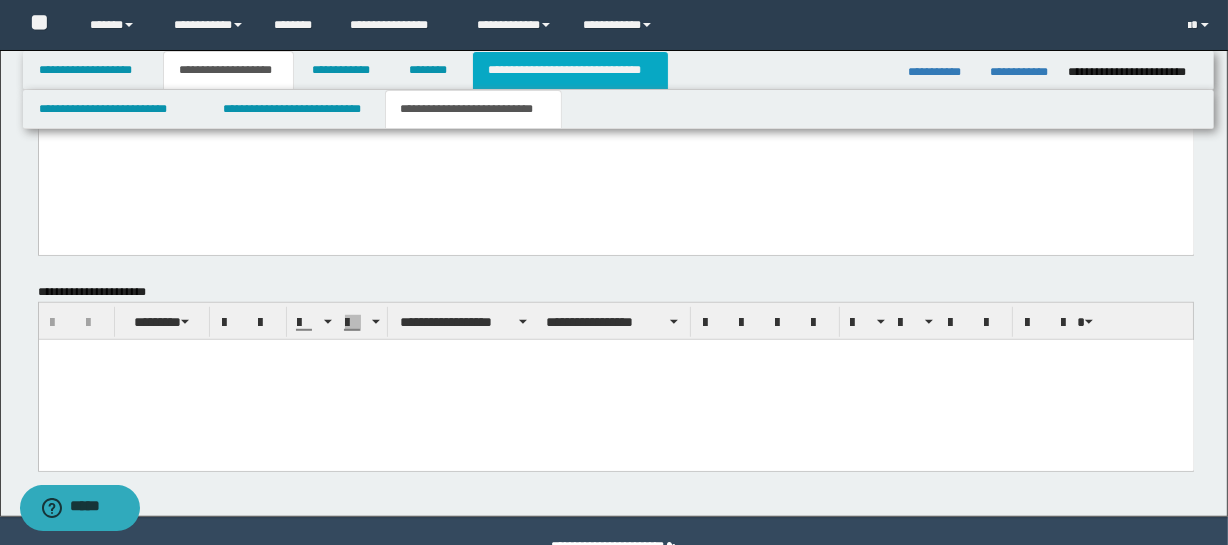 click on "**********" at bounding box center [570, 70] 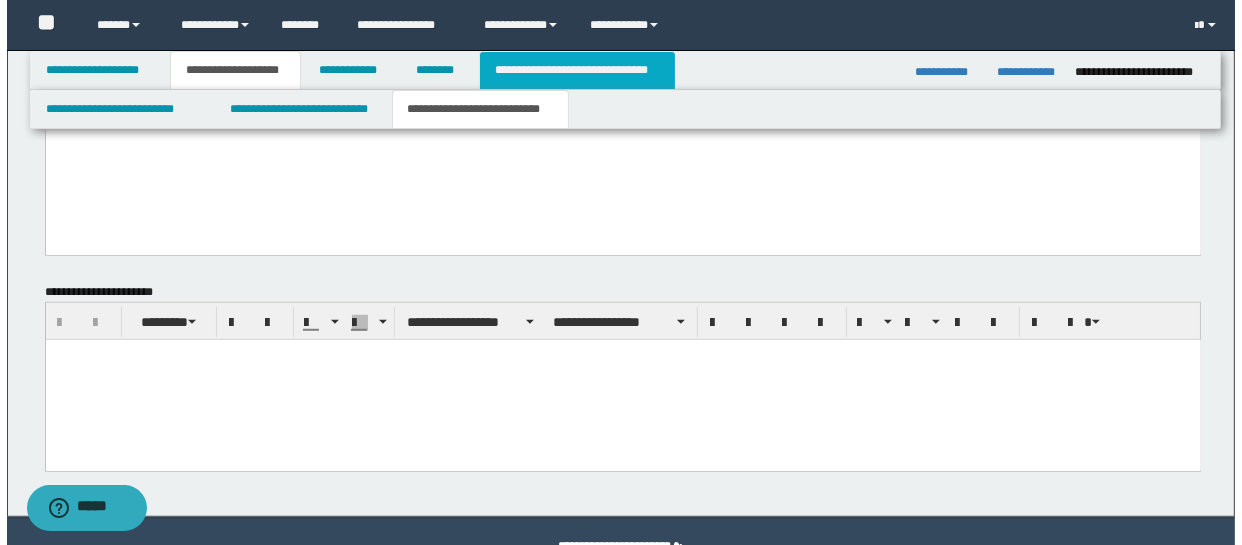 scroll, scrollTop: 0, scrollLeft: 0, axis: both 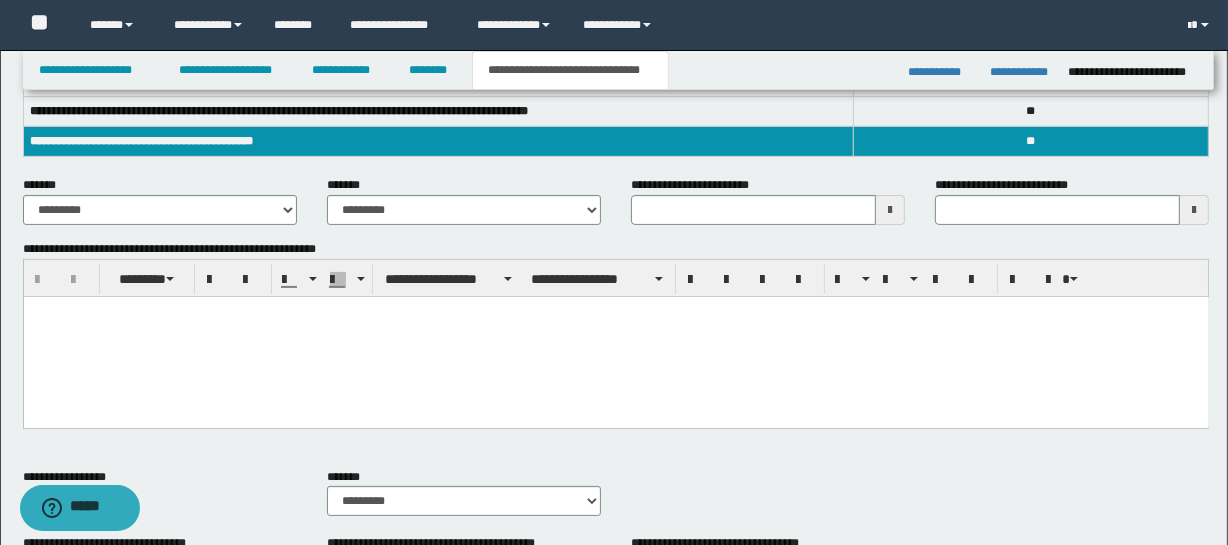 click at bounding box center [615, 337] 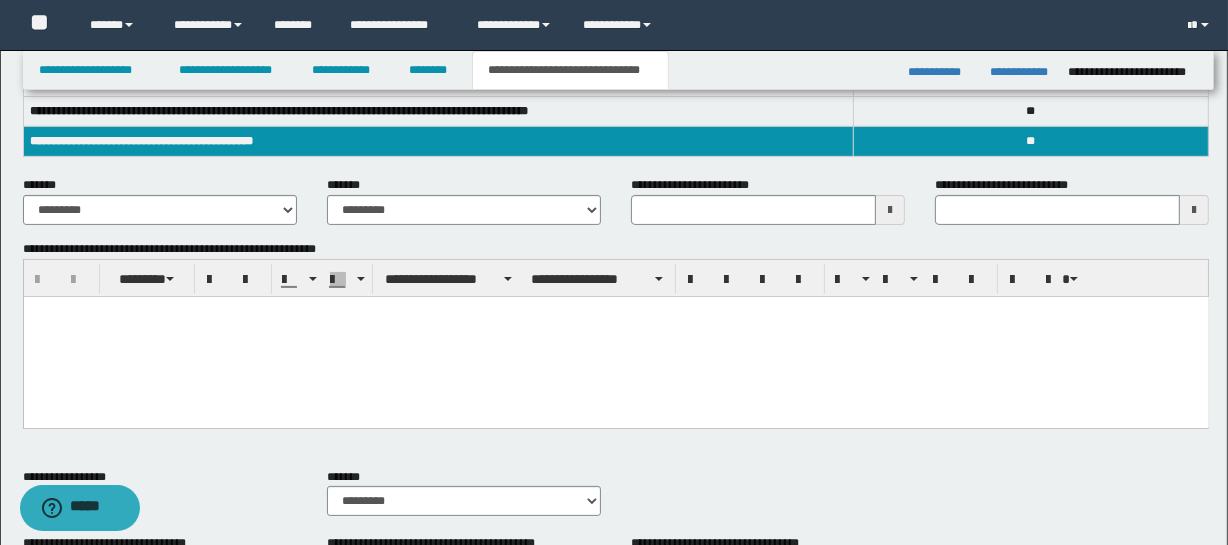 type 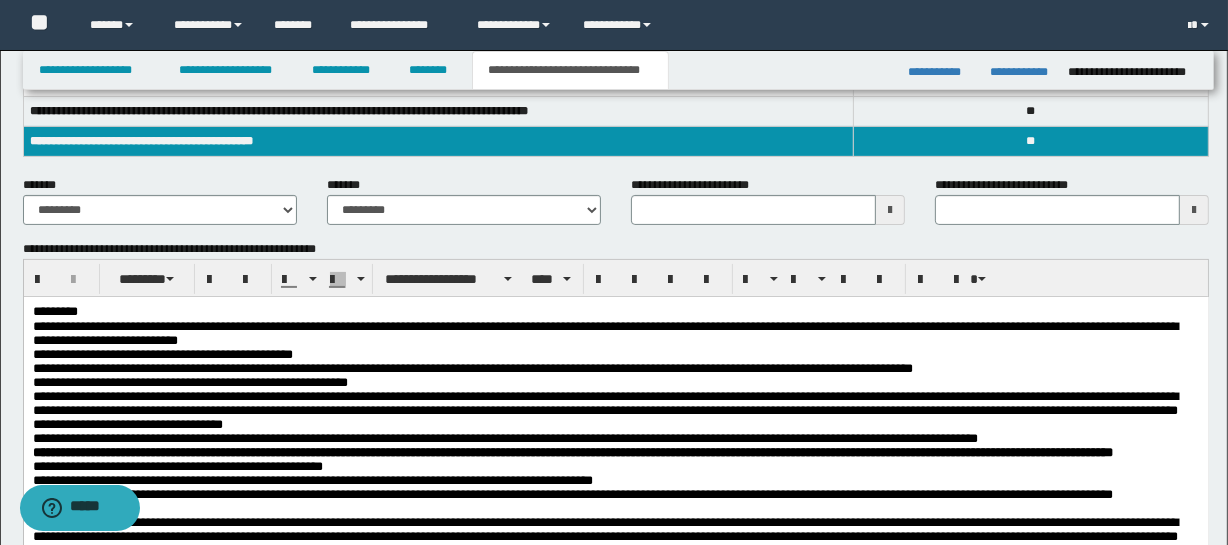 type 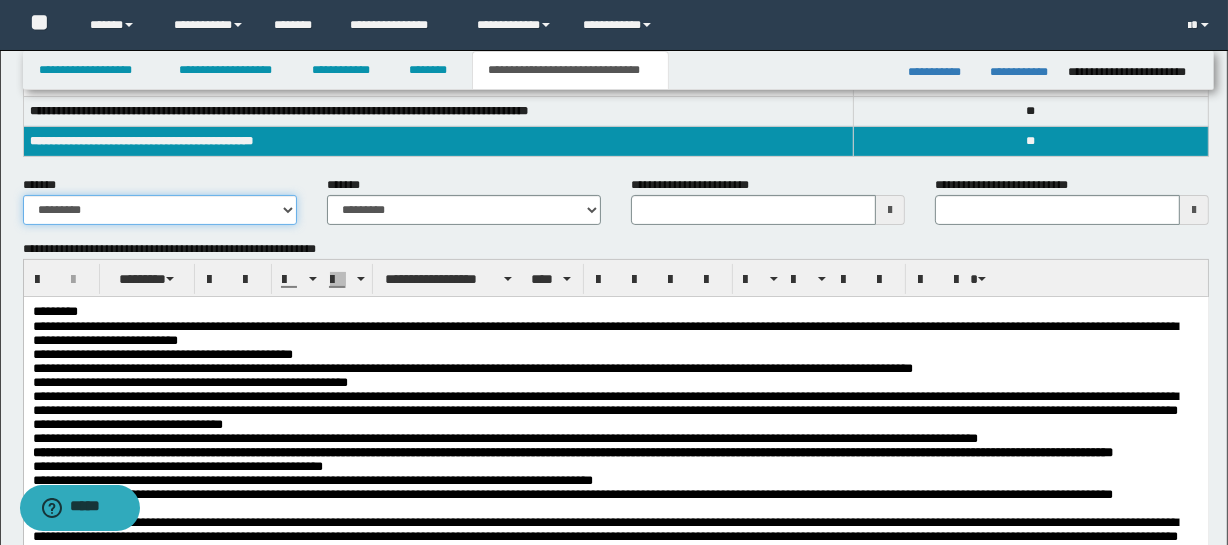 click on "**********" at bounding box center [160, 210] 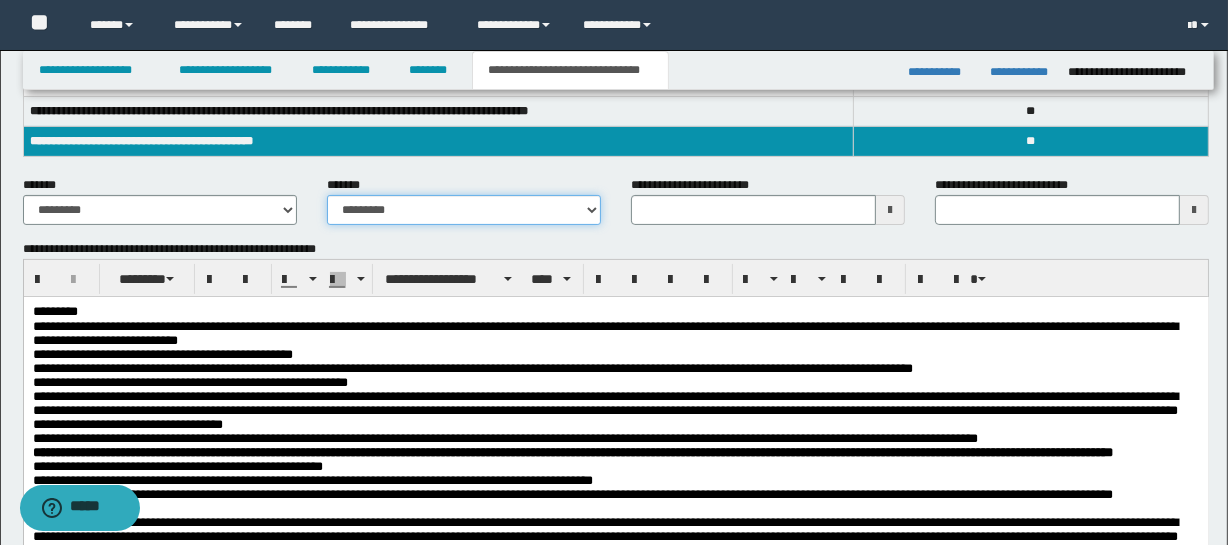 click on "**********" at bounding box center (464, 210) 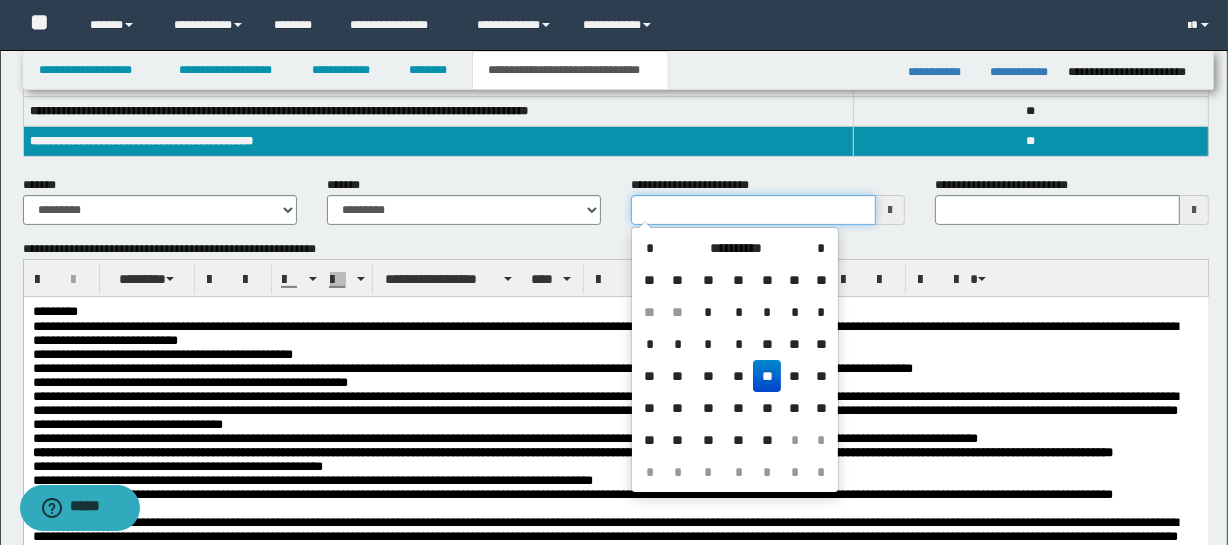 click on "**********" at bounding box center (753, 210) 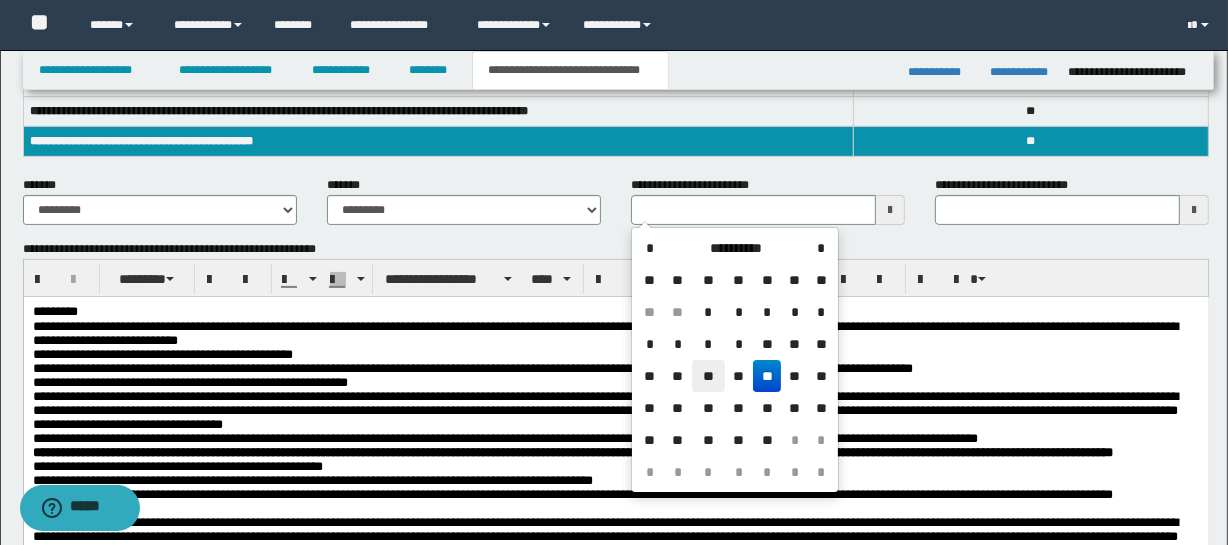 click on "**" at bounding box center (708, 376) 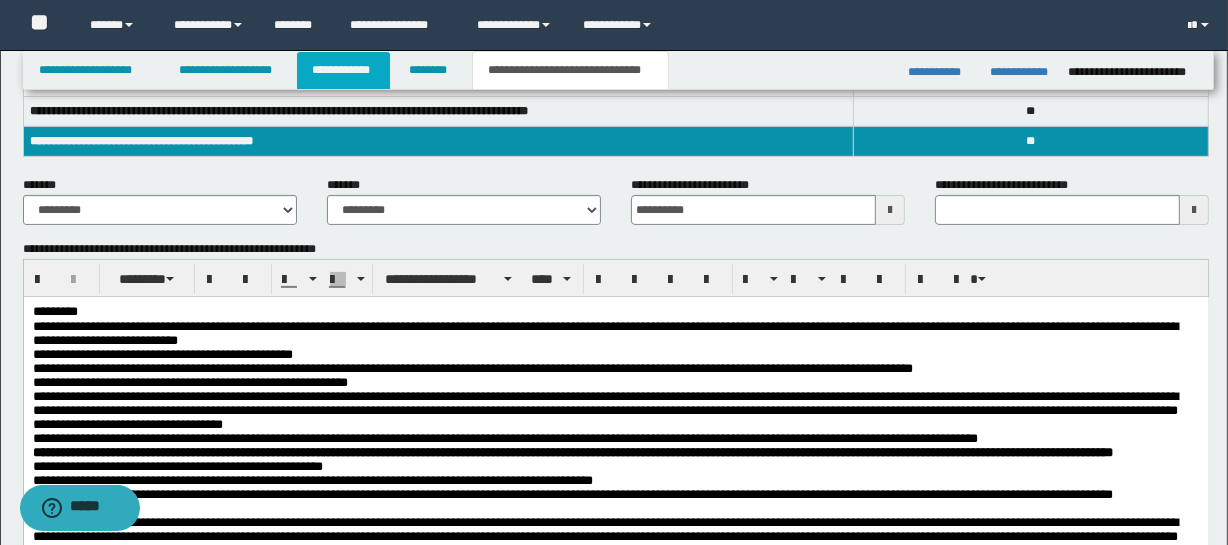 click on "**********" at bounding box center (343, 70) 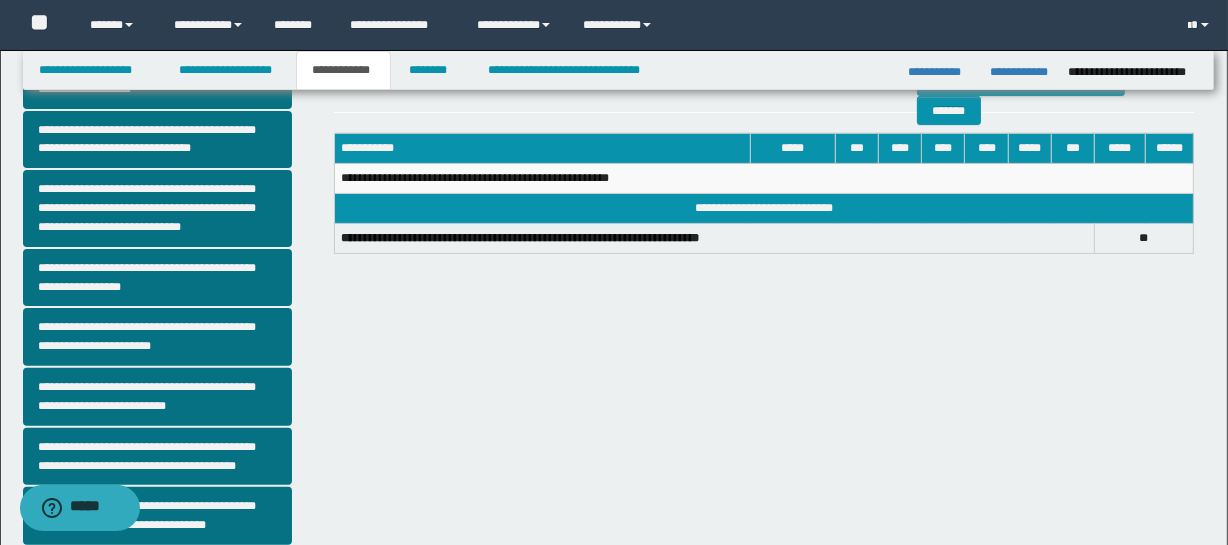 scroll, scrollTop: 589, scrollLeft: 0, axis: vertical 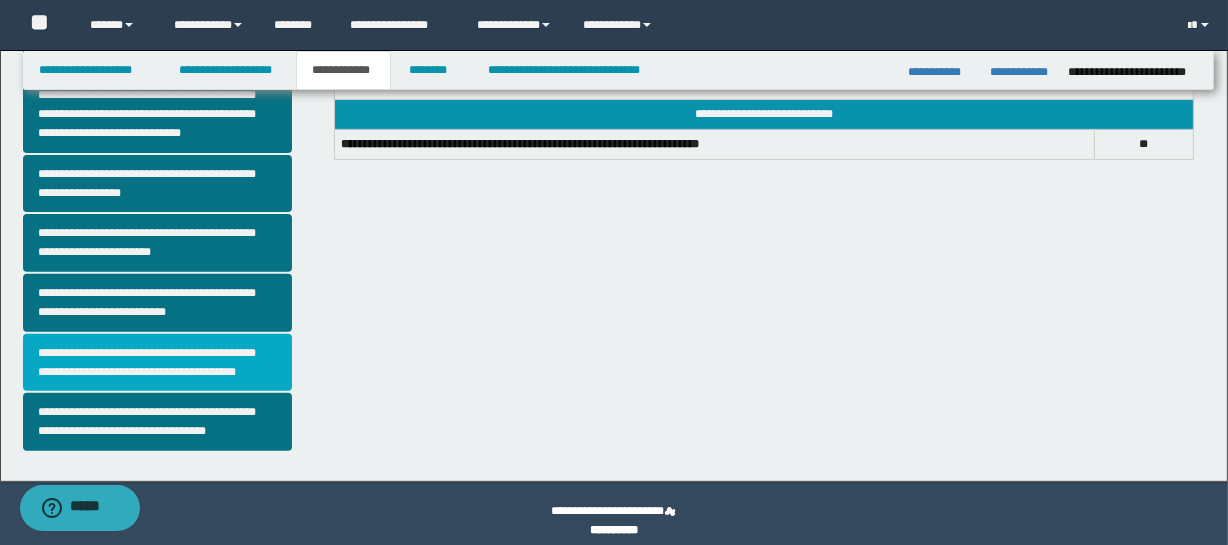 click on "**********" at bounding box center (158, 363) 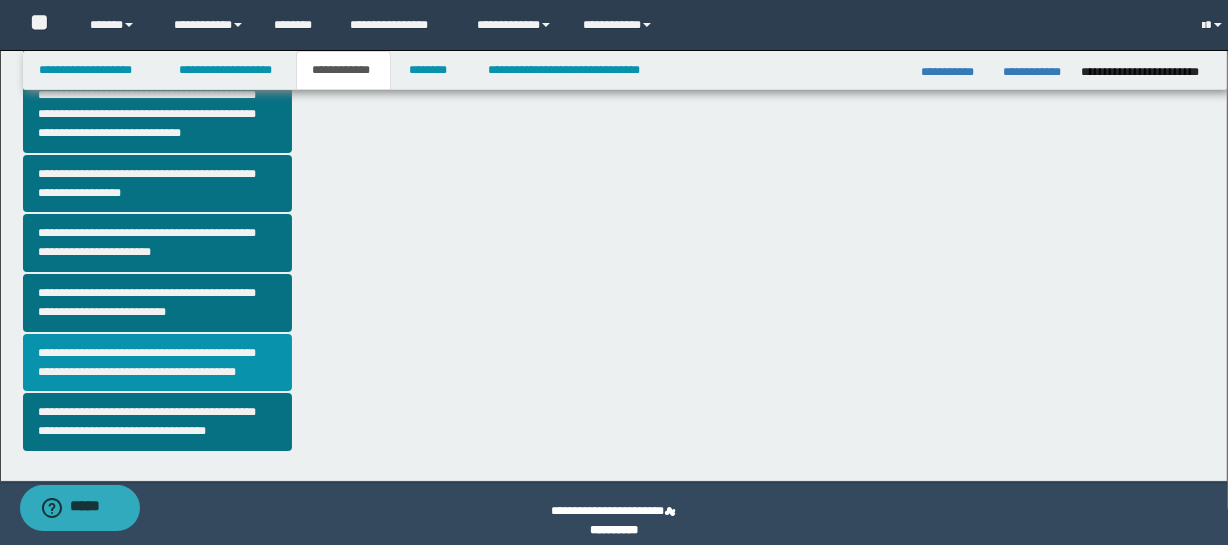 scroll, scrollTop: 0, scrollLeft: 0, axis: both 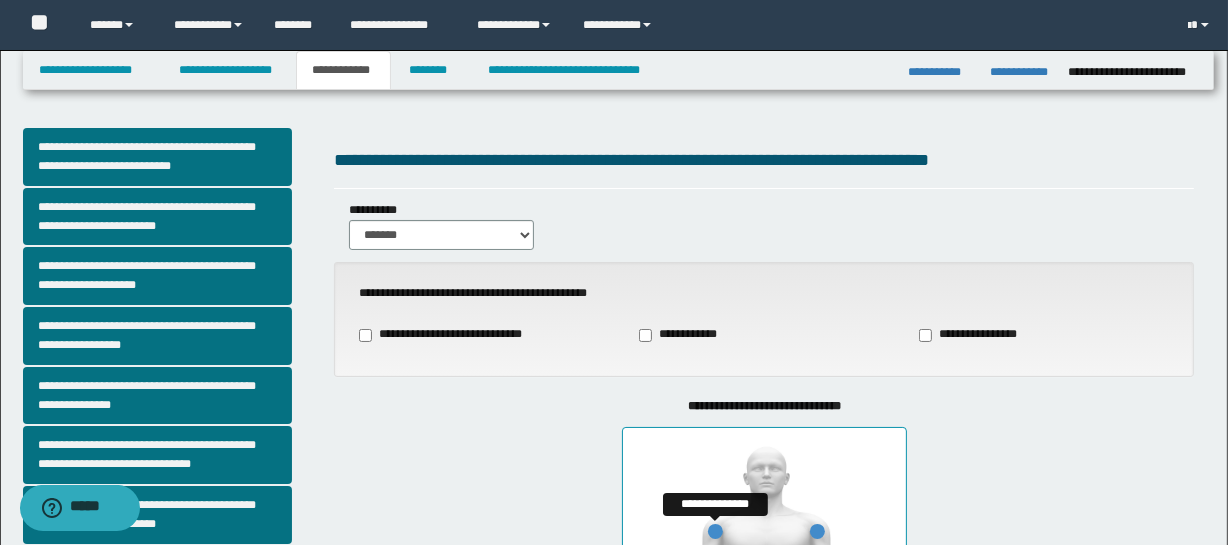 click at bounding box center (715, 531) 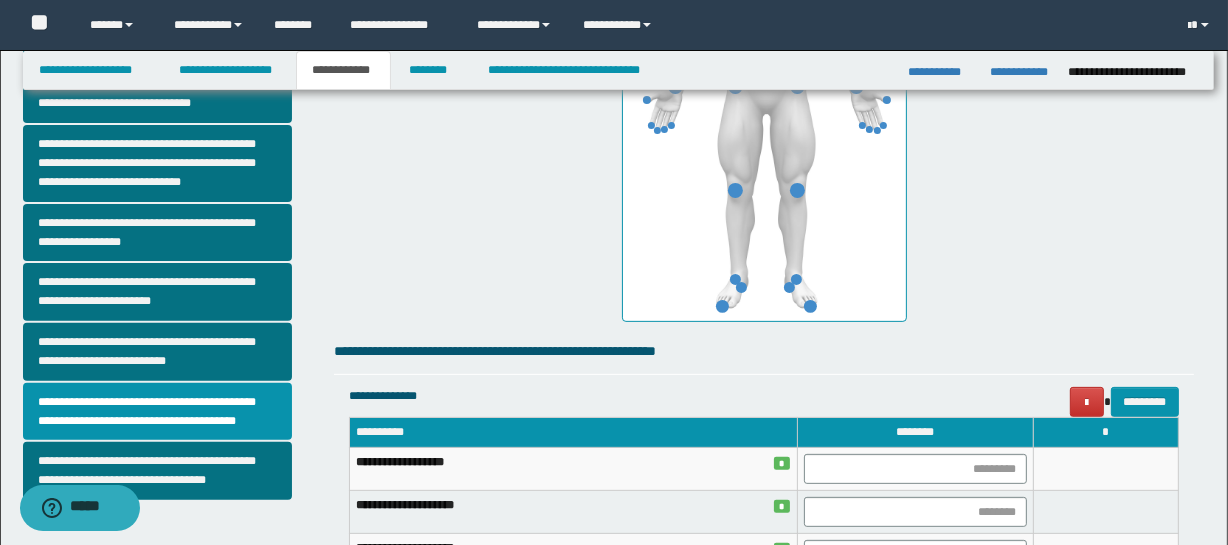 scroll, scrollTop: 717, scrollLeft: 0, axis: vertical 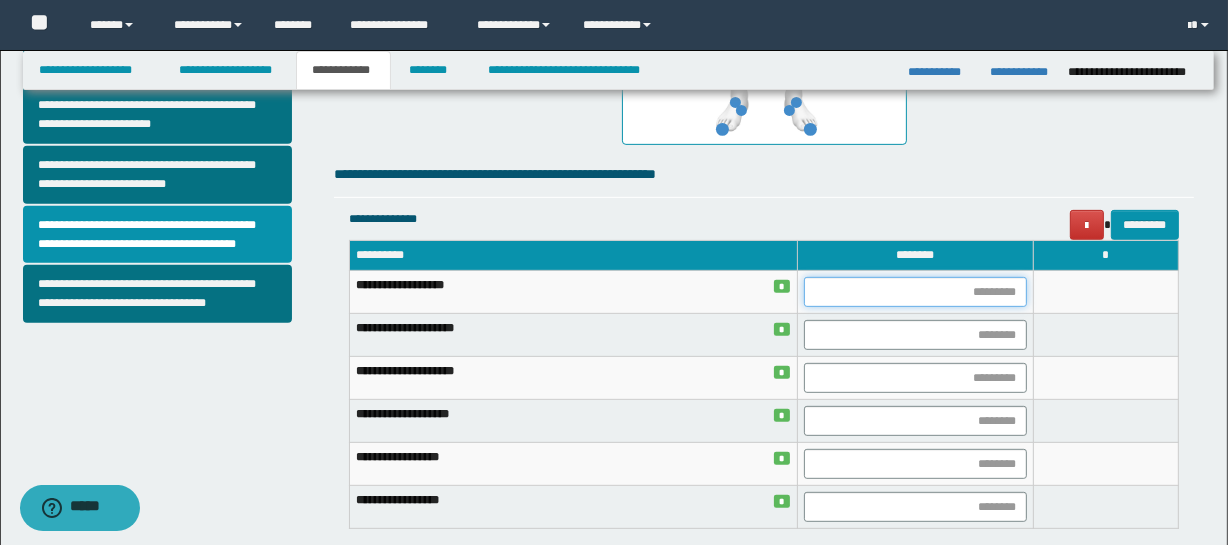 click at bounding box center [915, 292] 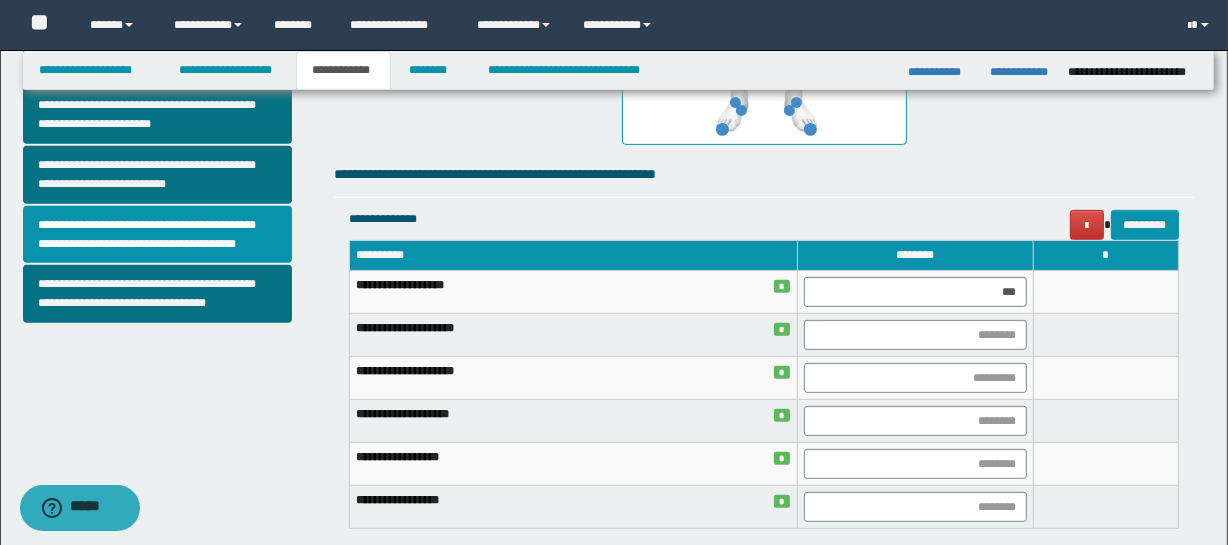 click at bounding box center [1106, 378] 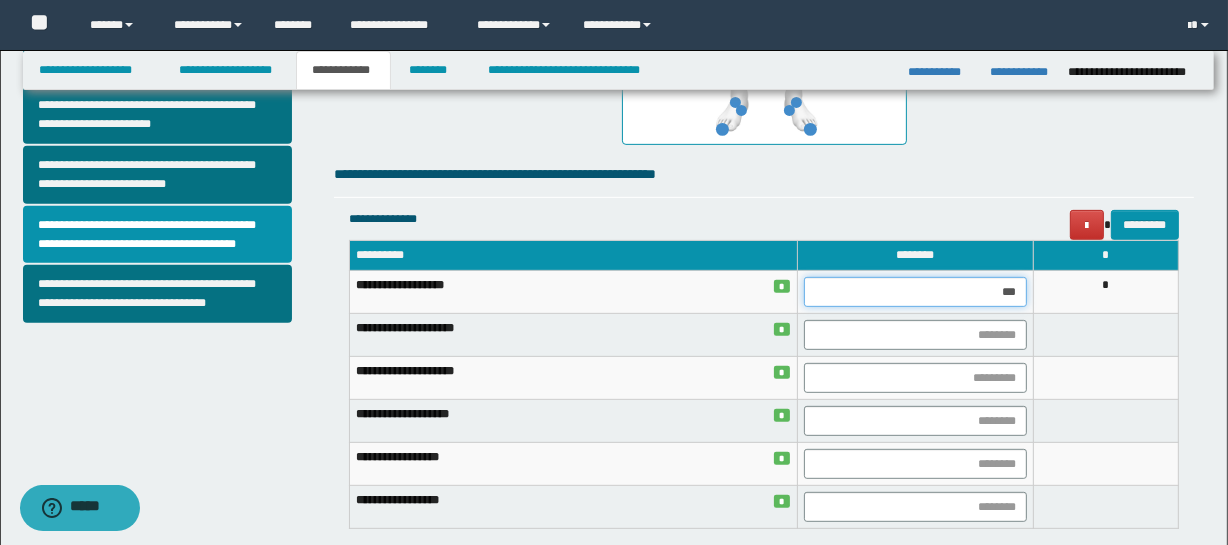 click on "***" at bounding box center [915, 292] 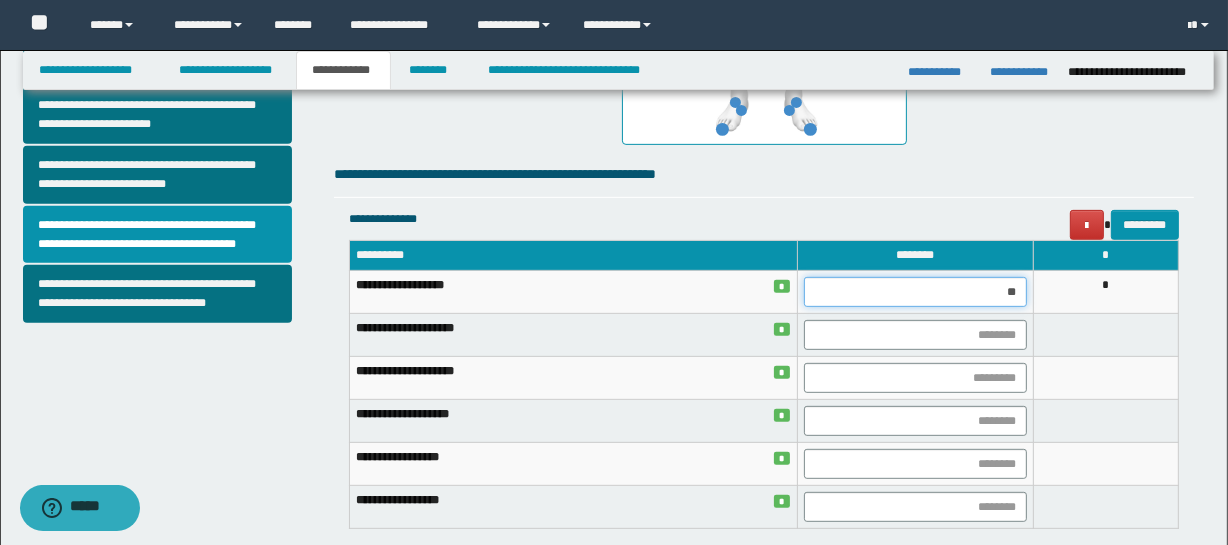 type on "***" 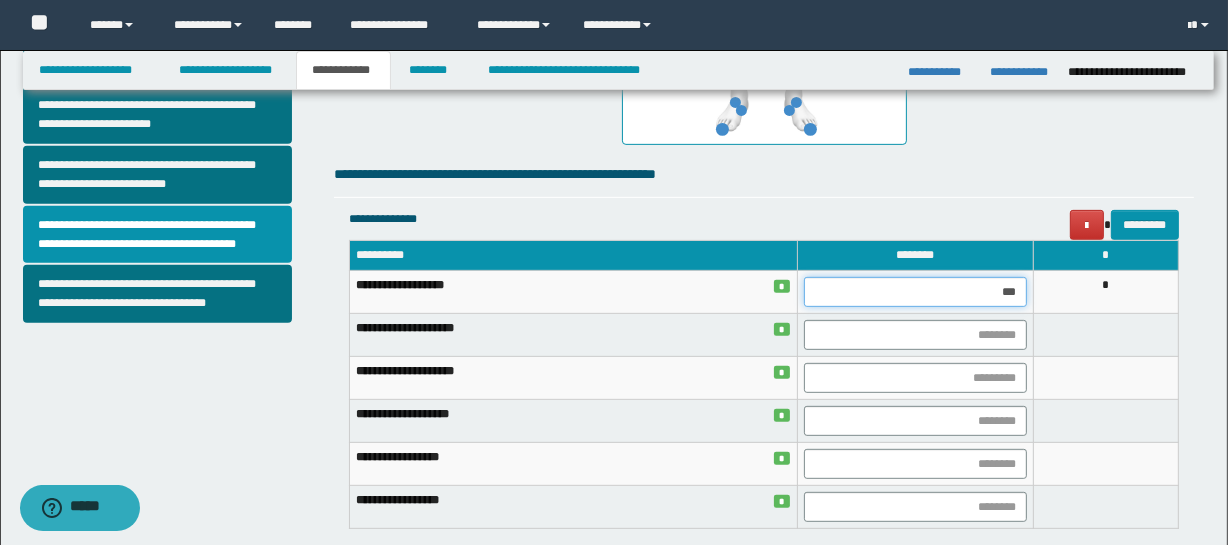 click on "***" at bounding box center [915, 292] 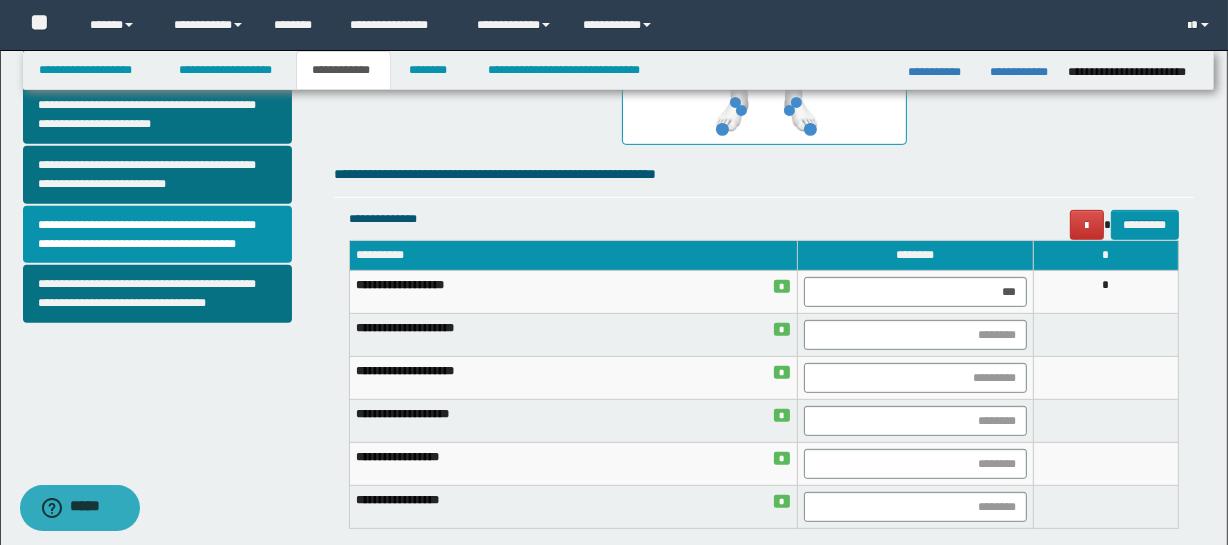 click on "*" at bounding box center [1106, 292] 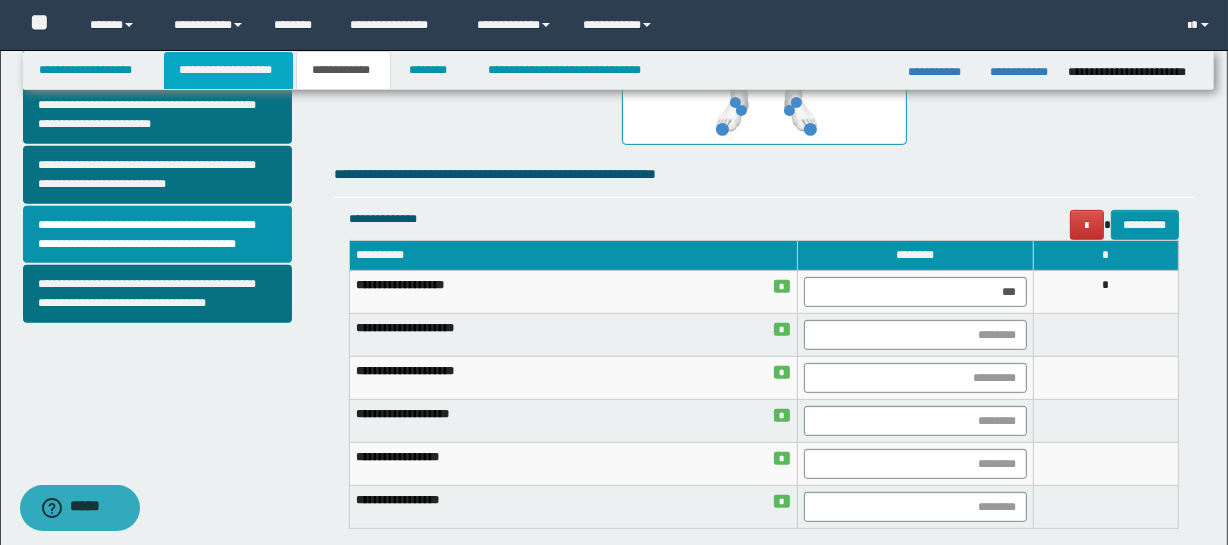 click on "**********" at bounding box center (228, 70) 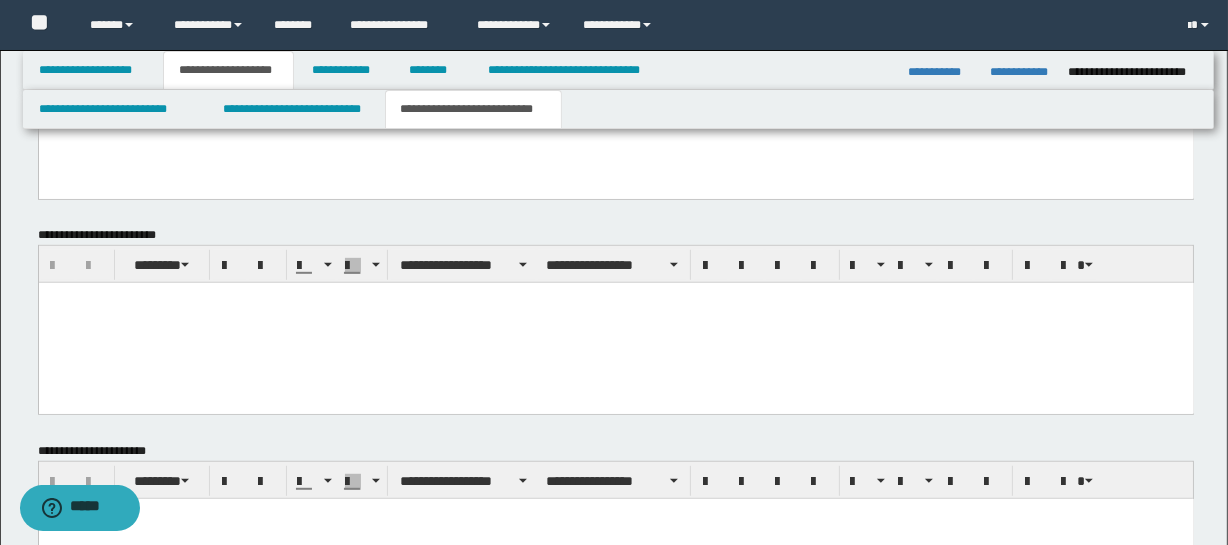 scroll, scrollTop: 1199, scrollLeft: 0, axis: vertical 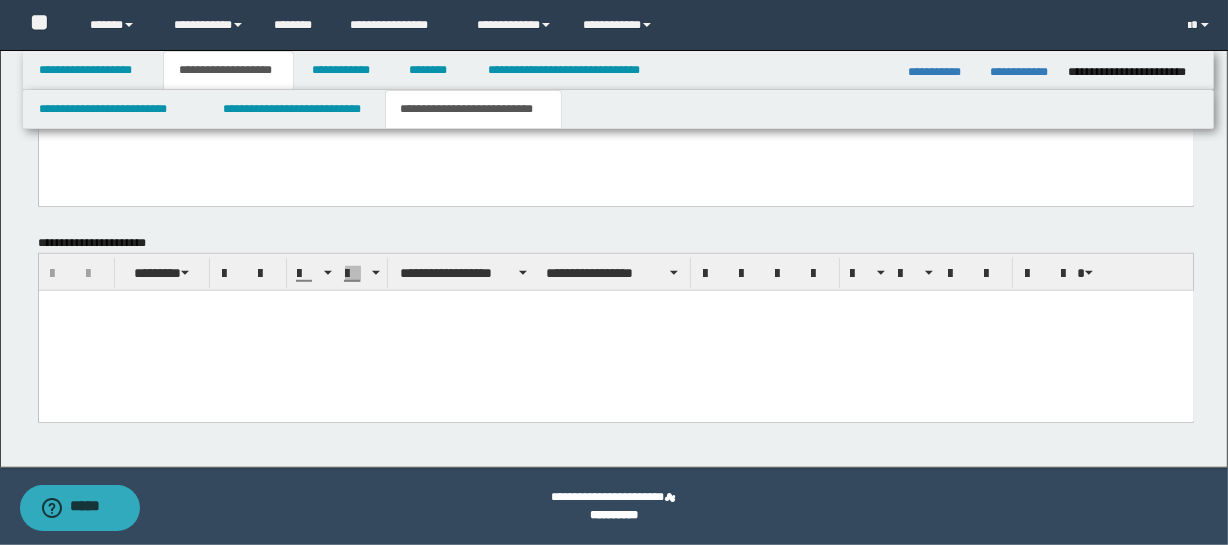 click at bounding box center [615, 330] 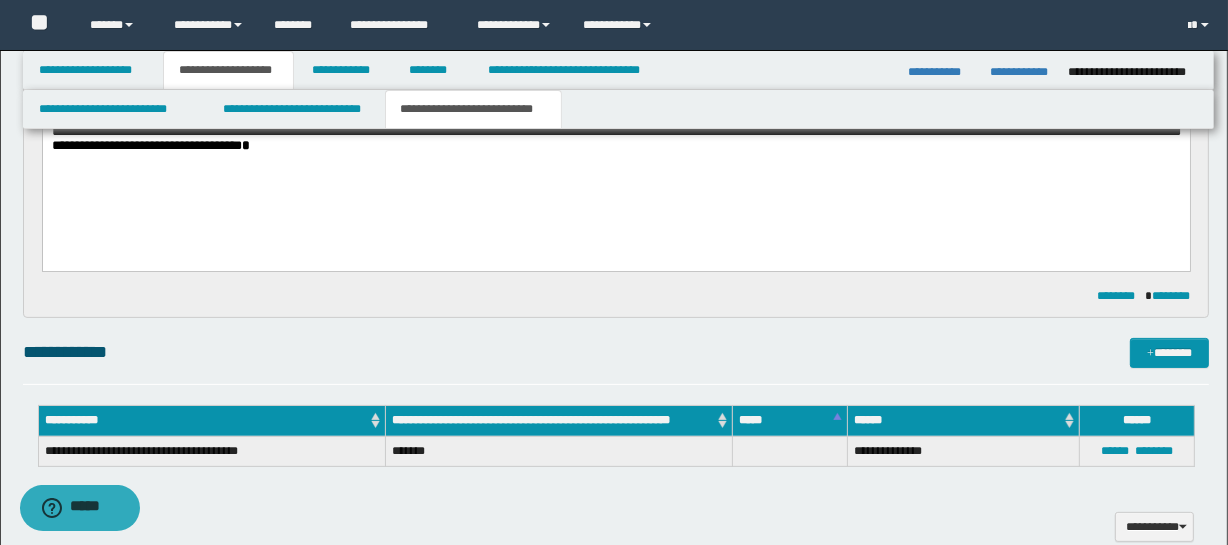 scroll, scrollTop: 227, scrollLeft: 0, axis: vertical 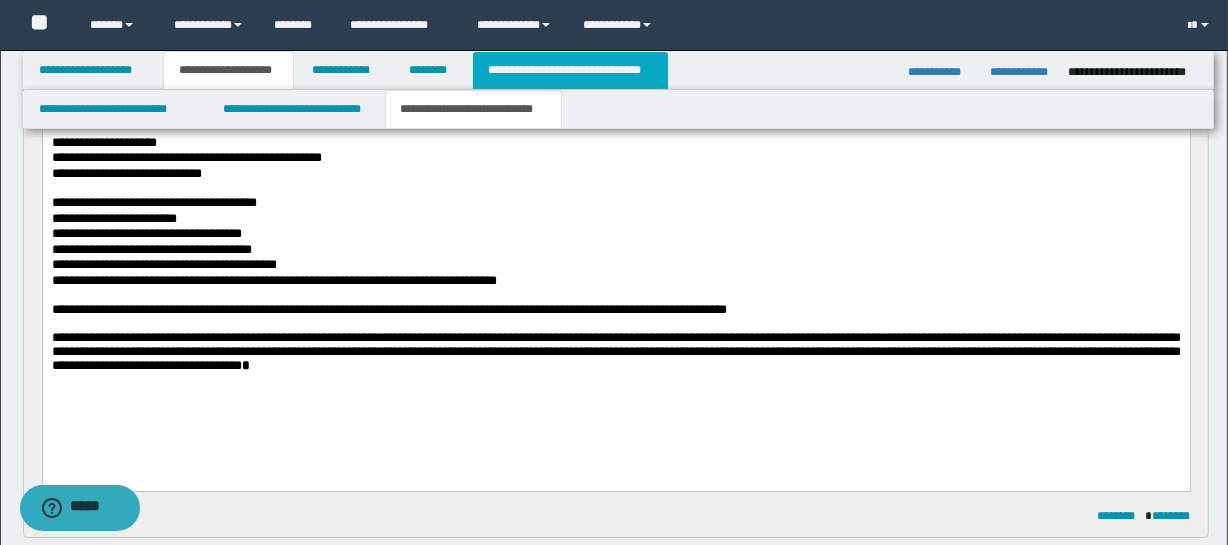 click on "**********" at bounding box center [570, 70] 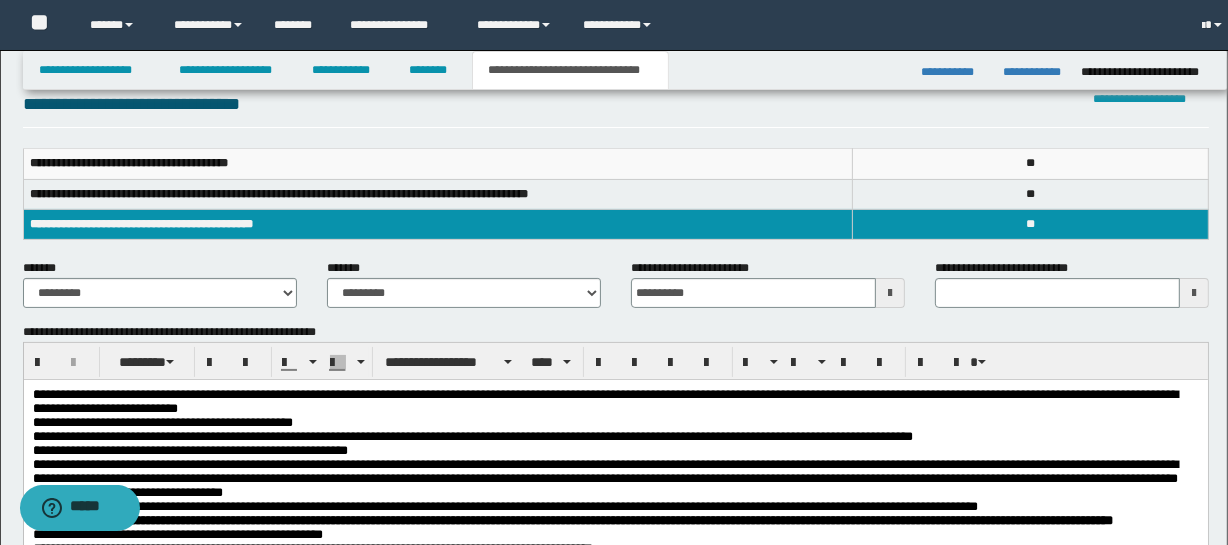 scroll, scrollTop: 196, scrollLeft: 0, axis: vertical 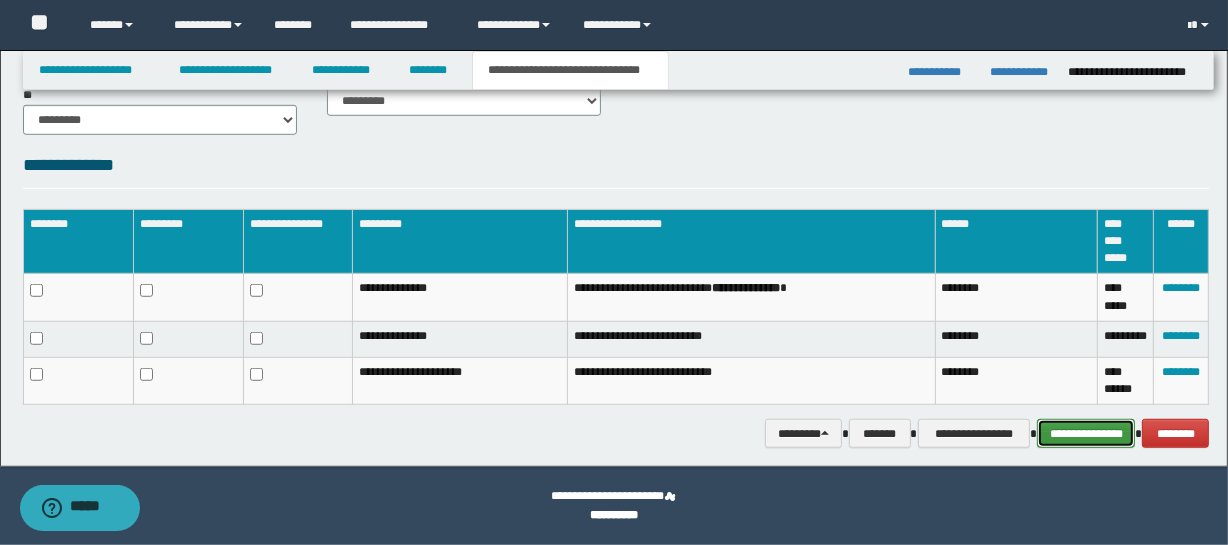 click on "**********" at bounding box center [1086, 434] 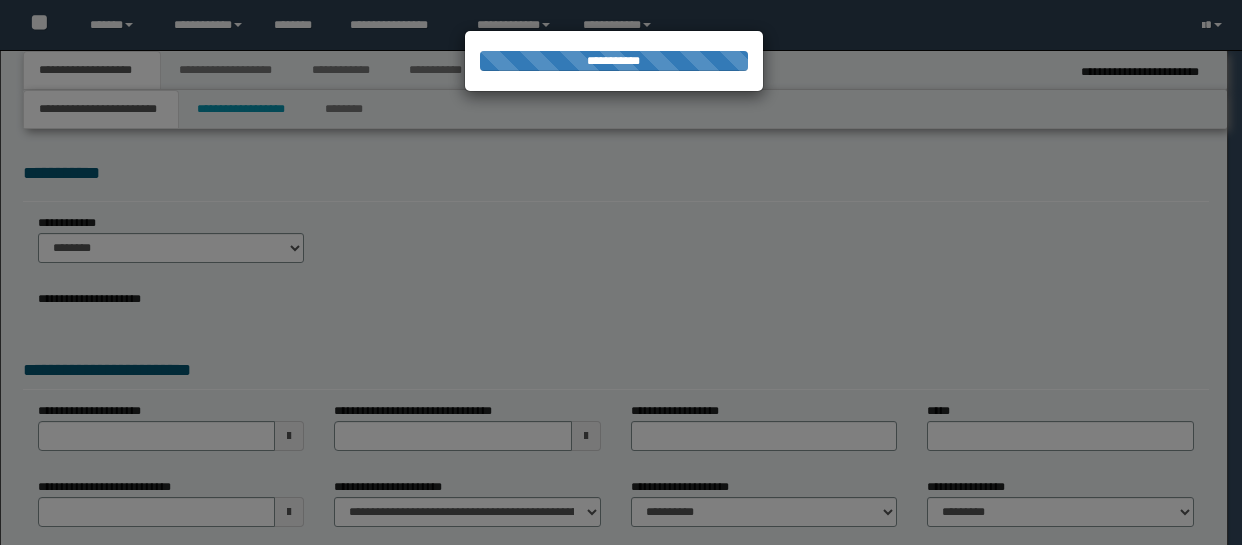 scroll, scrollTop: 0, scrollLeft: 0, axis: both 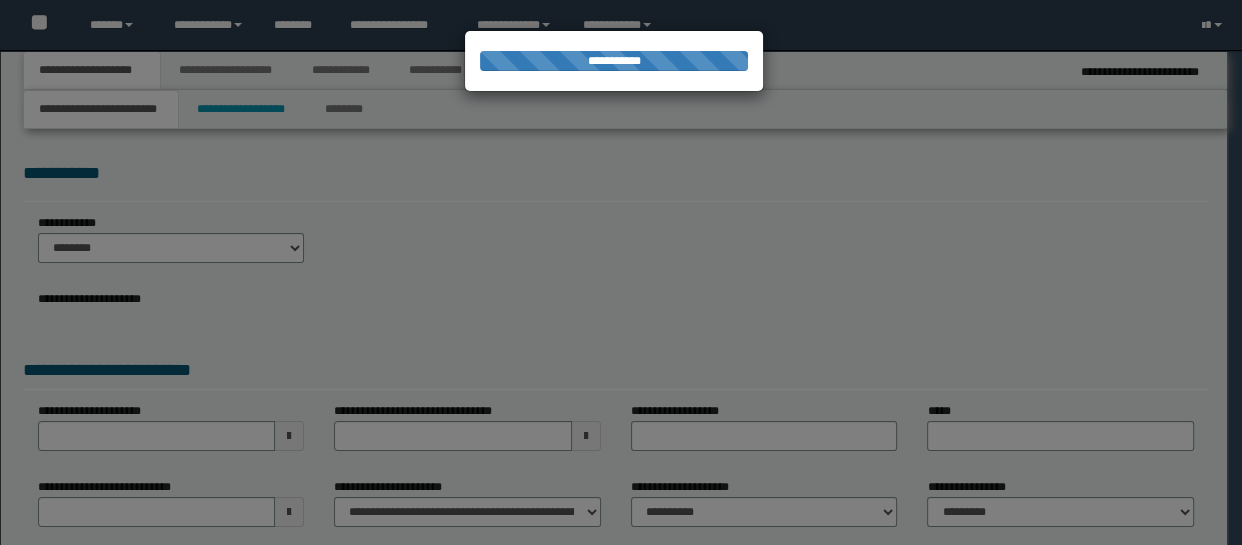 select on "*" 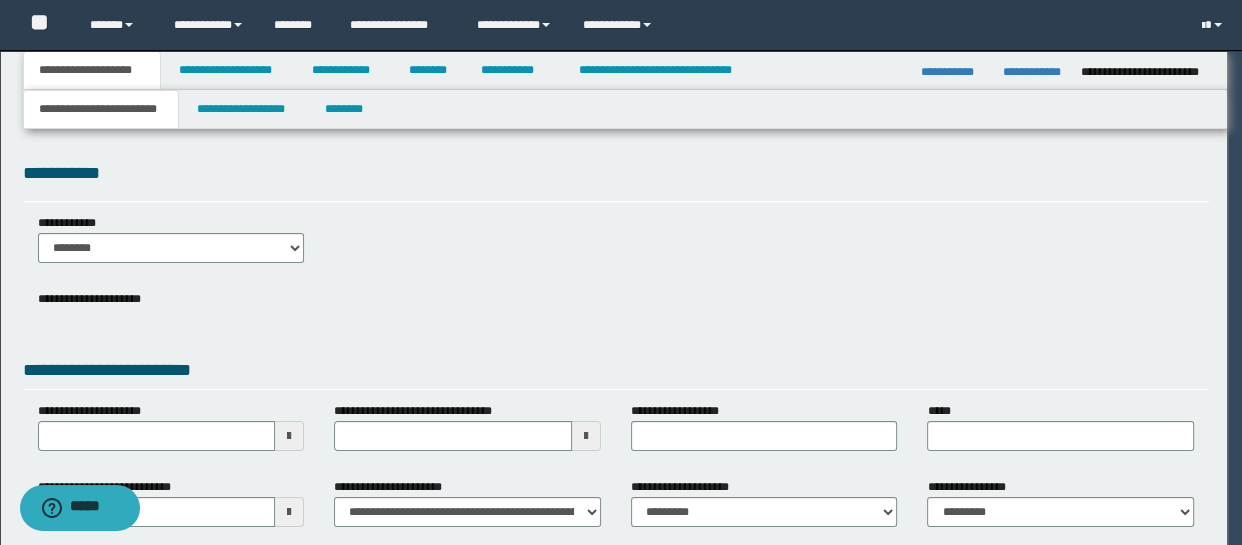 scroll, scrollTop: 0, scrollLeft: 0, axis: both 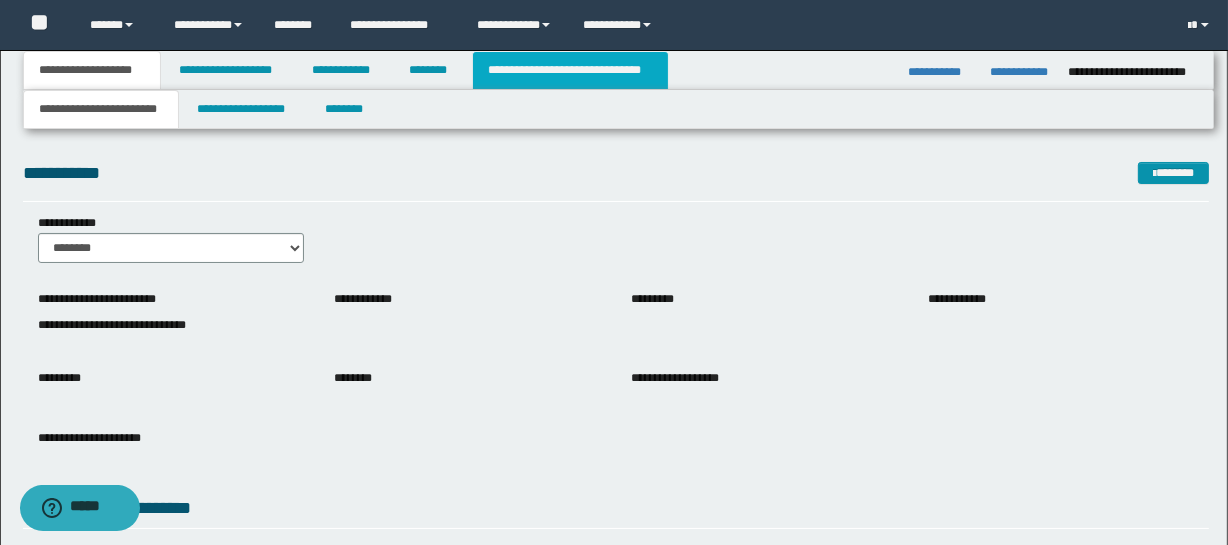 click on "**********" at bounding box center (570, 70) 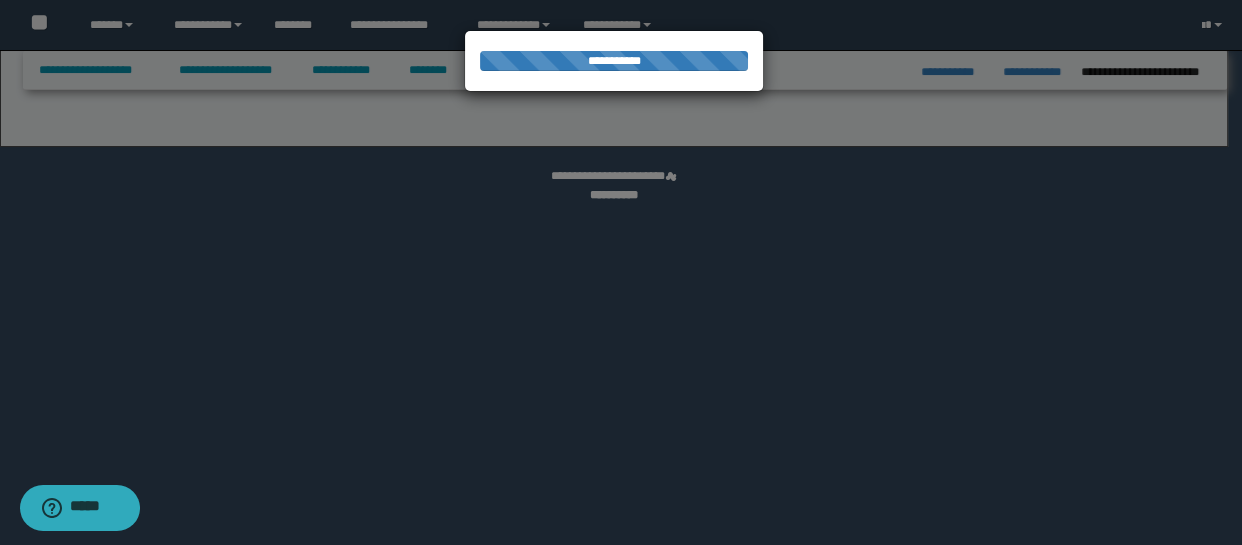 select on "*" 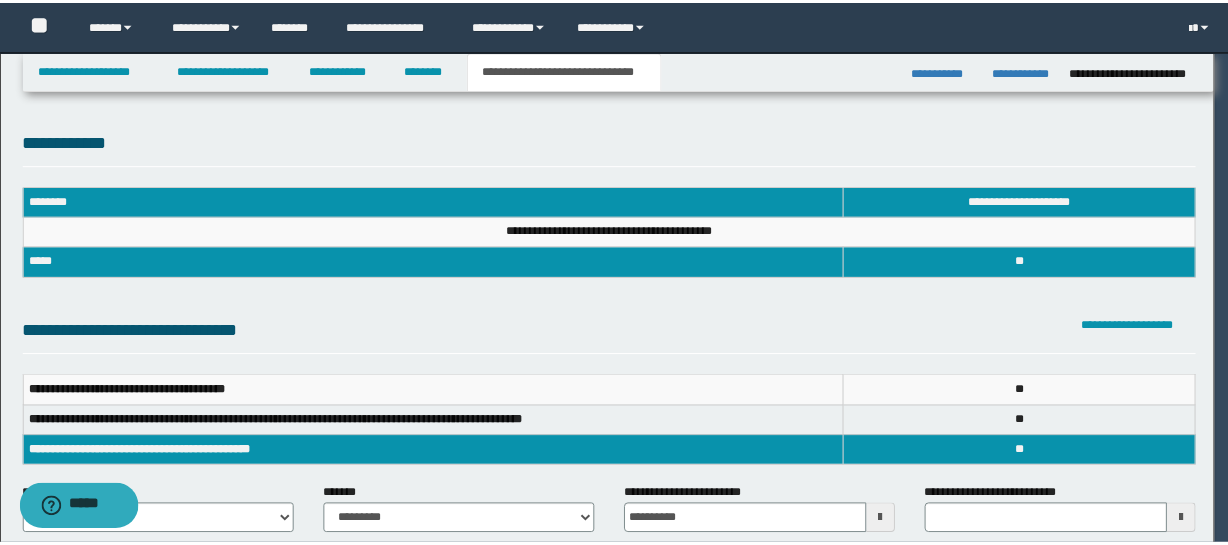 scroll, scrollTop: 0, scrollLeft: 0, axis: both 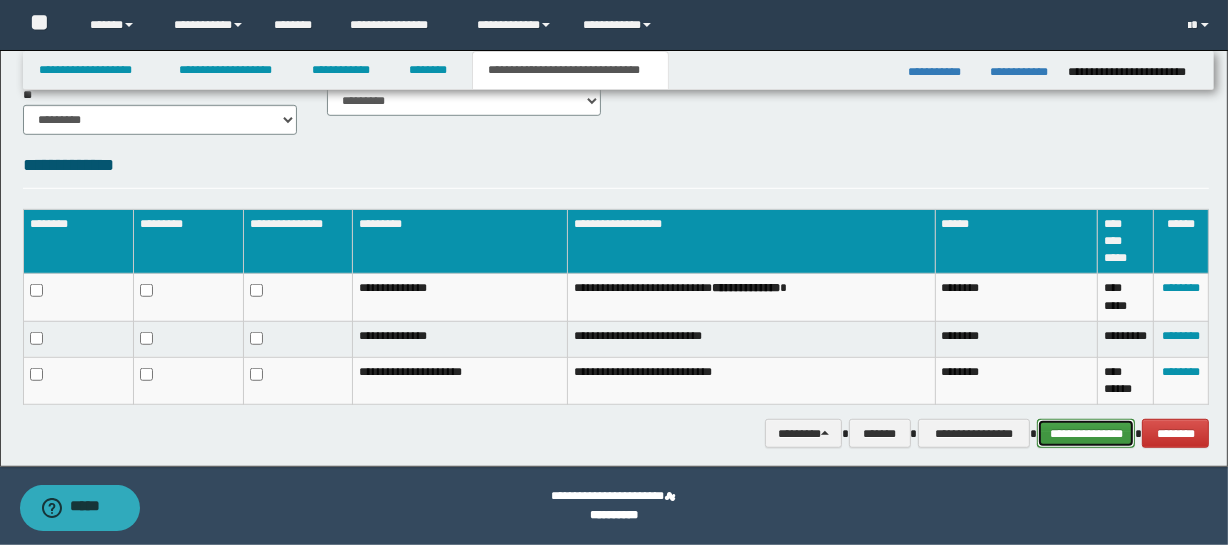 click on "**********" at bounding box center [1086, 434] 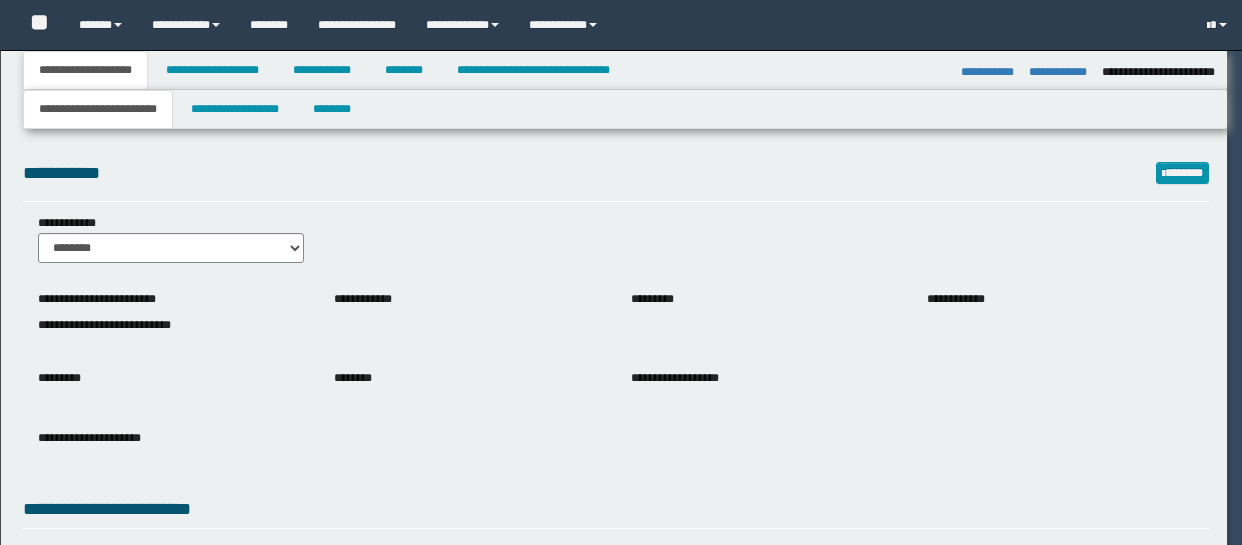 select on "*" 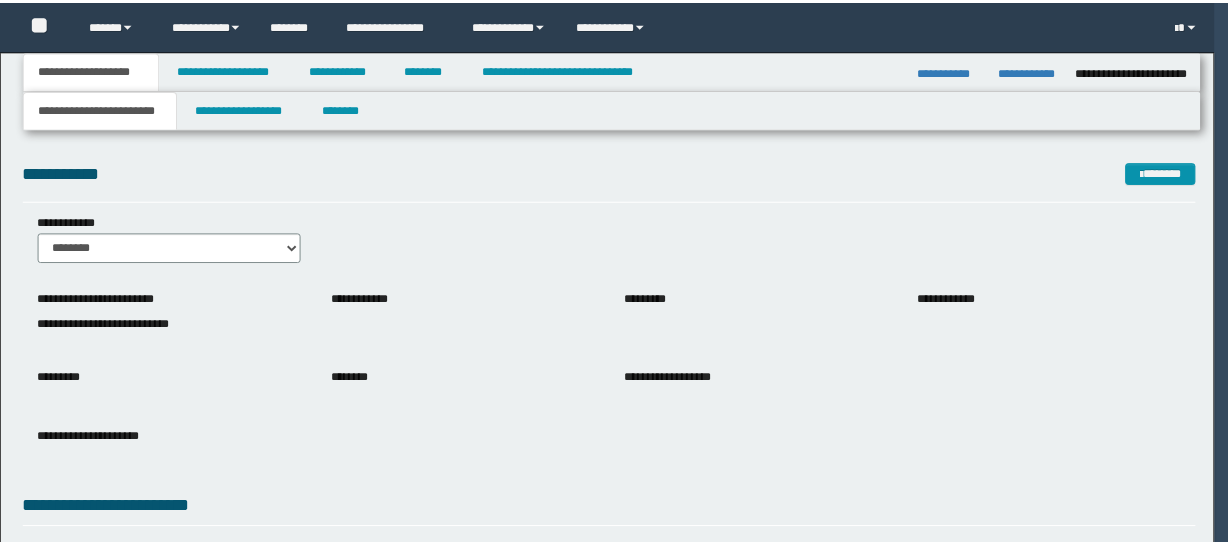 scroll, scrollTop: 0, scrollLeft: 0, axis: both 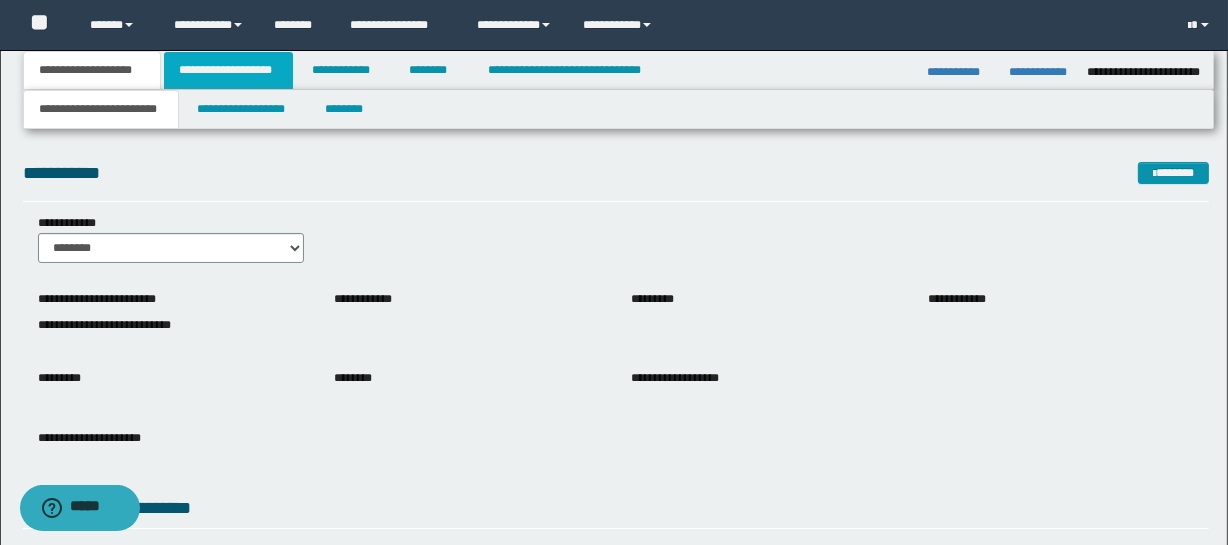 click on "**********" at bounding box center [228, 70] 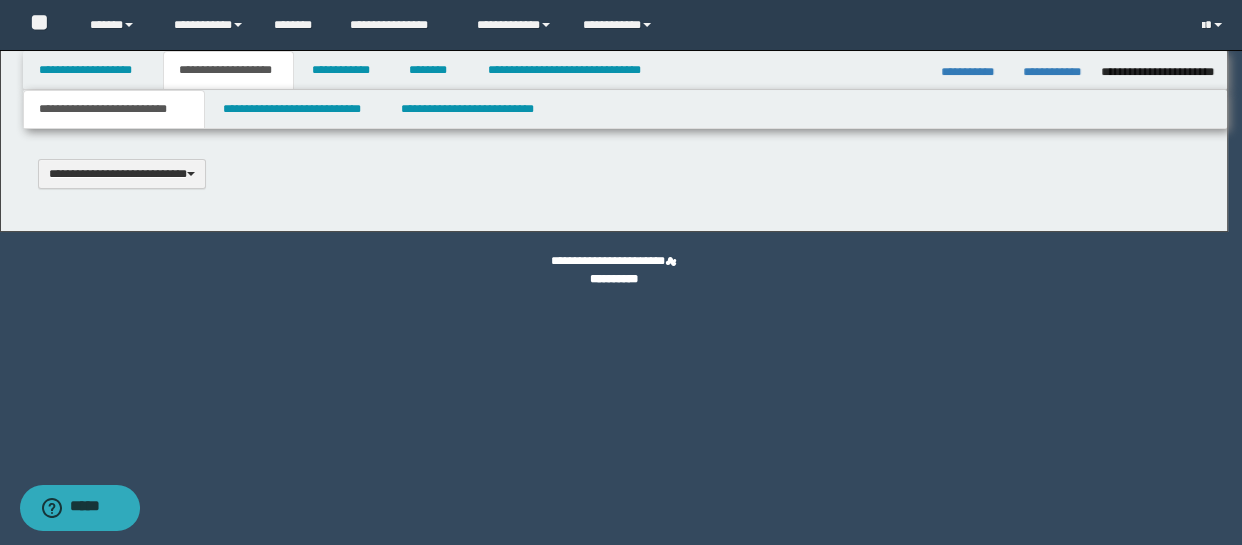 scroll, scrollTop: 0, scrollLeft: 0, axis: both 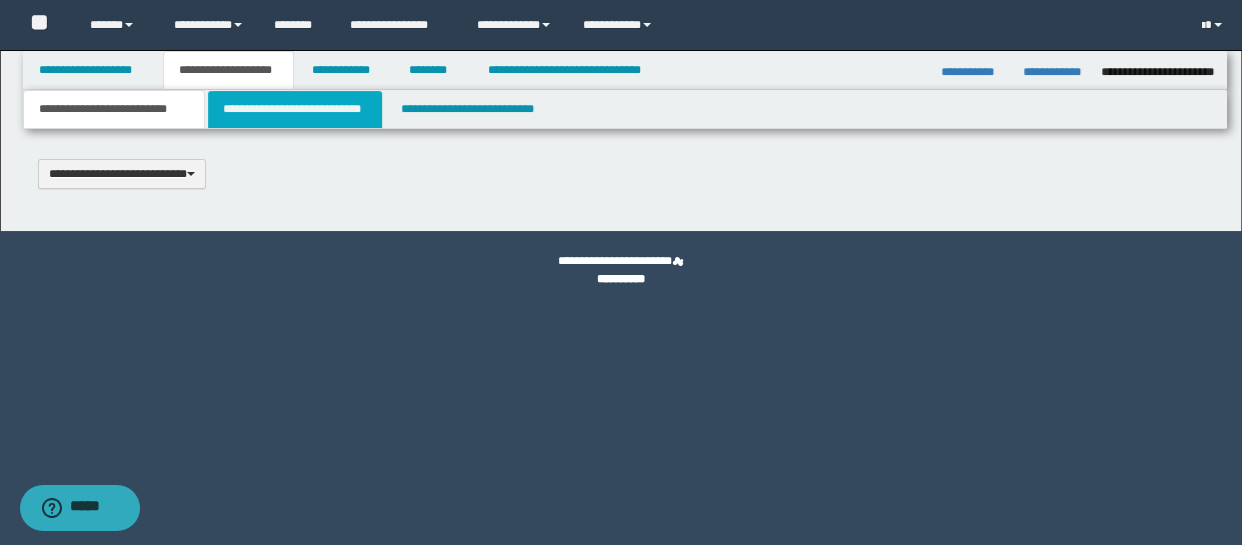 type 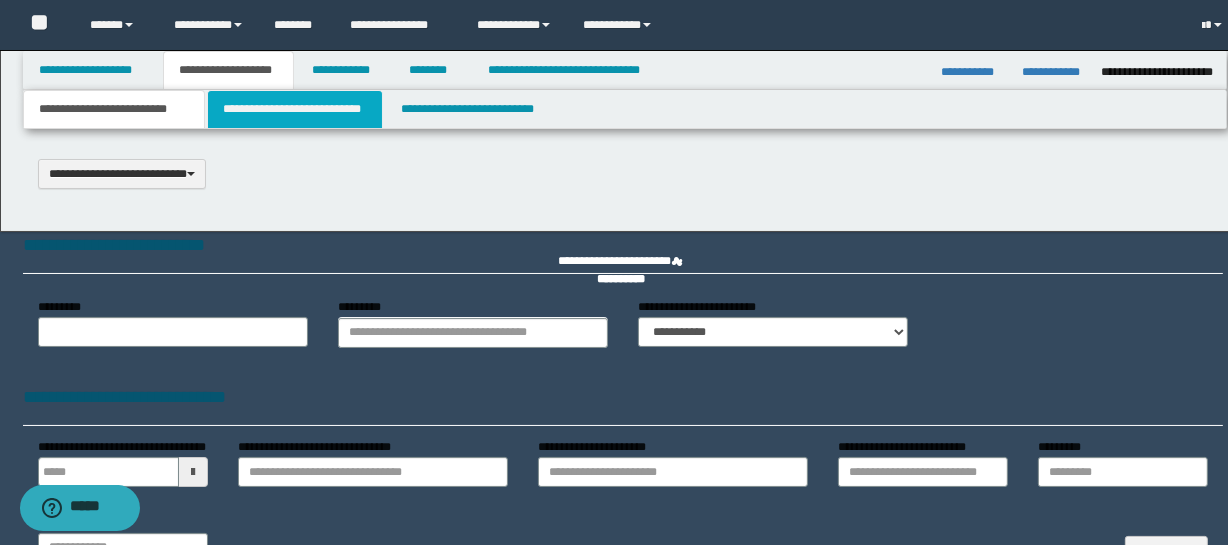 select on "*" 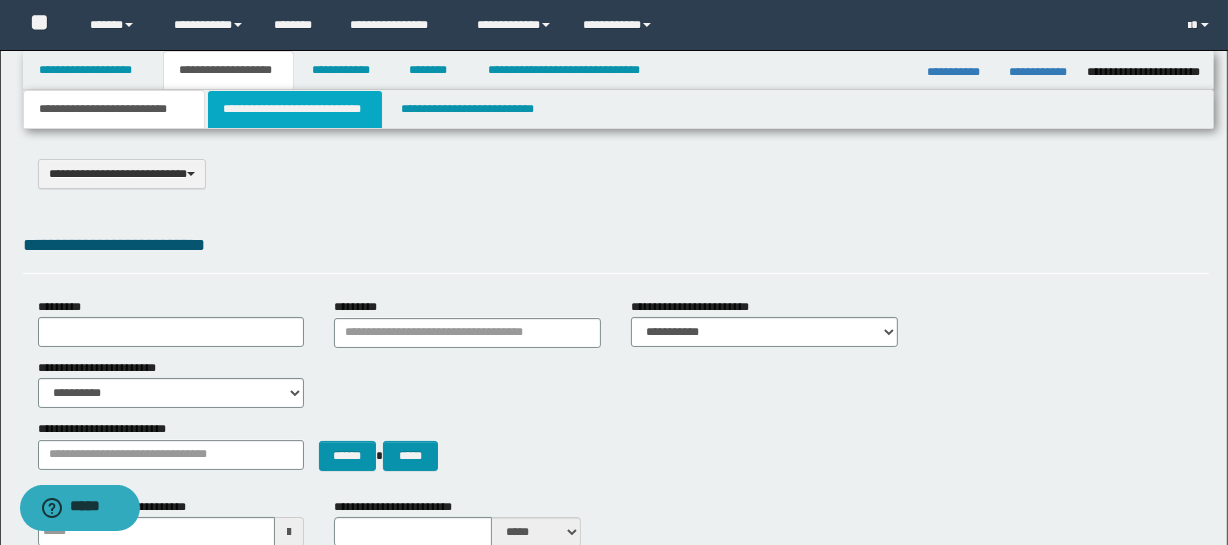 click on "**********" at bounding box center (294, 109) 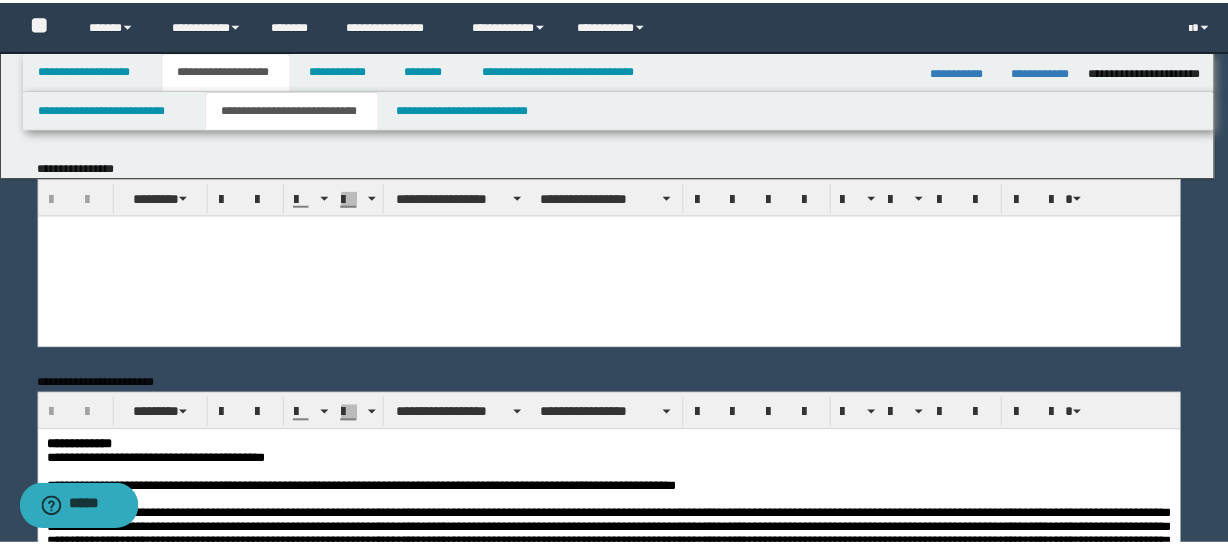 scroll, scrollTop: 0, scrollLeft: 0, axis: both 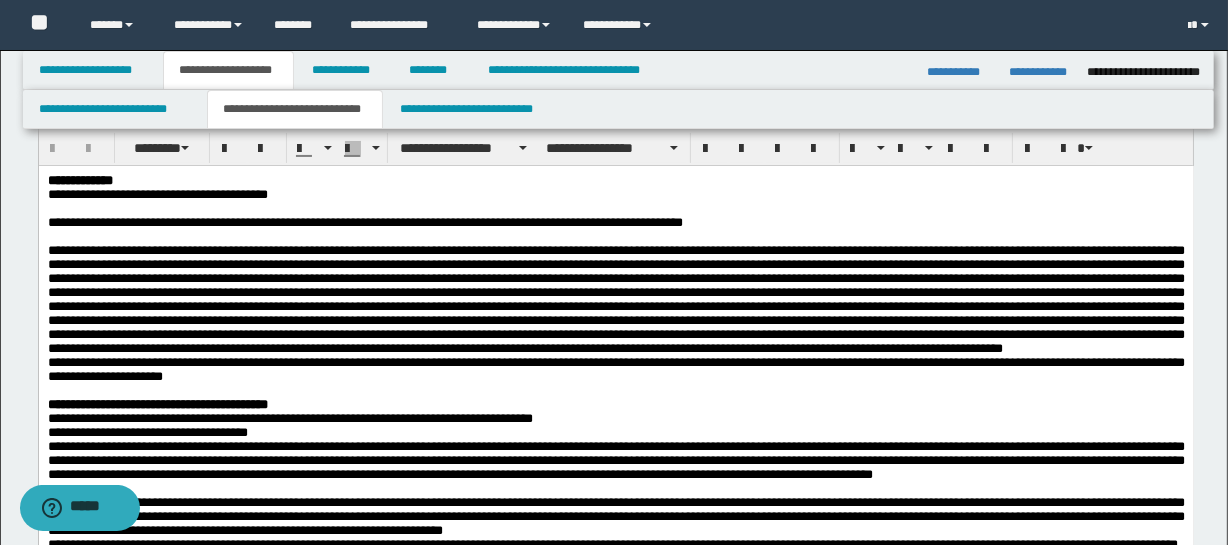 click on "**********" at bounding box center (364, 222) 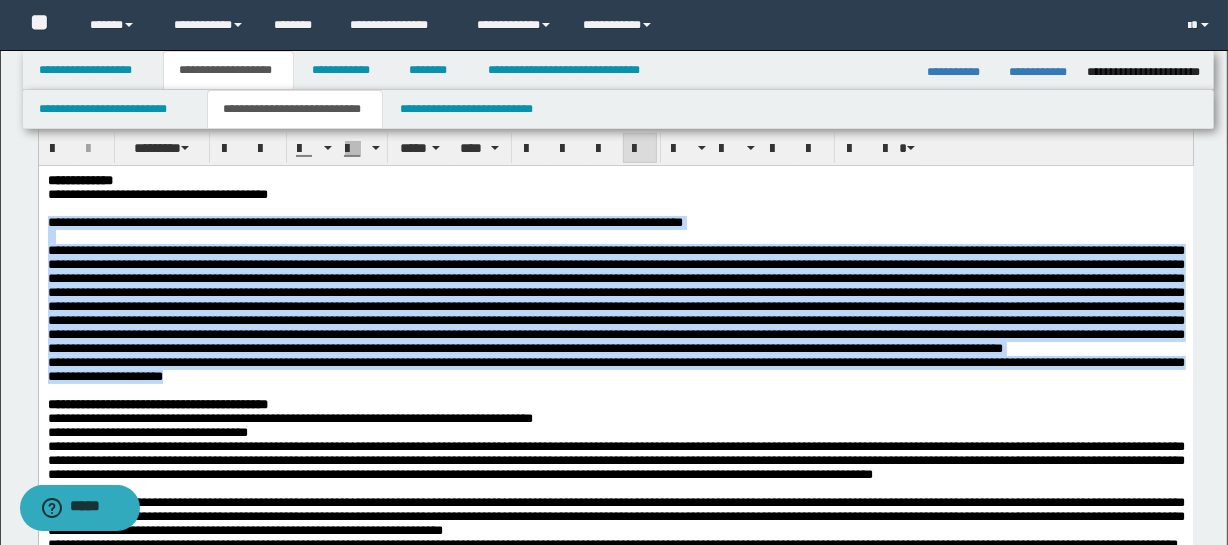 copy on "**********" 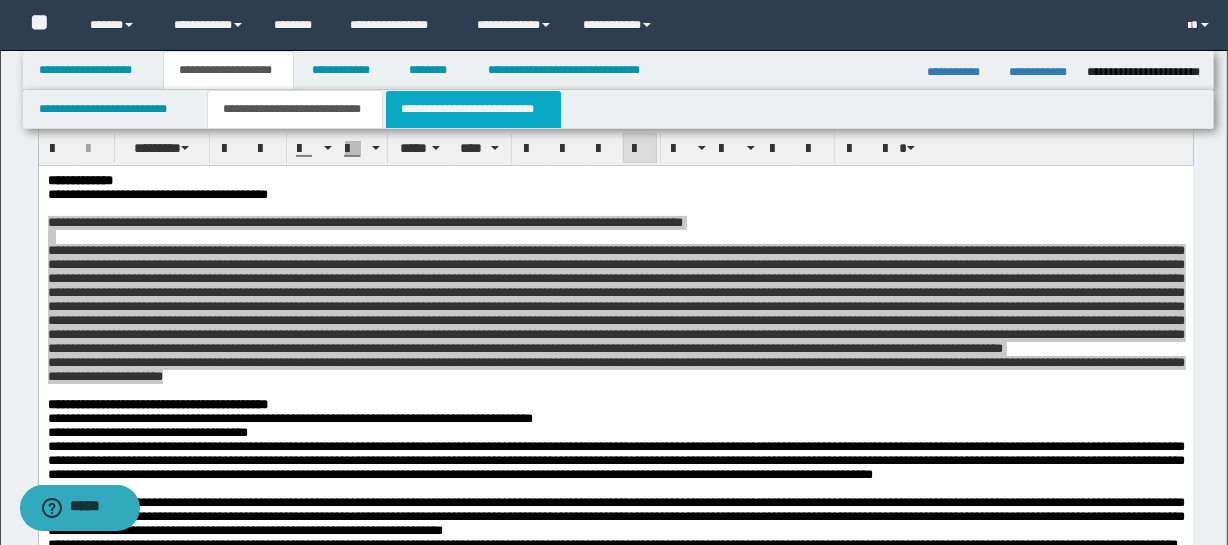 click on "**********" at bounding box center (473, 109) 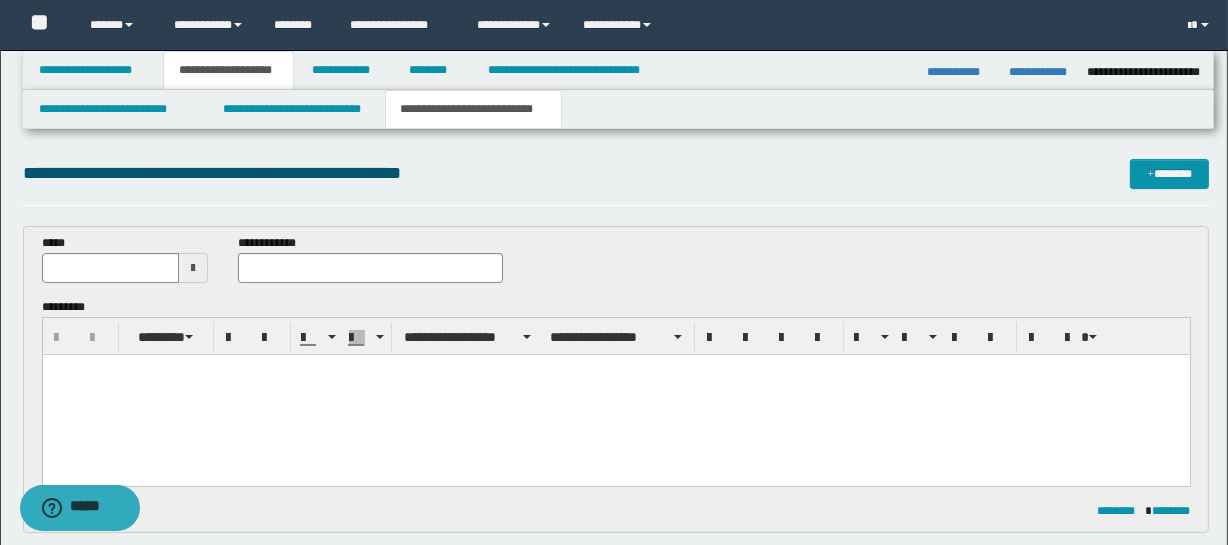 scroll, scrollTop: 0, scrollLeft: 0, axis: both 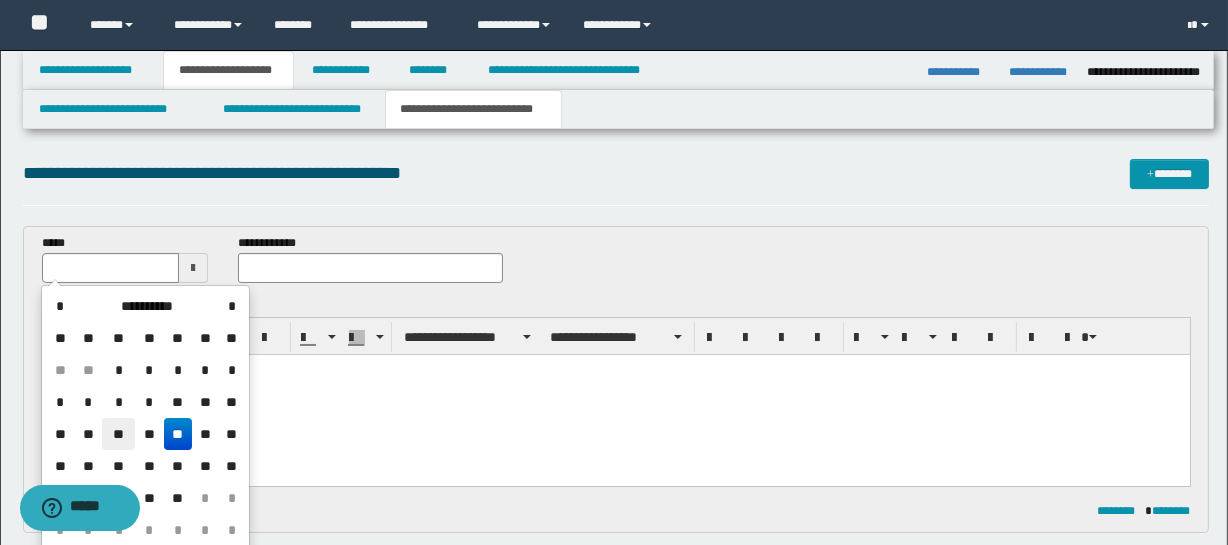 click on "**" at bounding box center (118, 434) 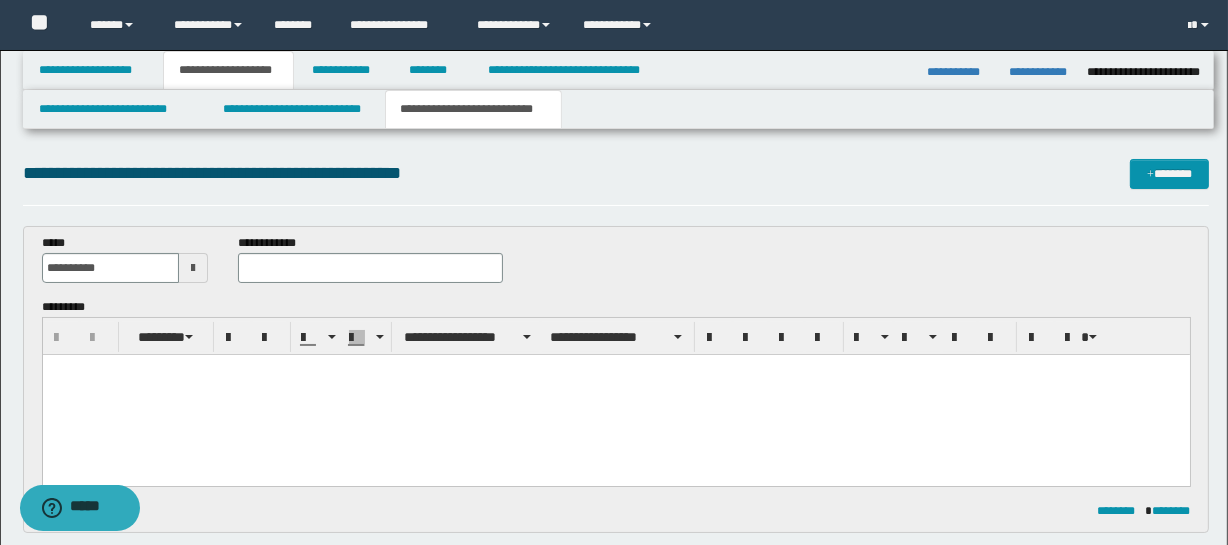 click at bounding box center [615, 395] 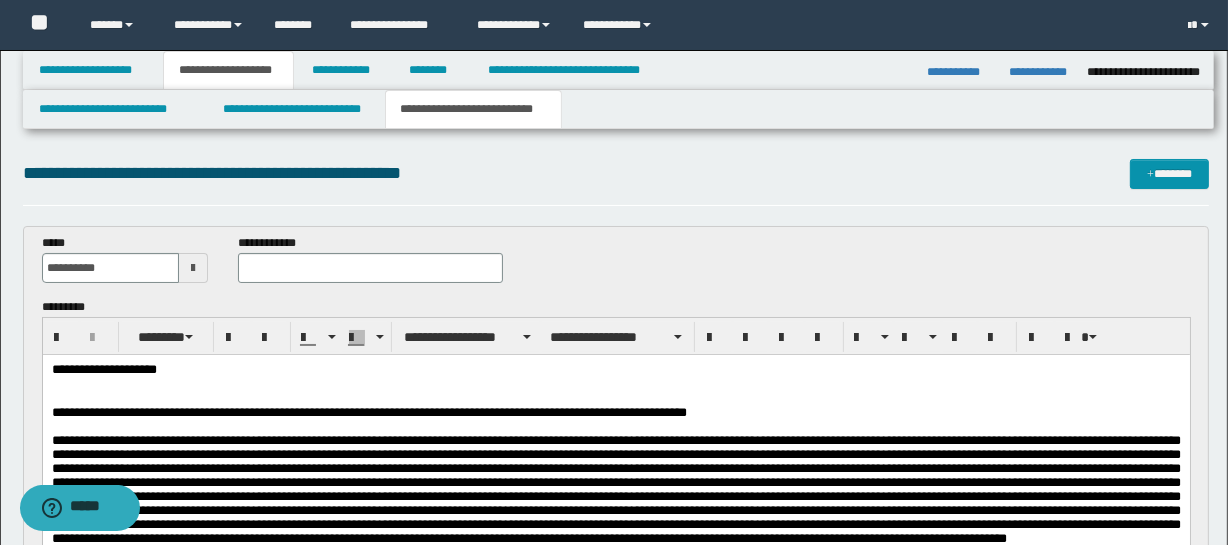 click at bounding box center (615, 385) 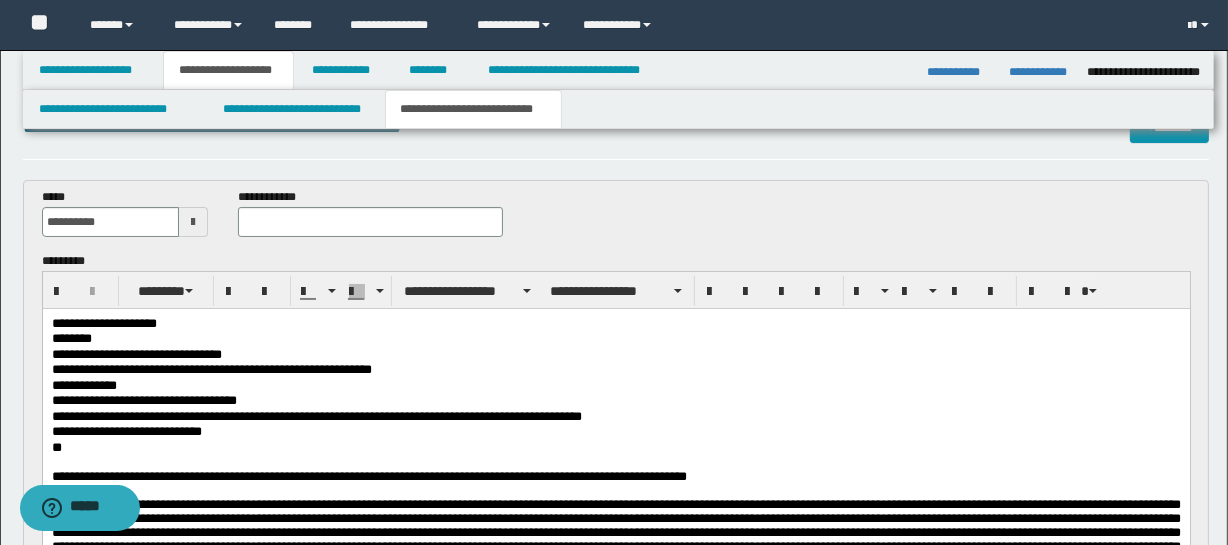 scroll, scrollTop: 50, scrollLeft: 0, axis: vertical 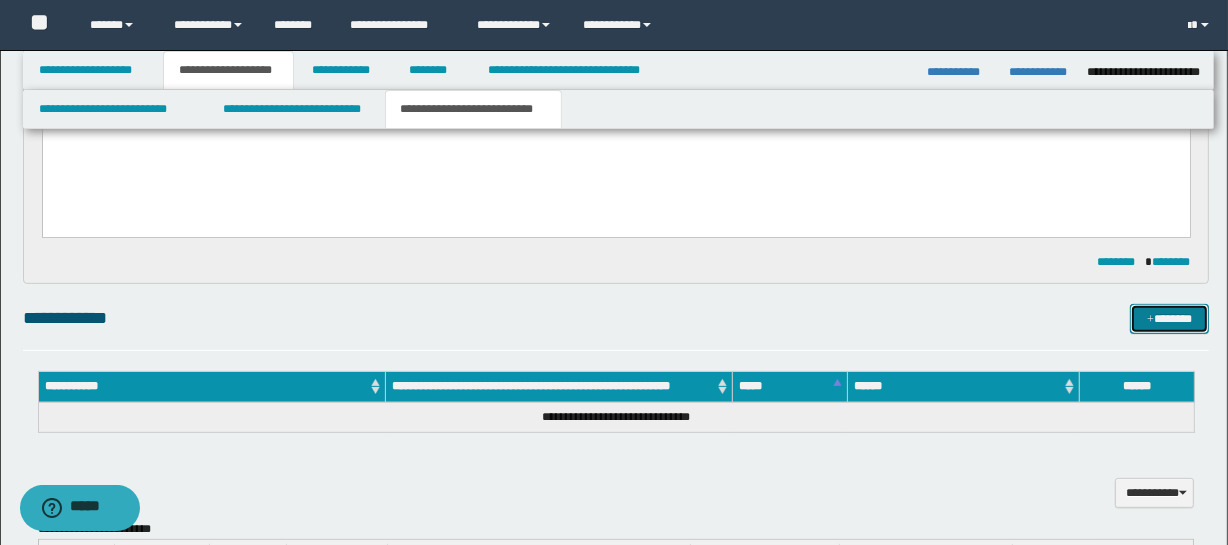 click on "*******" at bounding box center [1170, 319] 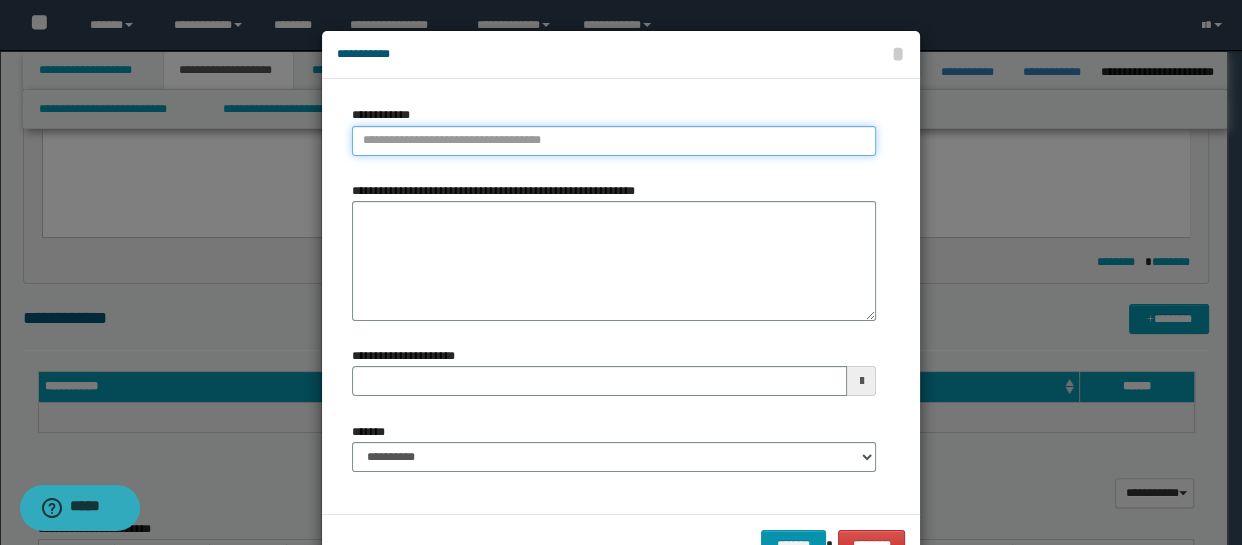 click on "**********" at bounding box center [614, 141] 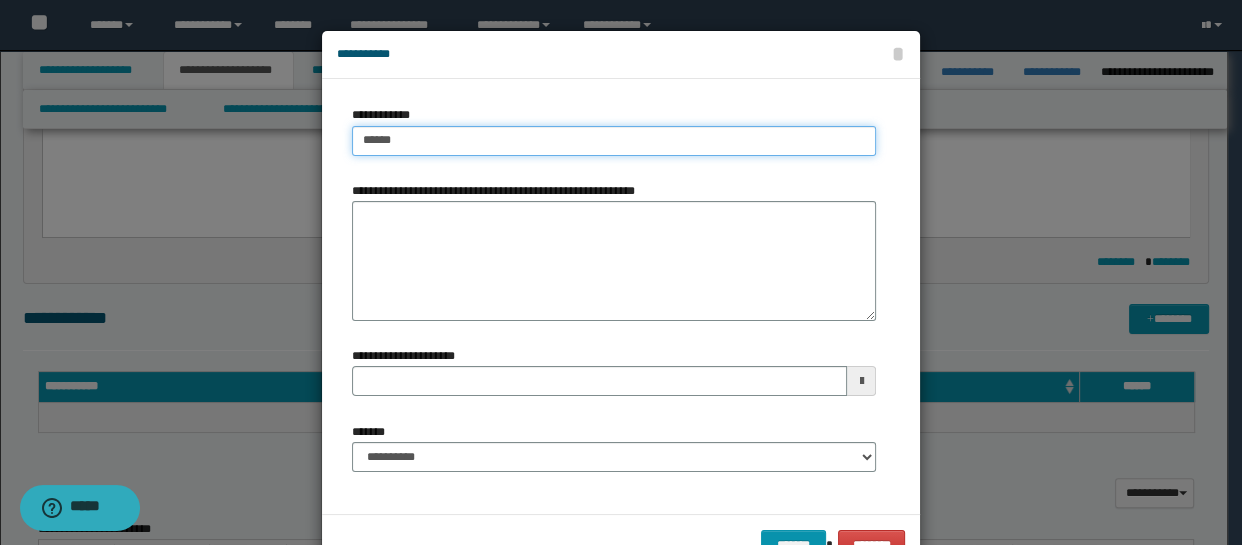 type on "*******" 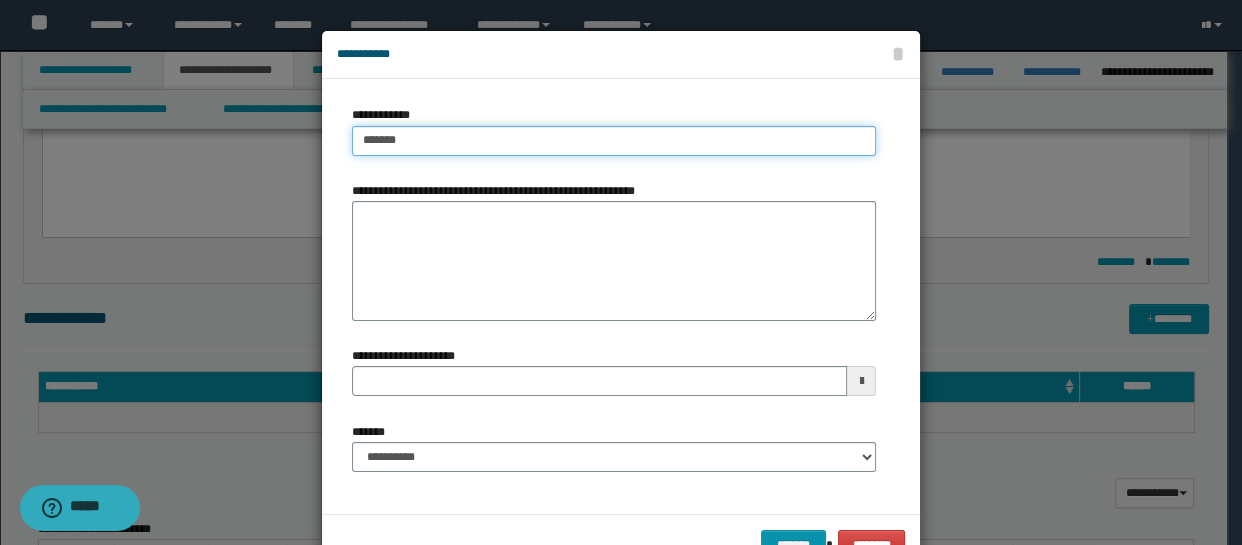 type on "*******" 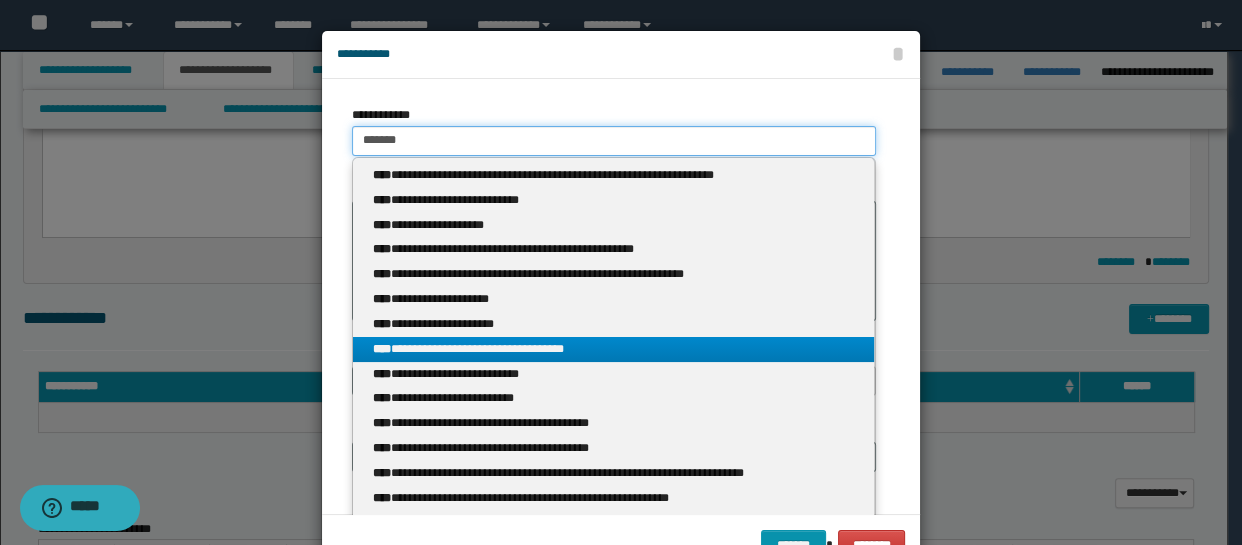 type 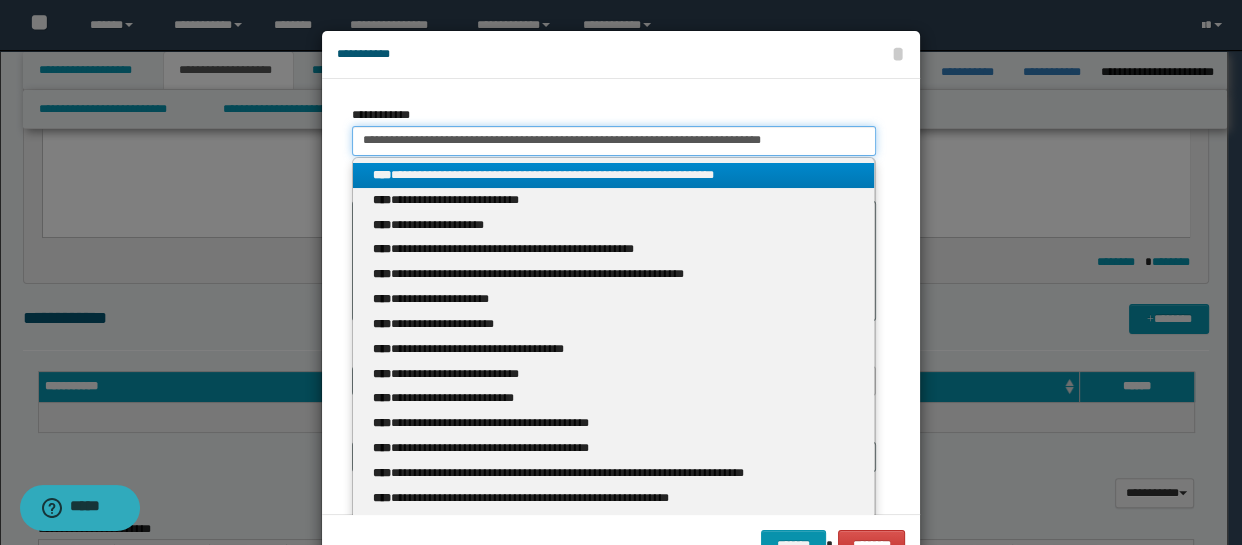 click on "**********" at bounding box center [614, 141] 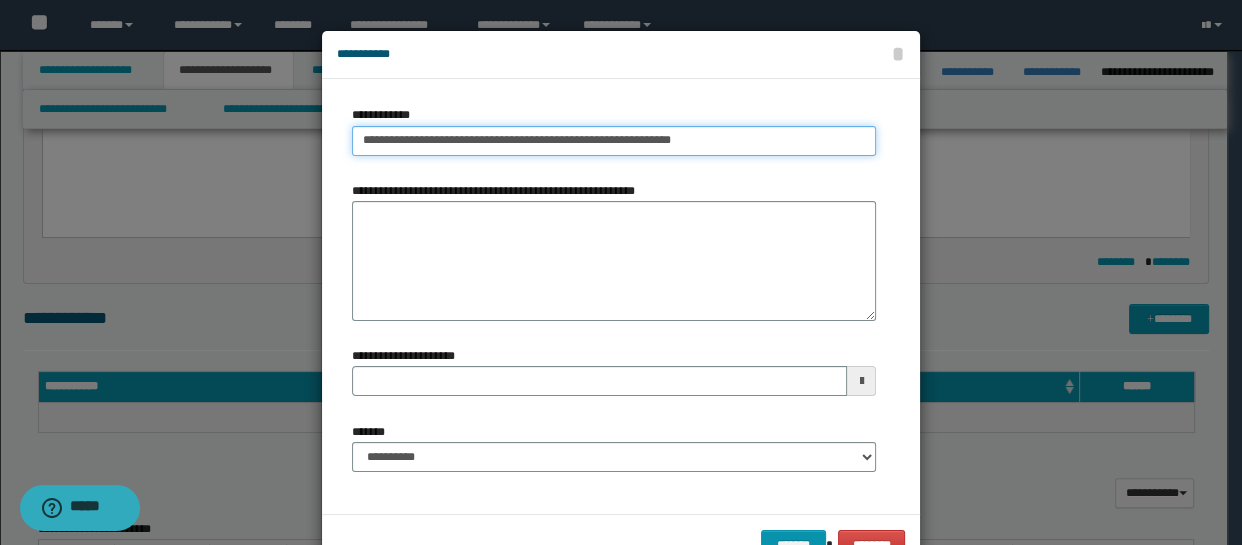 type on "**********" 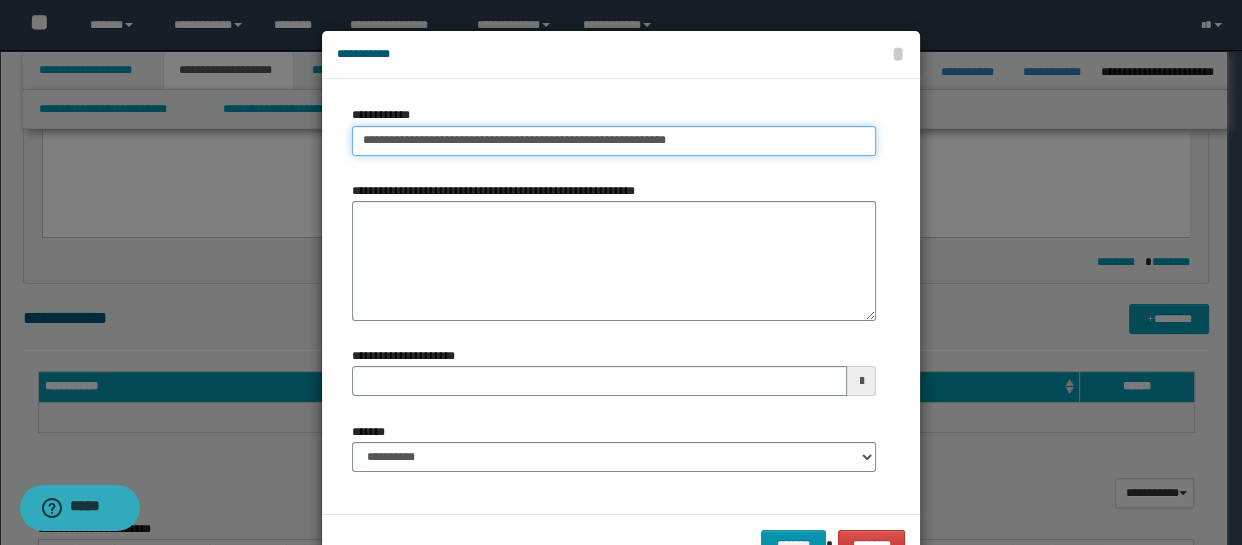 type on "**********" 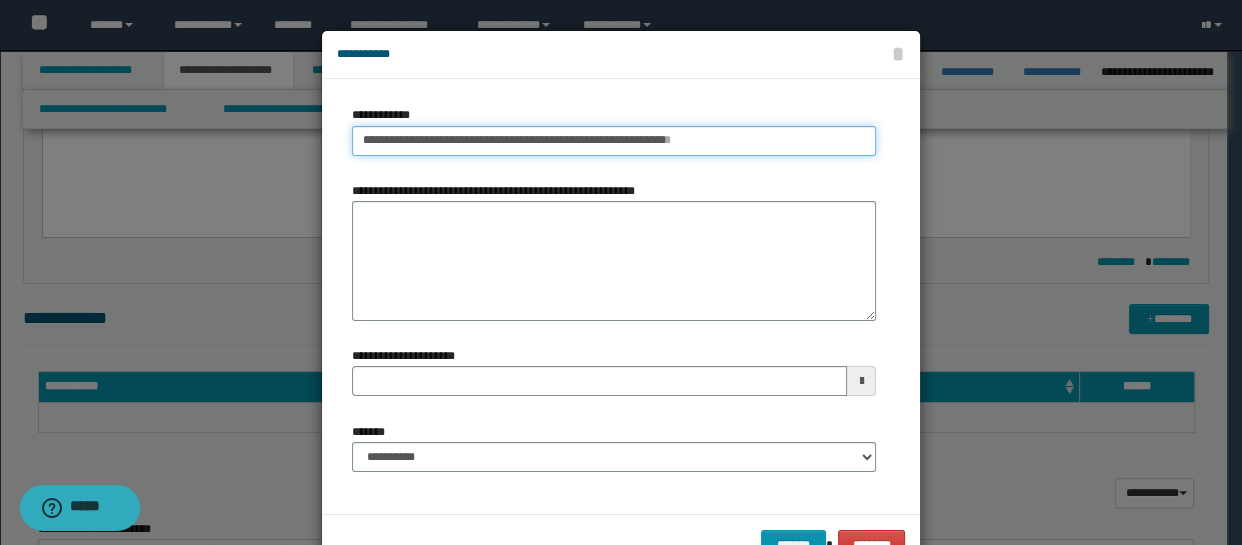 type 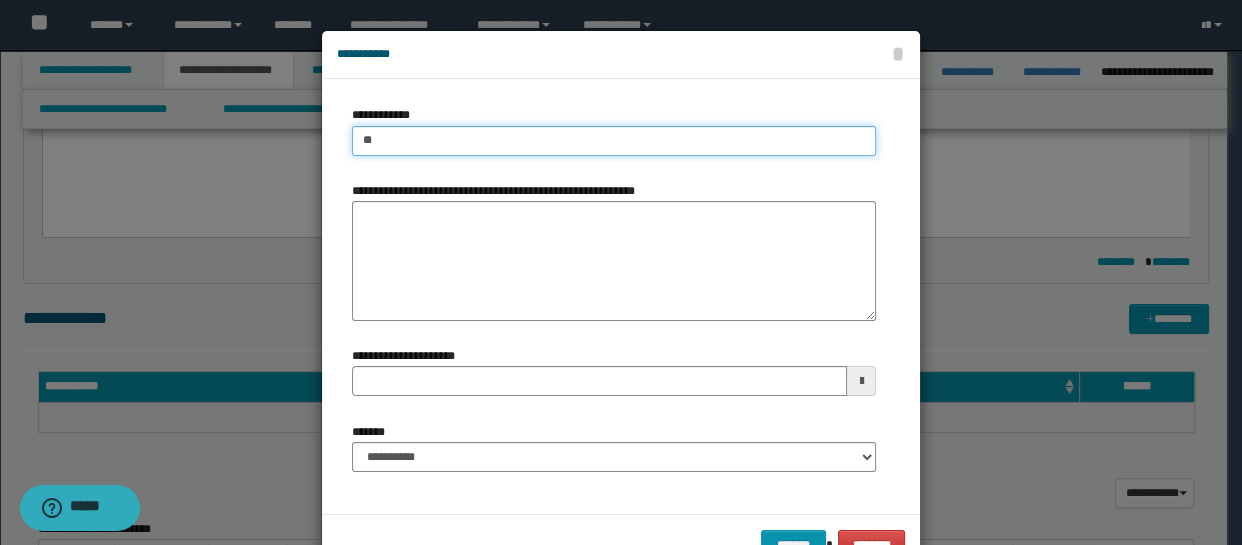 type on "*" 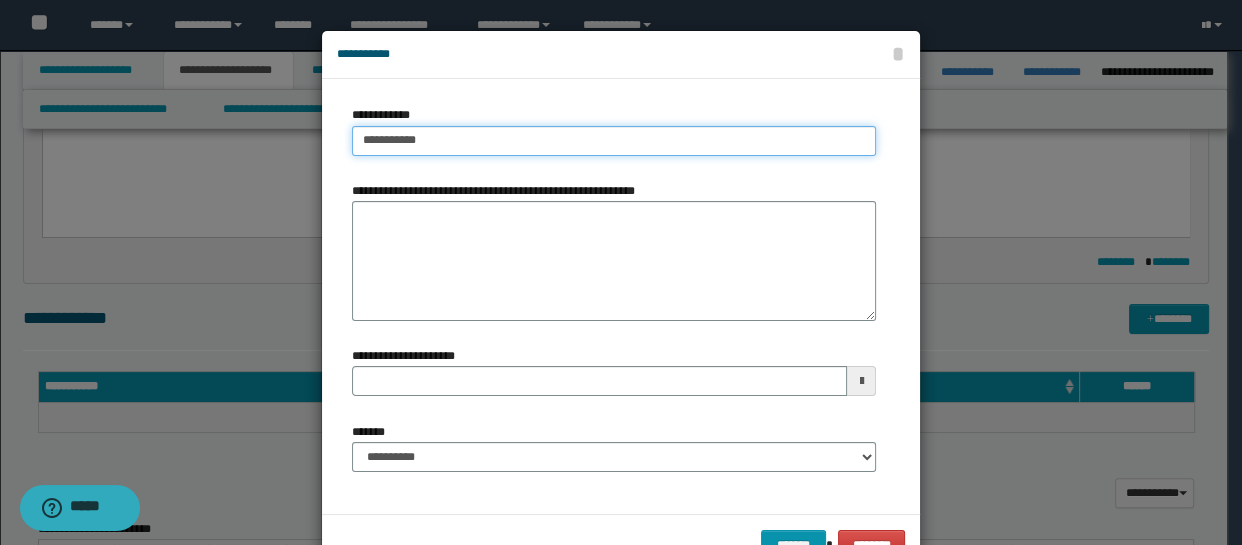 type on "**********" 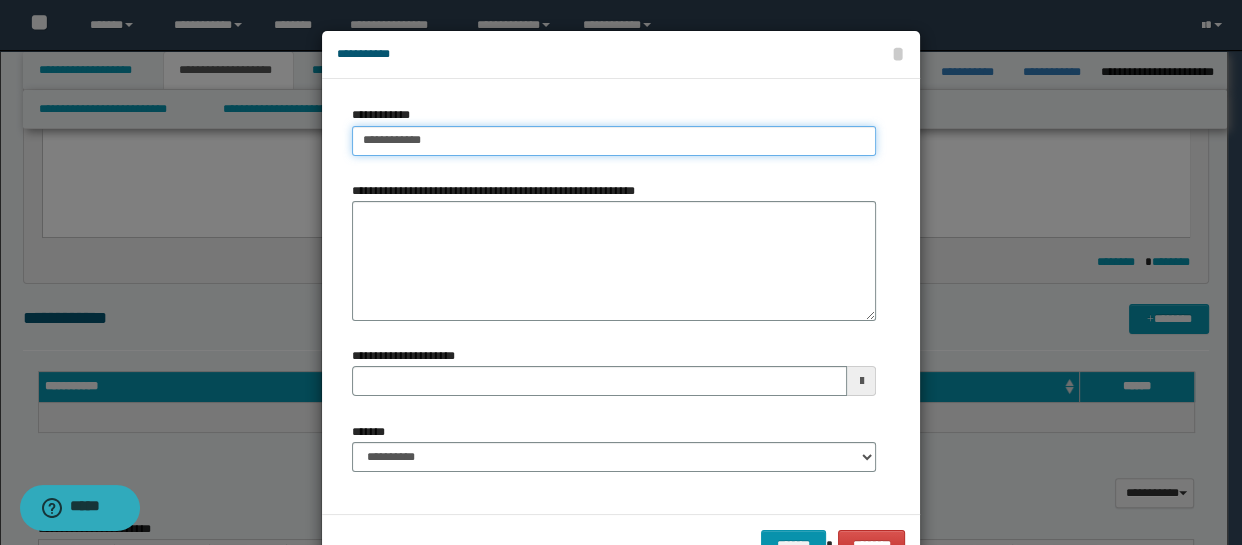 type on "**********" 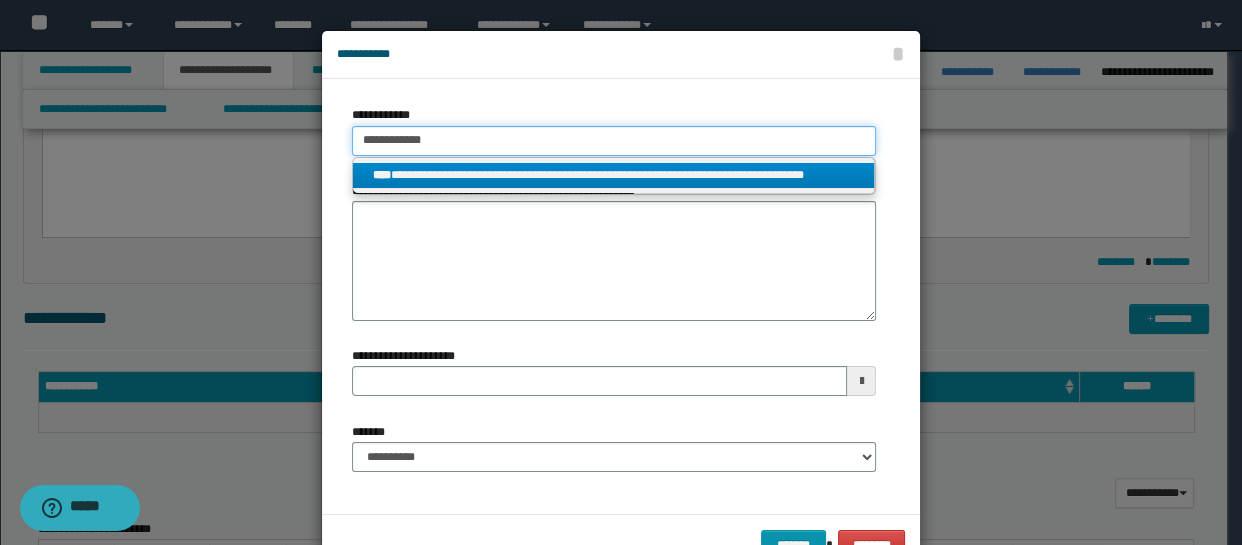 type on "**********" 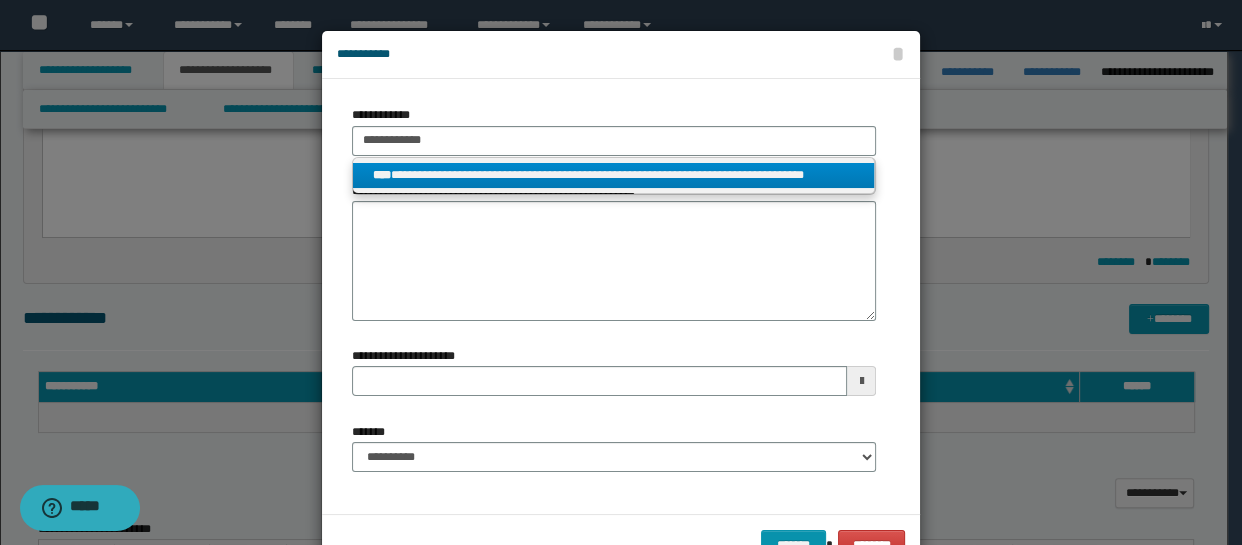click on "**********" at bounding box center (614, 175) 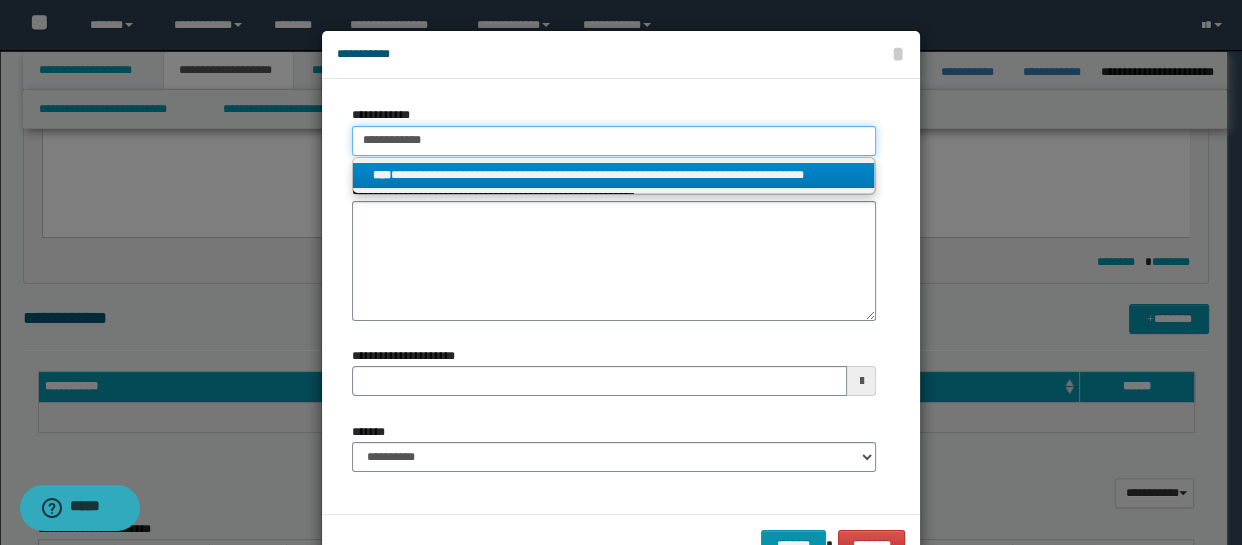 type 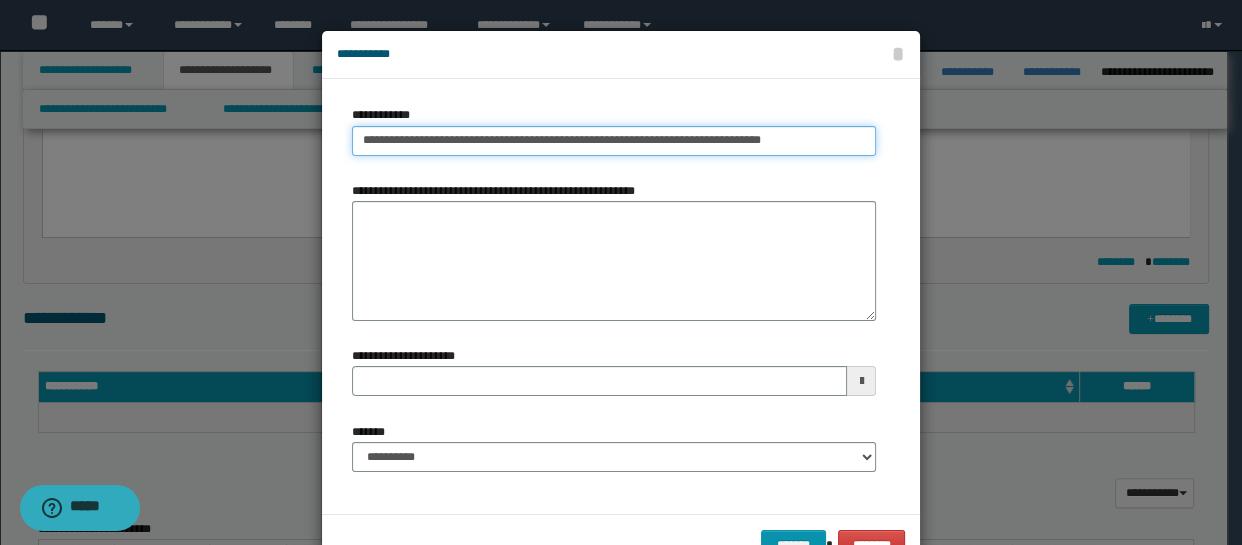 type 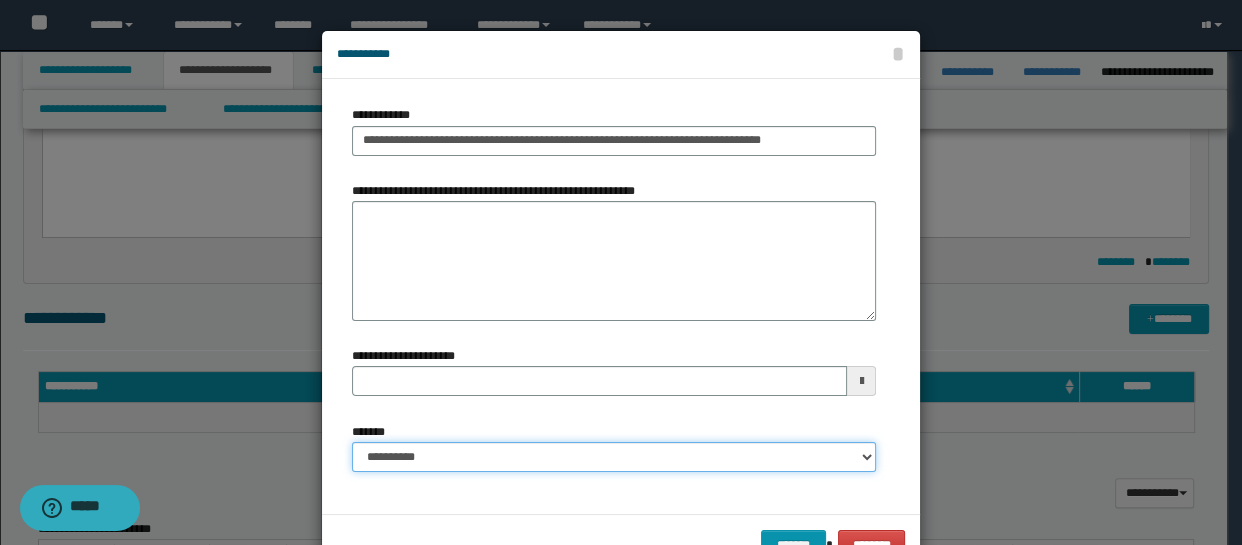 click on "**********" at bounding box center [614, 457] 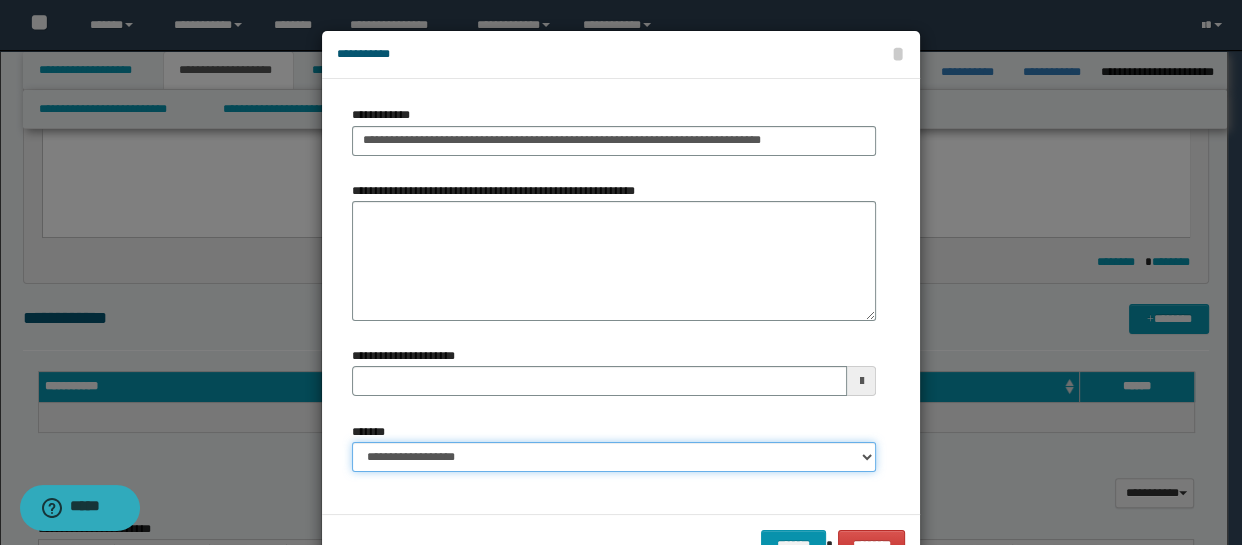 type 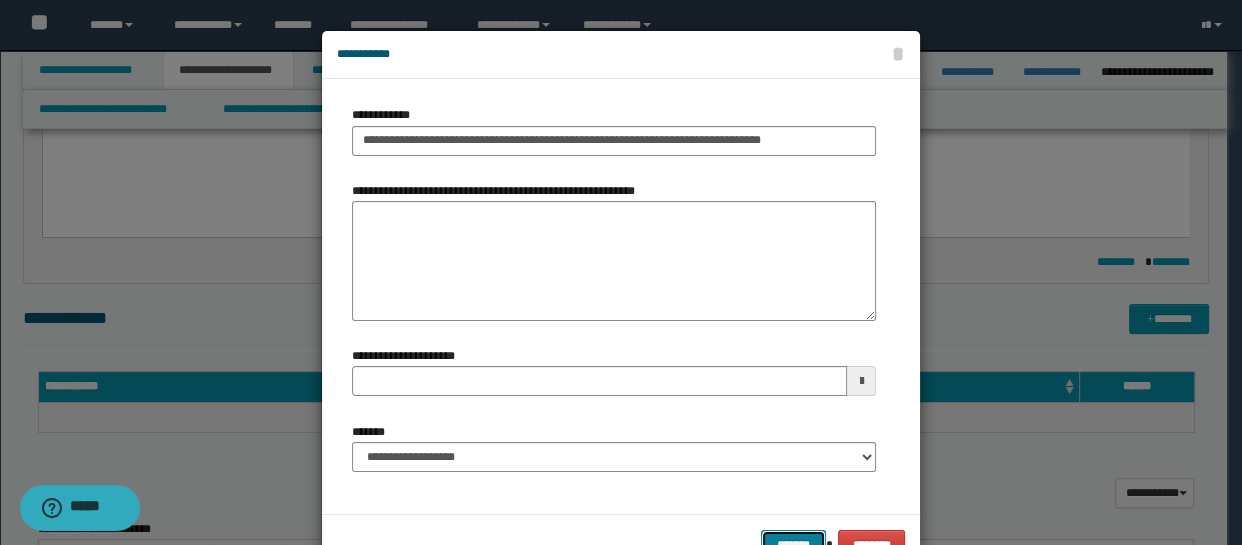 click on "*******" at bounding box center [793, 545] 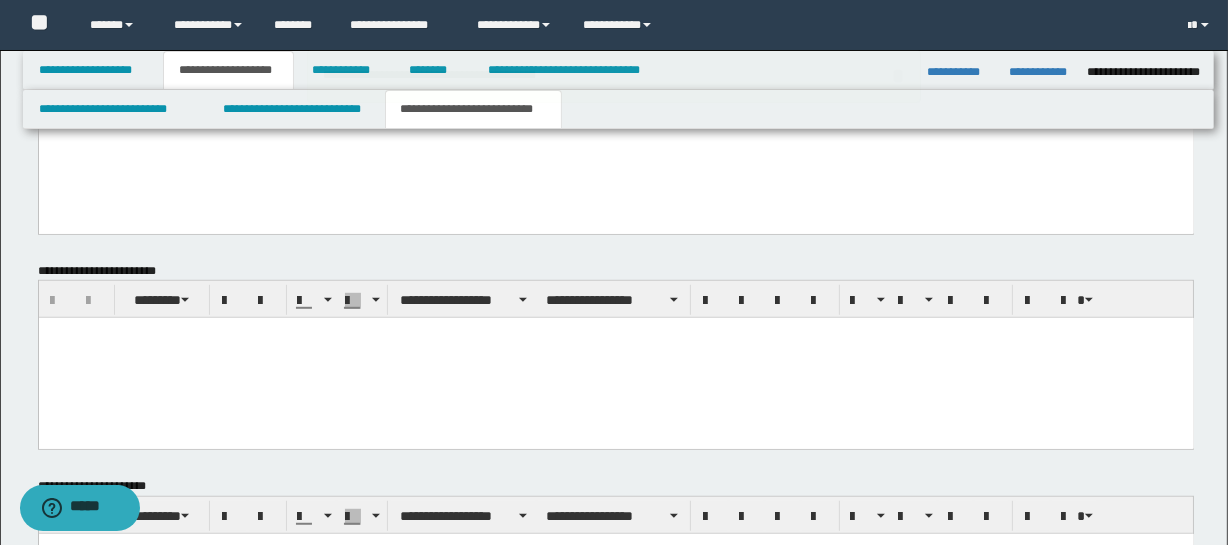 scroll, scrollTop: 1126, scrollLeft: 0, axis: vertical 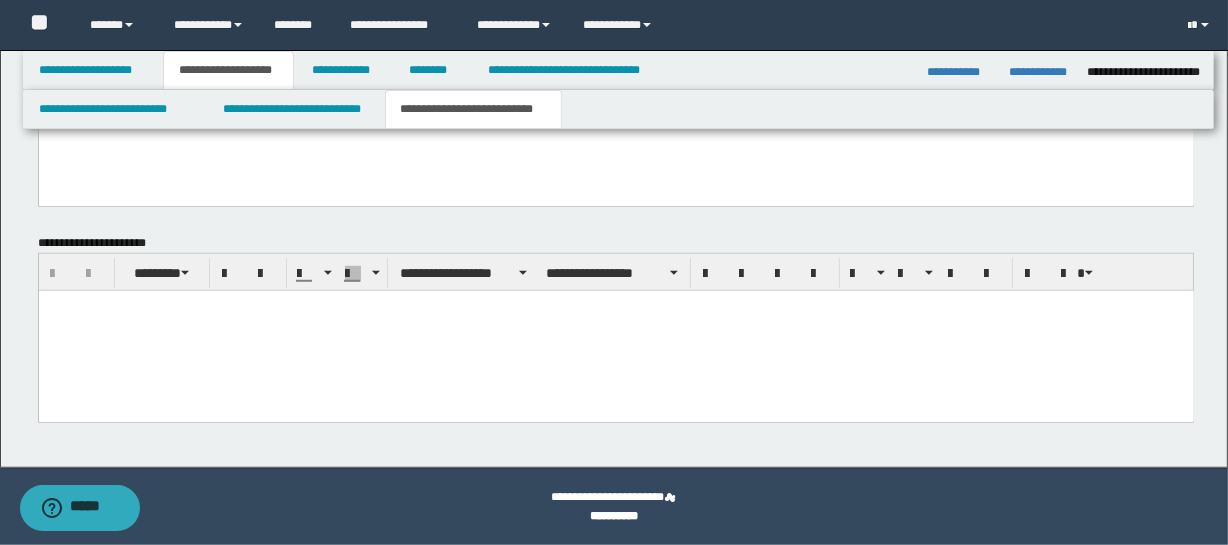 click at bounding box center (615, 330) 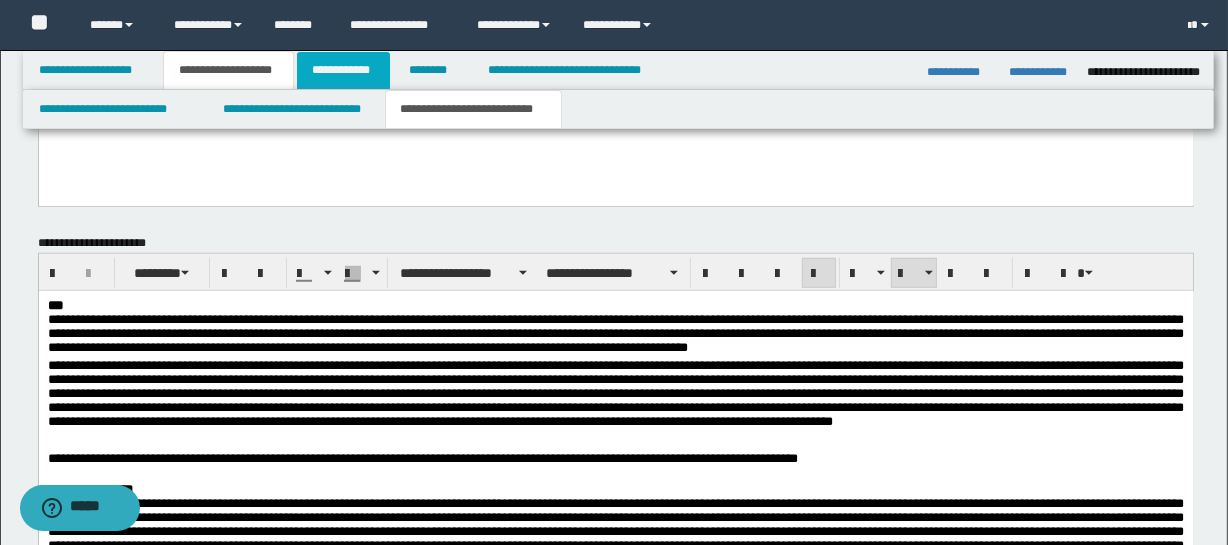 click on "**********" at bounding box center (343, 70) 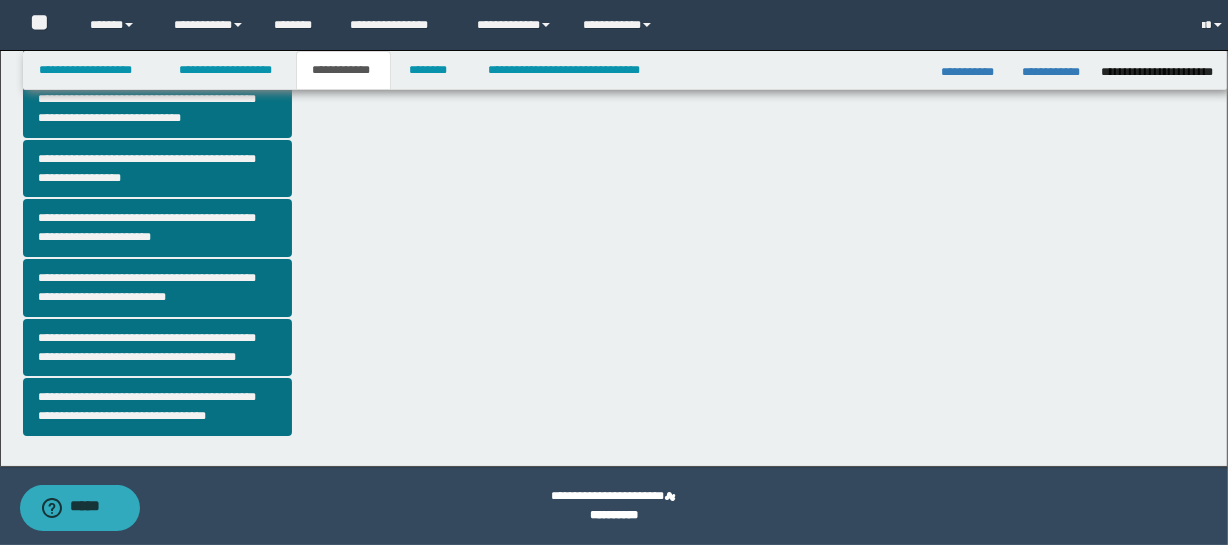 scroll, scrollTop: 604, scrollLeft: 0, axis: vertical 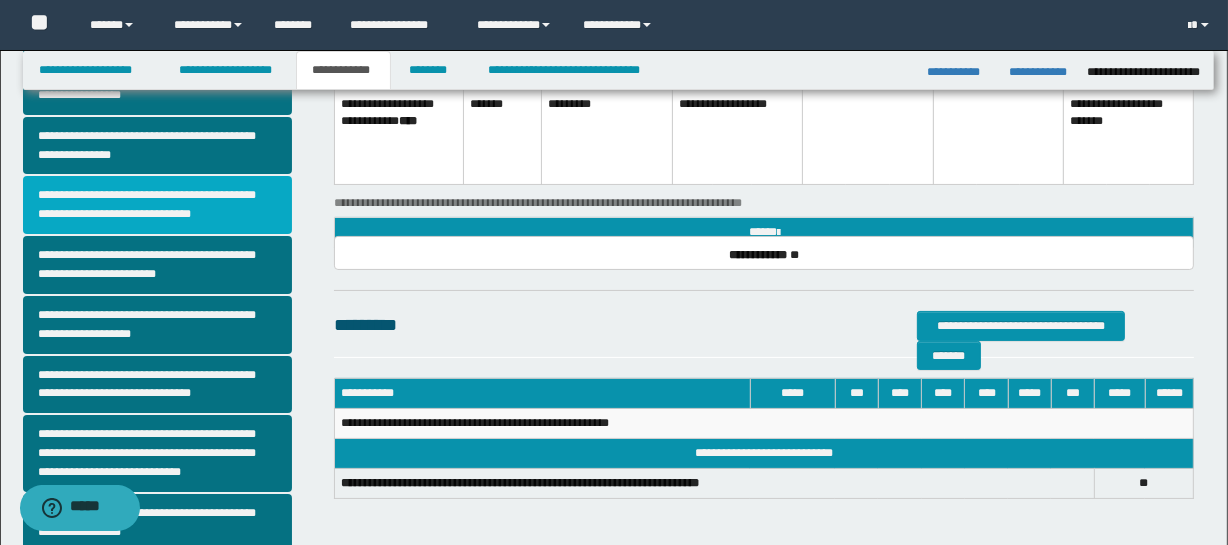click on "**********" at bounding box center [158, 205] 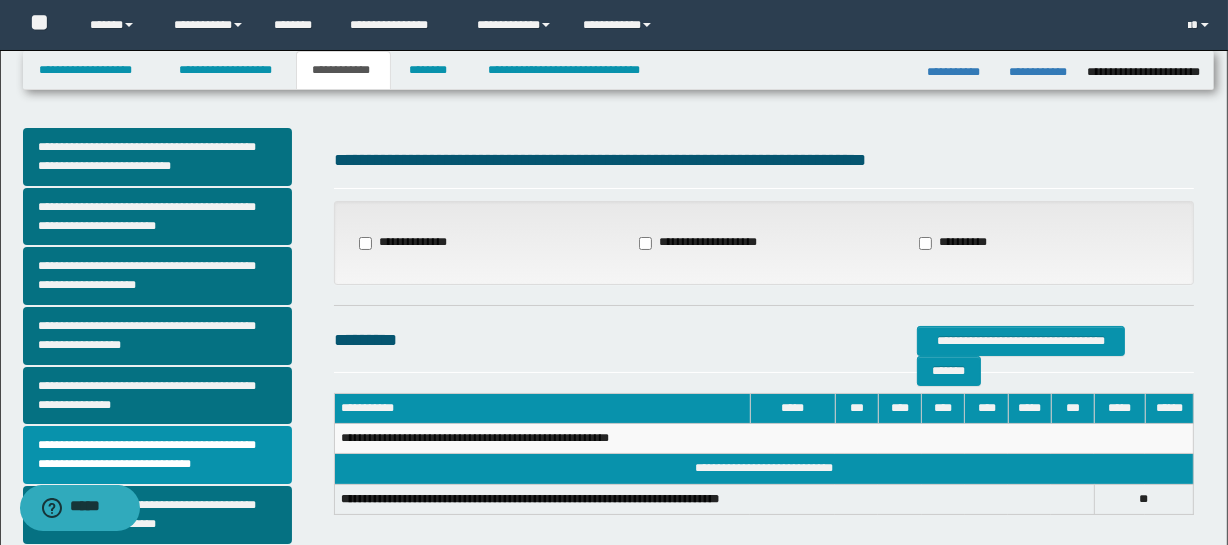 click on "**********" at bounding box center (700, 243) 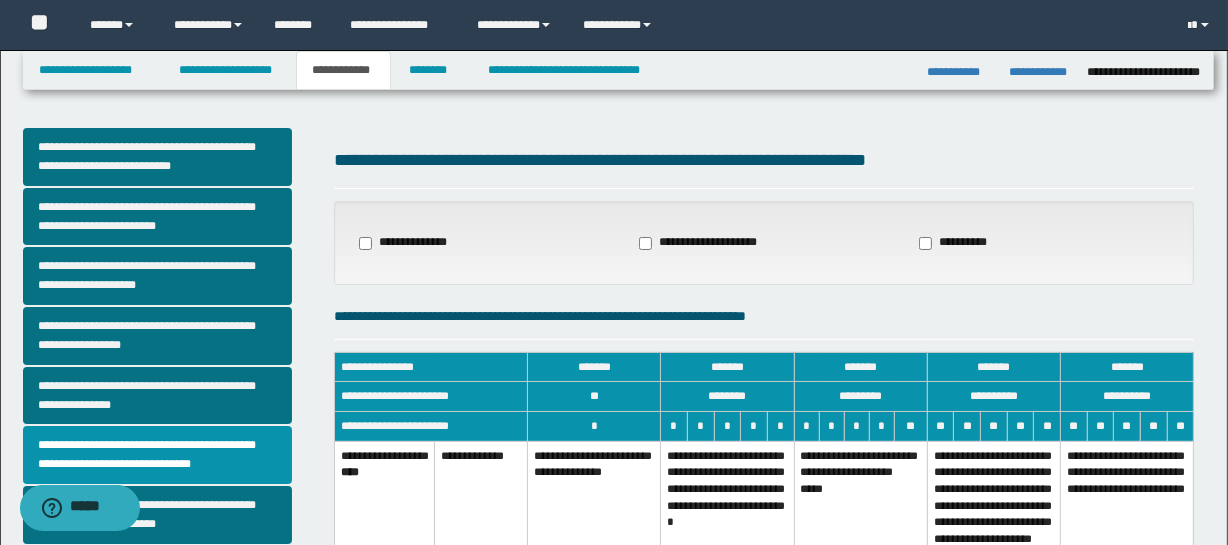 click on "**********" at bounding box center [727, 520] 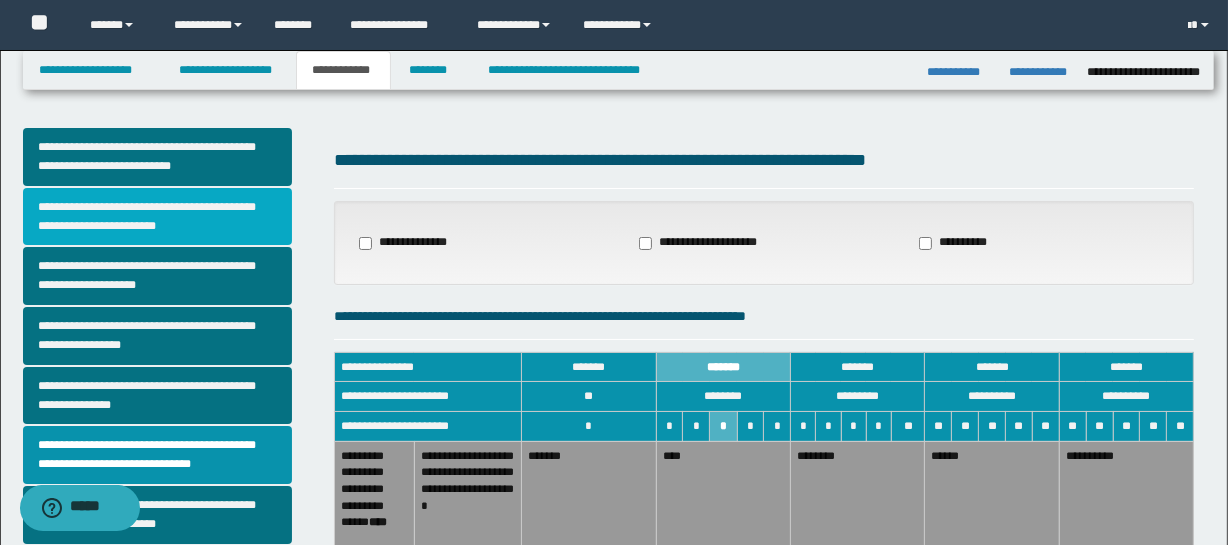 click on "**********" at bounding box center [158, 217] 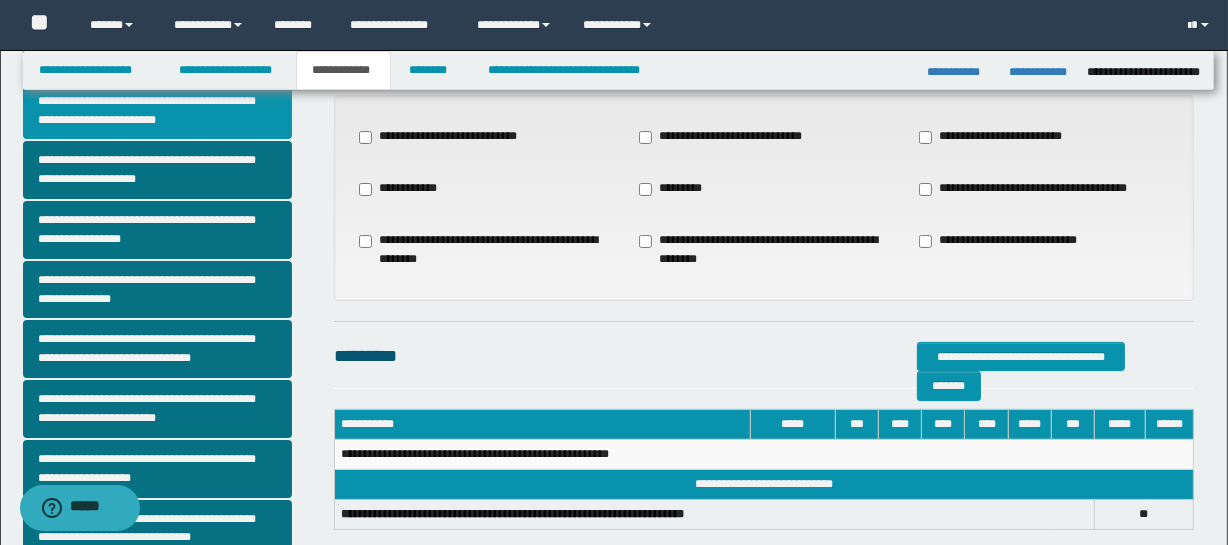 scroll, scrollTop: 0, scrollLeft: 0, axis: both 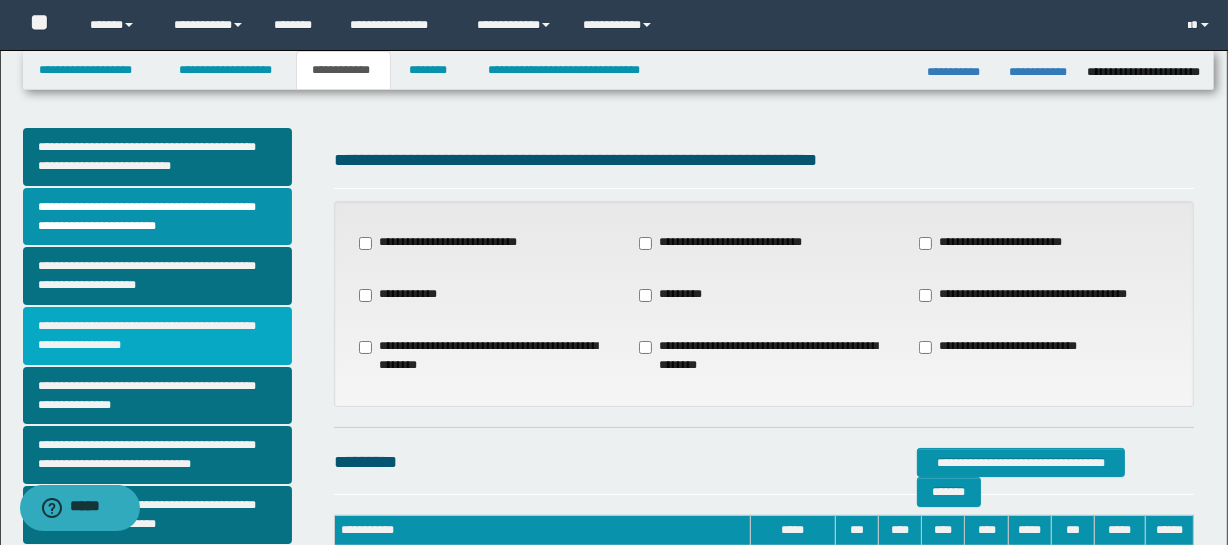 click on "**********" at bounding box center (158, 336) 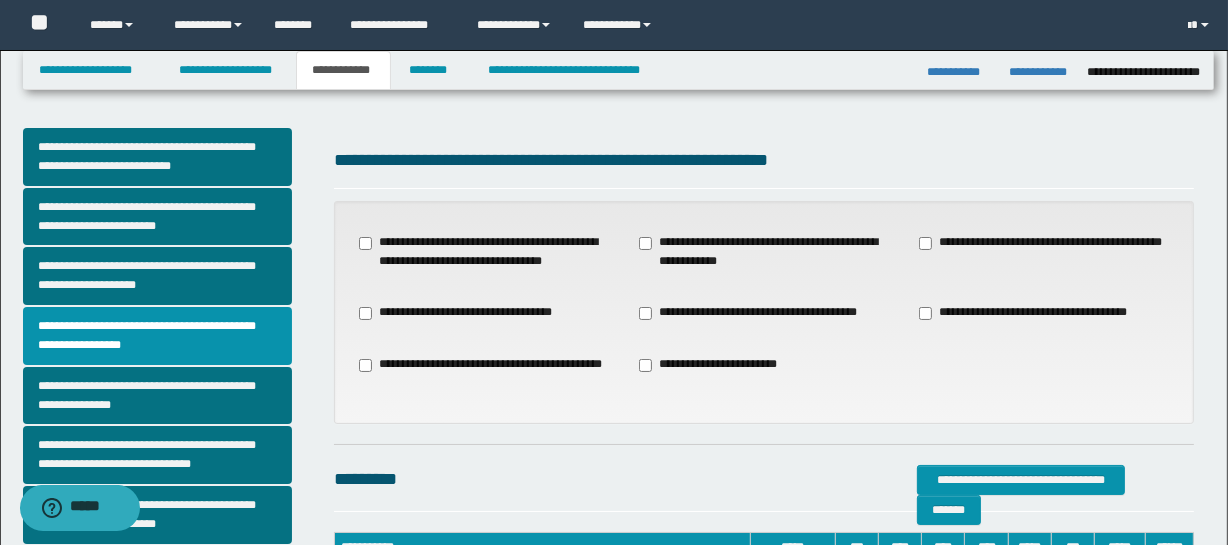click on "**********" at bounding box center [484, 252] 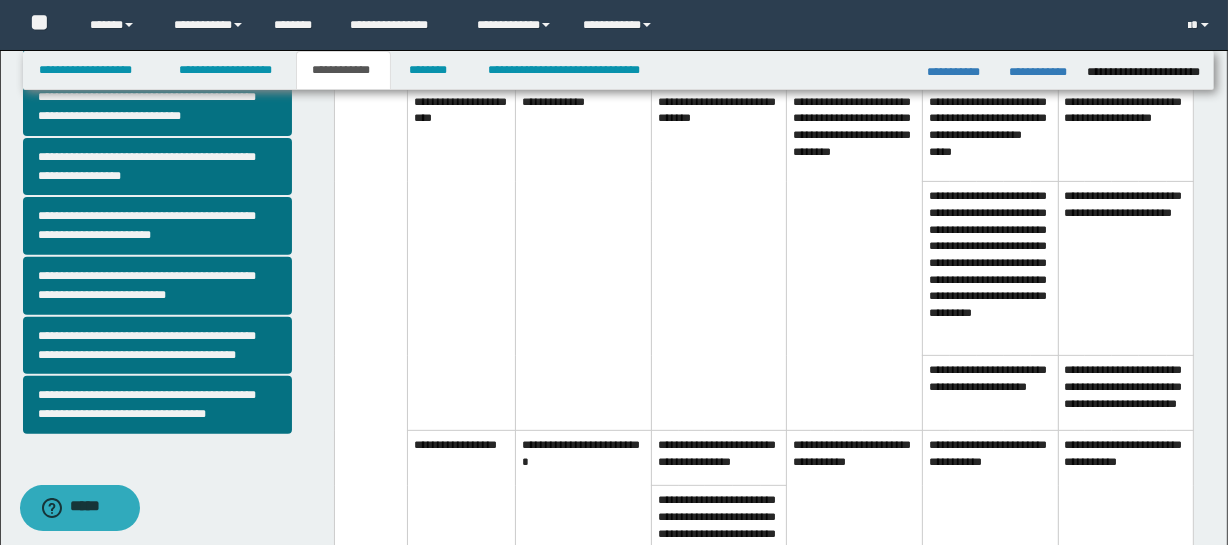 scroll, scrollTop: 665, scrollLeft: 0, axis: vertical 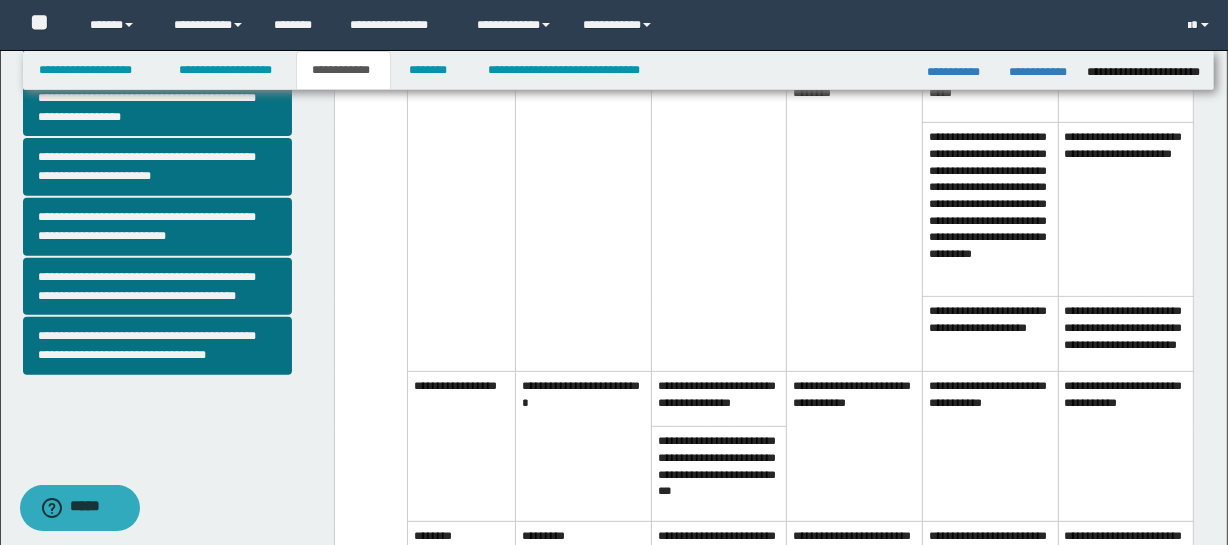 click on "**********" at bounding box center (719, 399) 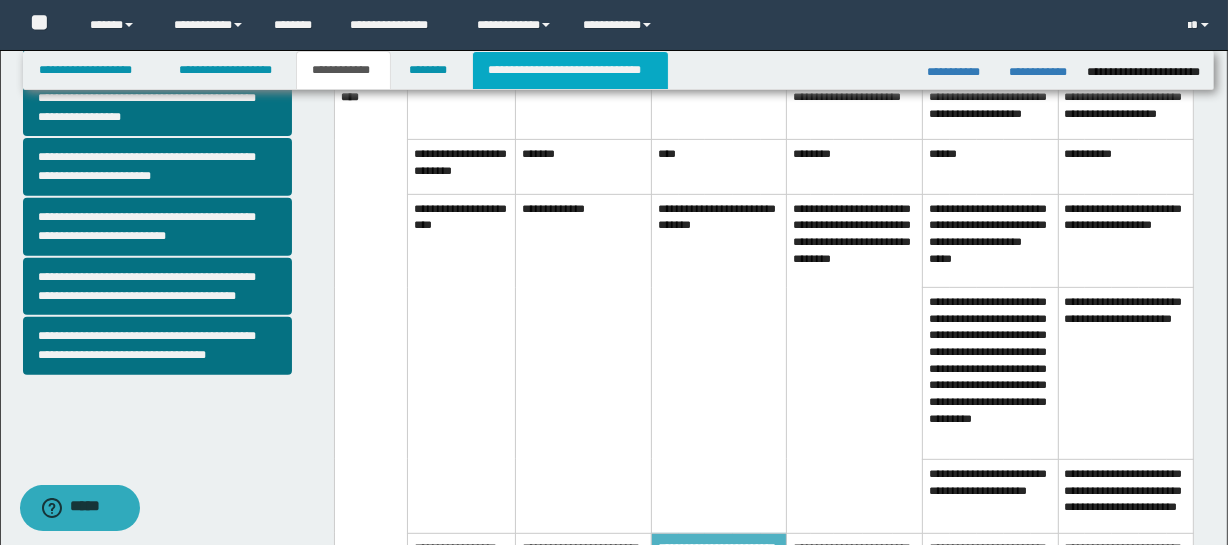 click on "**********" at bounding box center (570, 70) 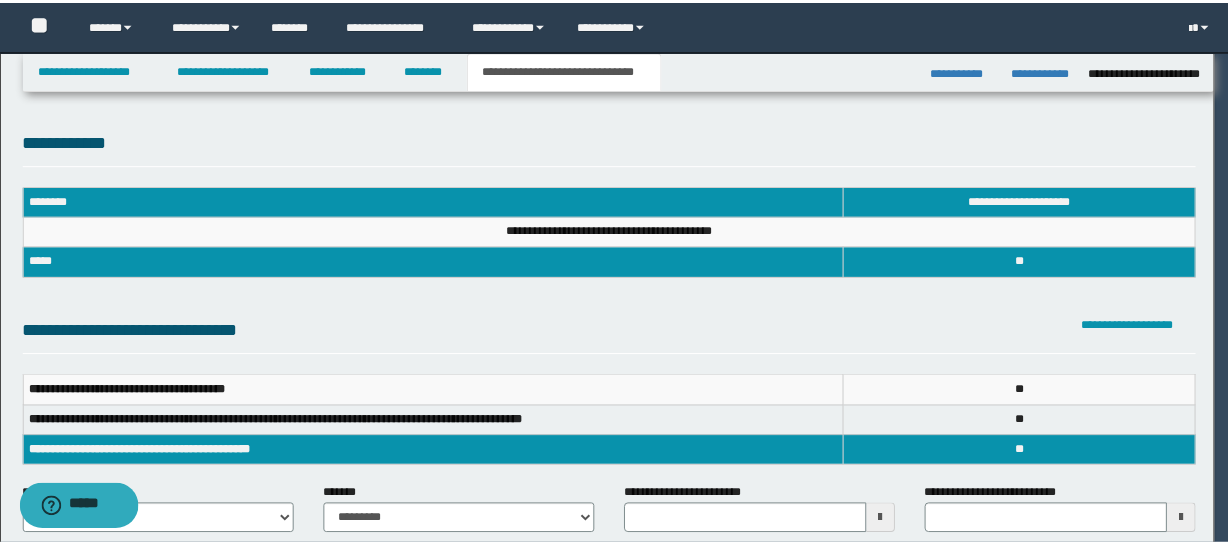 scroll, scrollTop: 0, scrollLeft: 0, axis: both 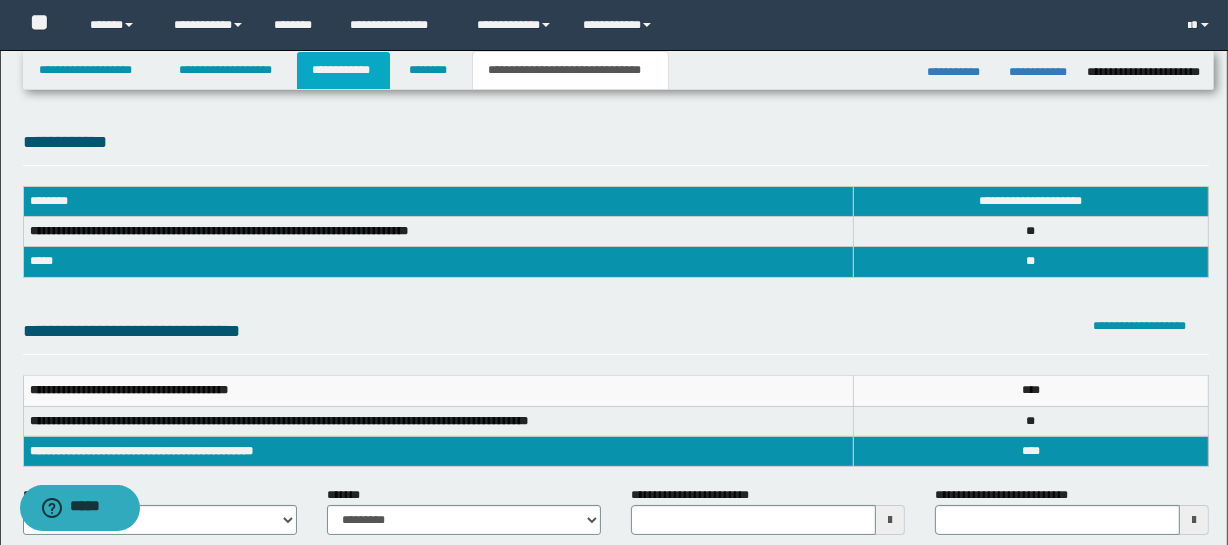 click on "**********" at bounding box center (343, 70) 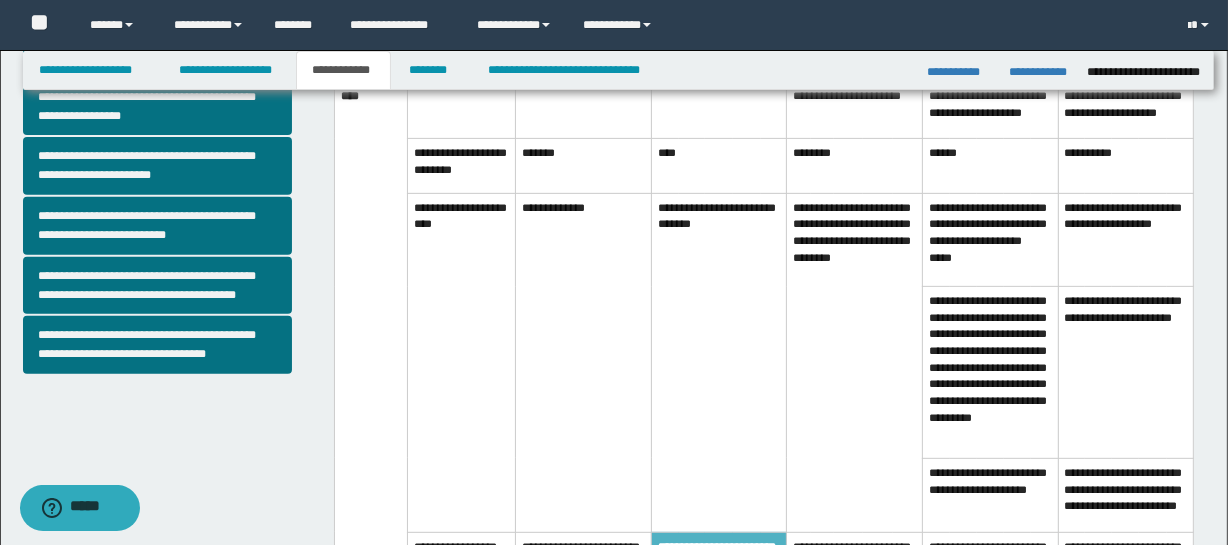 scroll, scrollTop: 437, scrollLeft: 0, axis: vertical 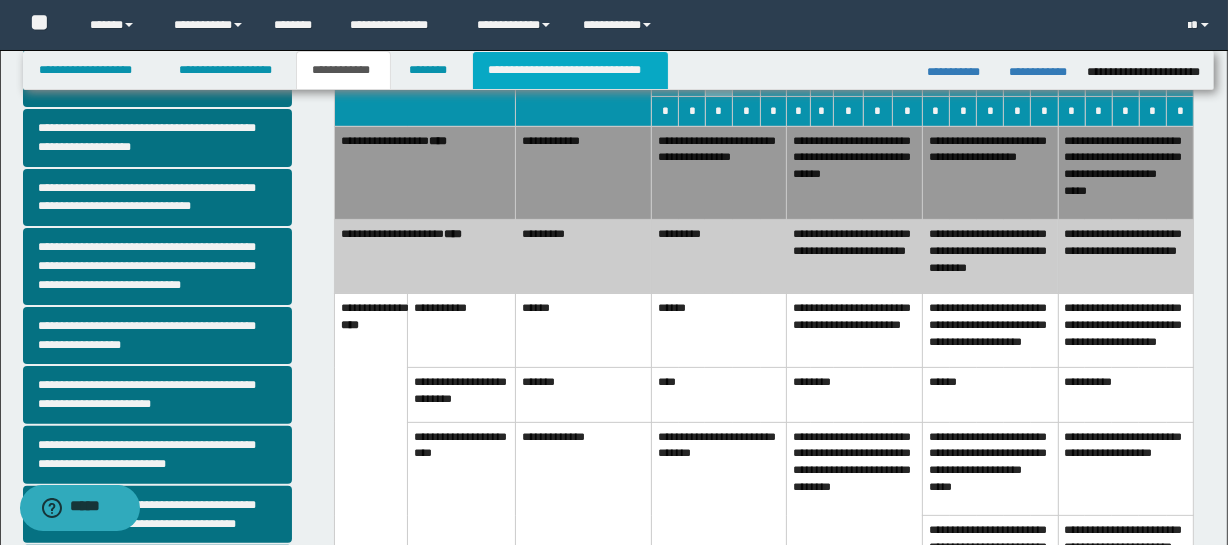 click on "**********" at bounding box center [570, 70] 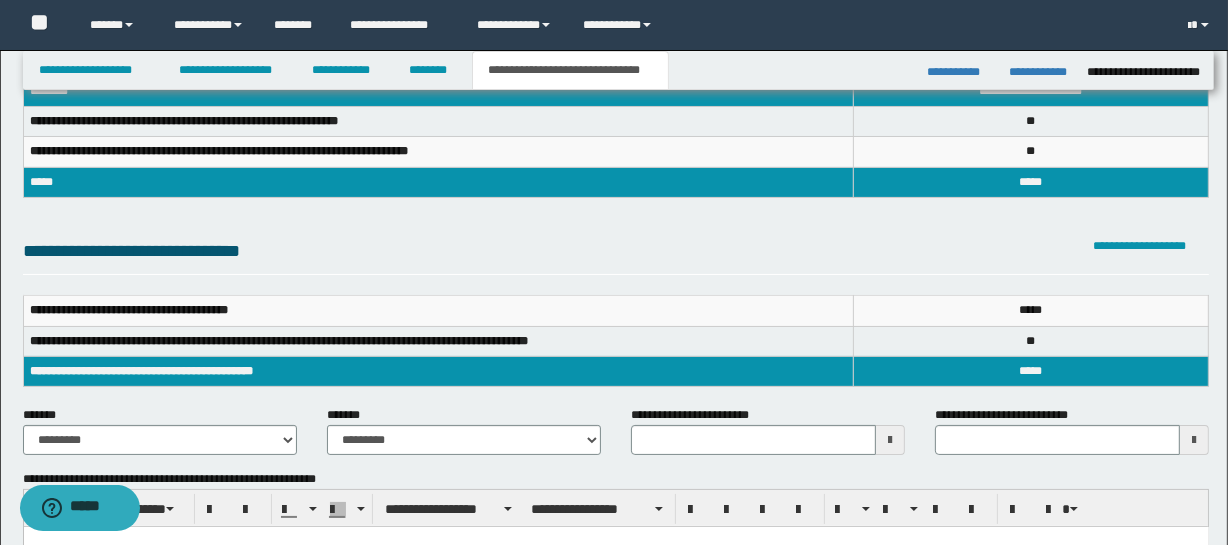scroll, scrollTop: 105, scrollLeft: 0, axis: vertical 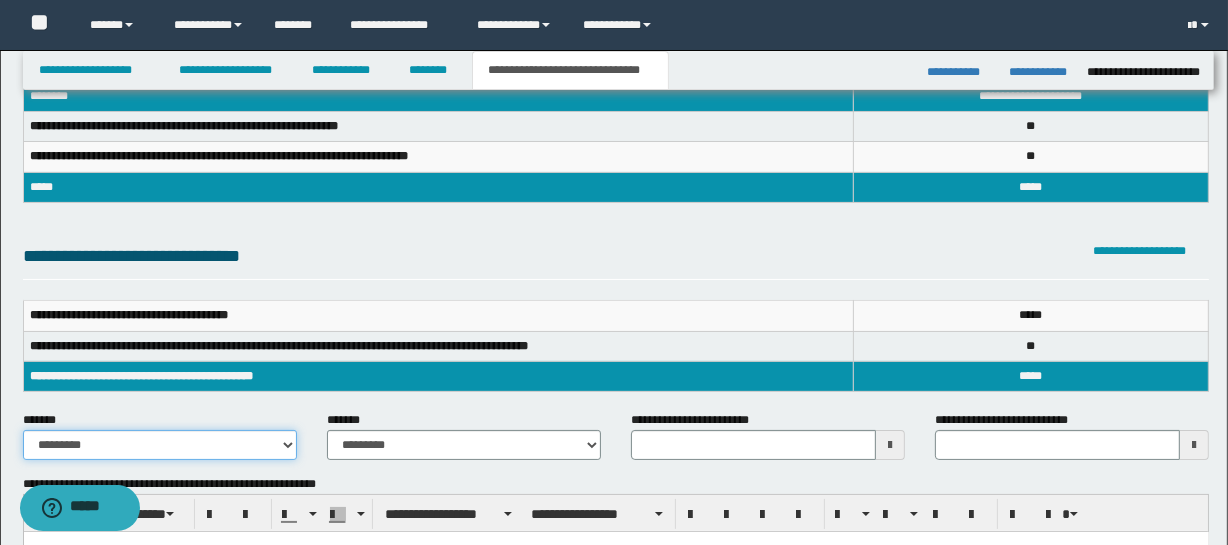 click on "**********" at bounding box center [160, 445] 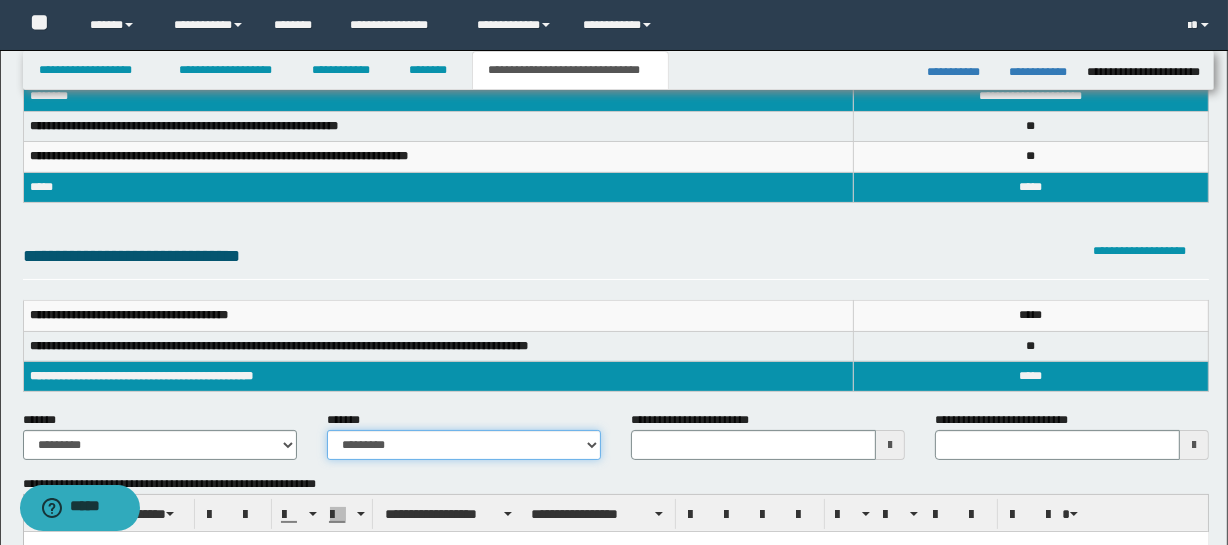 click on "**********" at bounding box center [464, 445] 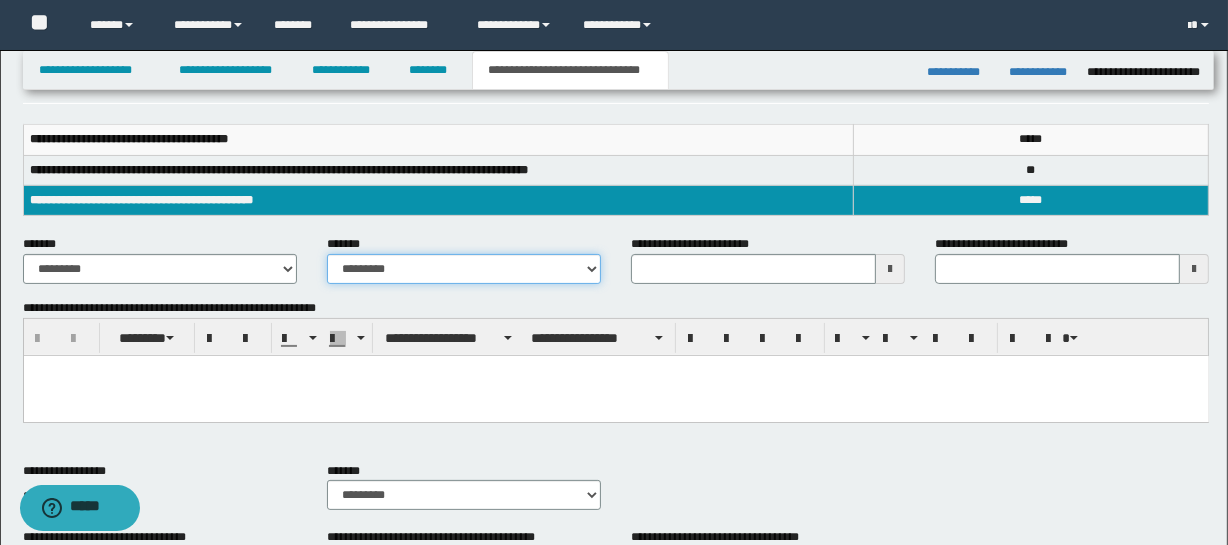 scroll, scrollTop: 306, scrollLeft: 0, axis: vertical 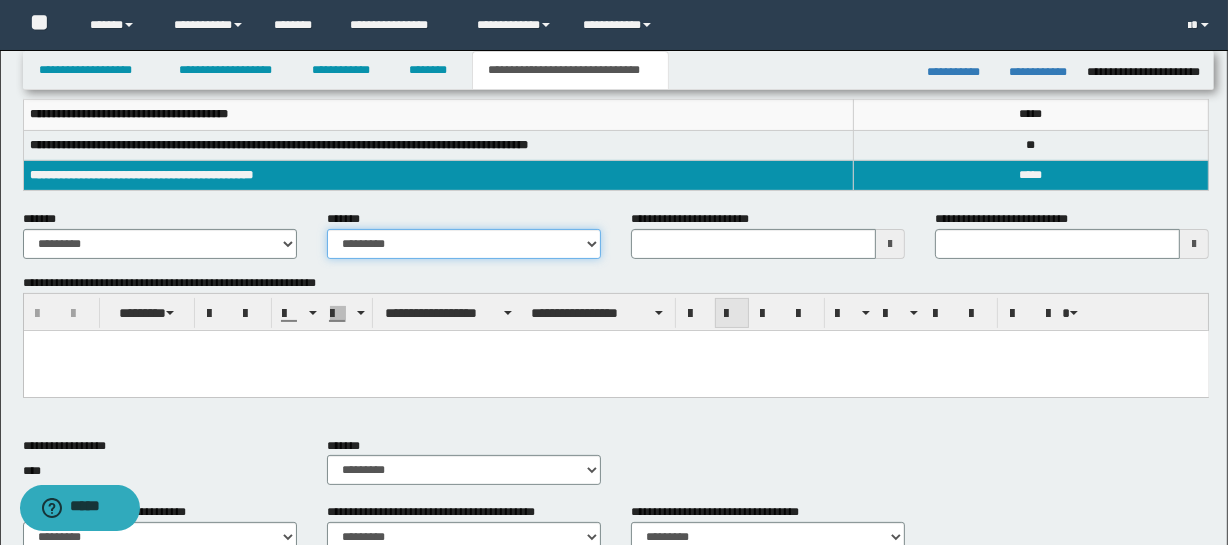 type 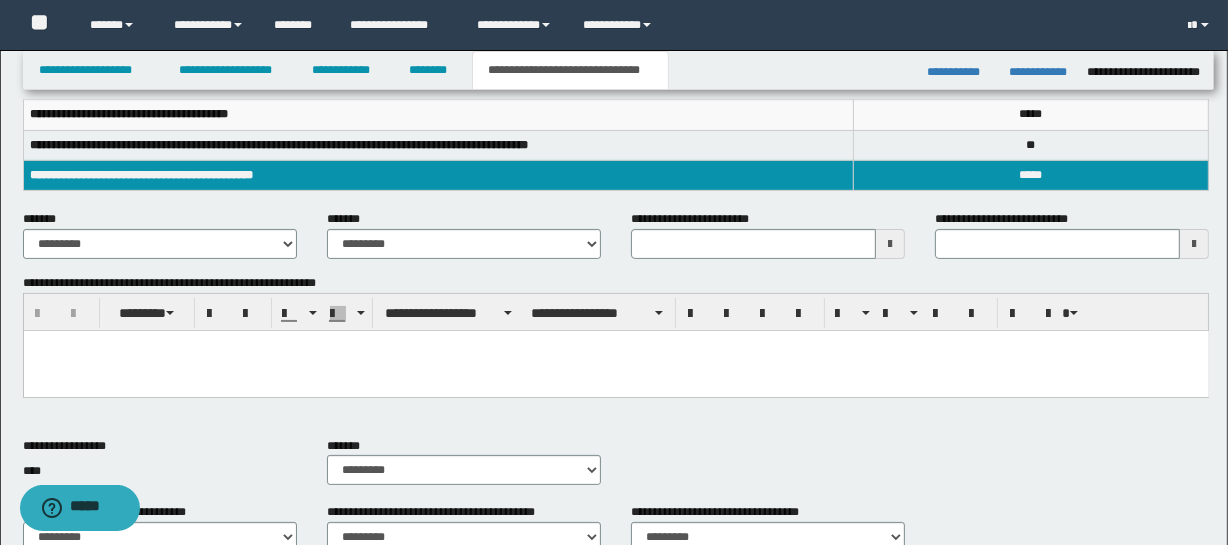 click at bounding box center [890, 244] 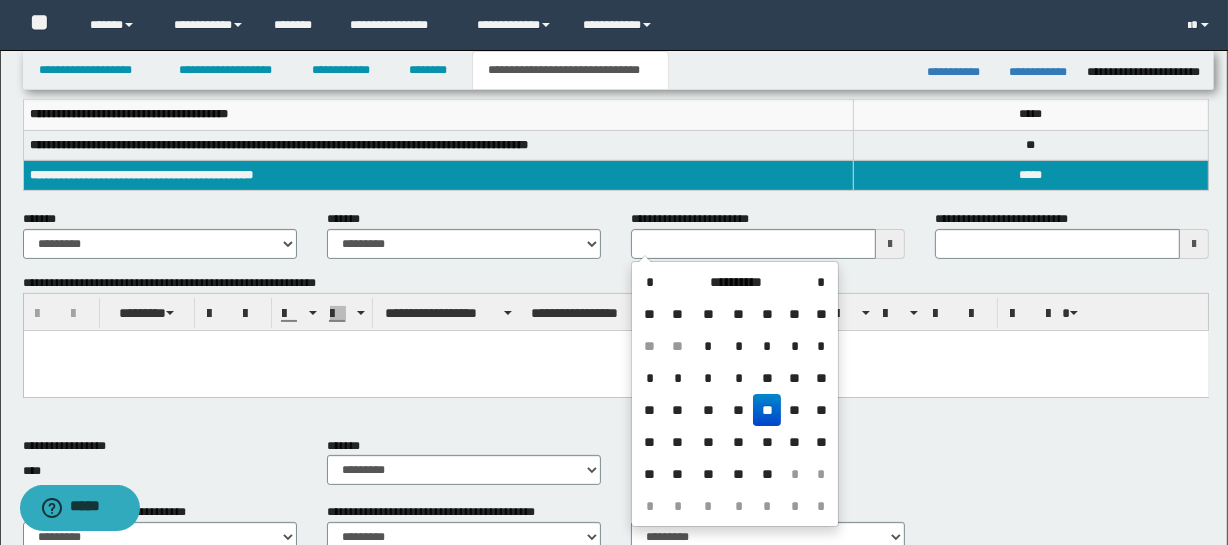 click on "**" at bounding box center (708, 410) 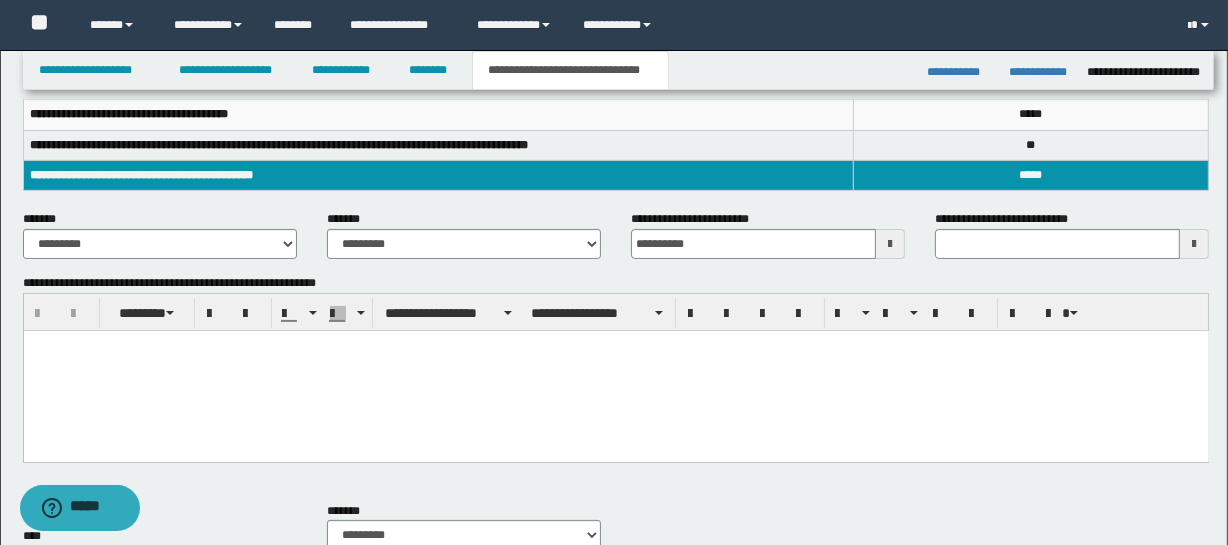click at bounding box center [615, 371] 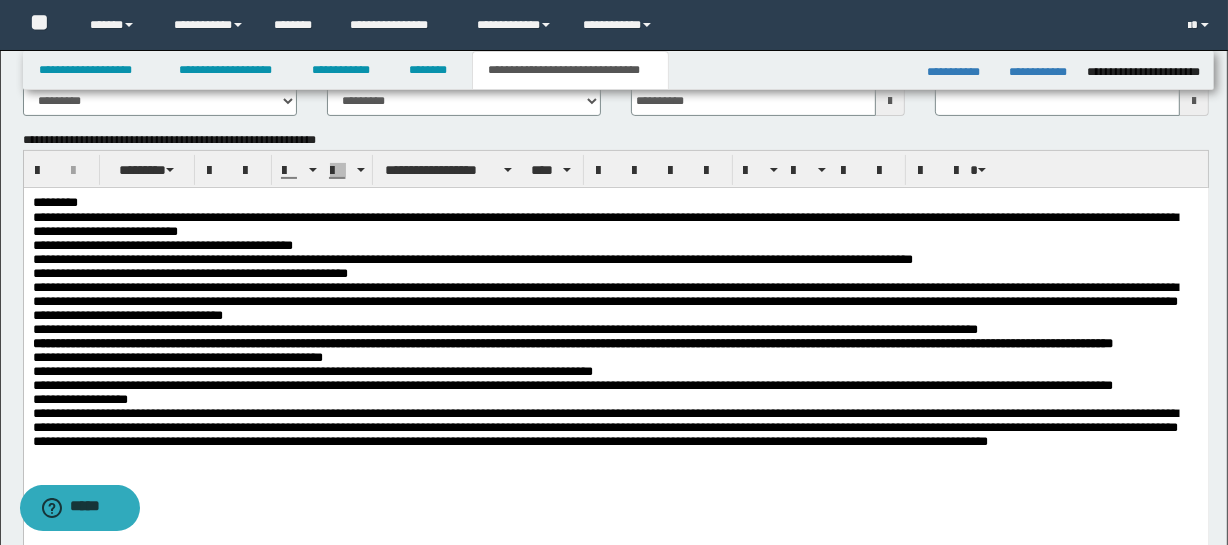 scroll, scrollTop: 446, scrollLeft: 0, axis: vertical 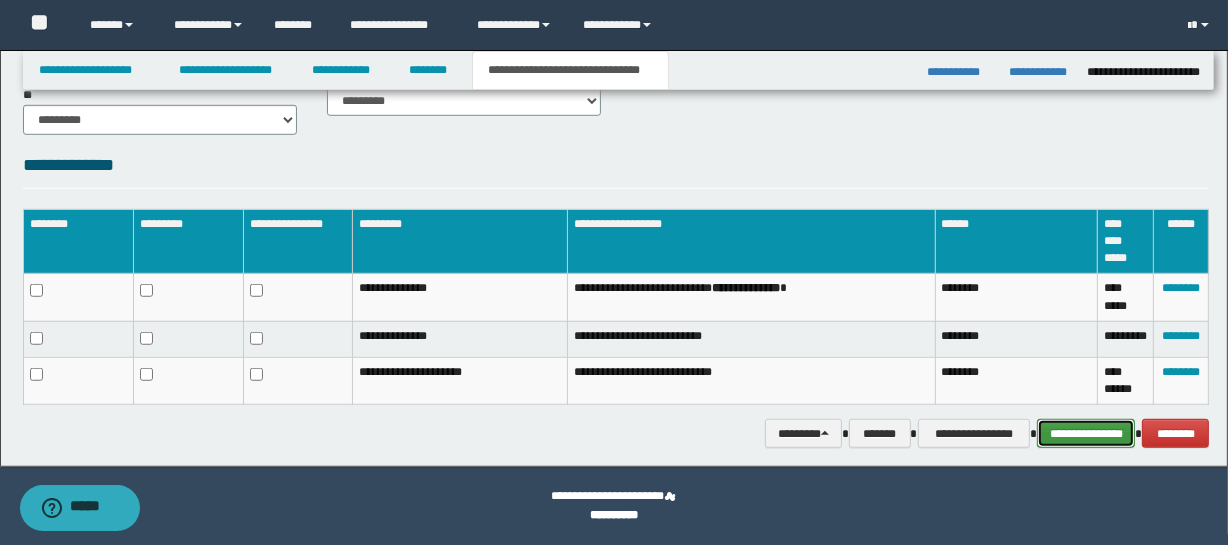click on "**********" at bounding box center [1086, 434] 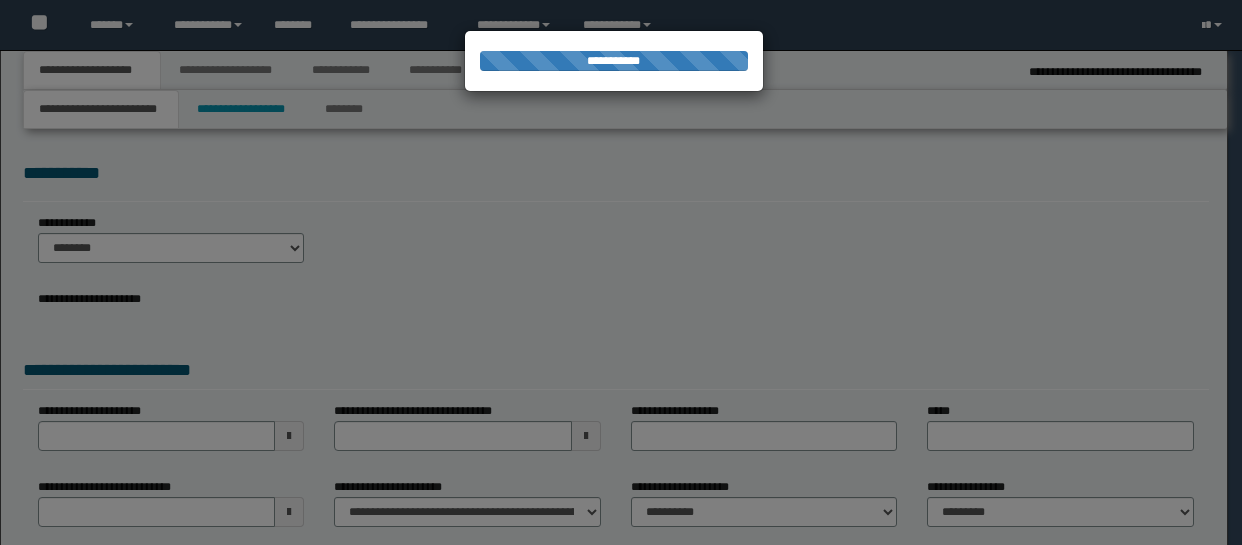 scroll, scrollTop: 0, scrollLeft: 0, axis: both 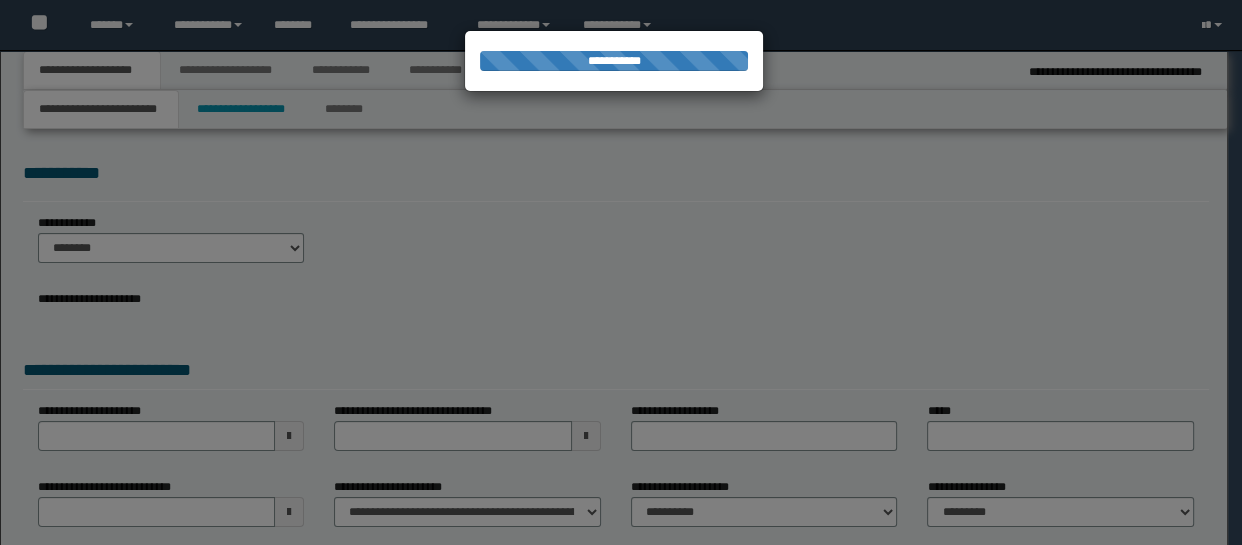 select on "*" 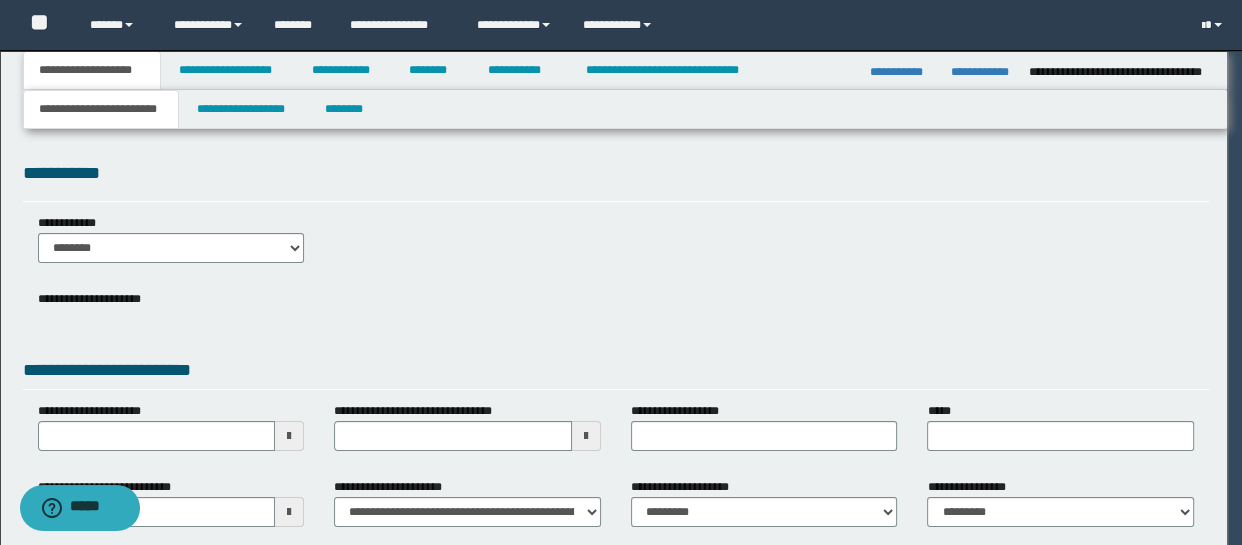 scroll, scrollTop: 0, scrollLeft: 0, axis: both 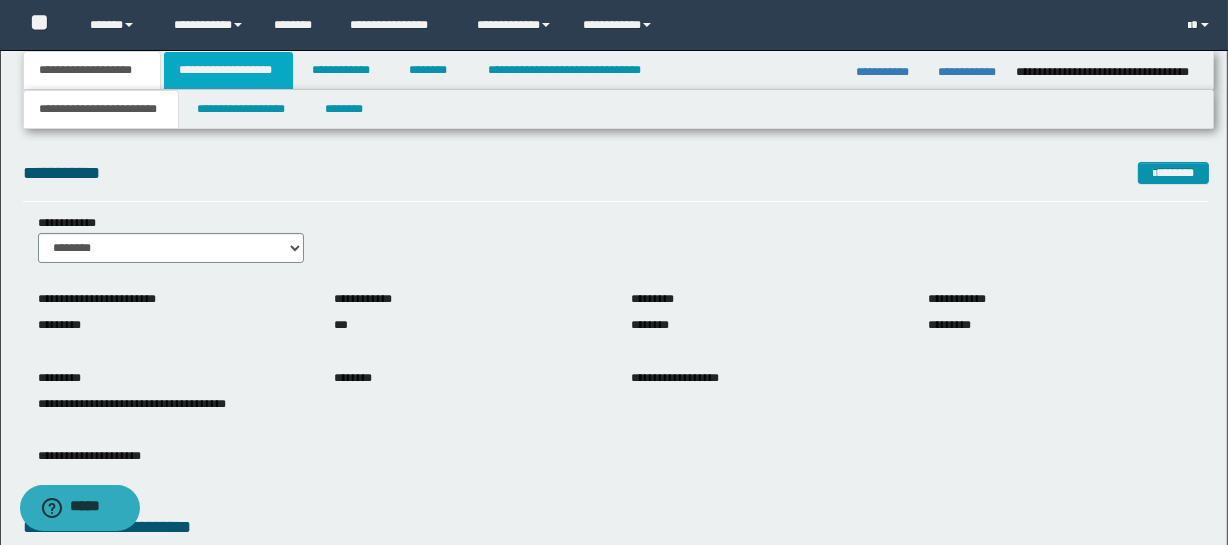 click on "**********" at bounding box center (228, 70) 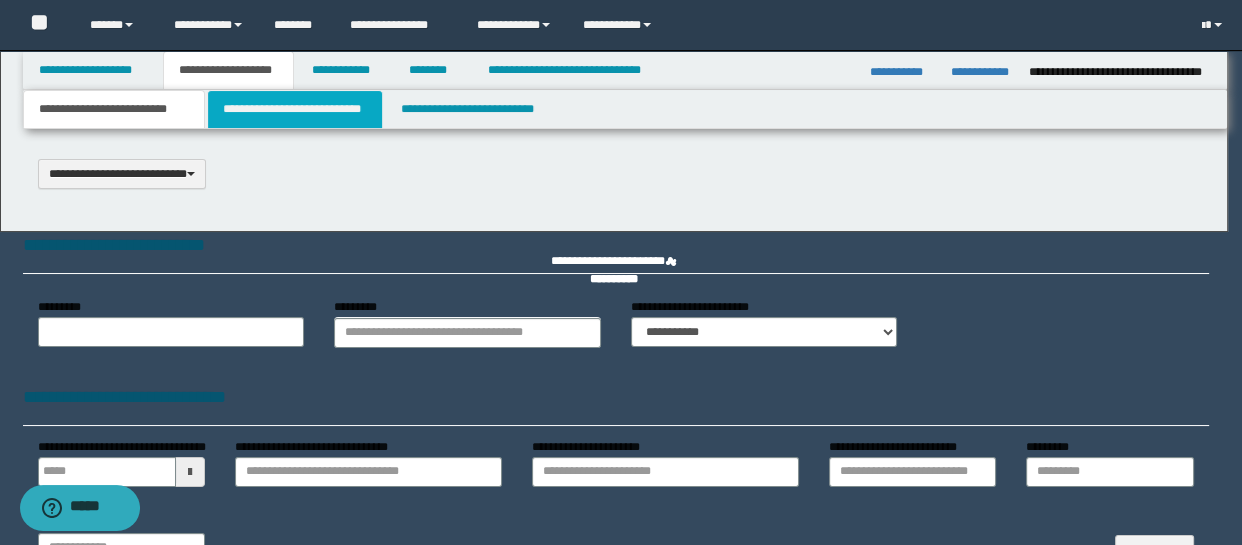 select on "*" 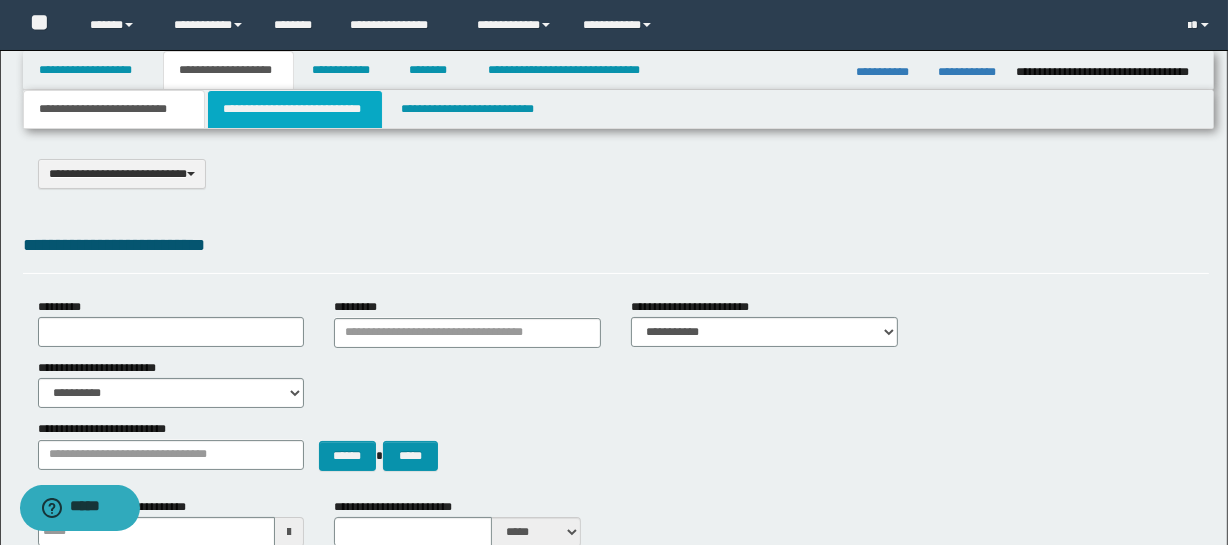 click on "**********" at bounding box center (294, 109) 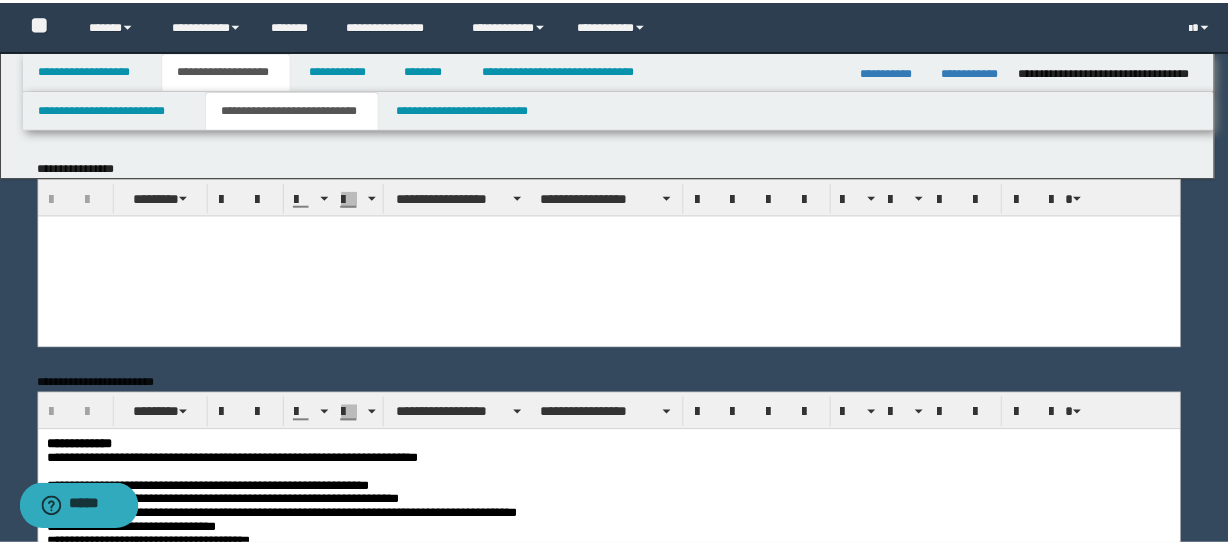 scroll, scrollTop: 0, scrollLeft: 0, axis: both 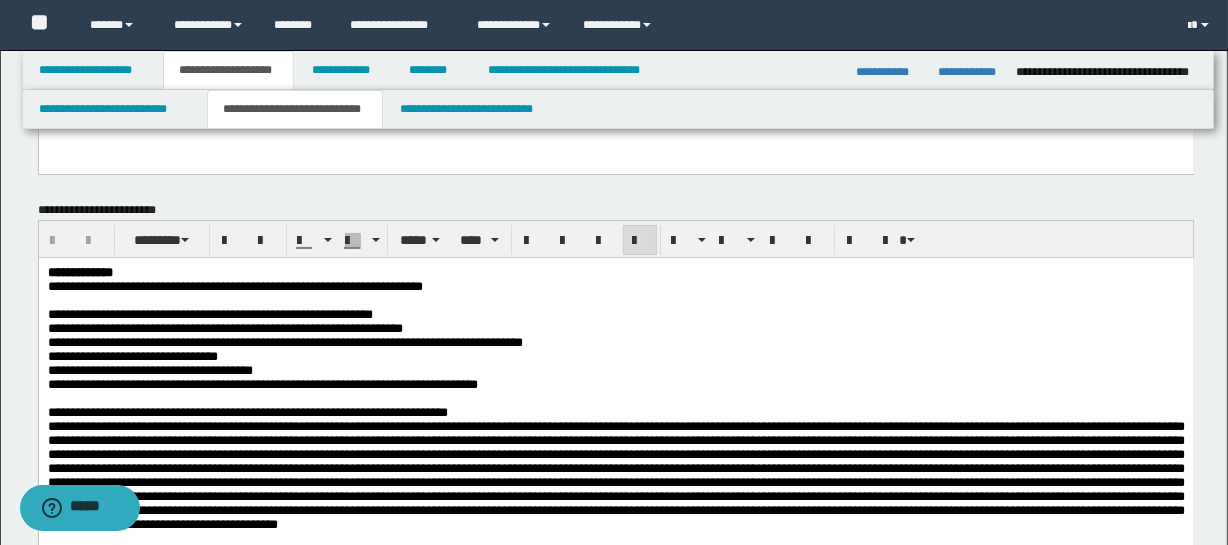 click on "**********" at bounding box center (209, 314) 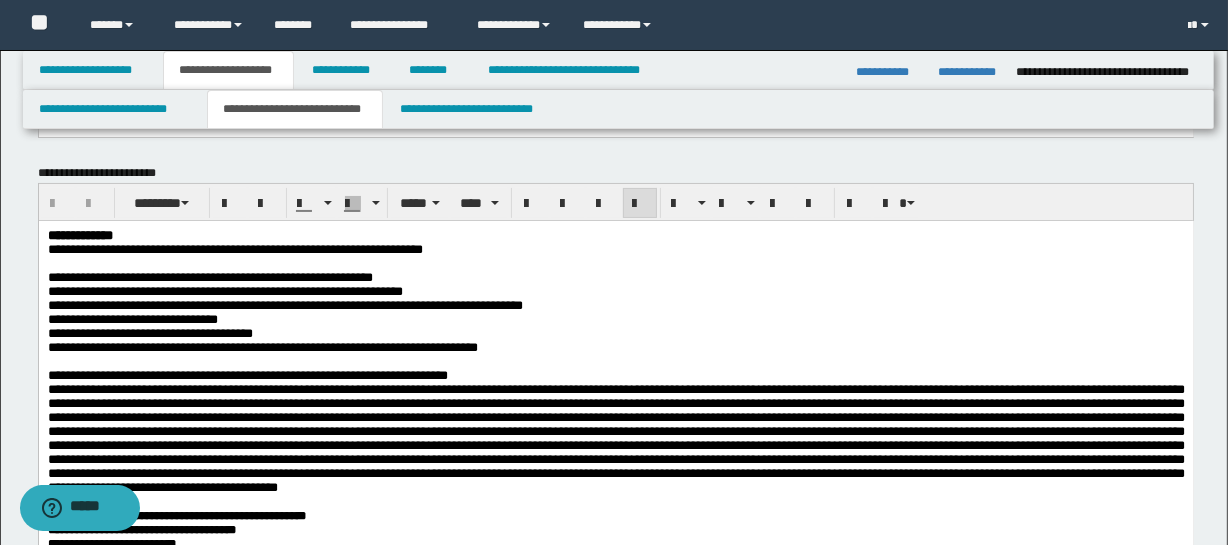 scroll, scrollTop: 270, scrollLeft: 0, axis: vertical 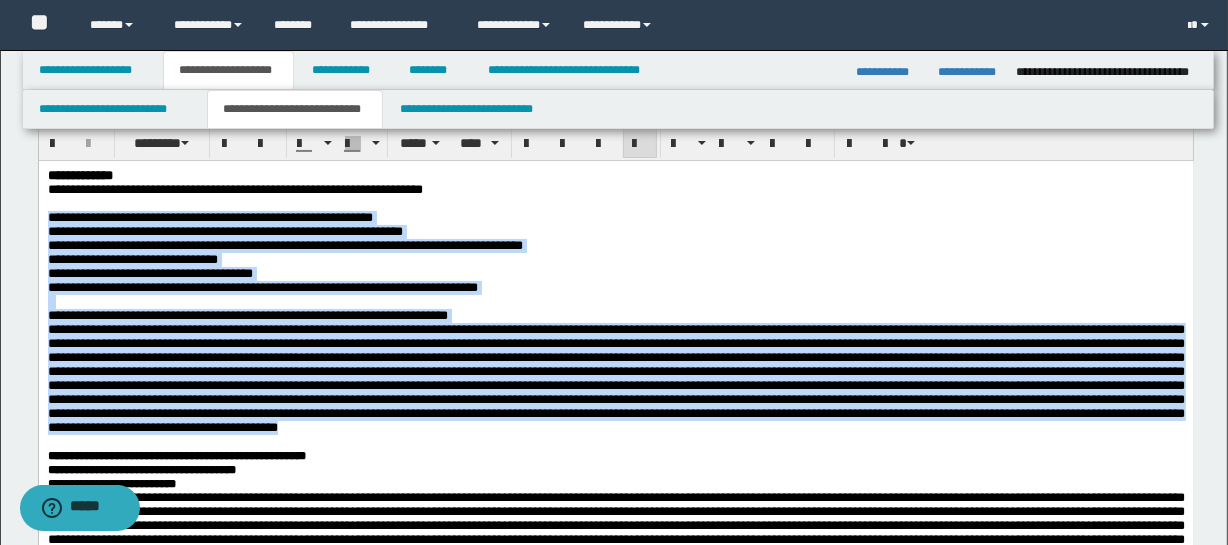 copy on "**********" 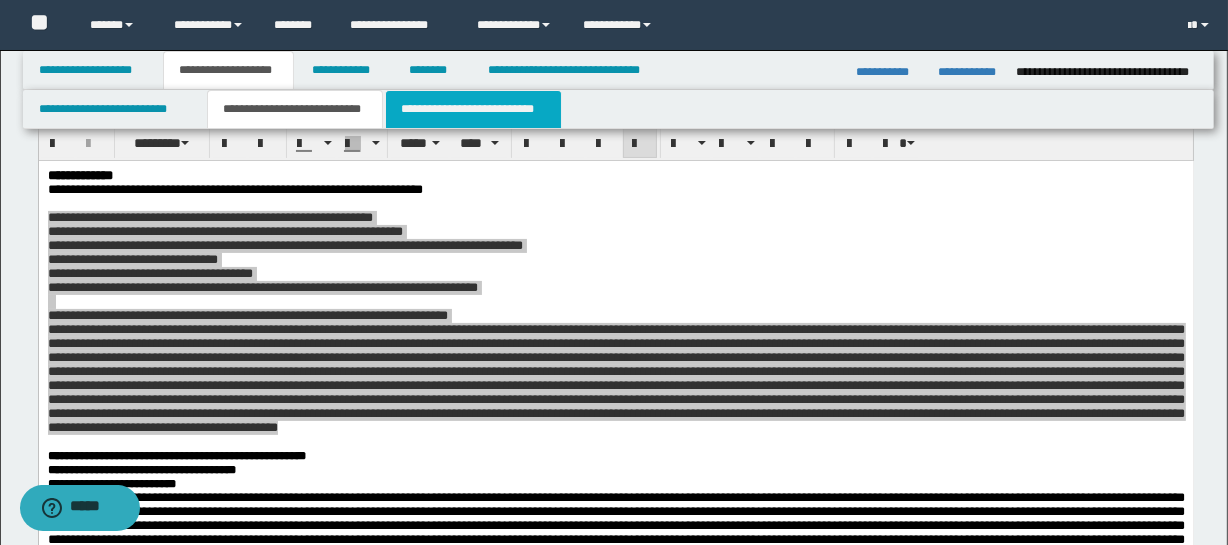 click on "**********" at bounding box center [473, 109] 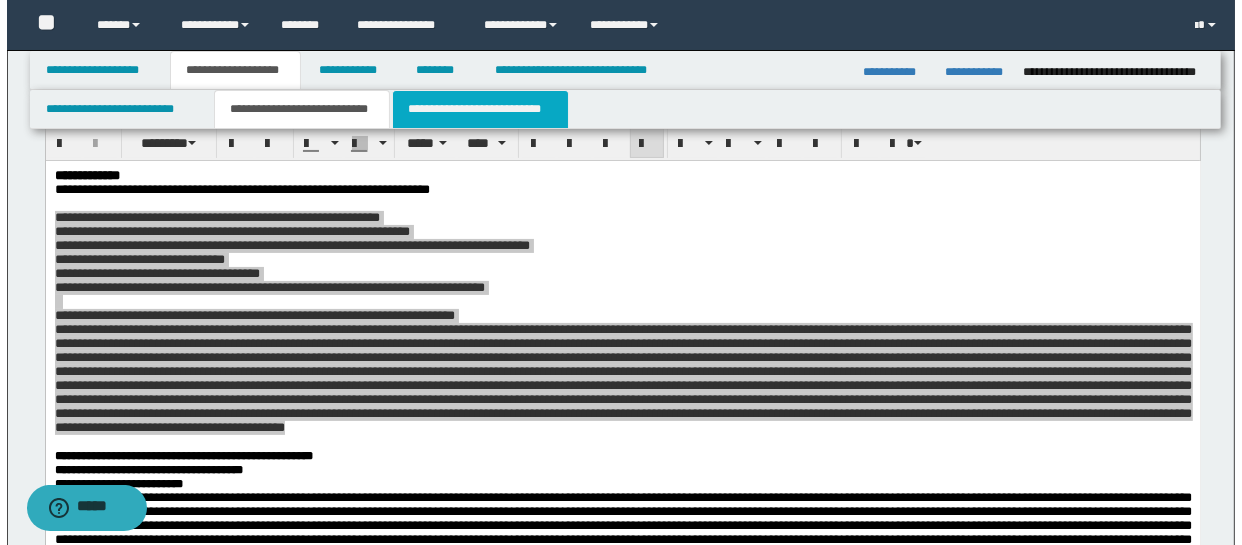 scroll, scrollTop: 0, scrollLeft: 0, axis: both 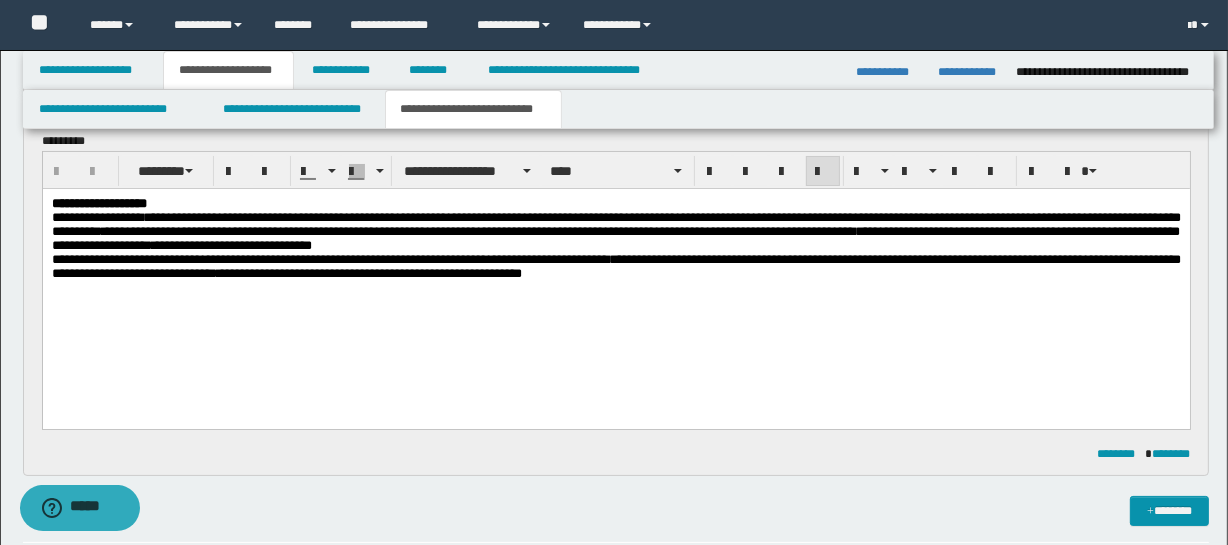 click on "**********" at bounding box center [615, 267] 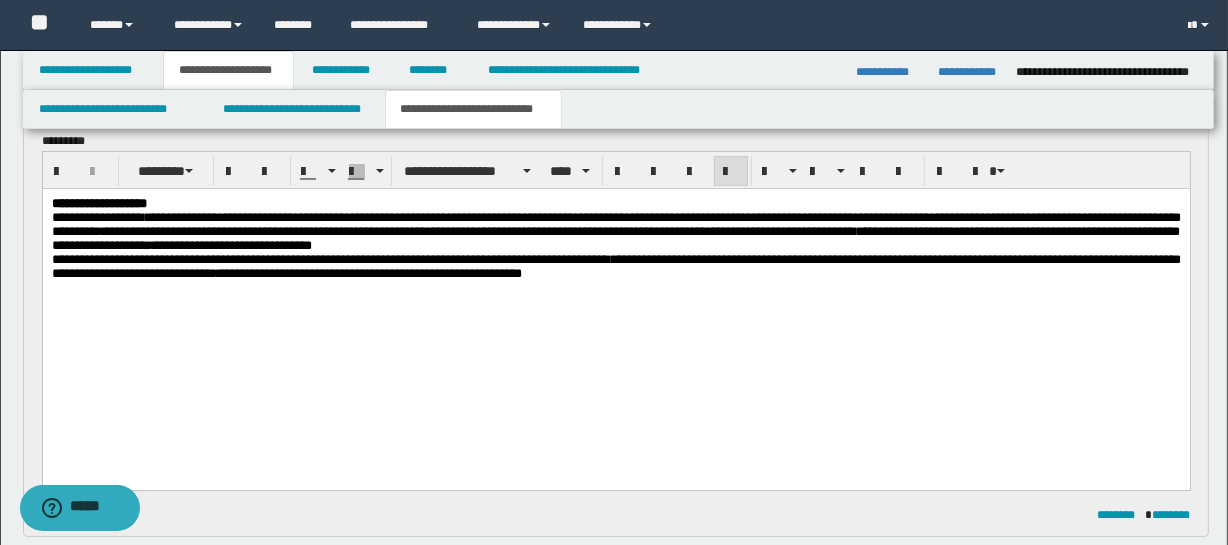 type 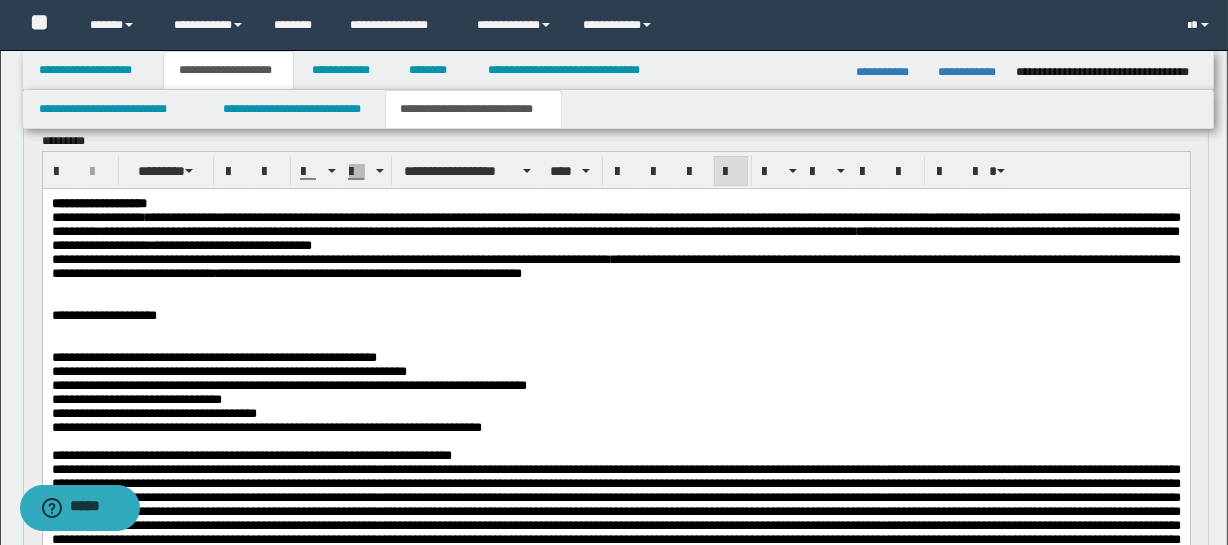 click at bounding box center (615, 330) 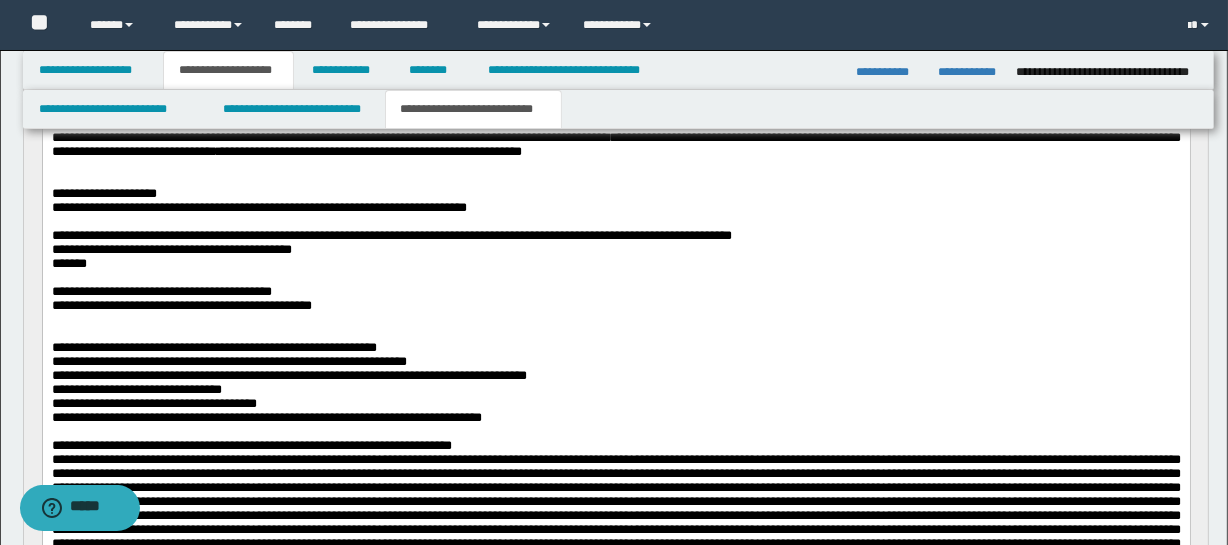 scroll, scrollTop: 336, scrollLeft: 0, axis: vertical 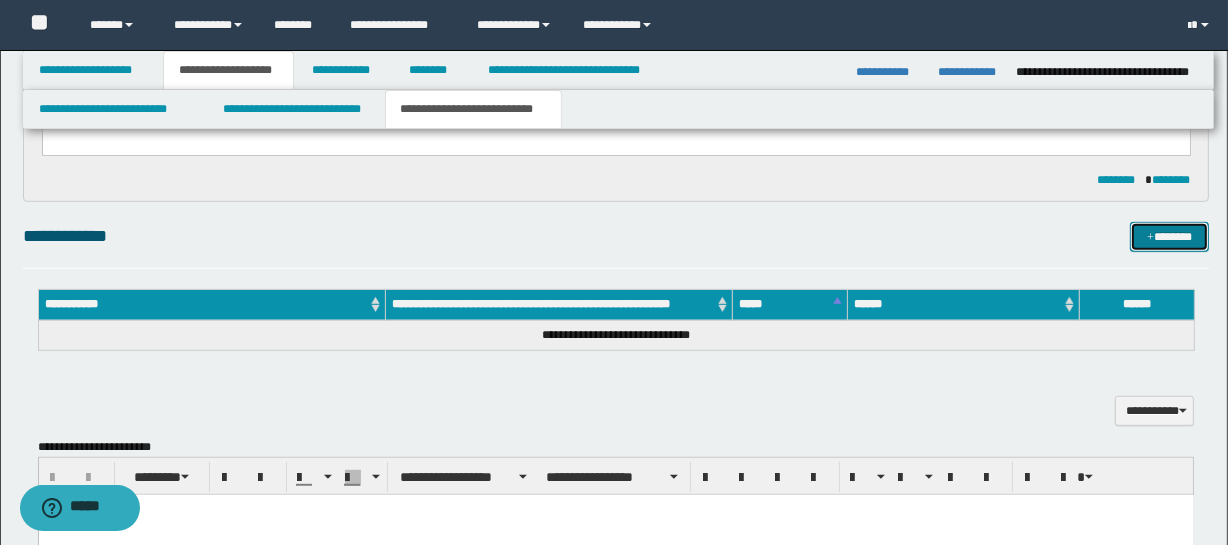 click on "*******" at bounding box center (1170, 237) 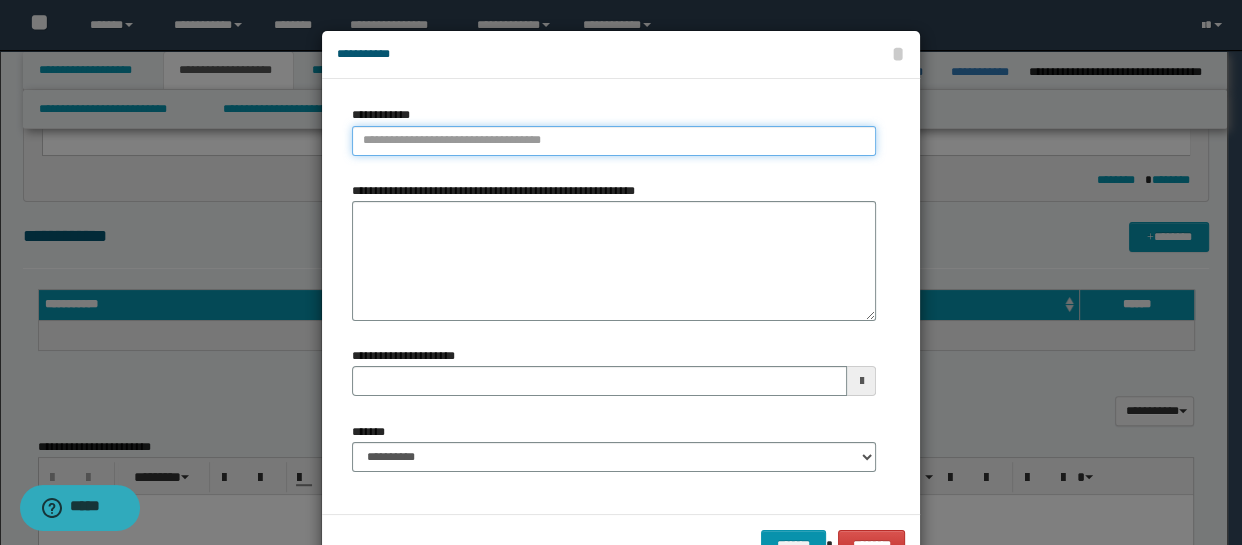 click on "**********" at bounding box center [614, 141] 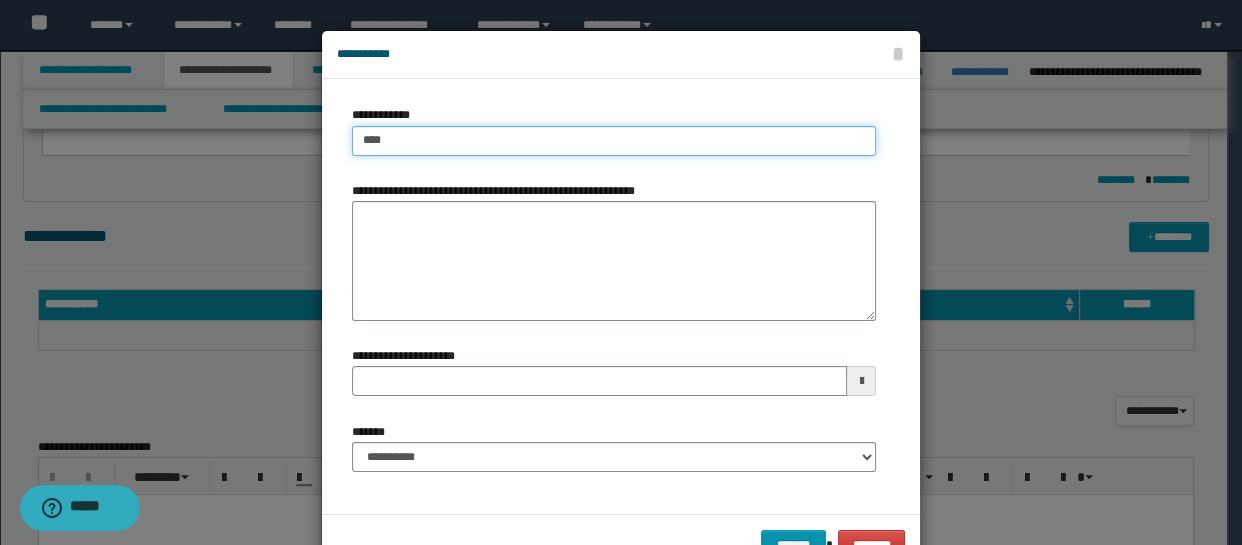 click on "****" at bounding box center (614, 141) 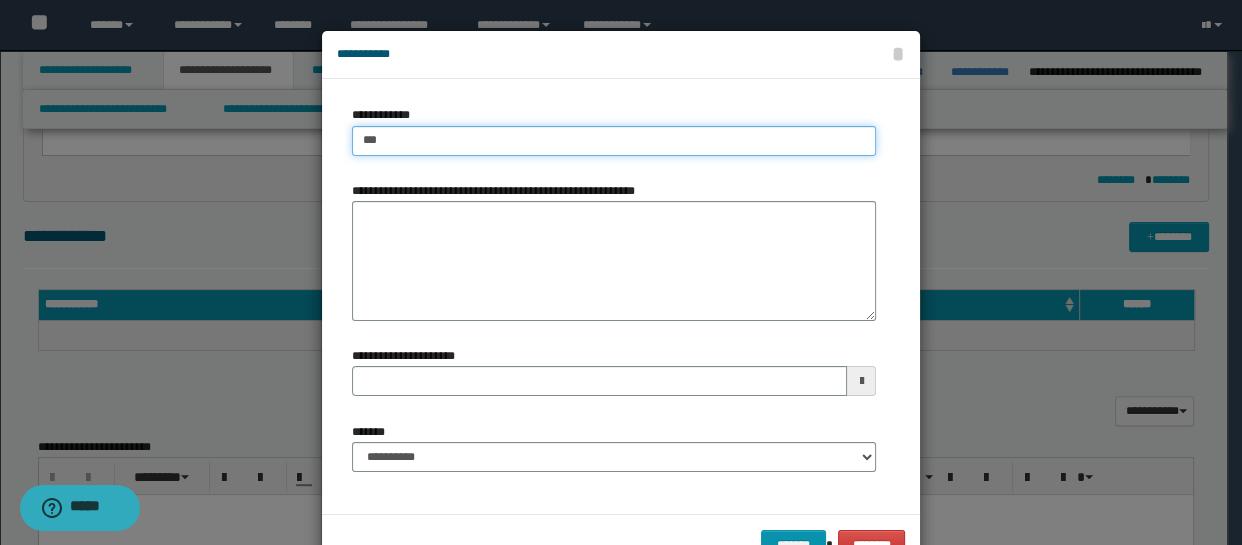 type on "***" 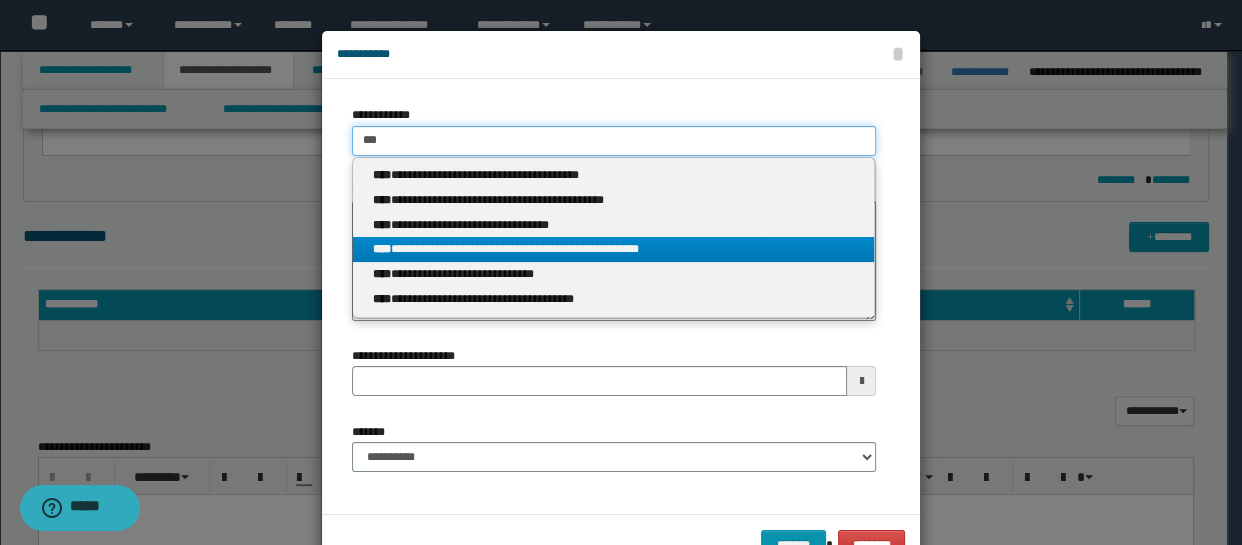 type on "***" 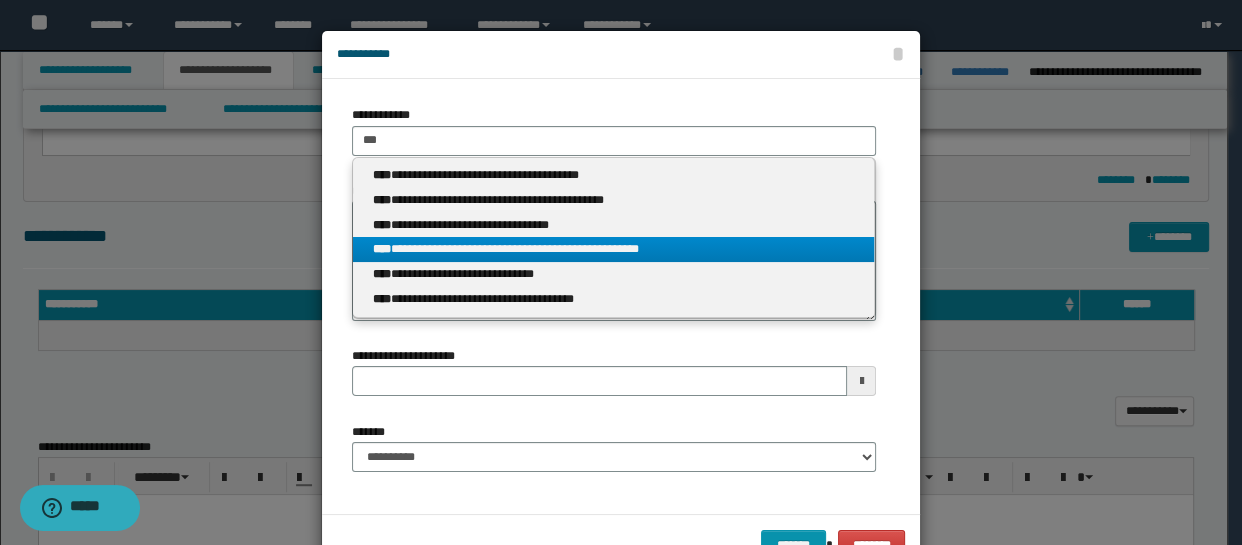 click on "**********" at bounding box center [614, 249] 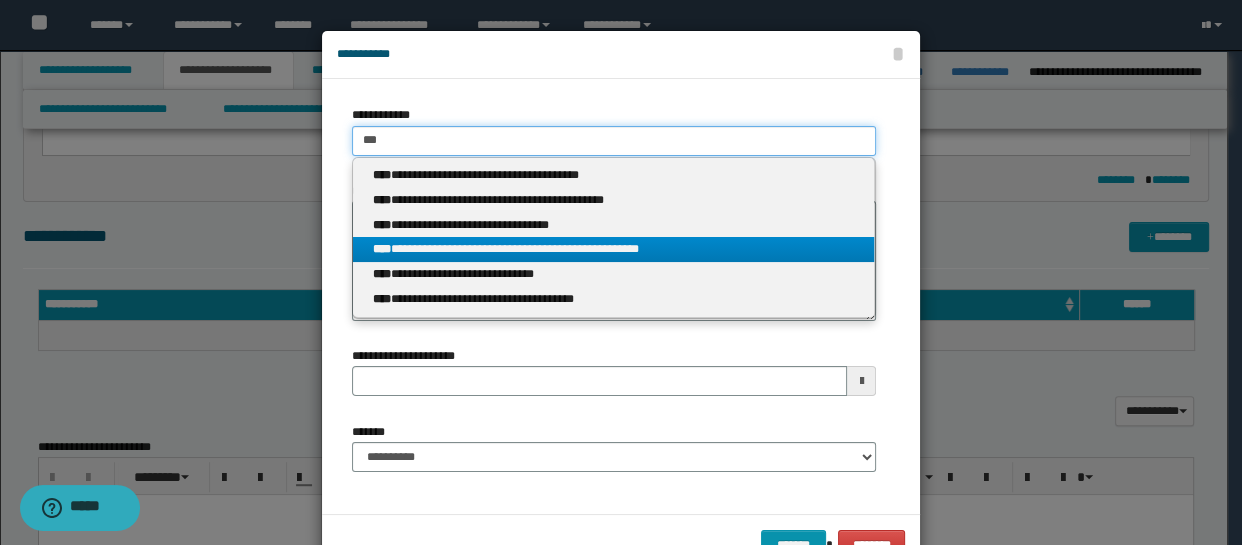 type 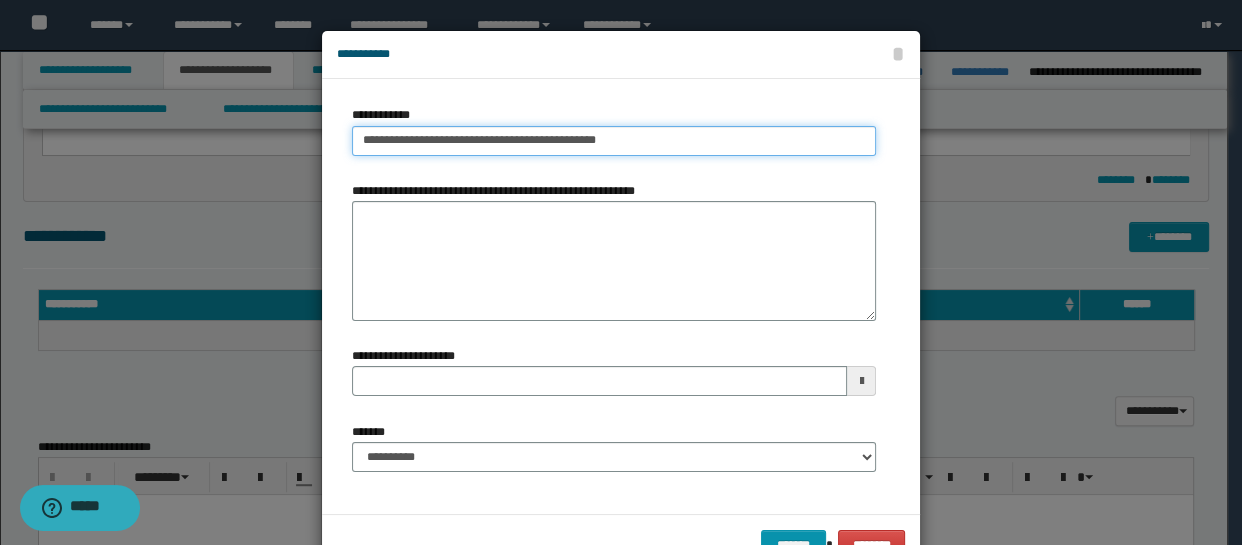 type 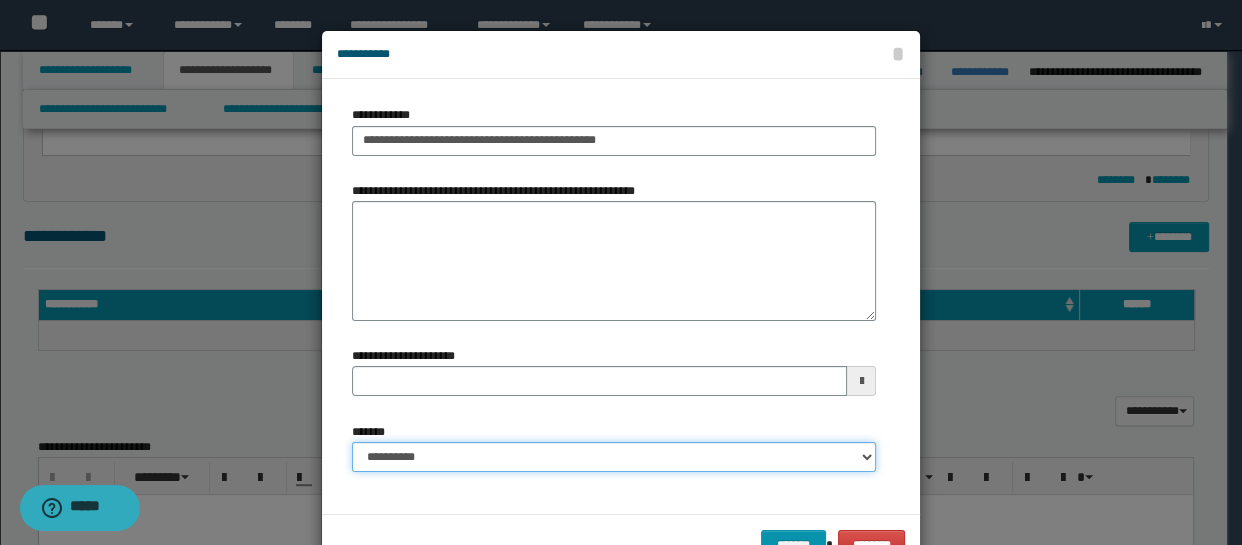 click on "**********" at bounding box center [614, 457] 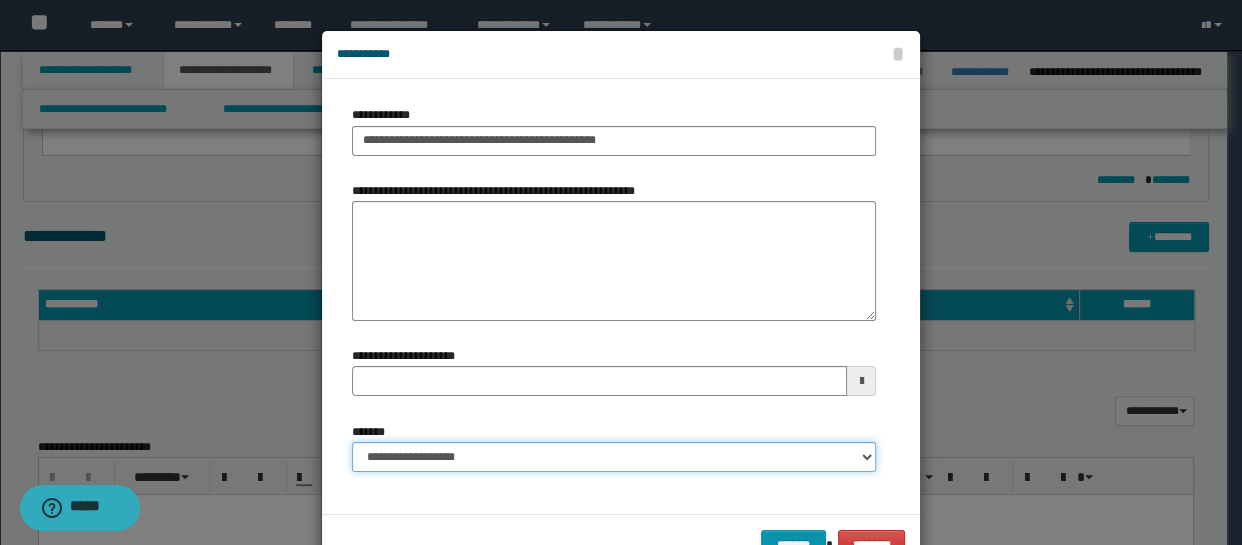 click on "**********" at bounding box center [614, 457] 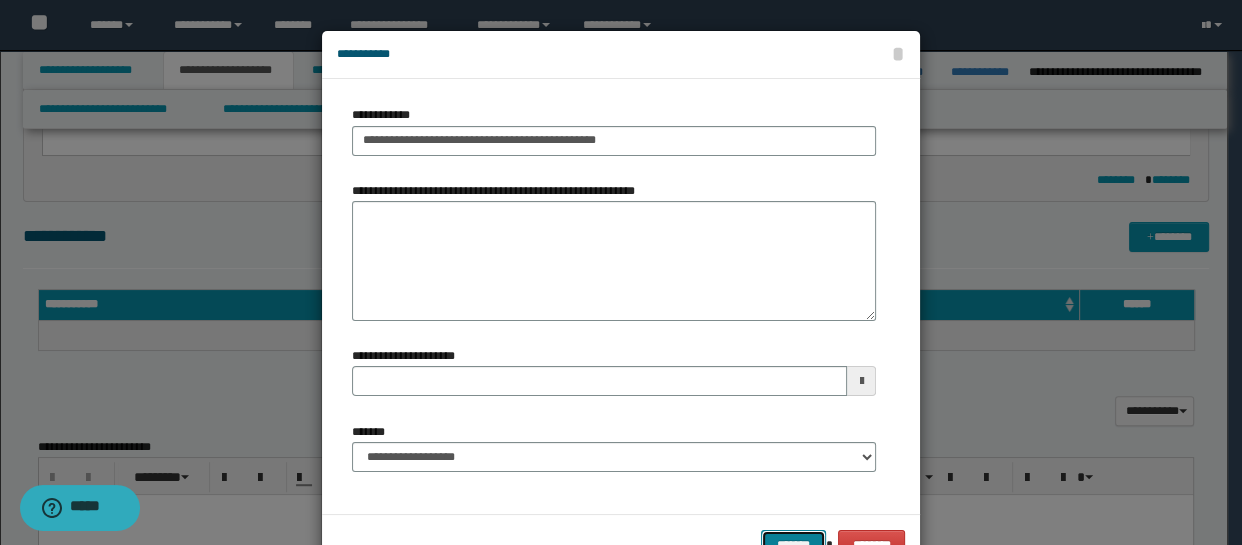 click on "*******" at bounding box center [793, 545] 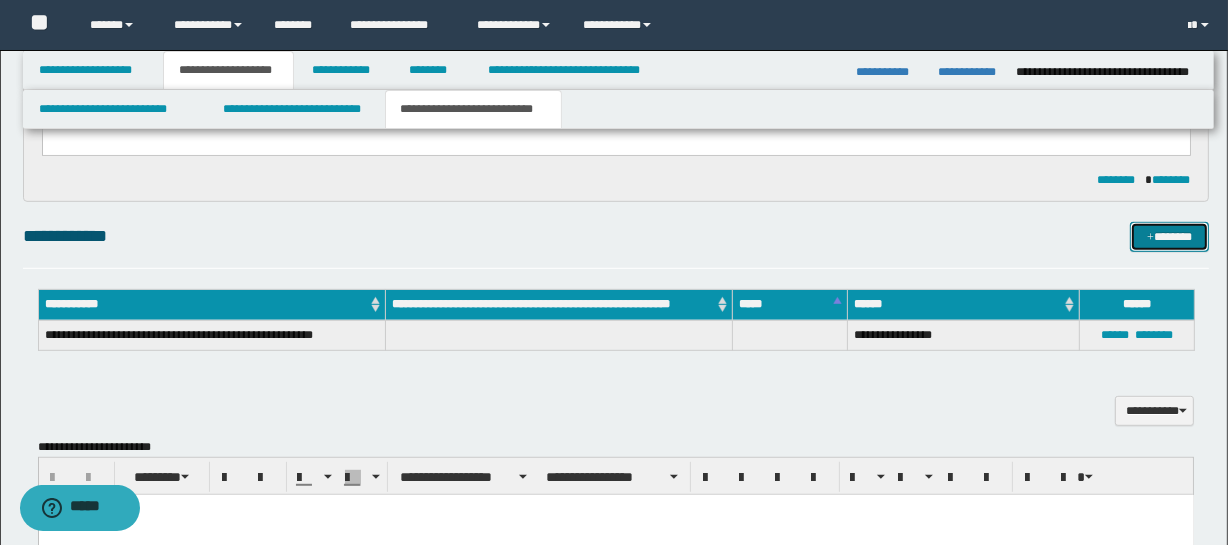 click on "*******" at bounding box center [1170, 237] 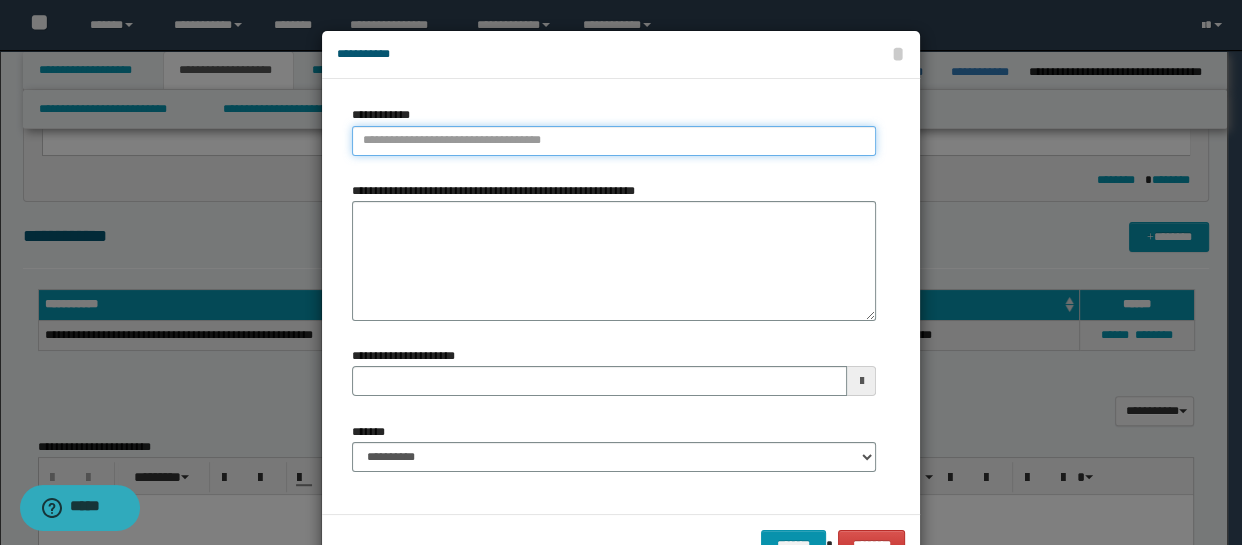 type on "**********" 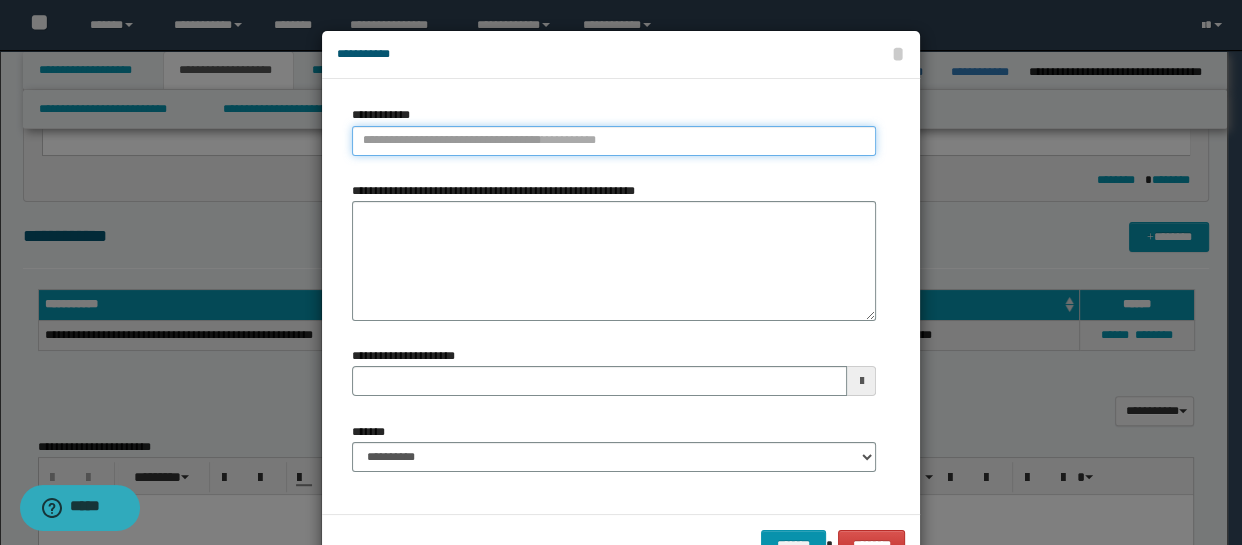 click on "**********" at bounding box center [614, 141] 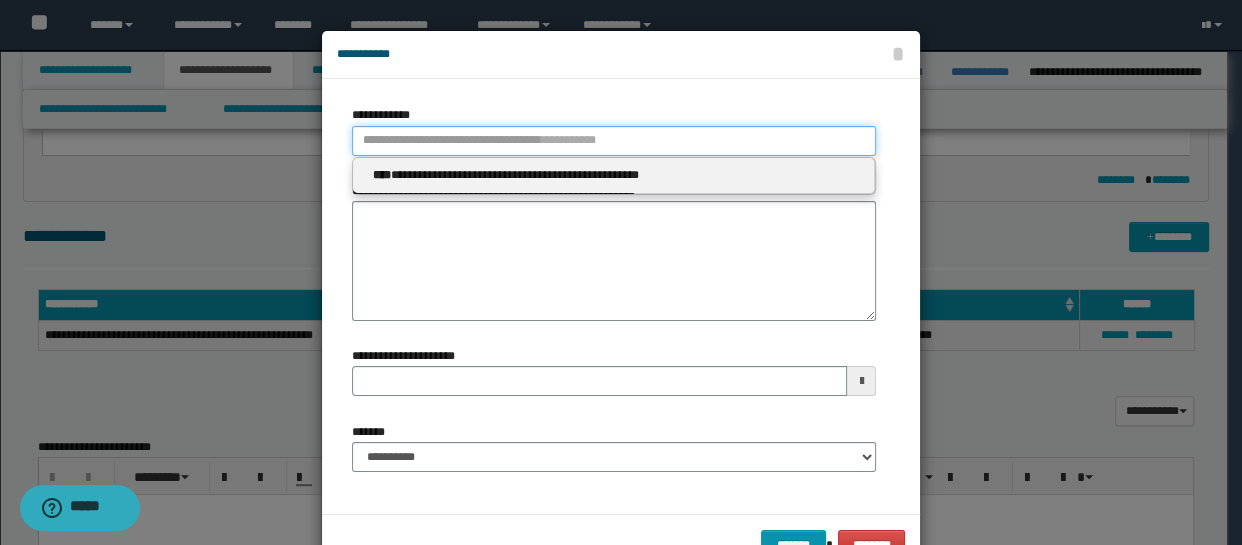 type 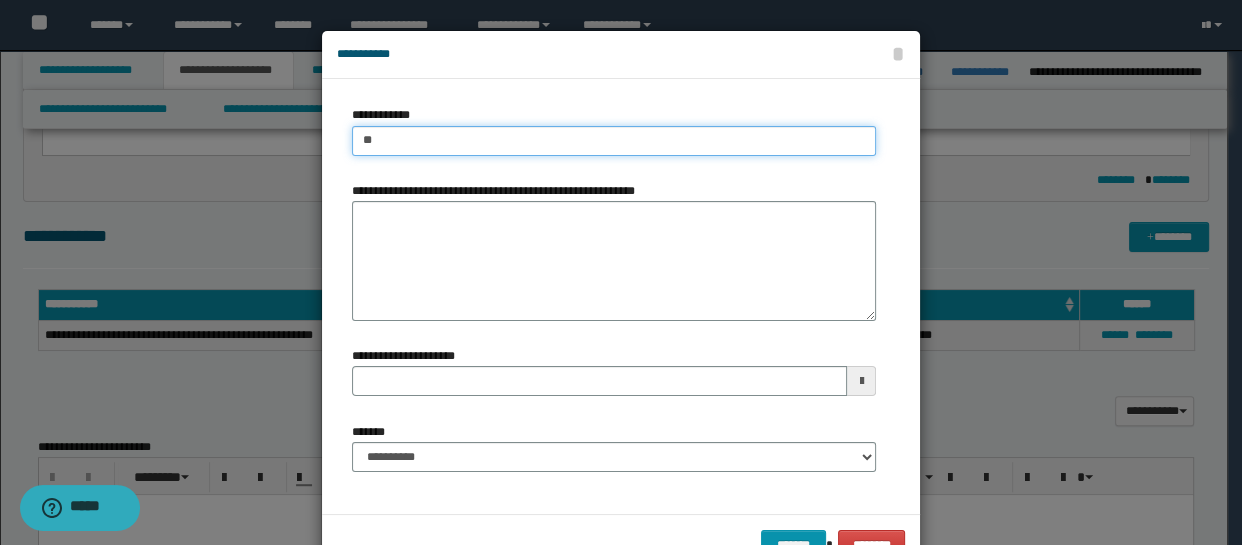 type on "***" 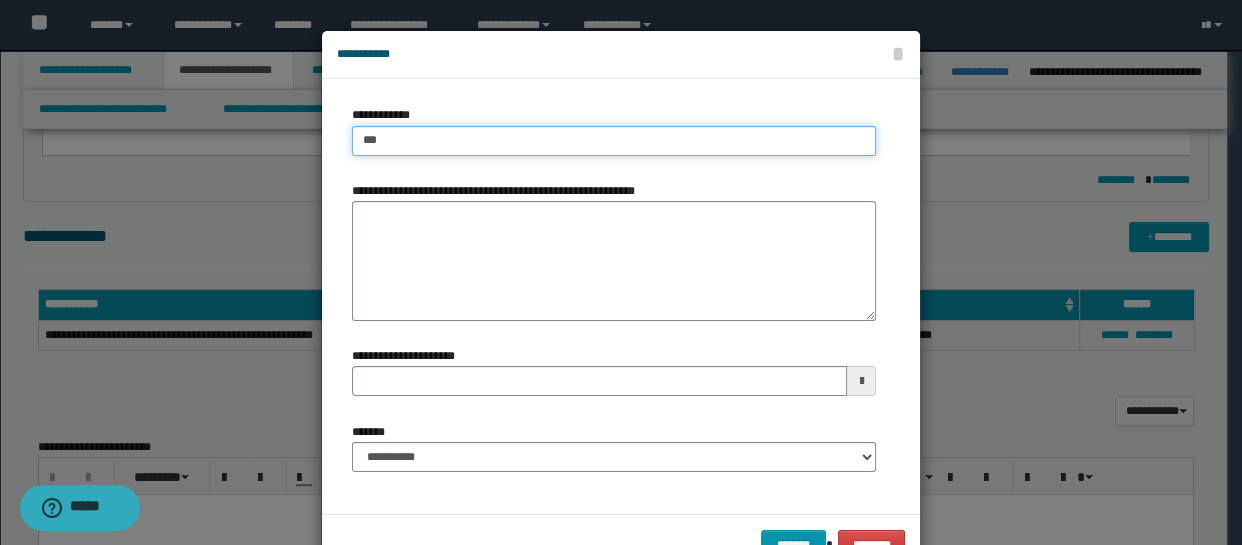 type on "***" 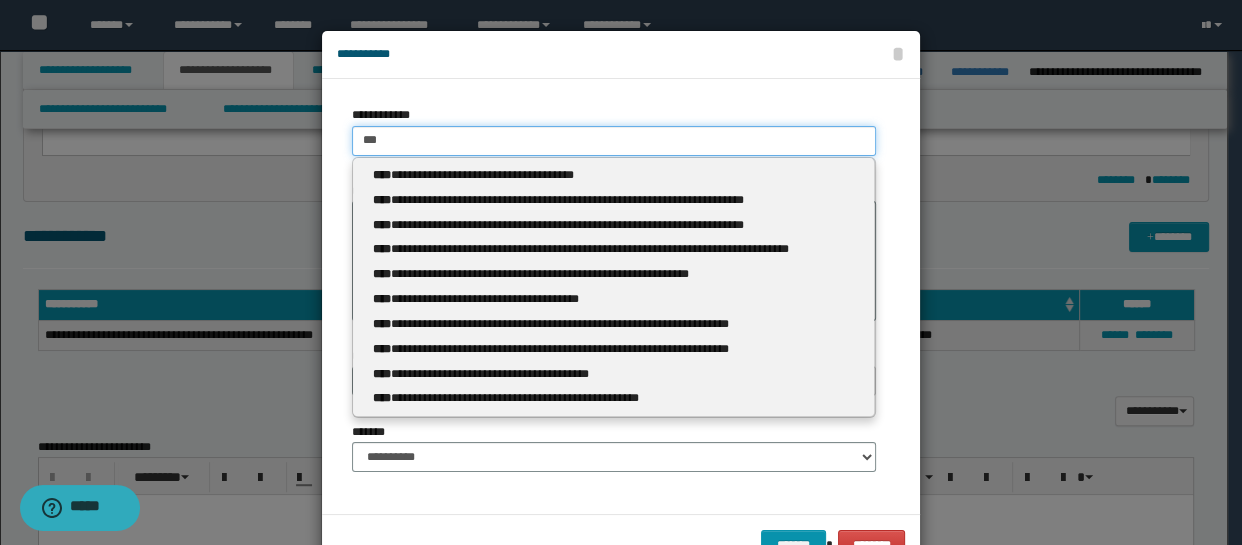 type 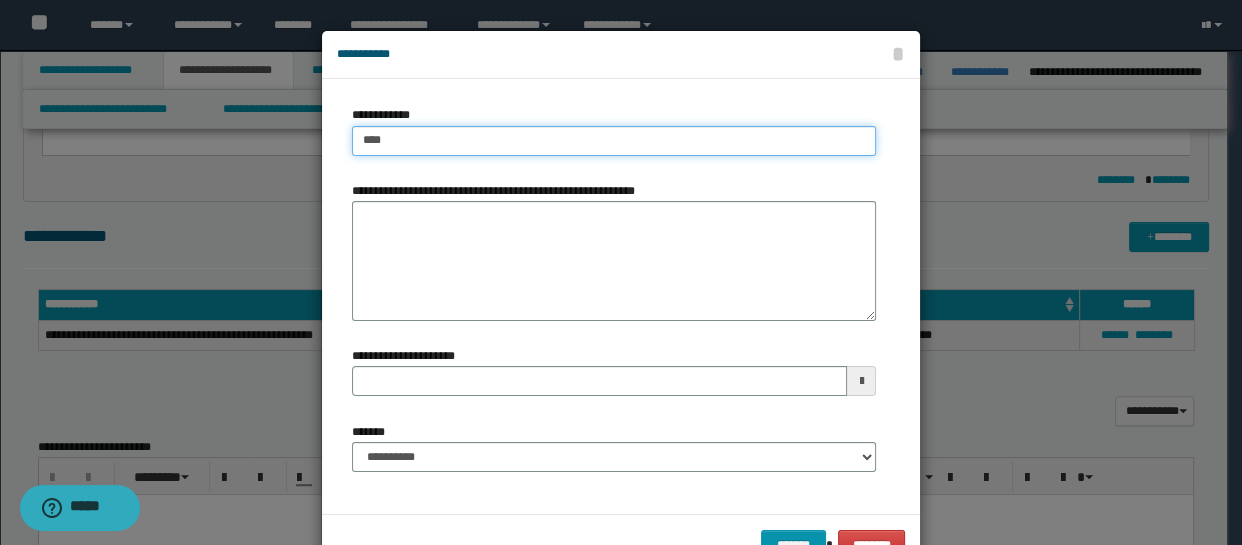 type on "****" 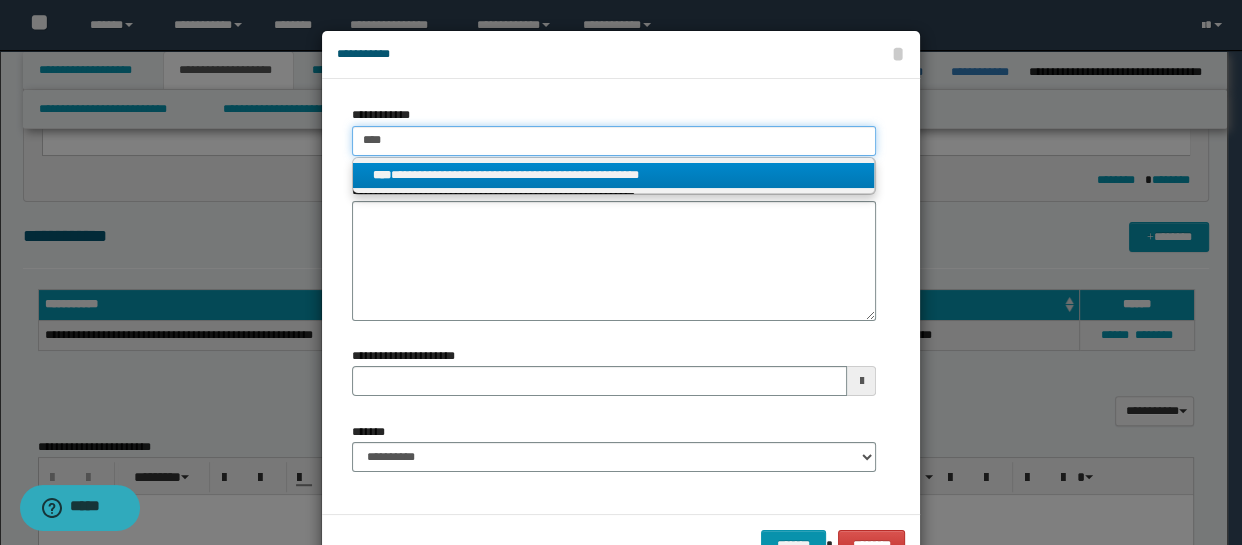 type on "****" 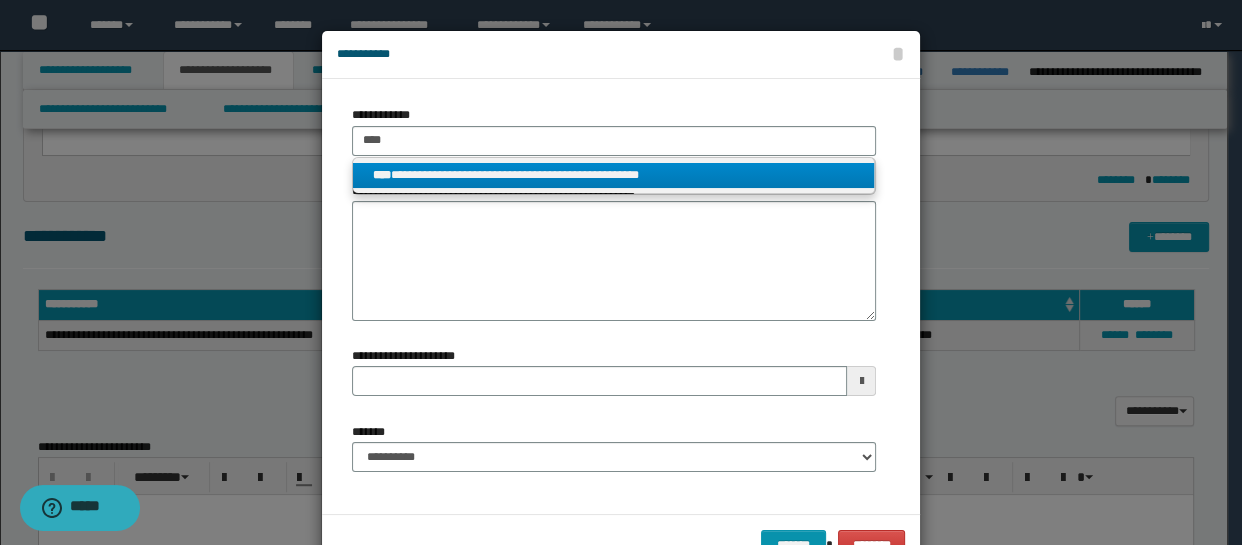 click on "**********" at bounding box center (614, 175) 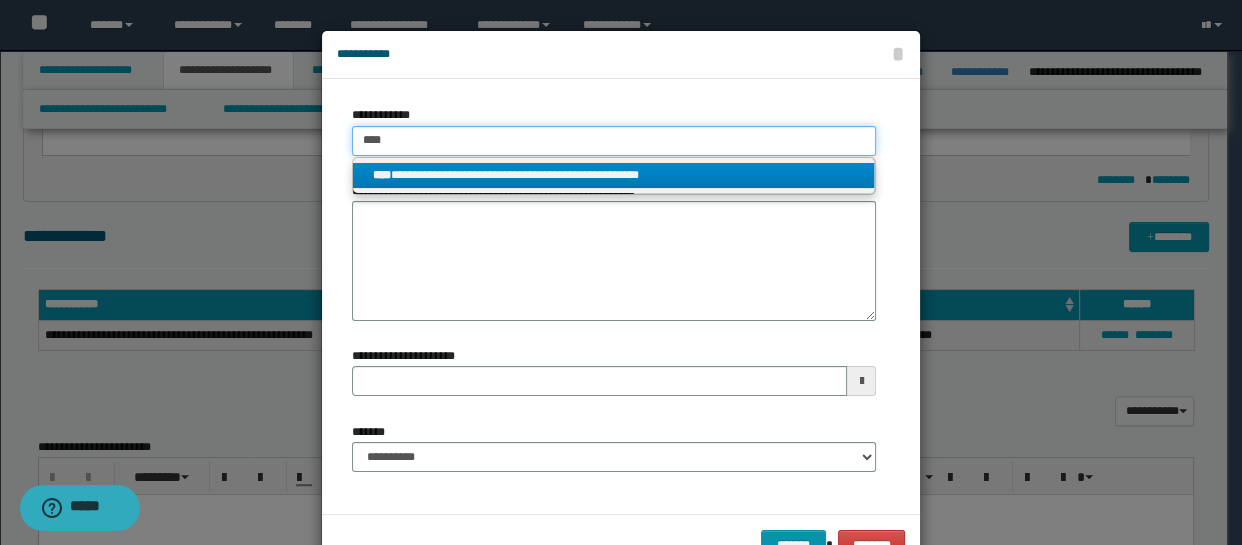 type 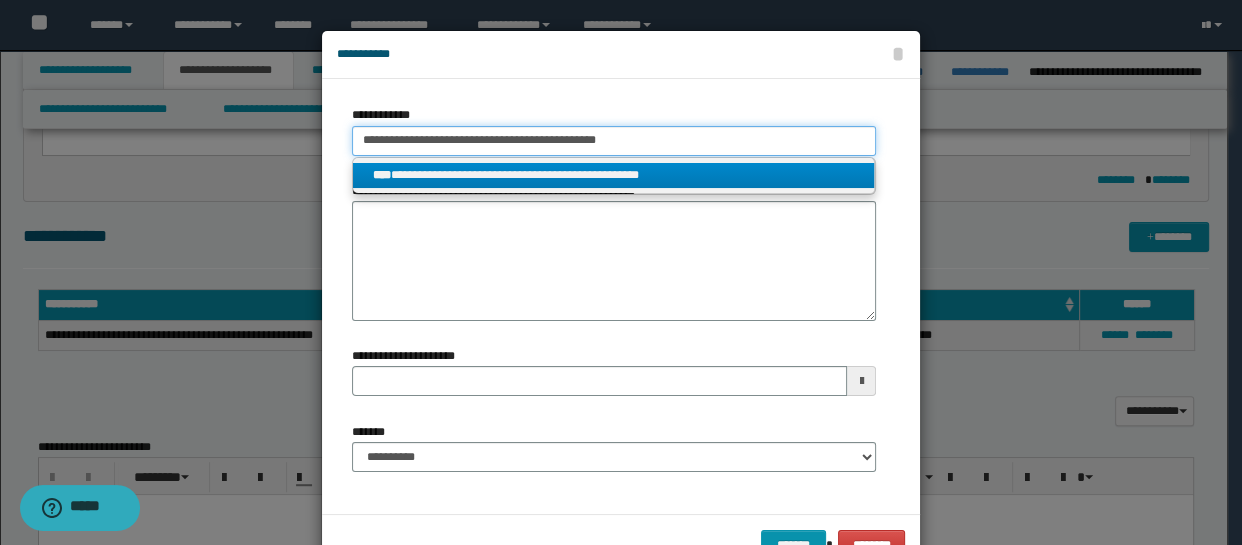 type 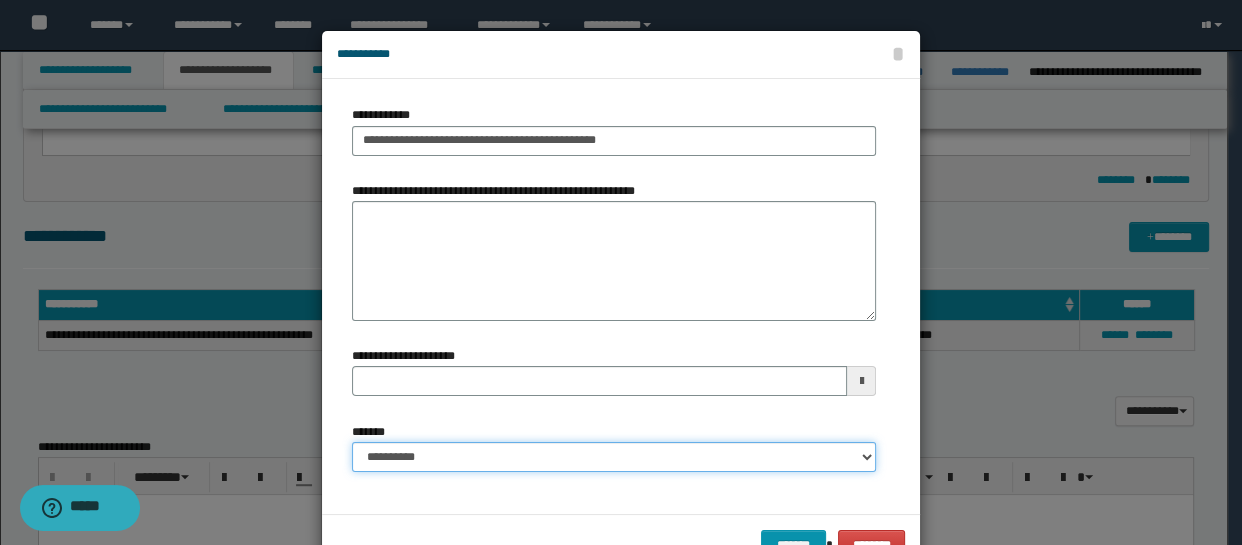 click on "**********" at bounding box center (614, 457) 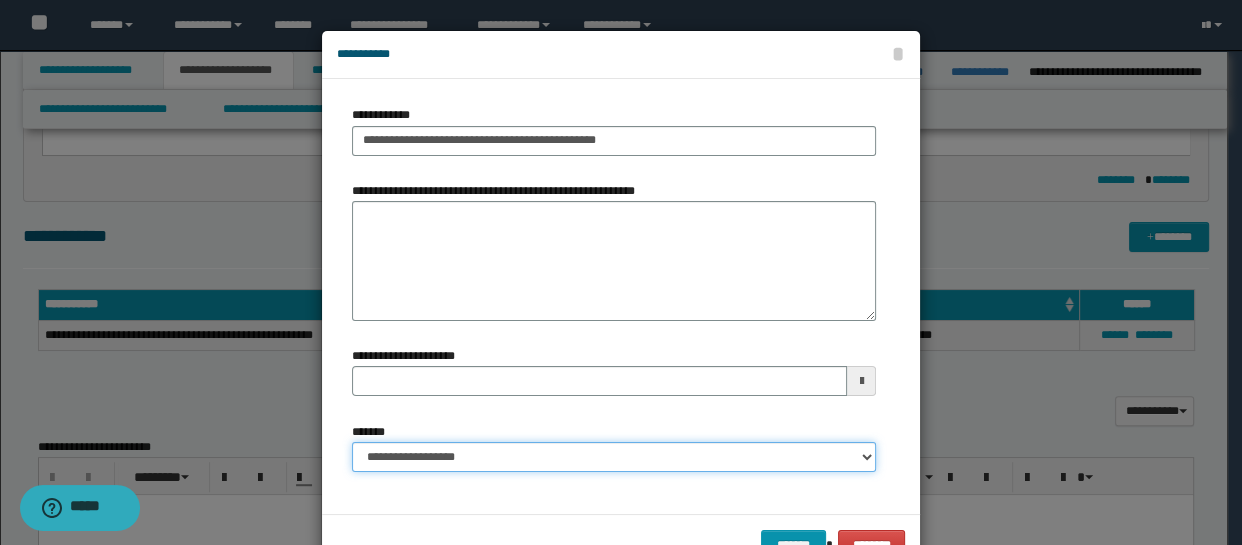 type 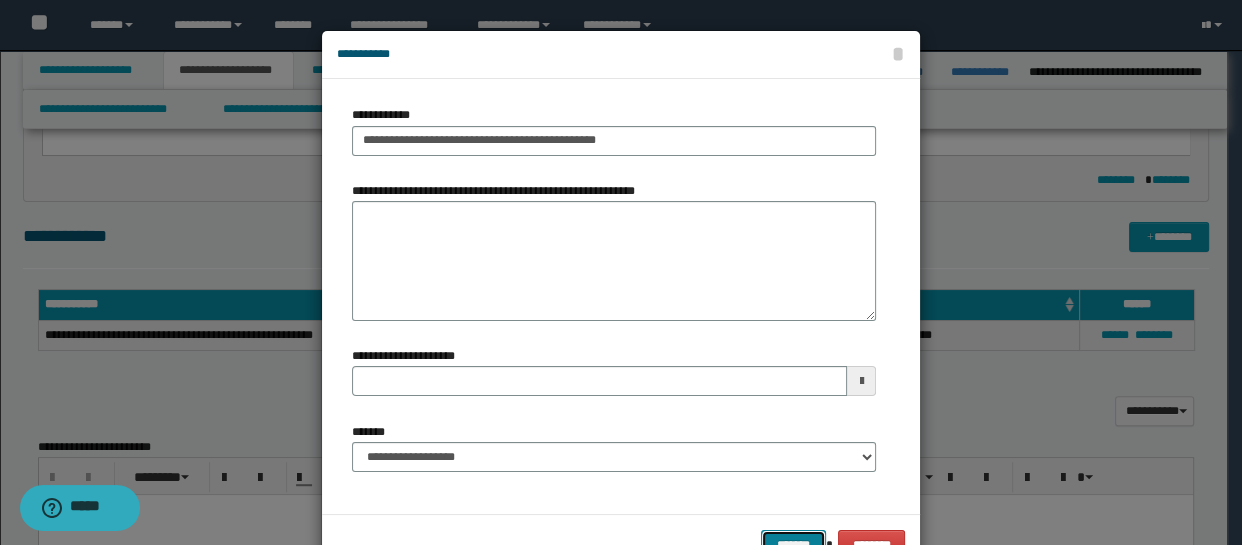 click on "*******" at bounding box center [793, 545] 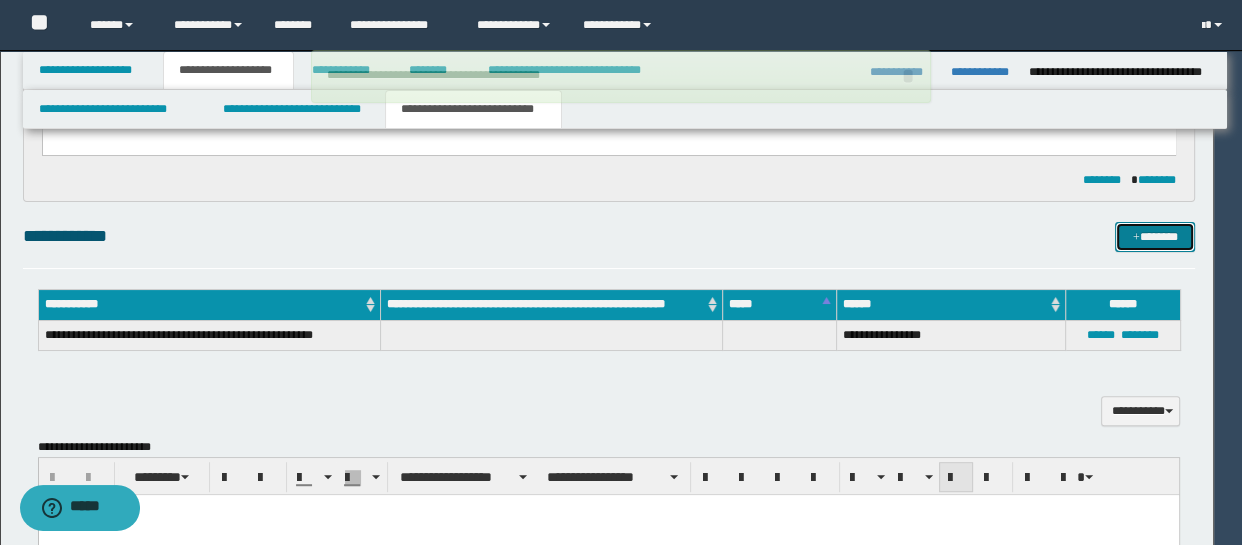 type 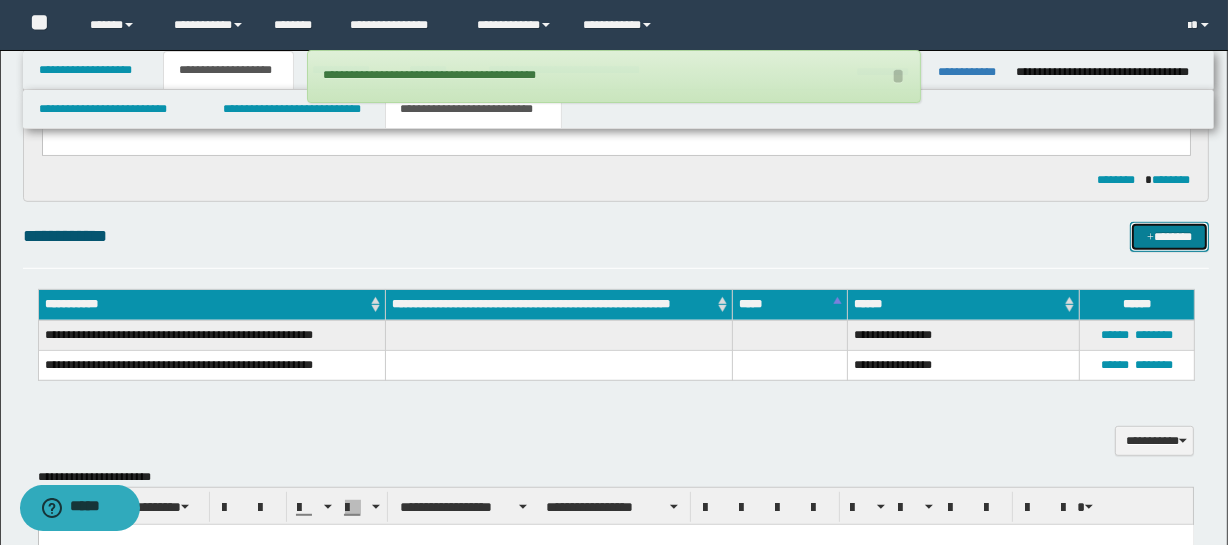 click on "*******" at bounding box center (1170, 237) 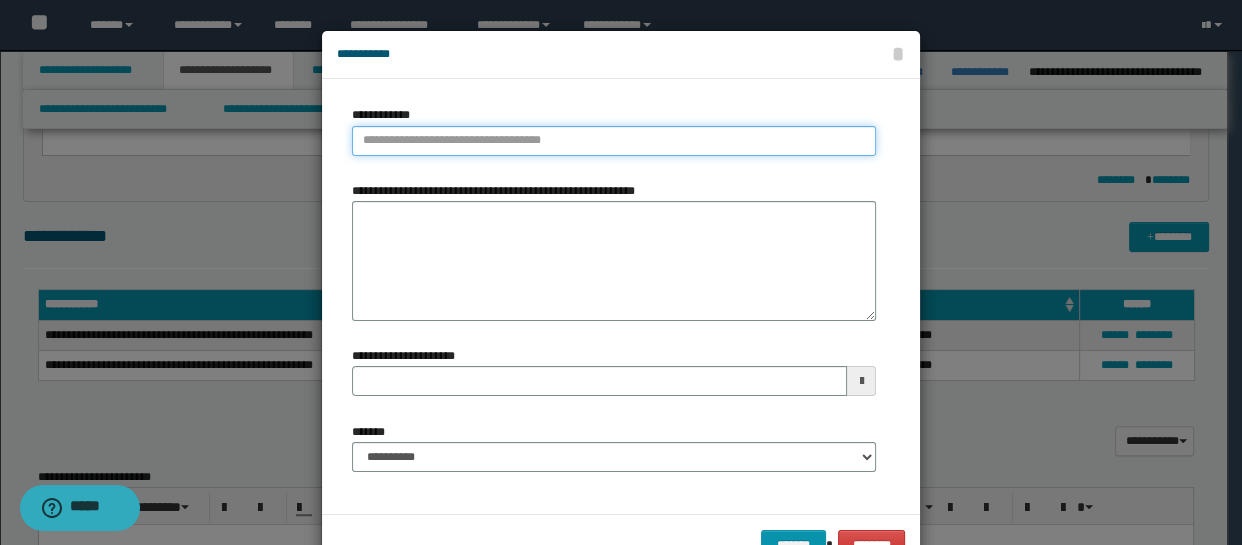 type on "**********" 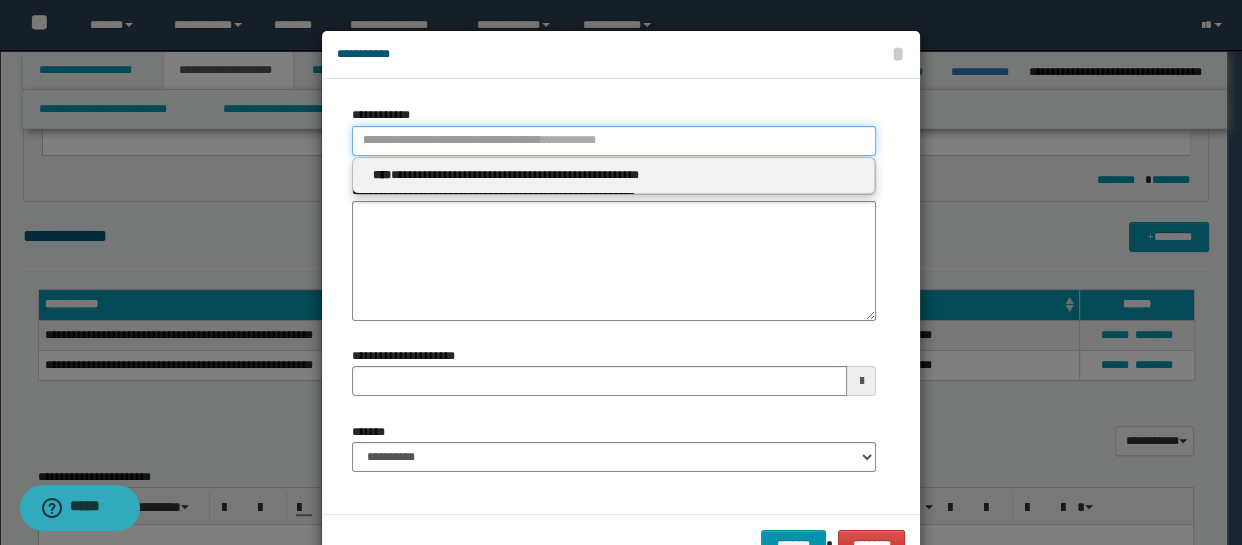 click on "**********" at bounding box center (614, 141) 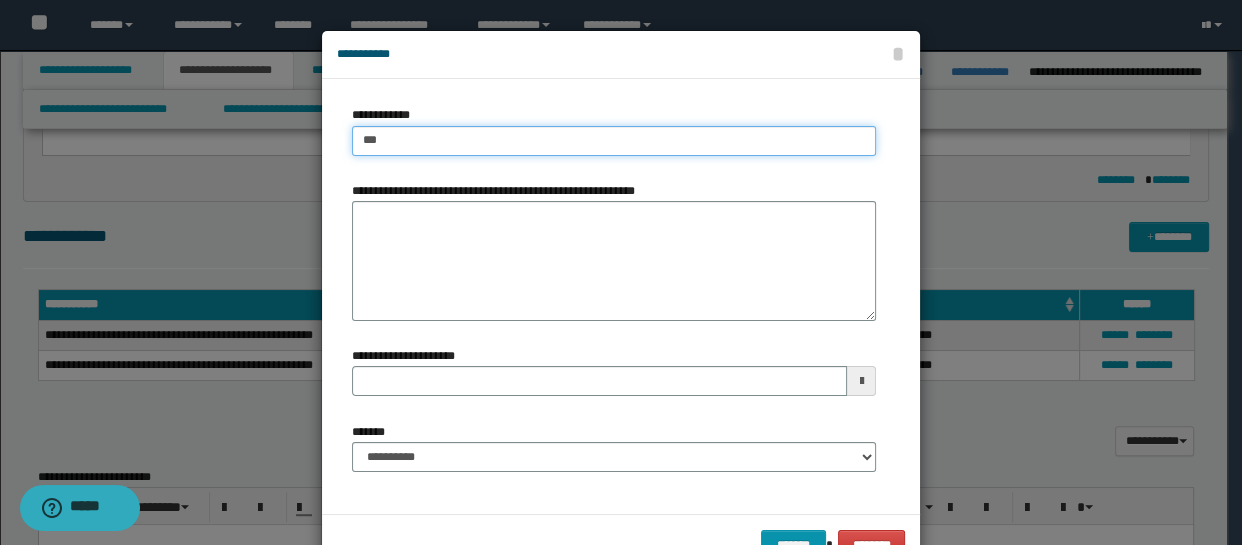 type on "****" 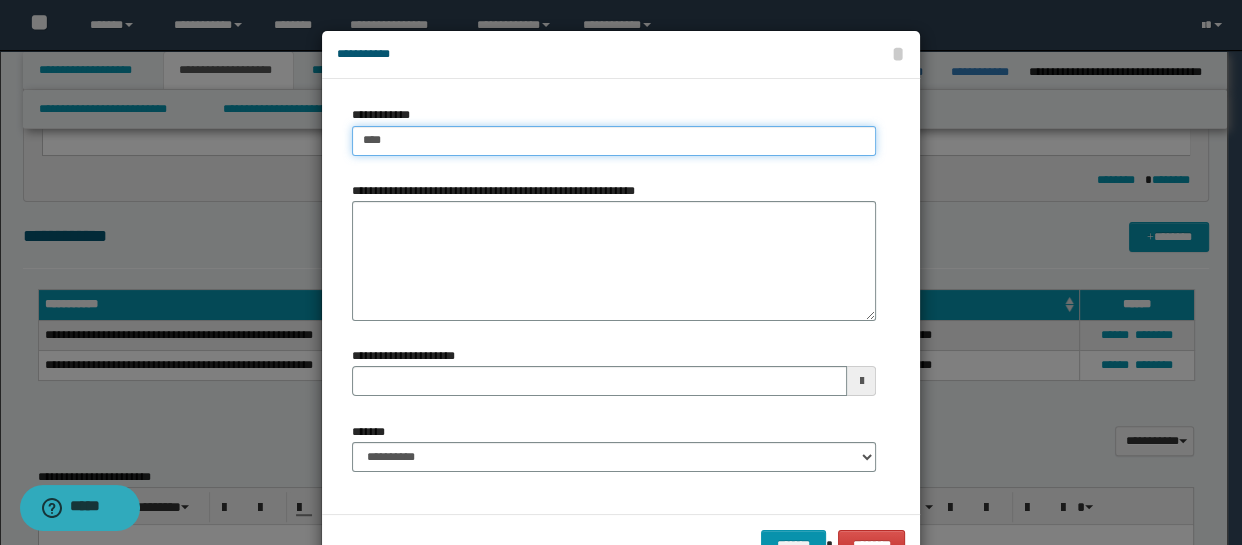 type on "****" 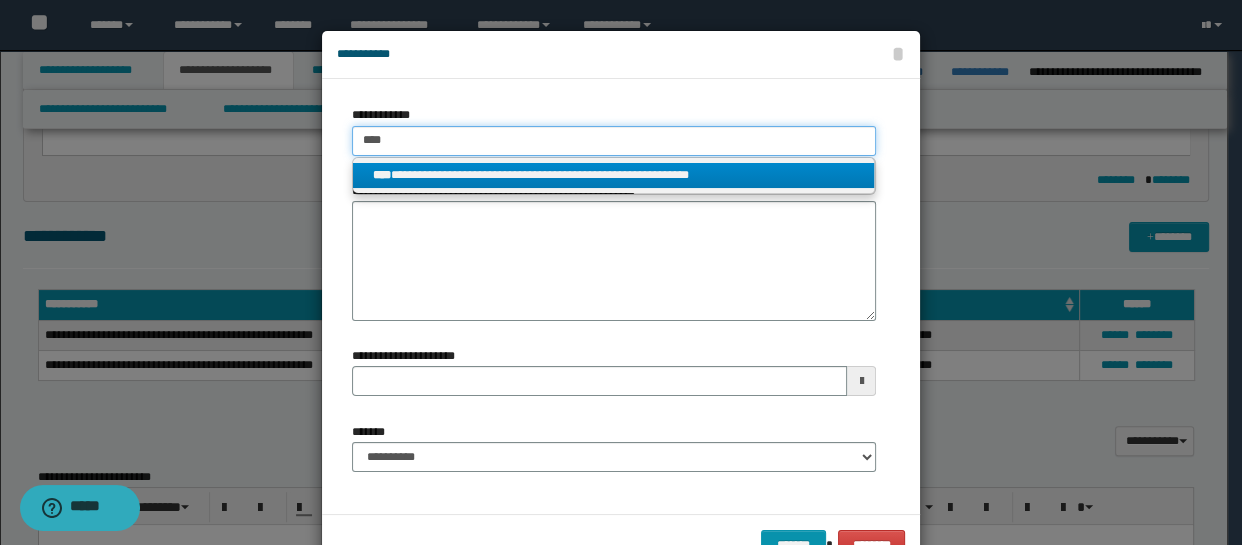 type on "****" 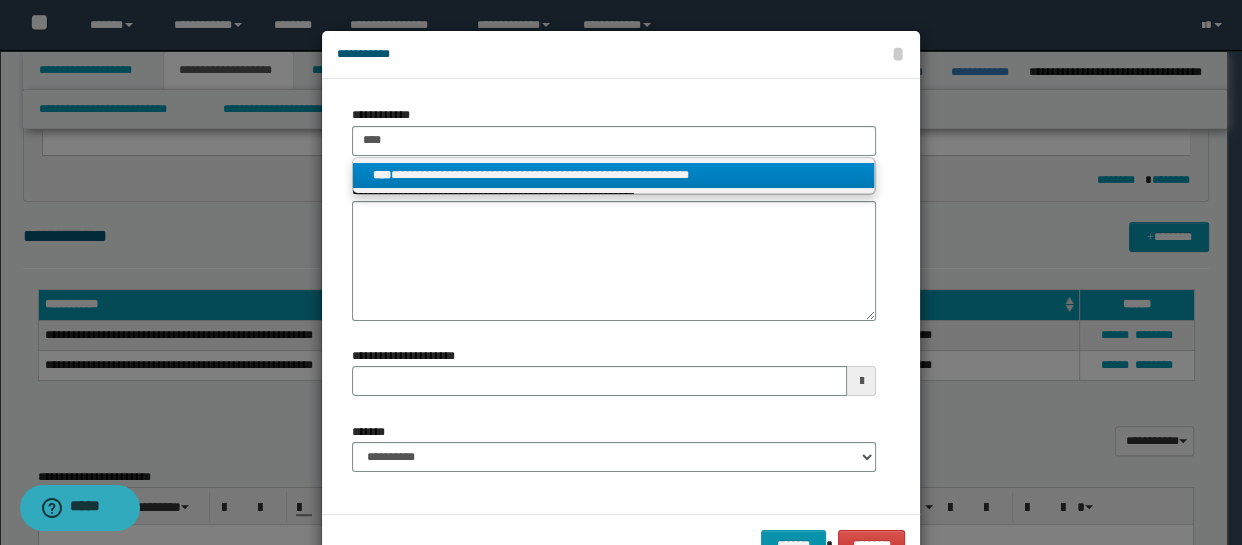 click on "**********" at bounding box center (614, 175) 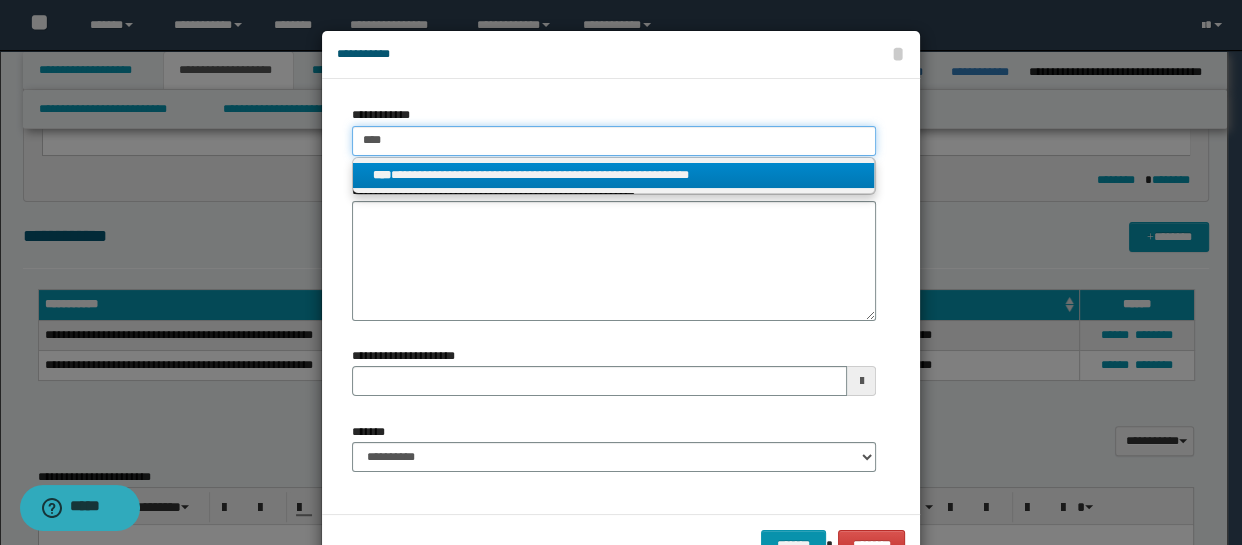 type 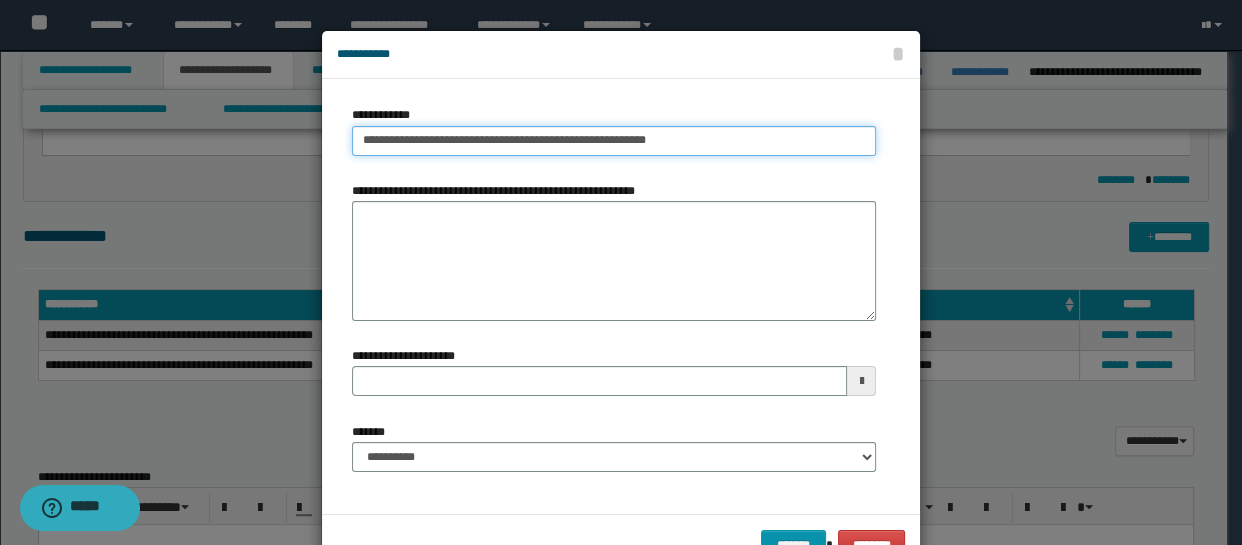 type 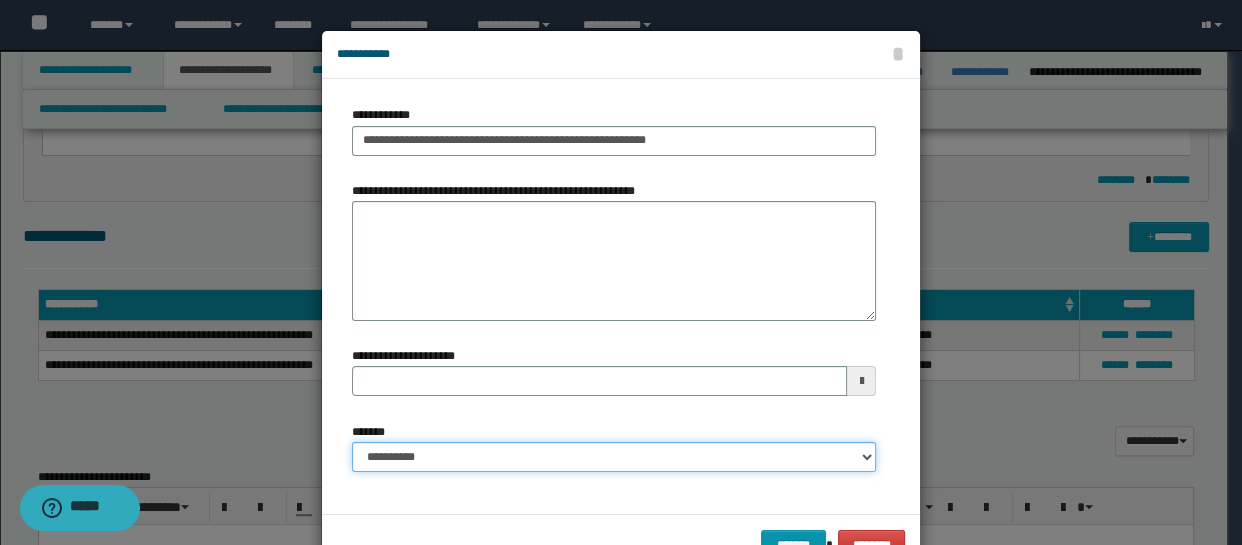 click on "**********" at bounding box center (614, 457) 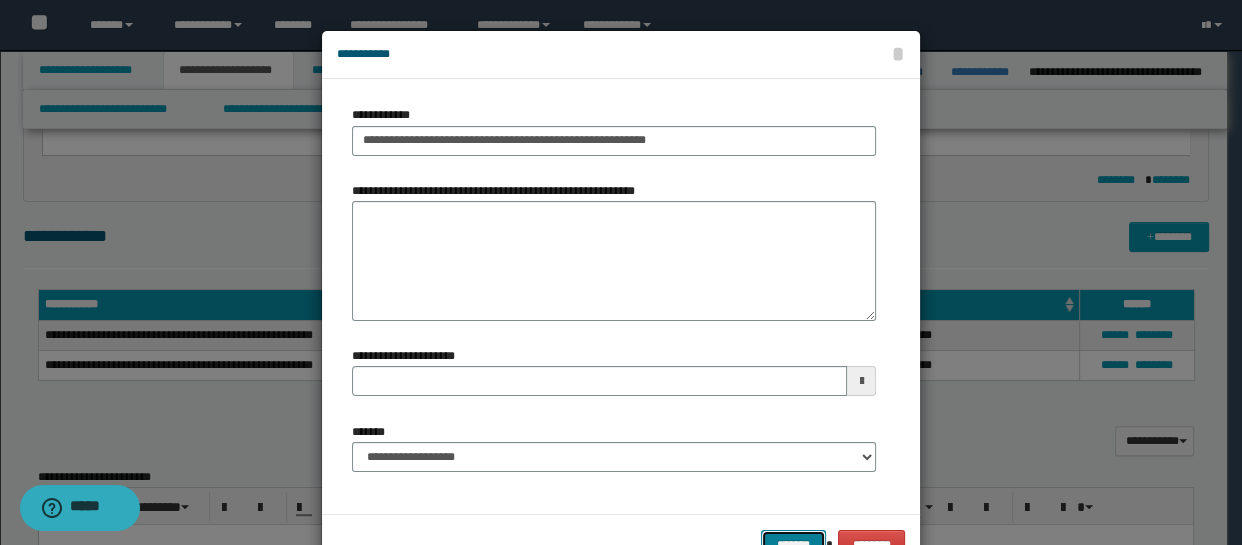 click on "*******" at bounding box center [793, 545] 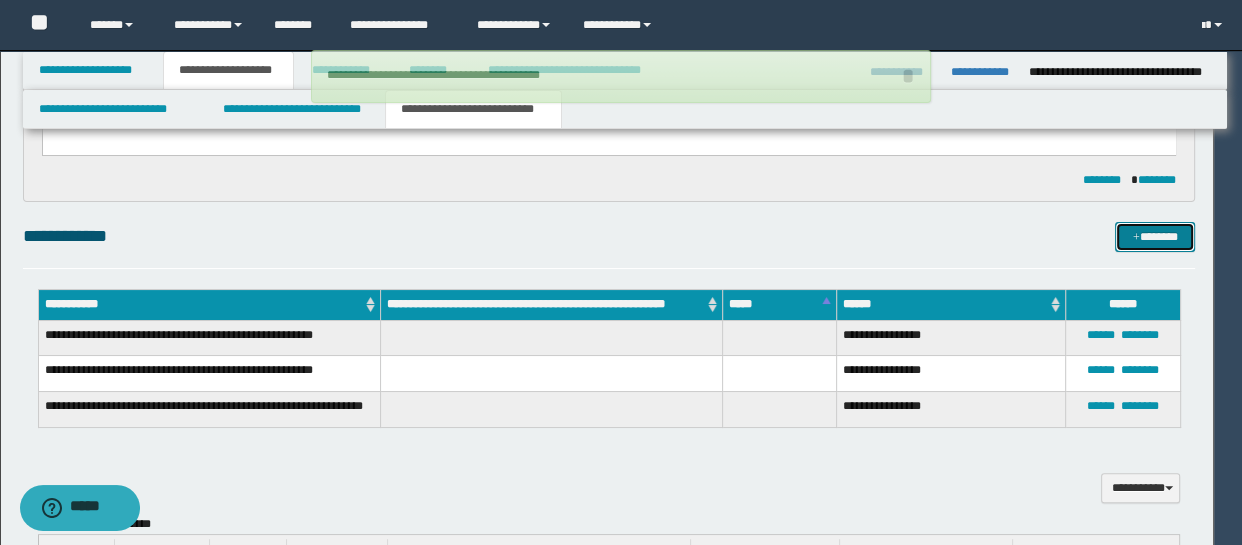 type 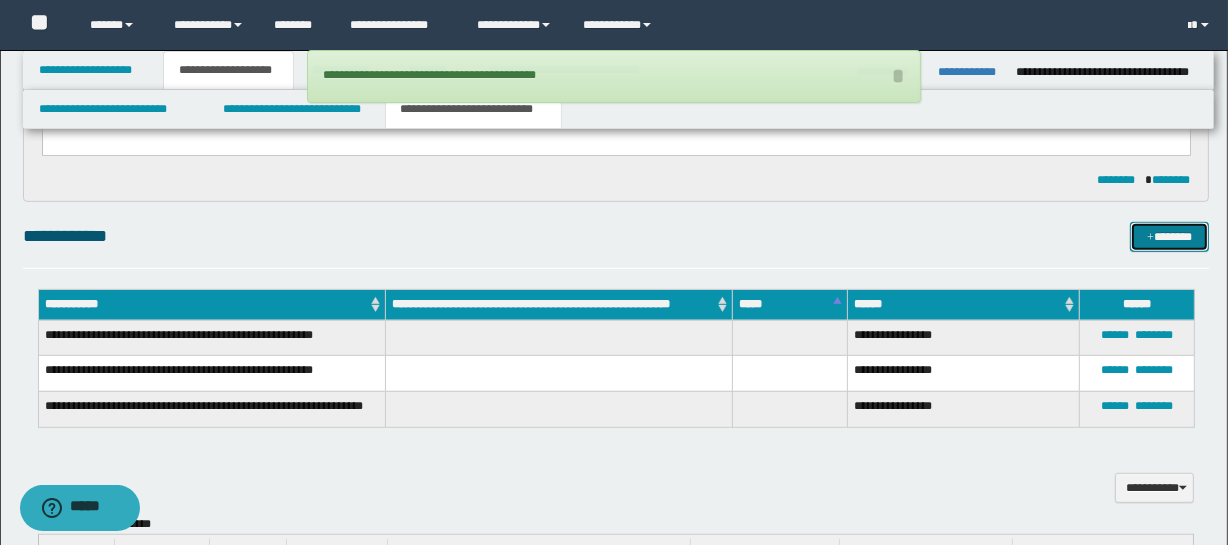 click on "*******" at bounding box center (1170, 237) 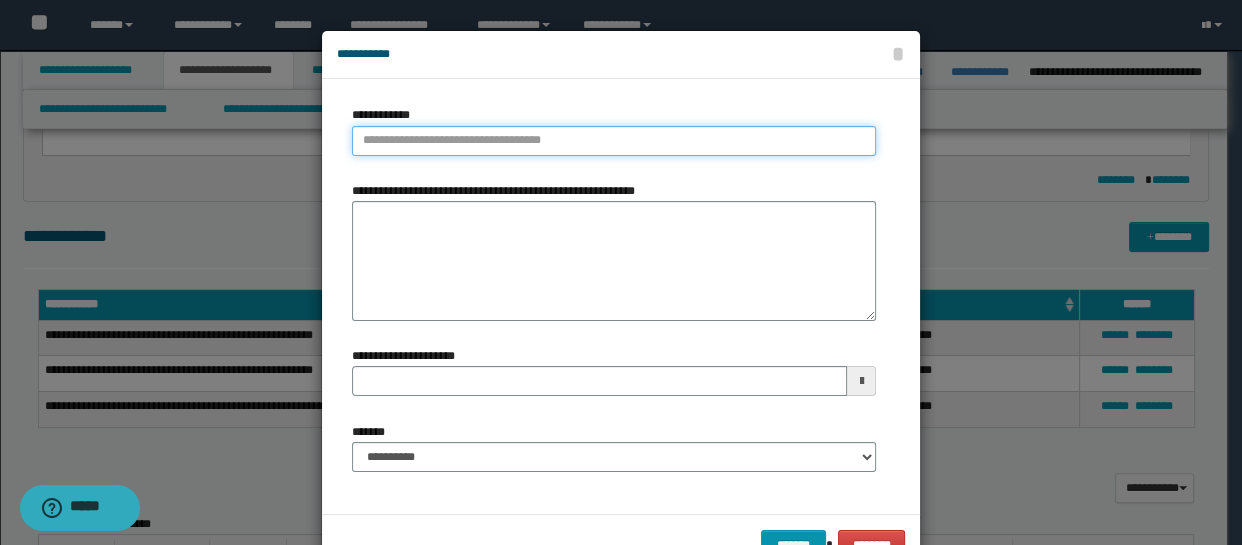 type on "**********" 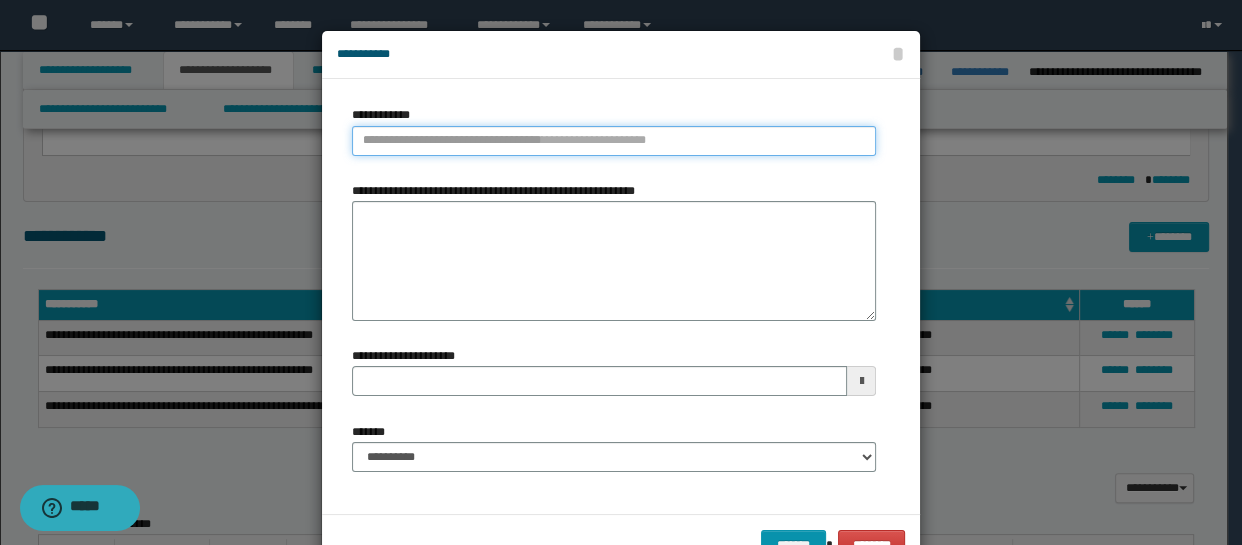click on "**********" at bounding box center [614, 141] 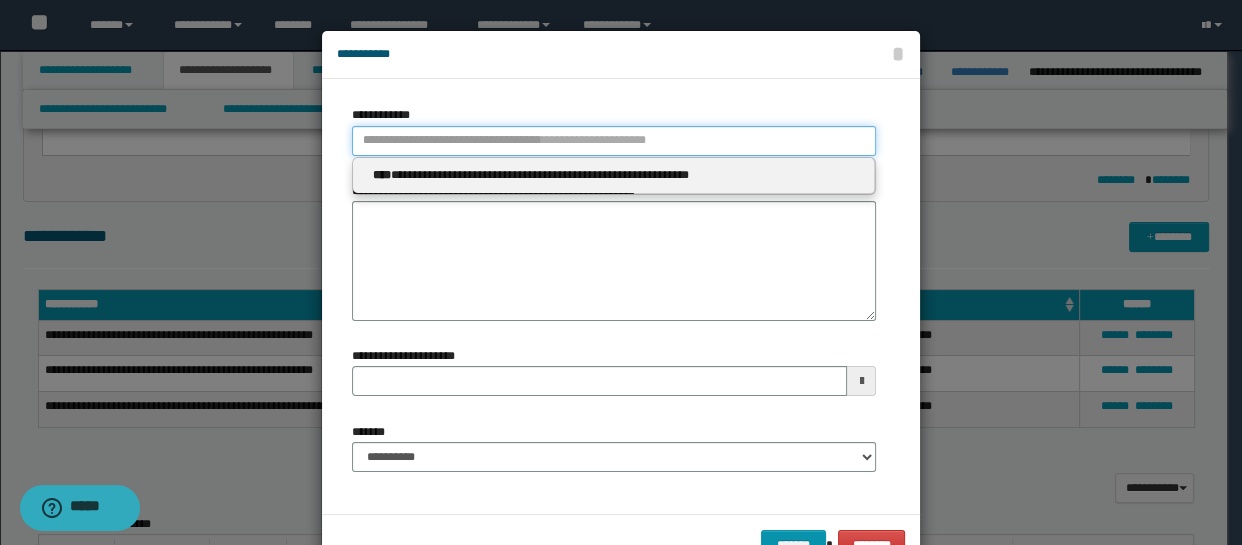 type 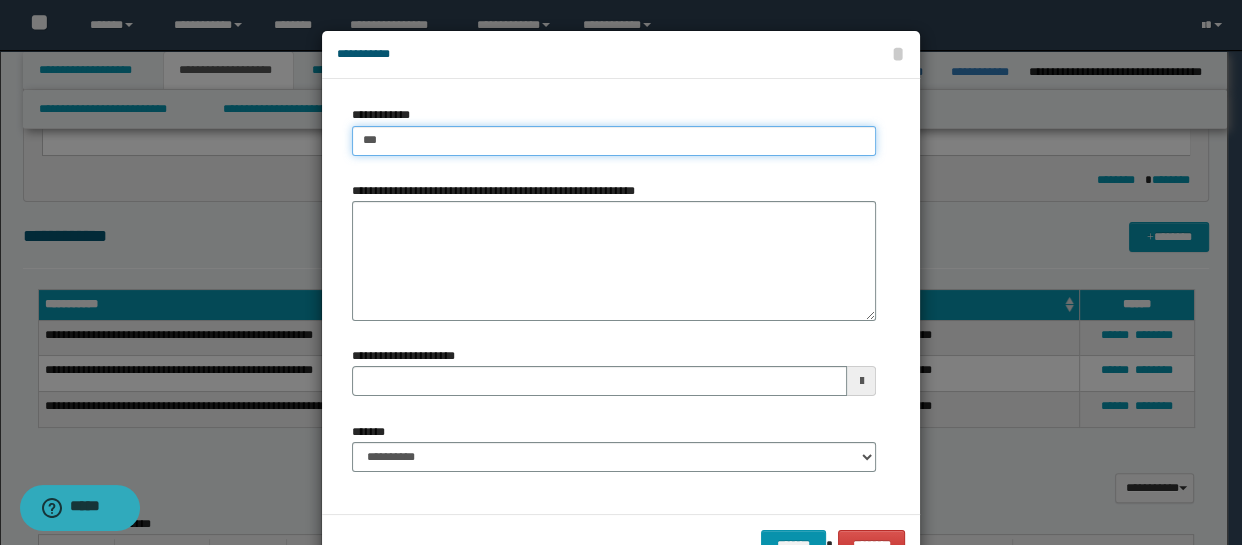 type on "****" 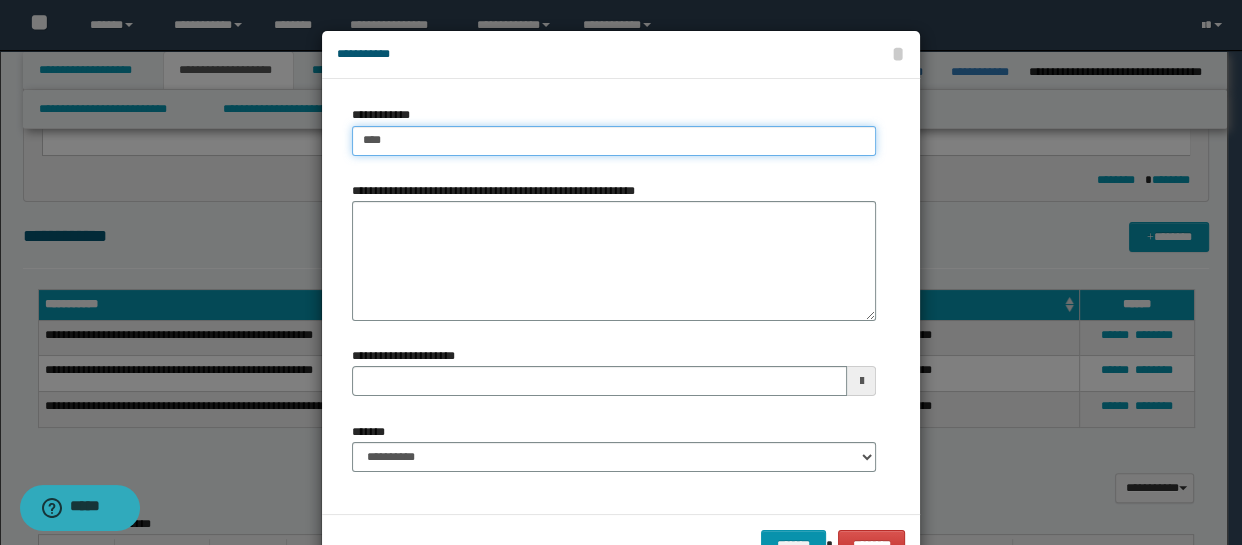 type on "****" 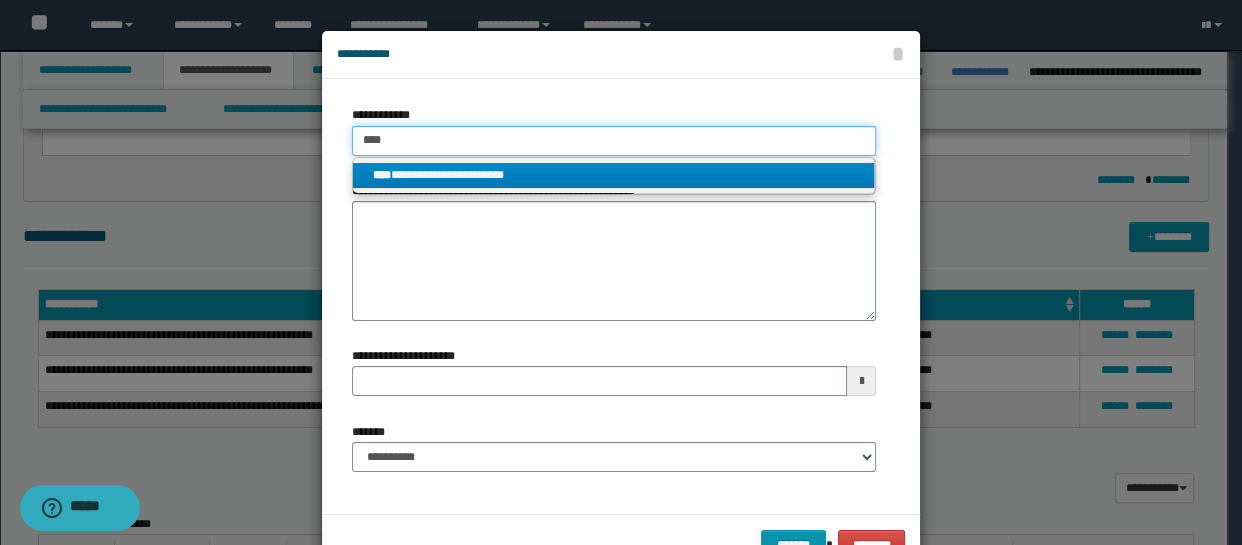 type on "****" 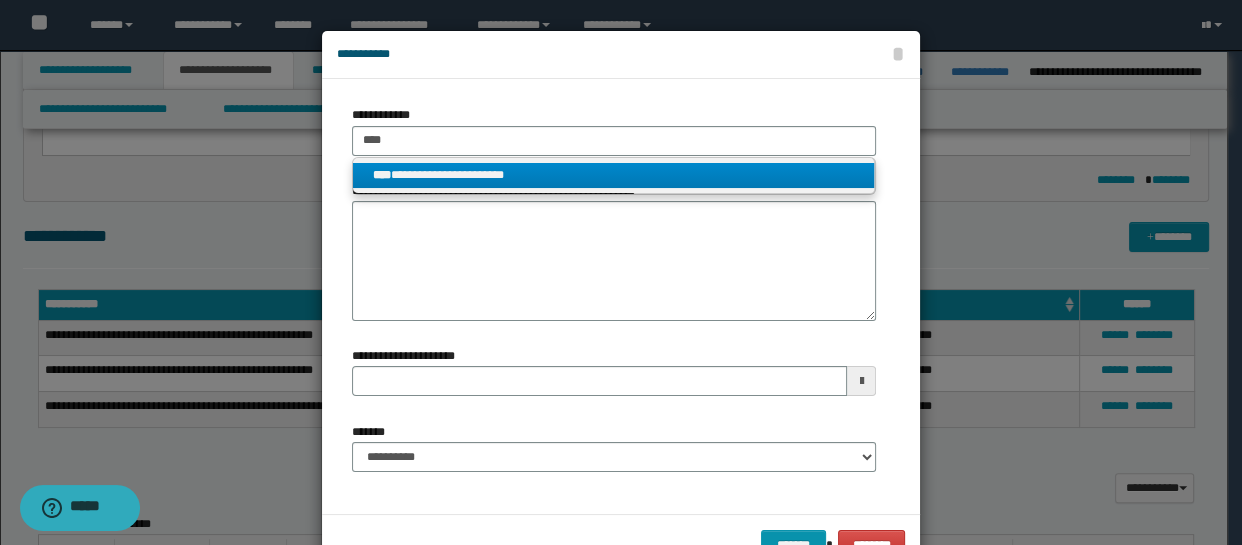 click on "**********" at bounding box center [614, 175] 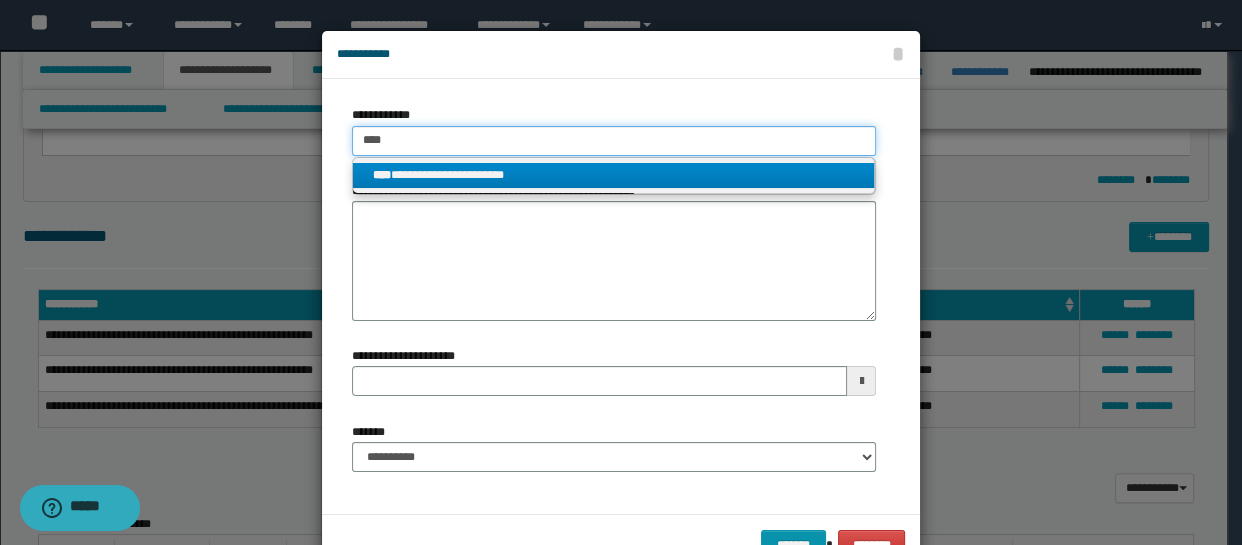 type 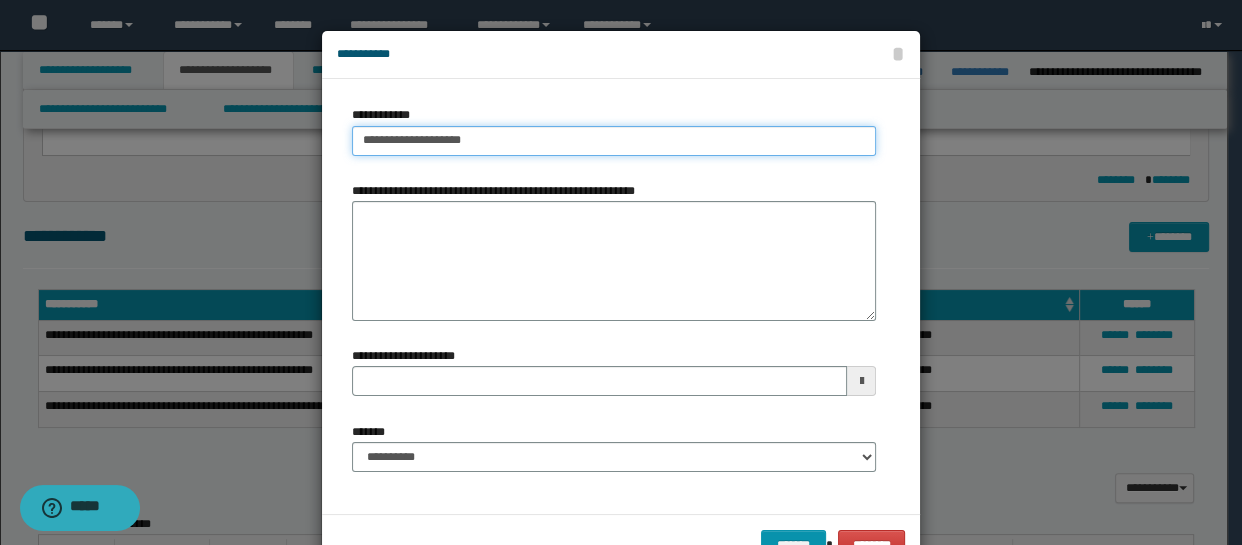 type 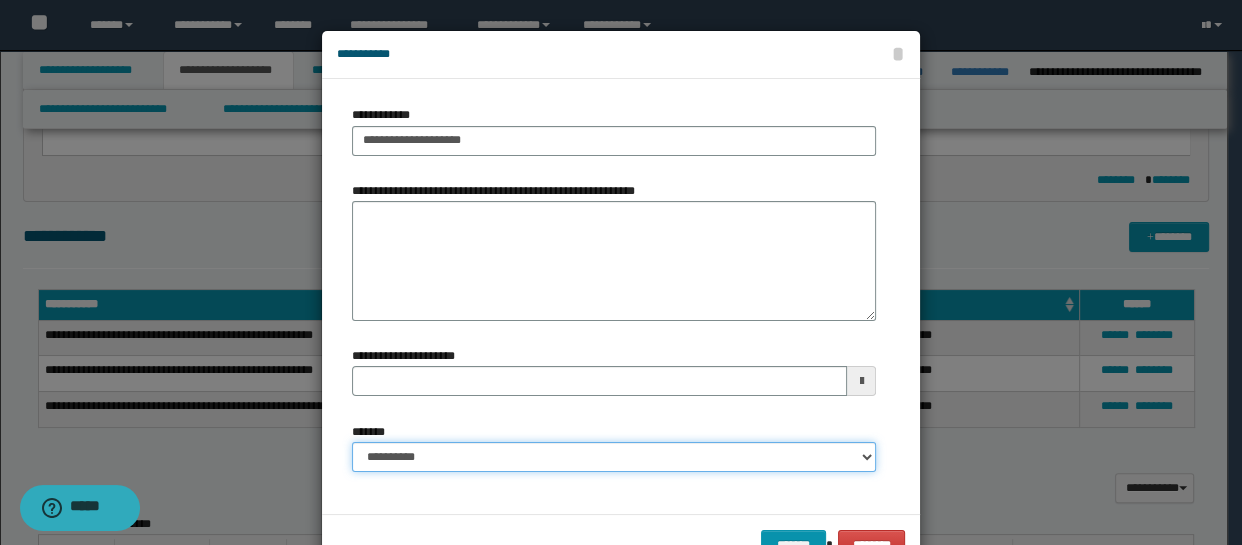 click on "**********" at bounding box center [614, 457] 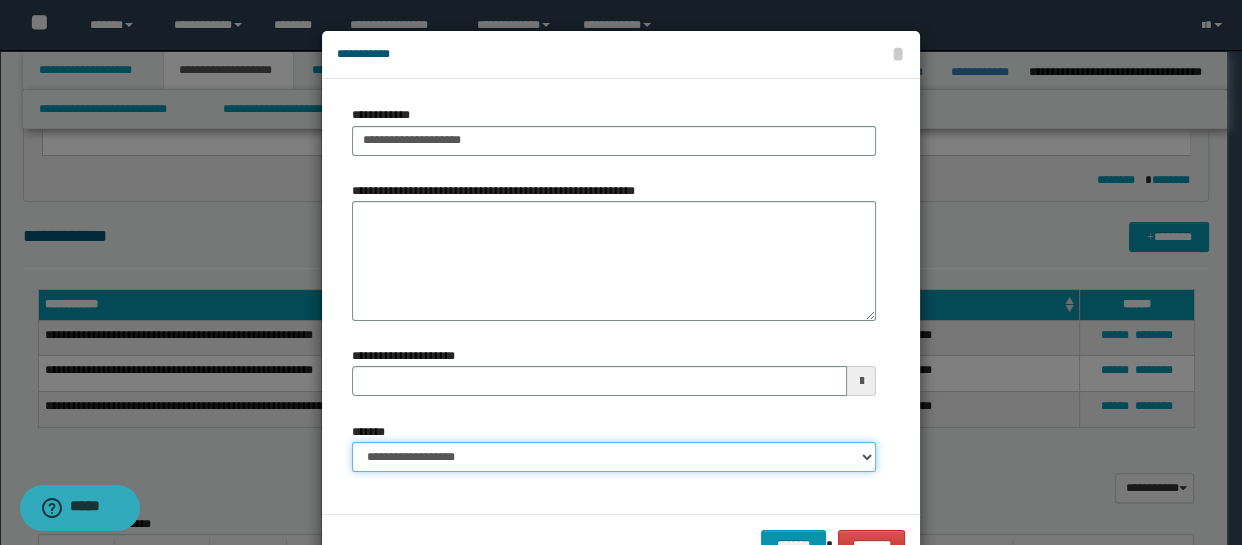 type 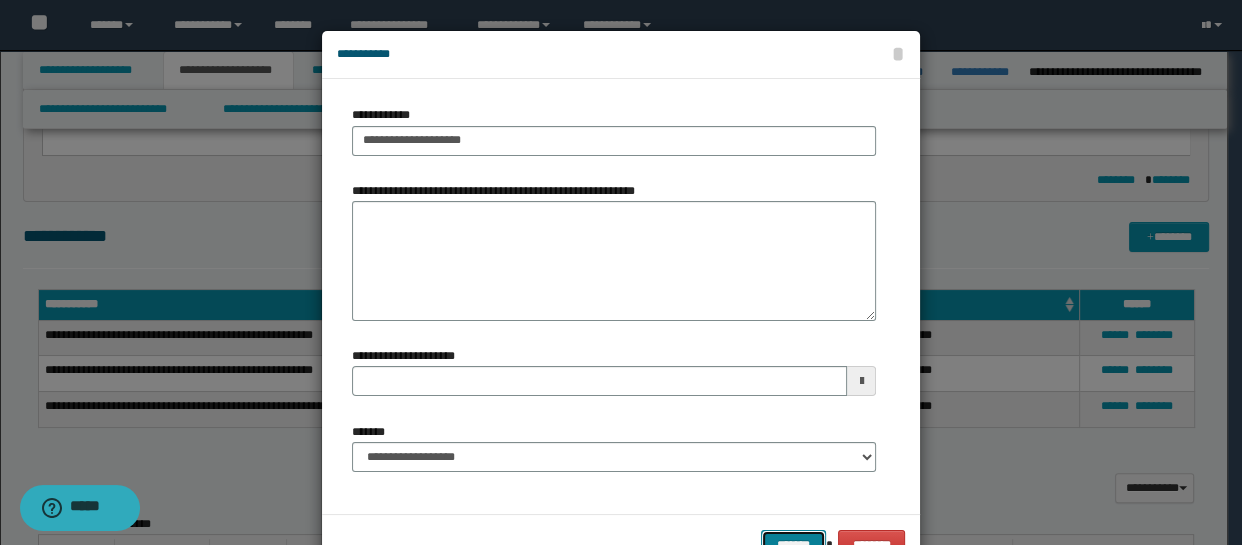 click on "*******" at bounding box center (793, 545) 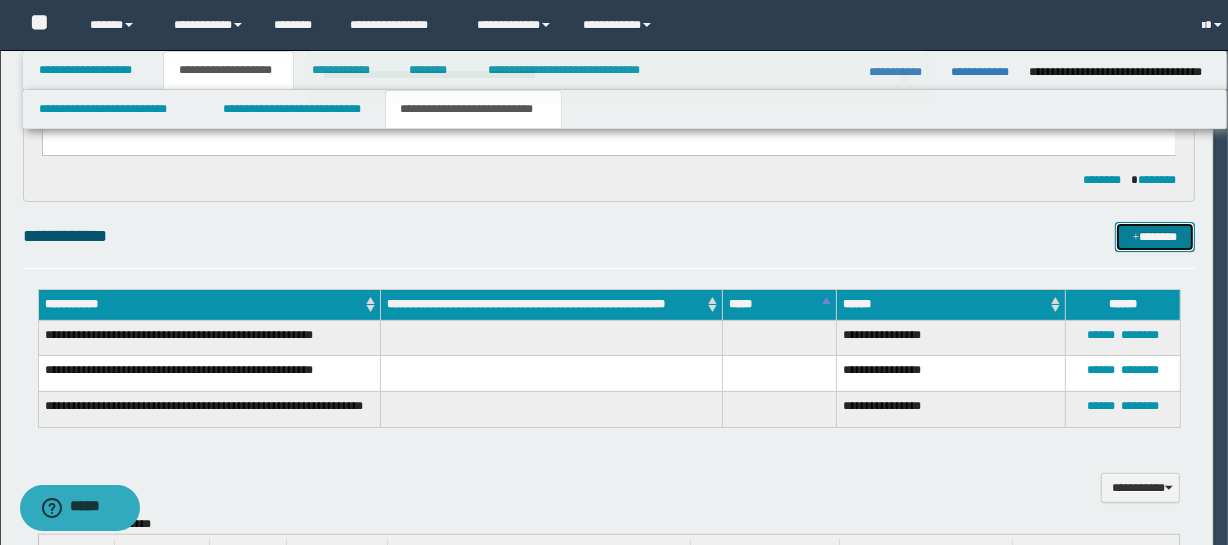 type 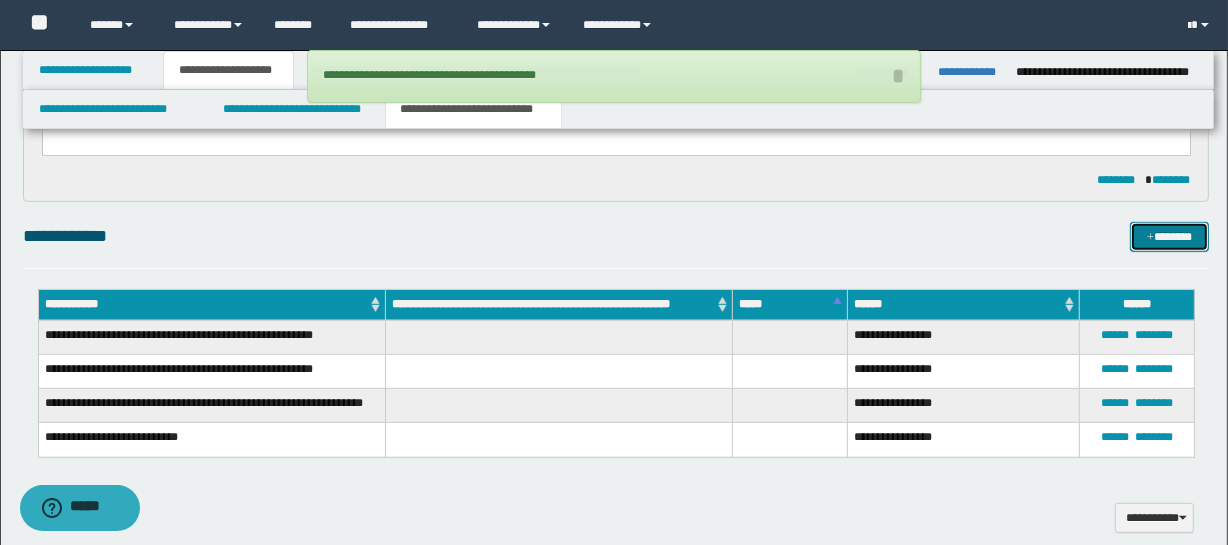 click on "*******" at bounding box center (1170, 237) 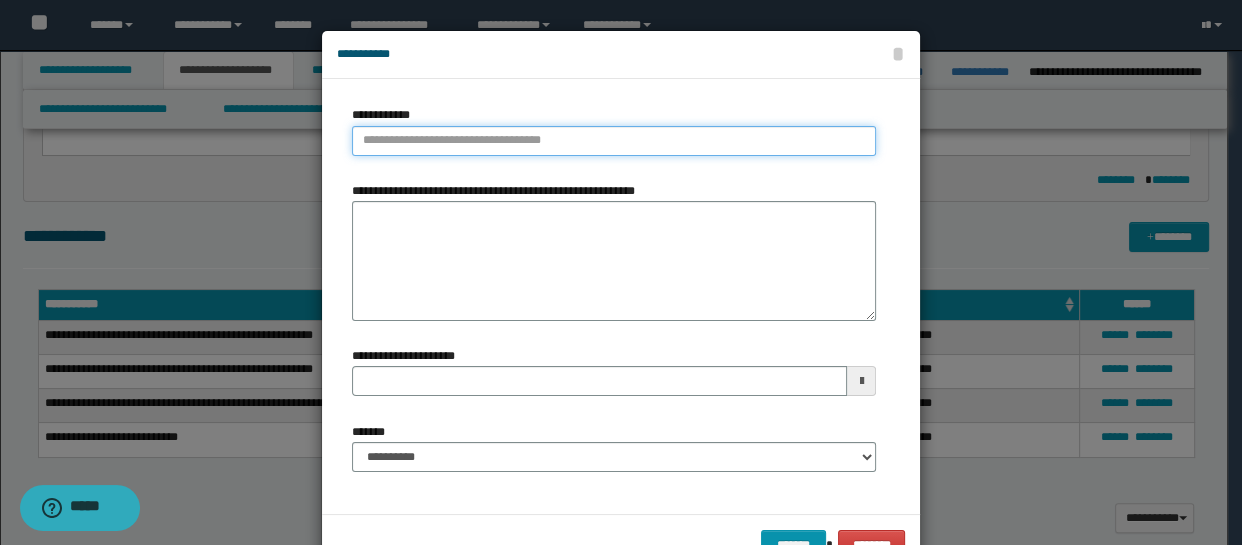 type on "**********" 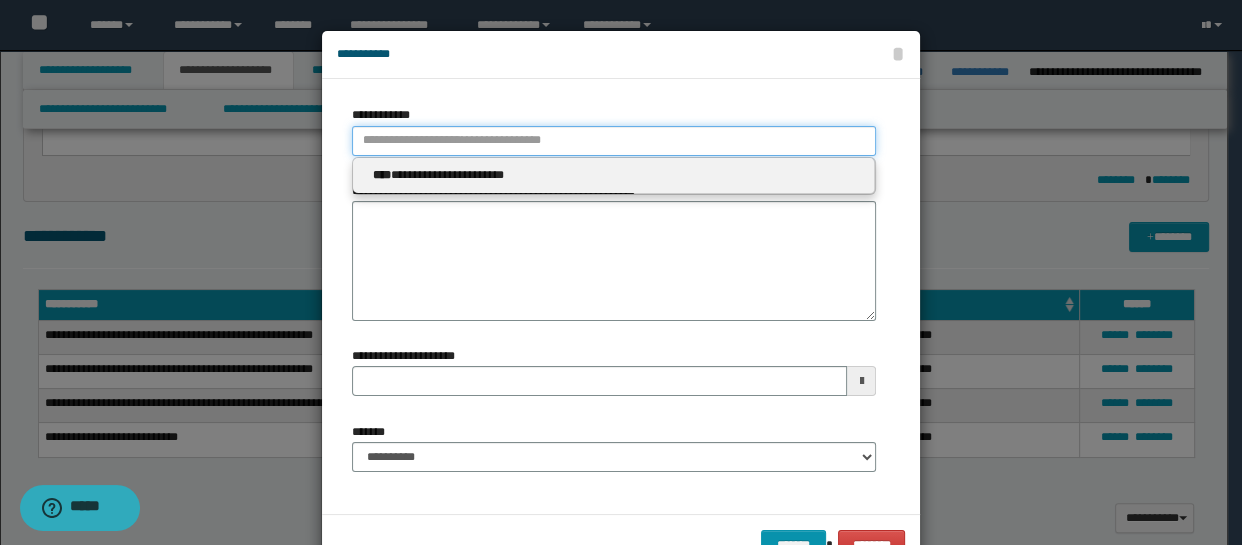click on "**********" at bounding box center [614, 141] 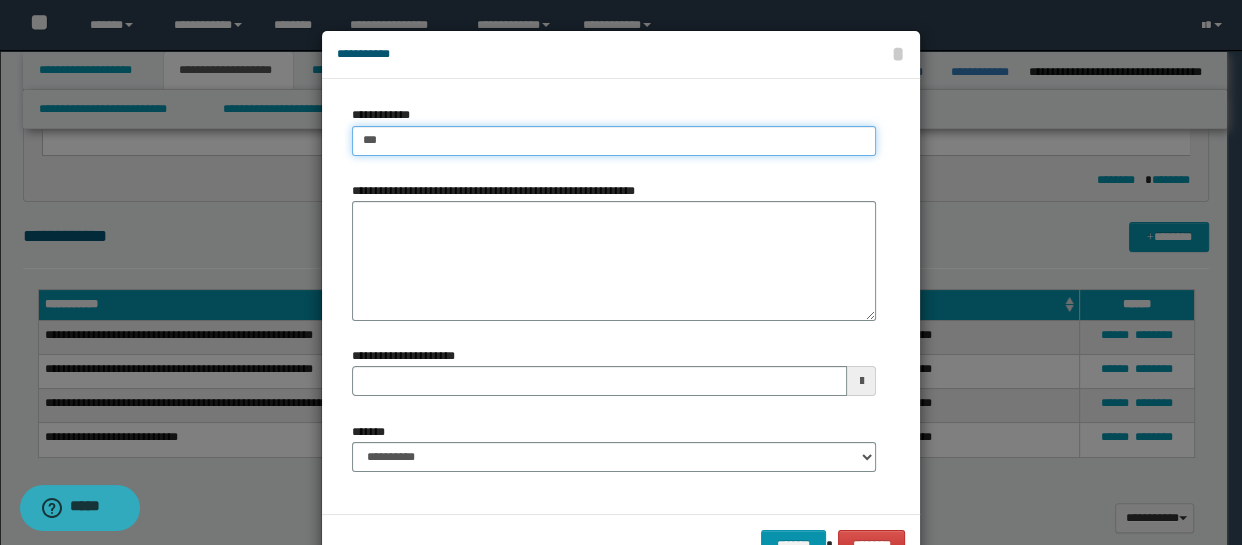 type on "****" 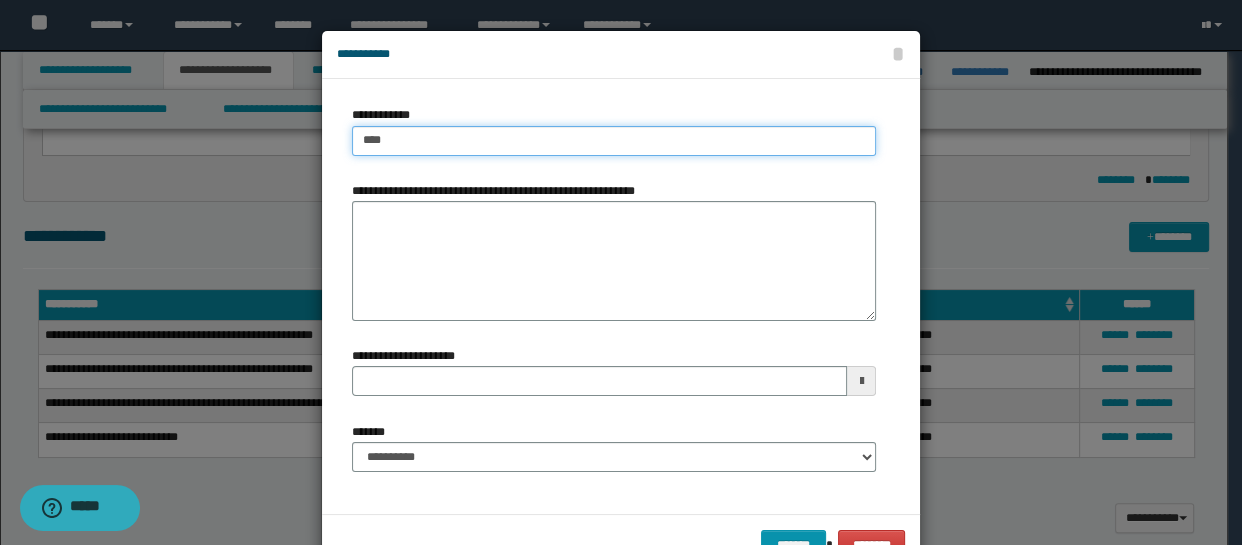 type on "****" 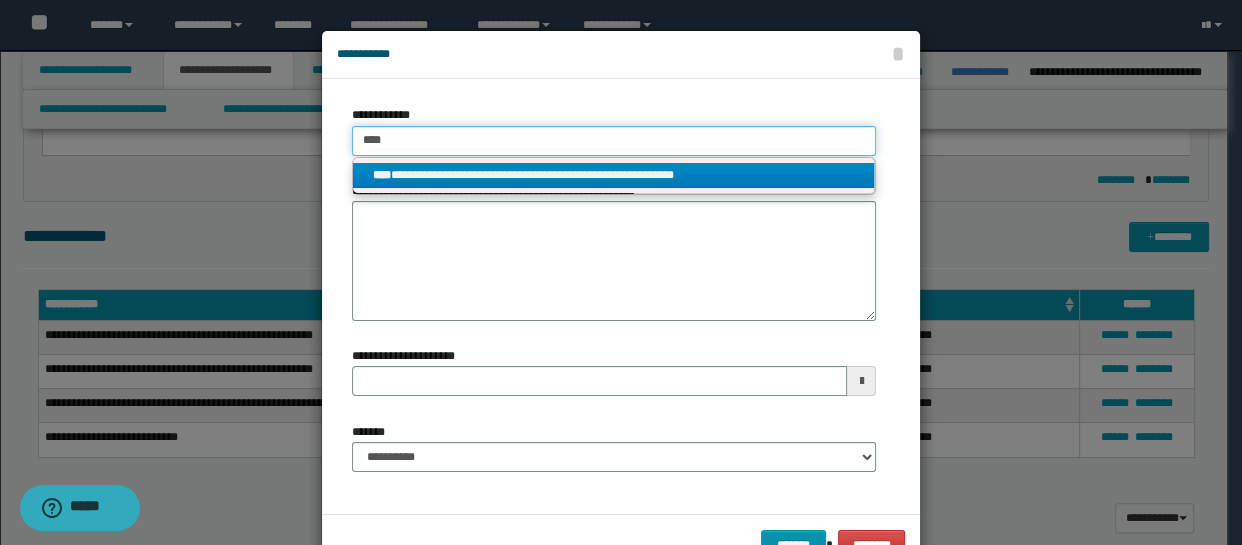 type on "****" 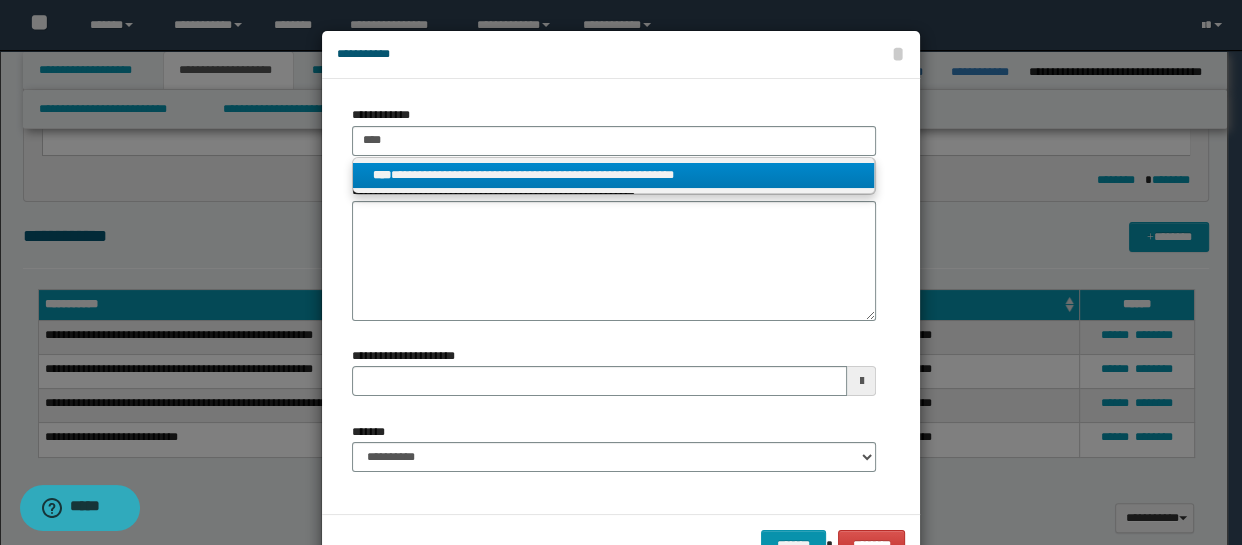 click on "**********" at bounding box center (614, 175) 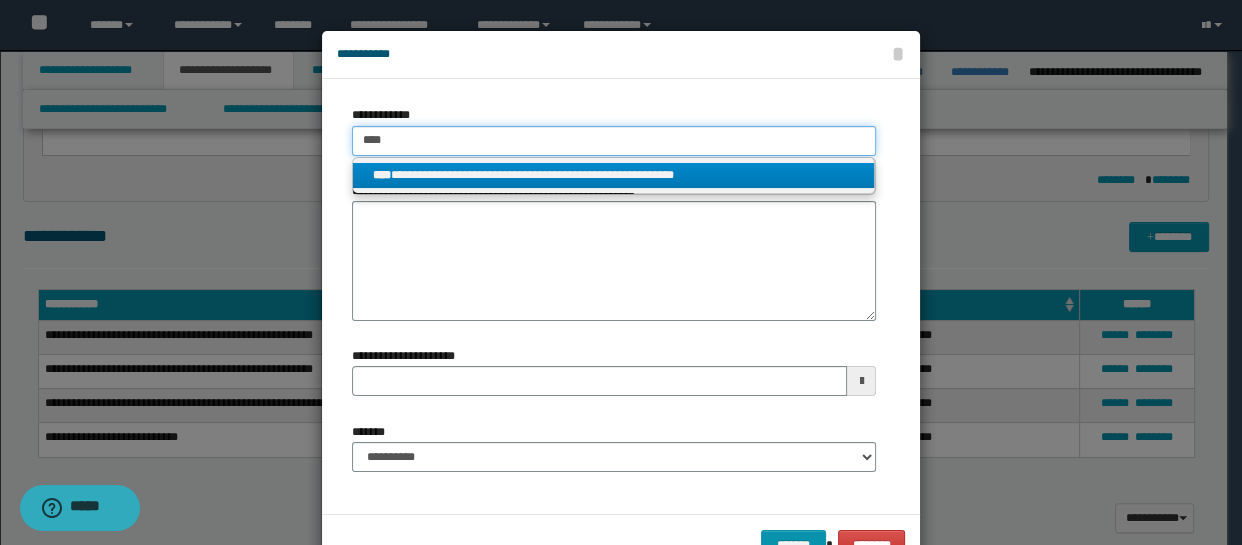 type 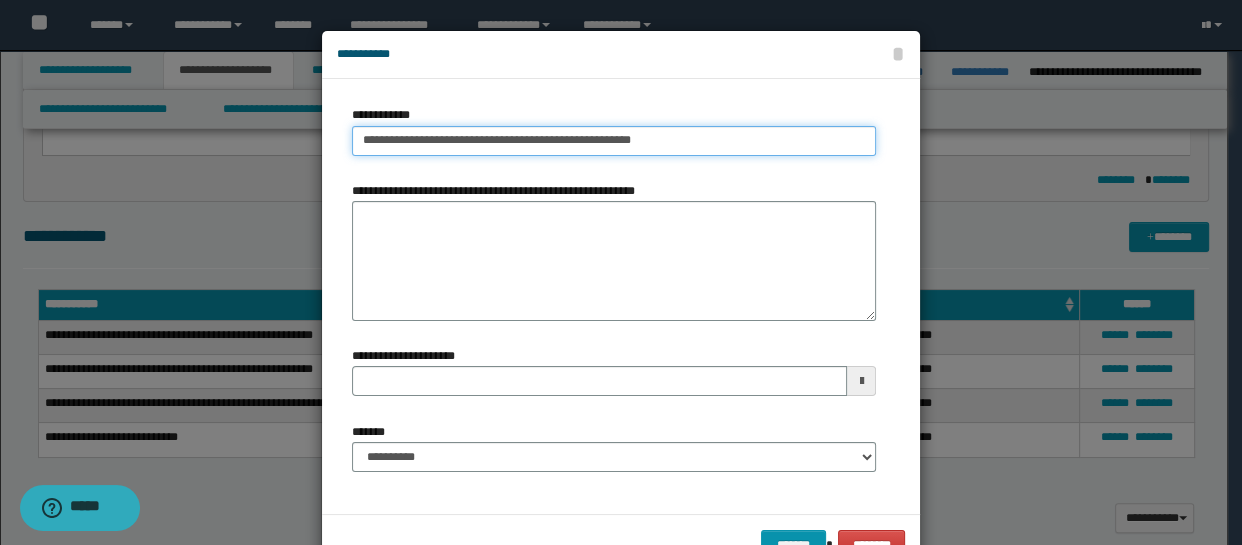 type 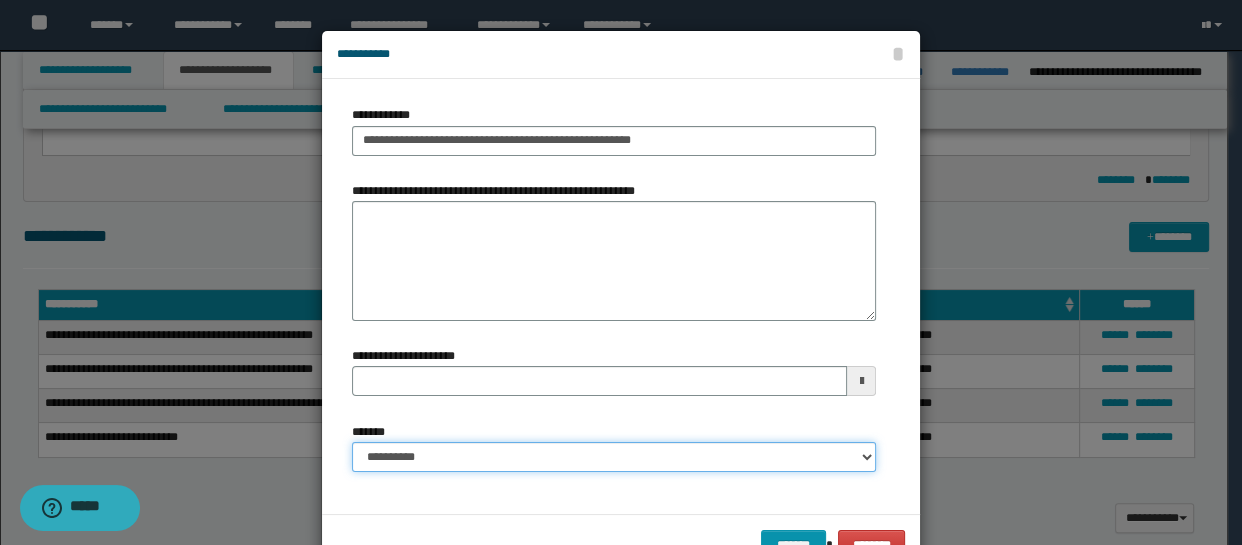 click on "**********" at bounding box center [614, 457] 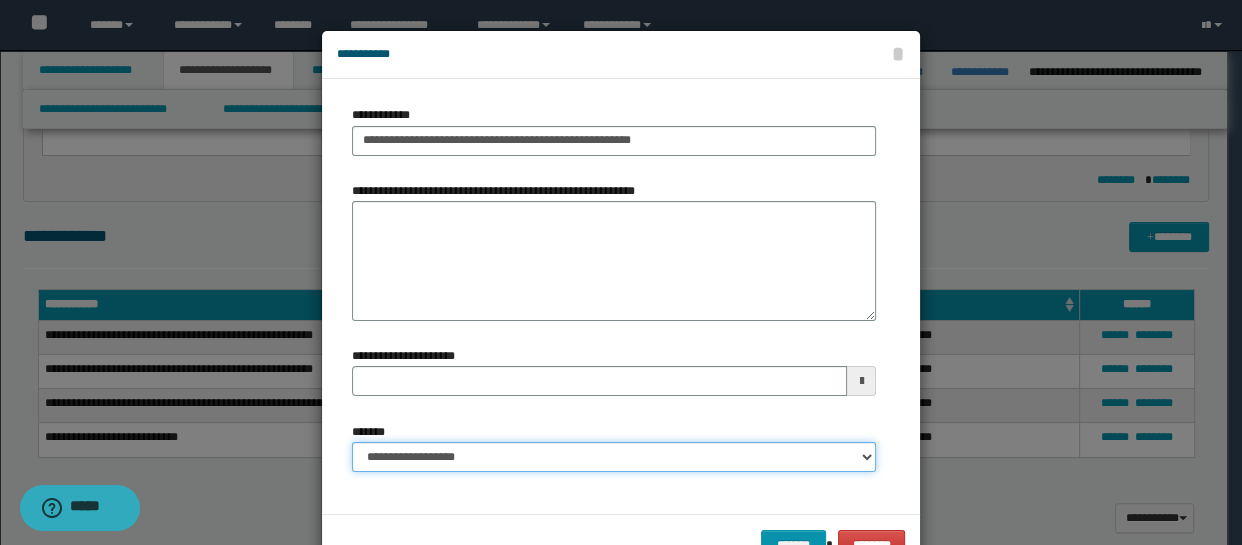 click on "**********" at bounding box center [614, 457] 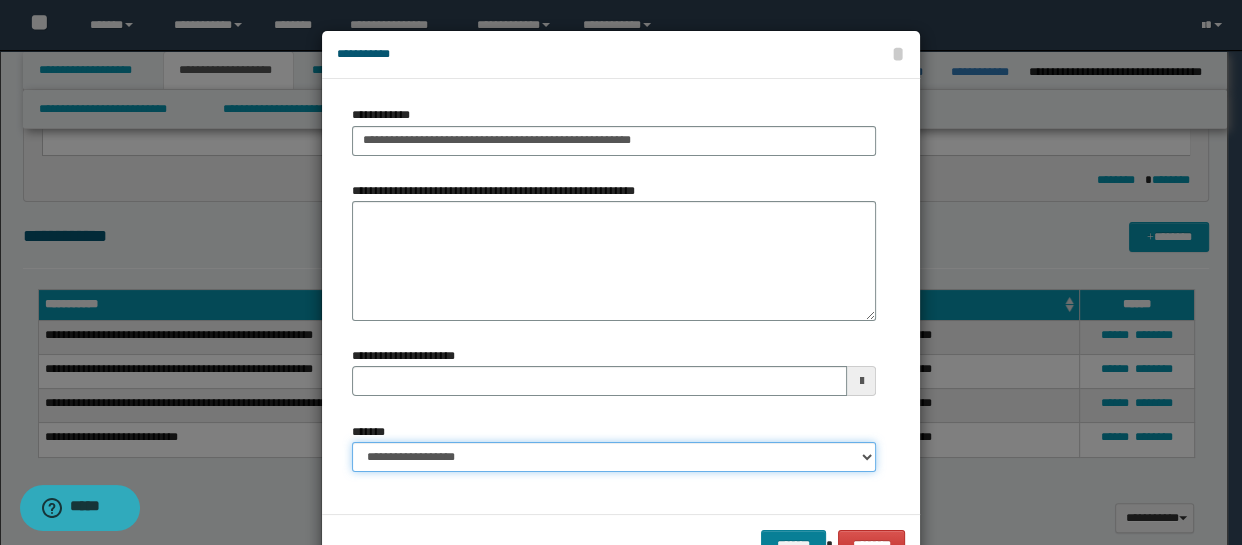 type 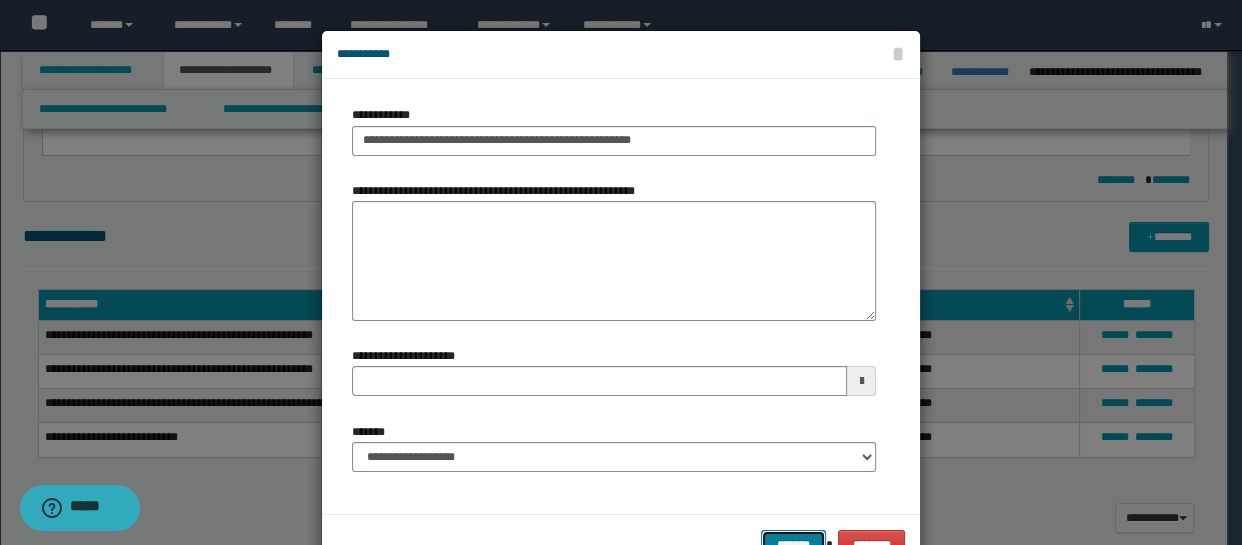 click on "*******" at bounding box center [793, 545] 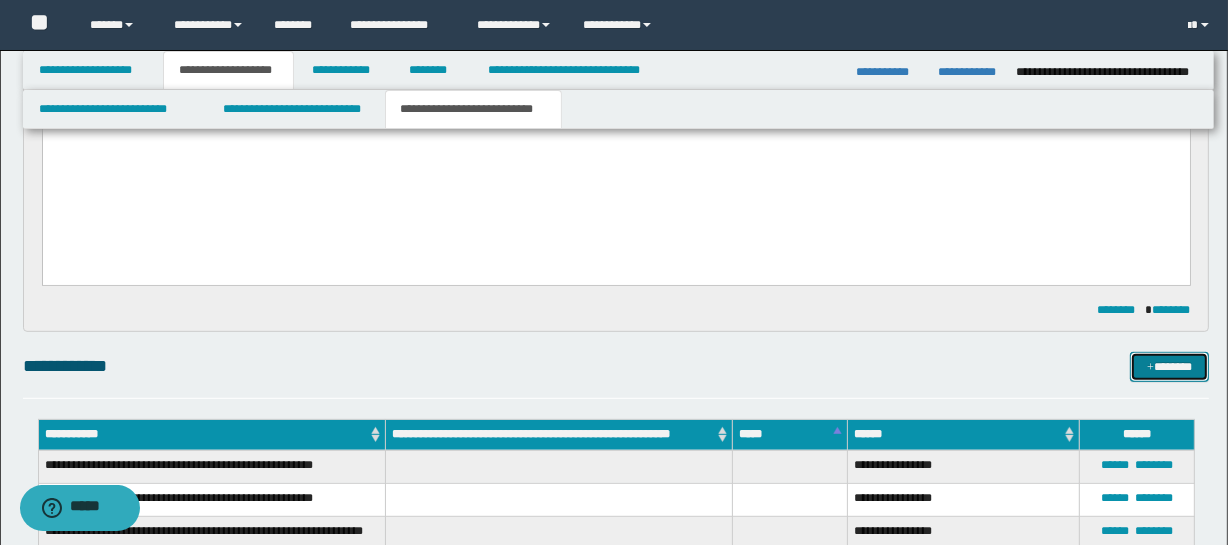 scroll, scrollTop: 840, scrollLeft: 0, axis: vertical 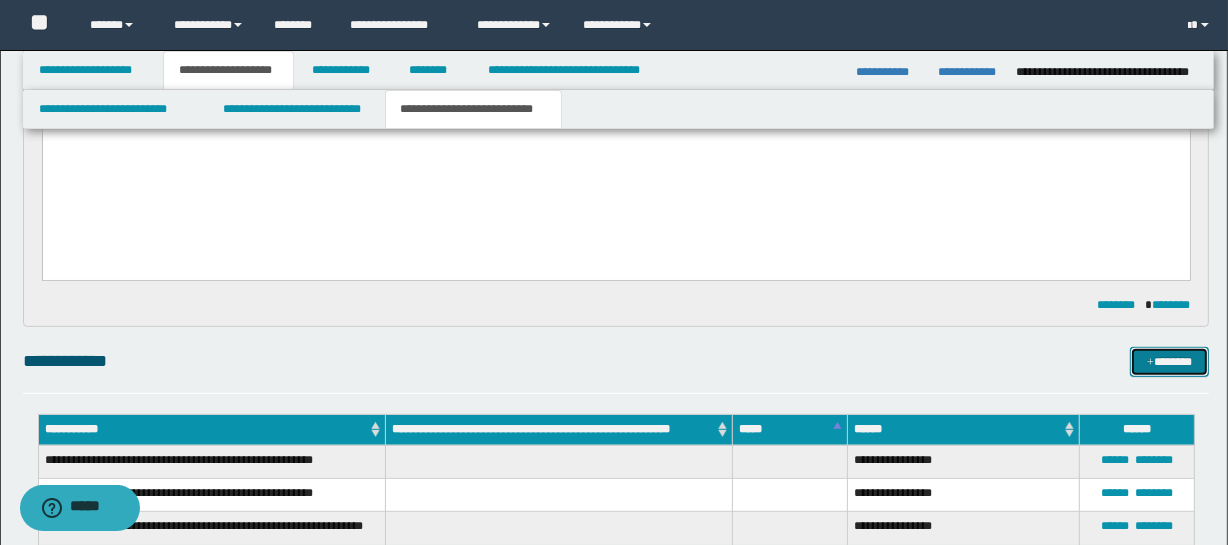 click on "*******" at bounding box center (1170, 362) 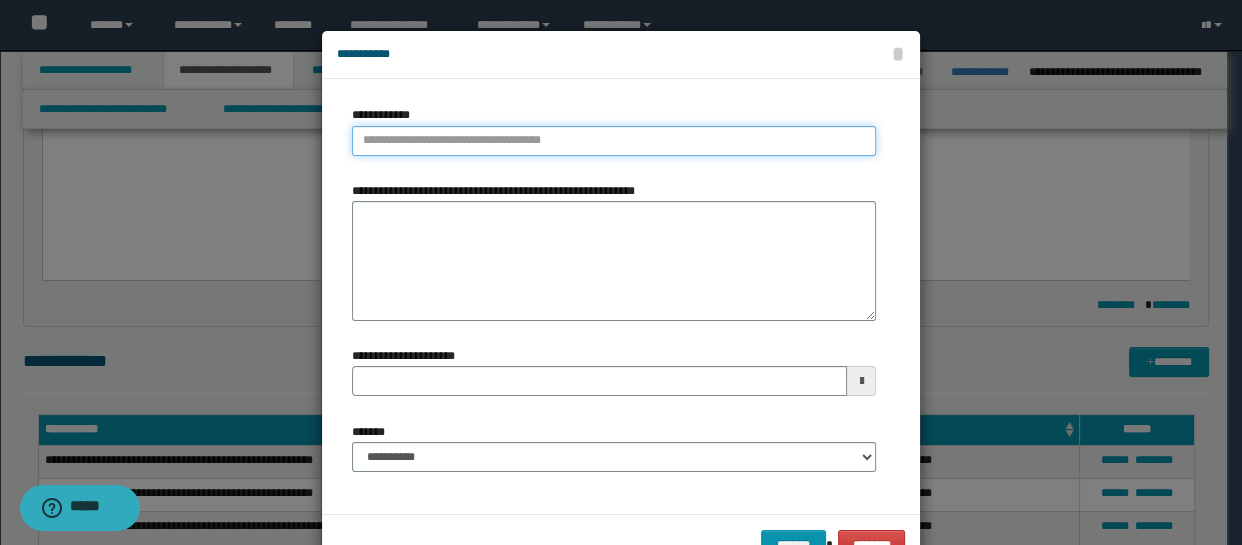 type on "**********" 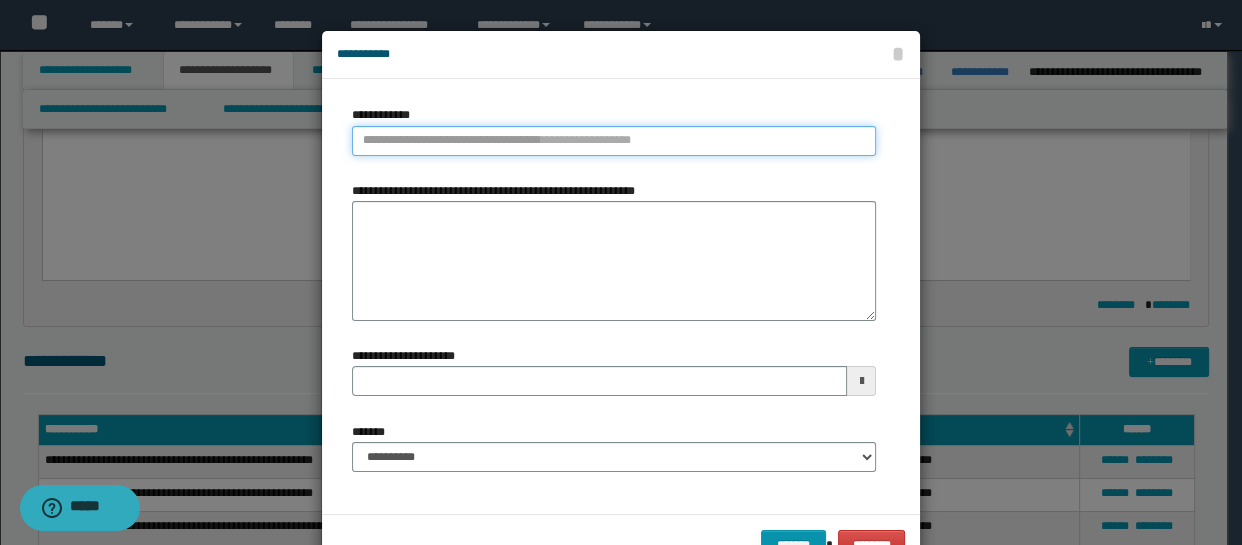 click on "**********" at bounding box center (614, 141) 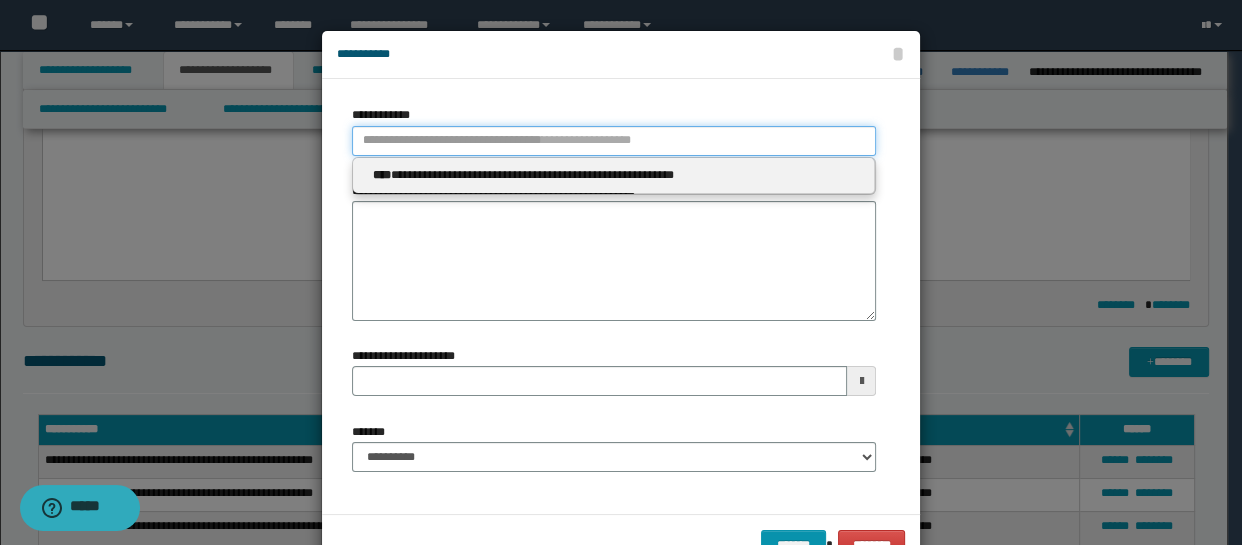 type 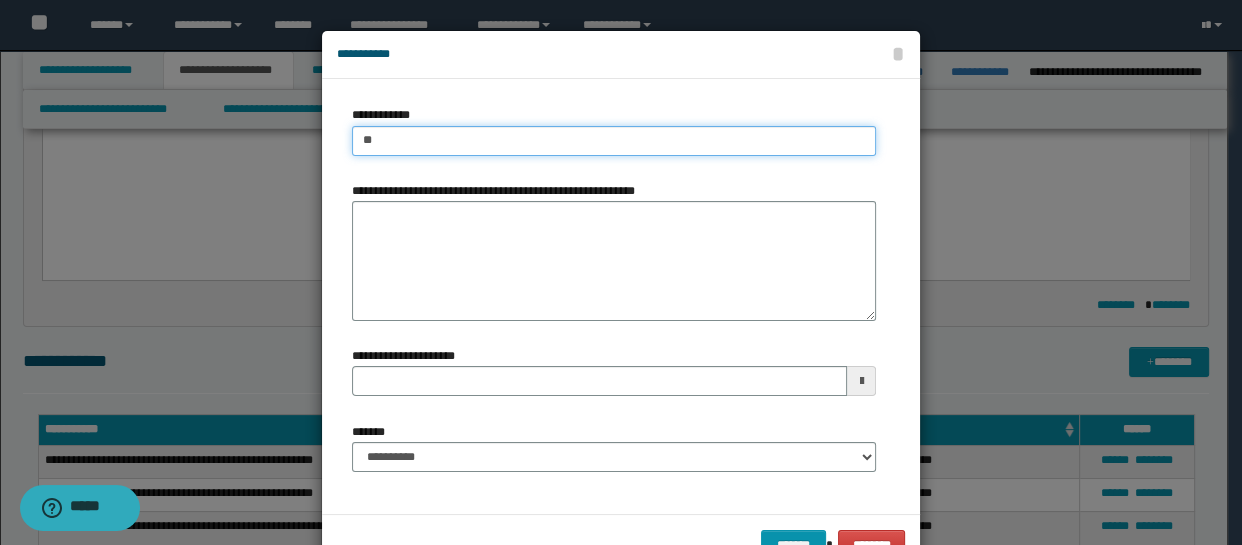 type on "***" 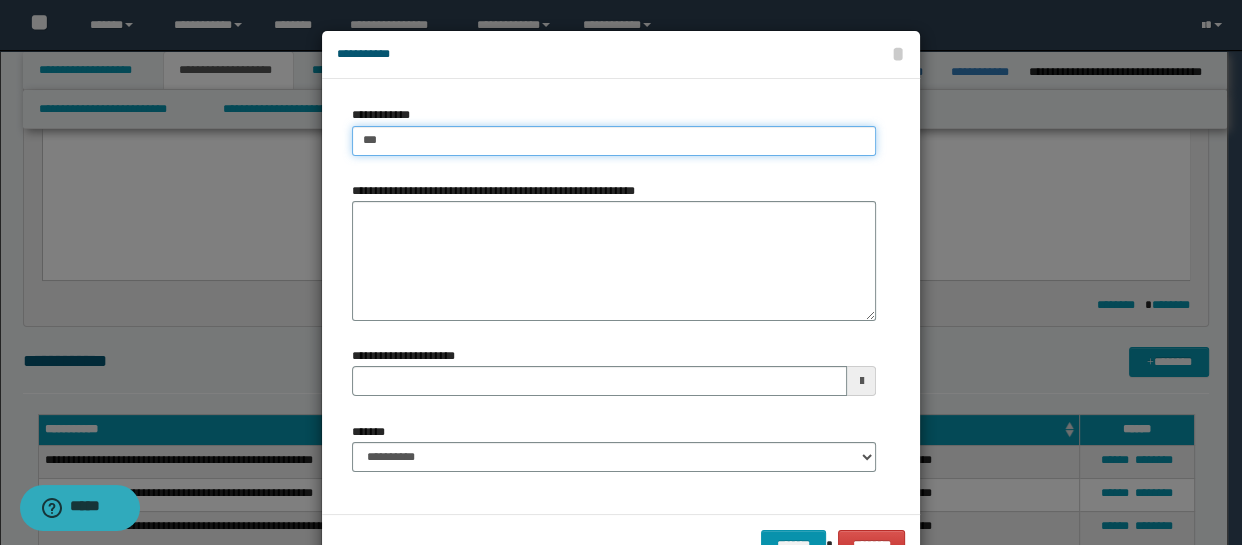 type on "***" 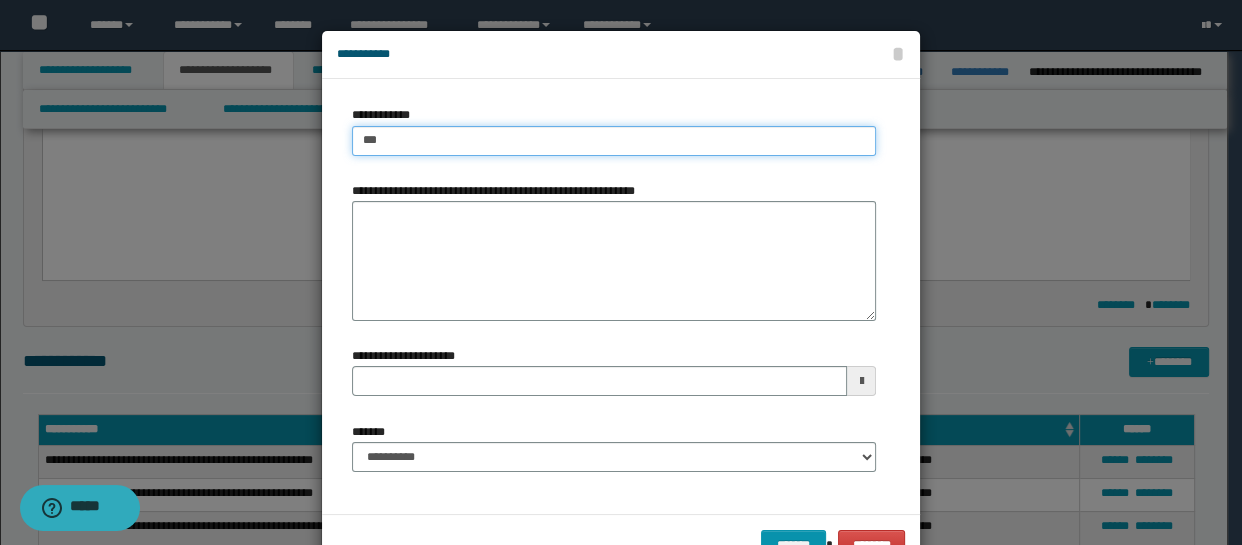 type 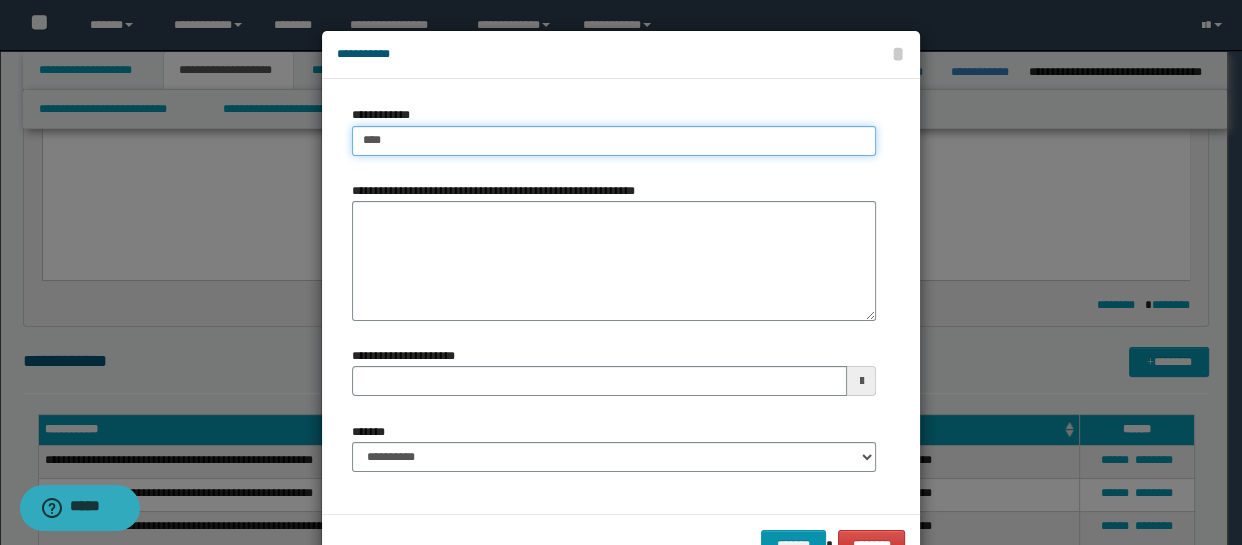 type on "****" 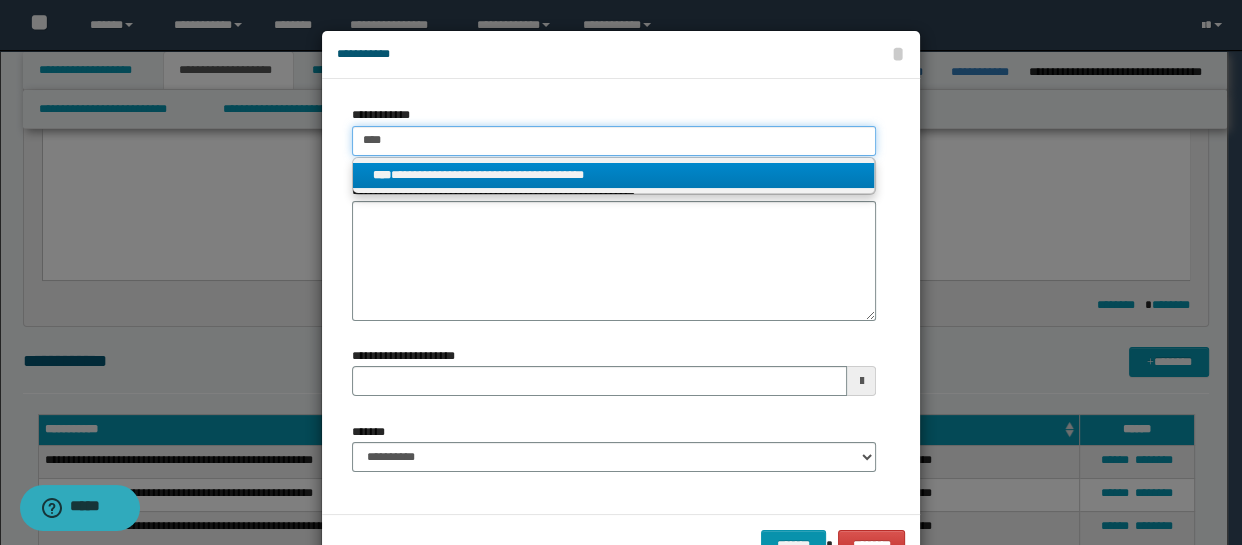 type on "****" 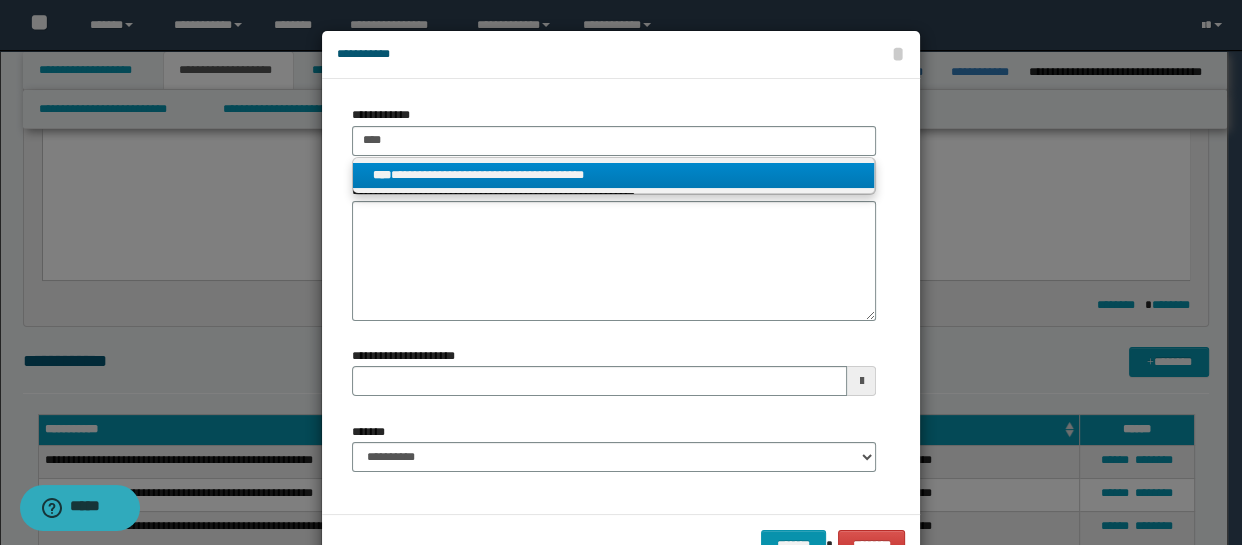 click on "**********" at bounding box center [614, 175] 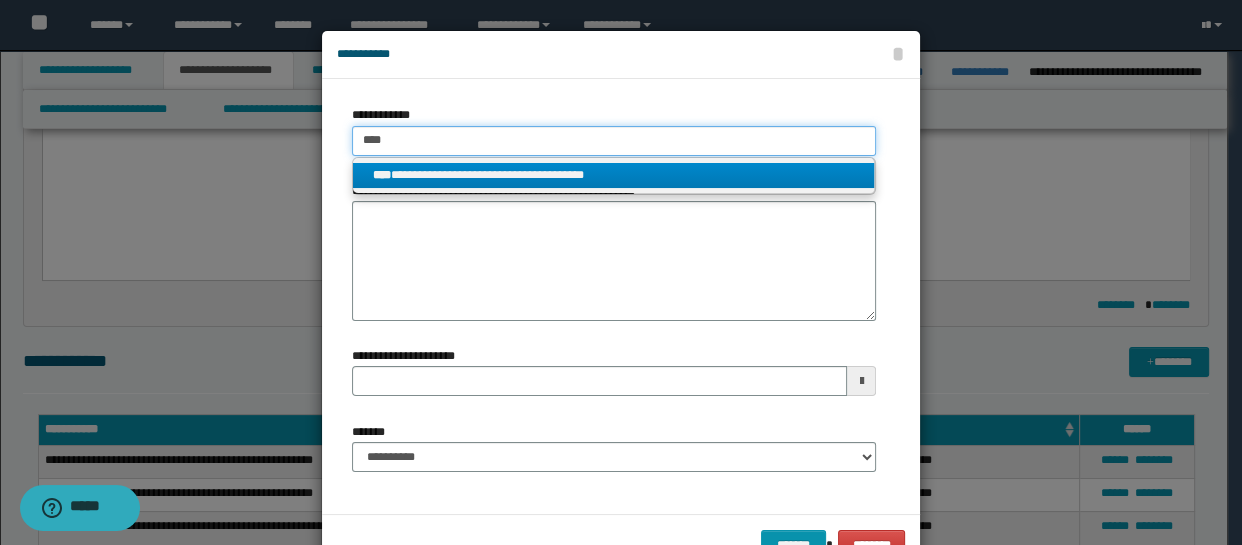 type 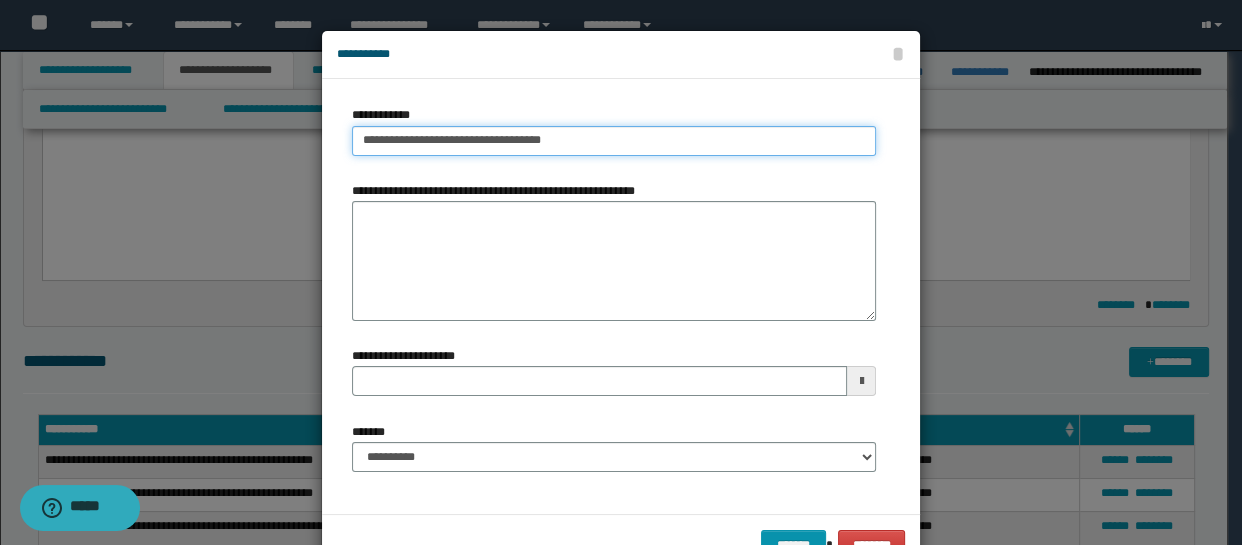 type 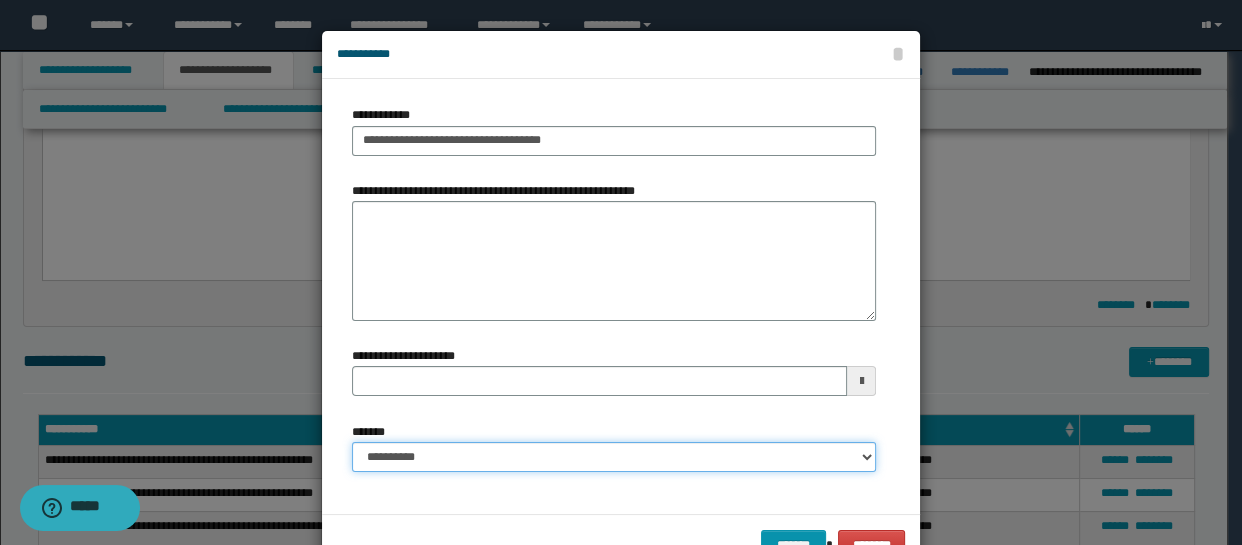 click on "**********" at bounding box center [614, 457] 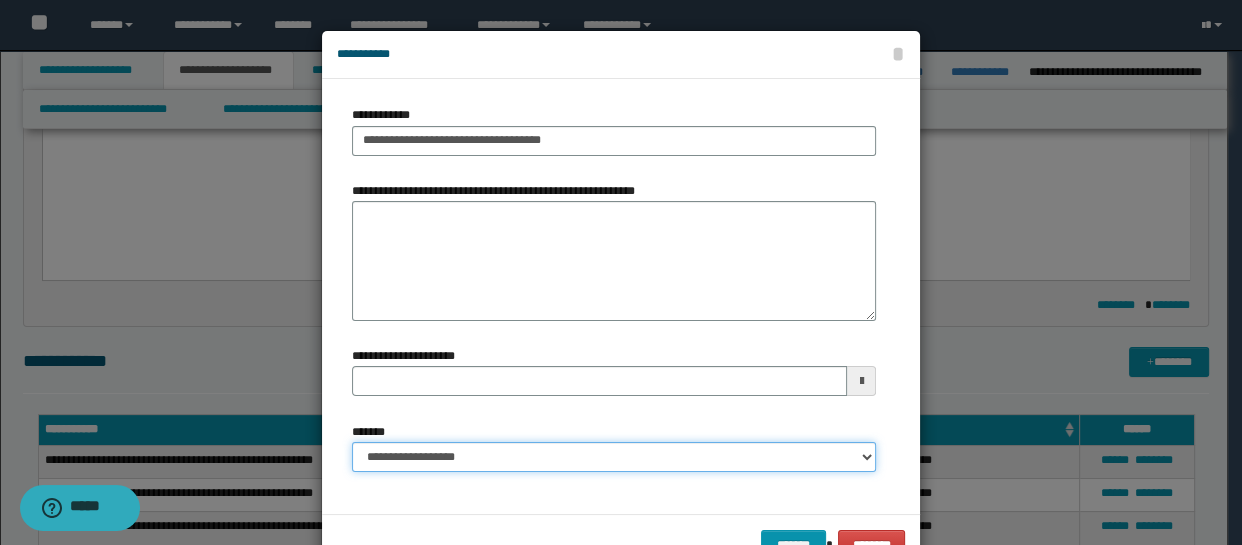 type 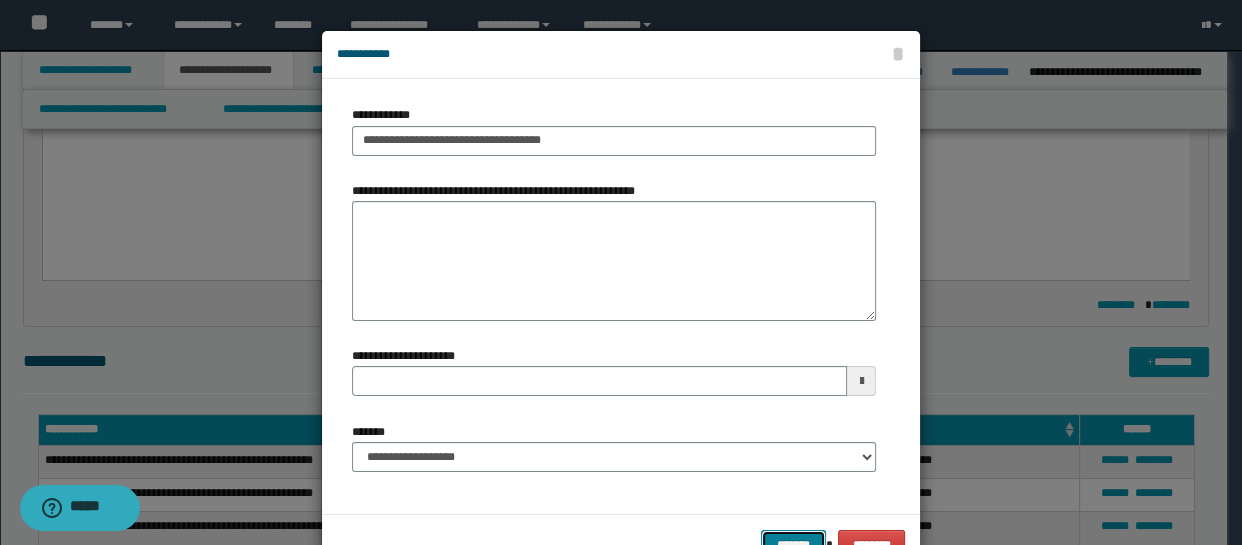 click on "*******" at bounding box center [793, 545] 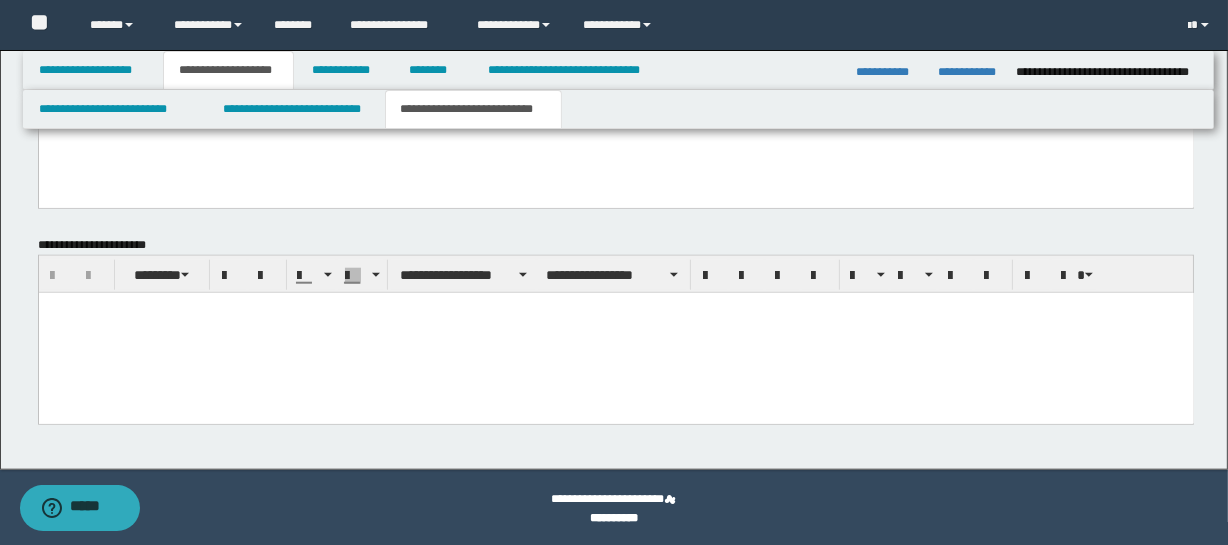 scroll, scrollTop: 1768, scrollLeft: 0, axis: vertical 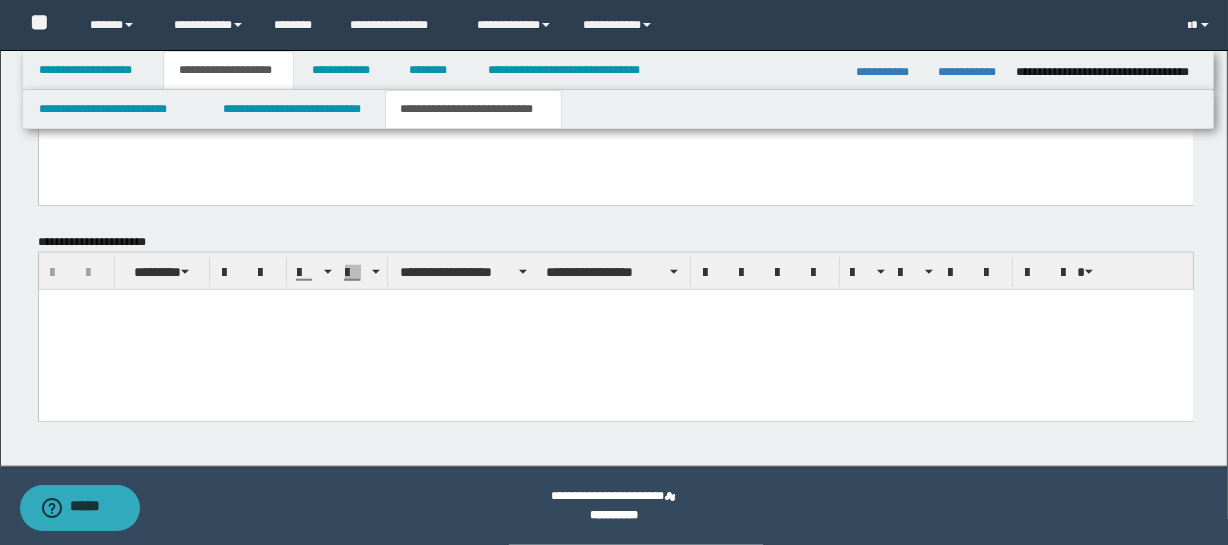click at bounding box center (615, 329) 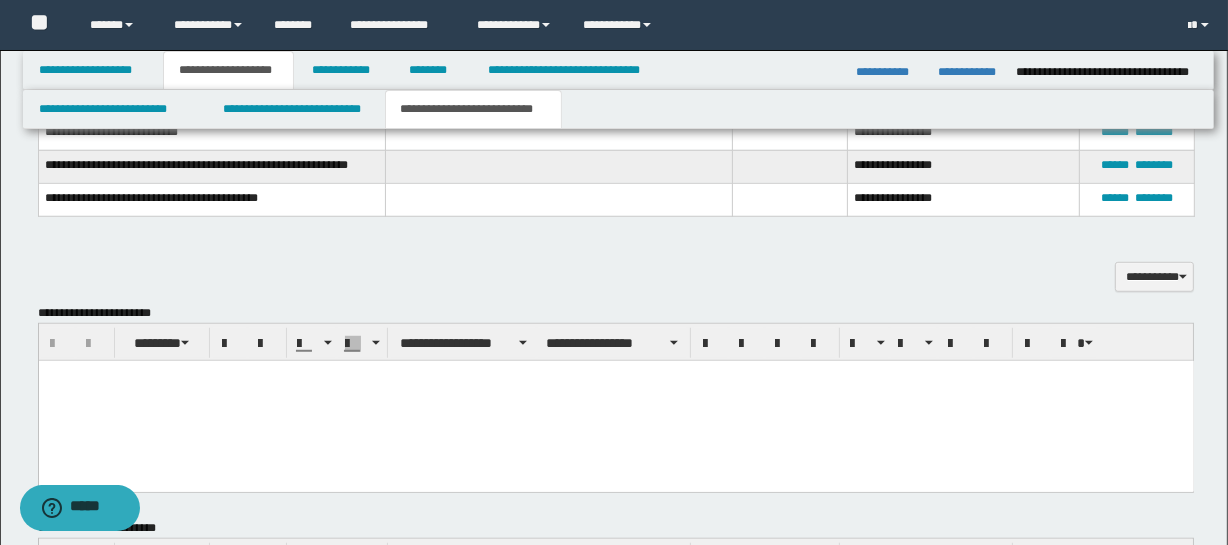 scroll, scrollTop: 1003, scrollLeft: 0, axis: vertical 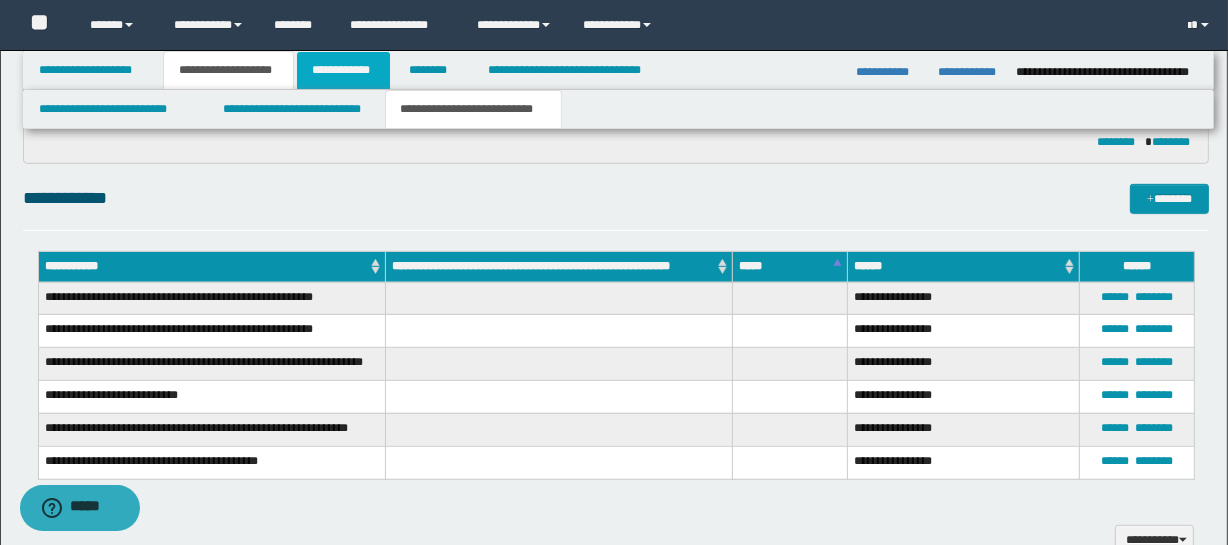 click on "**********" at bounding box center (343, 70) 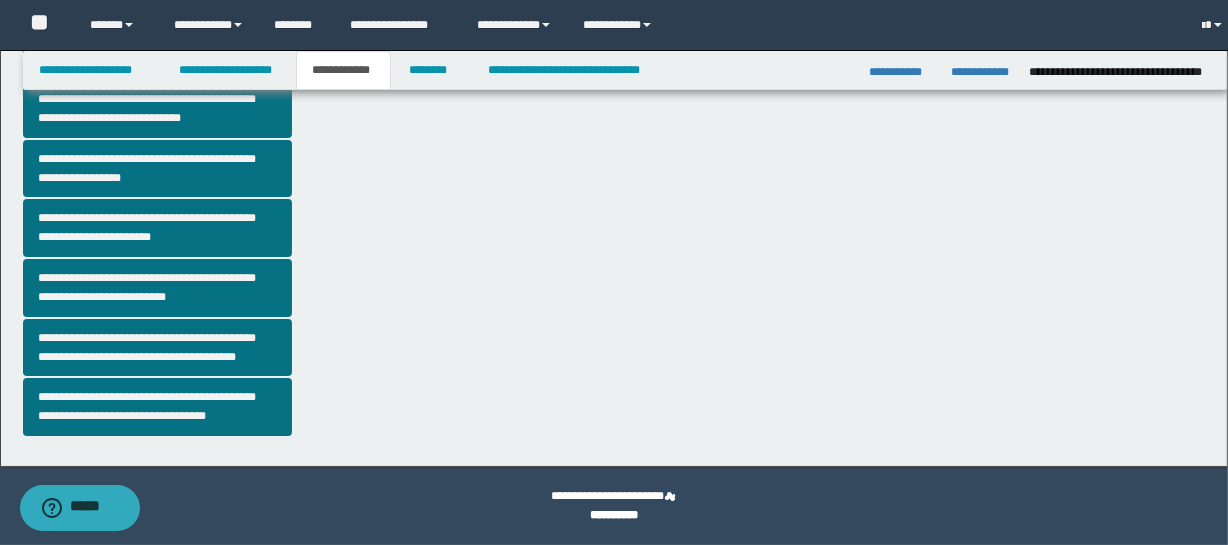 scroll, scrollTop: 604, scrollLeft: 0, axis: vertical 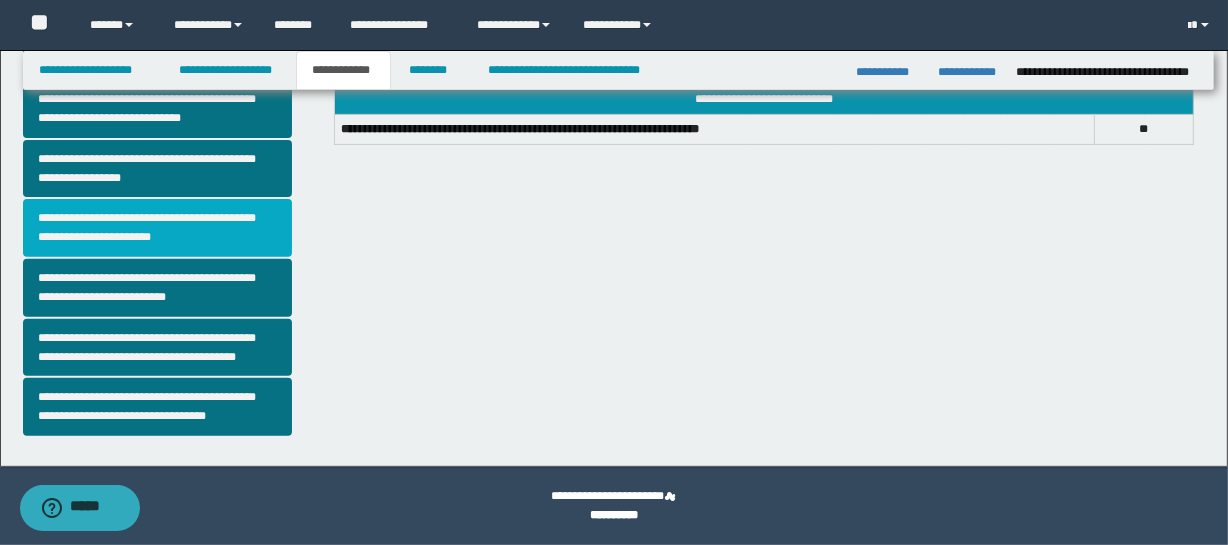 click on "**********" at bounding box center (158, 228) 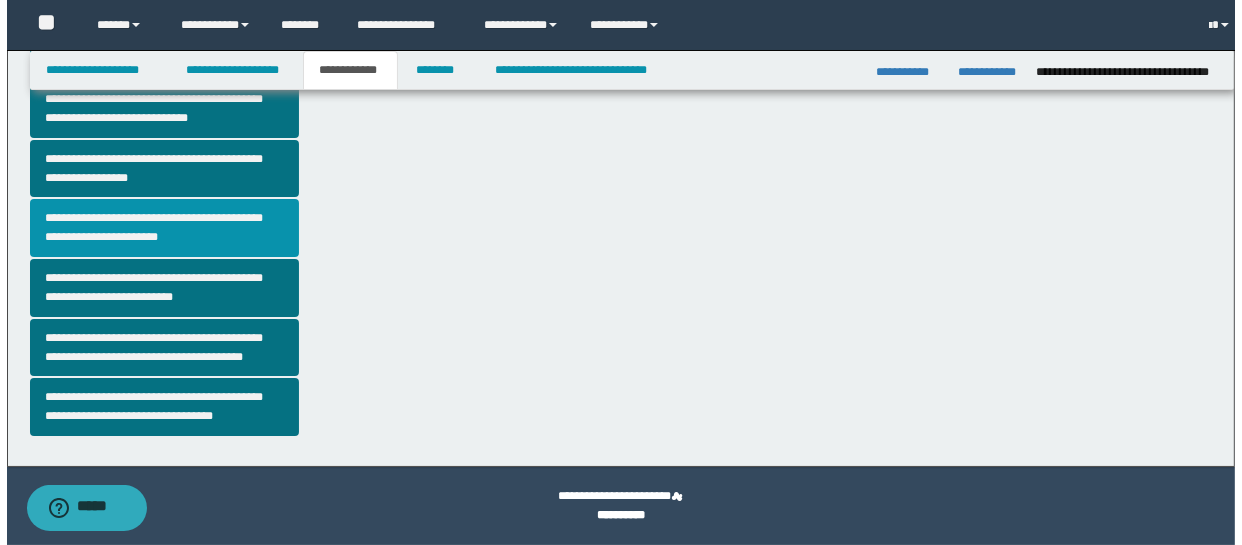 scroll, scrollTop: 0, scrollLeft: 0, axis: both 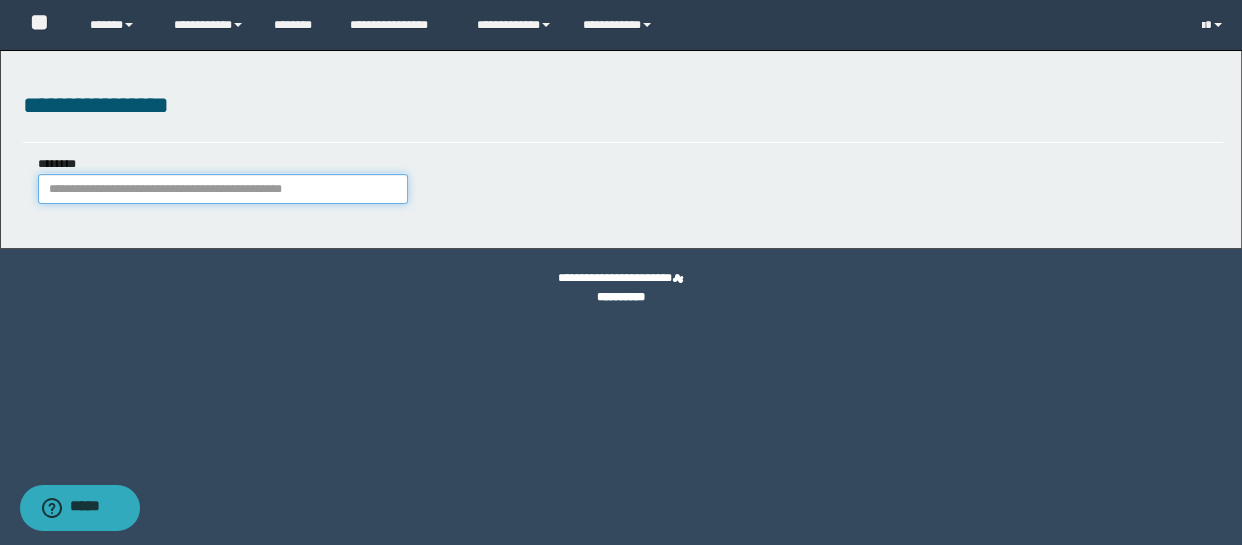 click on "********" at bounding box center [223, 189] 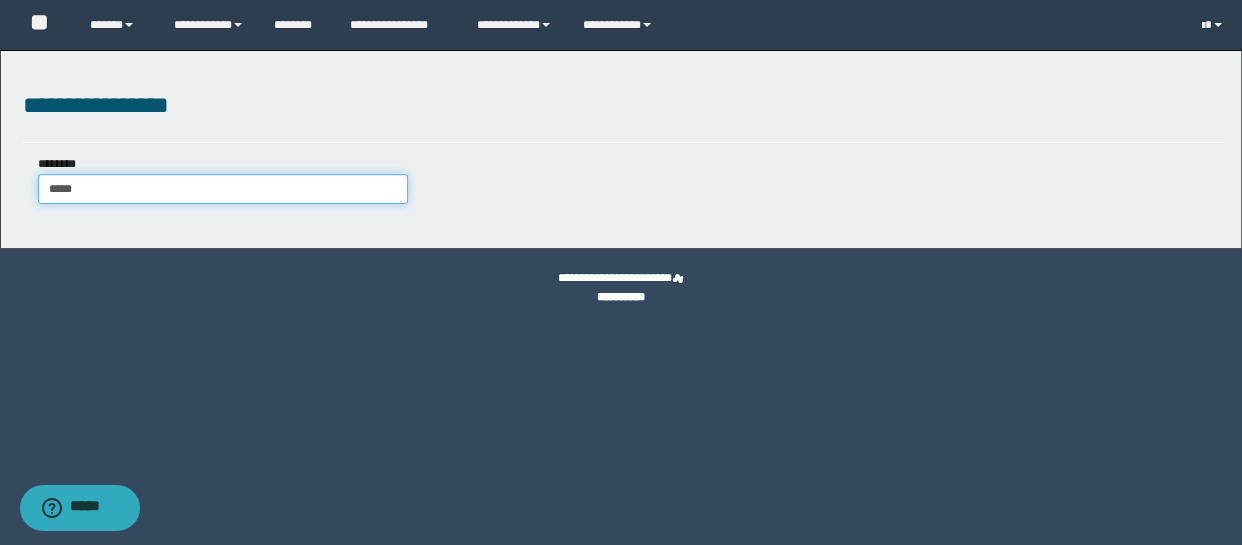 type on "******" 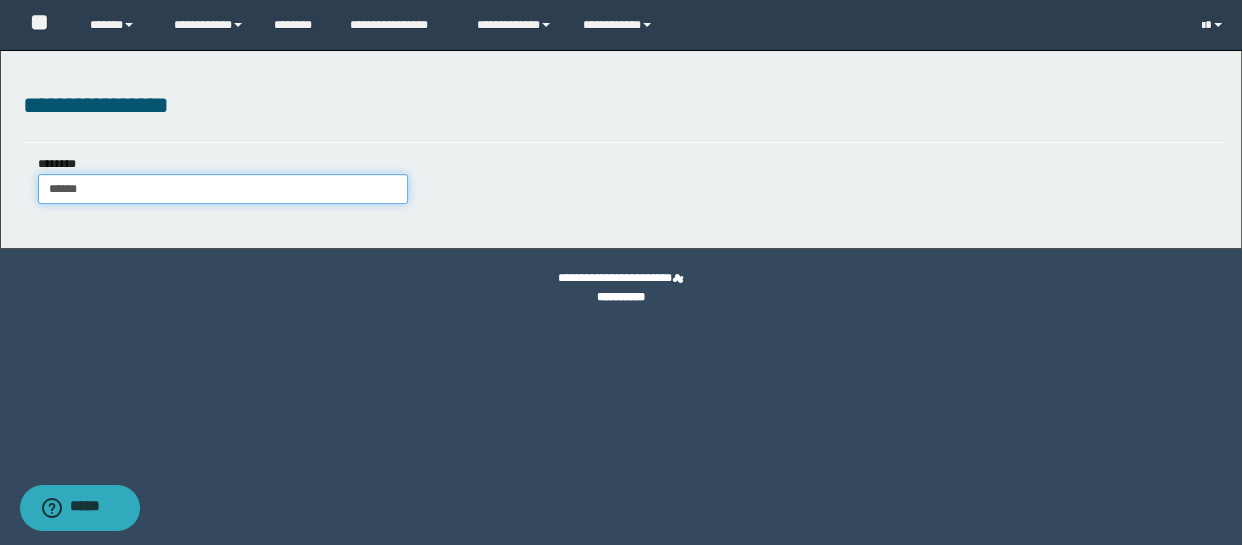 type on "******" 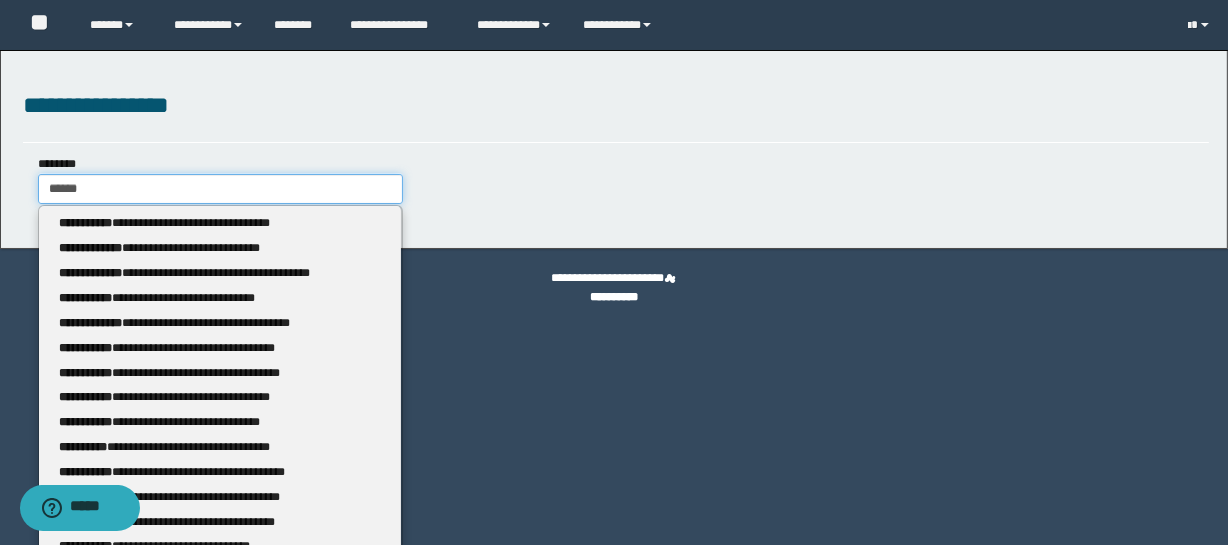 type 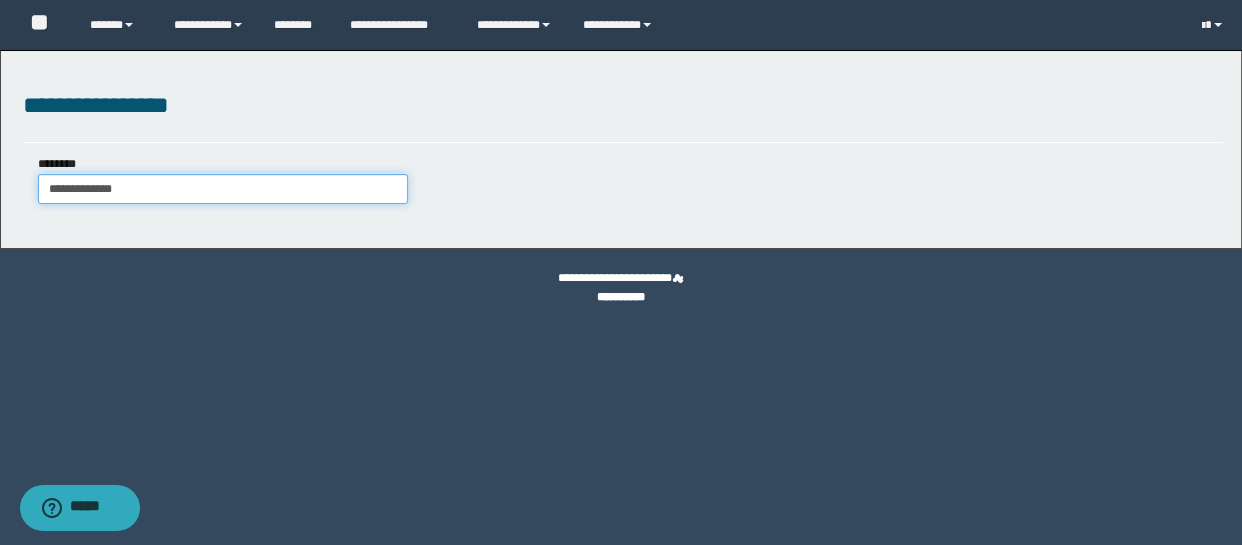 type on "**********" 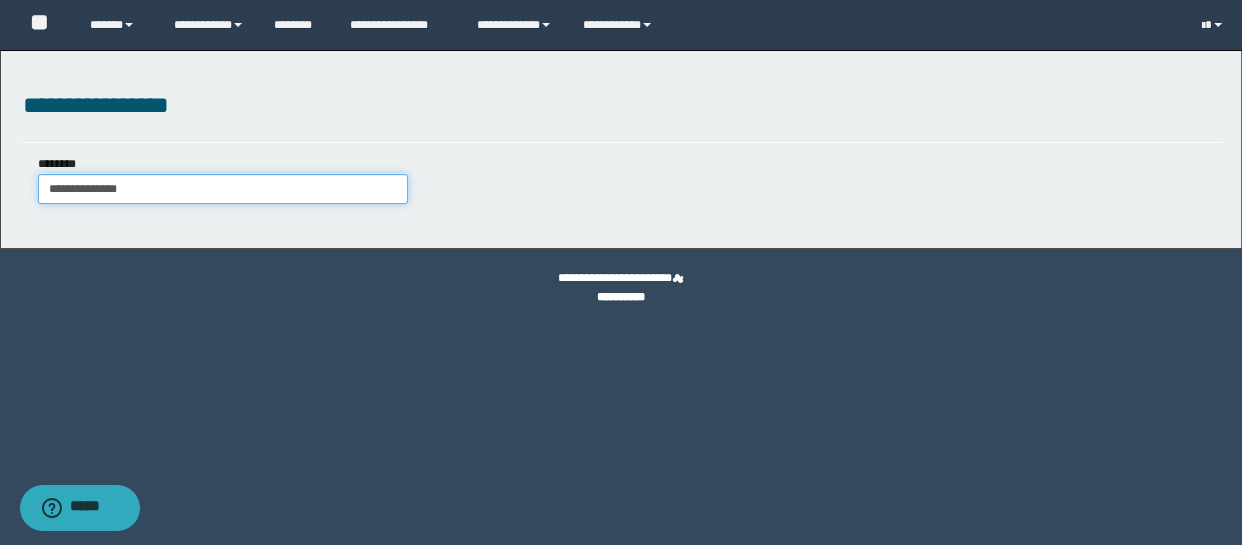 type on "**********" 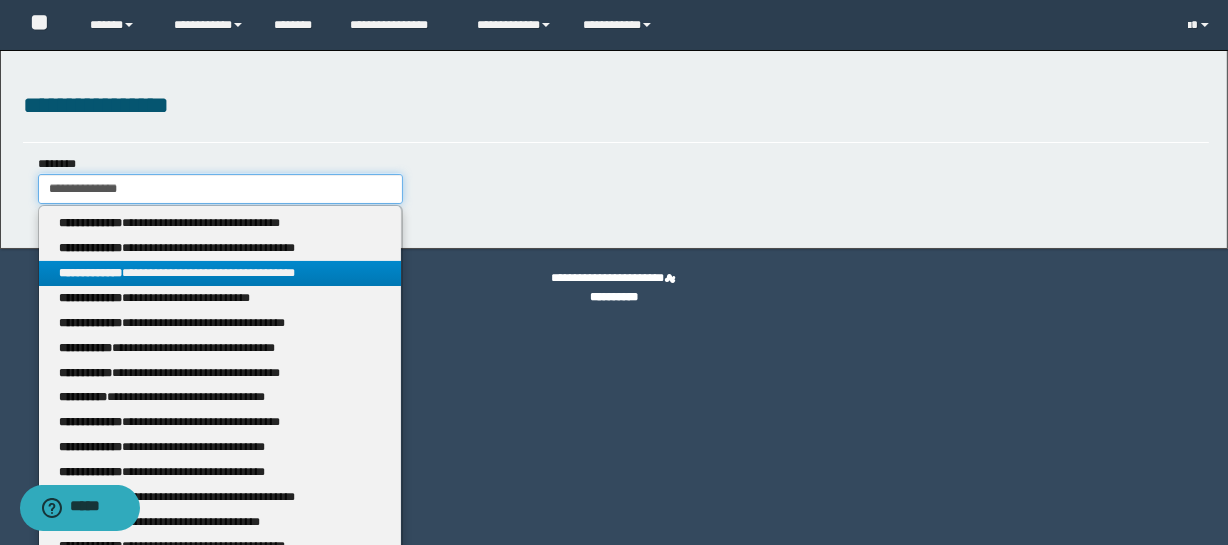 type 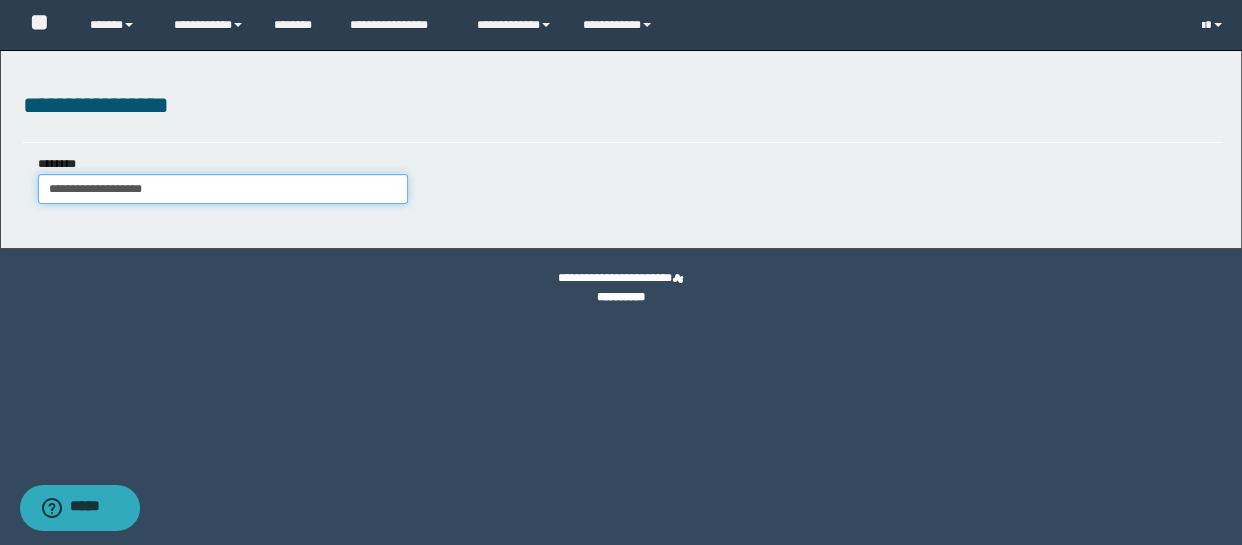 type on "**********" 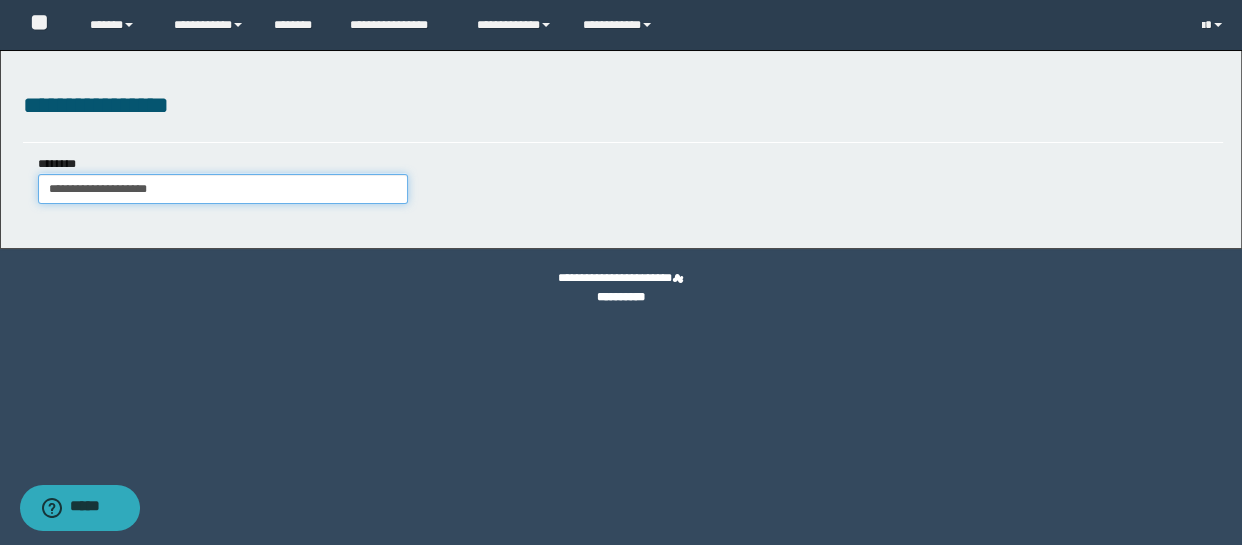 type on "**********" 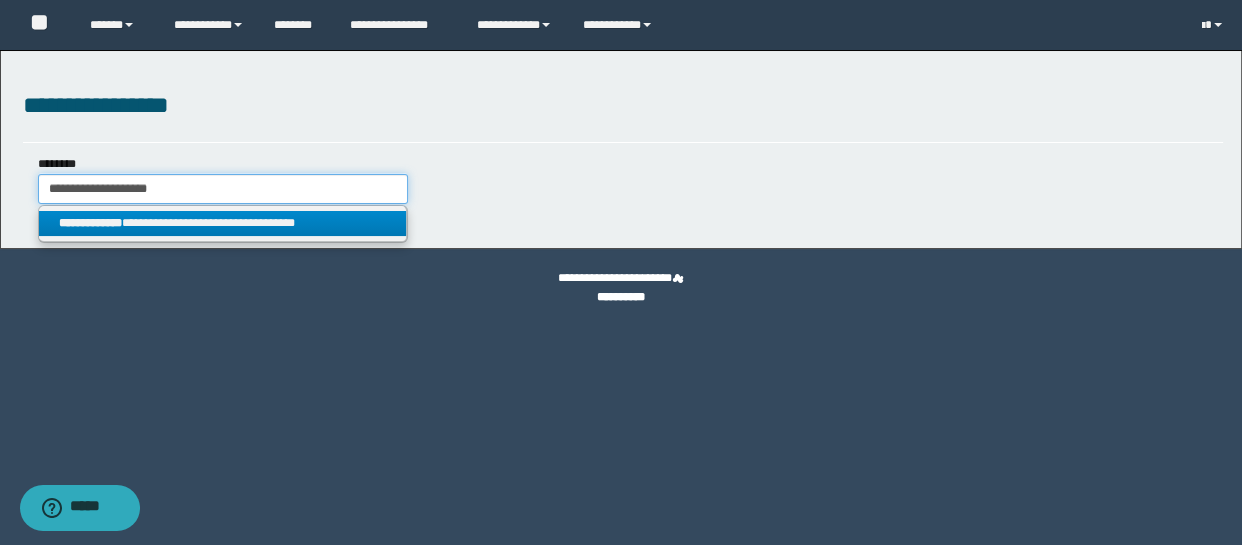 type on "**********" 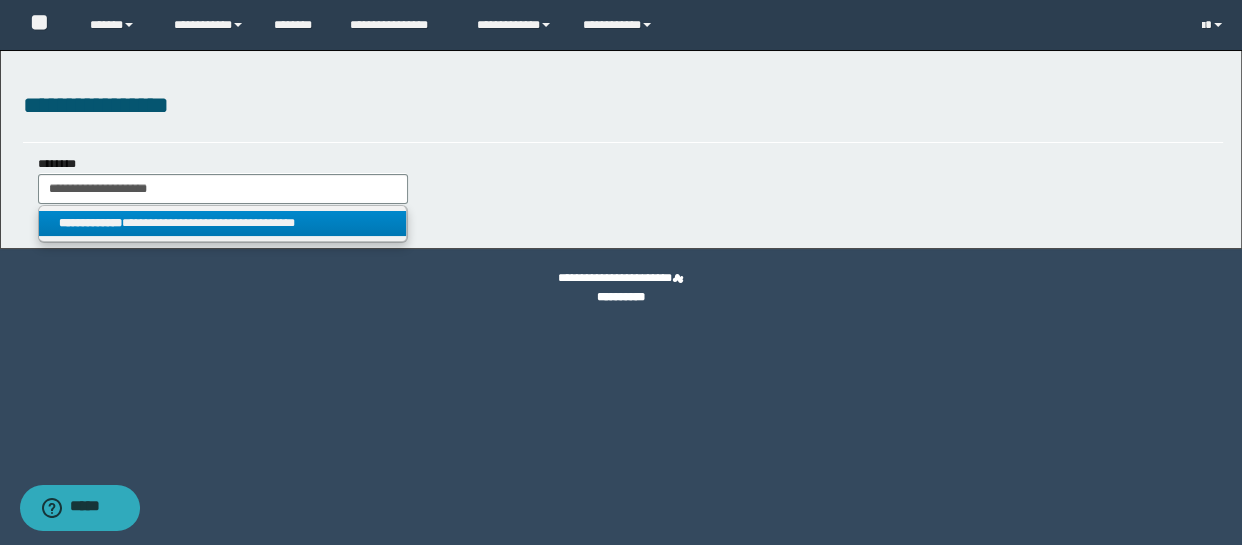 click on "**********" at bounding box center [222, 223] 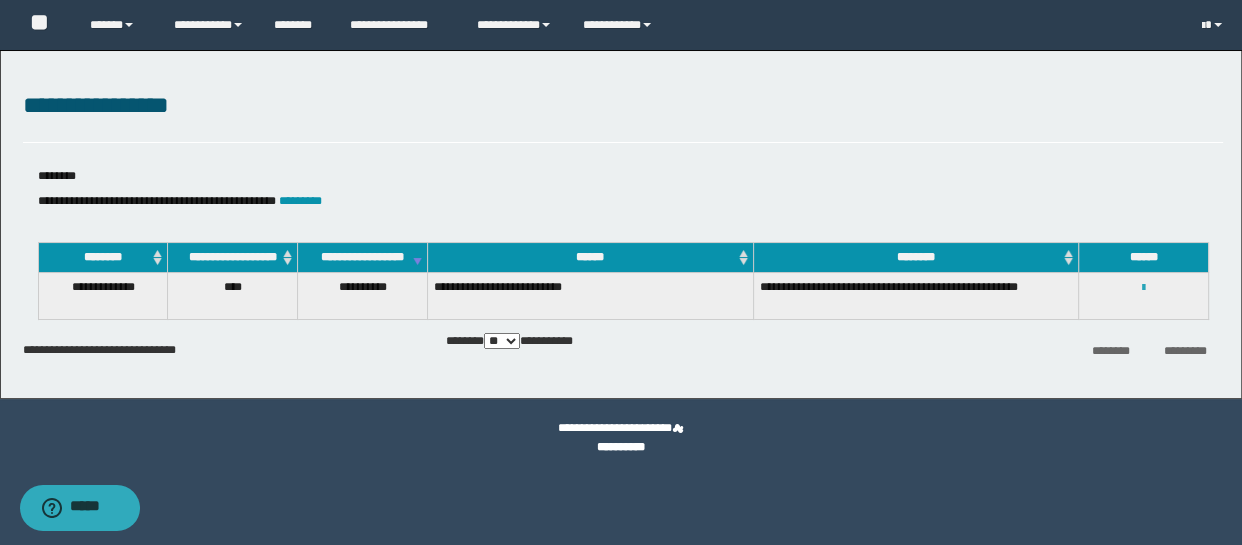 click at bounding box center (1143, 288) 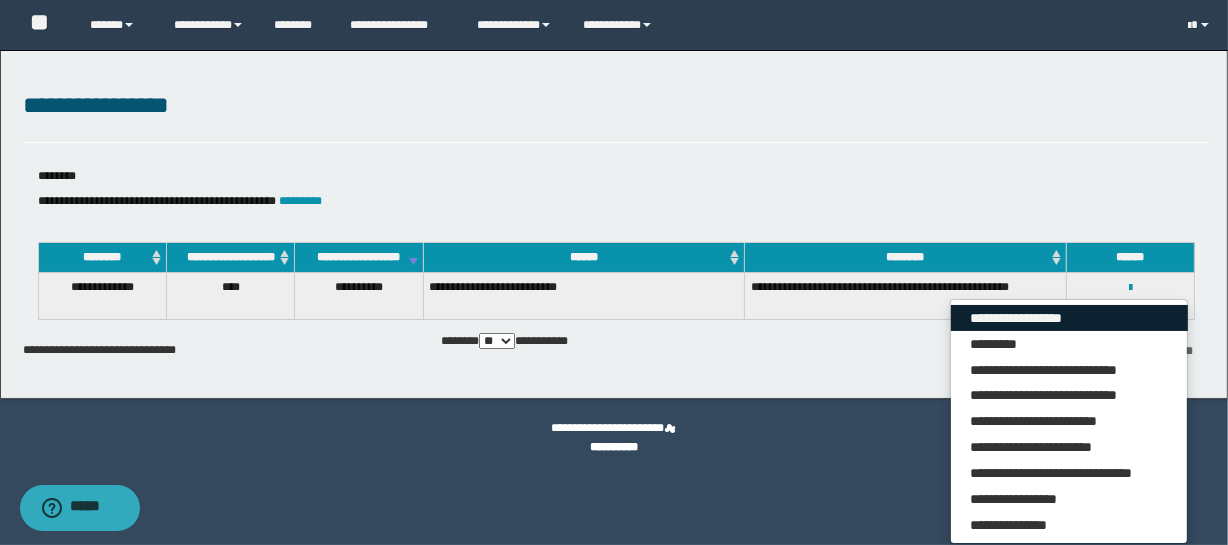 click on "**********" at bounding box center [1069, 318] 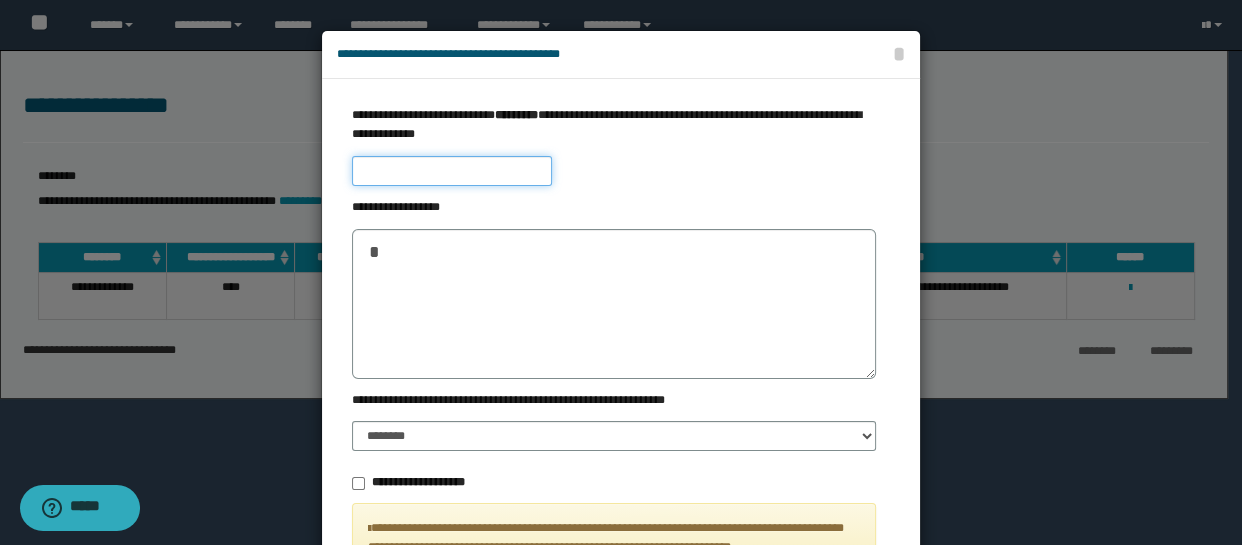 click at bounding box center [452, 171] 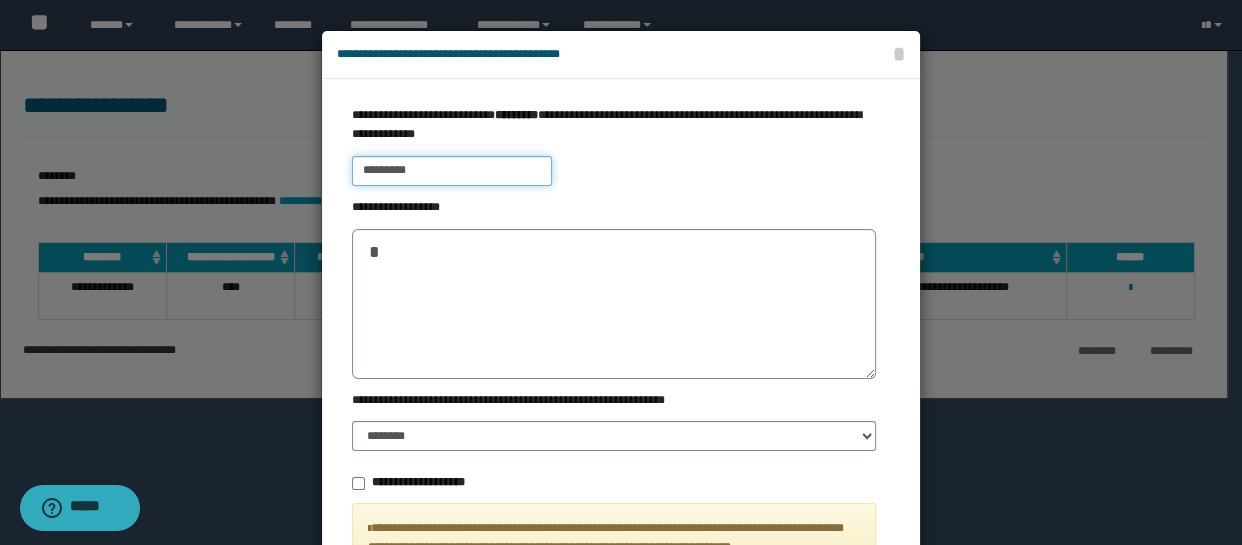type on "*********" 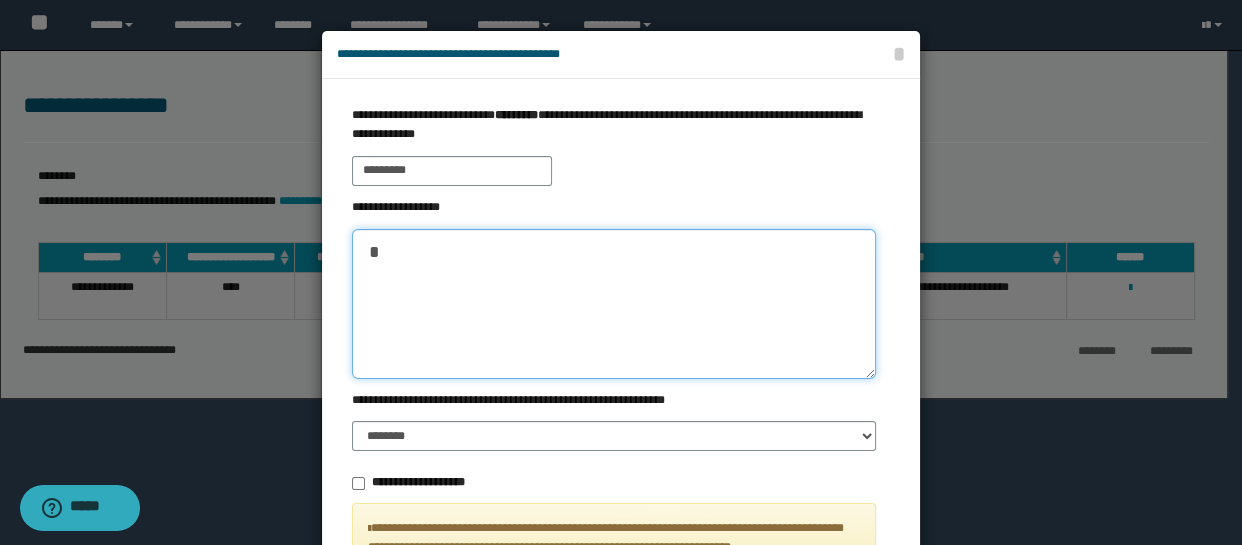 click at bounding box center [614, 304] 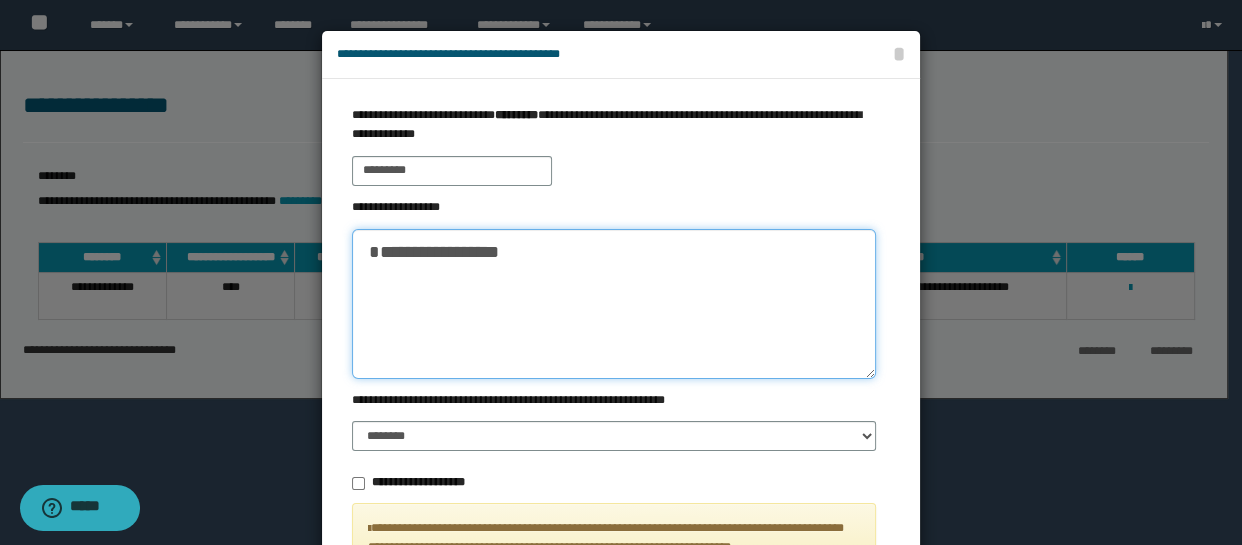 scroll, scrollTop: 71, scrollLeft: 0, axis: vertical 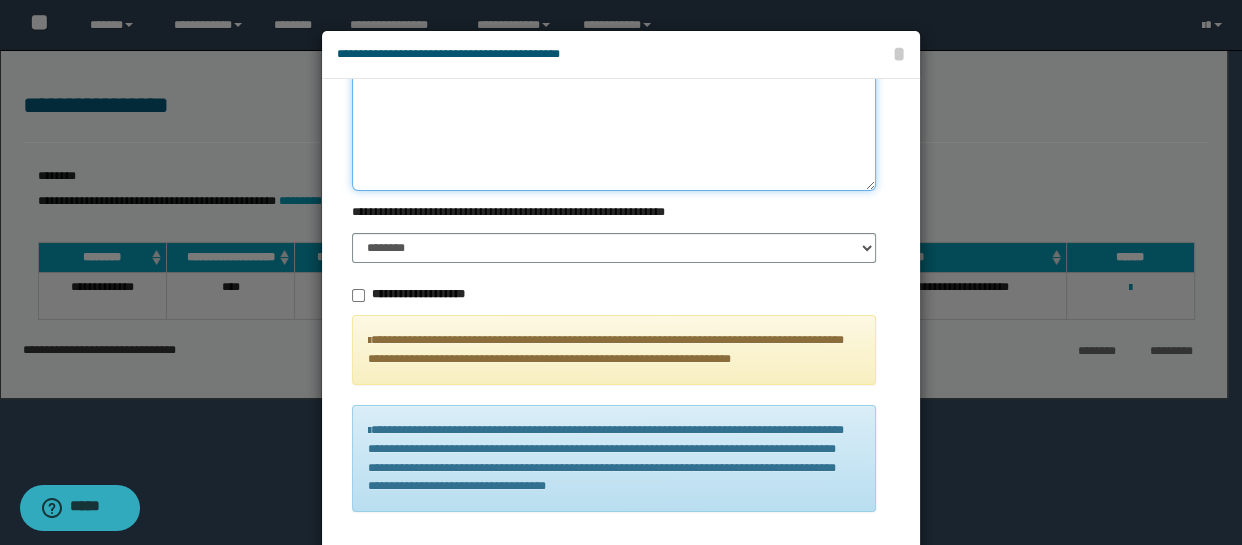 type on "**********" 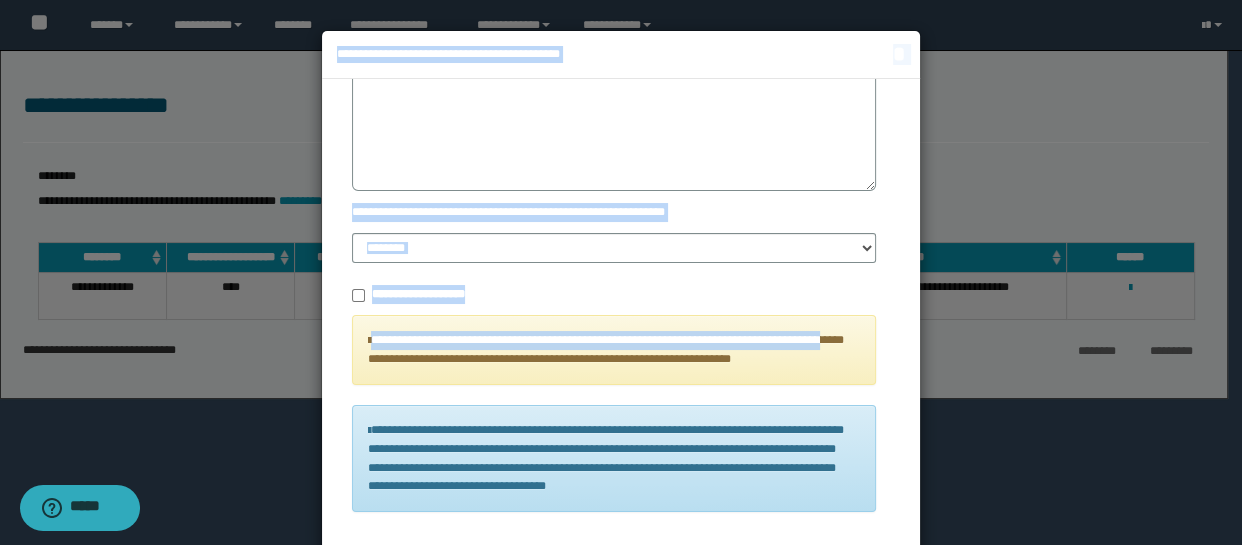 drag, startPoint x: 922, startPoint y: 340, endPoint x: 912, endPoint y: 310, distance: 31.622776 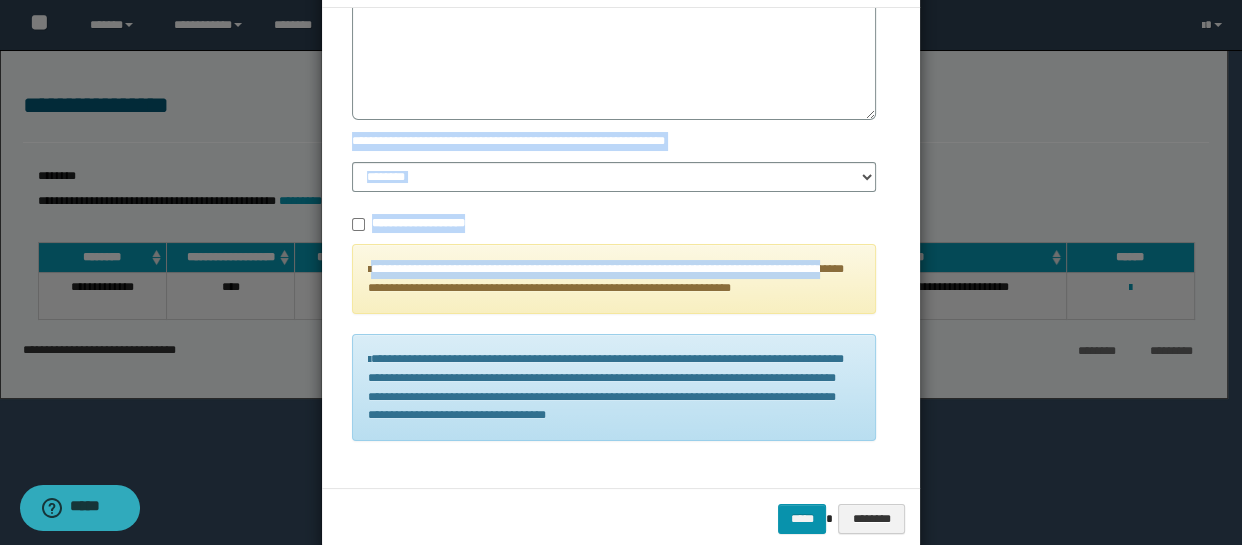 scroll, scrollTop: 106, scrollLeft: 0, axis: vertical 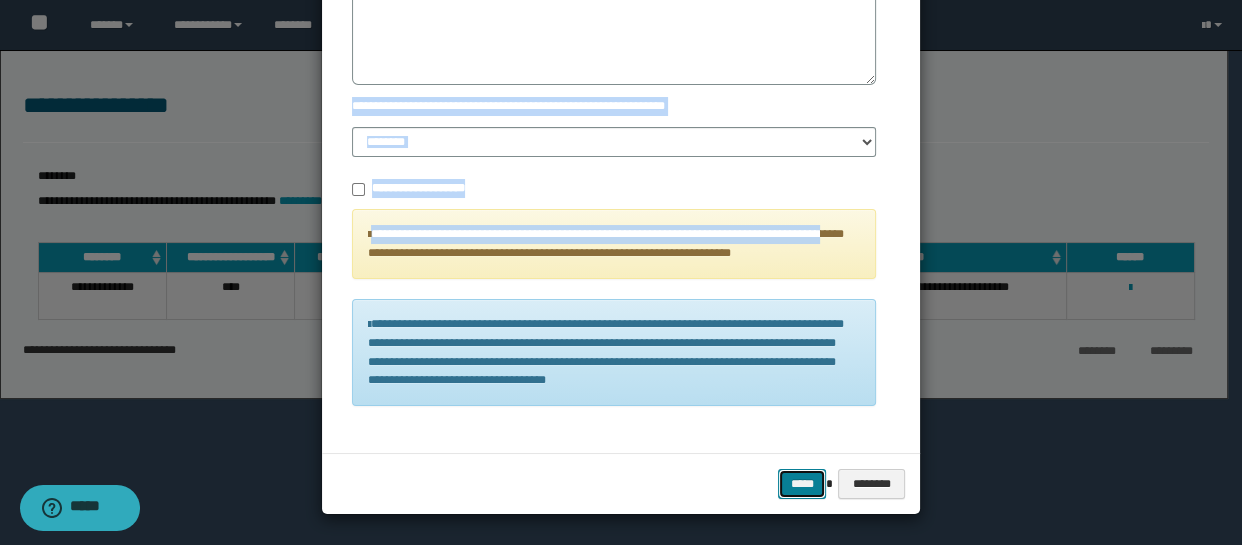 click on "*****" at bounding box center [802, 484] 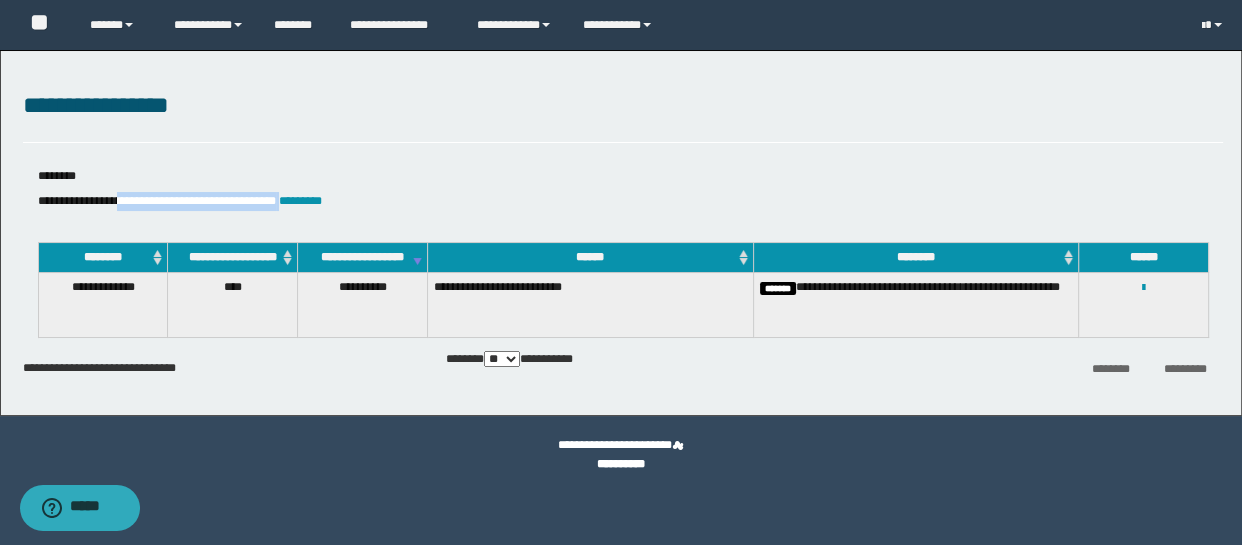 drag, startPoint x: 130, startPoint y: 199, endPoint x: 308, endPoint y: 208, distance: 178.22739 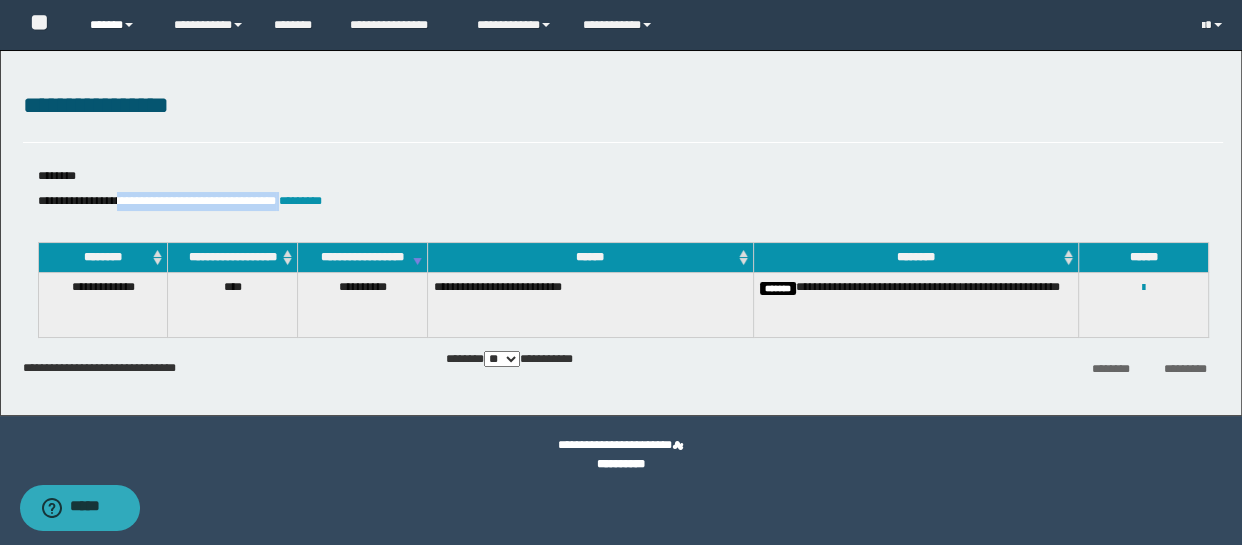 click on "******" at bounding box center (117, 25) 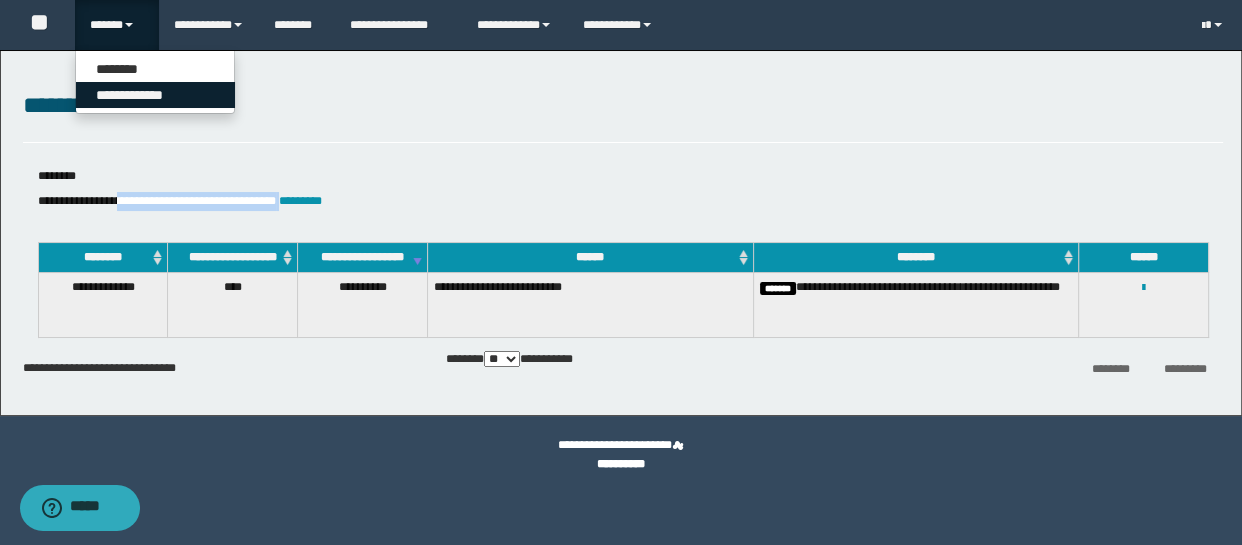 click on "**********" at bounding box center (155, 95) 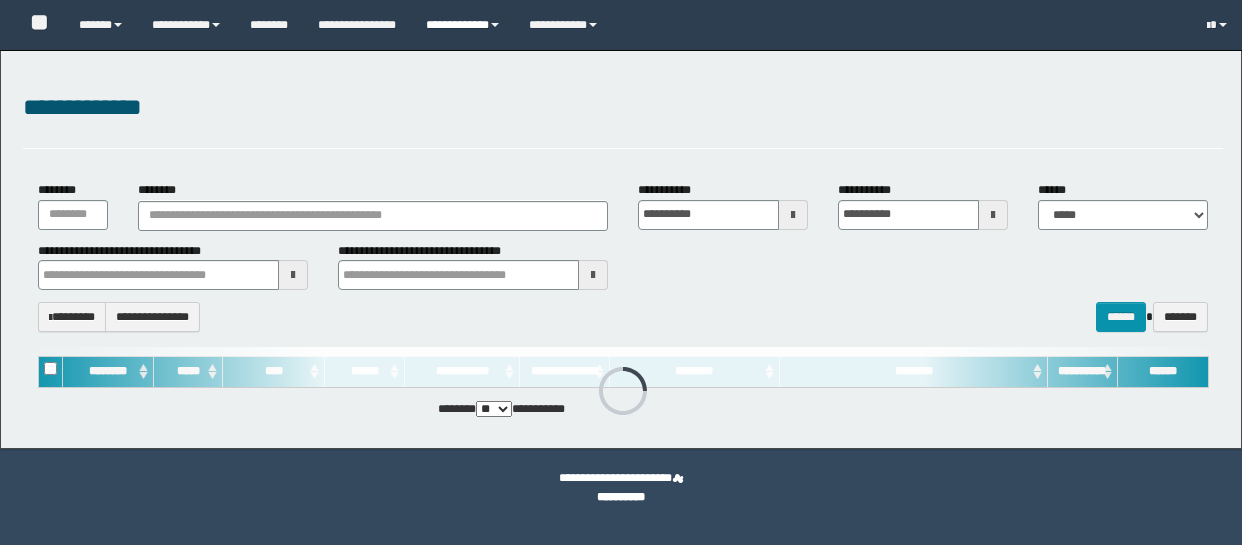 scroll, scrollTop: 0, scrollLeft: 0, axis: both 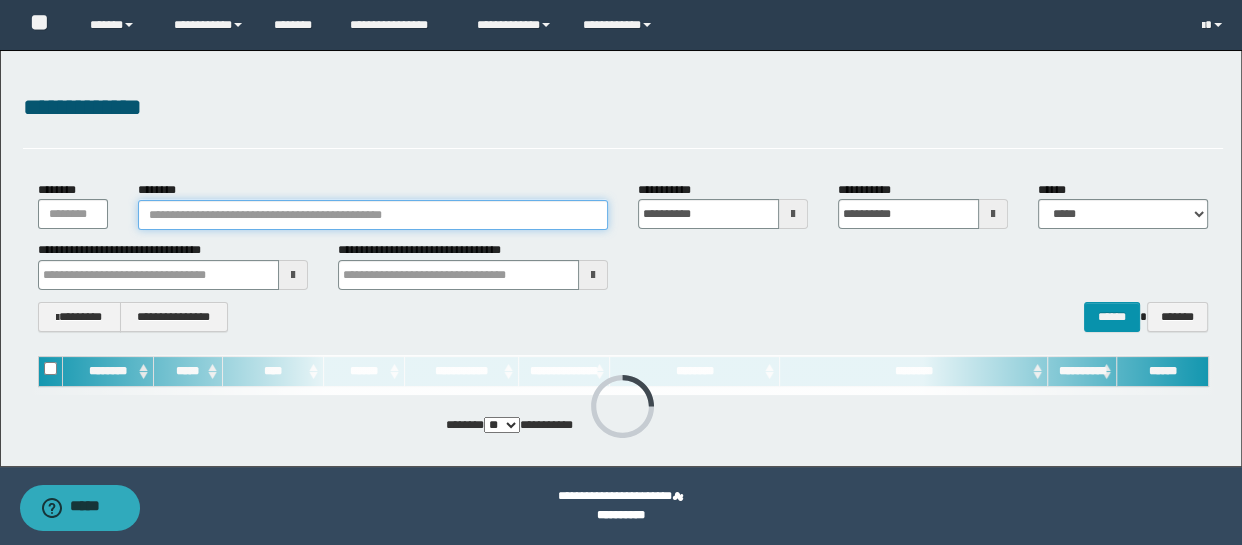 click on "********" at bounding box center [373, 215] 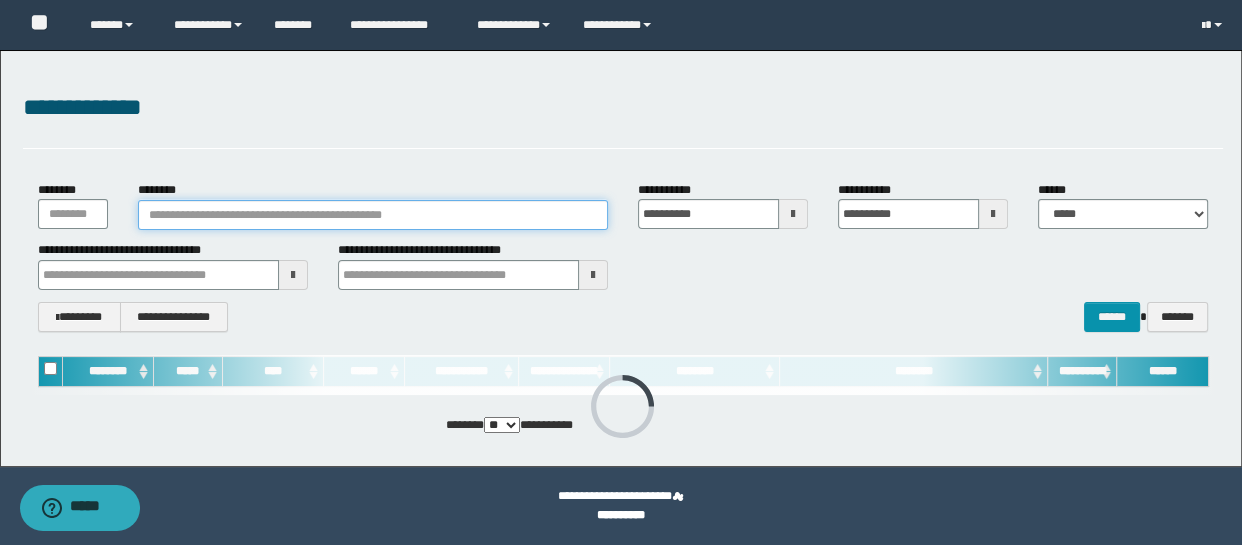 paste on "**********" 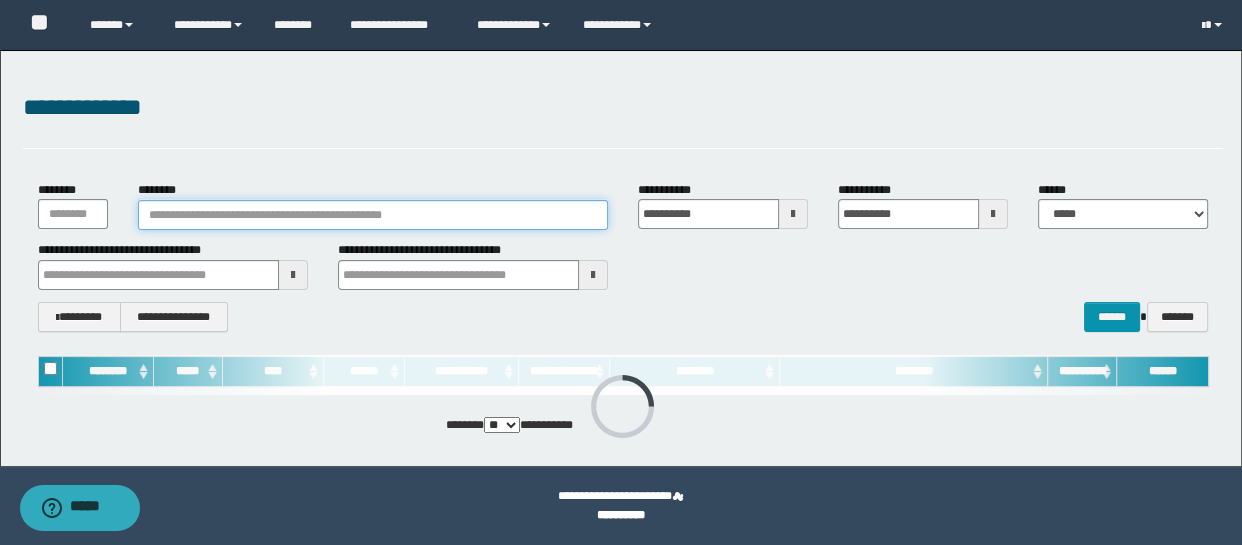 type on "**********" 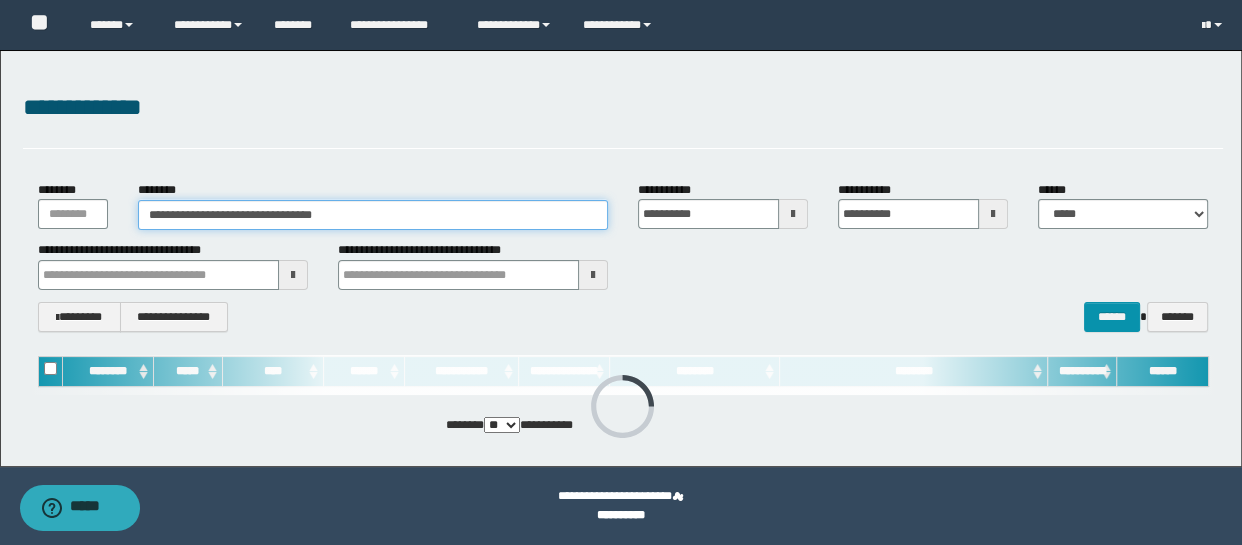 type on "**********" 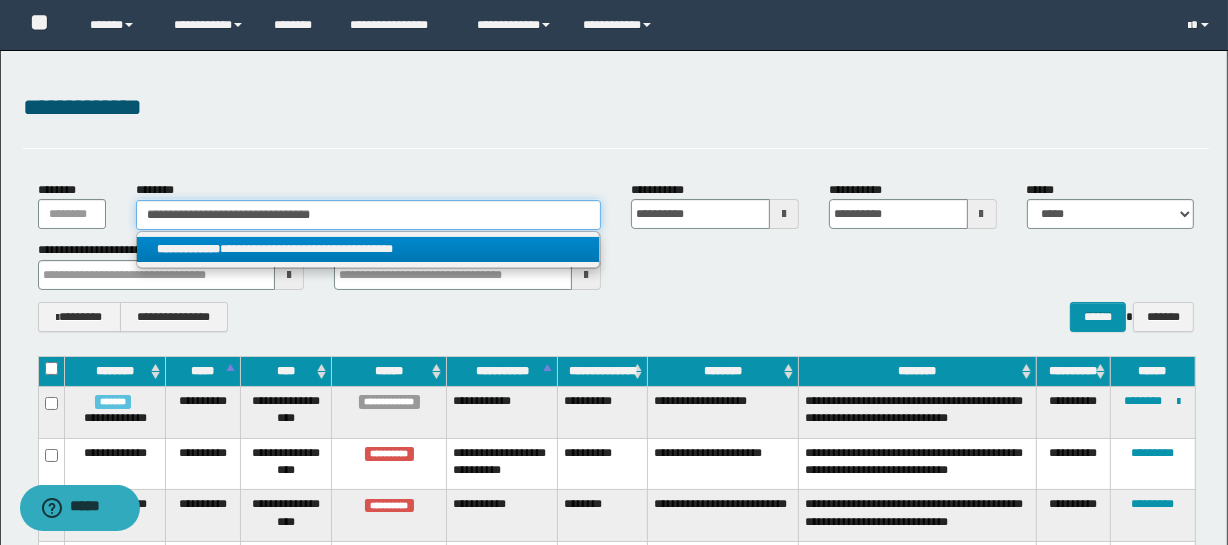 type on "**********" 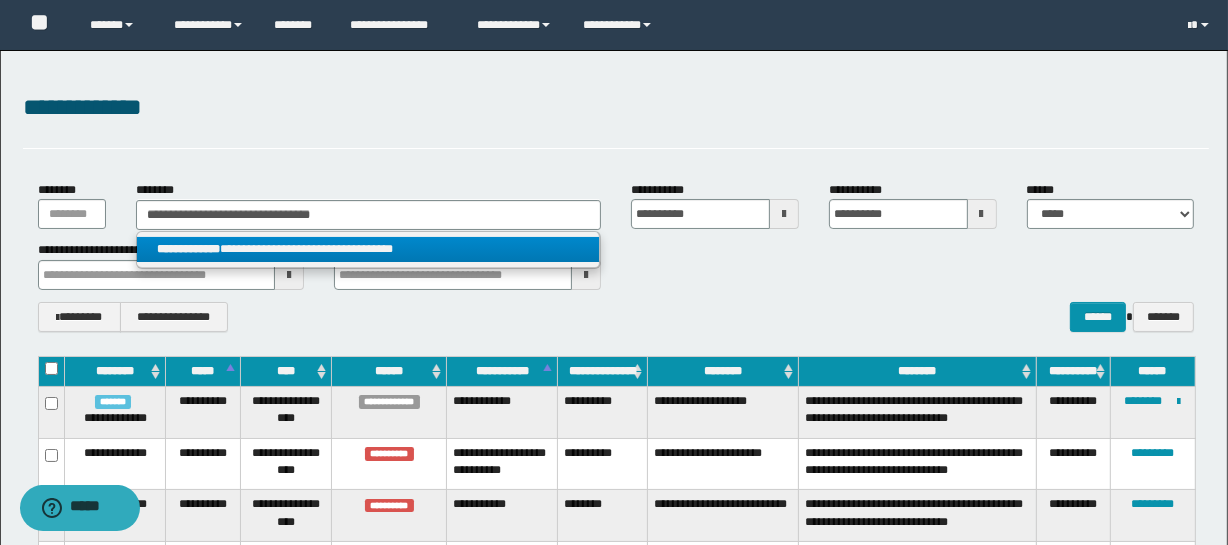 click on "**********" at bounding box center [368, 249] 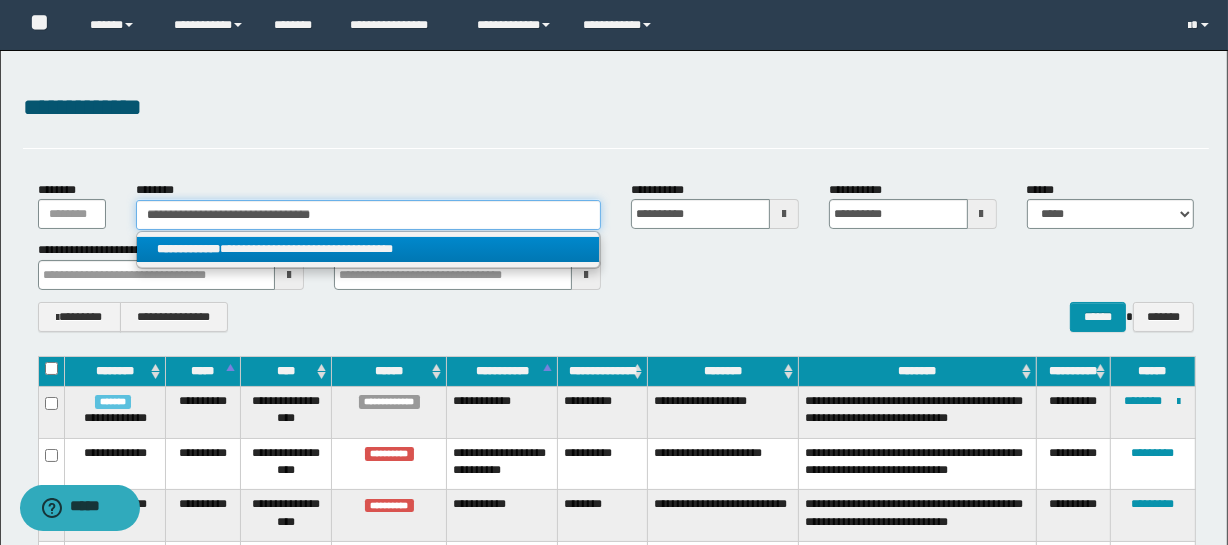 type 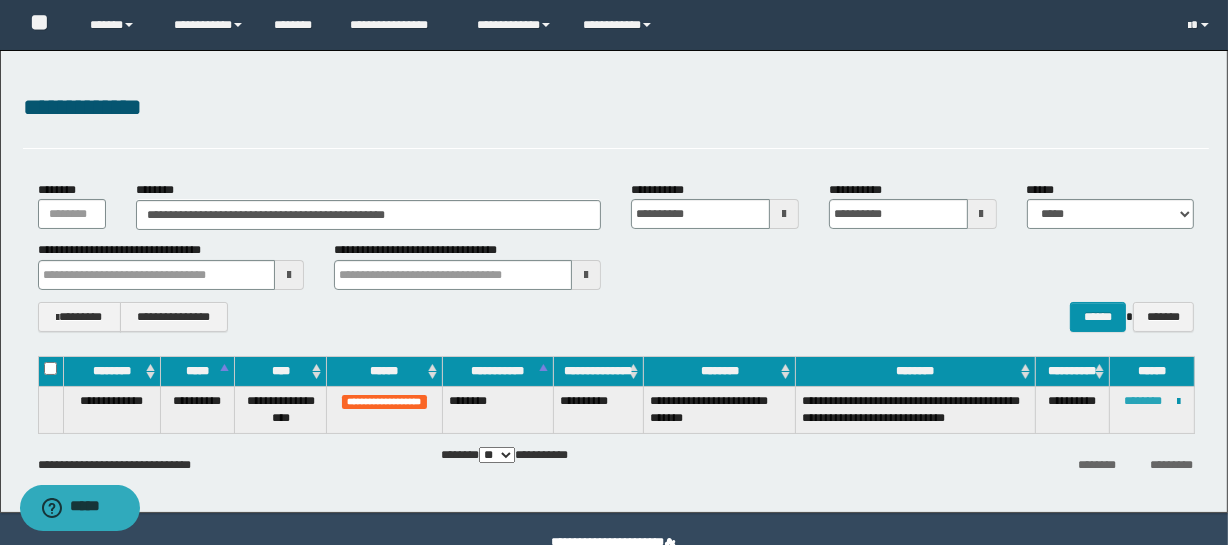 click on "********" at bounding box center [1143, 401] 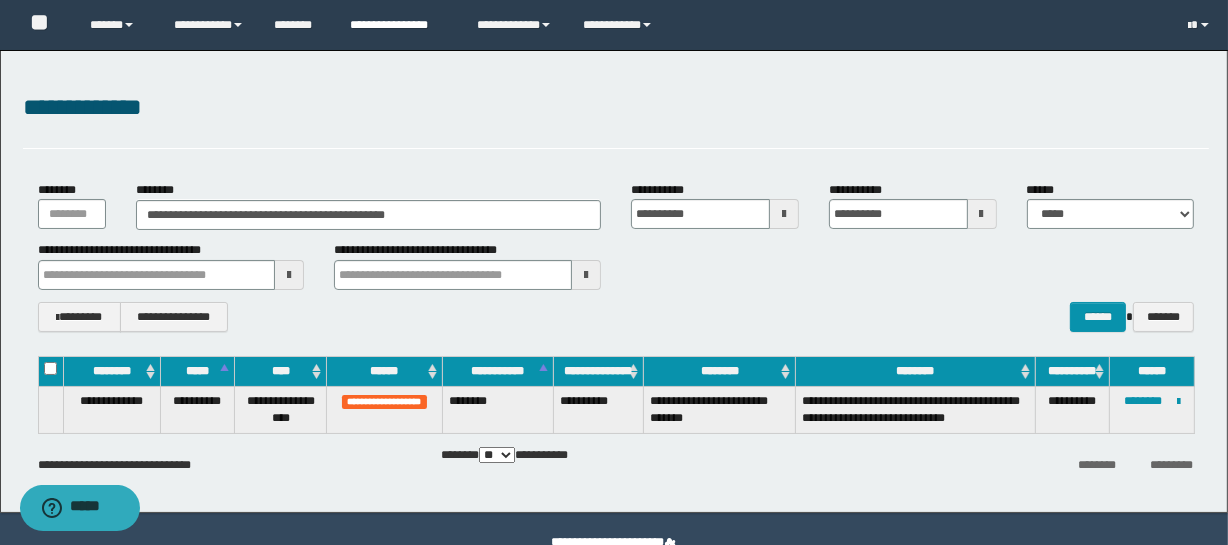 click on "**********" at bounding box center (398, 25) 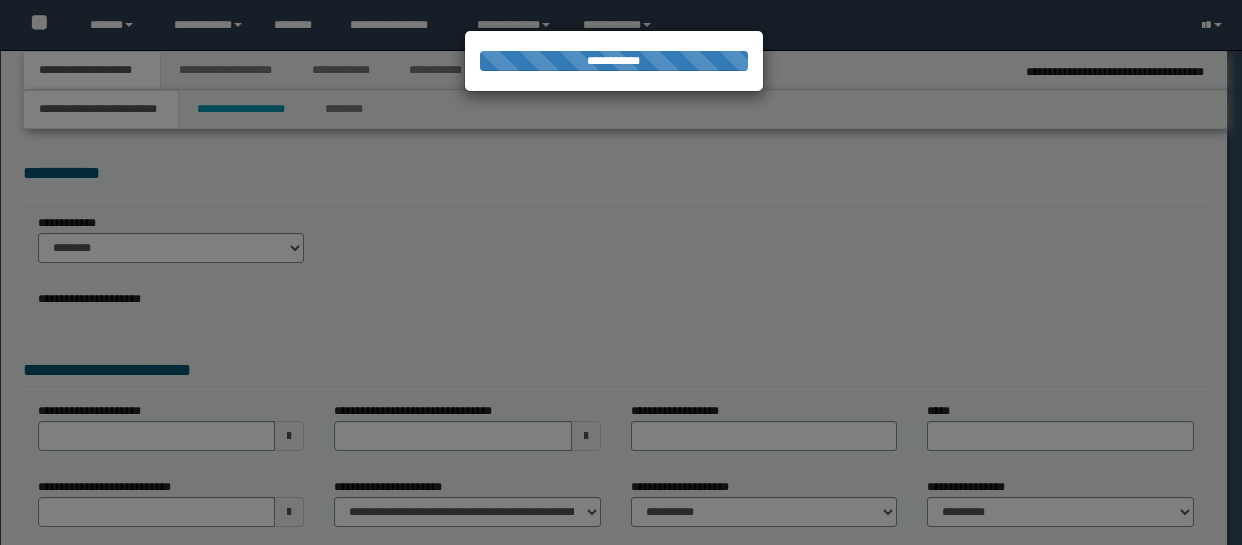 scroll, scrollTop: 0, scrollLeft: 0, axis: both 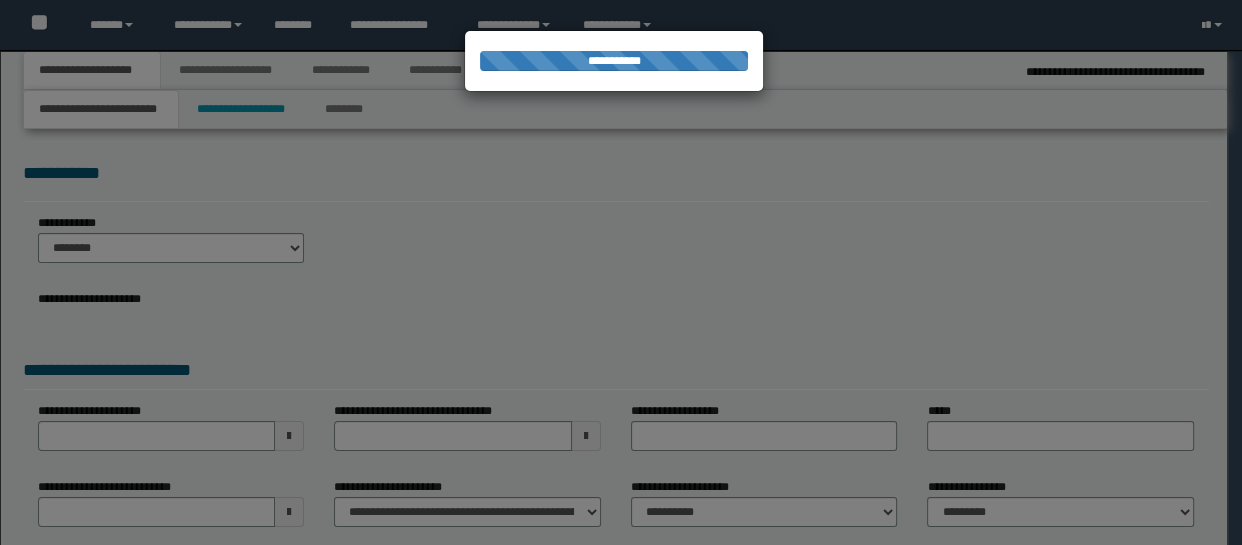 select on "*" 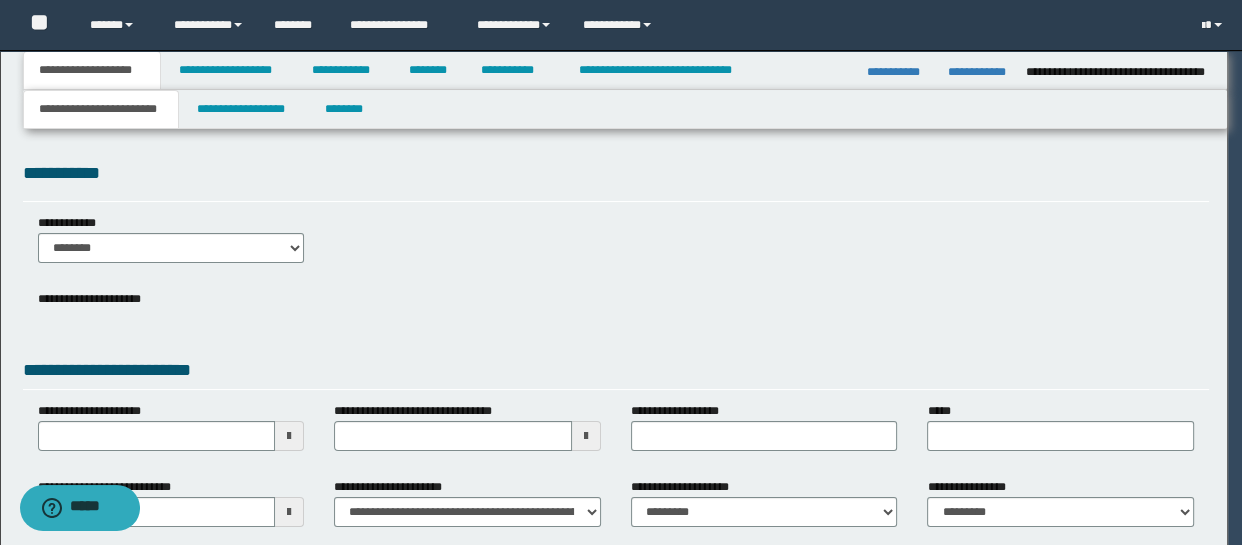 scroll, scrollTop: 0, scrollLeft: 0, axis: both 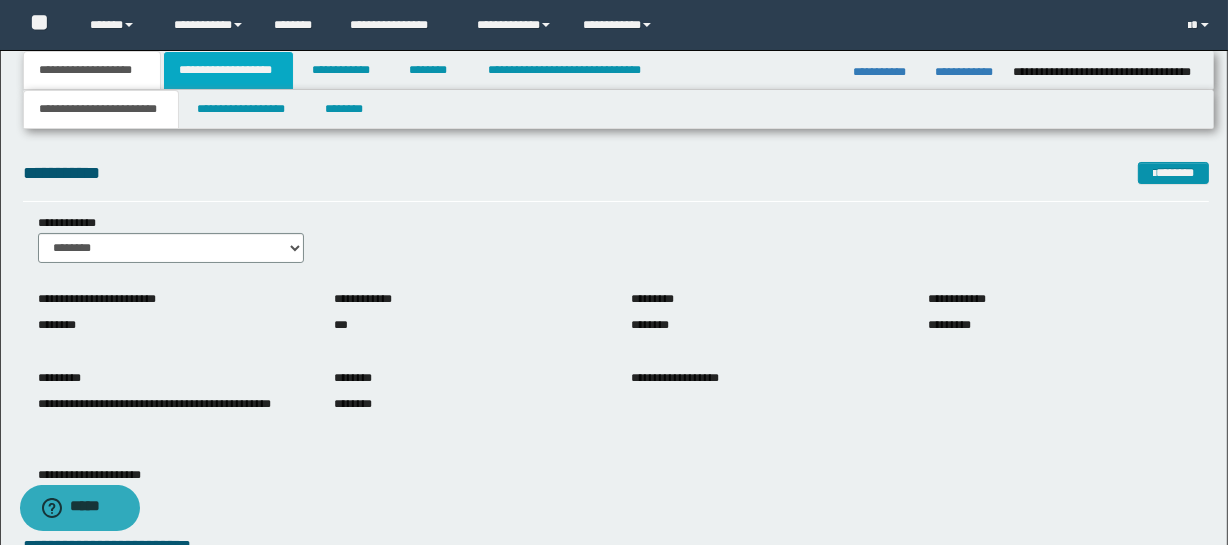 click on "**********" at bounding box center (228, 70) 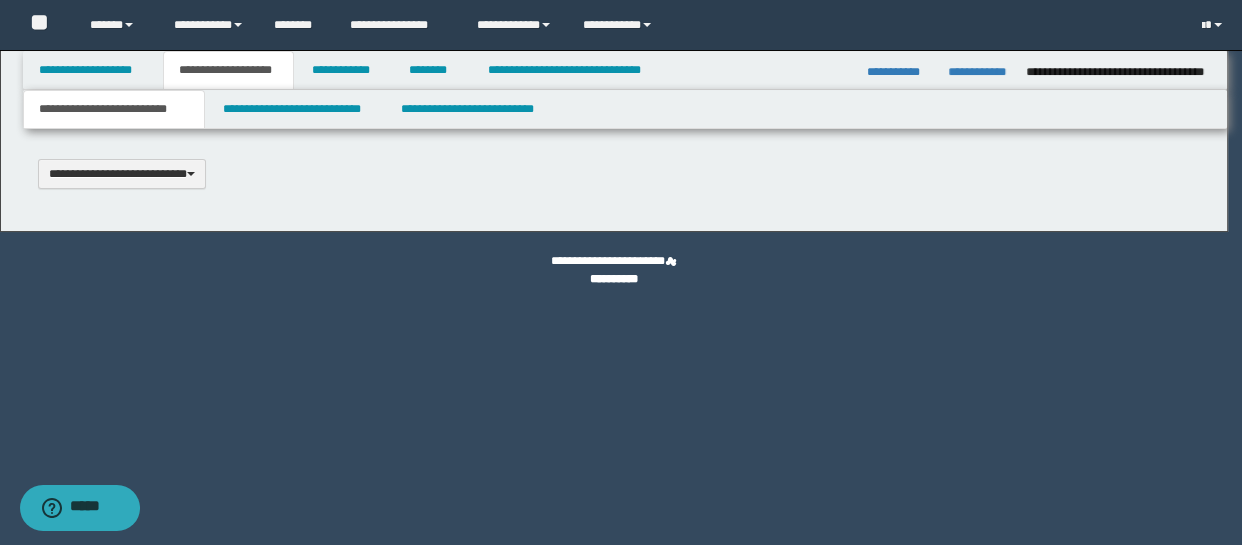 scroll, scrollTop: 0, scrollLeft: 0, axis: both 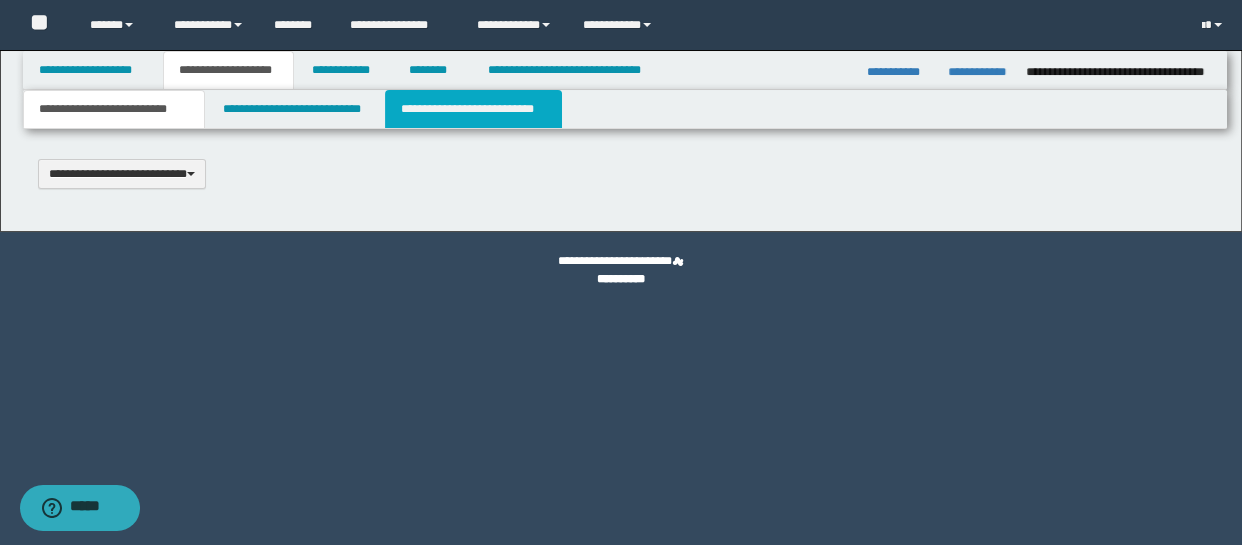 click on "**********" at bounding box center (473, 109) 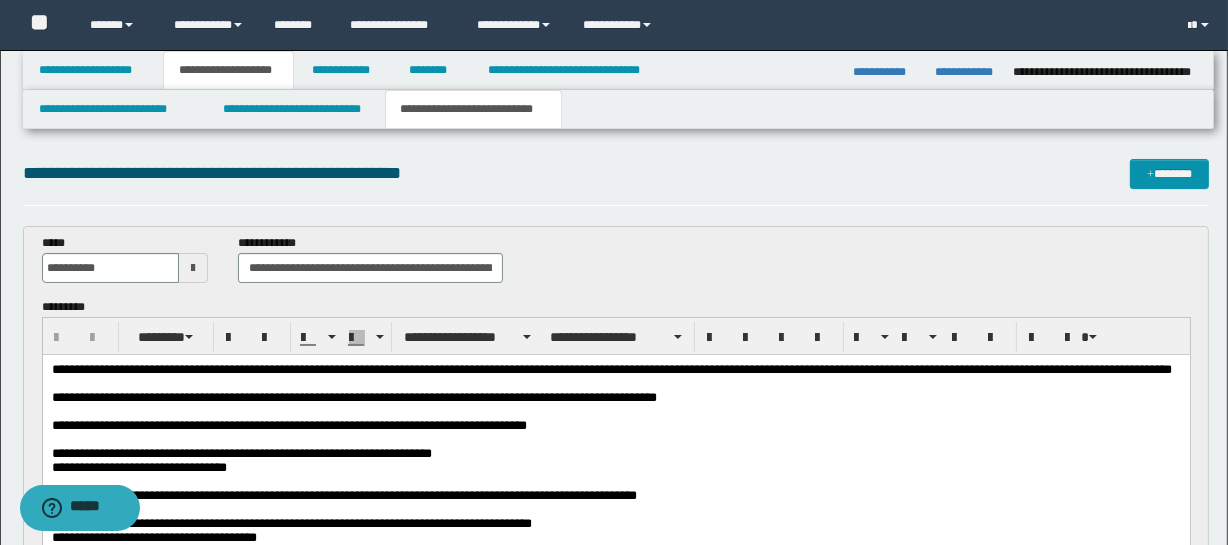 scroll, scrollTop: 0, scrollLeft: 0, axis: both 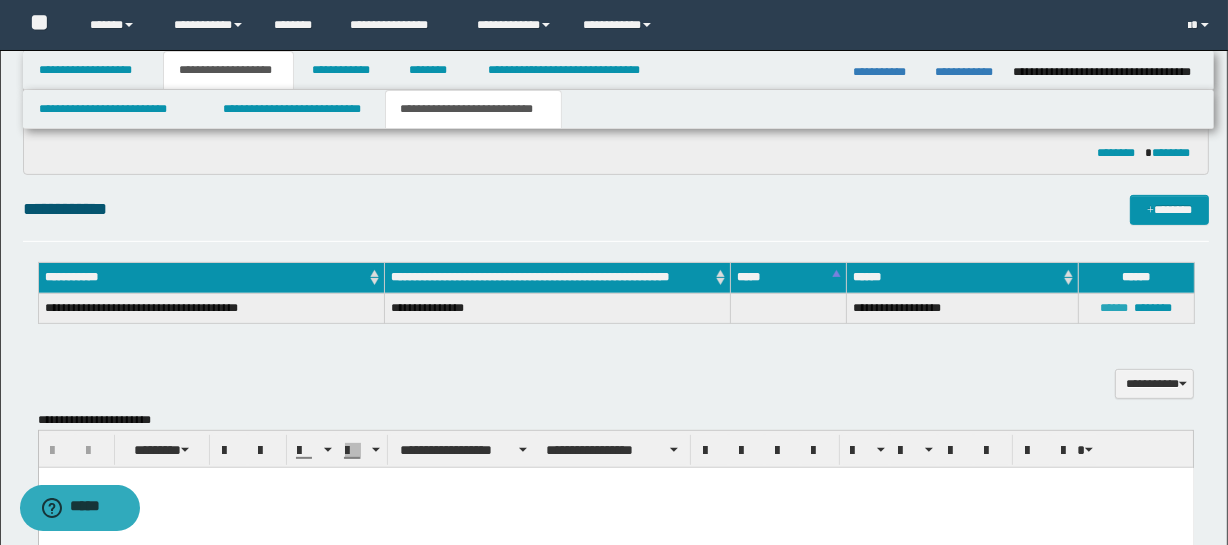 click on "******" at bounding box center [1114, 308] 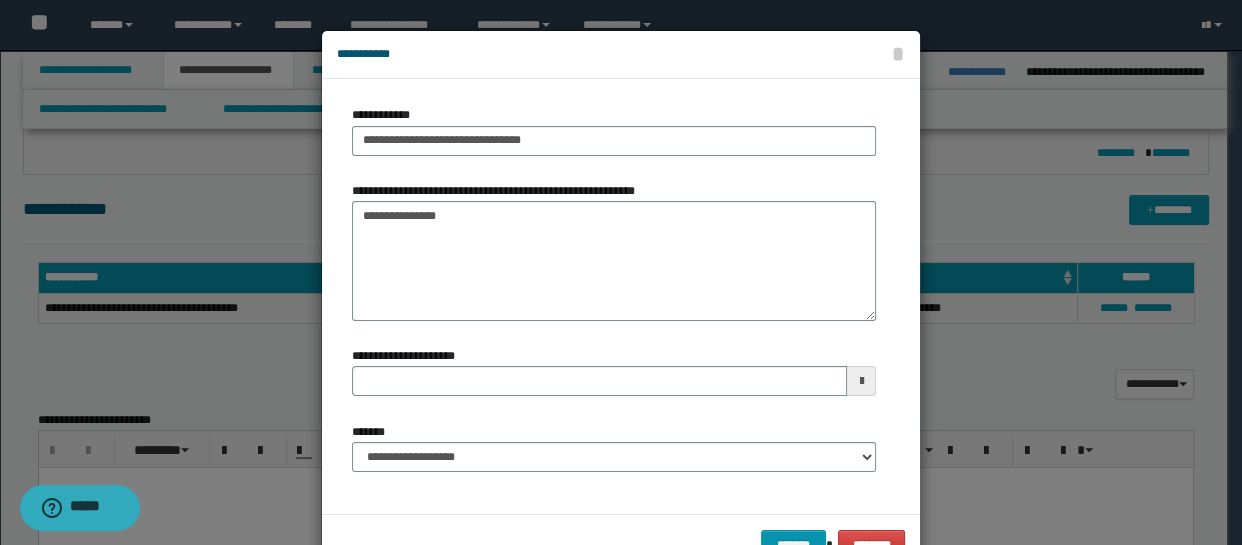 type 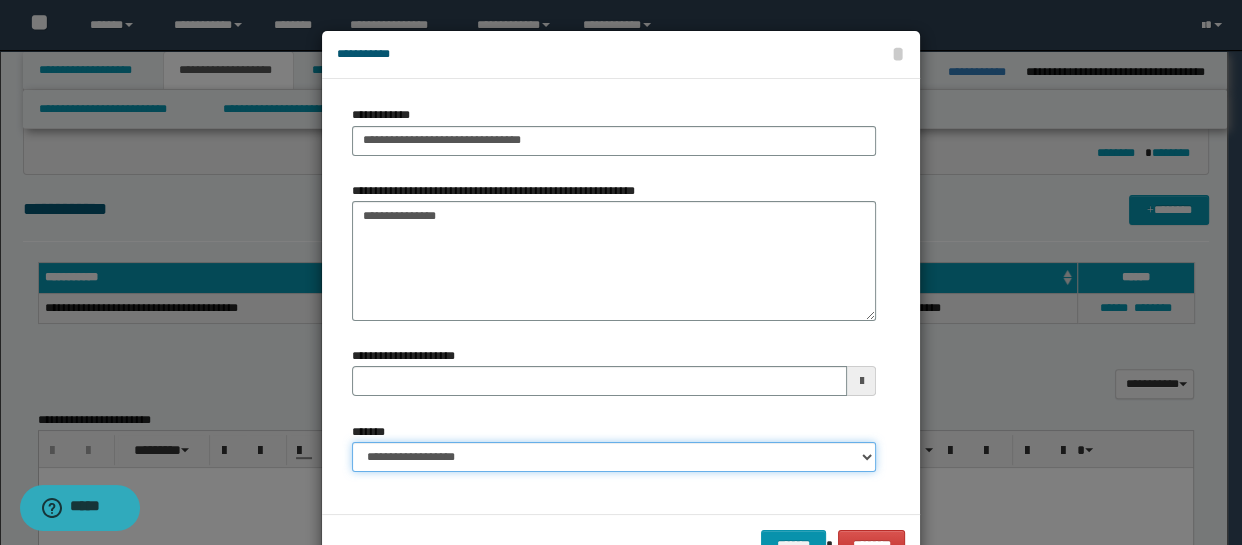 click on "**********" at bounding box center (614, 457) 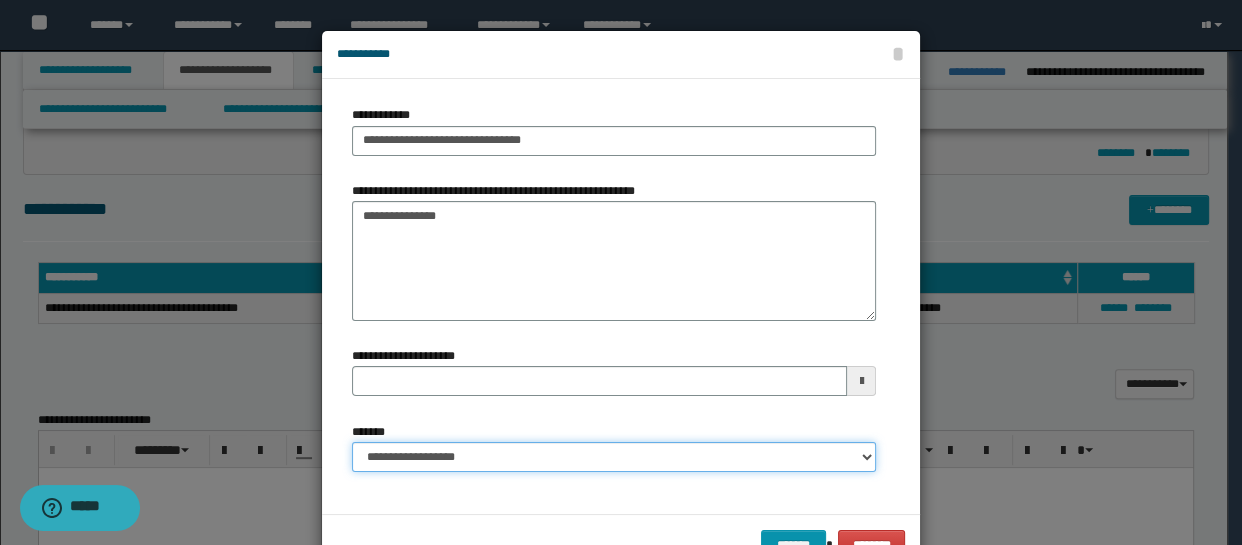 select on "*" 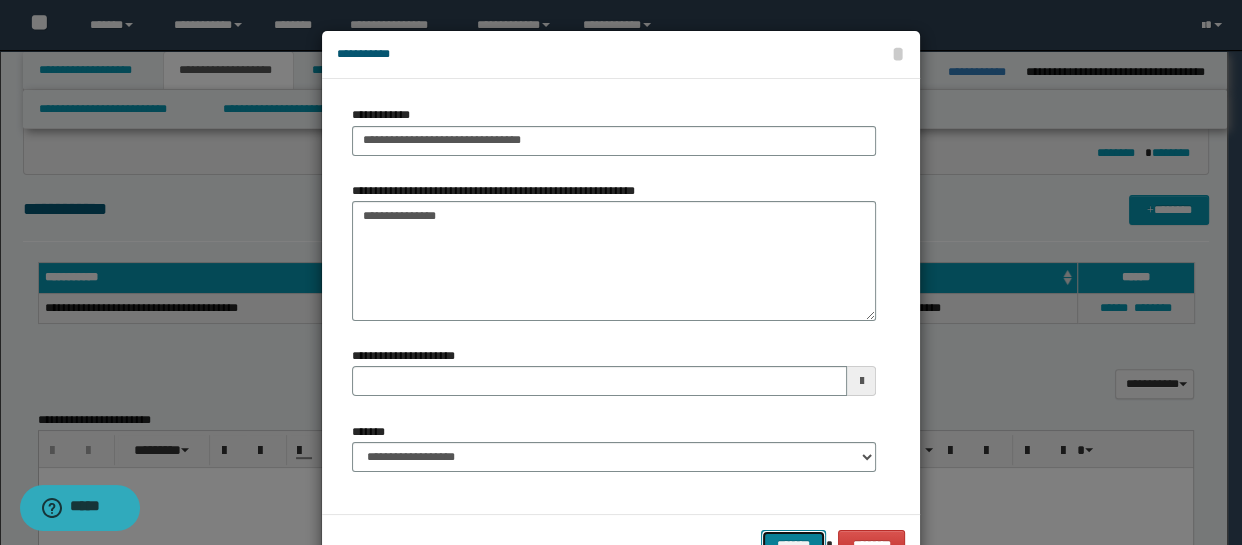 click on "*******" at bounding box center [793, 545] 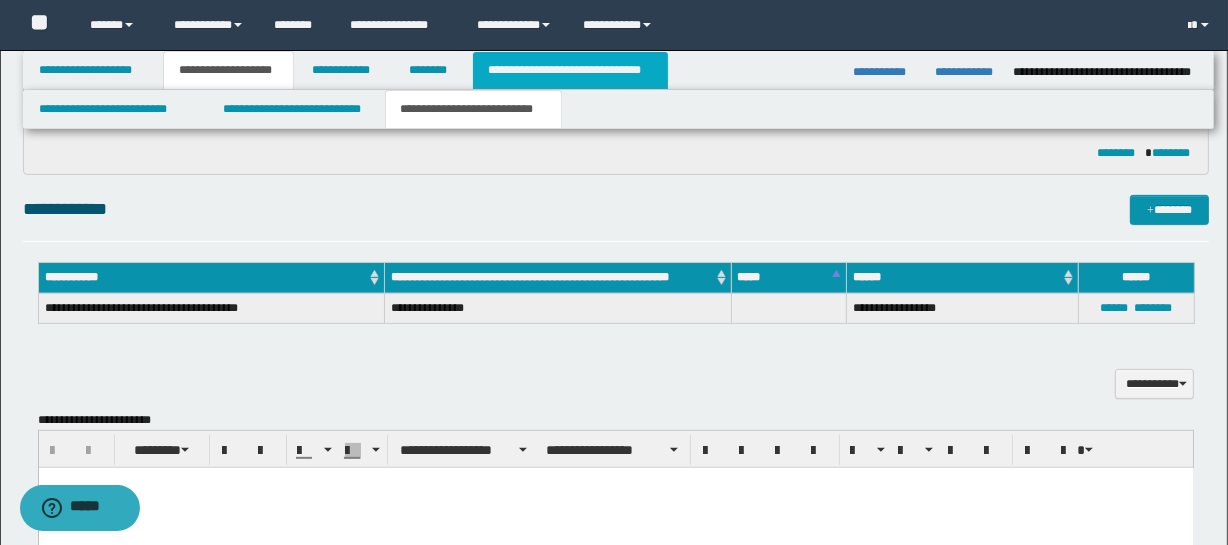 click on "**********" at bounding box center (570, 70) 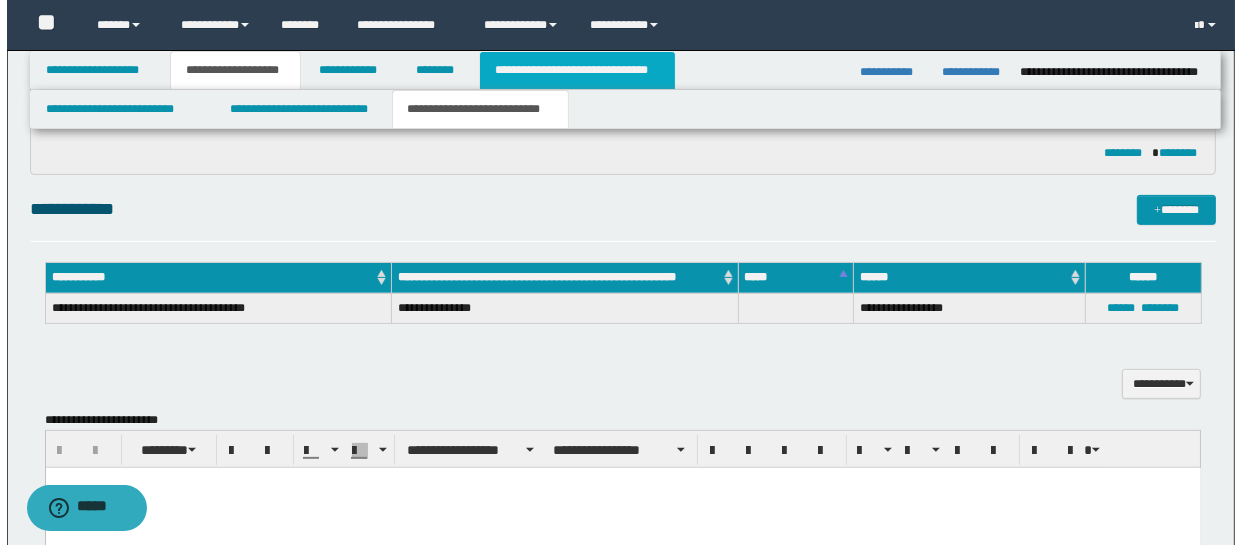 scroll, scrollTop: 0, scrollLeft: 0, axis: both 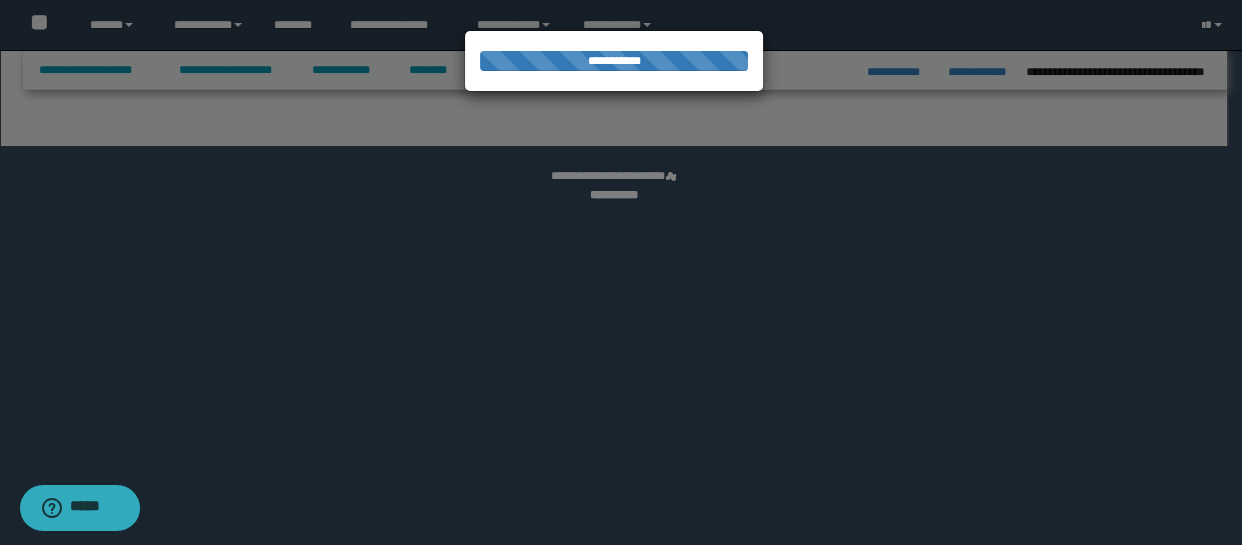 select on "*" 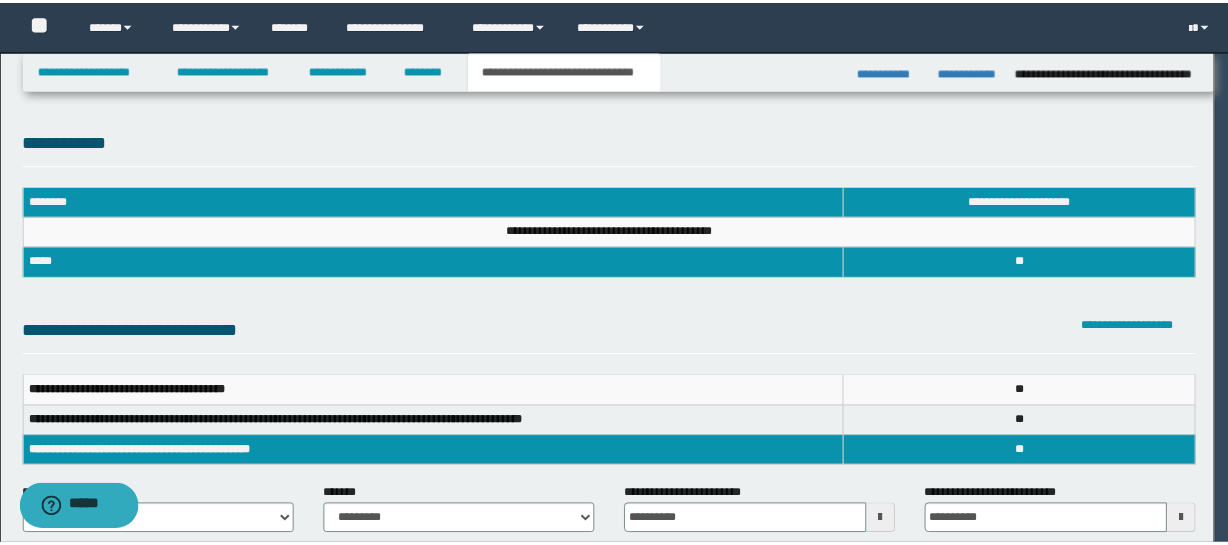 scroll, scrollTop: 0, scrollLeft: 0, axis: both 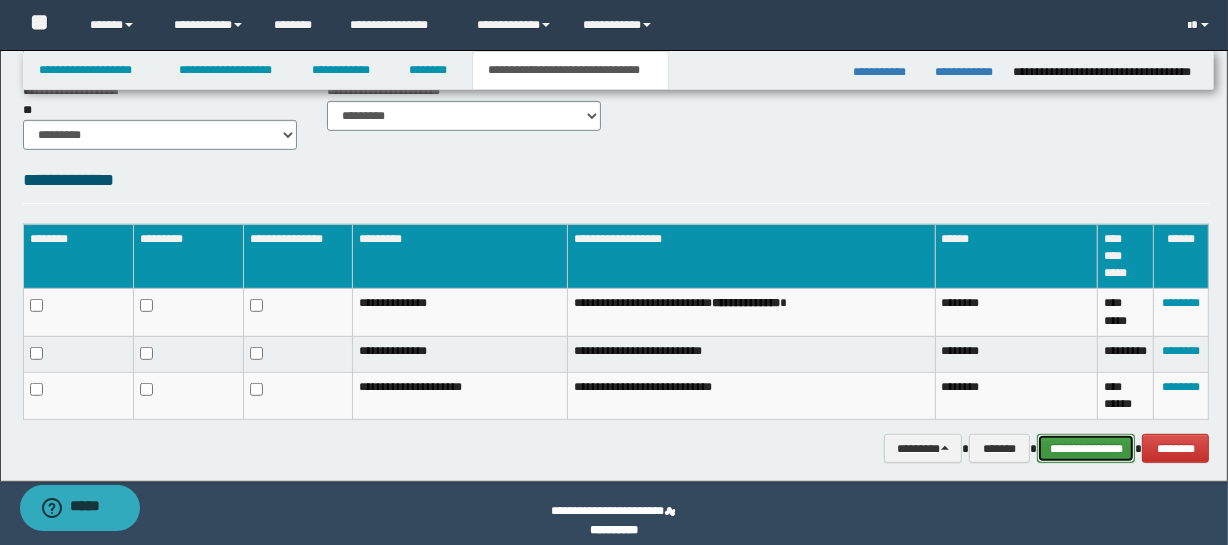 click on "**********" at bounding box center [1086, 449] 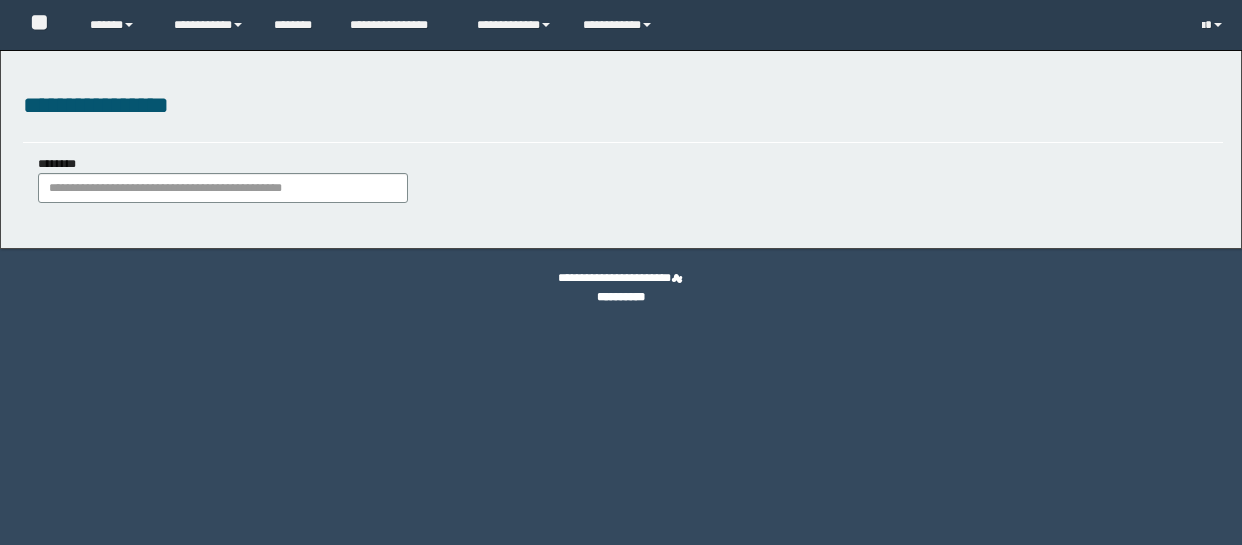 scroll, scrollTop: 0, scrollLeft: 0, axis: both 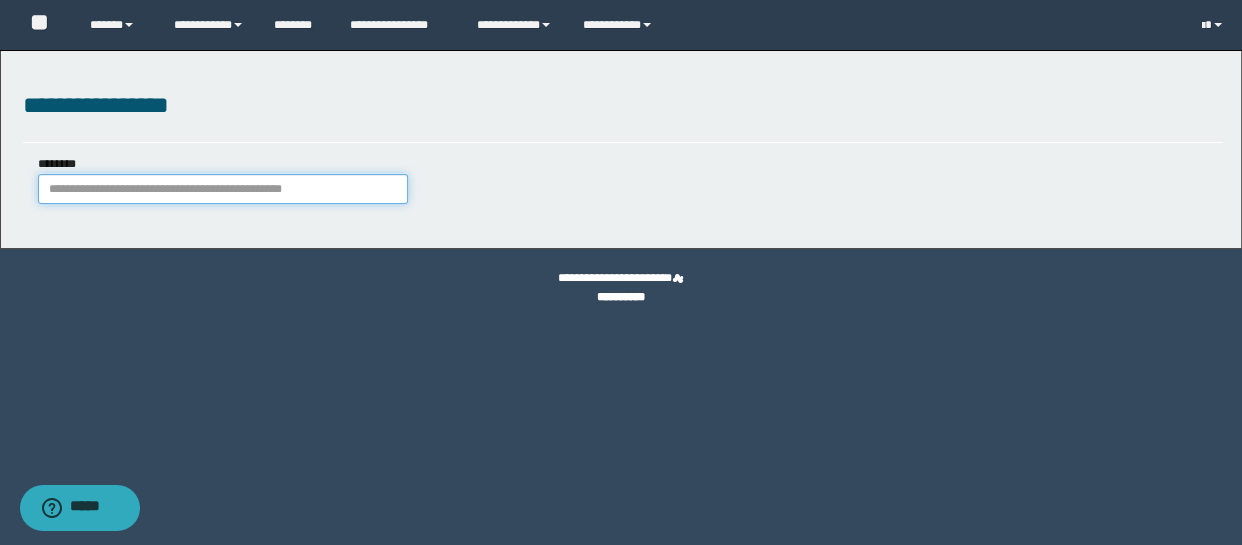 click on "********" at bounding box center [223, 189] 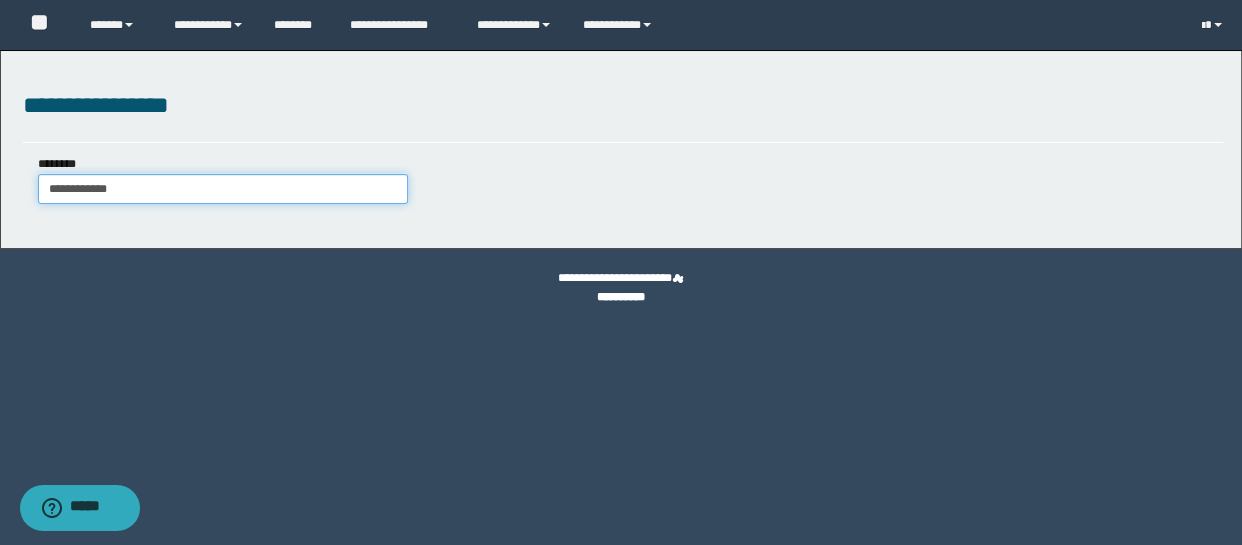 type on "**********" 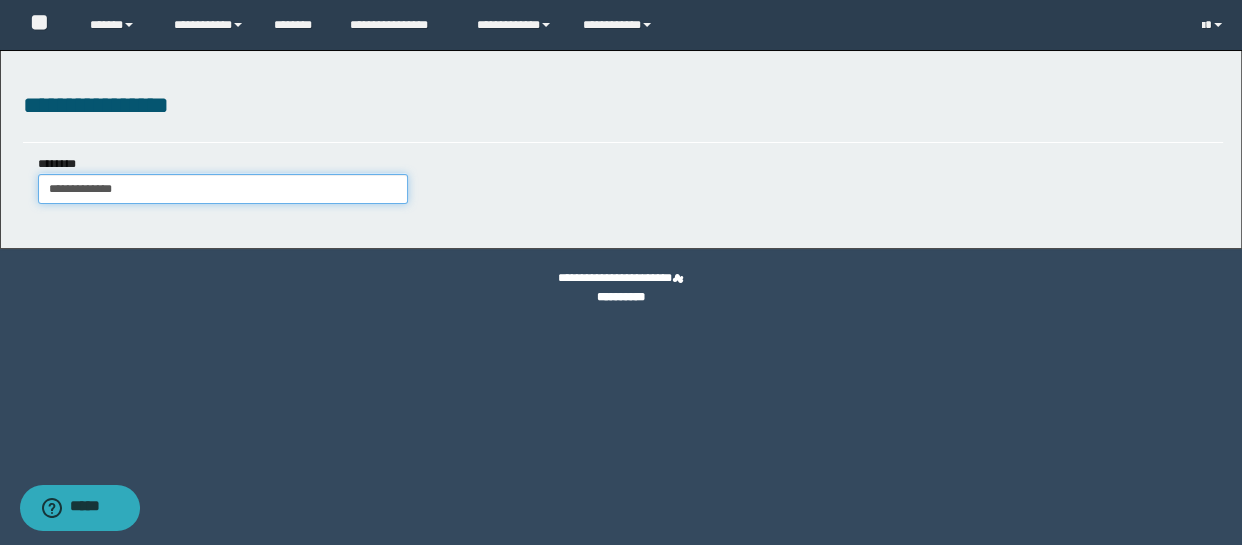 type on "**********" 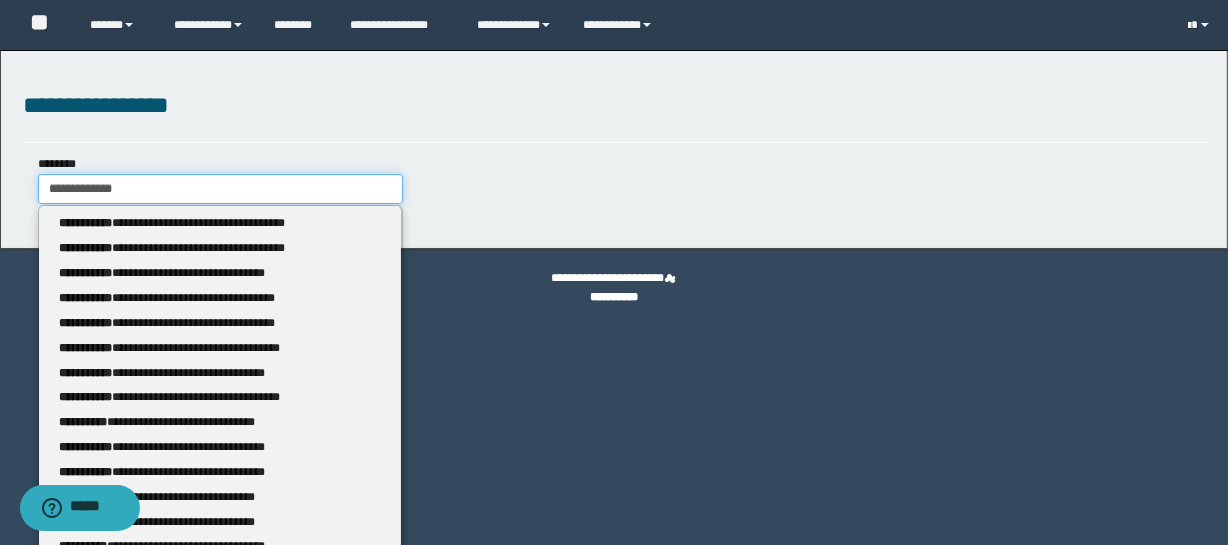 type 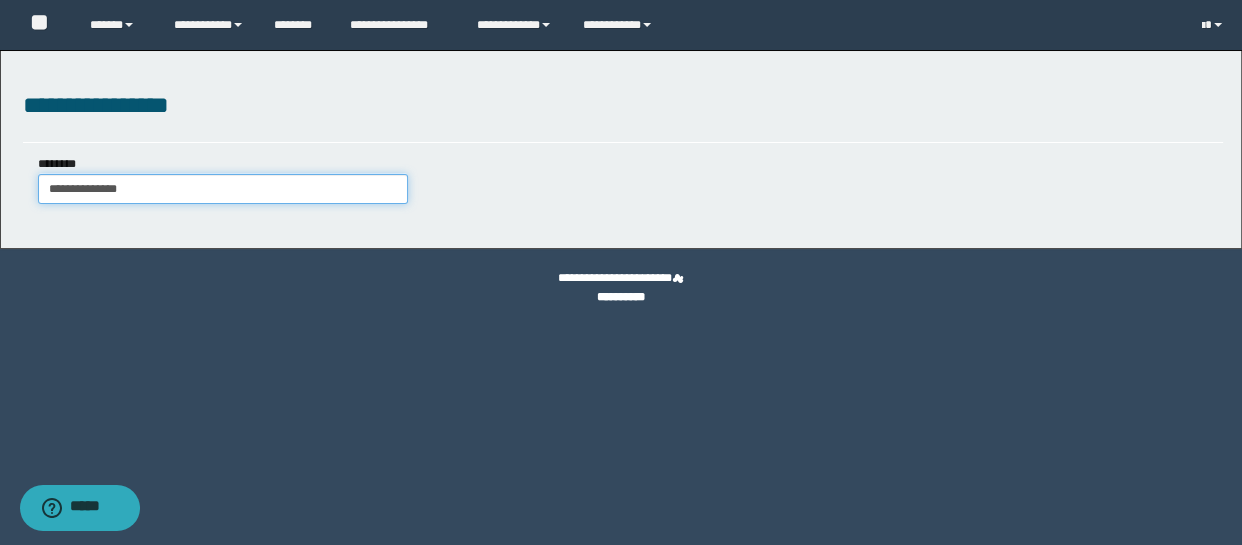 type on "**********" 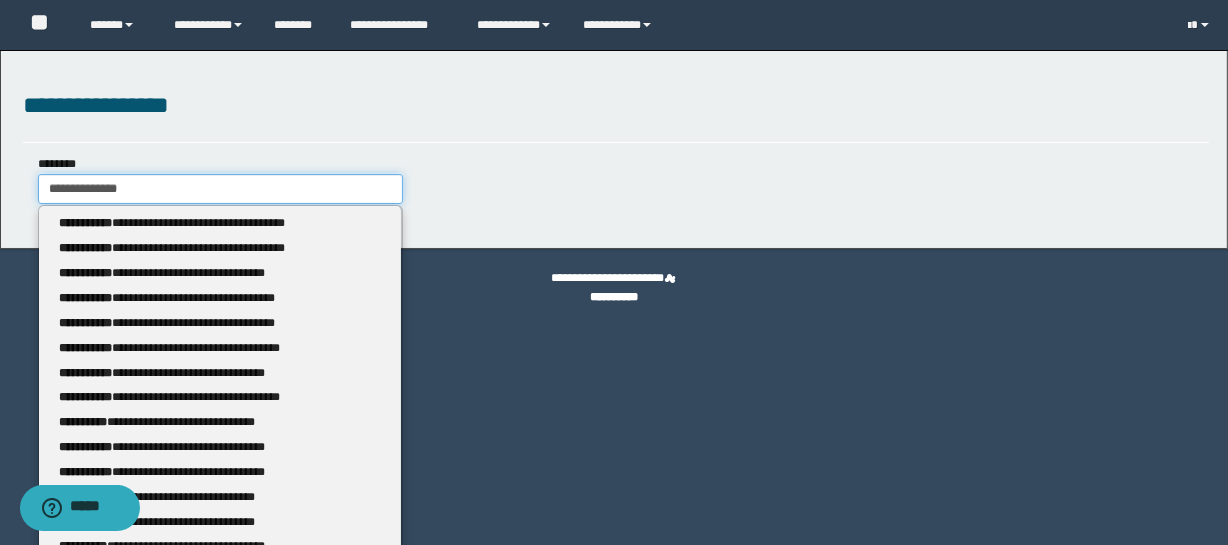 type 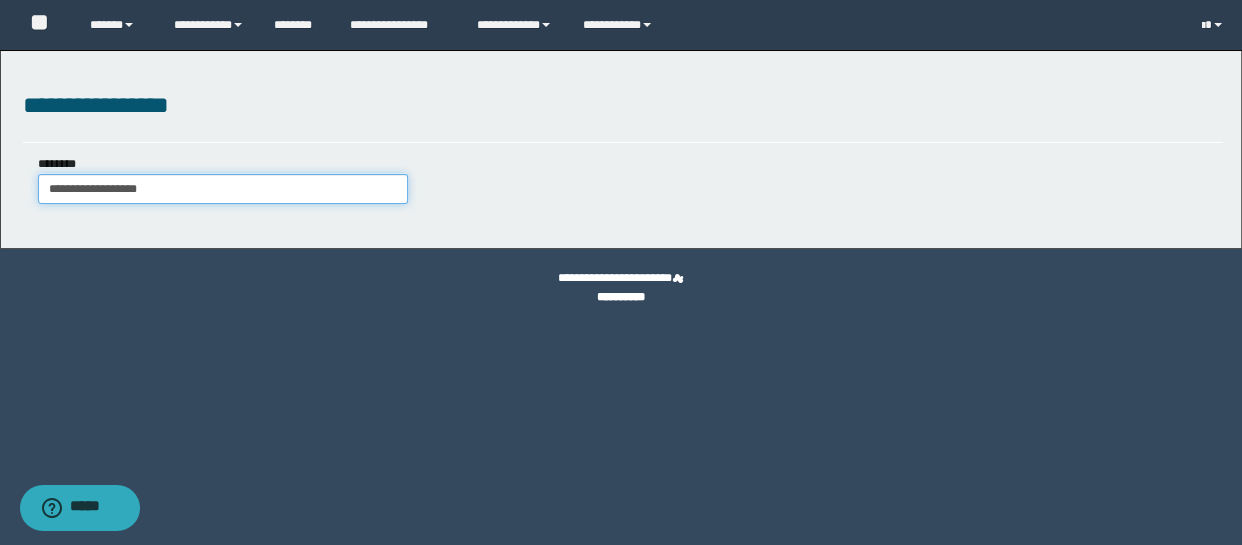type on "**********" 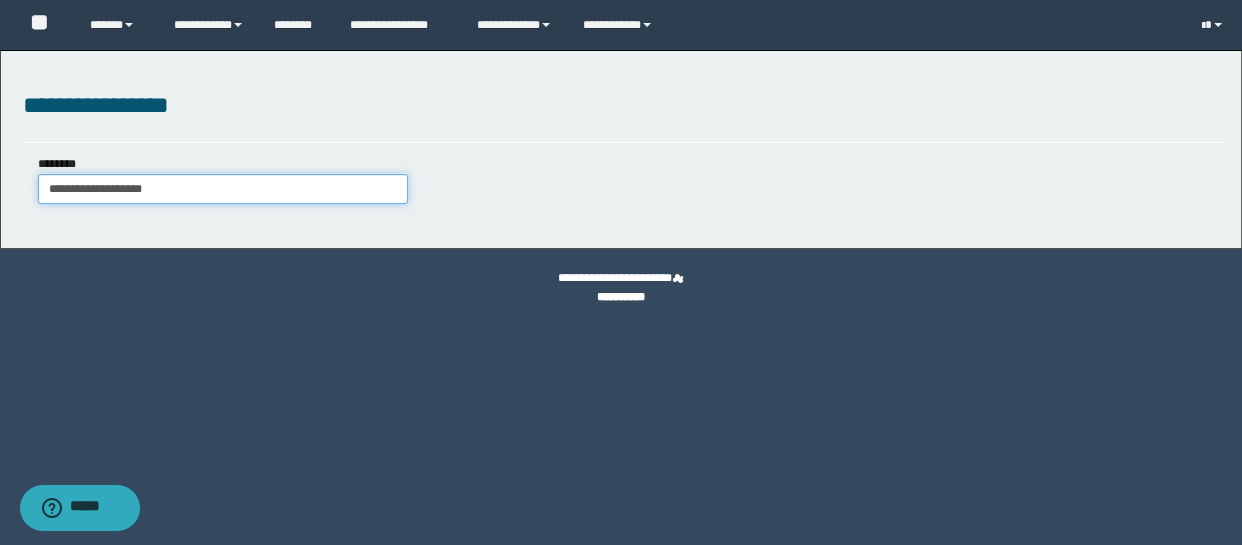 type on "**********" 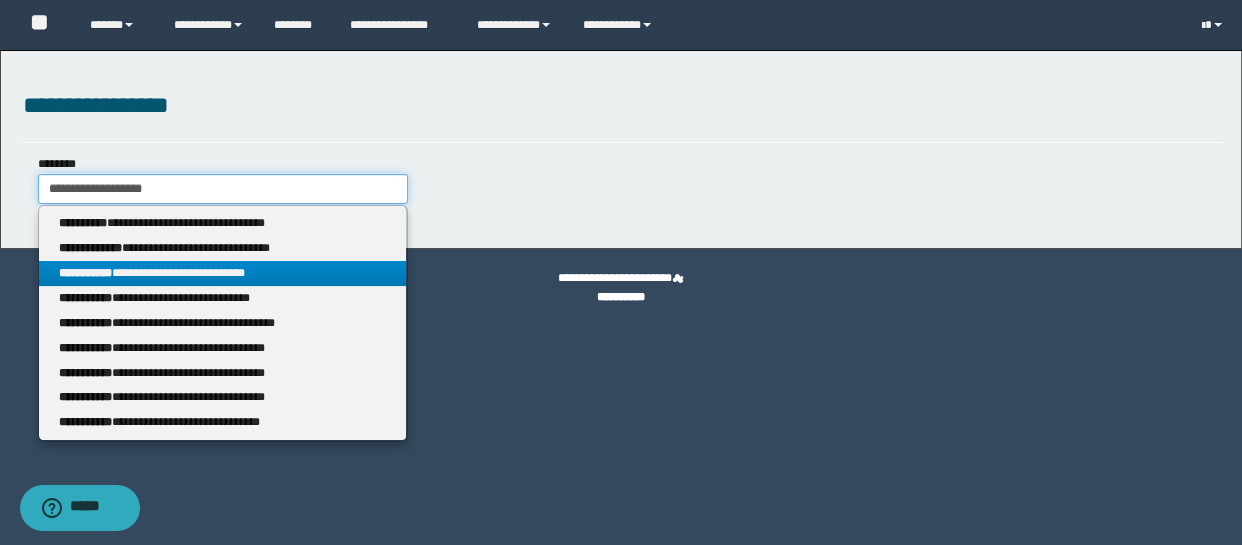 type on "**********" 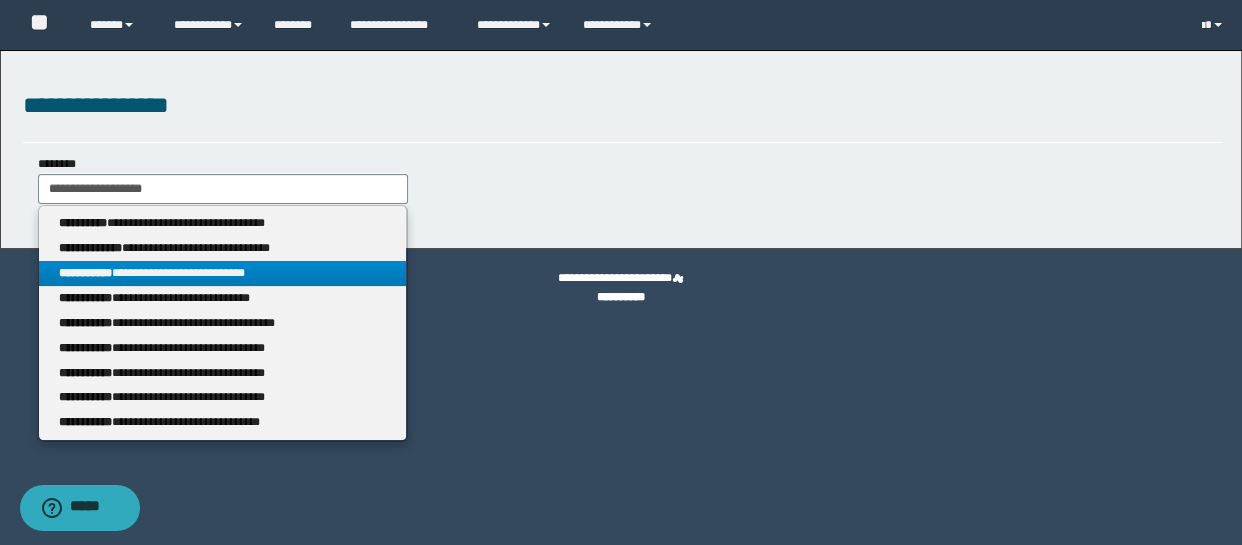 click on "**********" at bounding box center (222, 273) 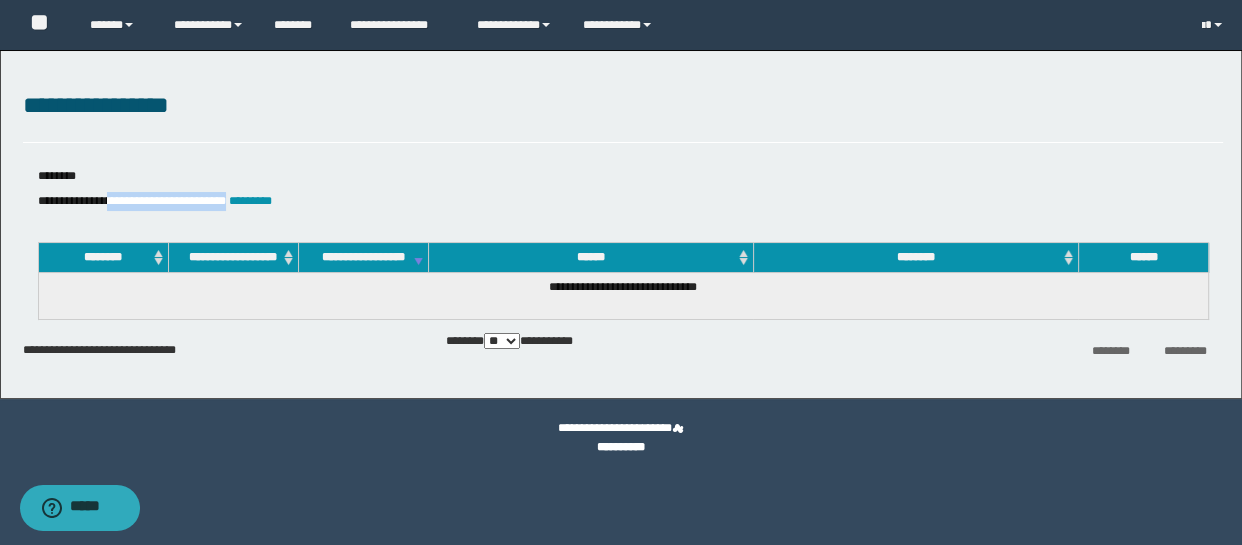 drag, startPoint x: 117, startPoint y: 198, endPoint x: 263, endPoint y: 199, distance: 146.00342 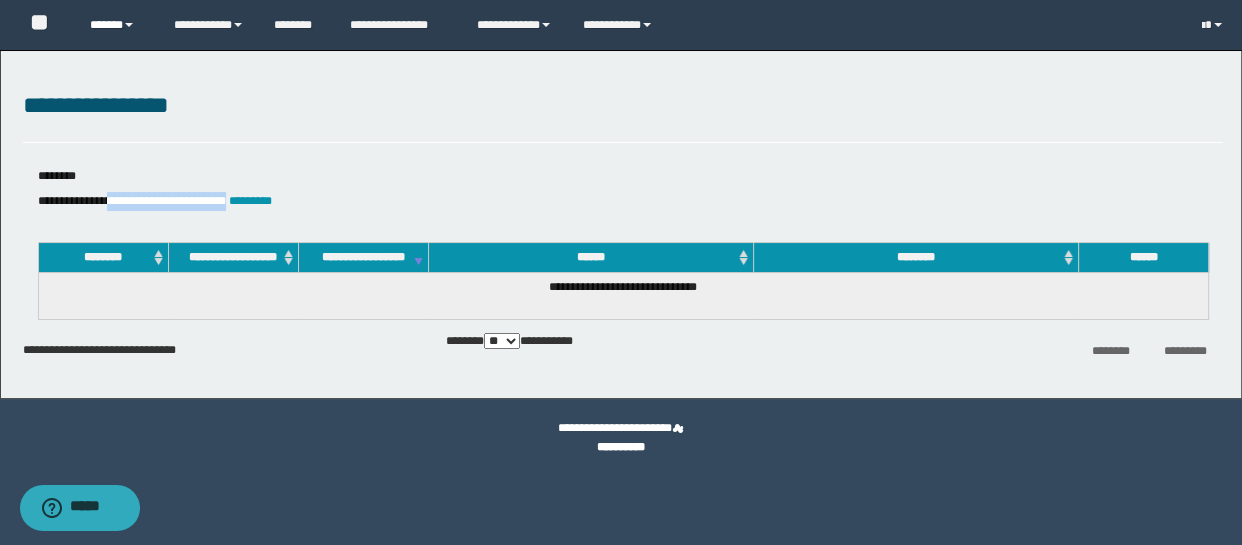 click on "******" at bounding box center (117, 25) 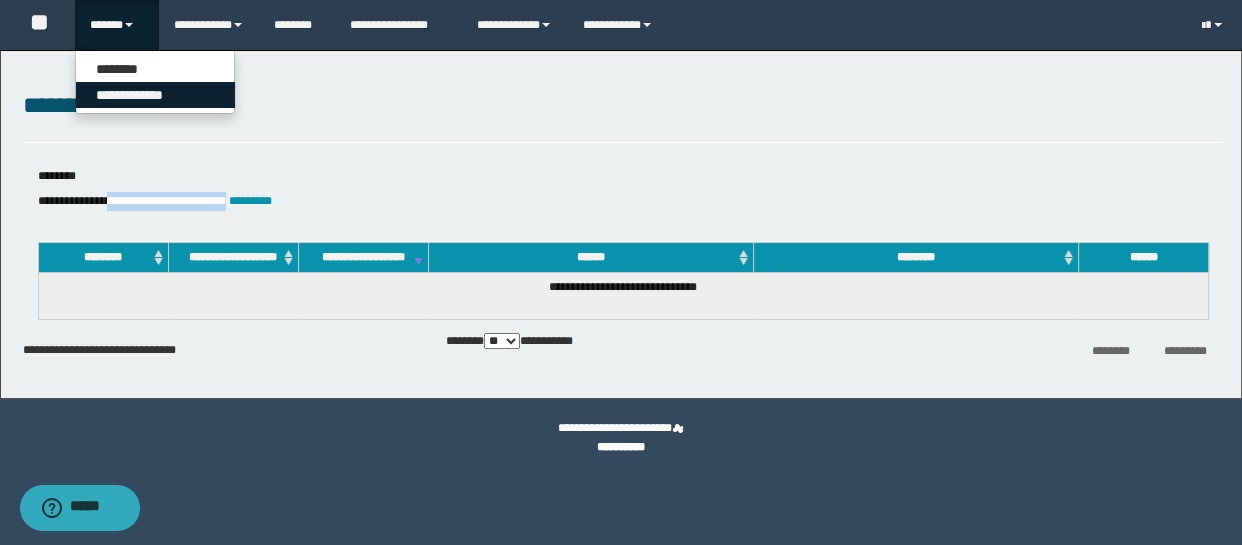 click on "**********" at bounding box center (155, 95) 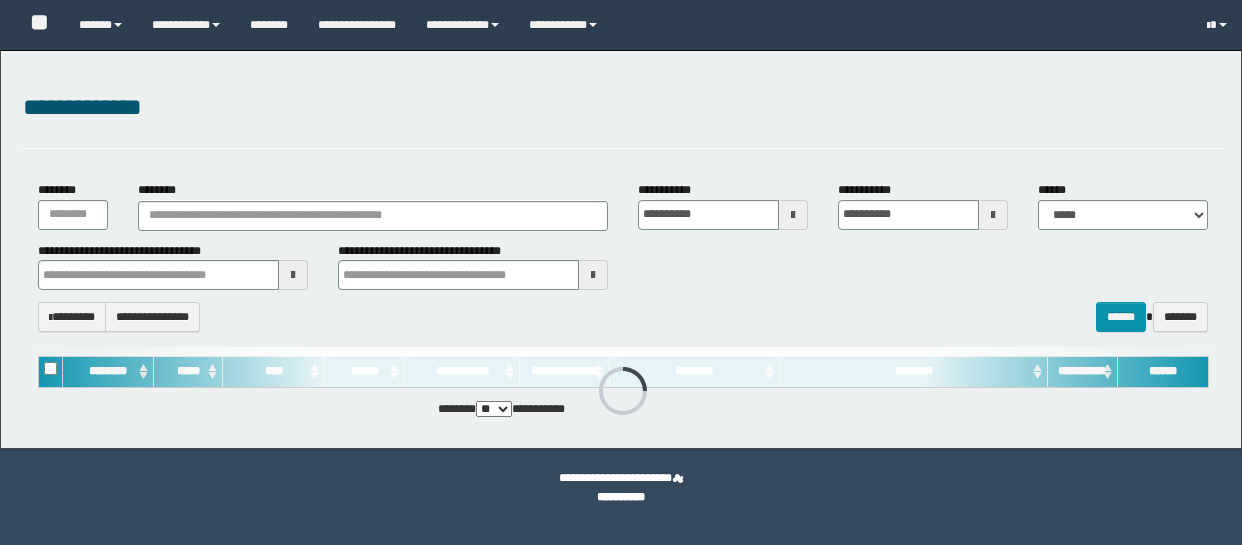 scroll, scrollTop: 0, scrollLeft: 0, axis: both 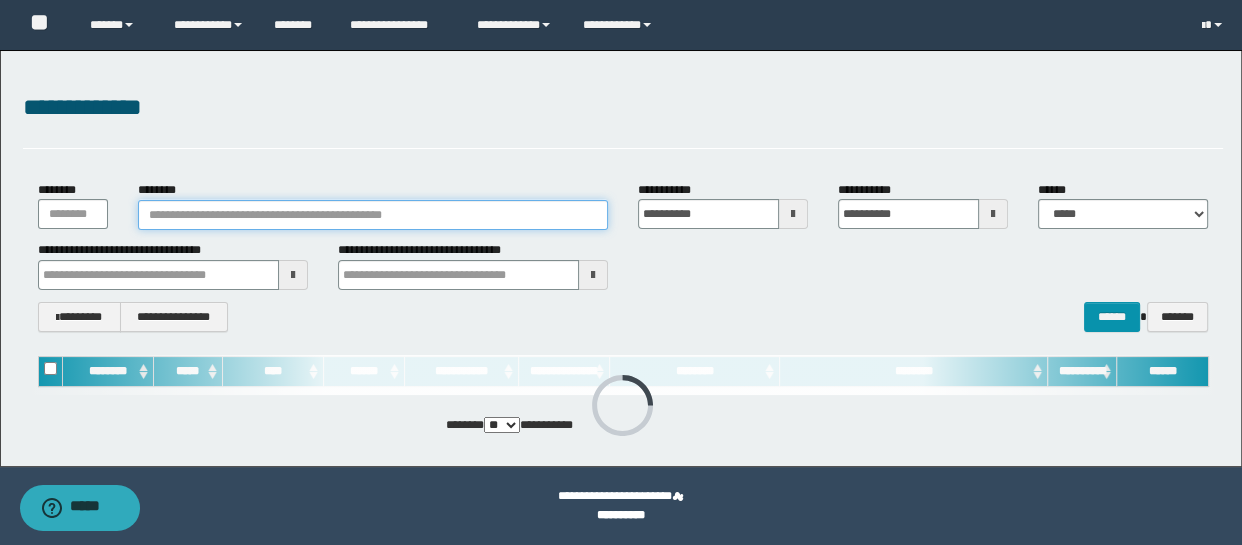 click on "********" at bounding box center [373, 215] 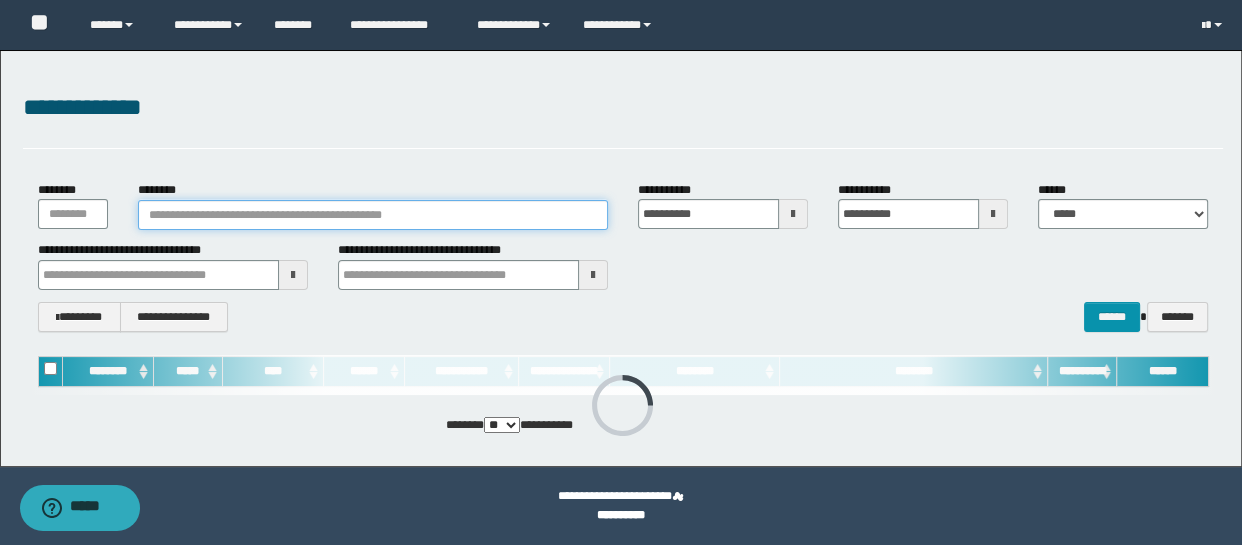 paste on "**********" 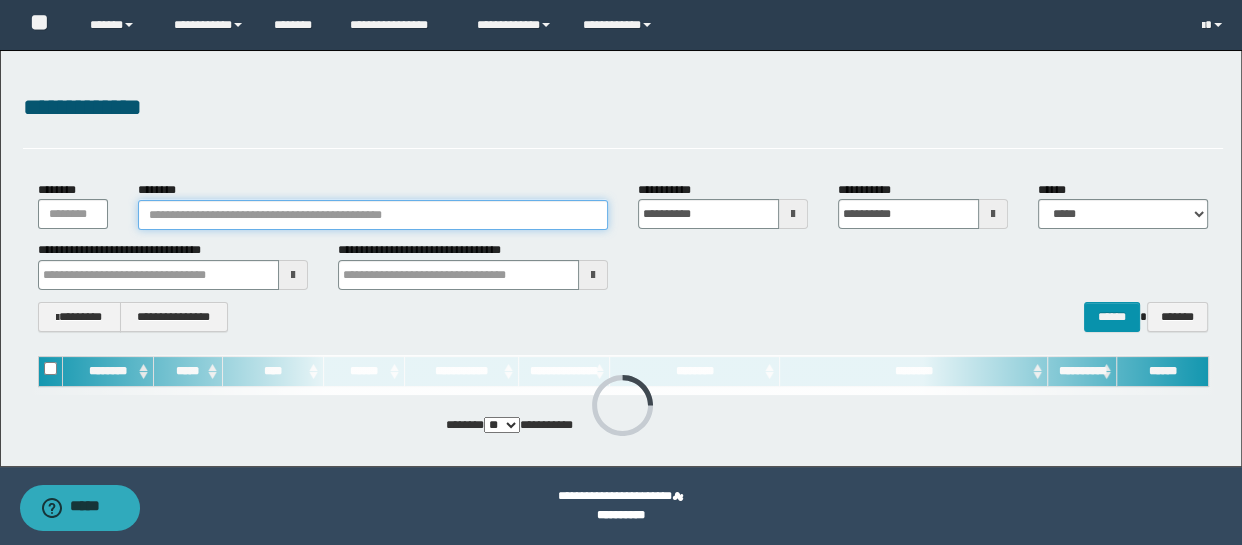 type on "**********" 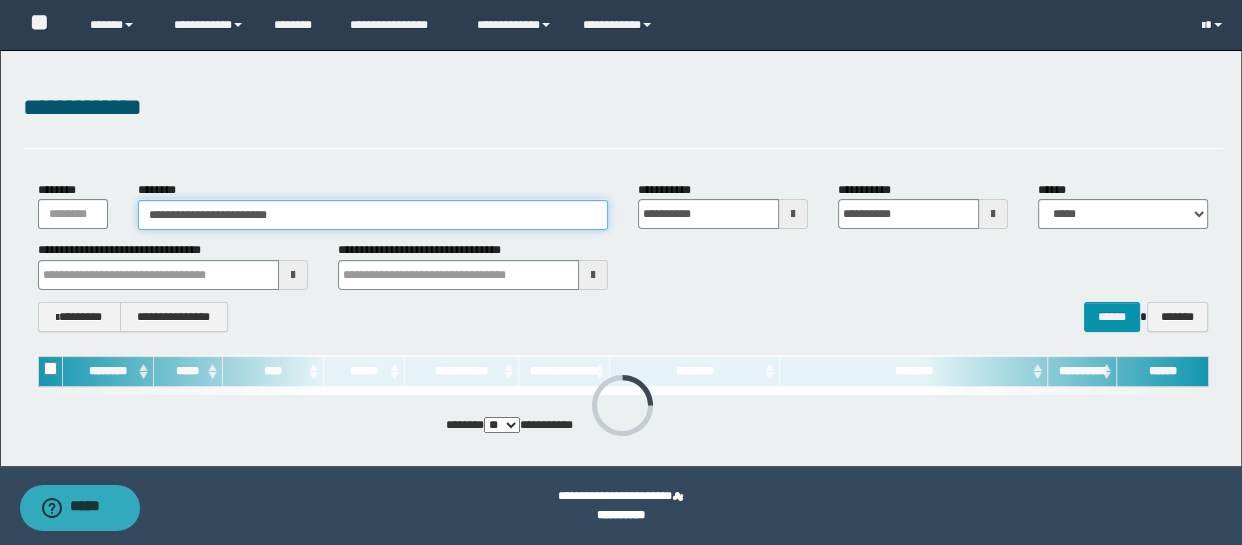 type on "**********" 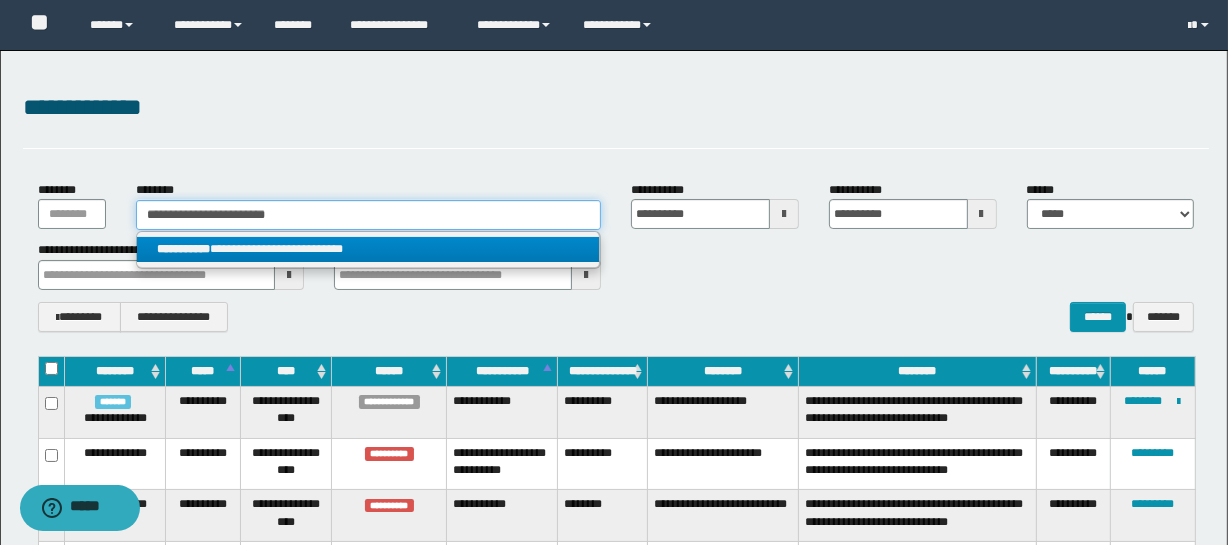 type on "**********" 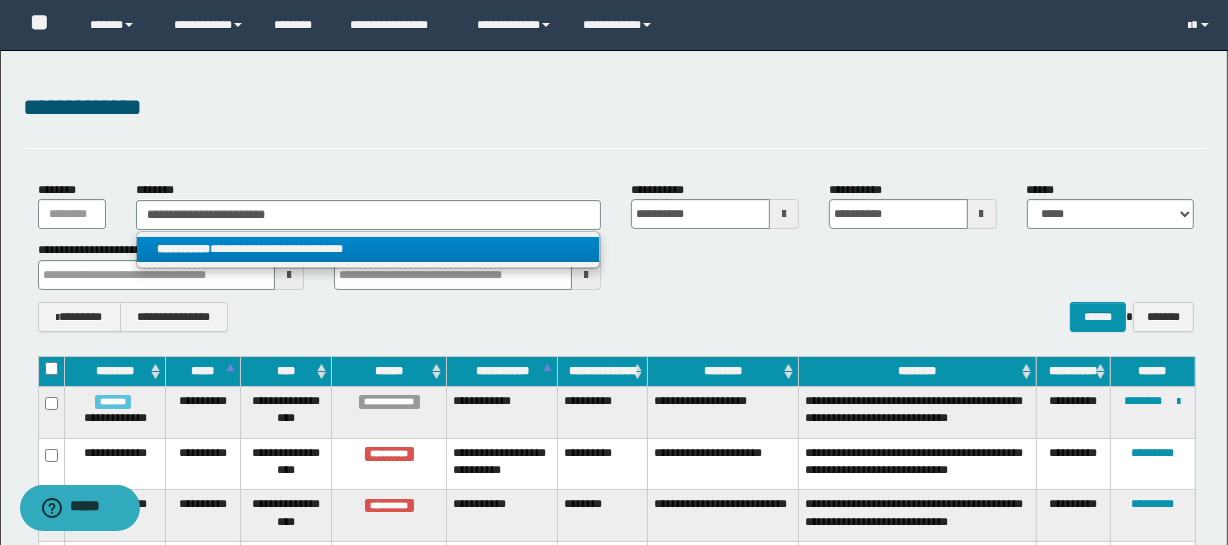 click on "**********" at bounding box center (368, 249) 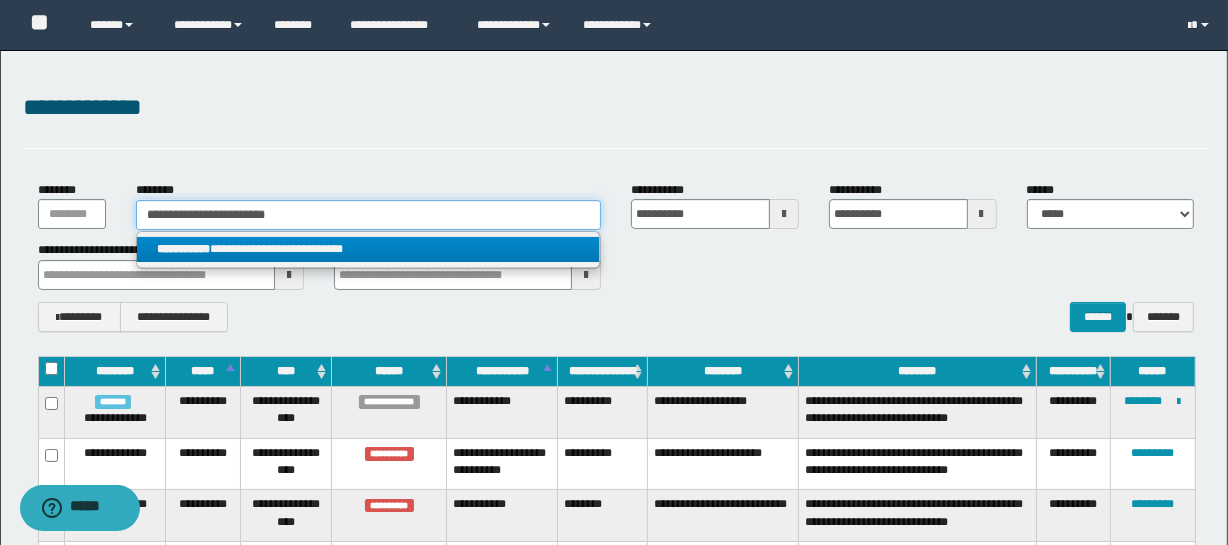 type 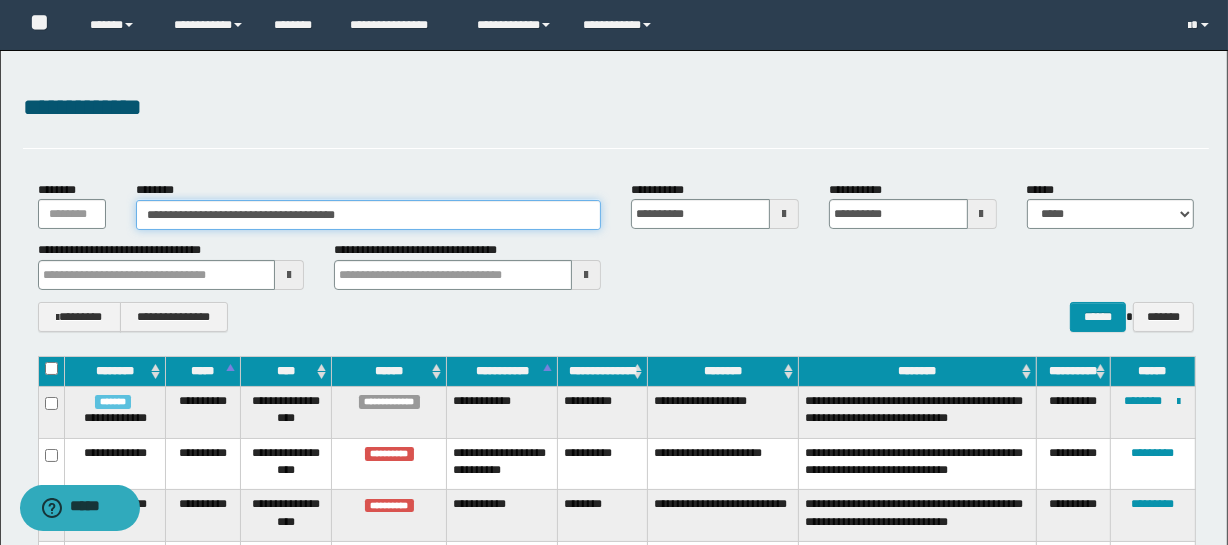 click on "**********" at bounding box center [368, 215] 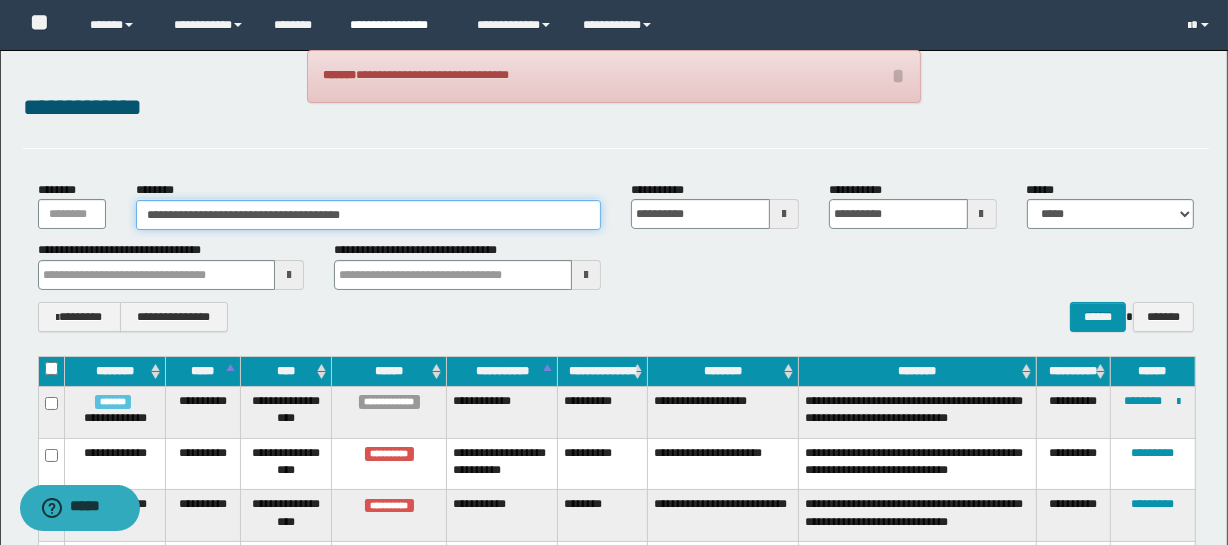 type on "**********" 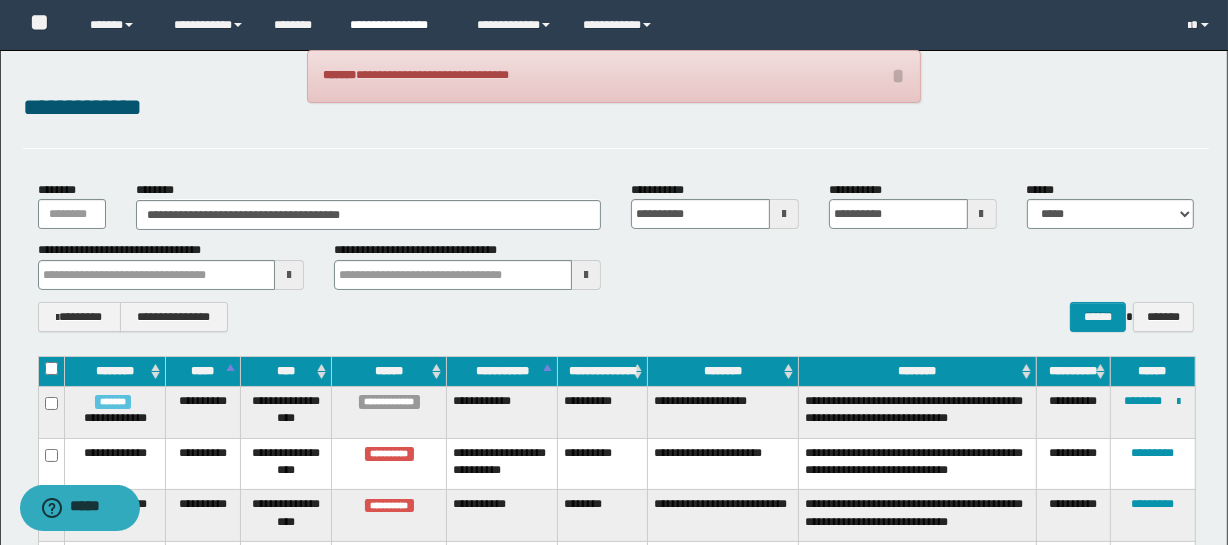 click on "**********" at bounding box center [398, 25] 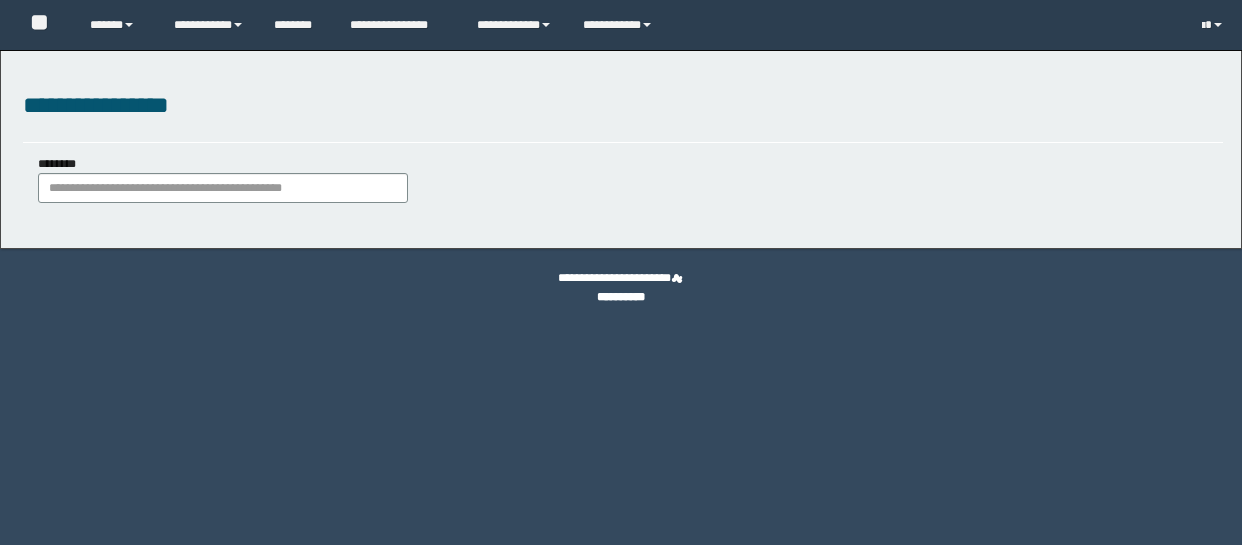 scroll, scrollTop: 0, scrollLeft: 0, axis: both 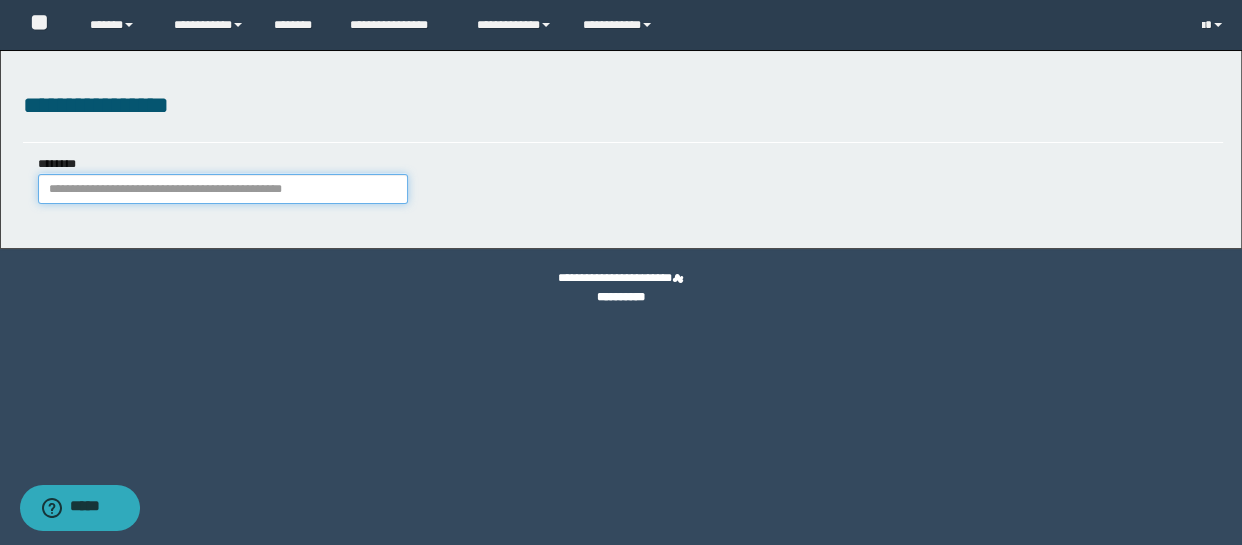 click on "********" at bounding box center [223, 189] 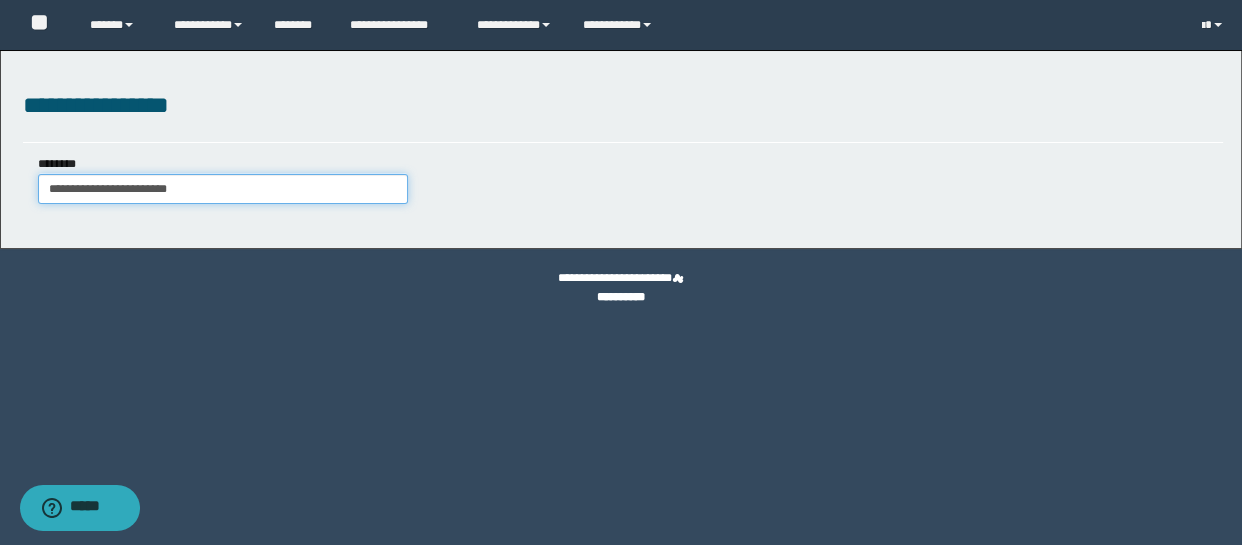 type on "**********" 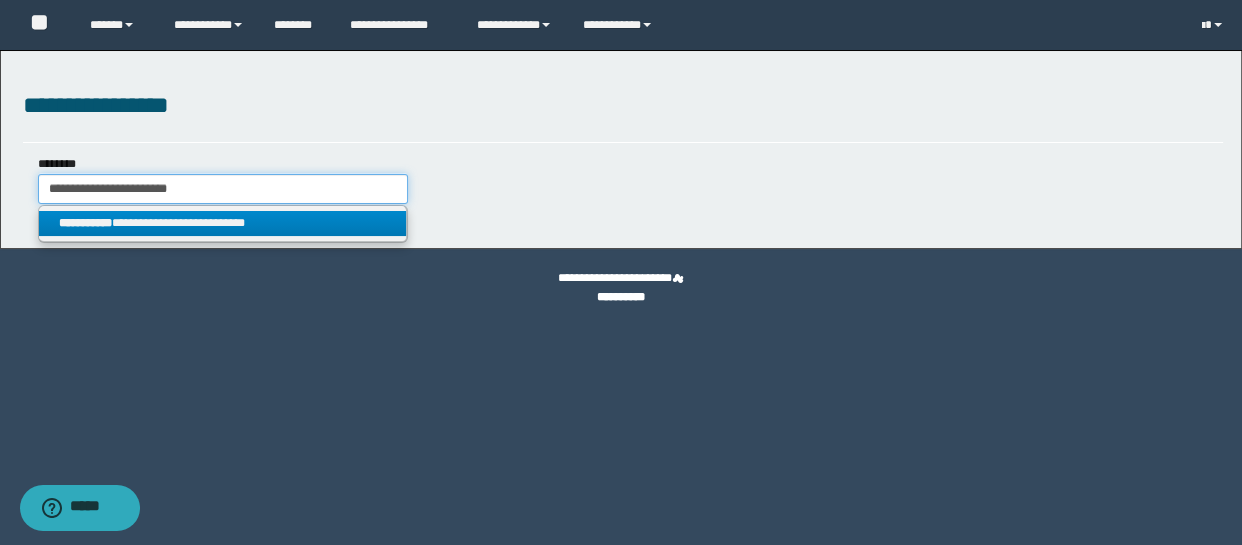 type on "**********" 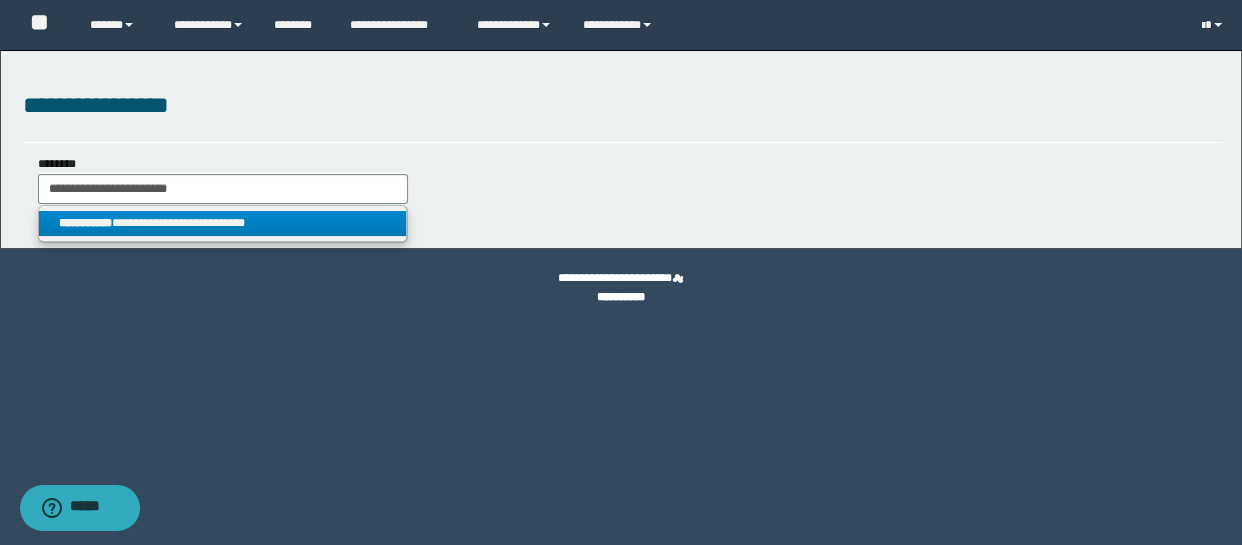 click on "**********" at bounding box center [222, 223] 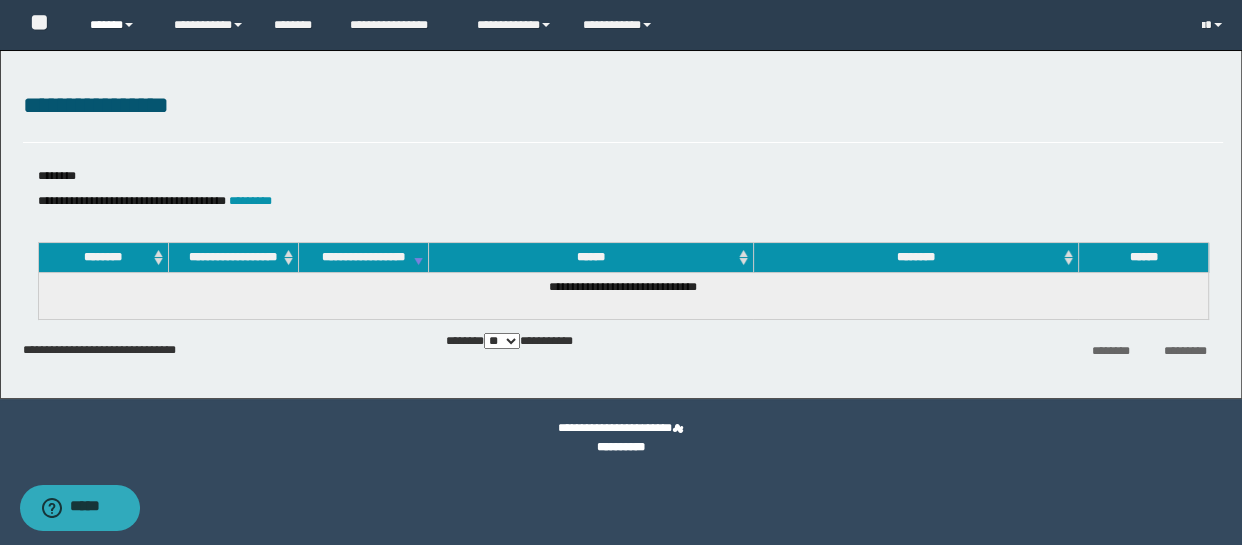 click on "******" at bounding box center (117, 25) 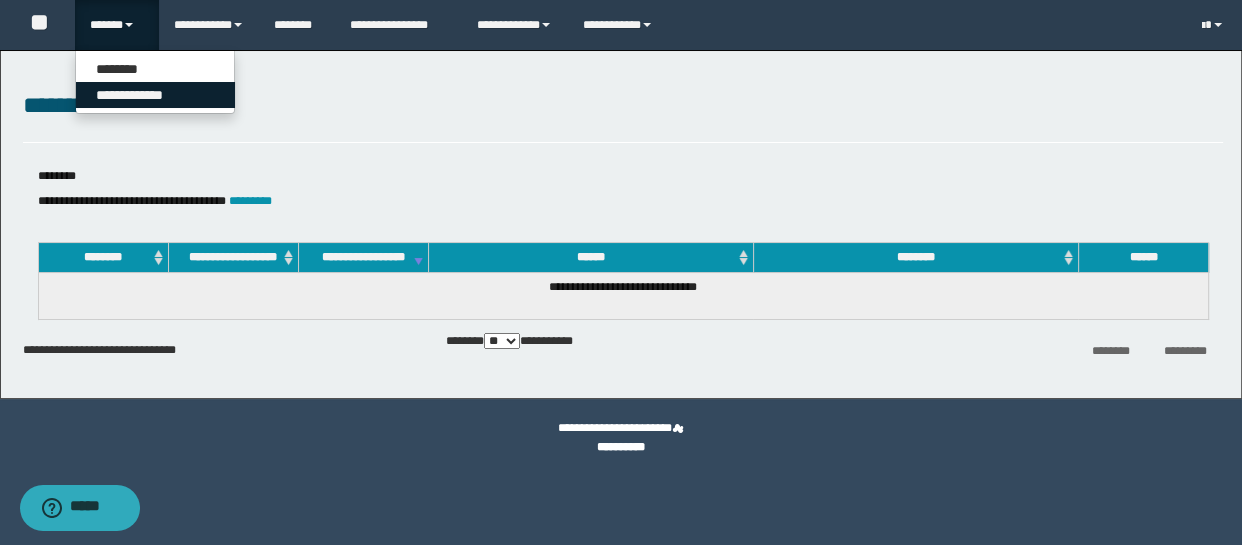 click on "**********" at bounding box center (155, 95) 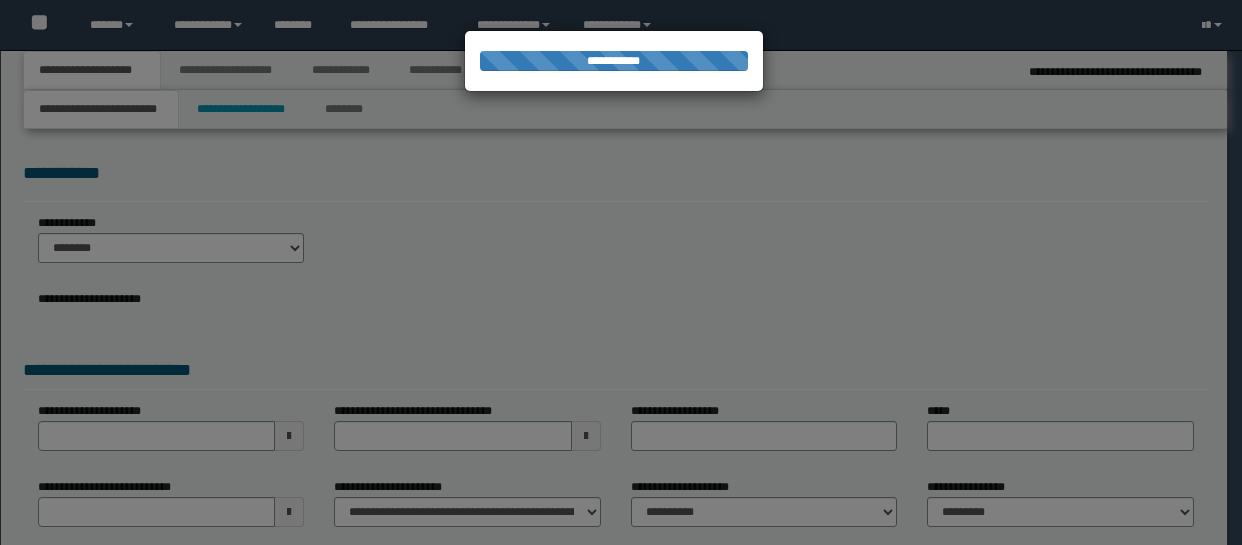 scroll, scrollTop: 0, scrollLeft: 0, axis: both 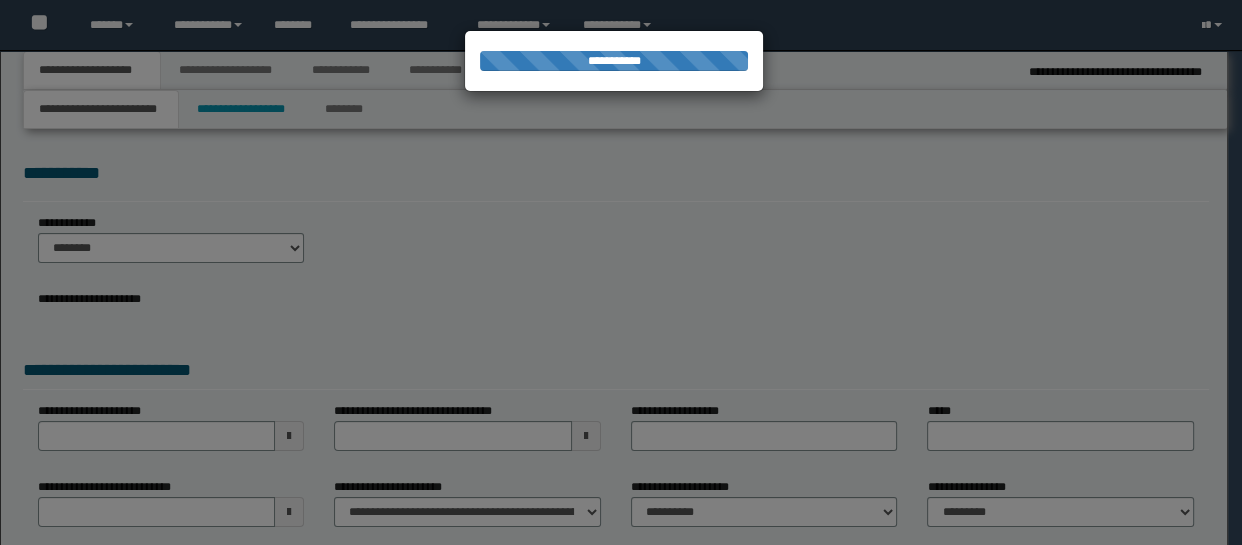 select on "*" 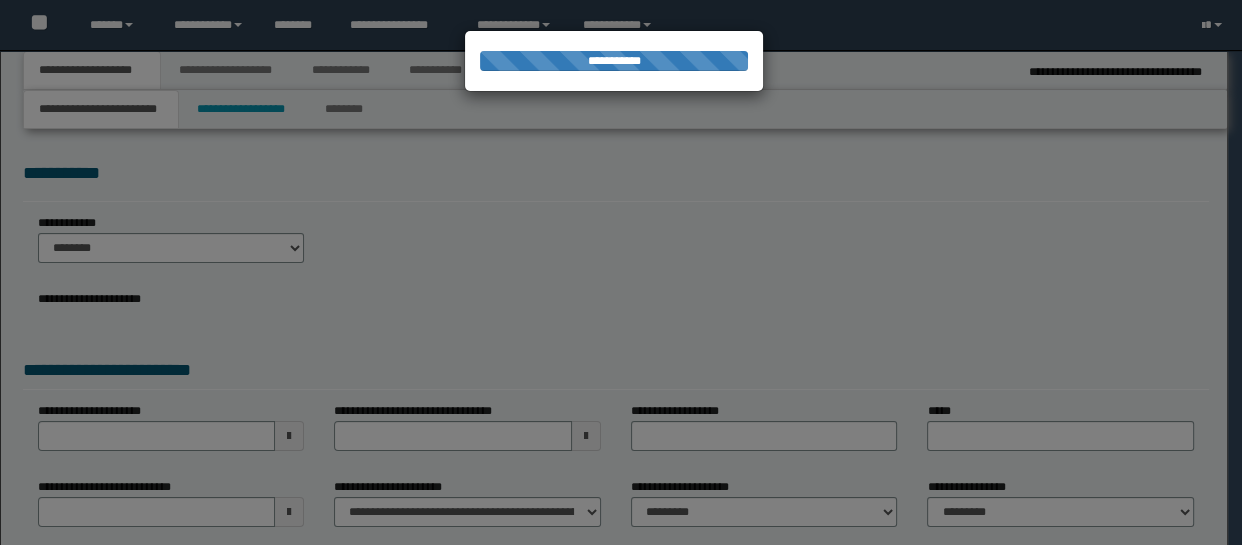 scroll, scrollTop: 0, scrollLeft: 0, axis: both 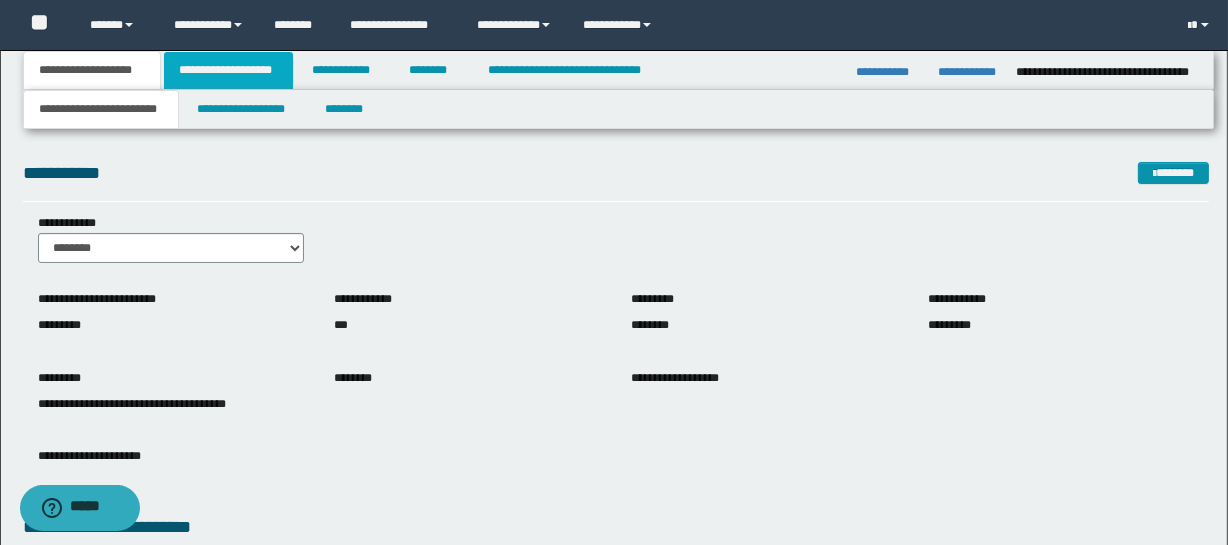 click on "**********" at bounding box center [228, 70] 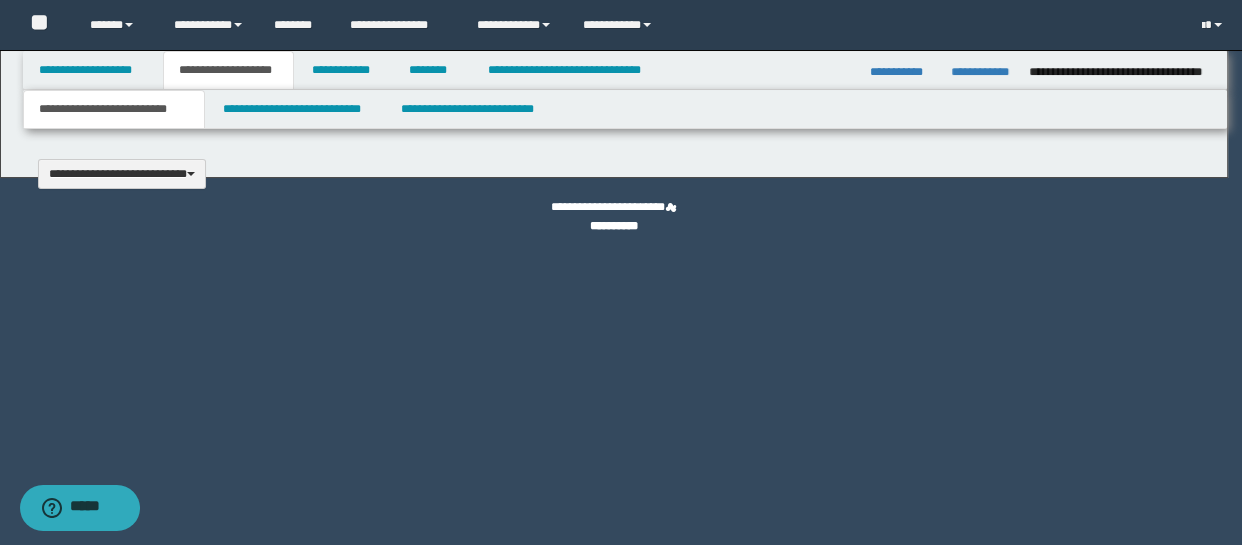 type 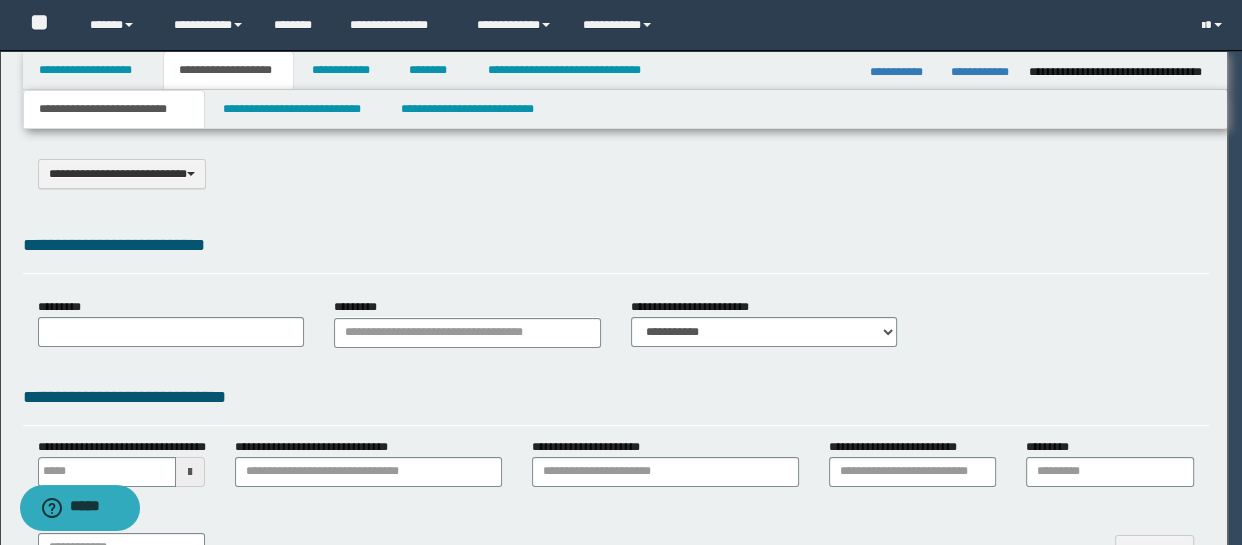scroll, scrollTop: 0, scrollLeft: 0, axis: both 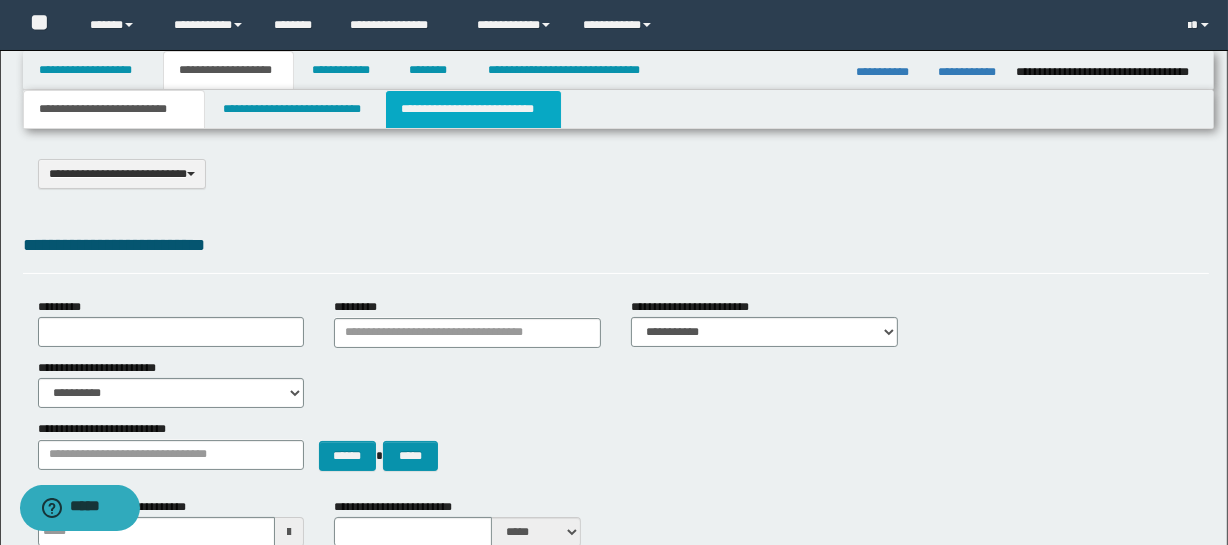 click on "**********" at bounding box center [473, 109] 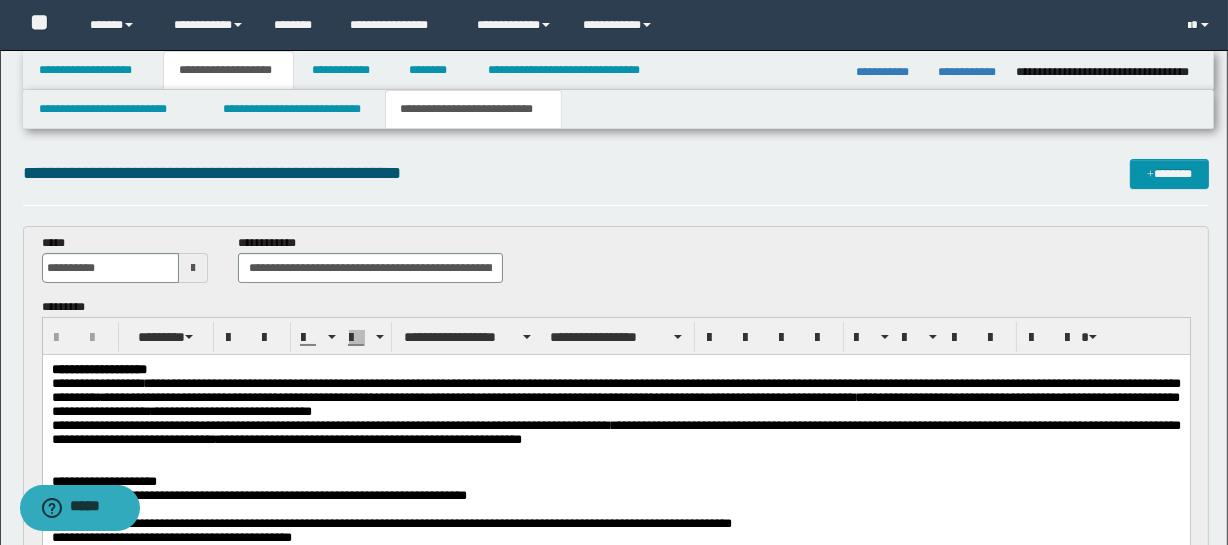 scroll, scrollTop: 0, scrollLeft: 0, axis: both 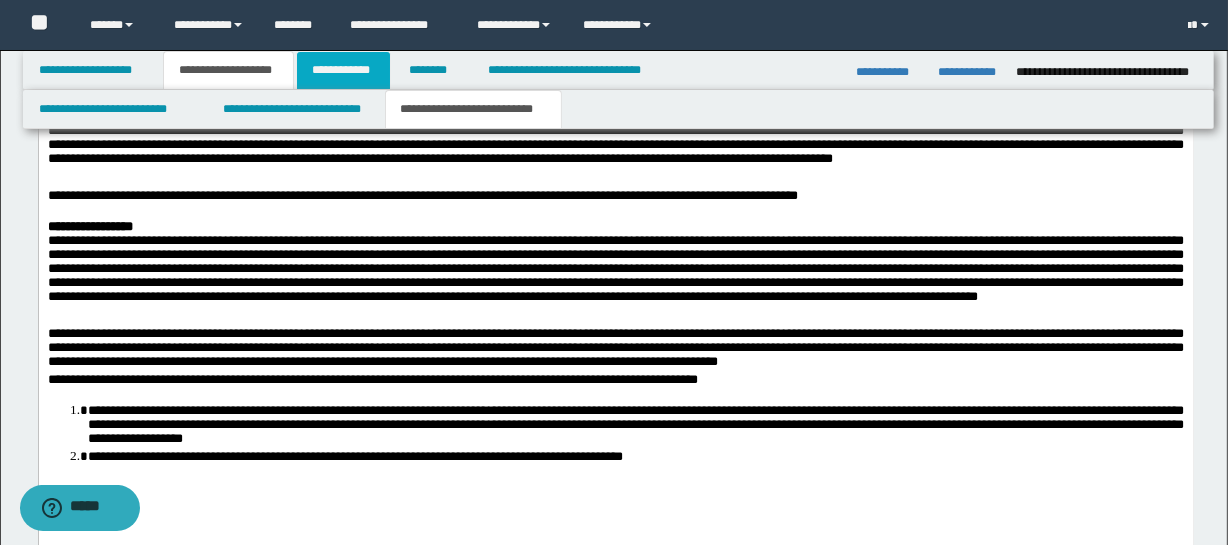 click on "**********" at bounding box center (343, 70) 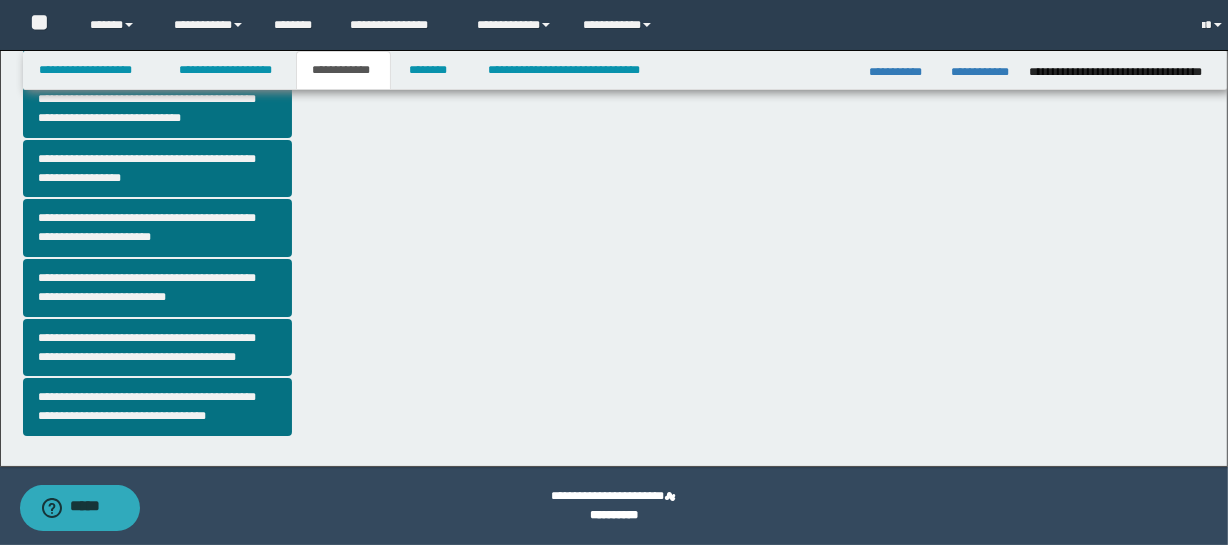 scroll, scrollTop: 604, scrollLeft: 0, axis: vertical 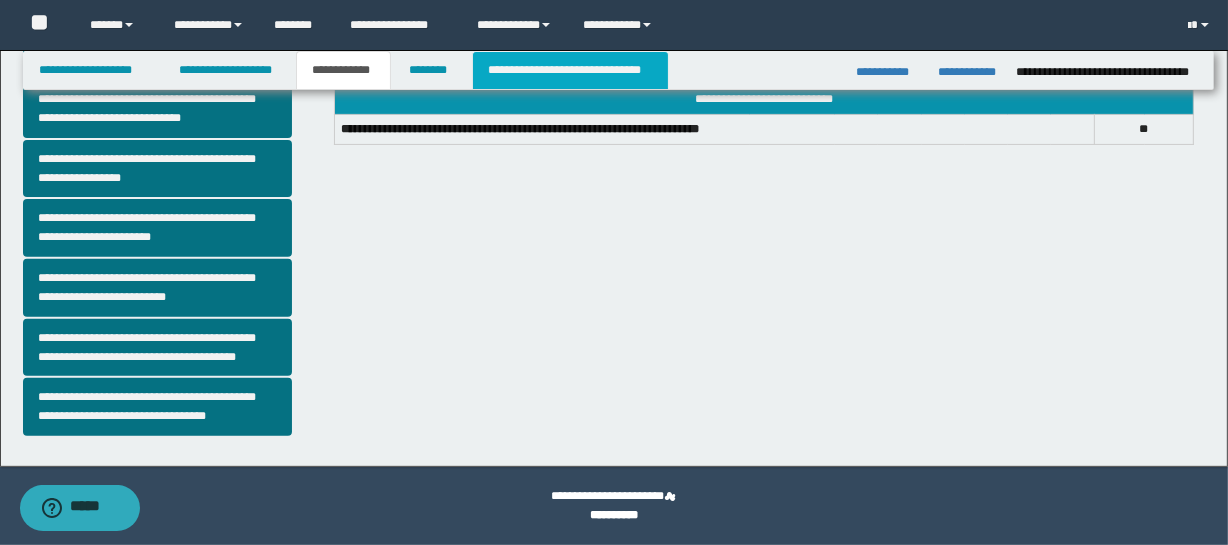 click on "**********" at bounding box center (570, 70) 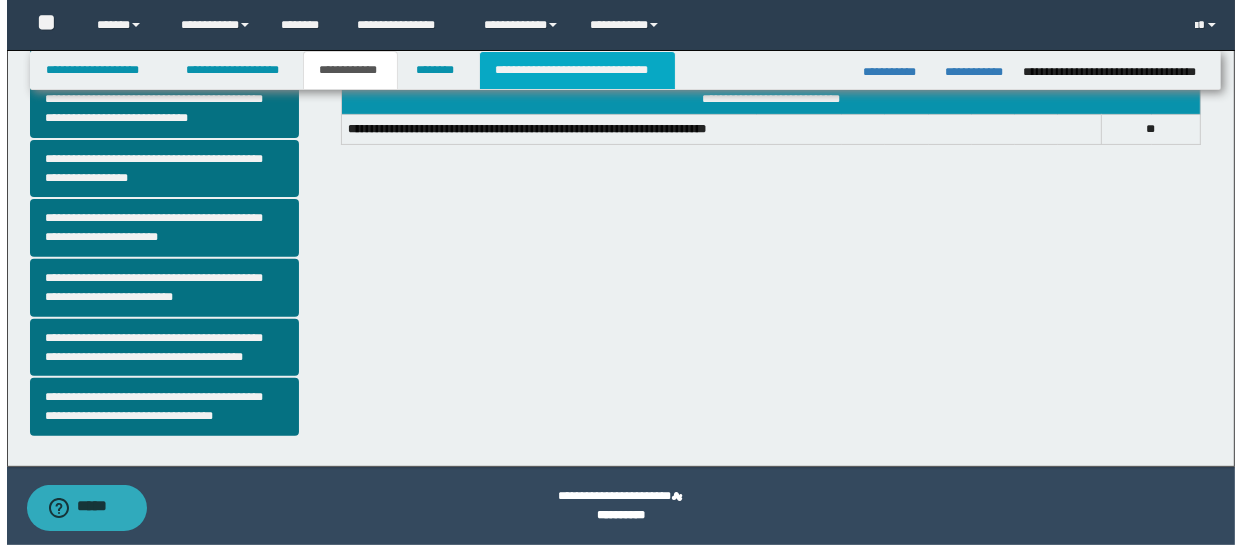 scroll, scrollTop: 0, scrollLeft: 0, axis: both 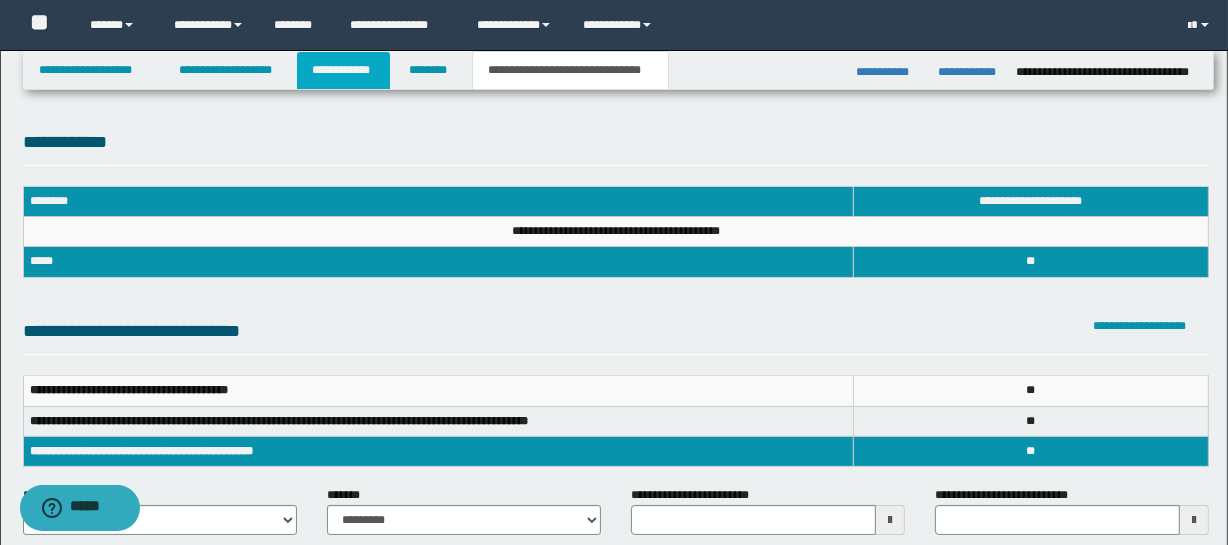 click on "**********" at bounding box center (343, 70) 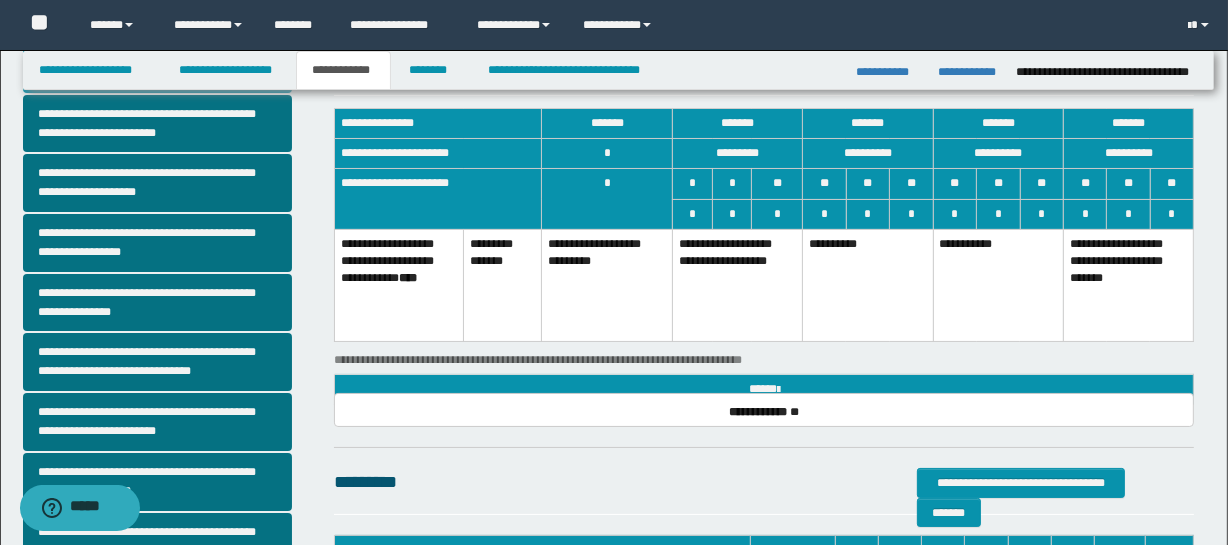 scroll, scrollTop: 91, scrollLeft: 0, axis: vertical 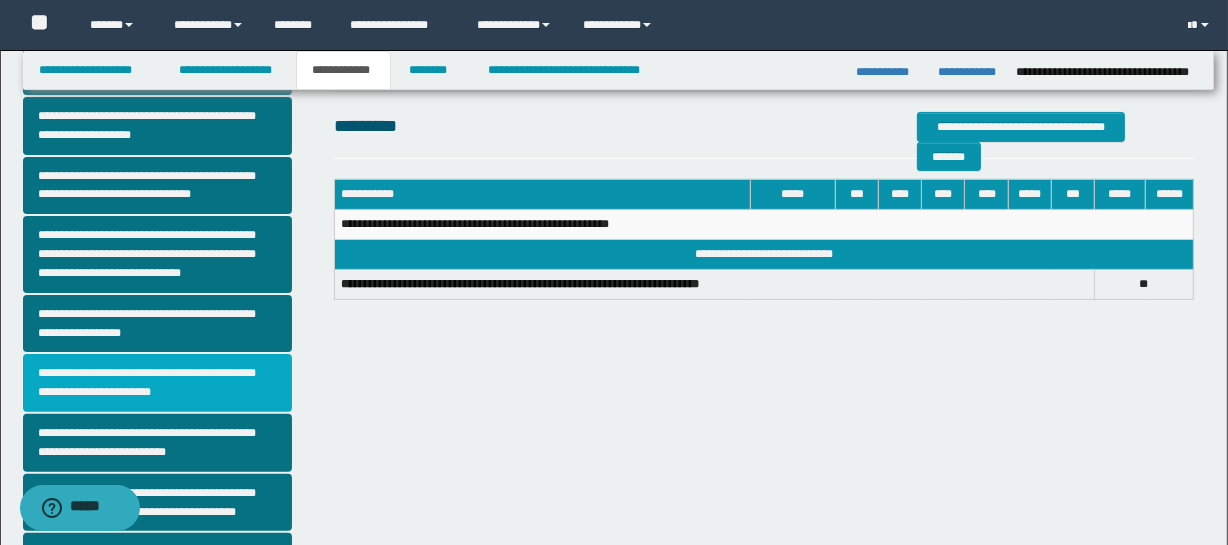 click on "**********" at bounding box center (158, 383) 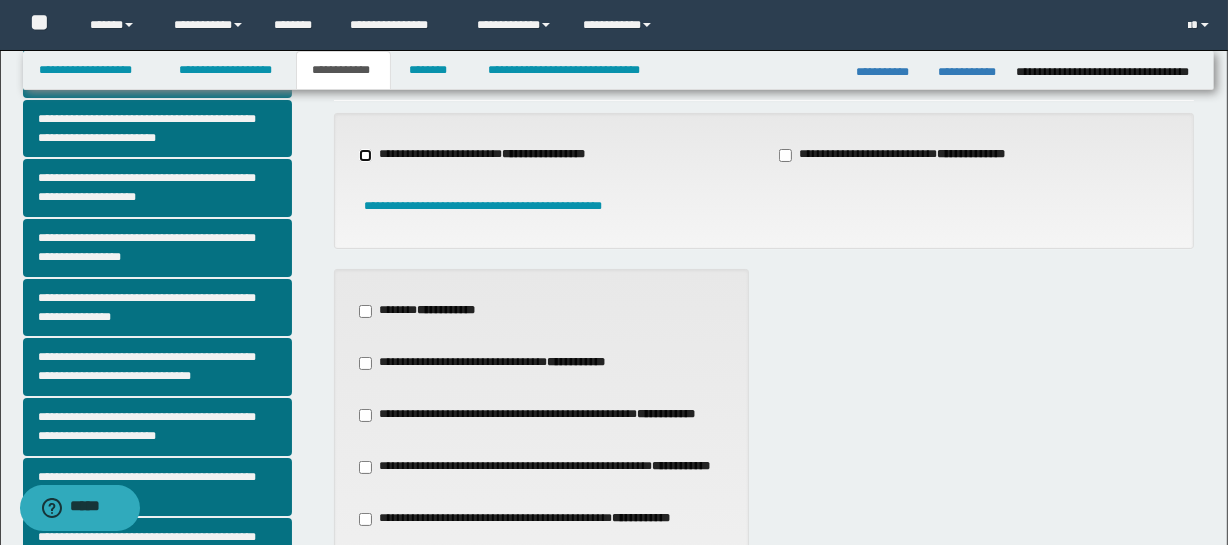 scroll, scrollTop: 91, scrollLeft: 0, axis: vertical 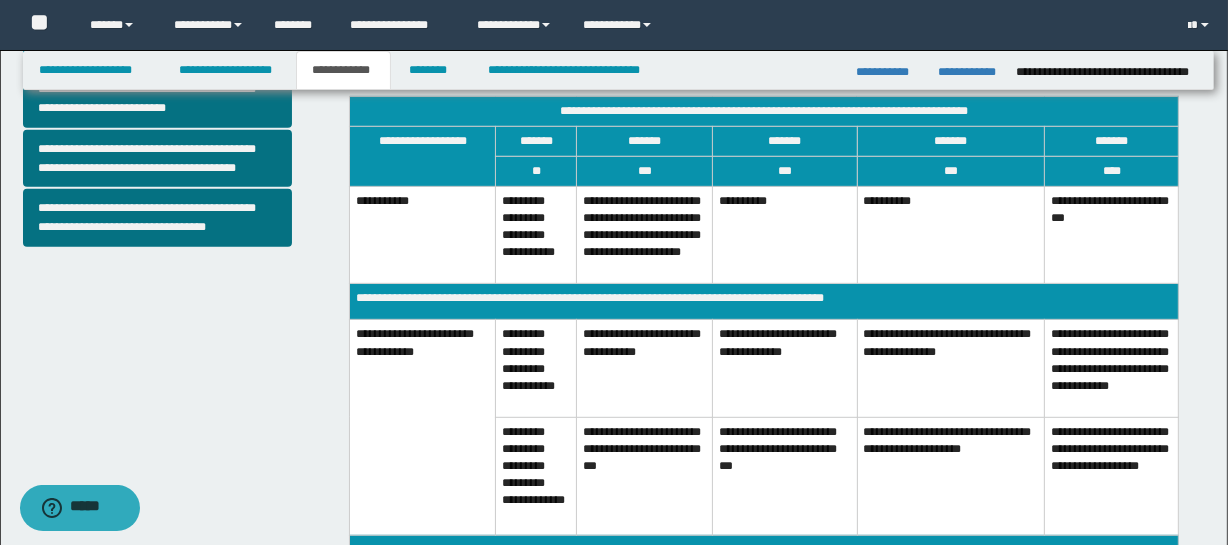 click on "**********" at bounding box center [951, 476] 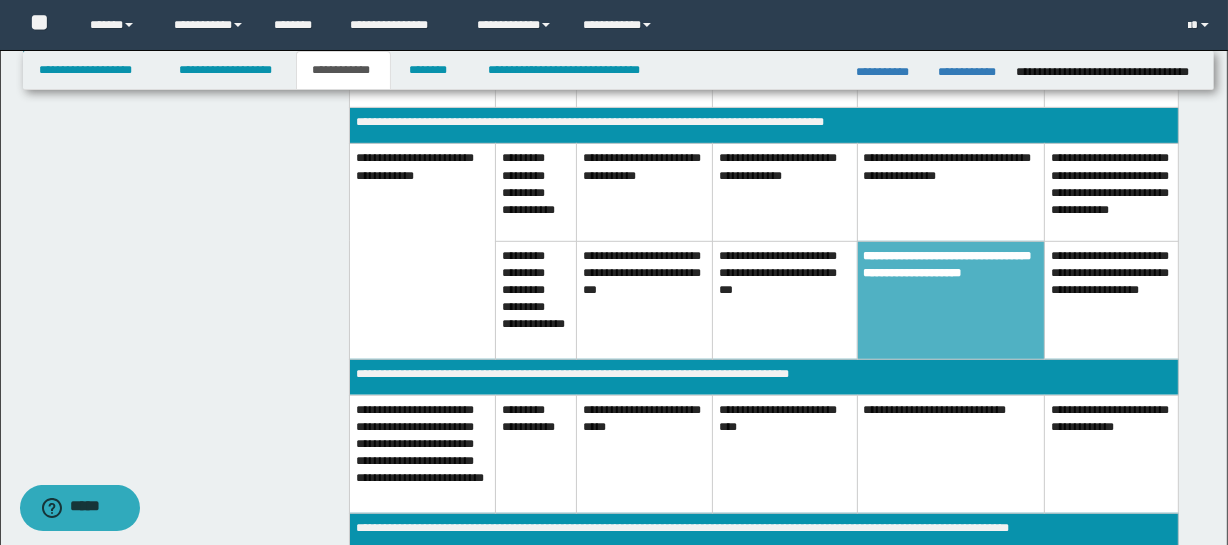 scroll, scrollTop: 980, scrollLeft: 0, axis: vertical 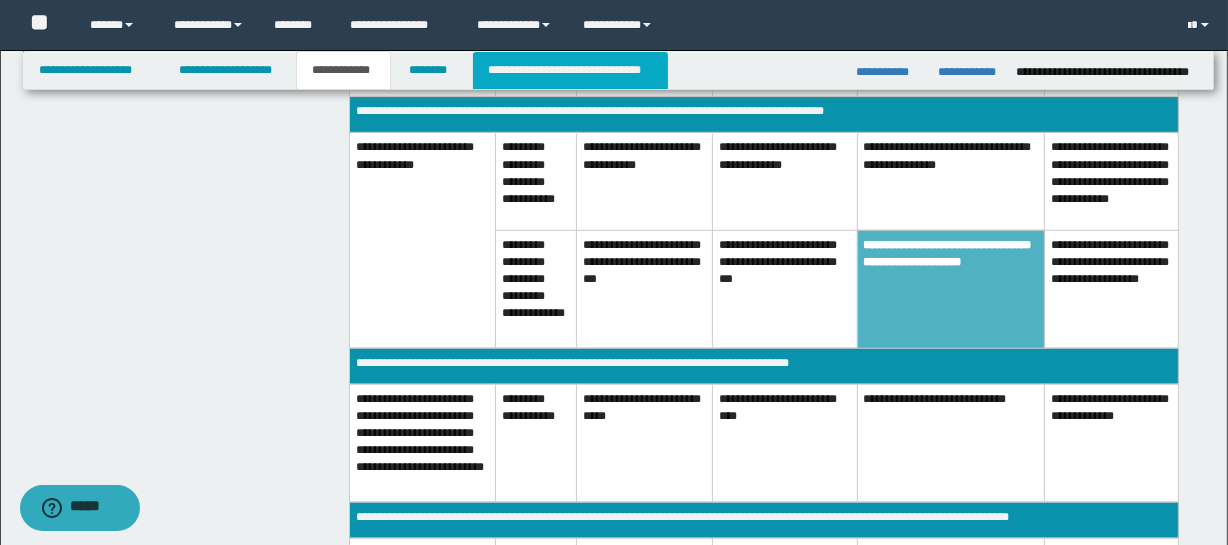 click on "**********" at bounding box center (570, 70) 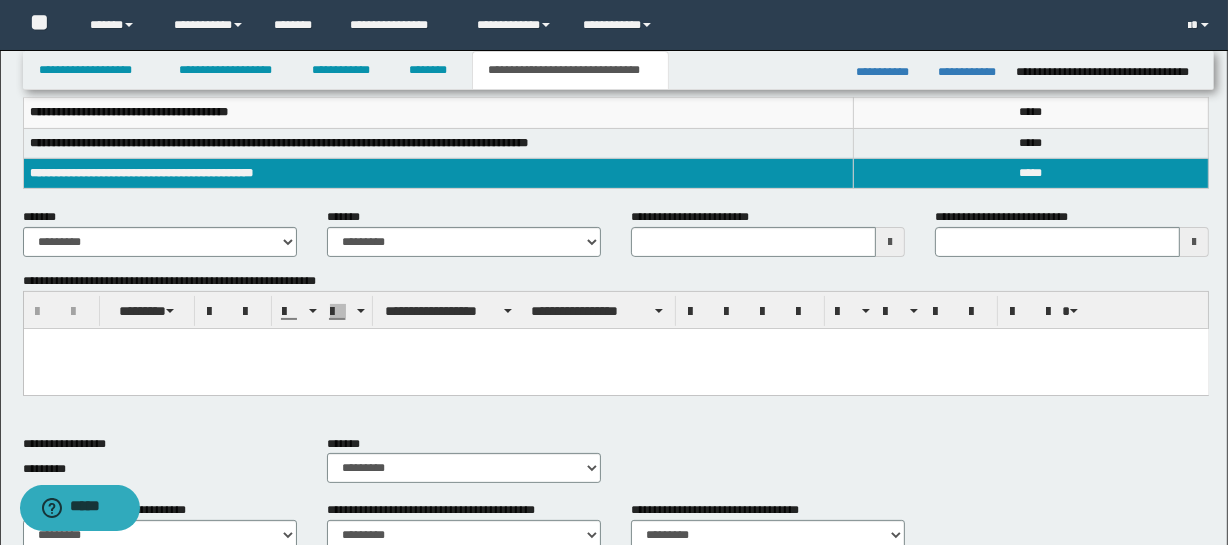 scroll, scrollTop: 213, scrollLeft: 0, axis: vertical 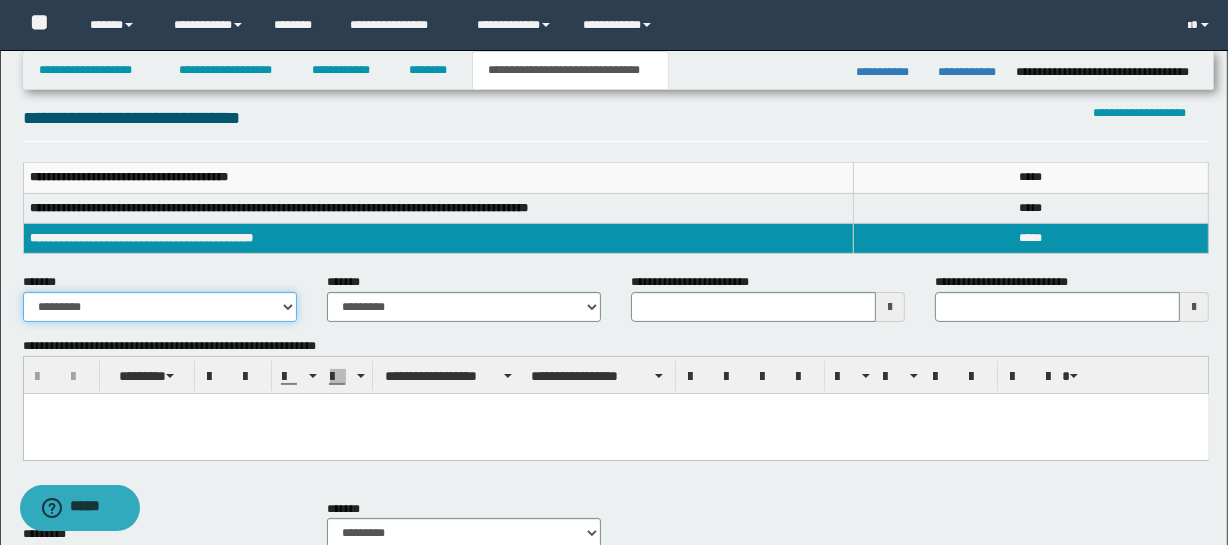 click on "**********" at bounding box center (160, 307) 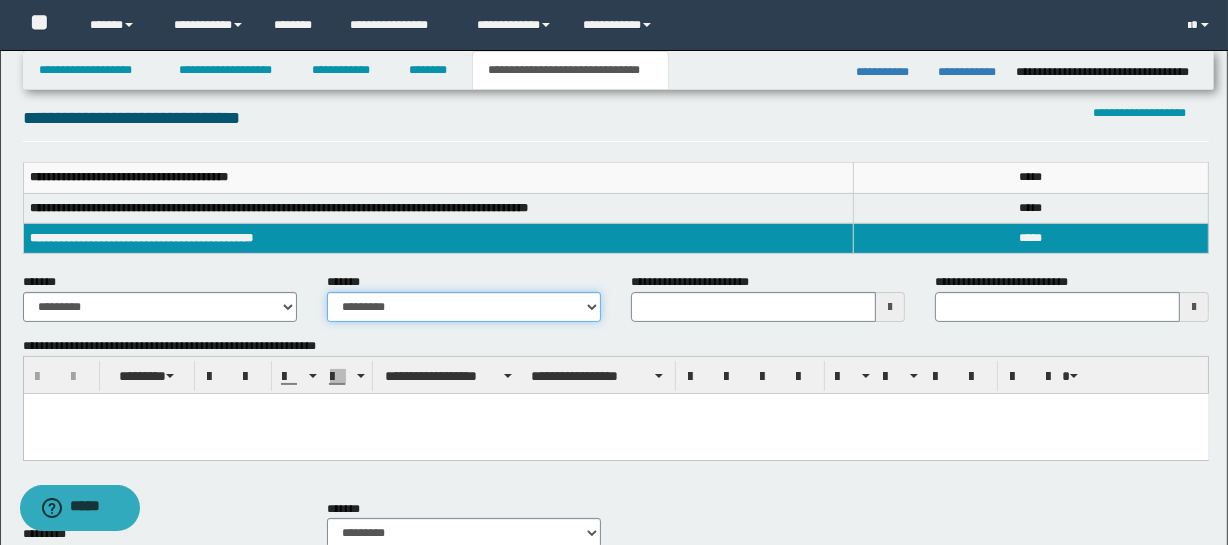 click on "**********" at bounding box center (464, 307) 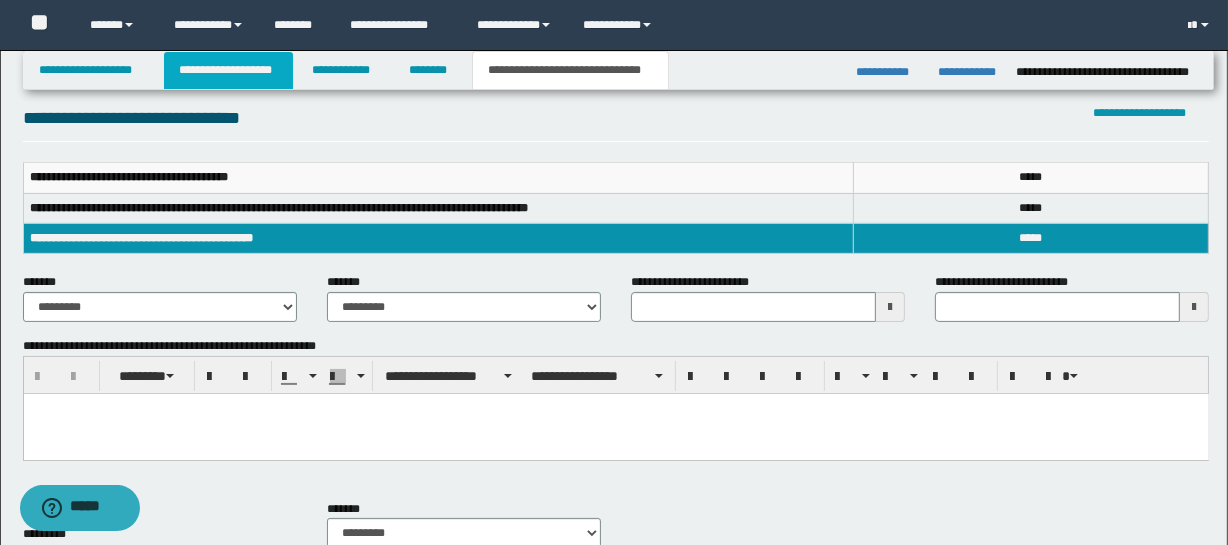 click on "**********" at bounding box center [228, 70] 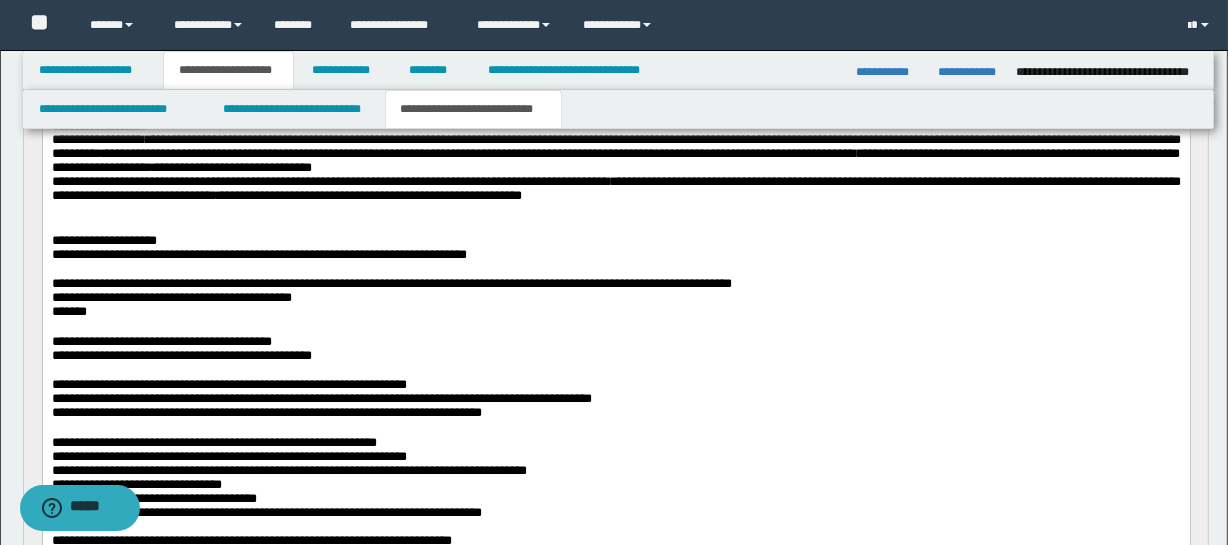 scroll, scrollTop: 386, scrollLeft: 0, axis: vertical 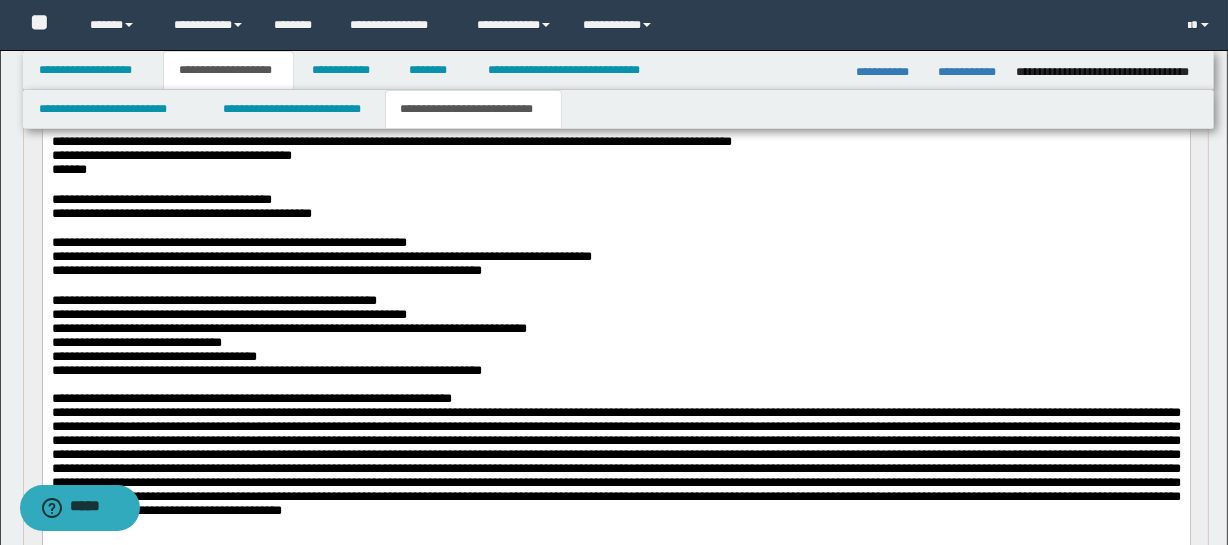click on "**********" at bounding box center (288, 329) 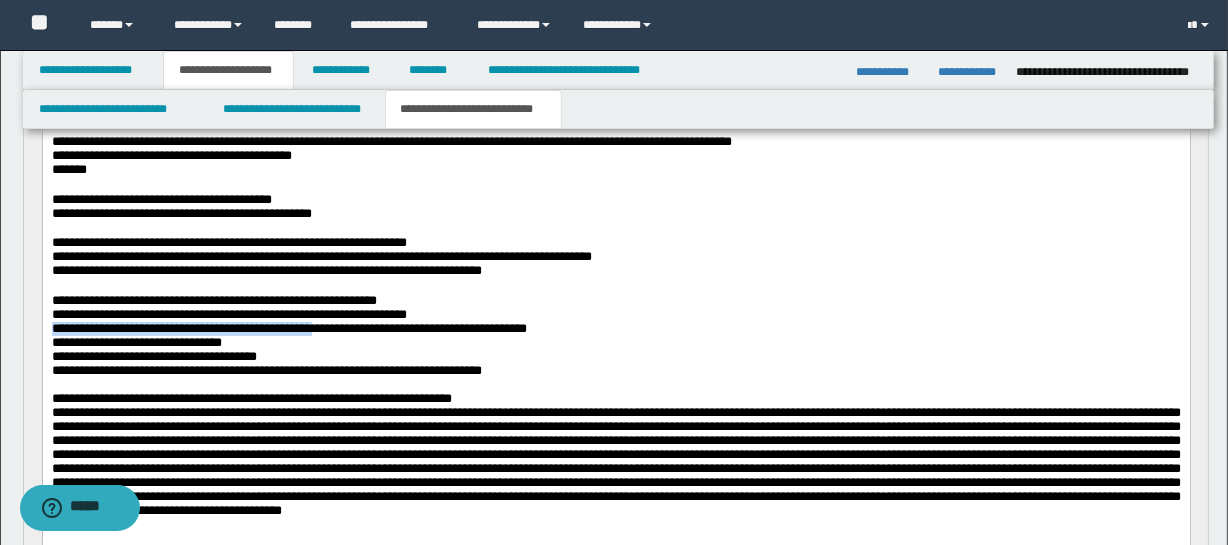 copy on "**********" 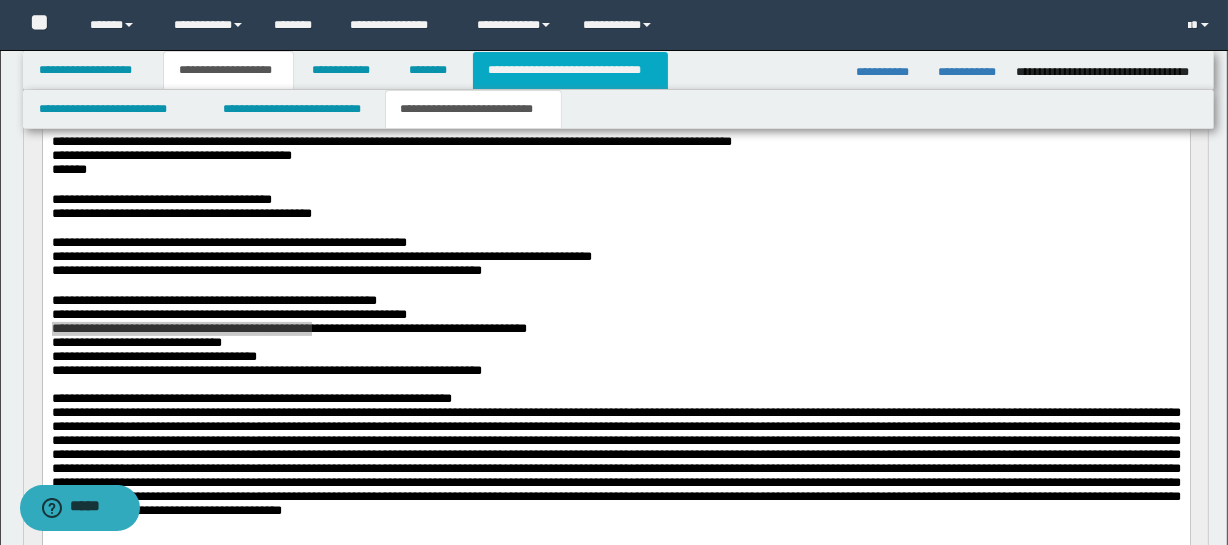 click on "**********" at bounding box center (570, 70) 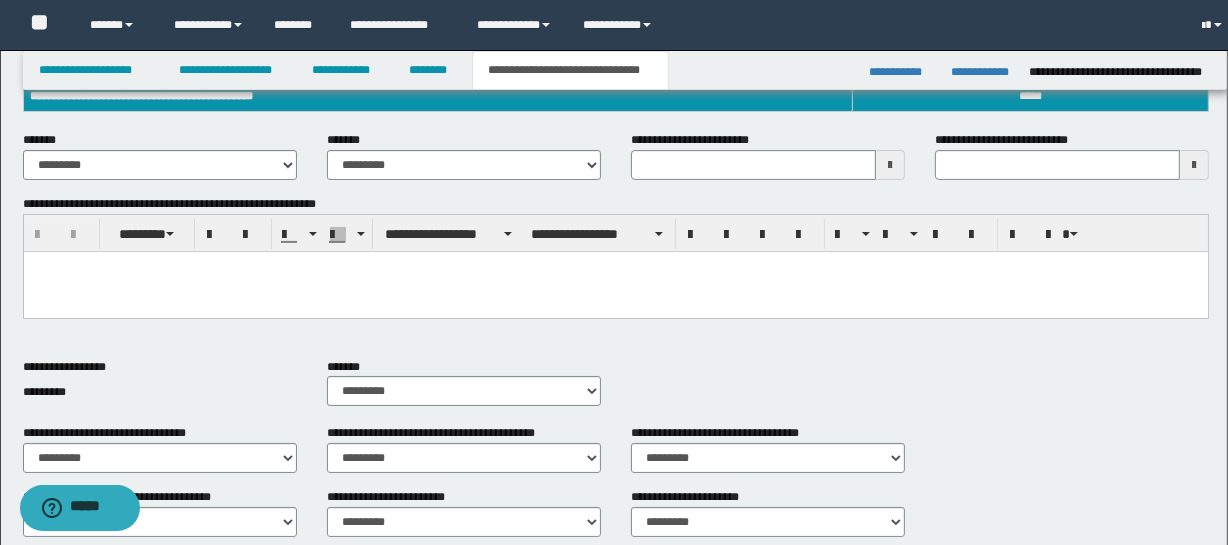 type 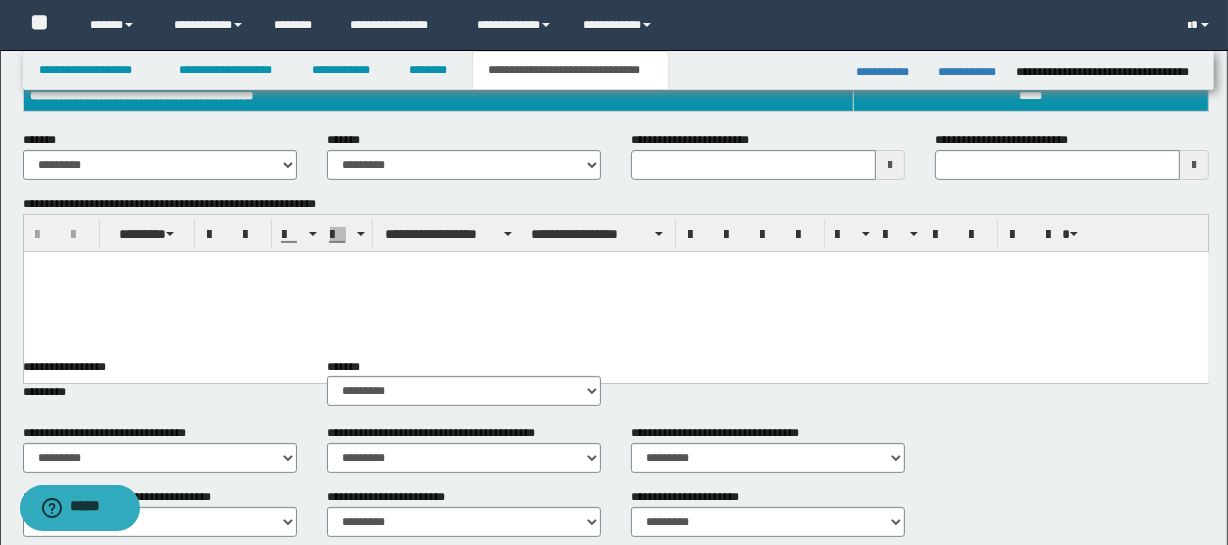 click at bounding box center [615, 267] 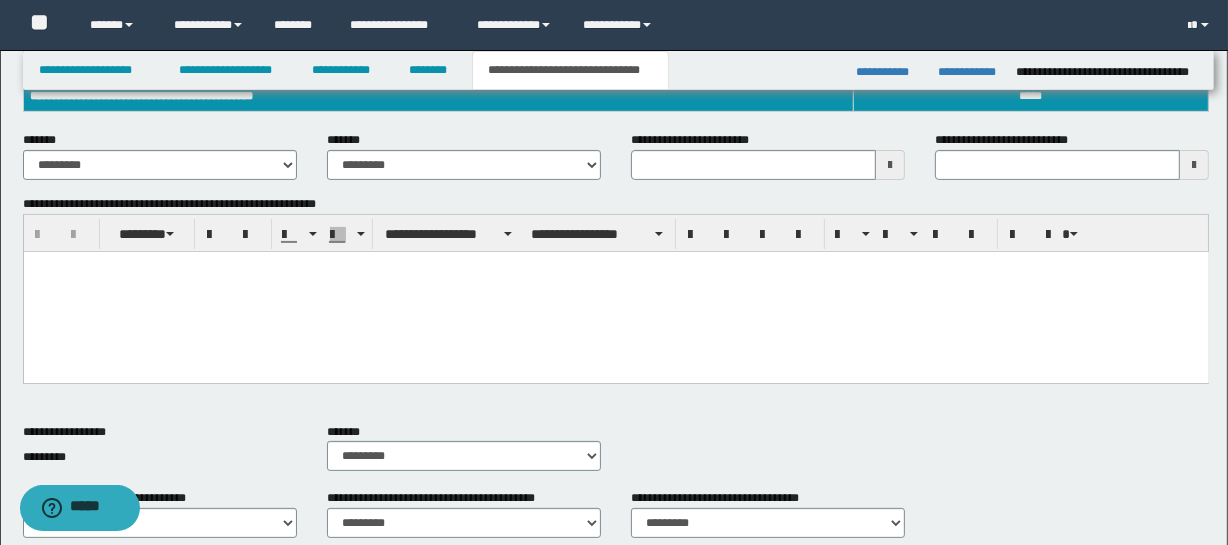 paste 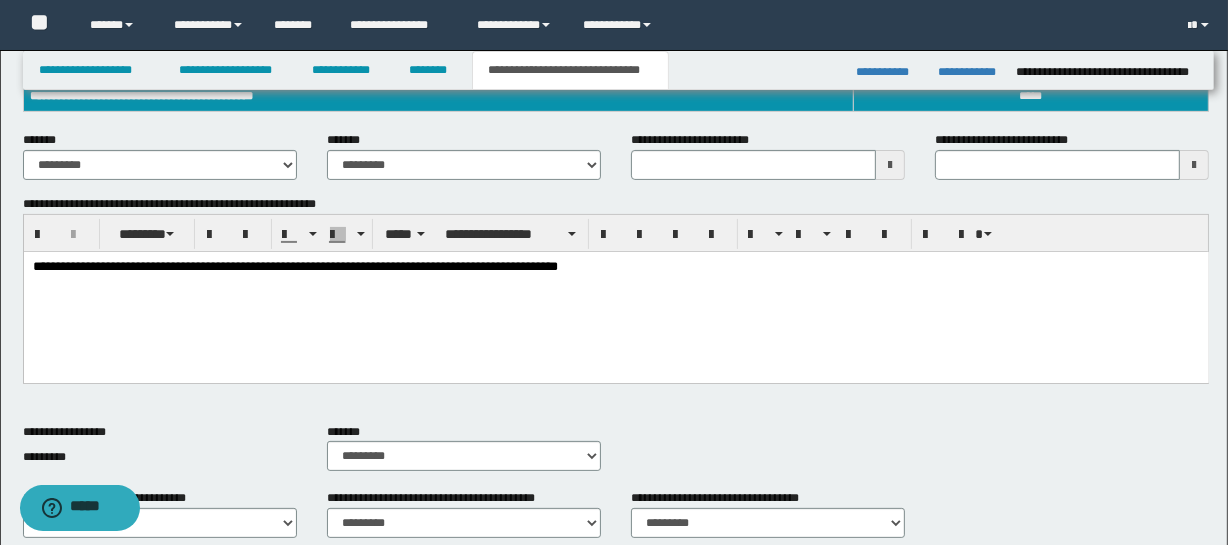 click on "**********" at bounding box center (753, 165) 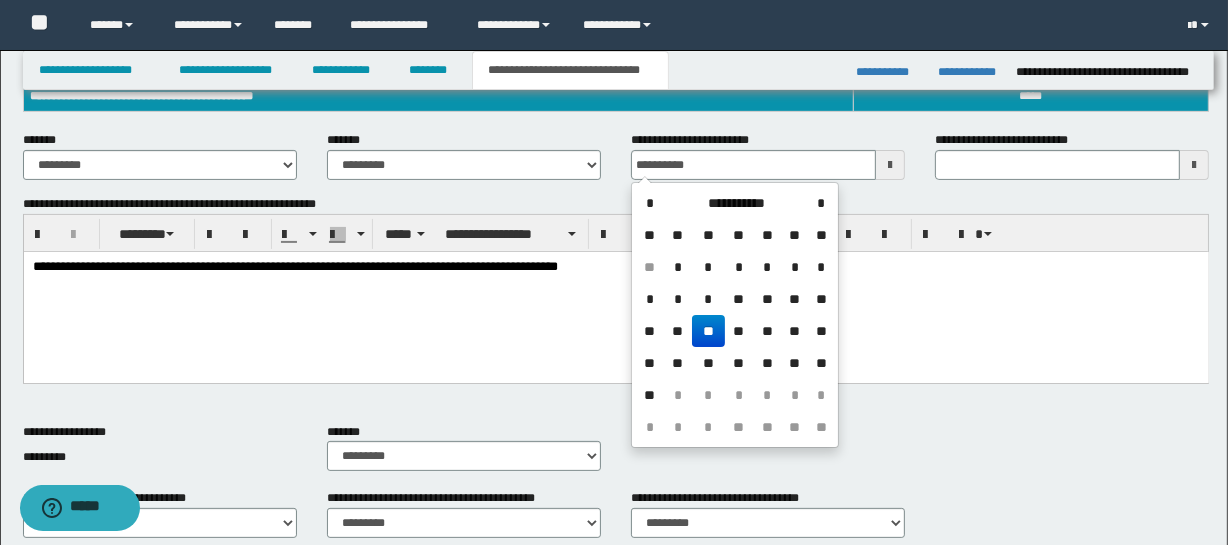 type on "**********" 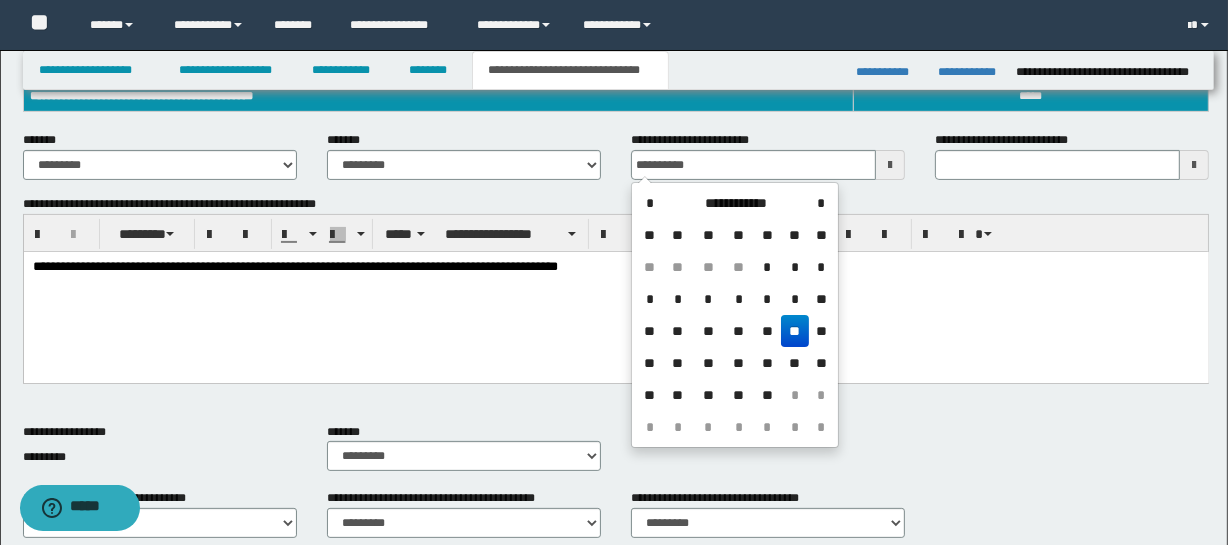 type 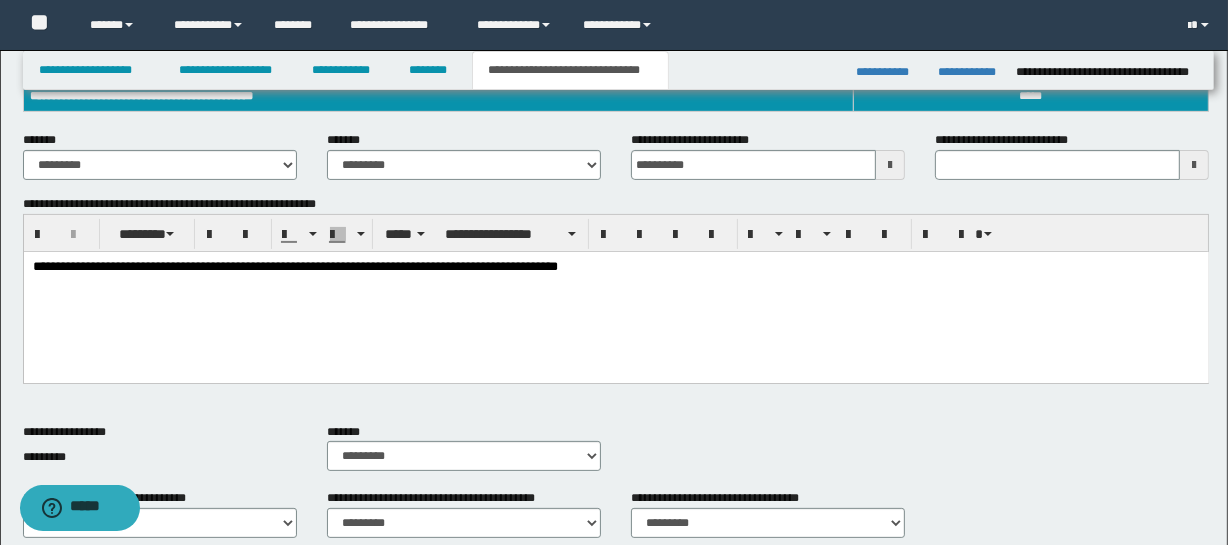 click on "**********" at bounding box center [616, 289] 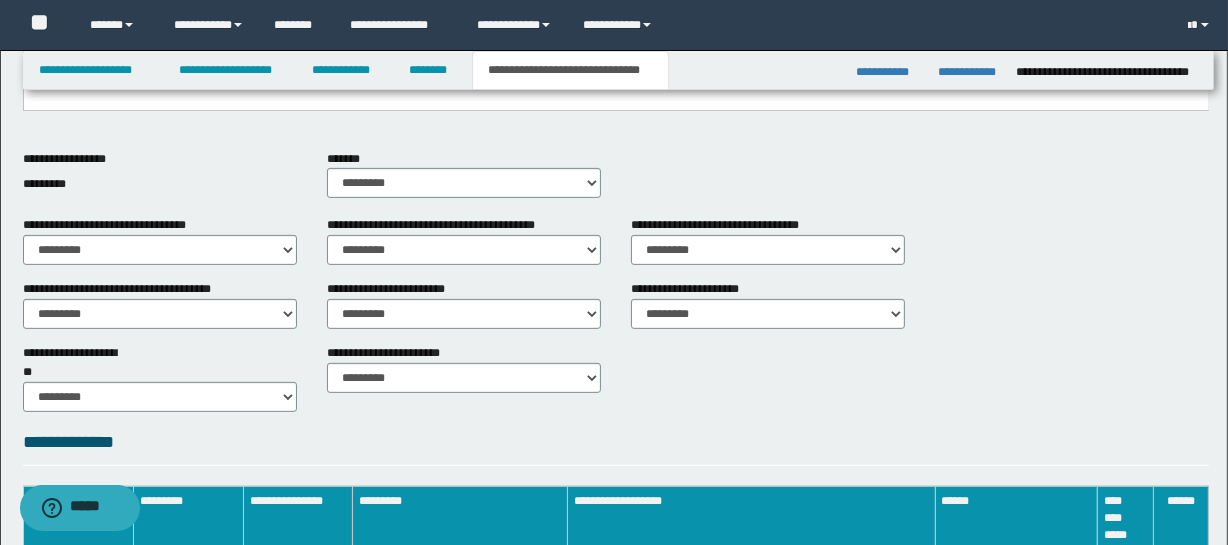 scroll, scrollTop: 615, scrollLeft: 0, axis: vertical 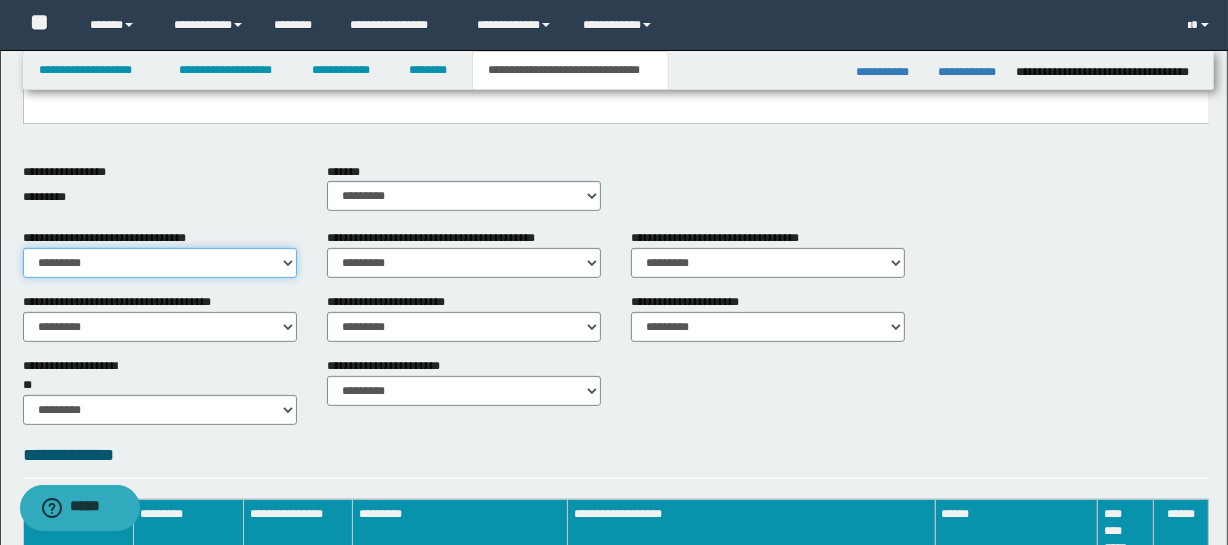 click on "*********
**
**" at bounding box center (160, 263) 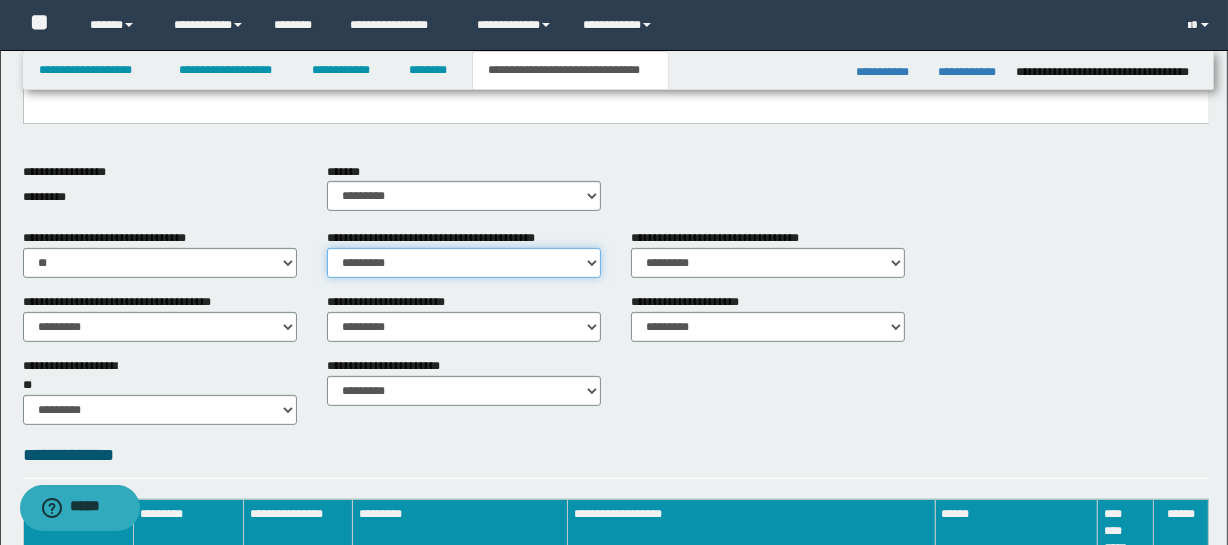 click on "*********
**
**" at bounding box center (464, 263) 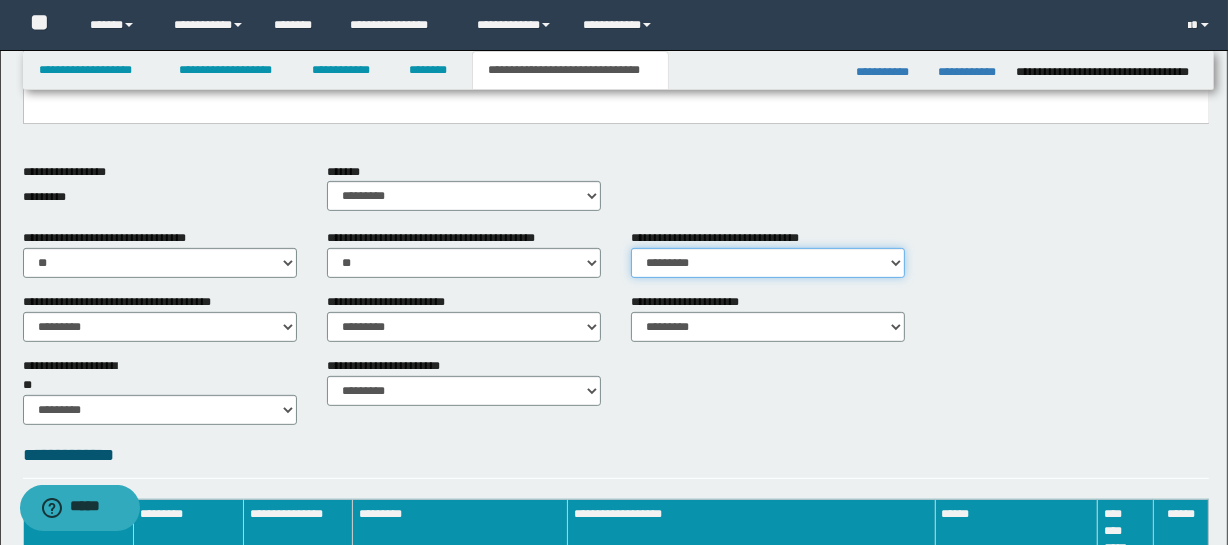 click on "*********
**
**" at bounding box center (768, 263) 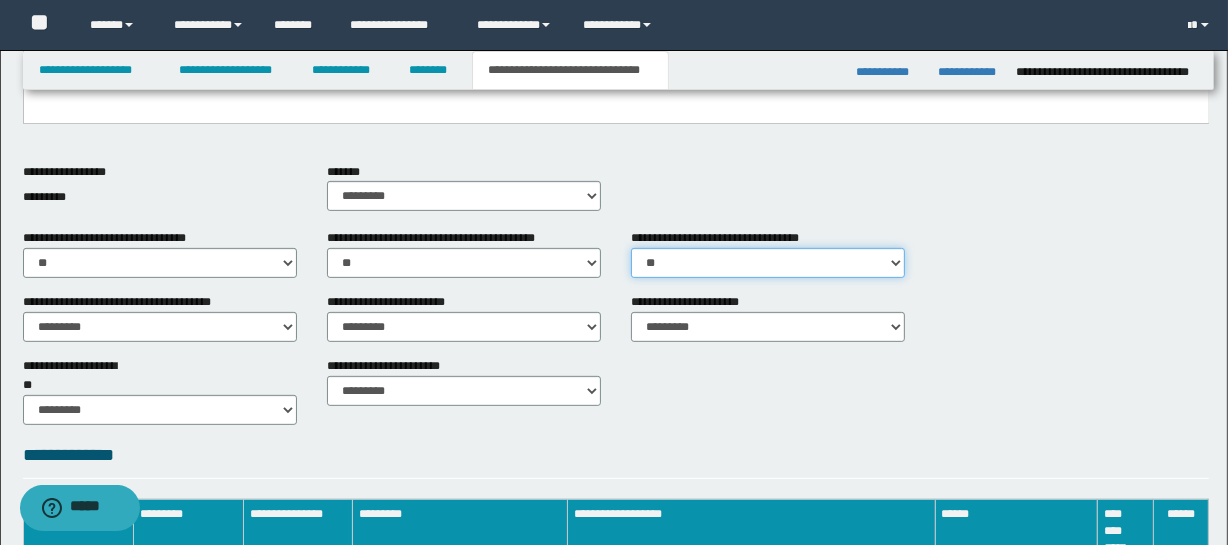 click on "*********
**
**" at bounding box center [768, 263] 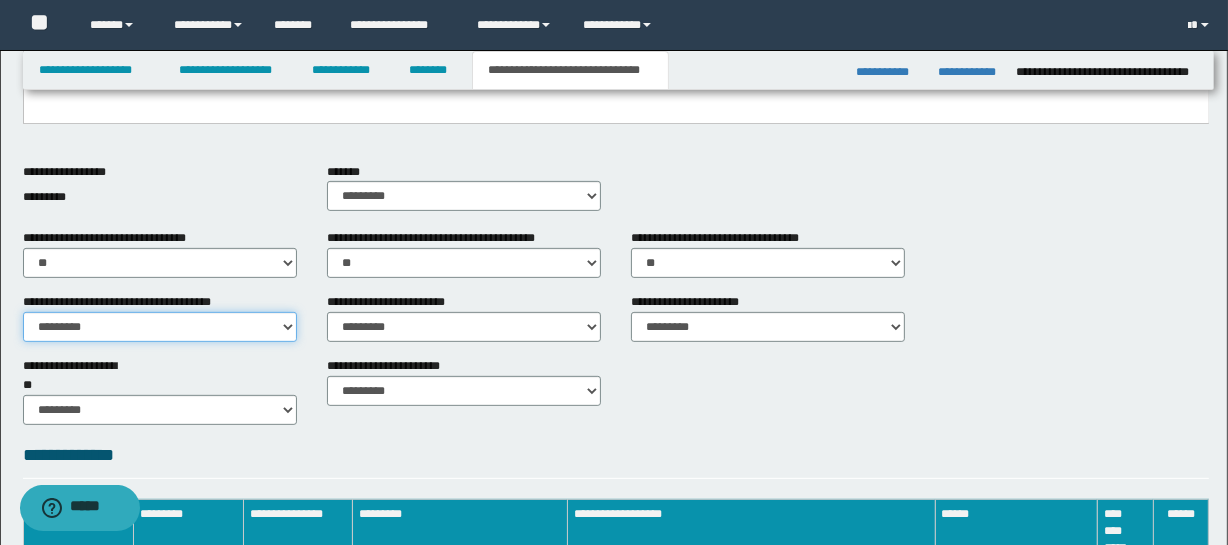 click on "*********
**
**" at bounding box center (160, 327) 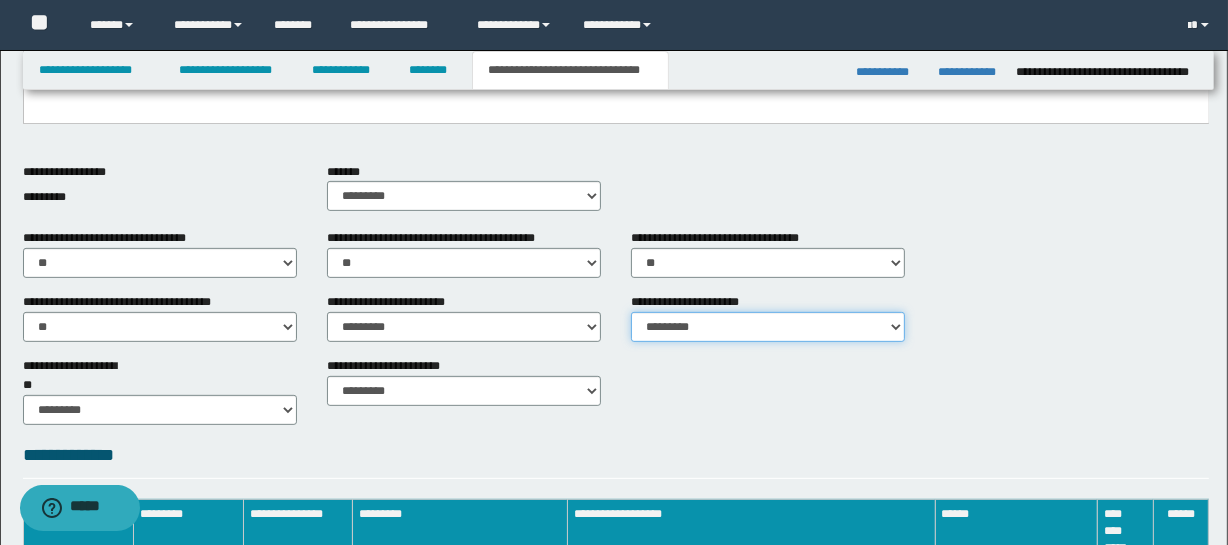 click on "*********
**
**" at bounding box center [768, 327] 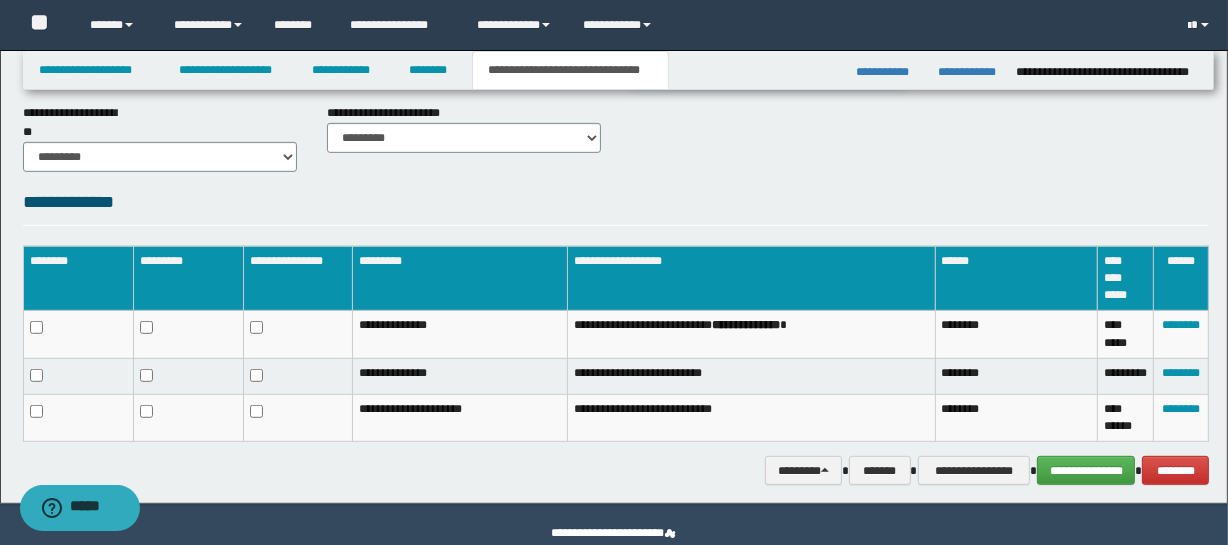 scroll, scrollTop: 905, scrollLeft: 0, axis: vertical 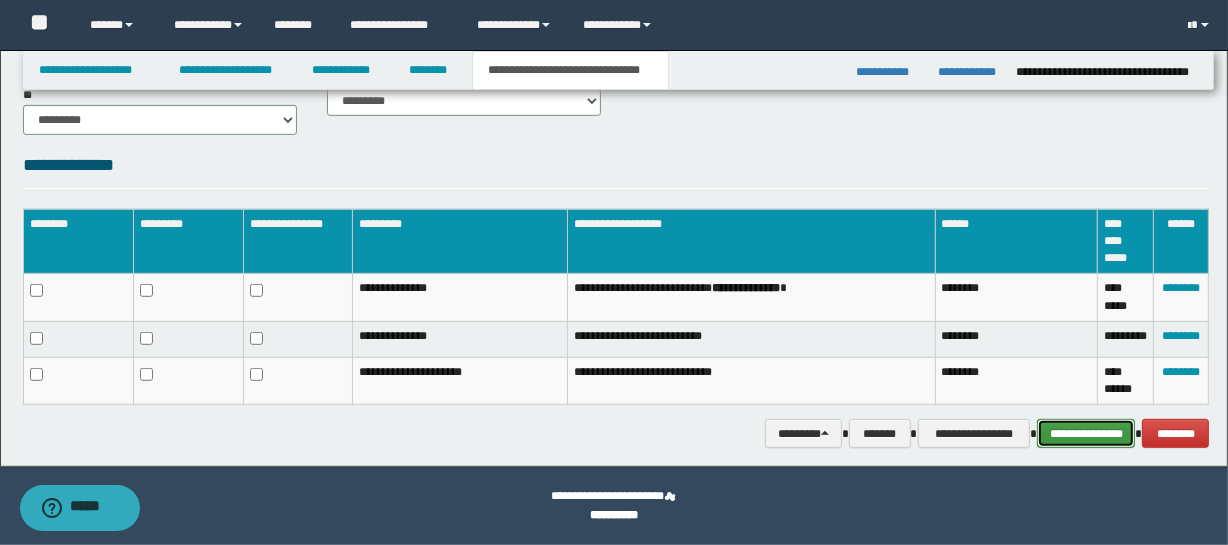 click on "**********" at bounding box center (1086, 434) 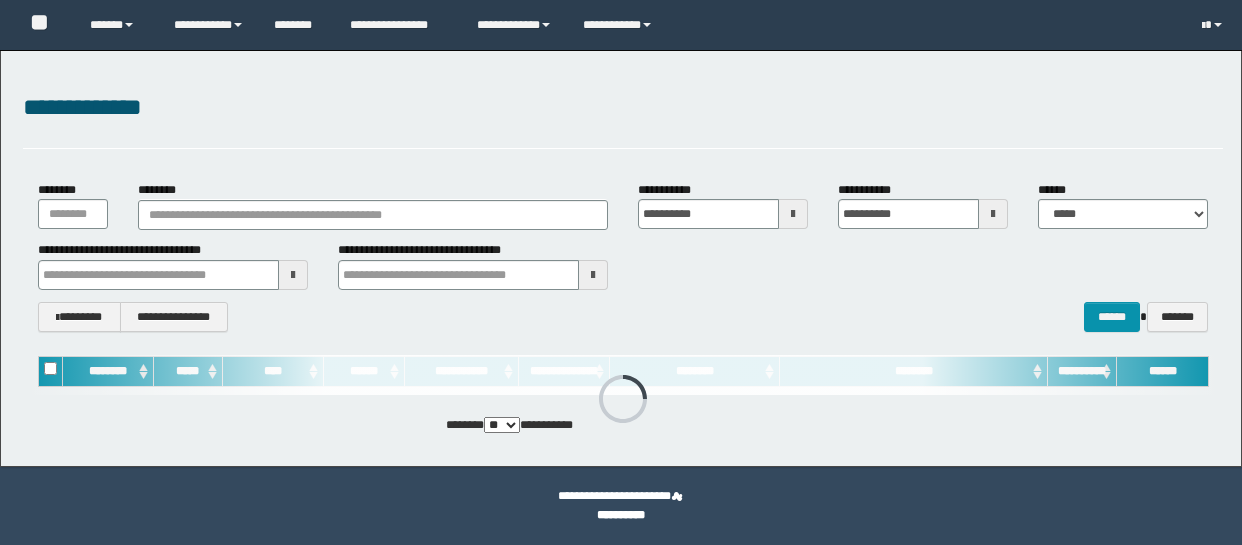 scroll, scrollTop: 0, scrollLeft: 0, axis: both 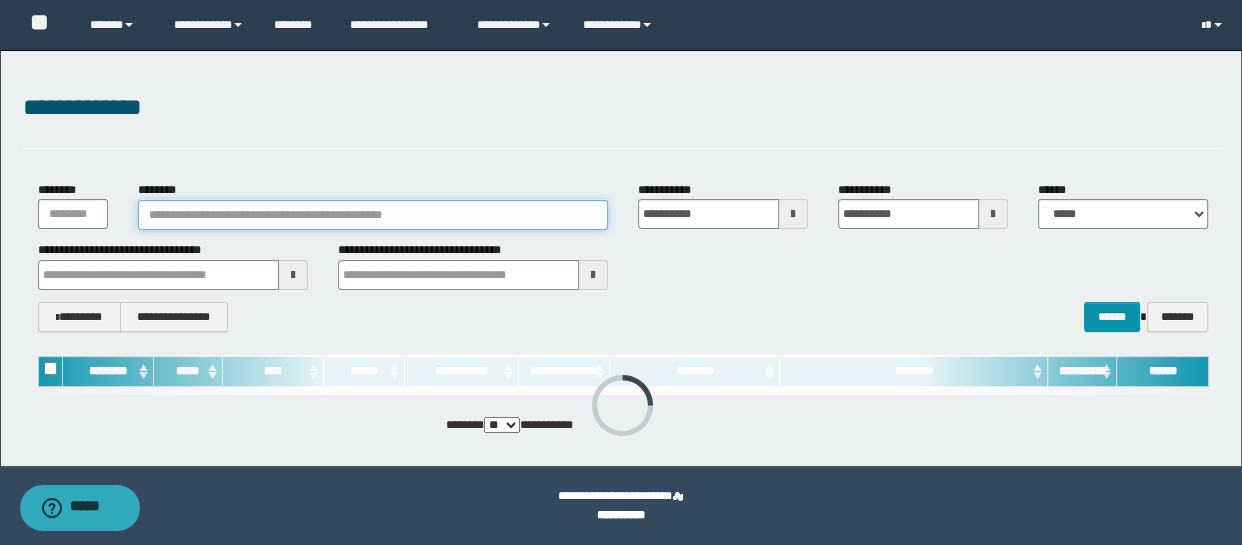 click on "********" at bounding box center (373, 215) 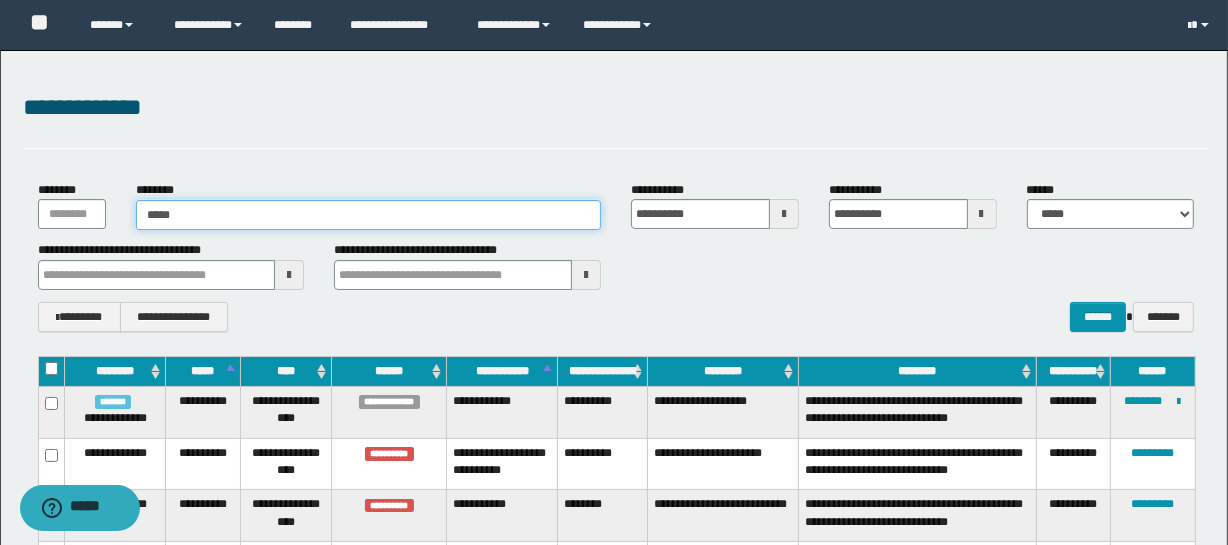 type on "*****" 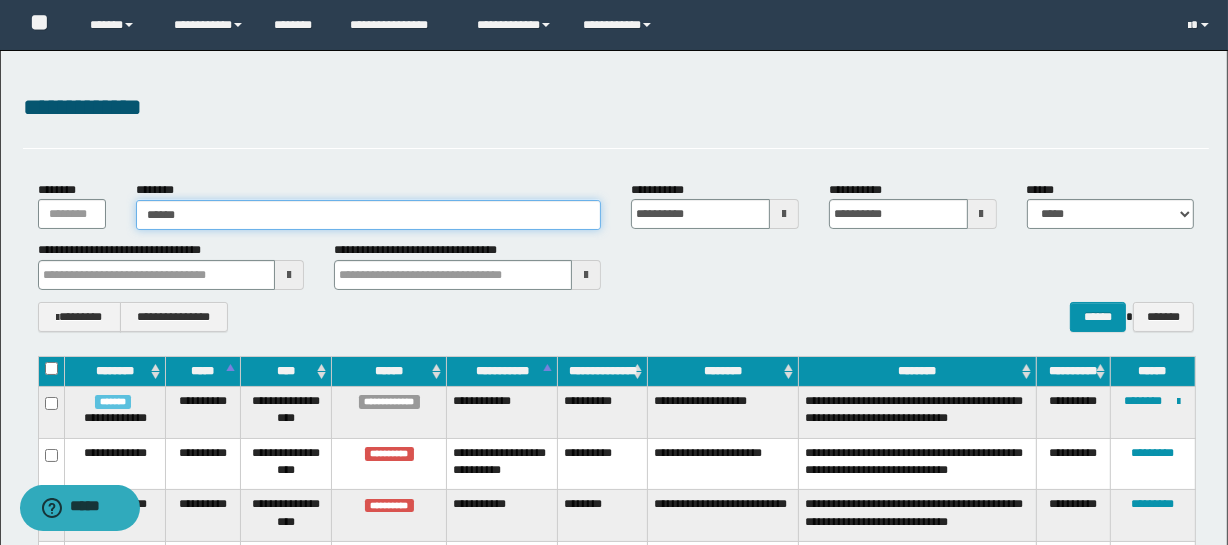 type on "*****" 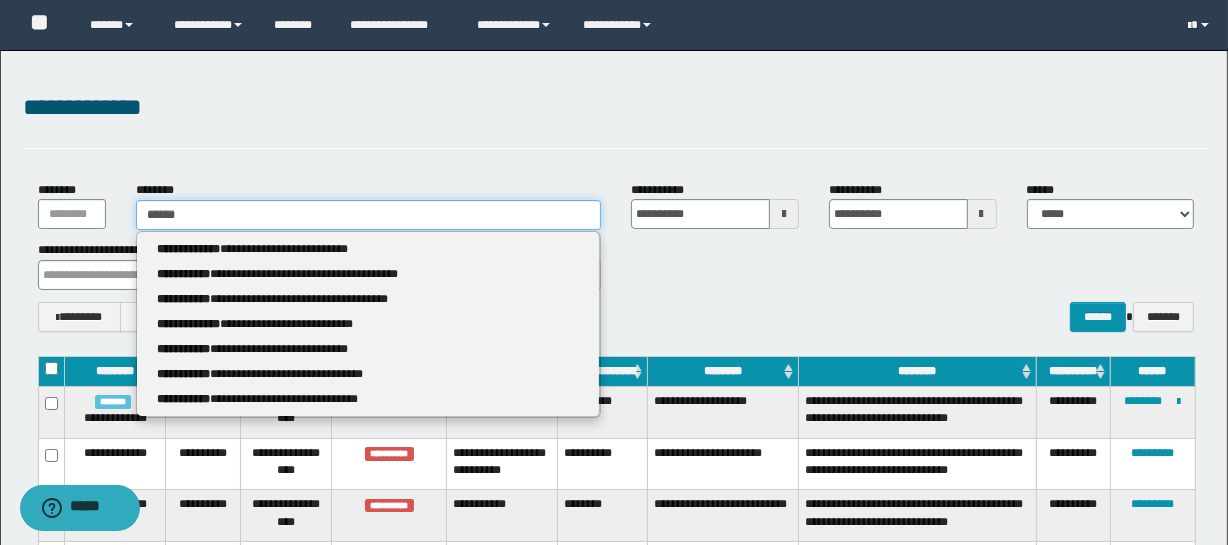 type 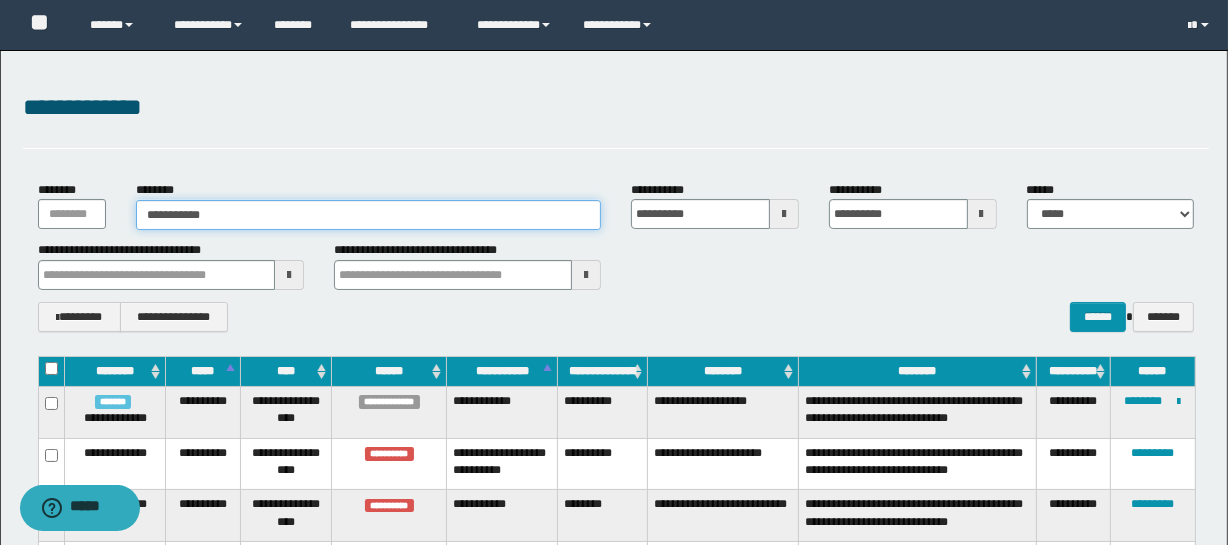 type on "**********" 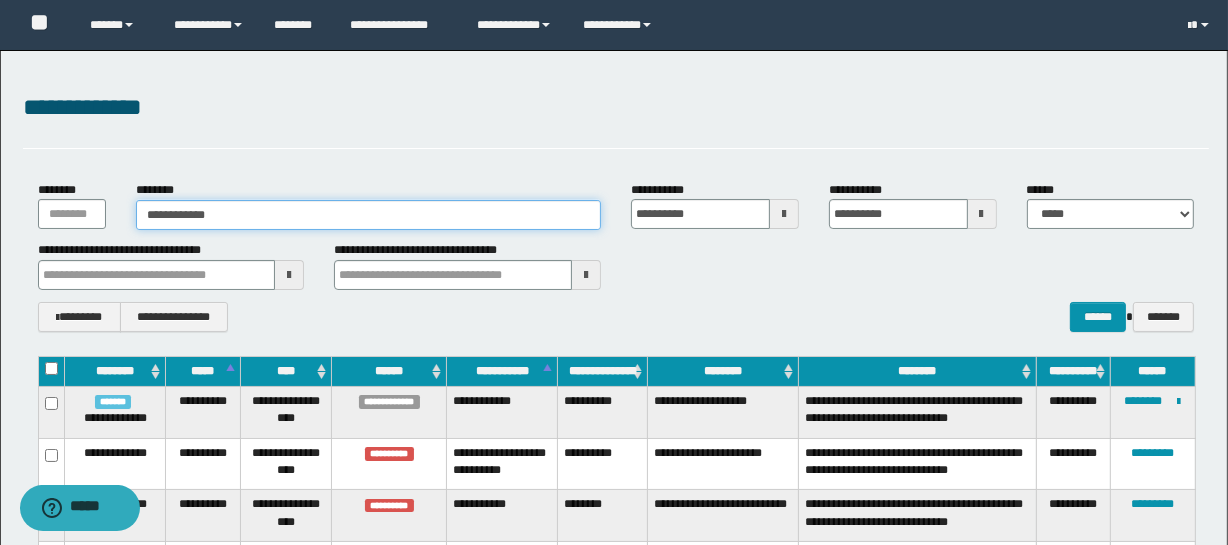 type on "**********" 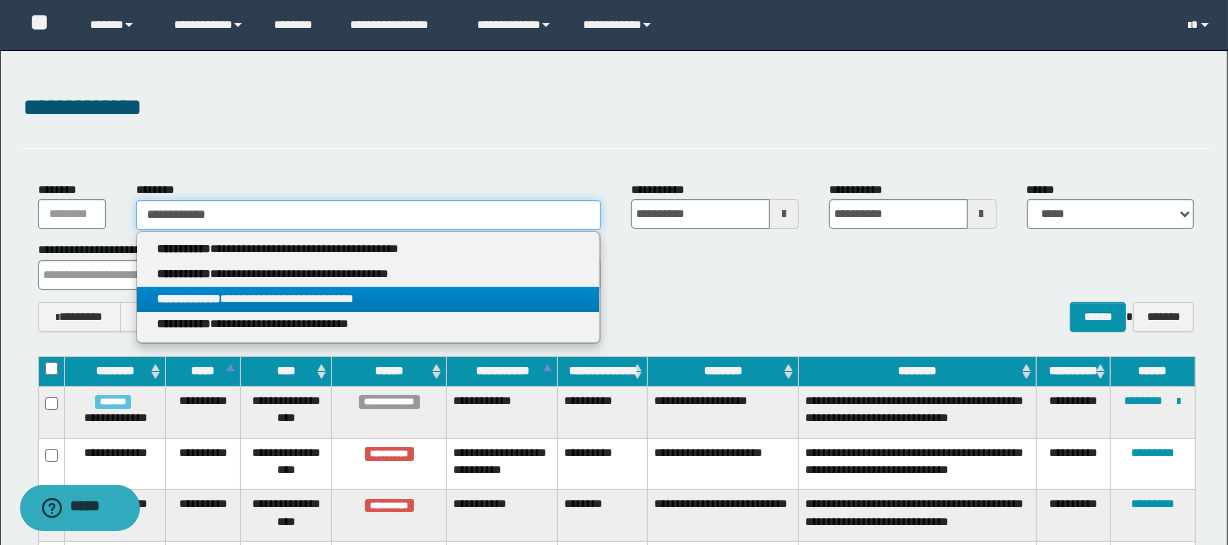 type on "**********" 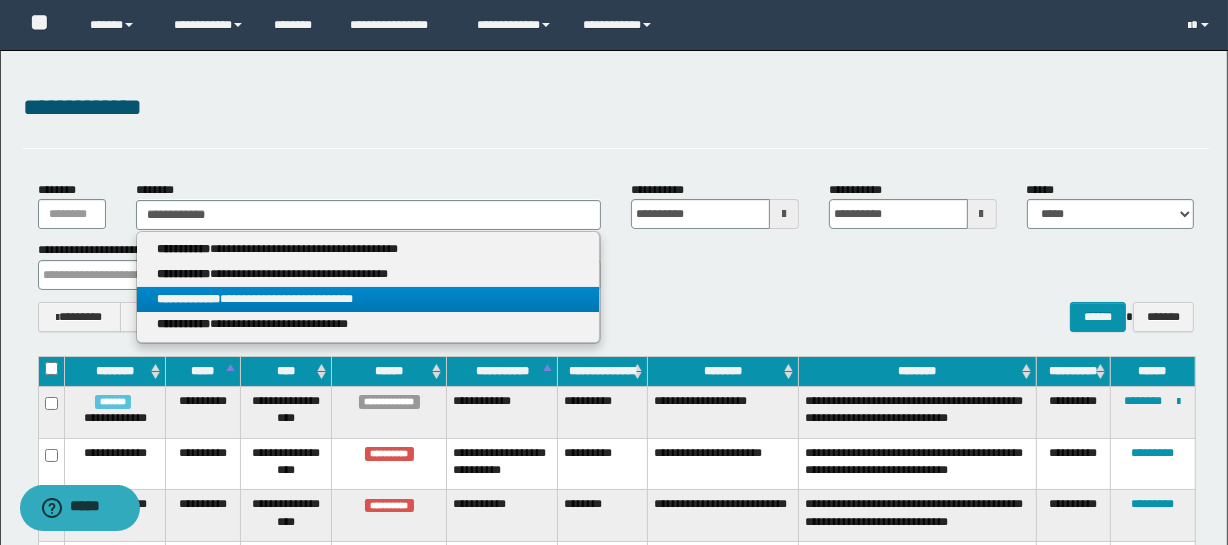 click on "**********" at bounding box center (368, 299) 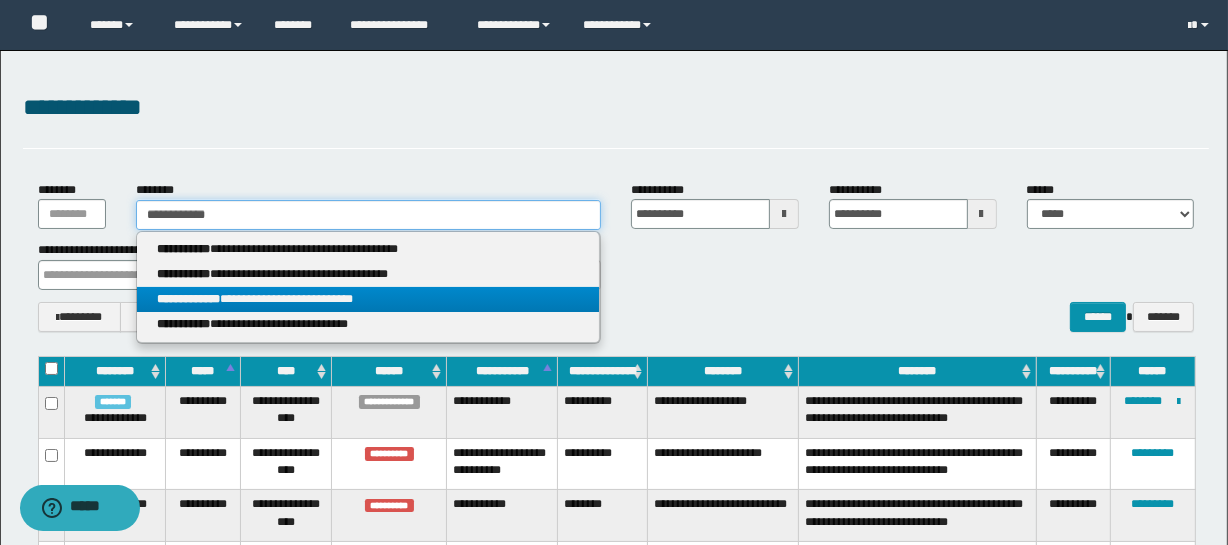 type 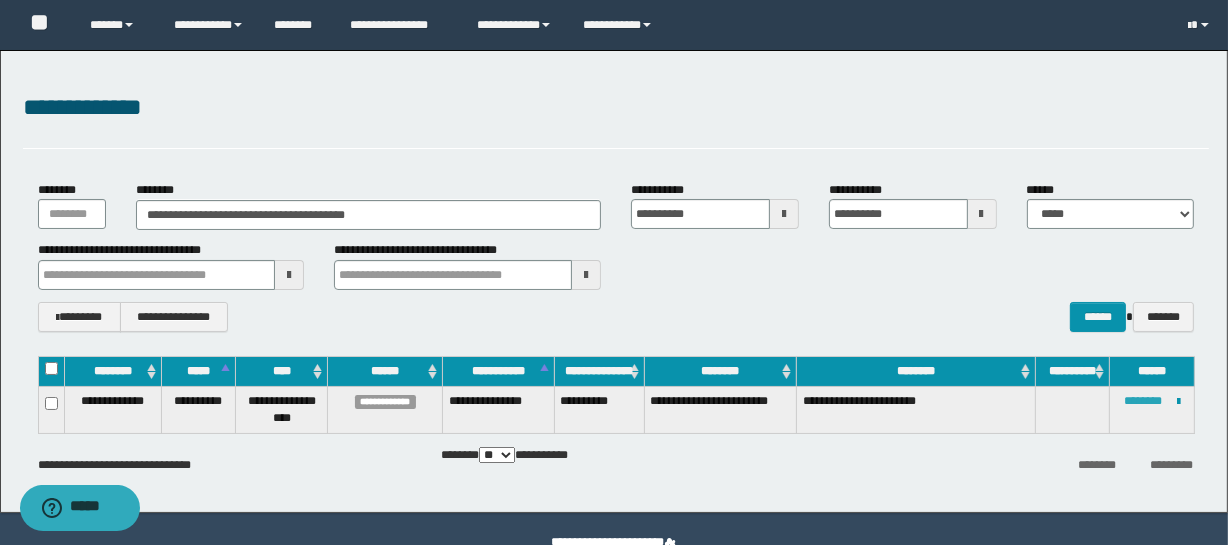 click on "********" at bounding box center (1143, 401) 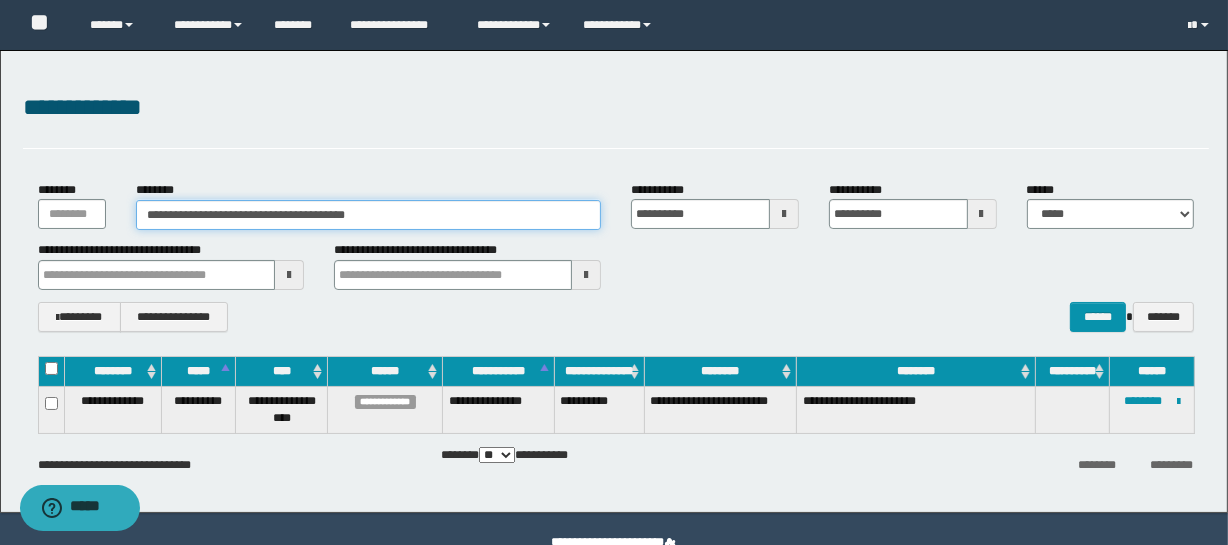 click on "**********" at bounding box center [368, 215] 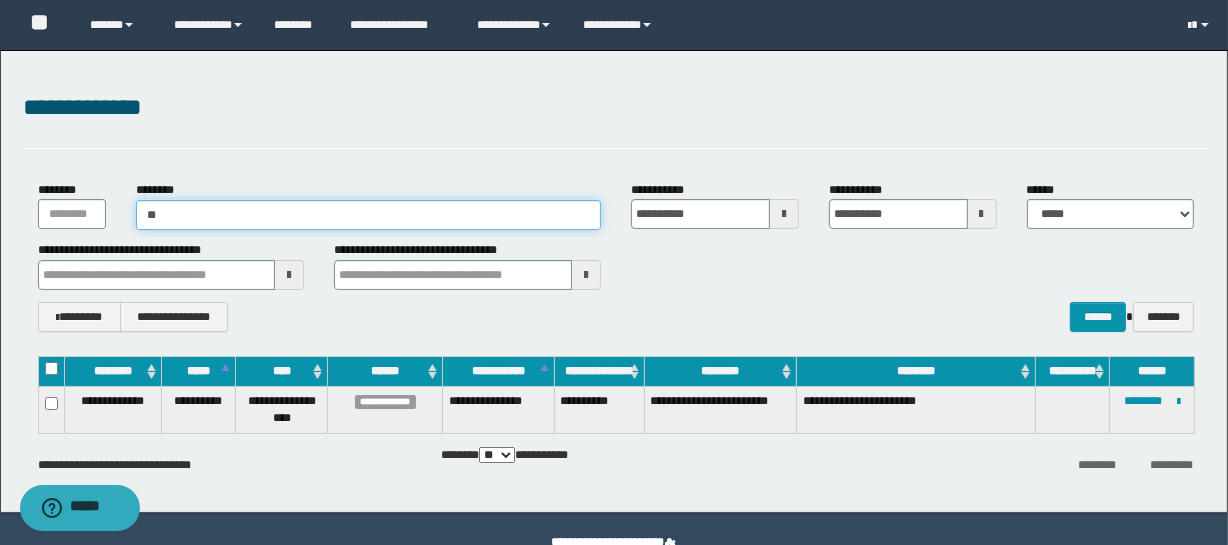 type on "*" 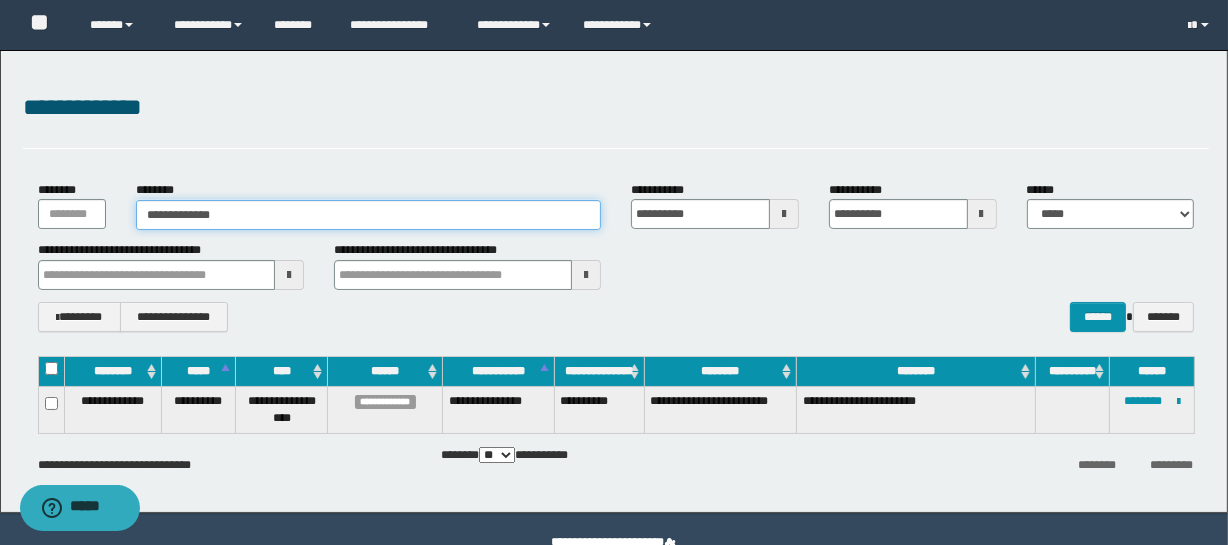 type on "**********" 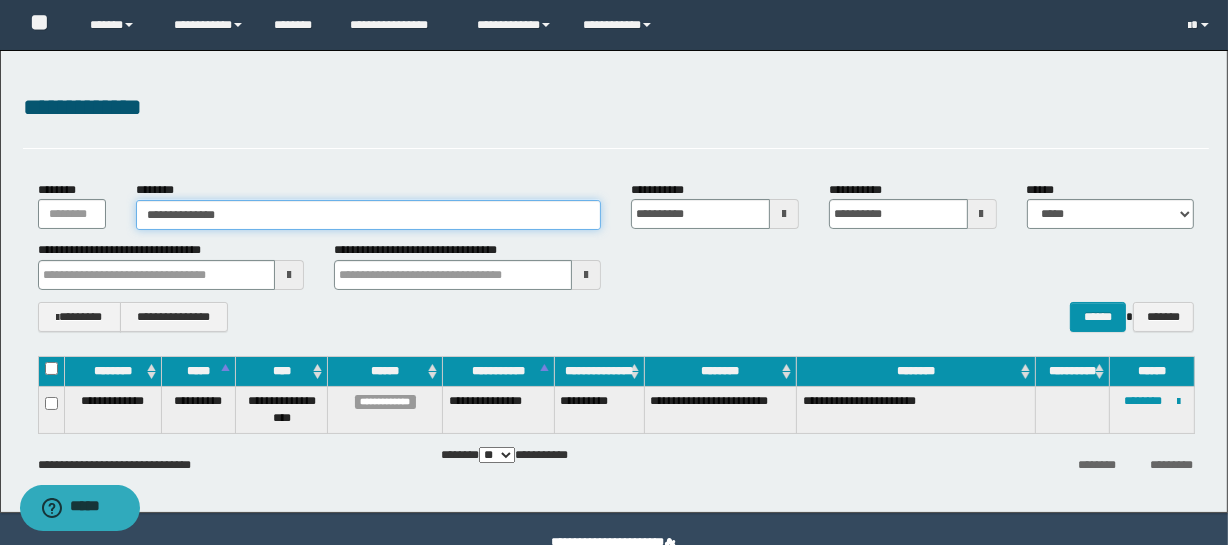 type on "**********" 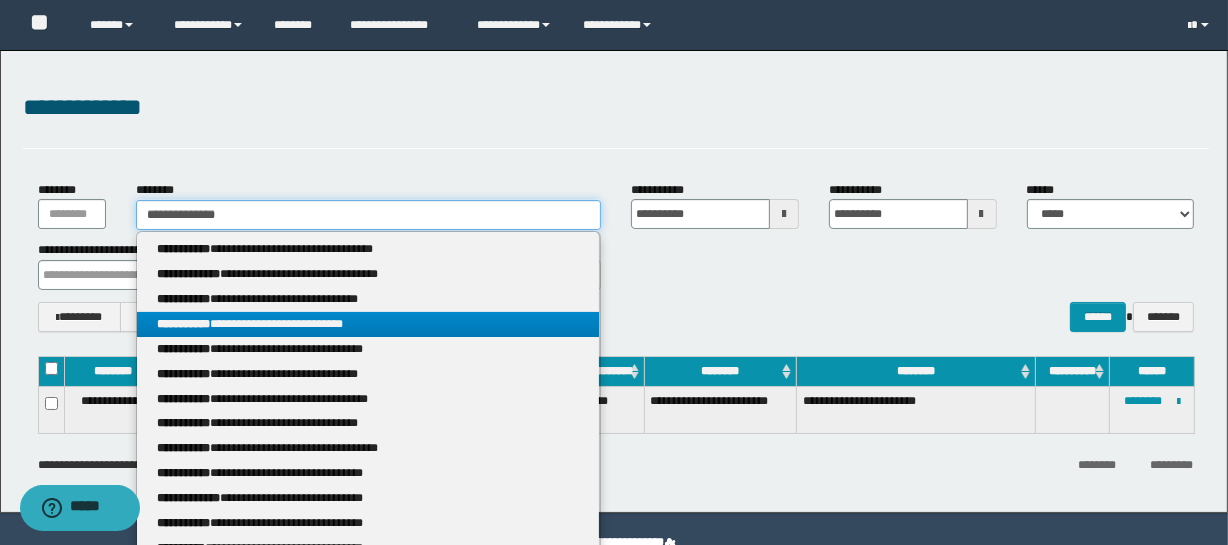 type on "**********" 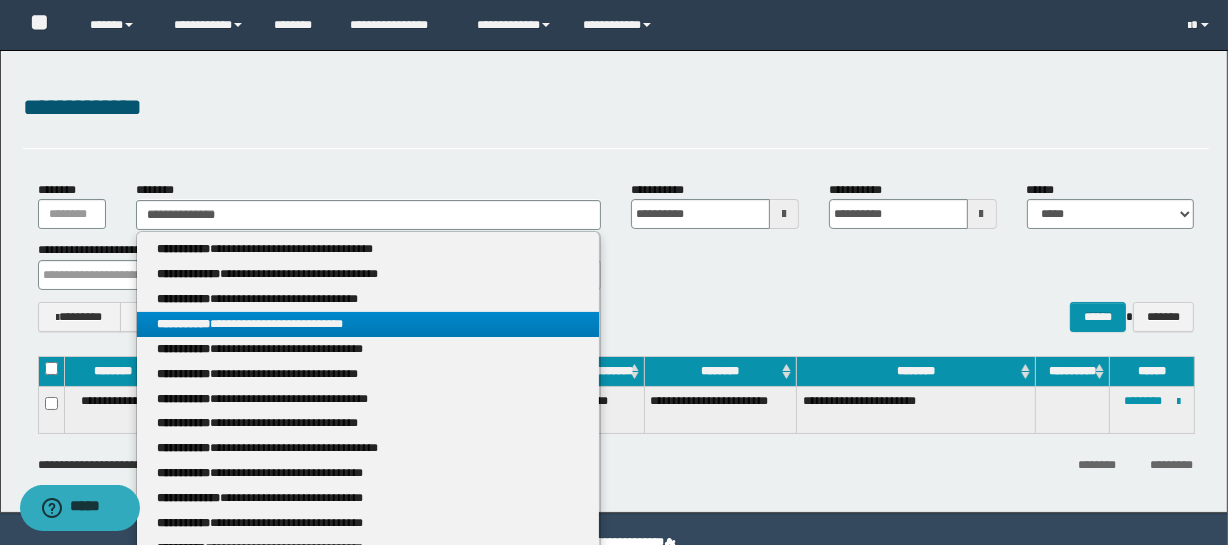 click on "**********" at bounding box center [368, 324] 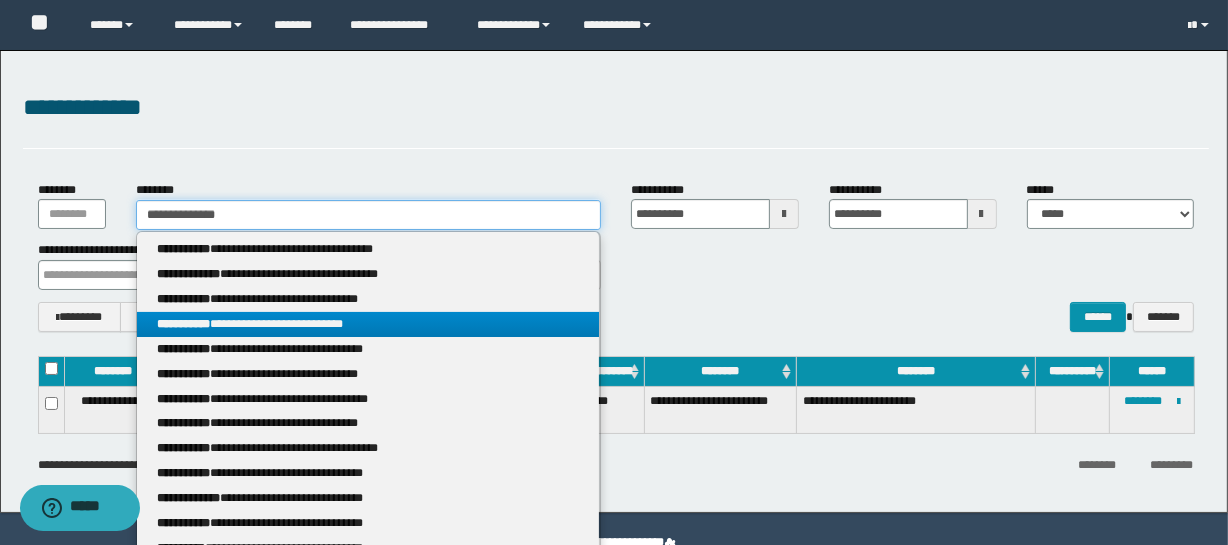type 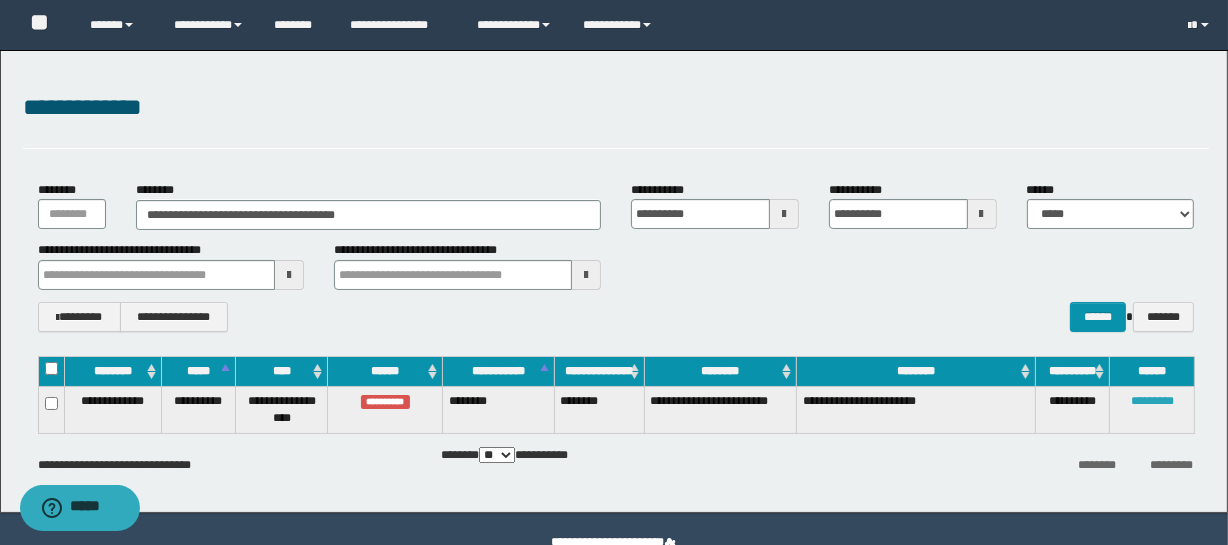 click on "*********" at bounding box center (1152, 401) 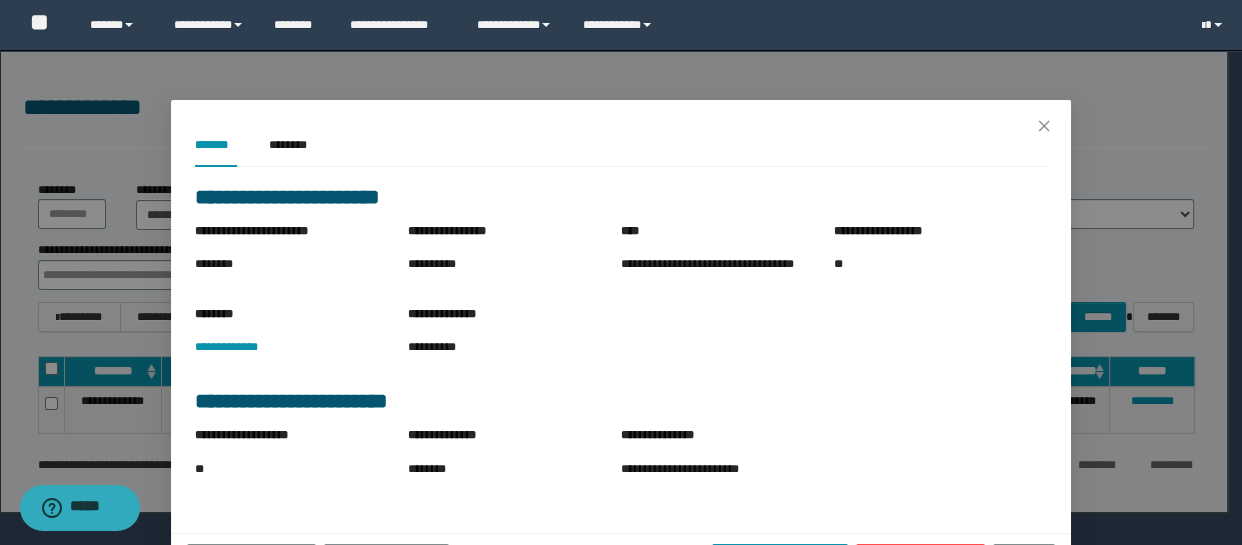 scroll, scrollTop: 65, scrollLeft: 0, axis: vertical 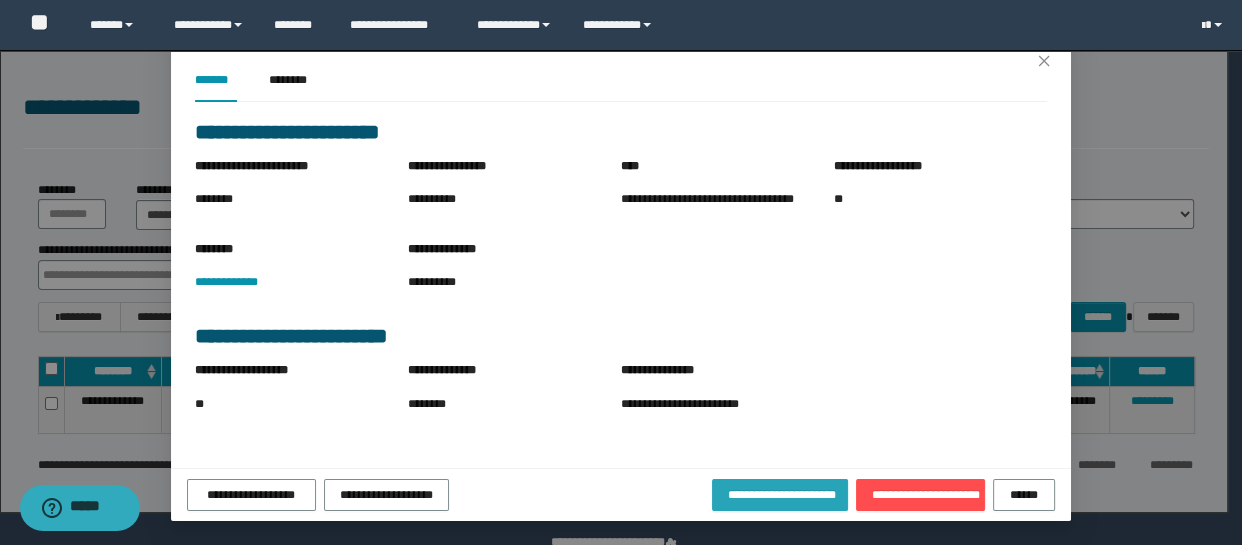 click on "**********" at bounding box center [780, 494] 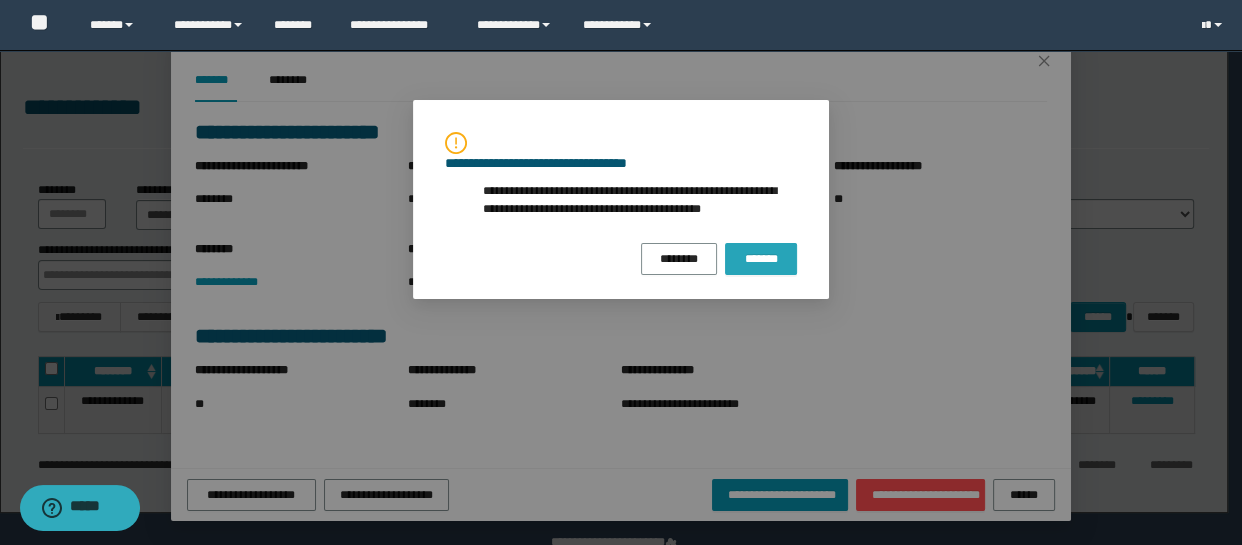 click on "*******" at bounding box center [761, 259] 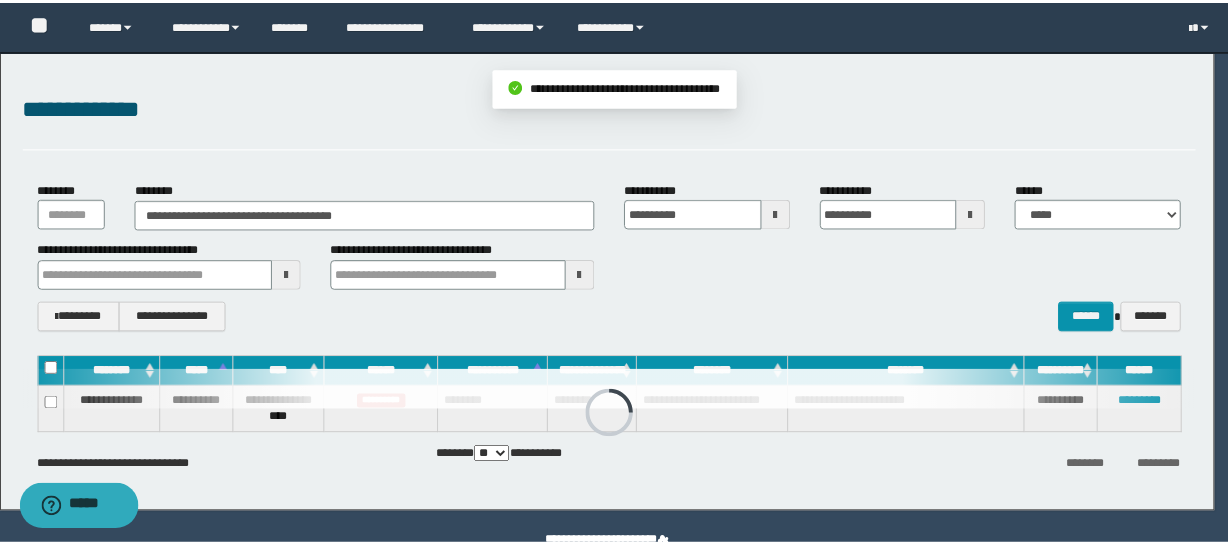 scroll, scrollTop: 0, scrollLeft: 0, axis: both 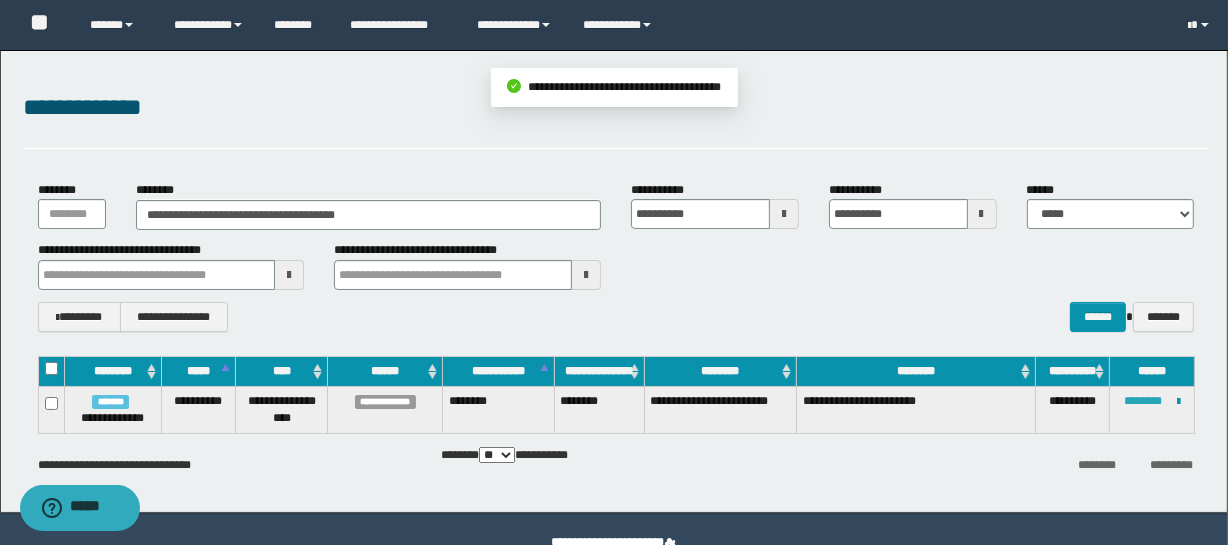 click on "********" at bounding box center [1143, 401] 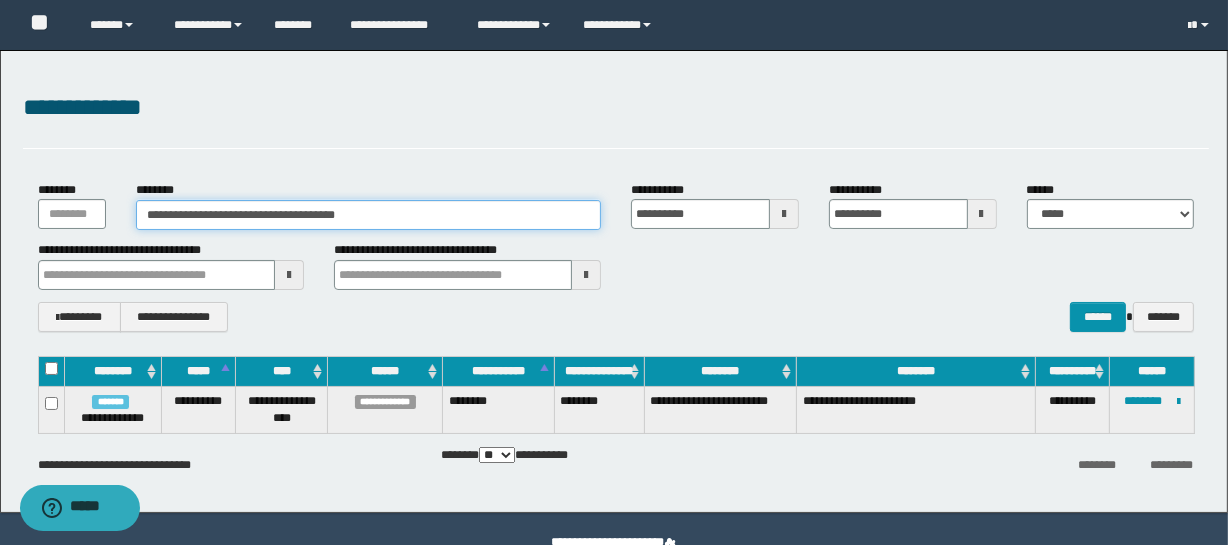 click on "**********" at bounding box center (368, 215) 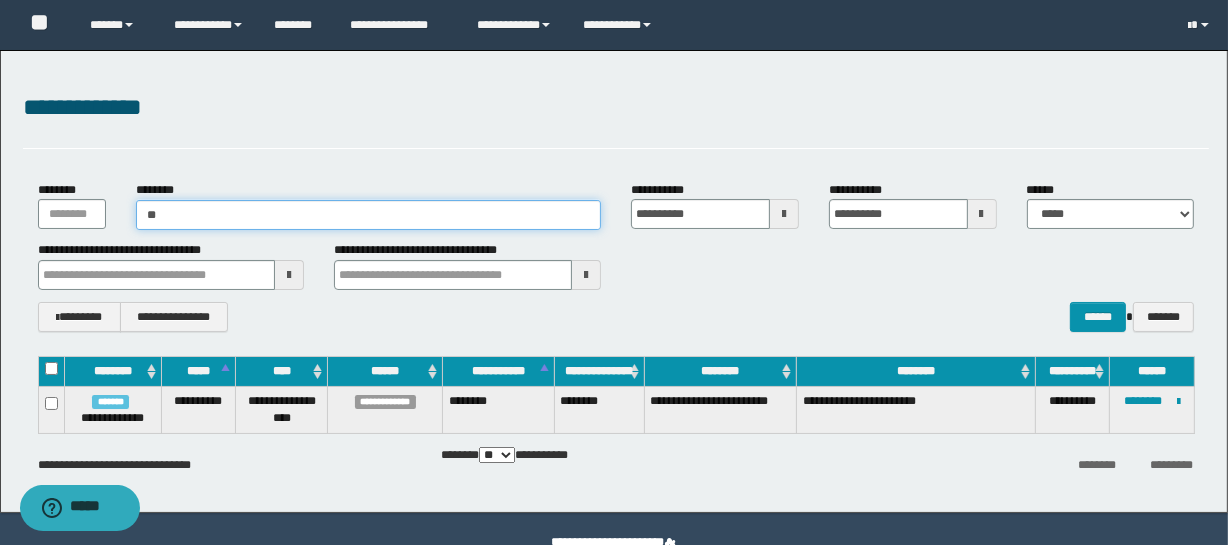 type on "*" 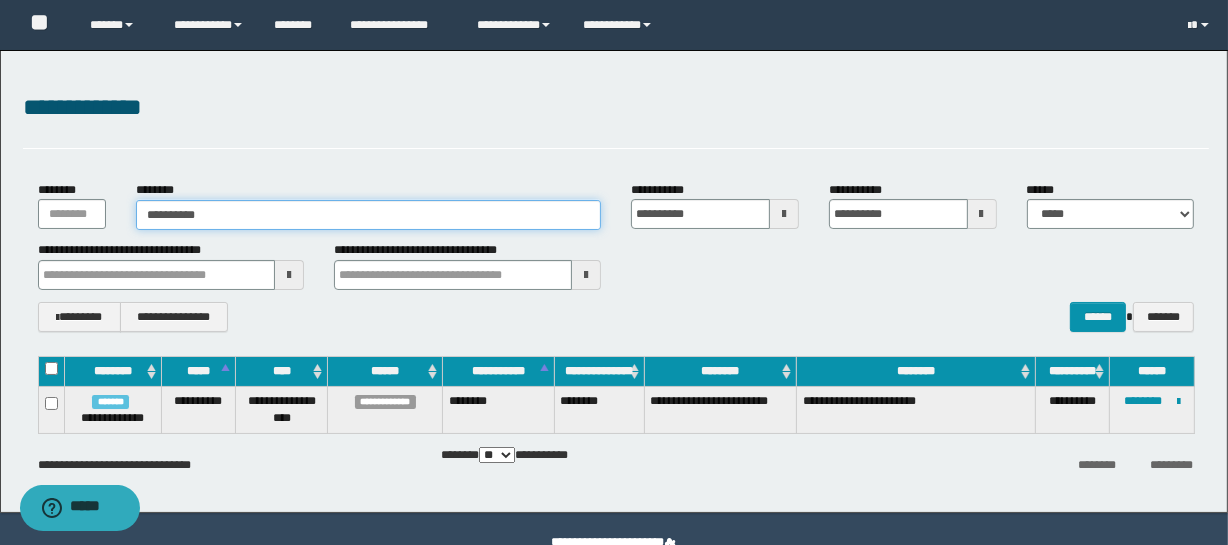 type on "**********" 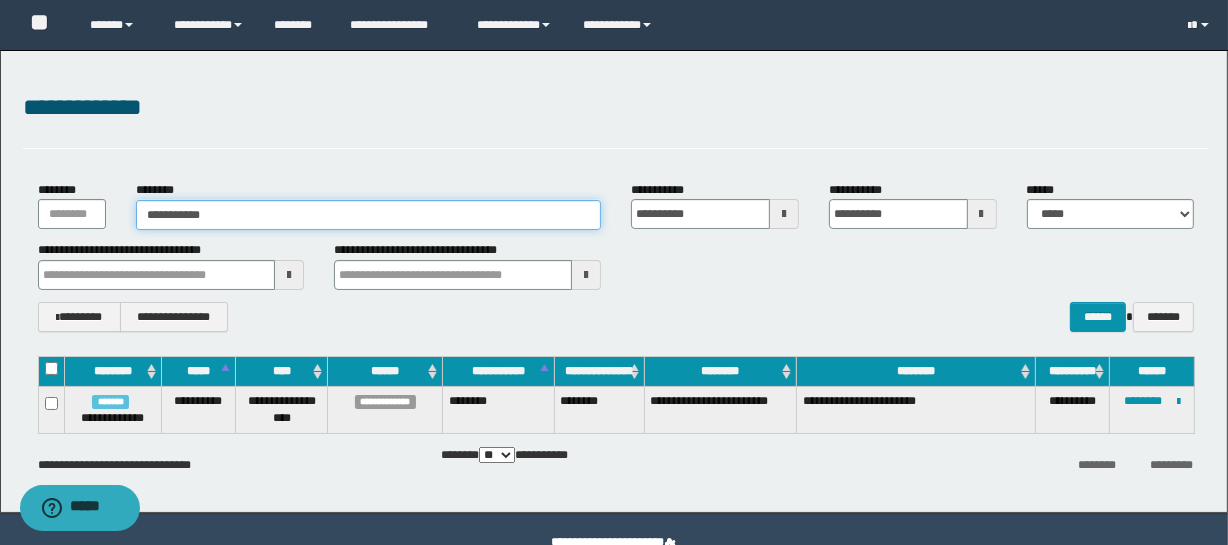 type on "**********" 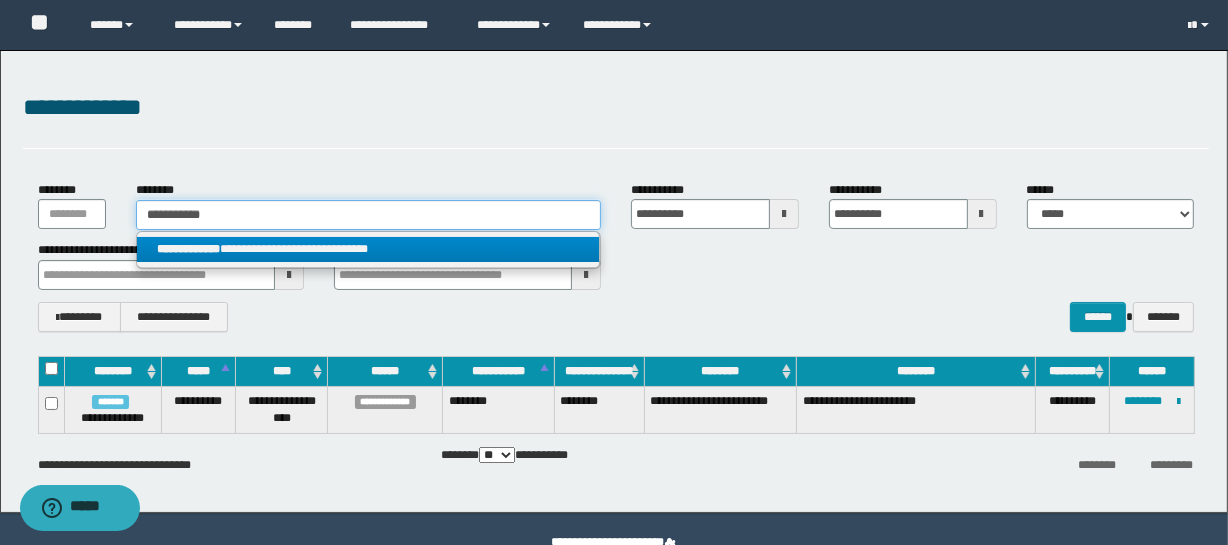 type on "**********" 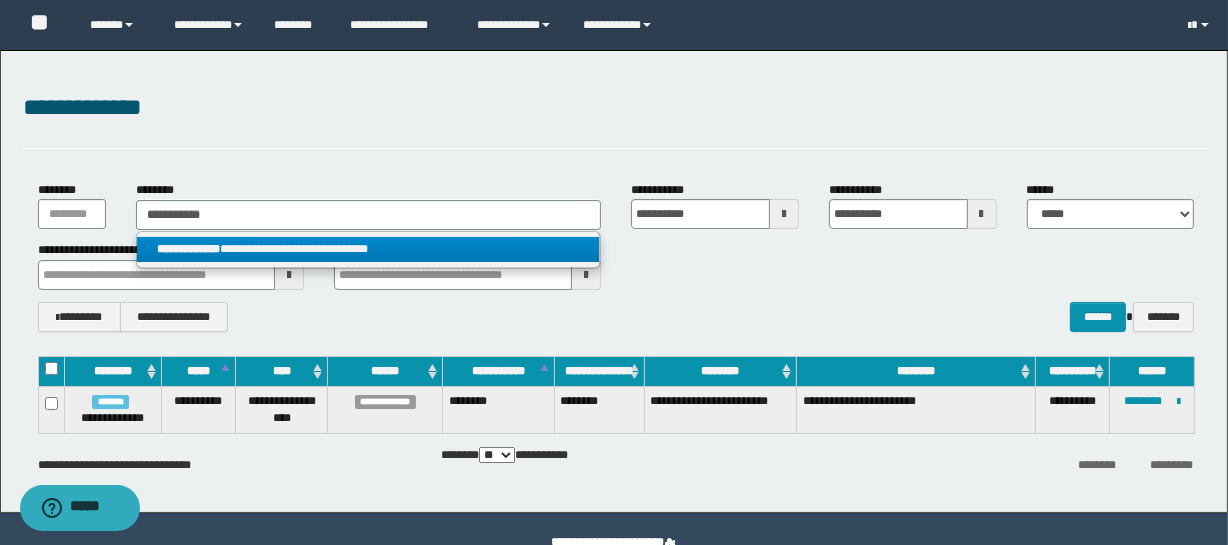 click on "**********" at bounding box center (368, 249) 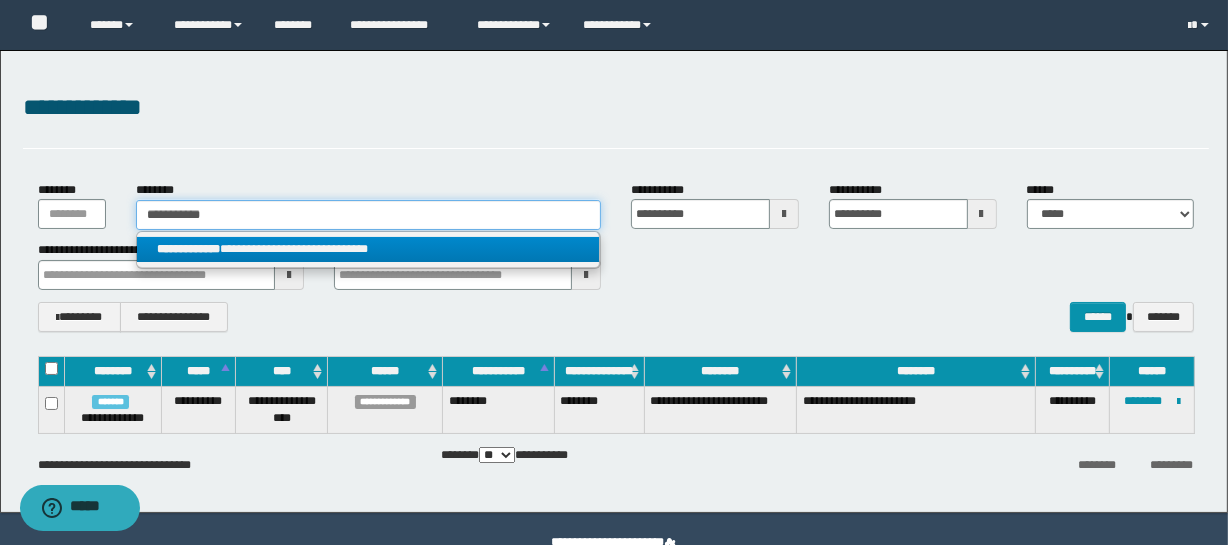 type 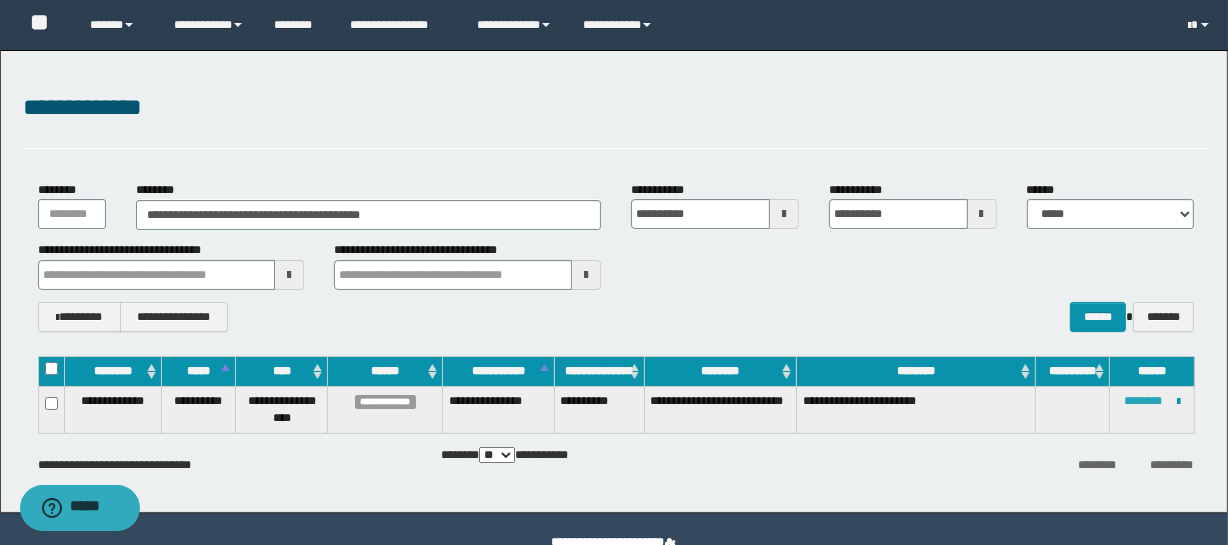 click on "********" at bounding box center [1143, 401] 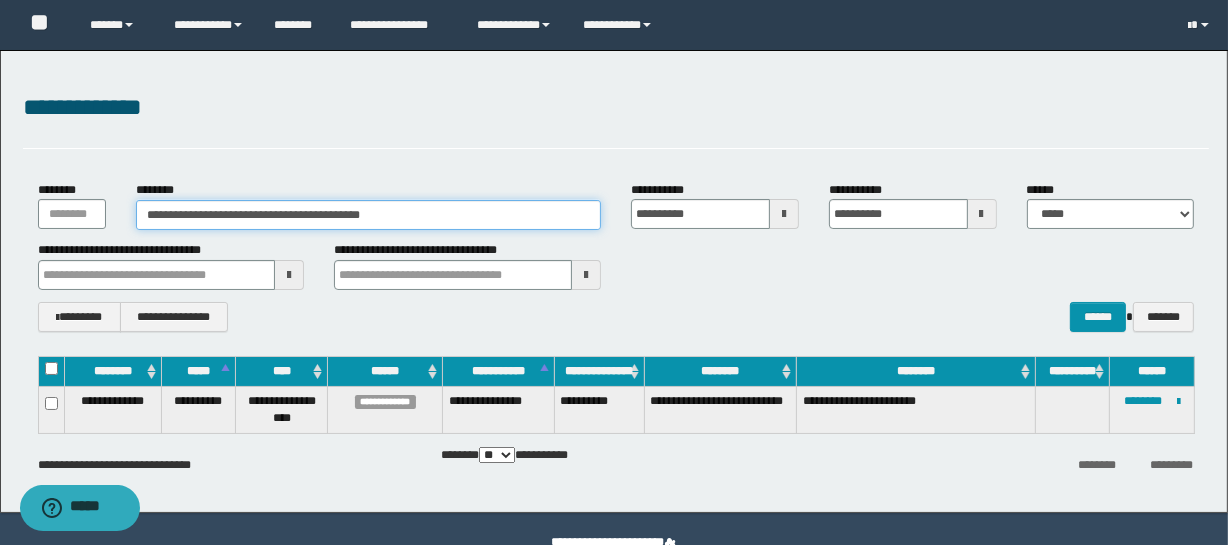 click on "**********" at bounding box center (368, 215) 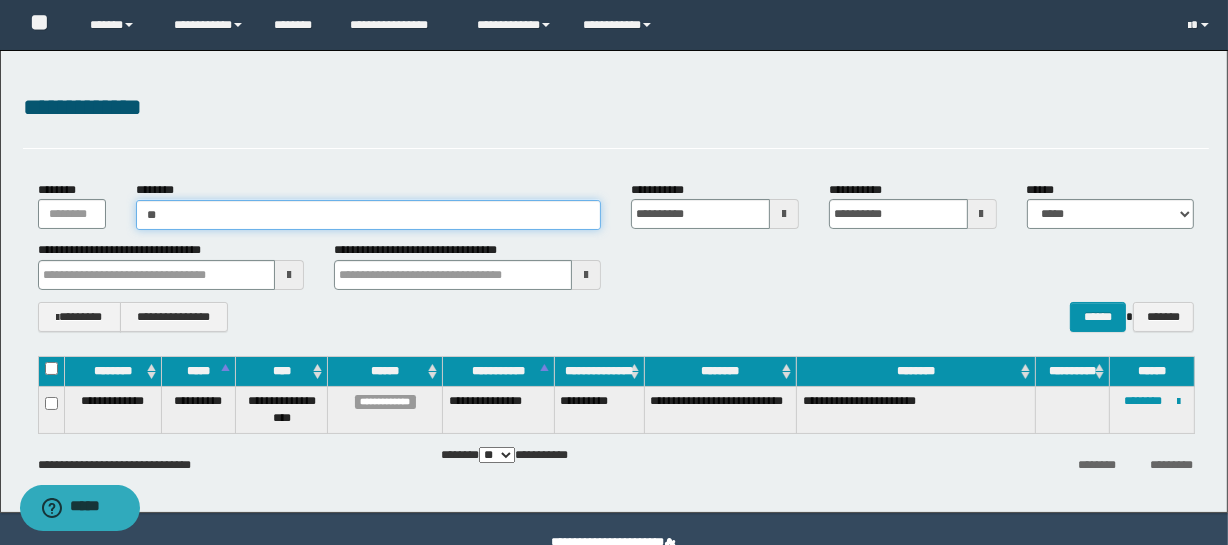 type on "*" 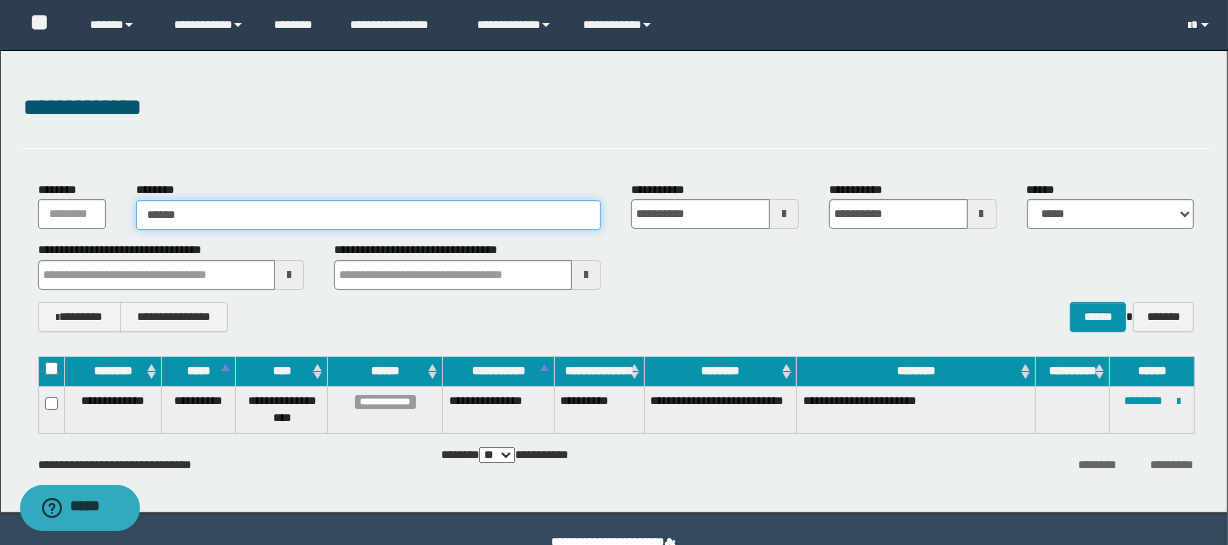 type on "******" 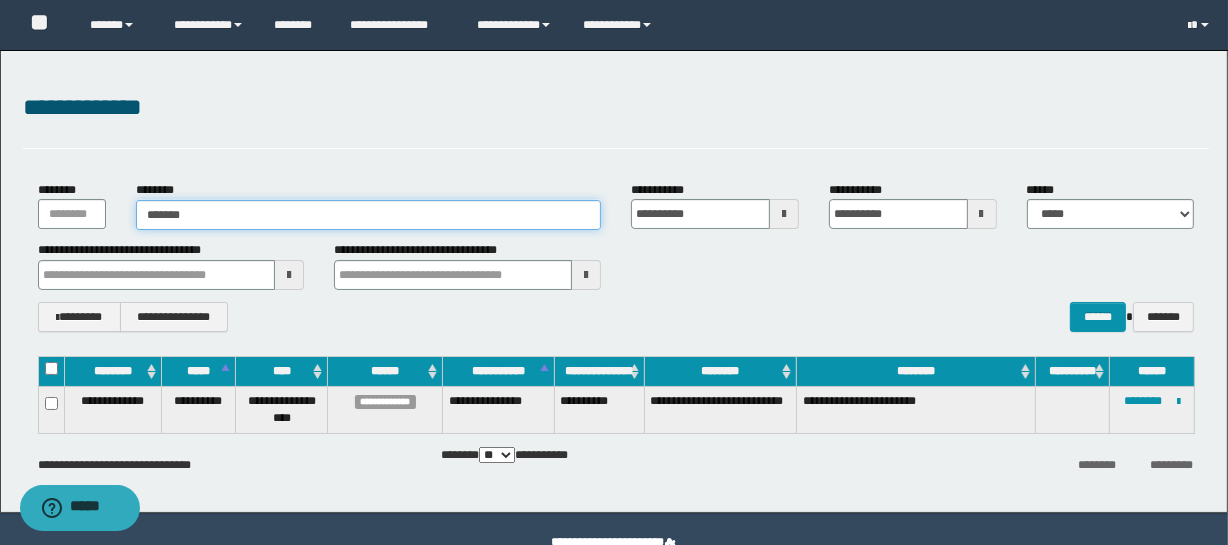 type on "******" 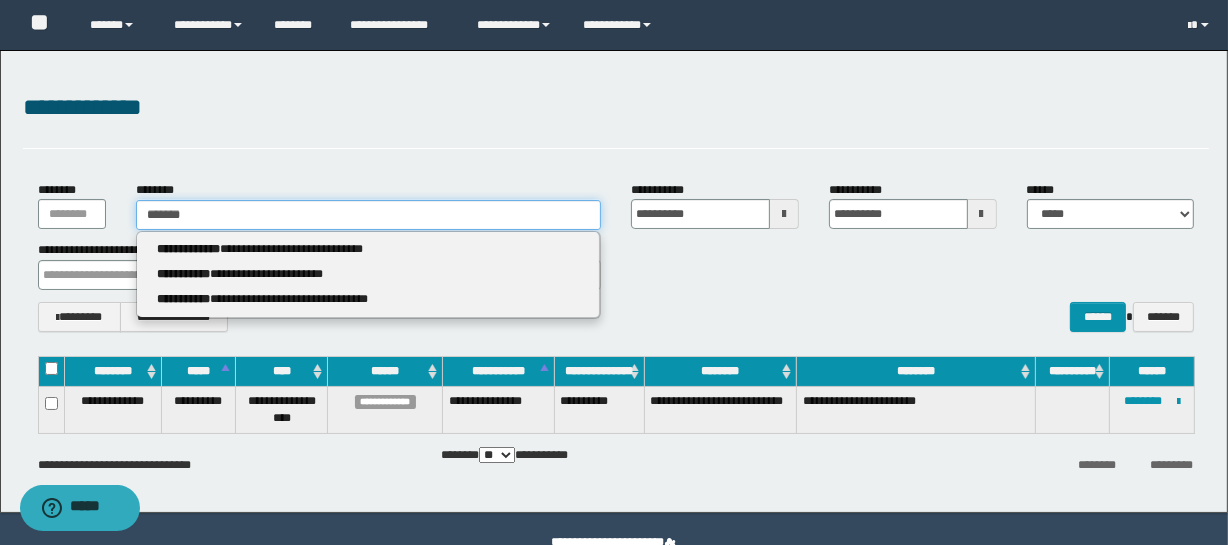 type 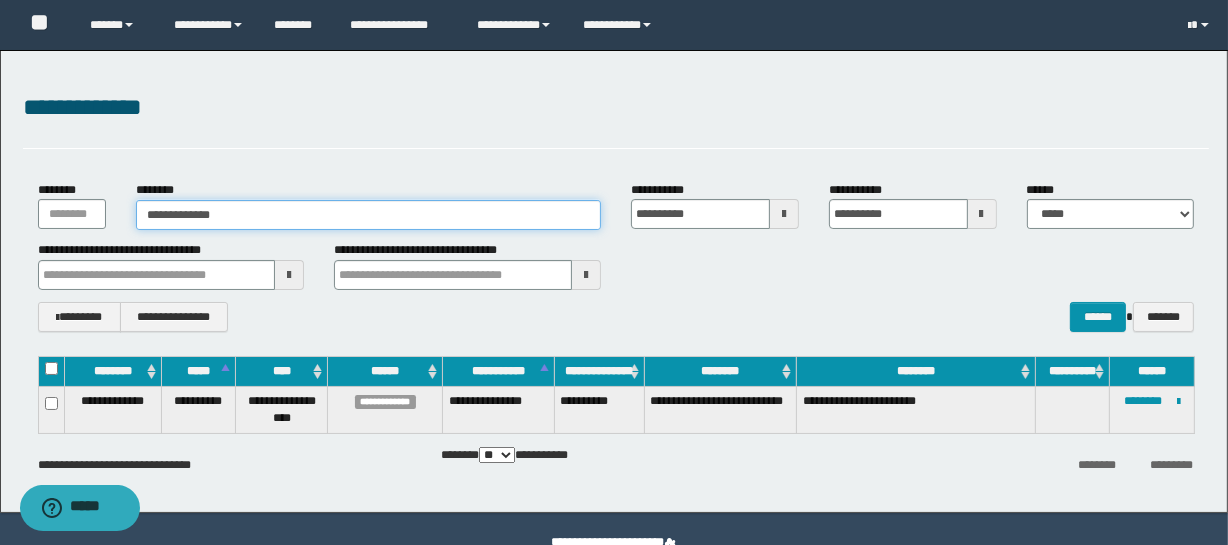type on "**********" 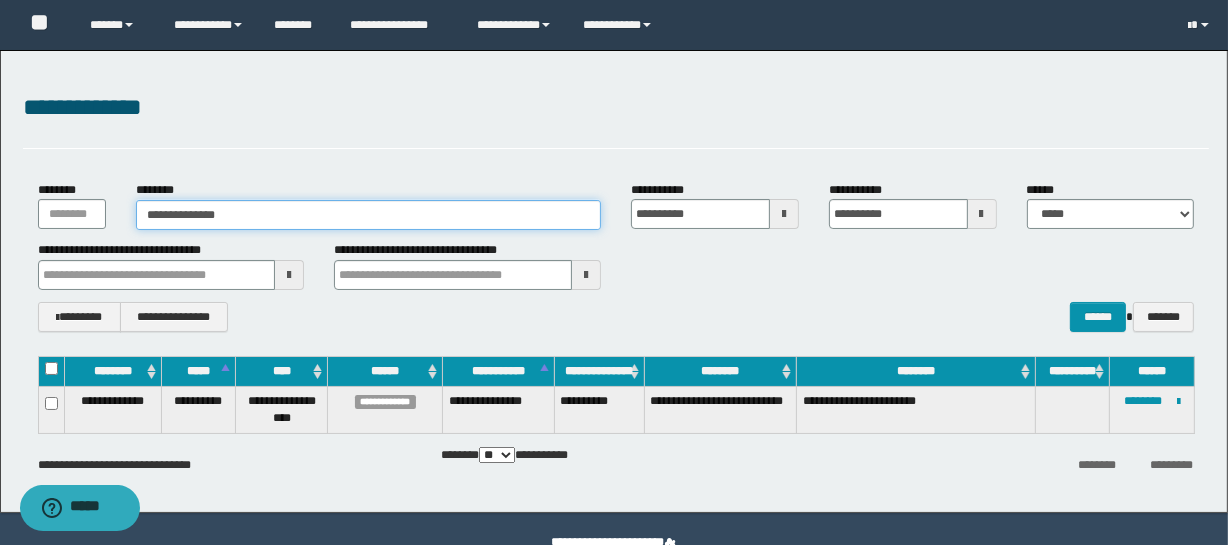 type on "**********" 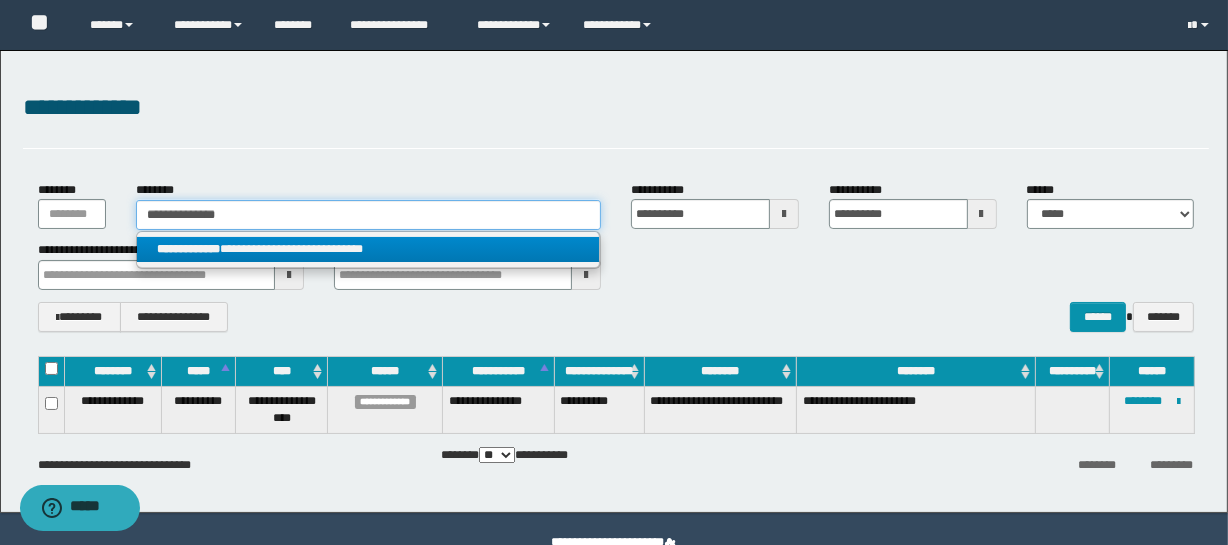 type on "**********" 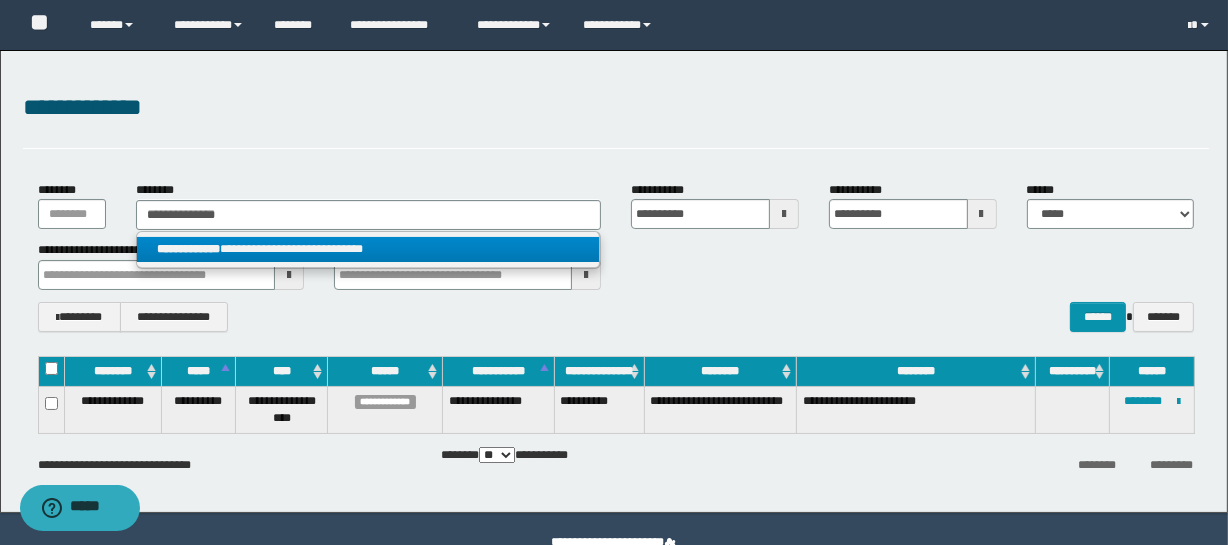 click on "**********" at bounding box center (368, 249) 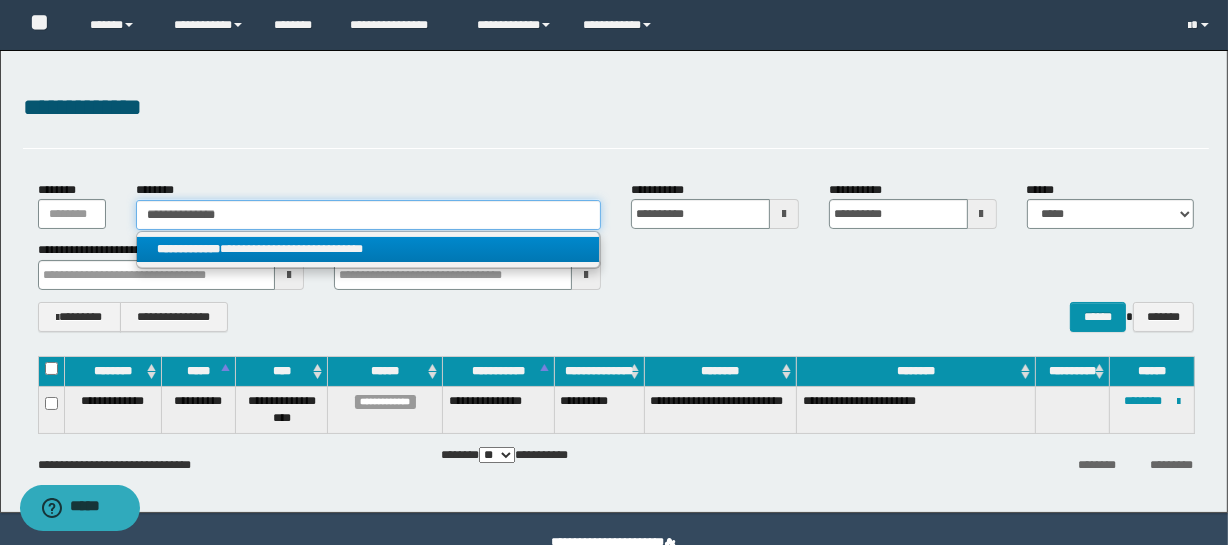 type 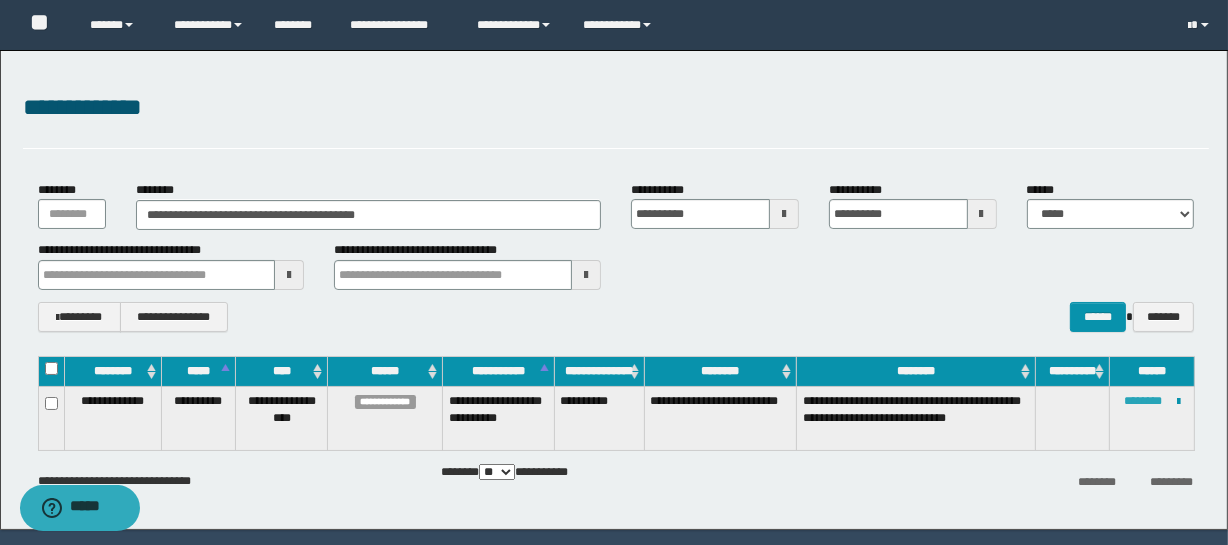 click on "********" at bounding box center [1143, 401] 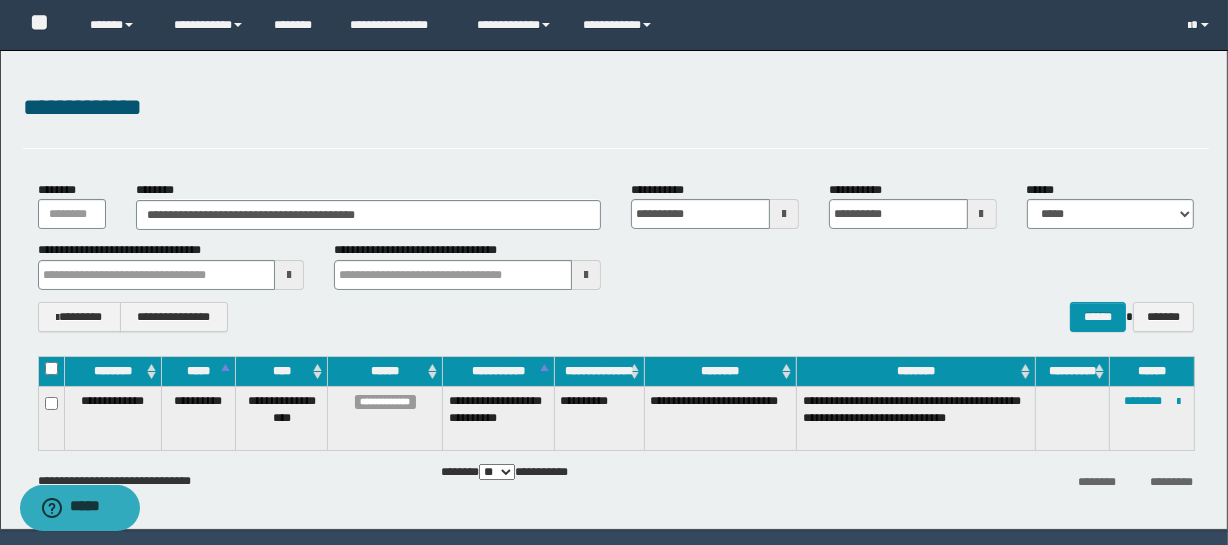 scroll, scrollTop: 62, scrollLeft: 0, axis: vertical 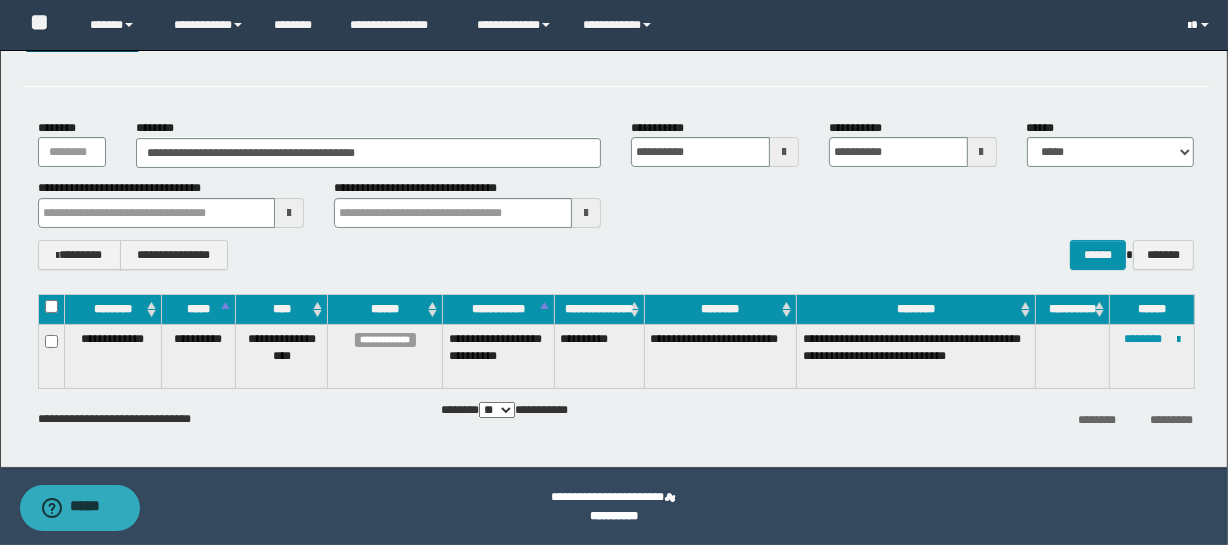 click at bounding box center (1205, 25) 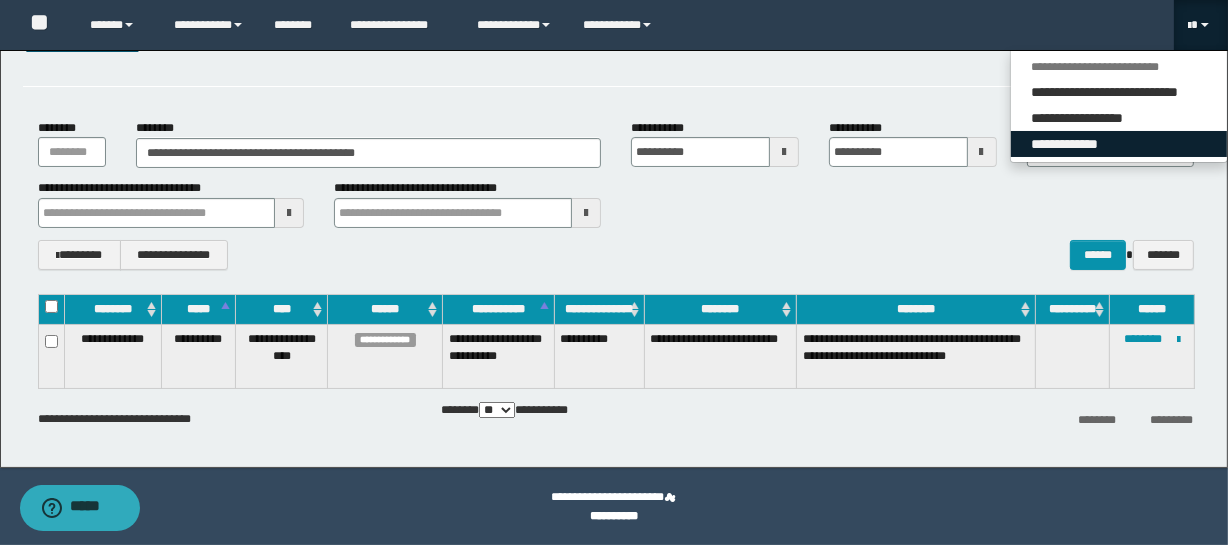 click on "**********" at bounding box center [1119, 144] 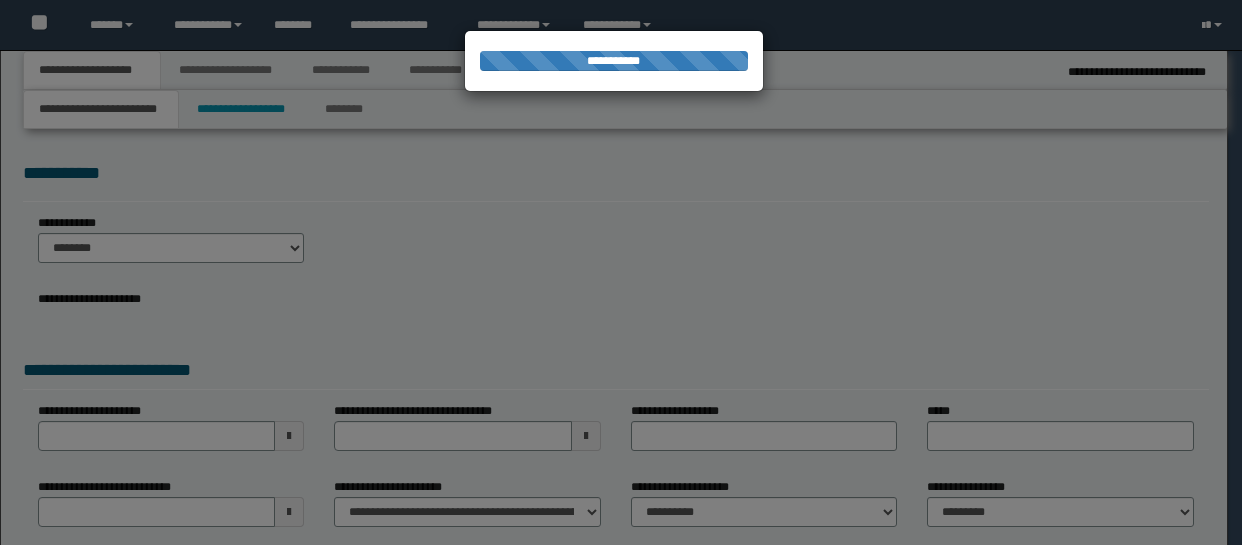 scroll, scrollTop: 0, scrollLeft: 0, axis: both 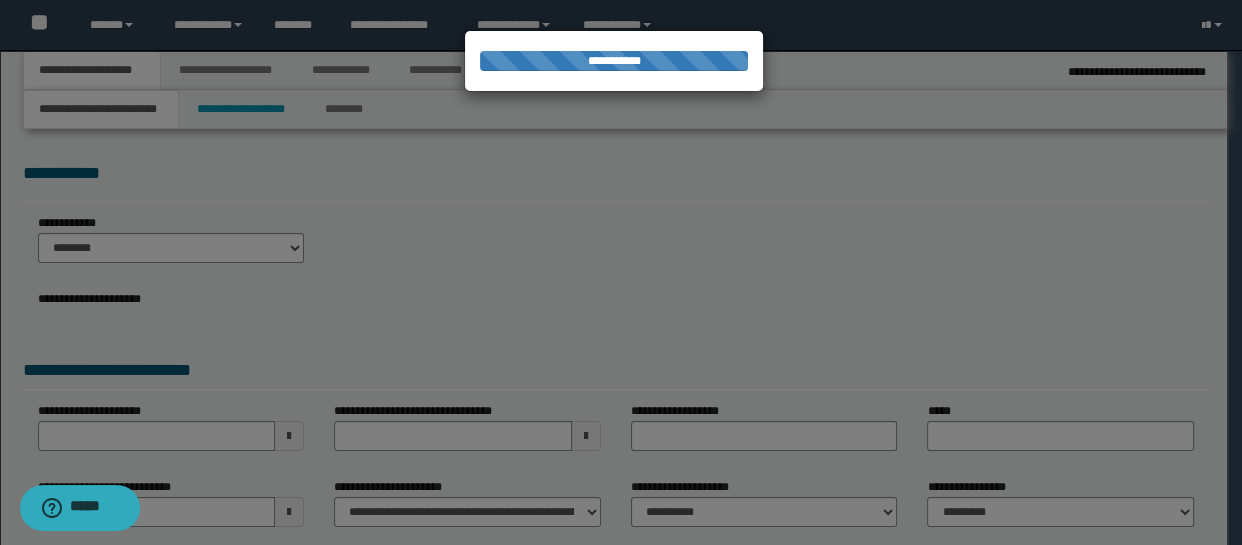 select on "*" 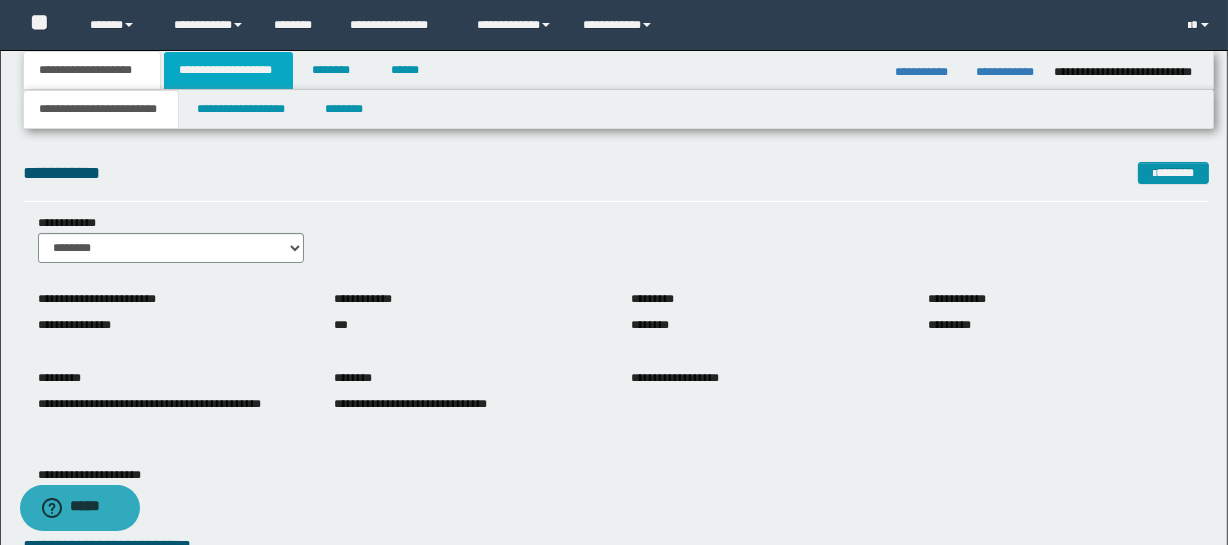 click on "**********" at bounding box center (228, 70) 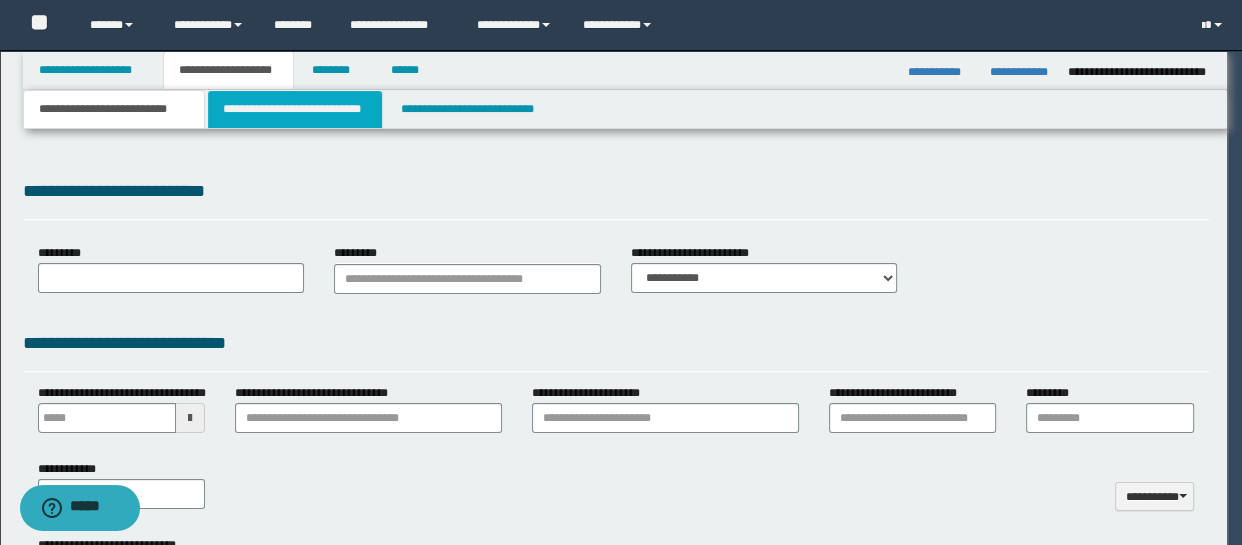 type 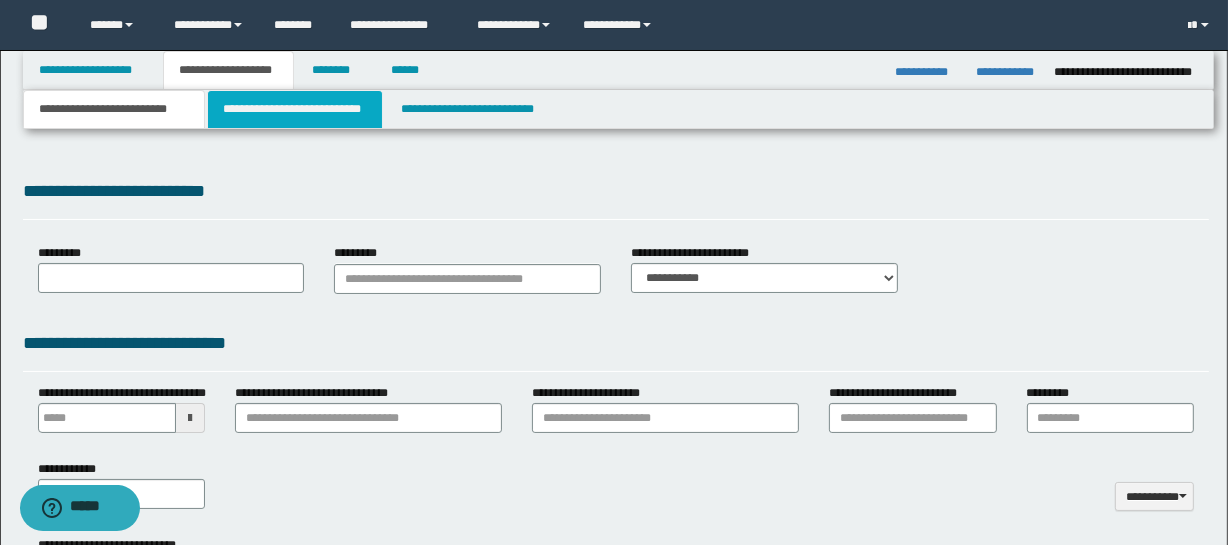 click on "**********" at bounding box center [294, 109] 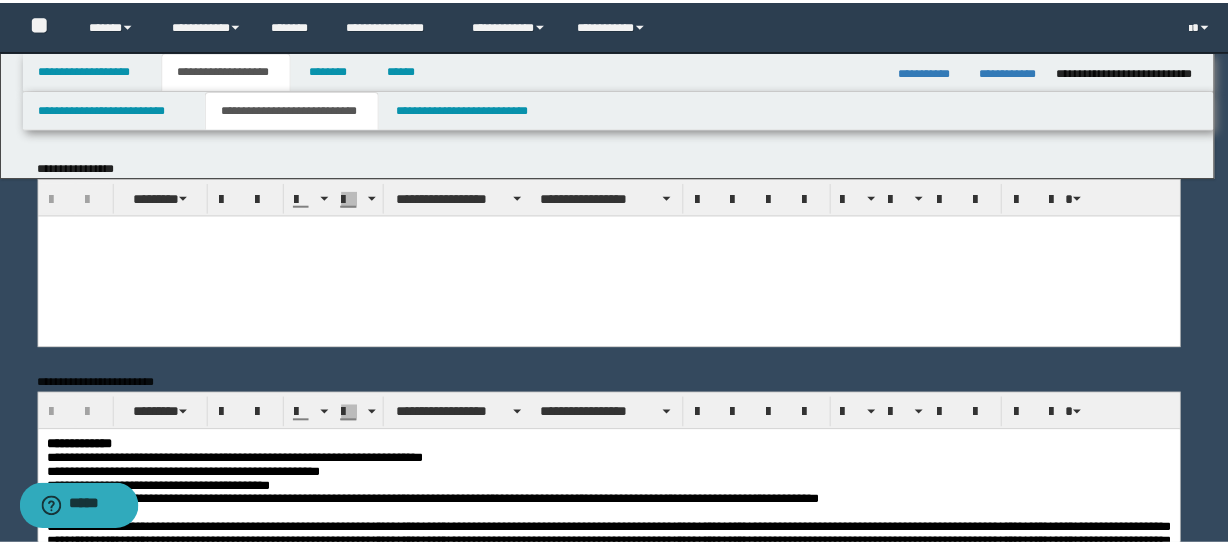 scroll, scrollTop: 0, scrollLeft: 0, axis: both 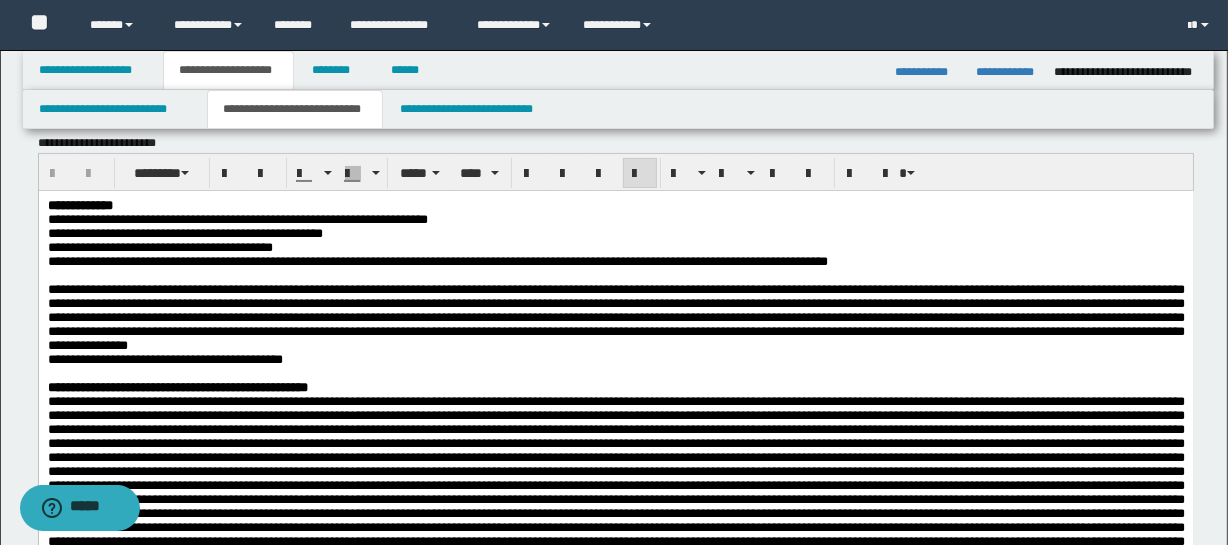 click on "**********" at bounding box center [74, 233] 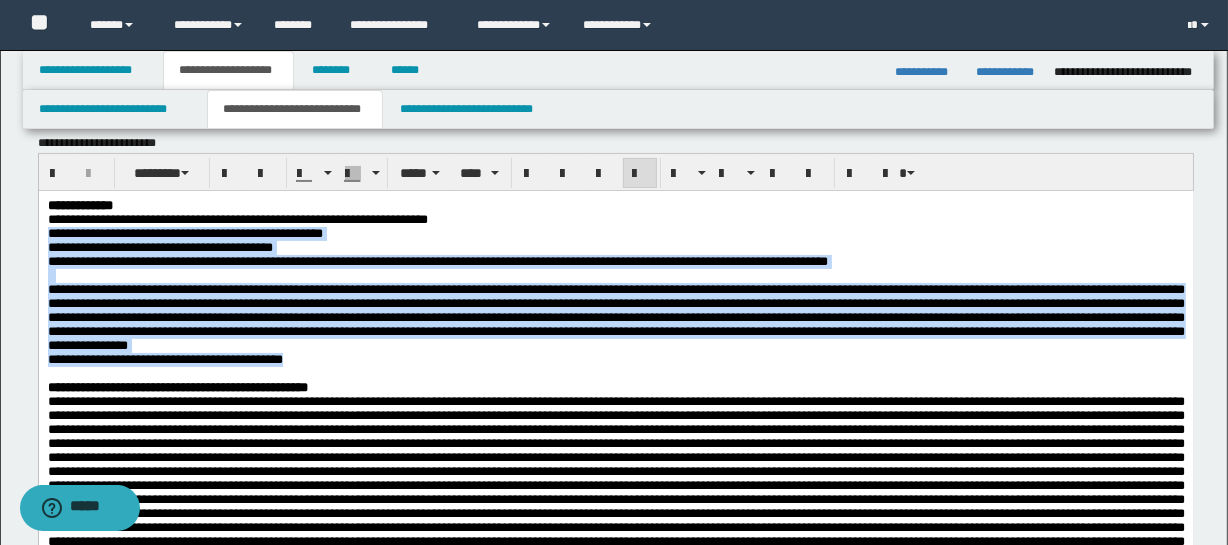 copy on "**********" 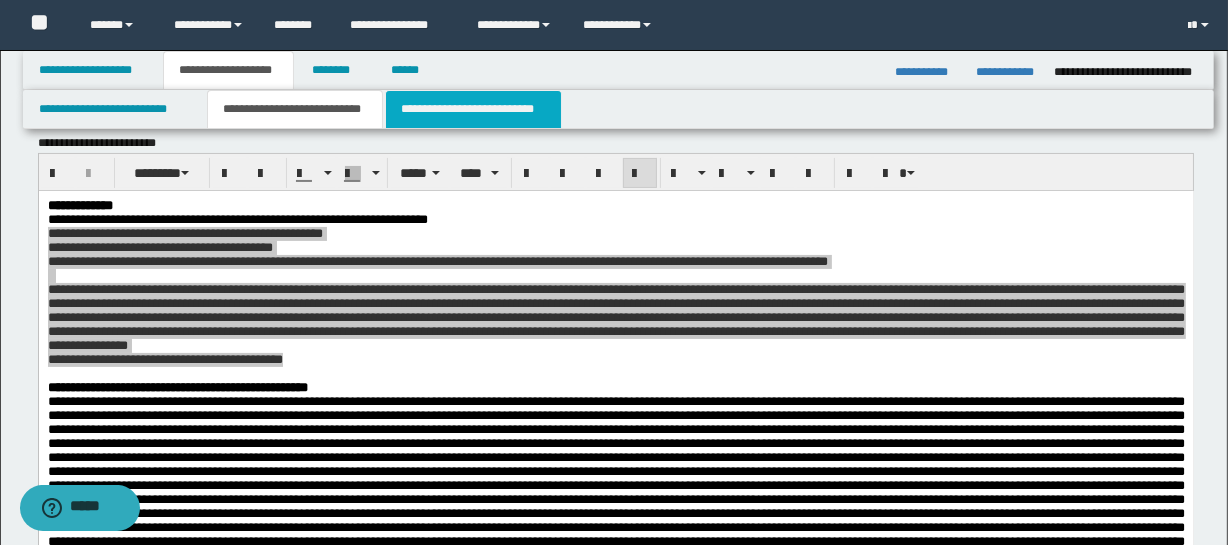 click on "**********" at bounding box center (473, 109) 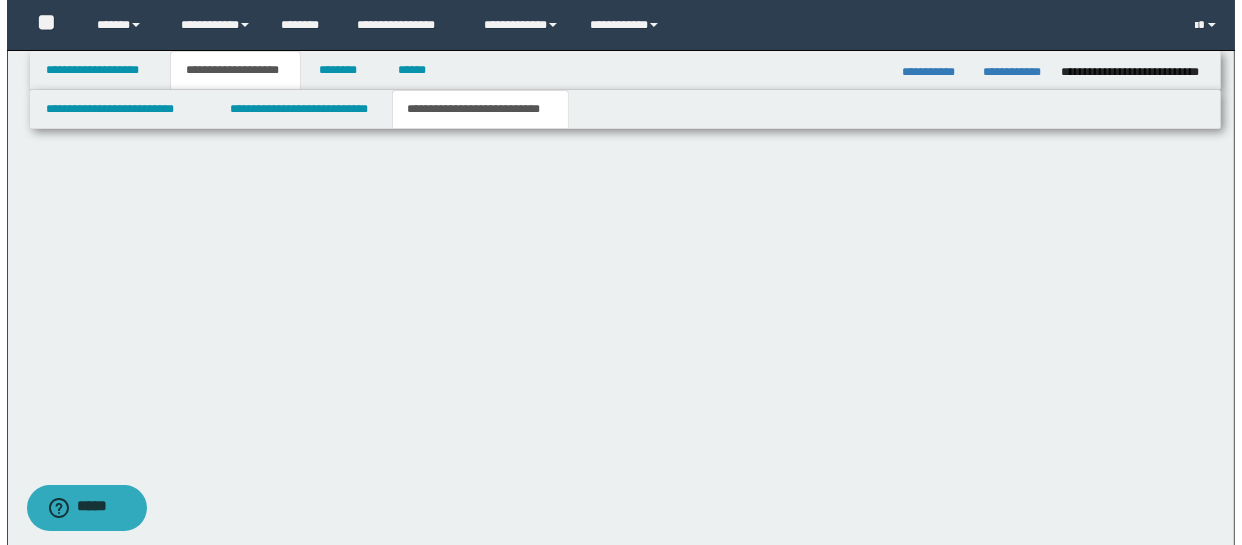 scroll, scrollTop: 0, scrollLeft: 0, axis: both 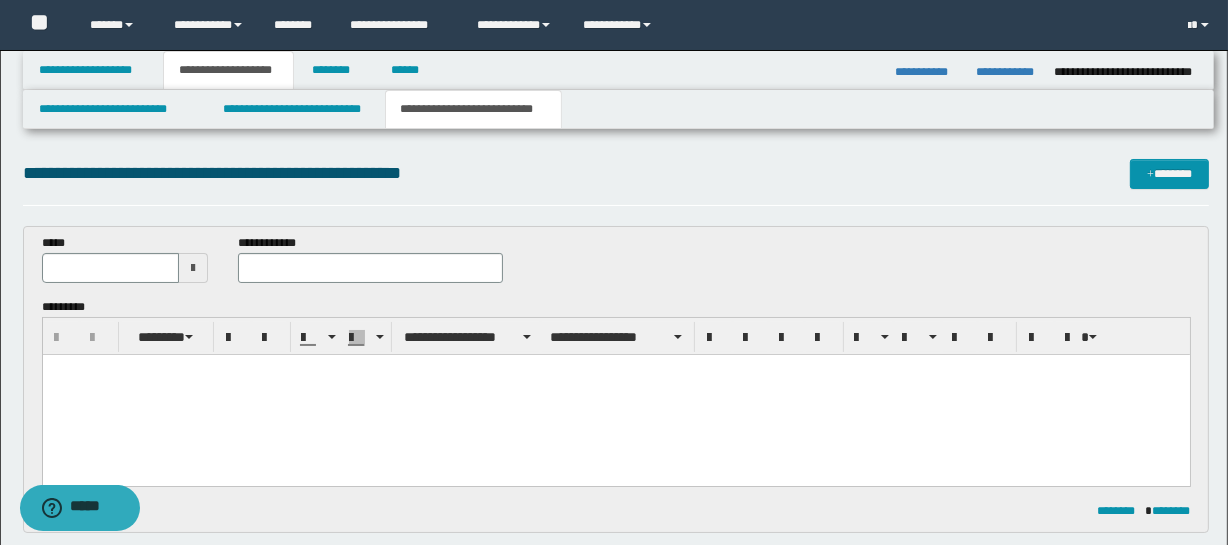 click at bounding box center (193, 268) 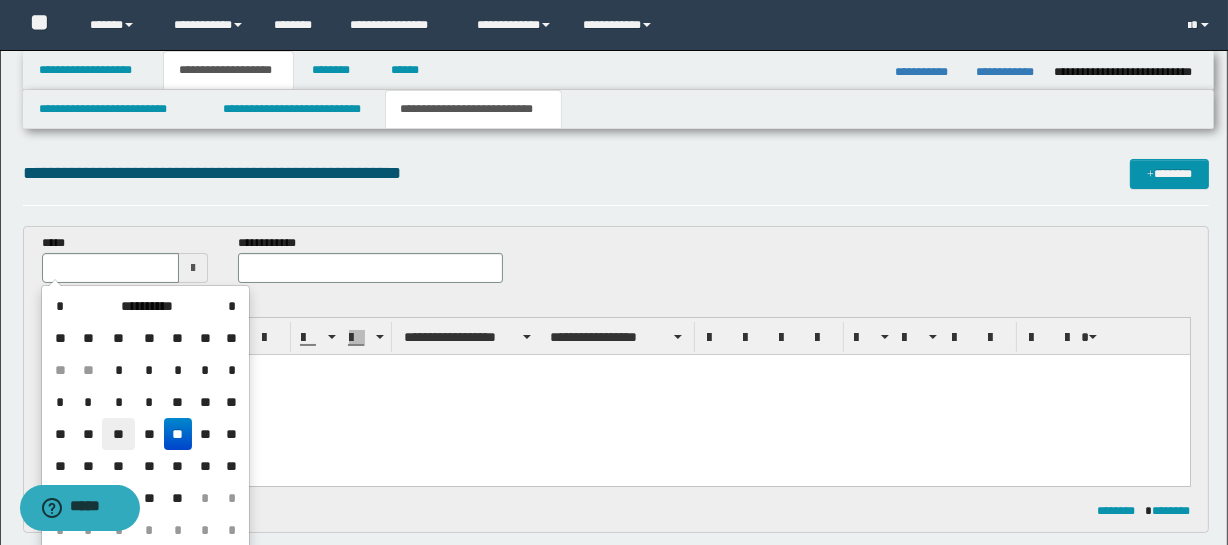 click on "**" at bounding box center [118, 434] 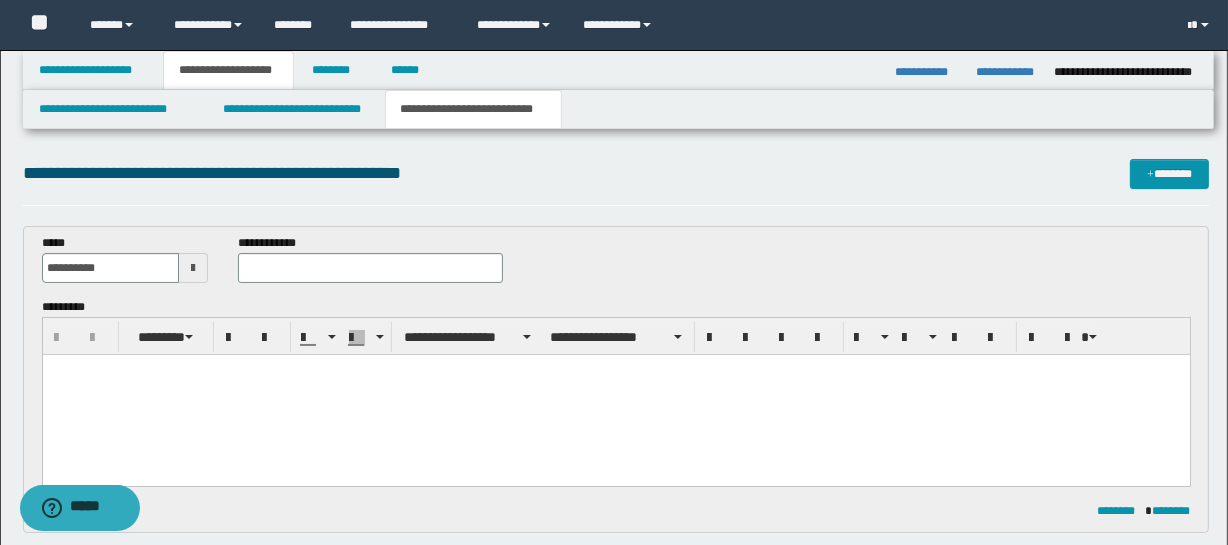 click at bounding box center (615, 395) 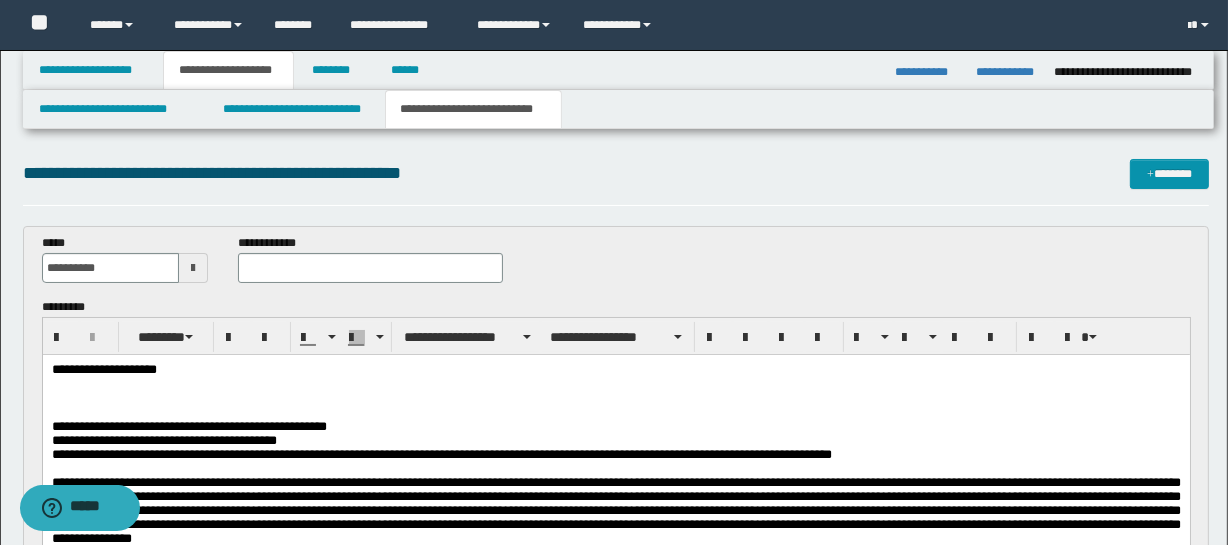 click at bounding box center [615, 385] 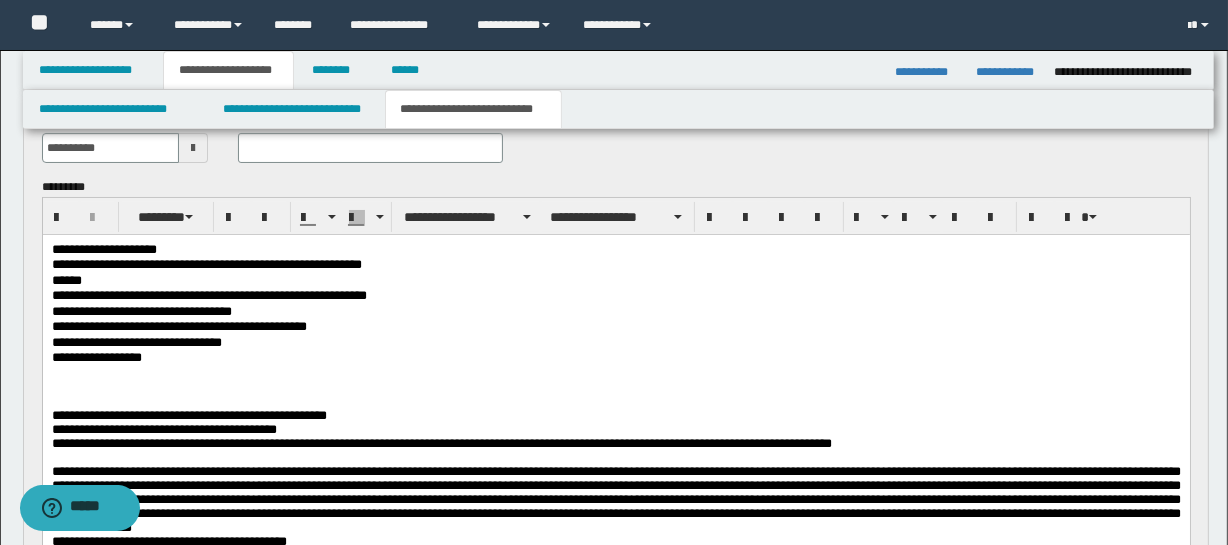 scroll, scrollTop: 170, scrollLeft: 0, axis: vertical 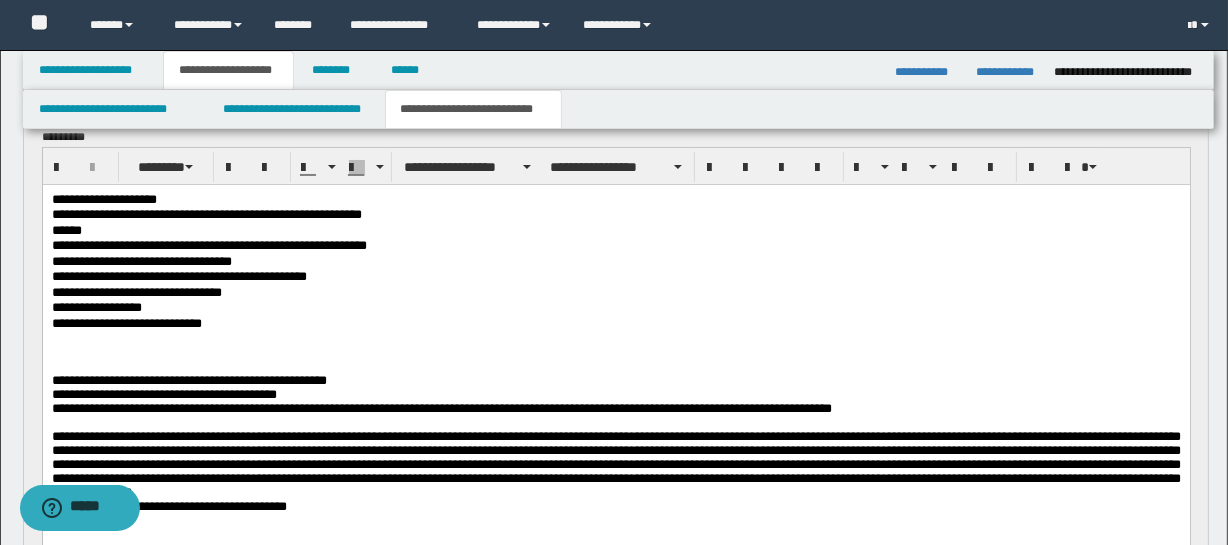 click on "**********" at bounding box center [615, 308] 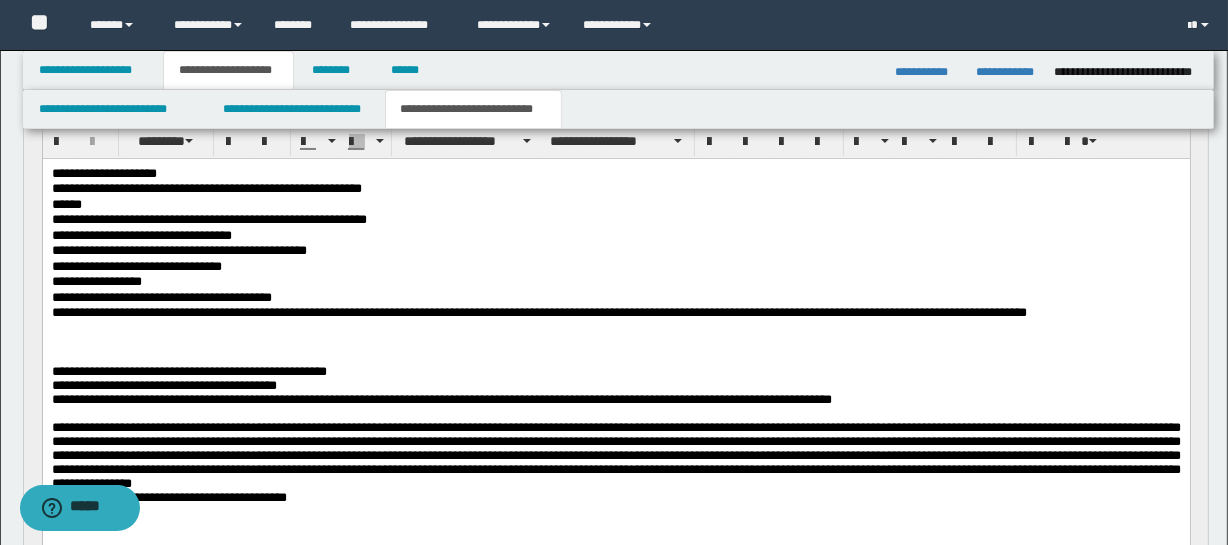 scroll, scrollTop: 202, scrollLeft: 0, axis: vertical 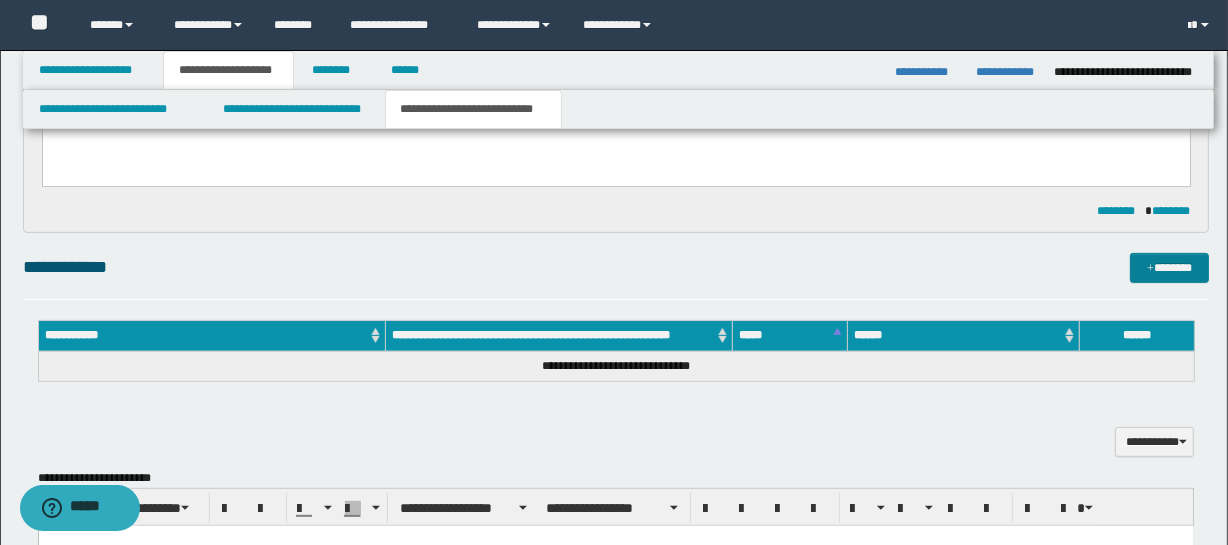 click on "*******" at bounding box center [1170, 268] 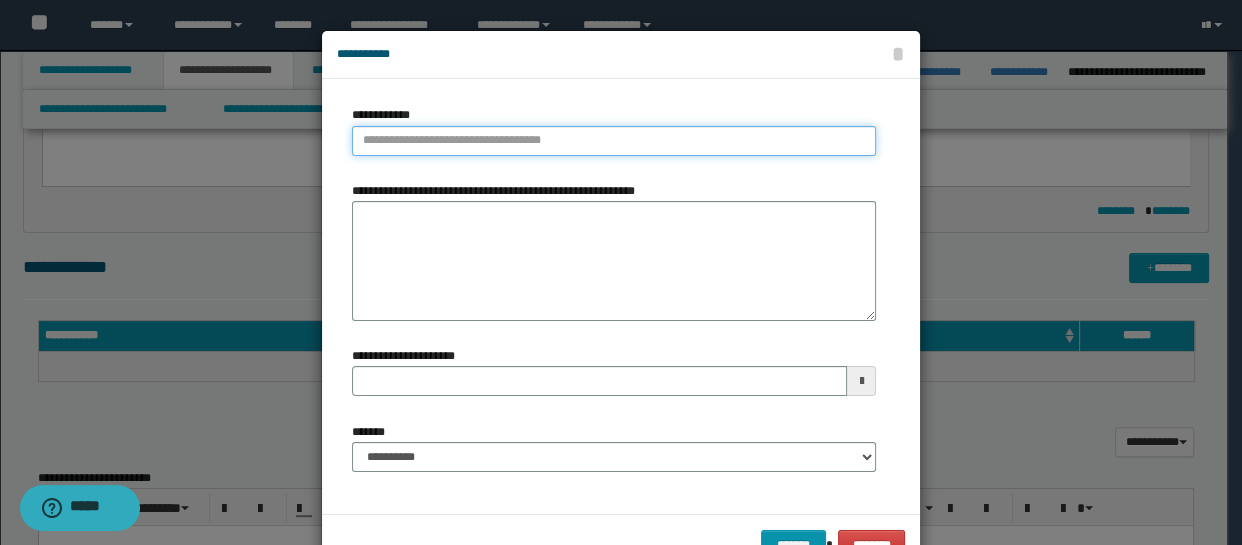 click on "**********" at bounding box center [614, 141] 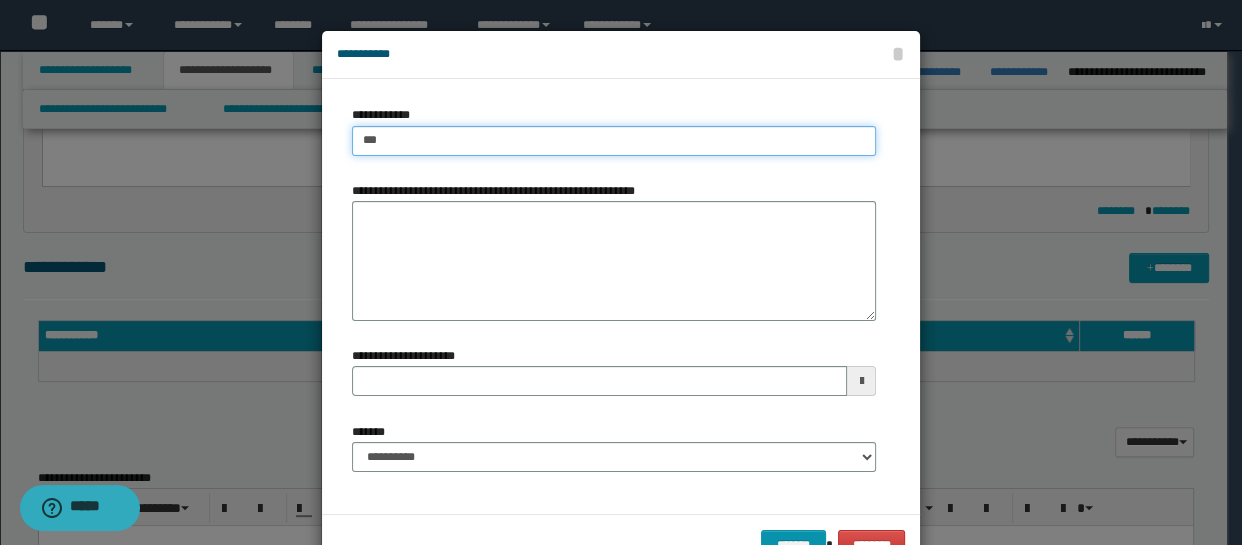 type on "****" 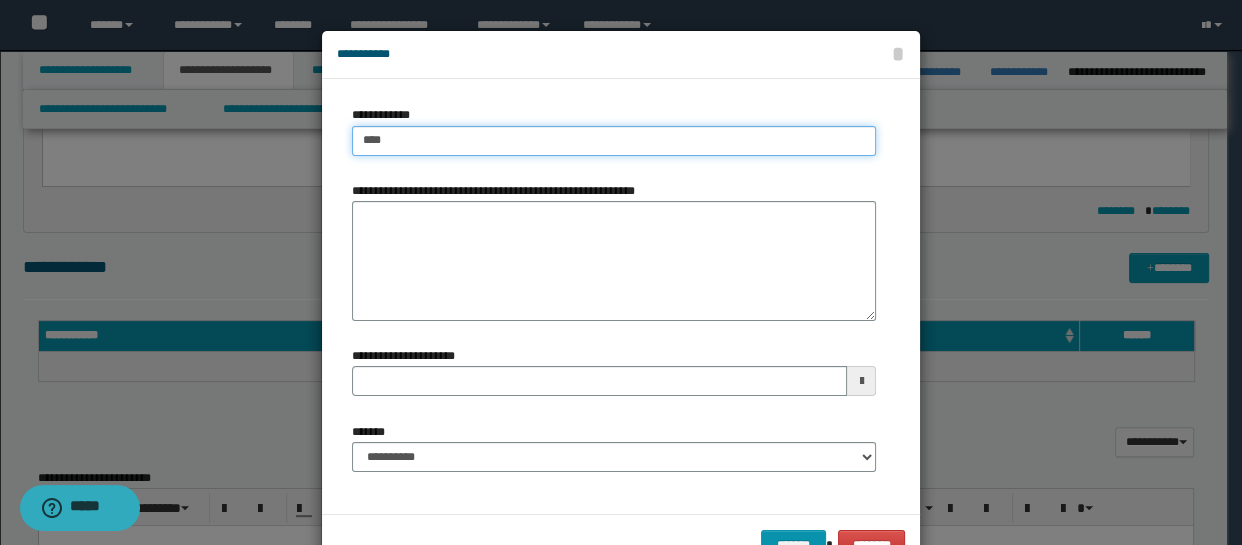 type on "****" 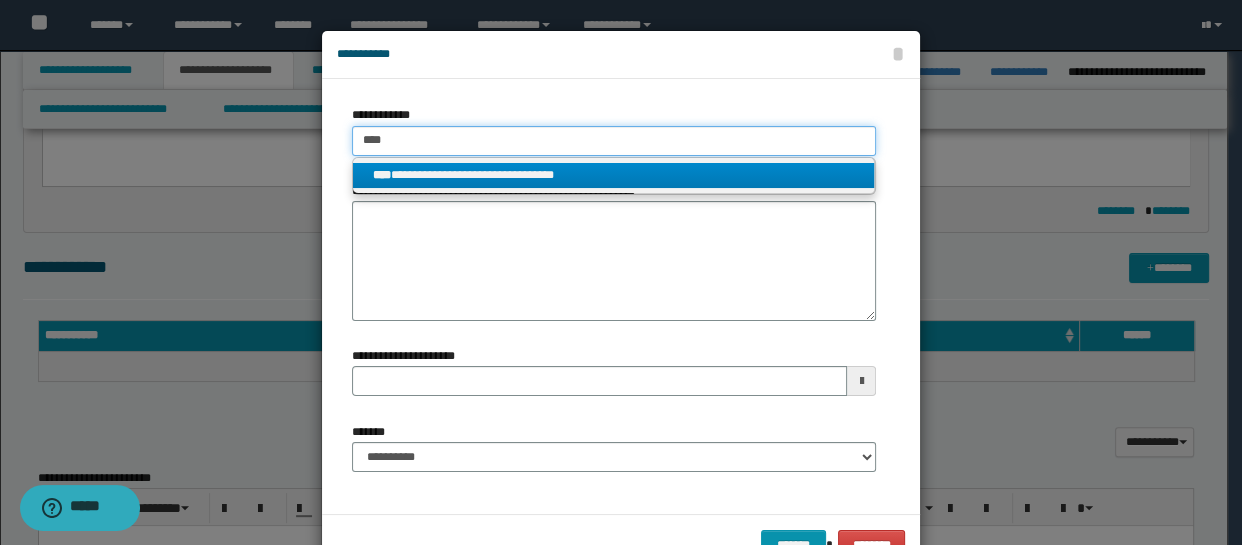 type on "****" 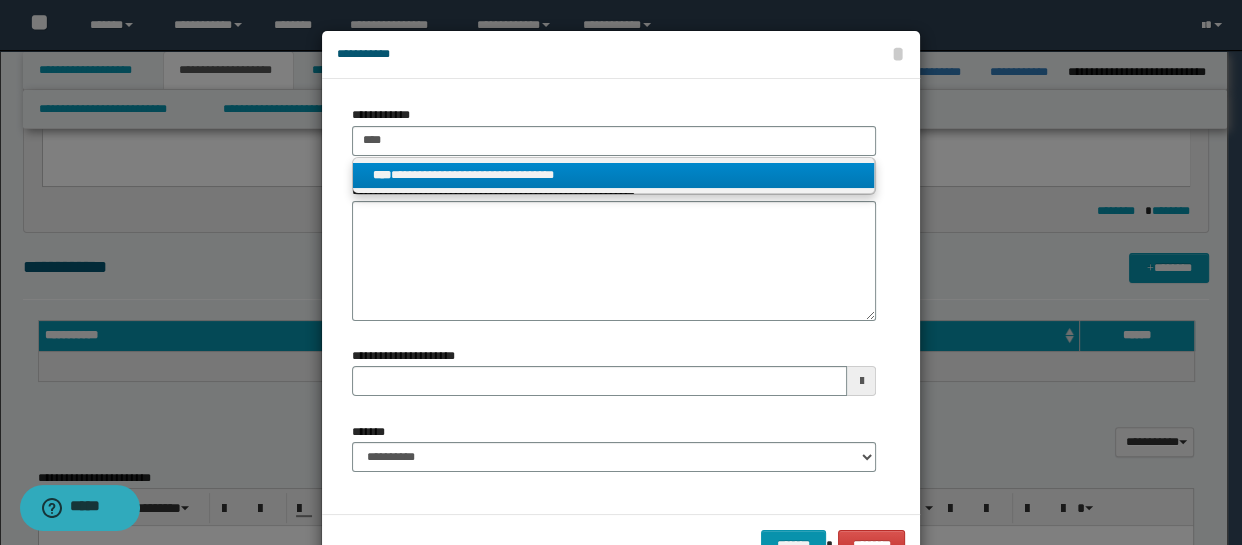 click on "**********" at bounding box center (614, 175) 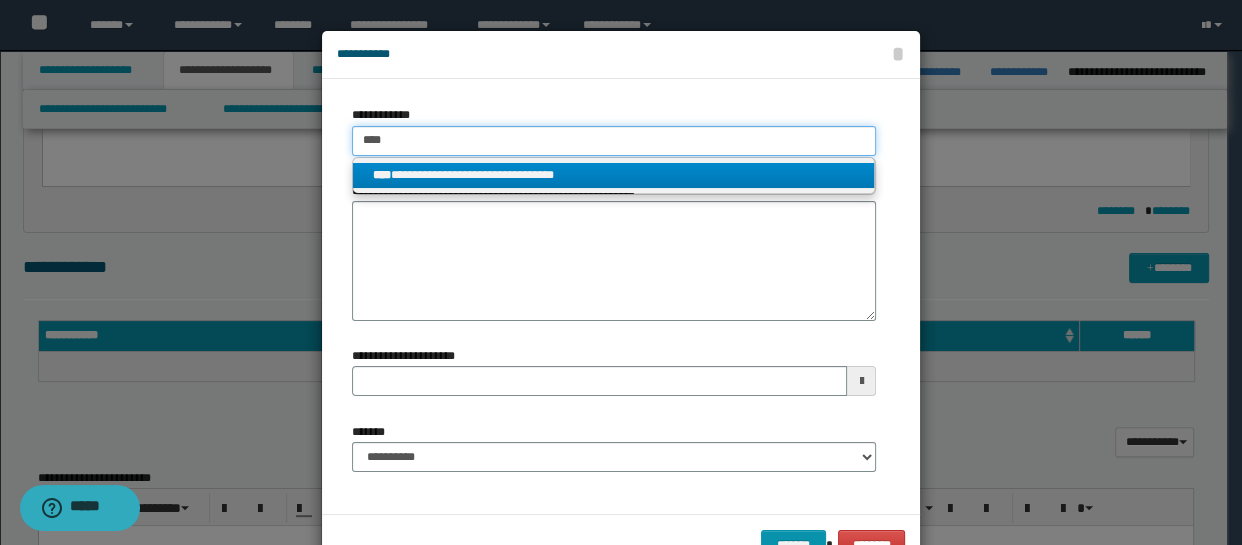 type 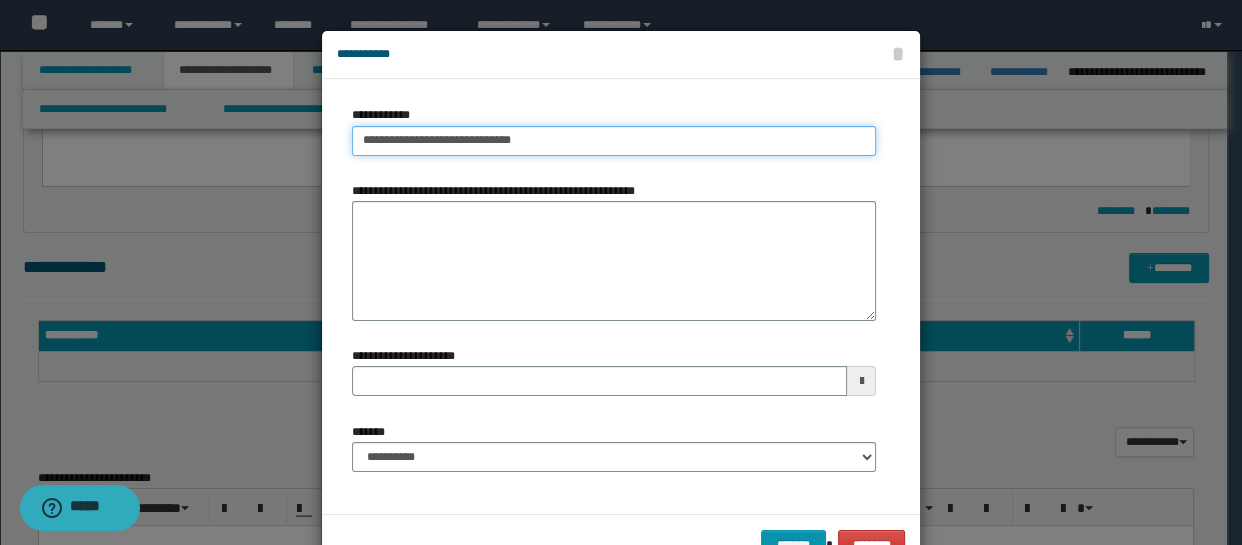 type 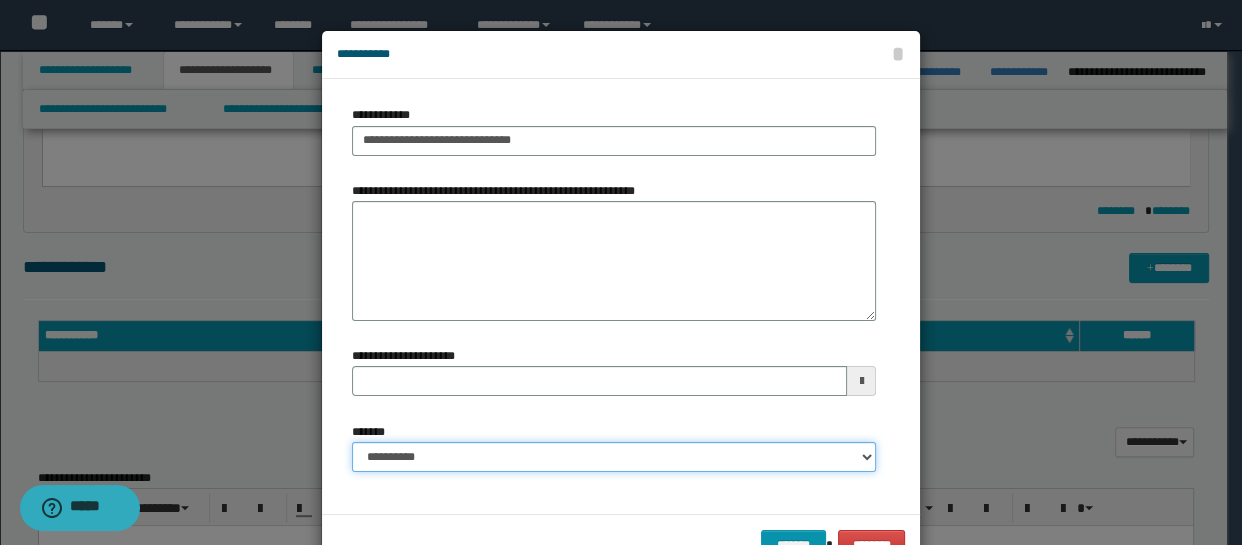 click on "**********" at bounding box center [614, 457] 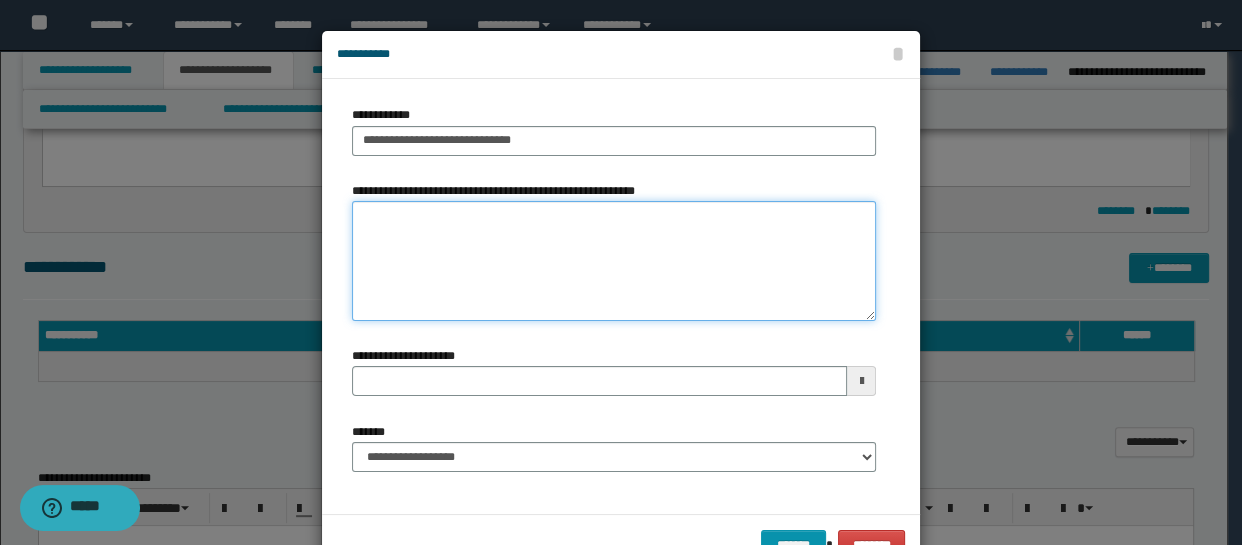 click on "**********" at bounding box center (614, 261) 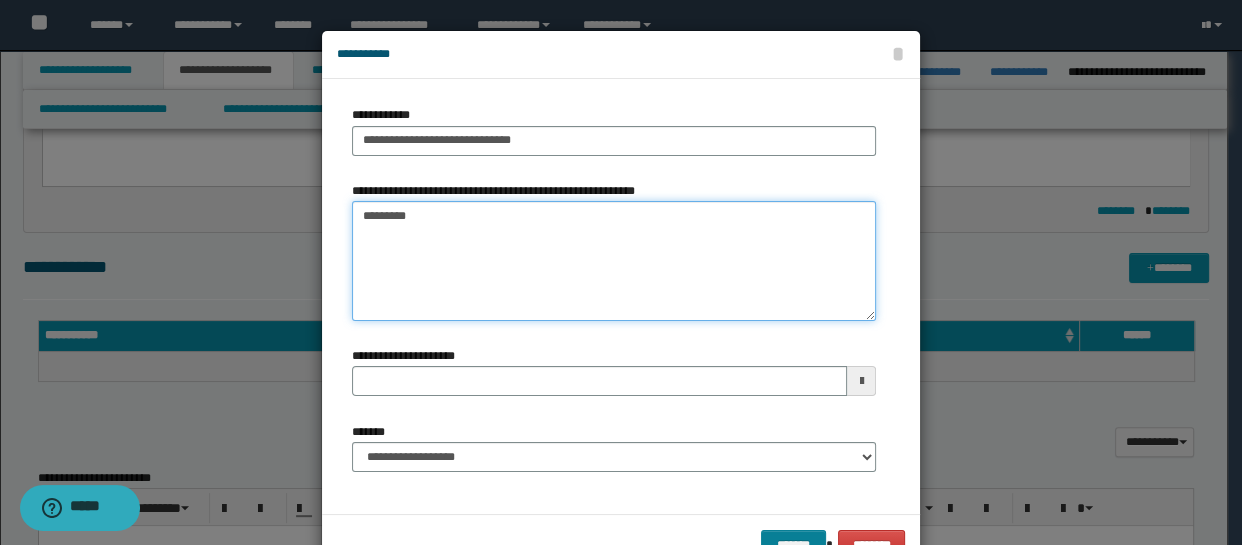 type on "*********" 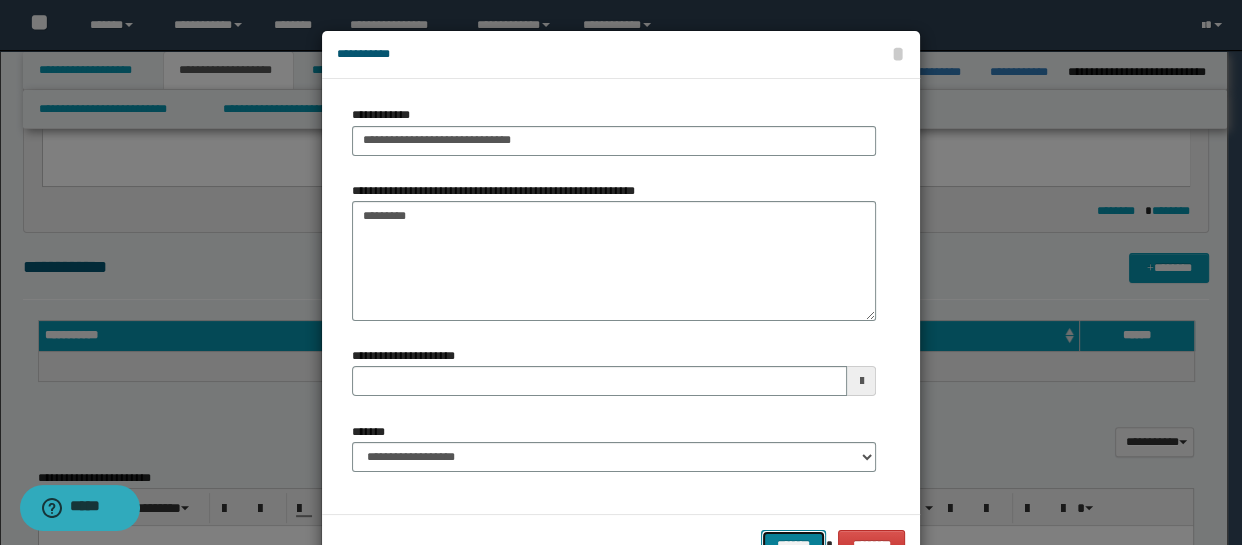 click on "*******" at bounding box center [793, 545] 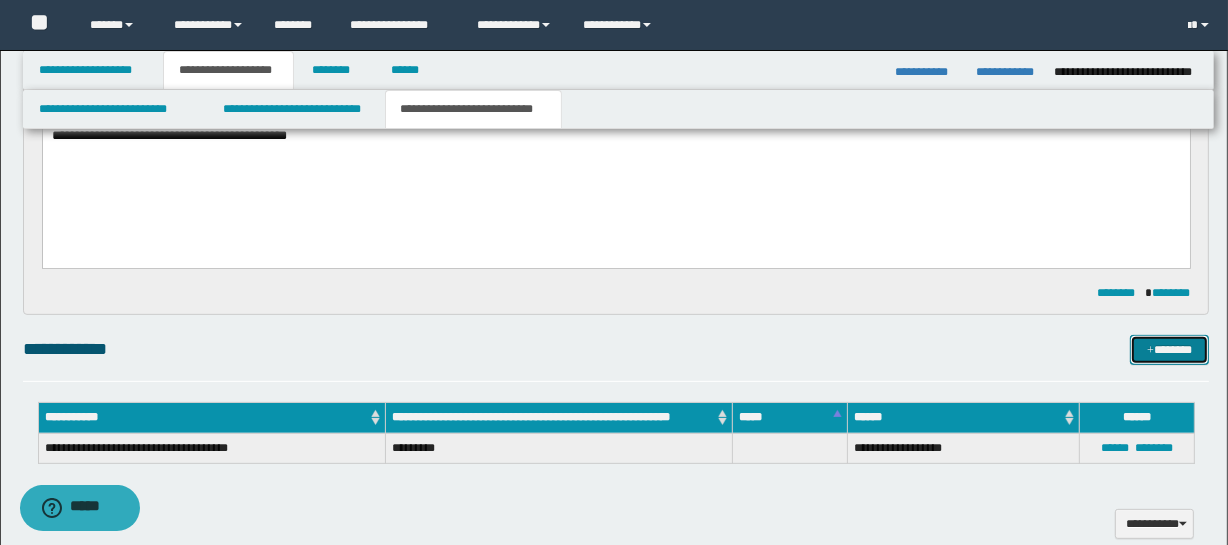 scroll, scrollTop: 469, scrollLeft: 0, axis: vertical 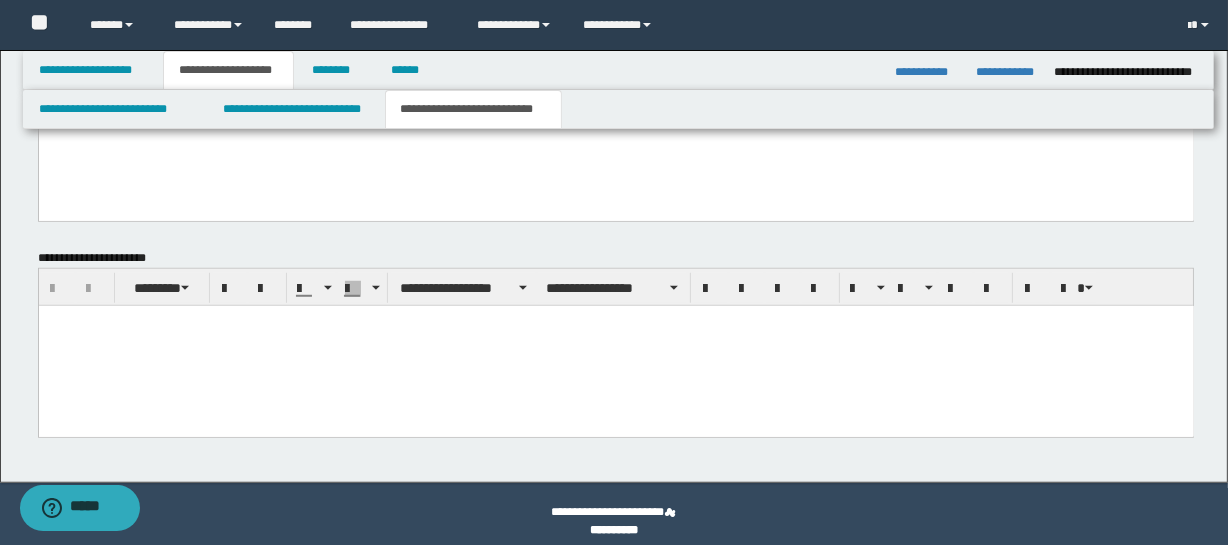 click at bounding box center (615, 345) 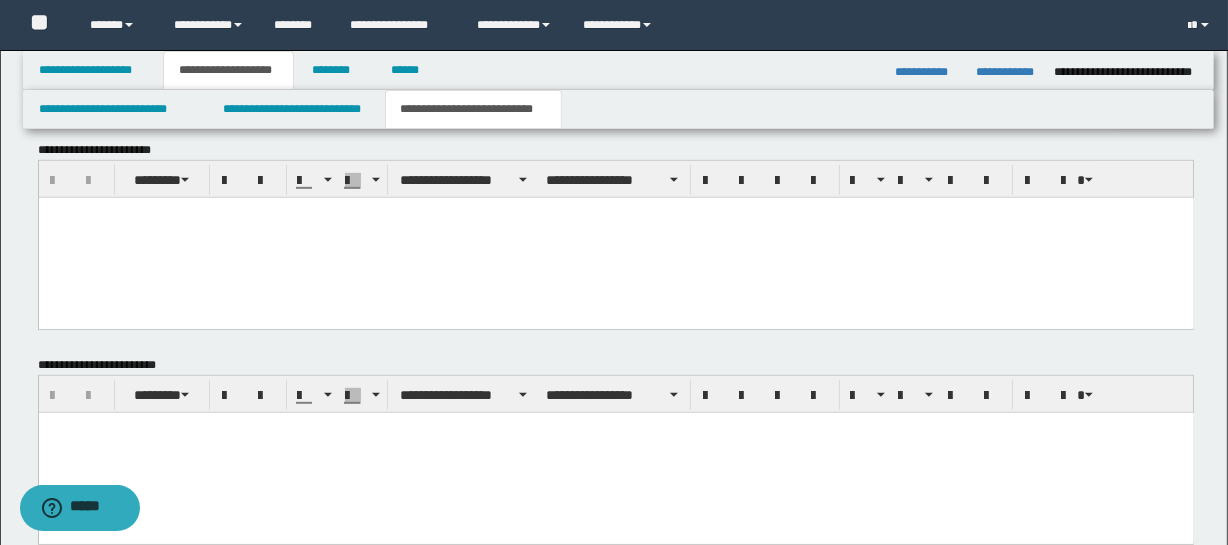 scroll, scrollTop: 915, scrollLeft: 0, axis: vertical 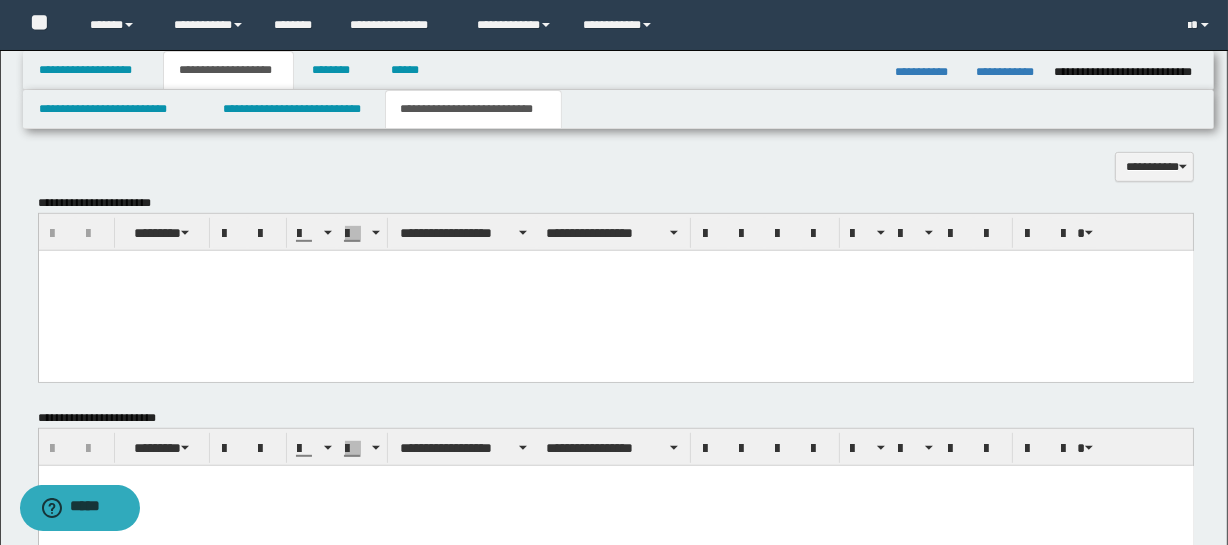 click at bounding box center [615, 290] 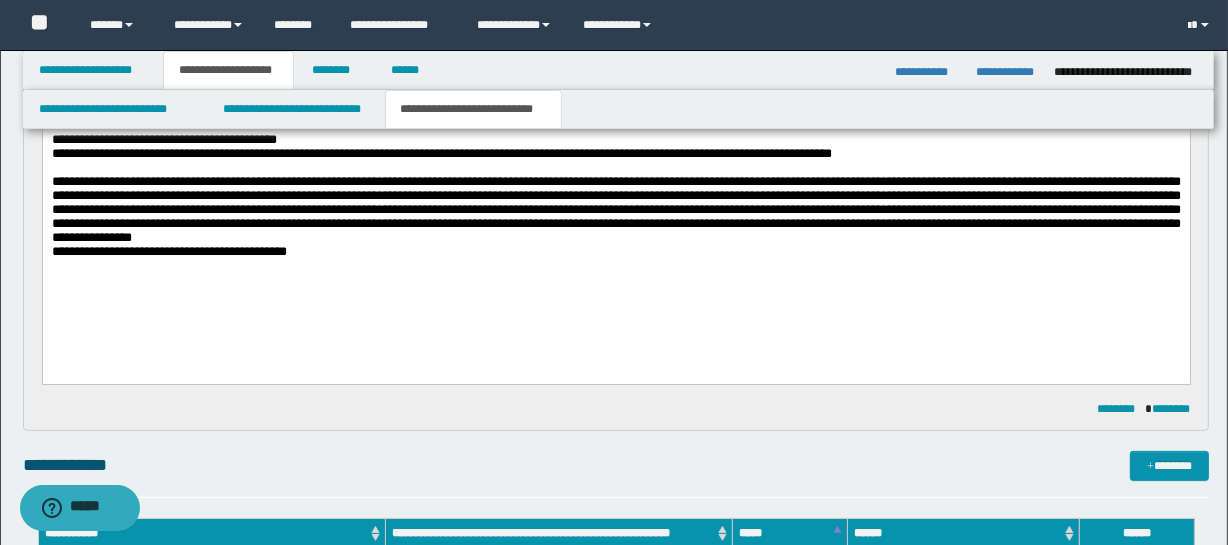 scroll, scrollTop: 345, scrollLeft: 0, axis: vertical 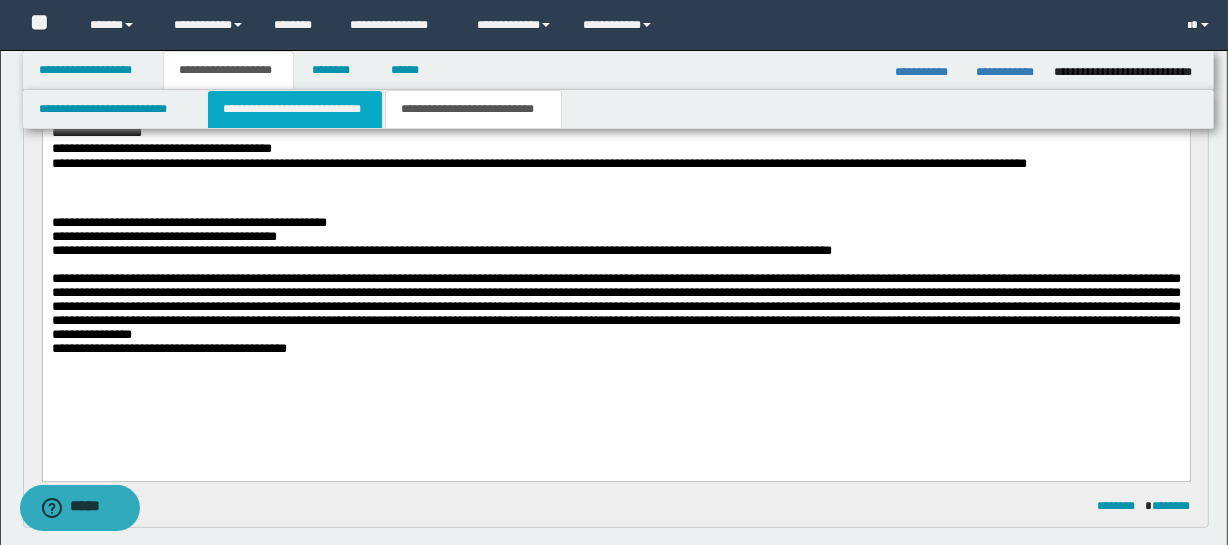 click on "**********" at bounding box center [294, 109] 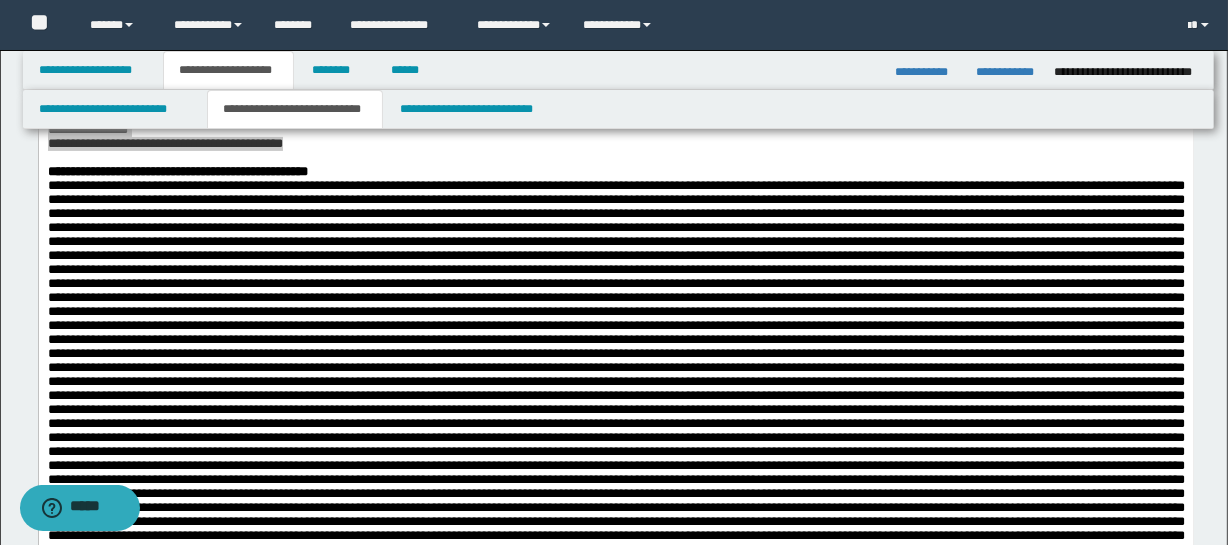 scroll, scrollTop: 465, scrollLeft: 0, axis: vertical 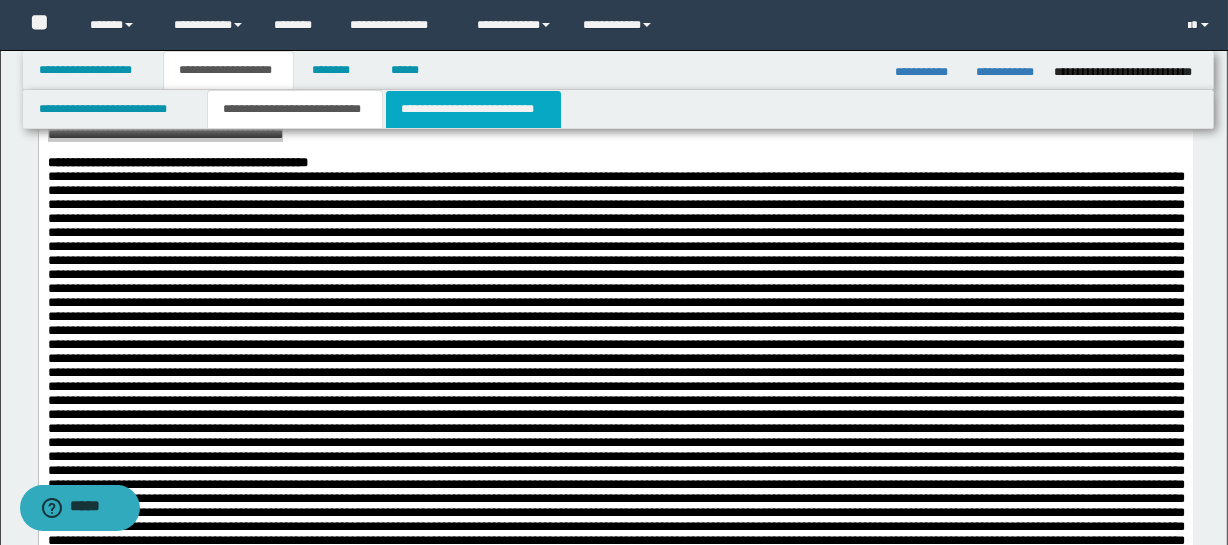 click on "**********" at bounding box center (473, 109) 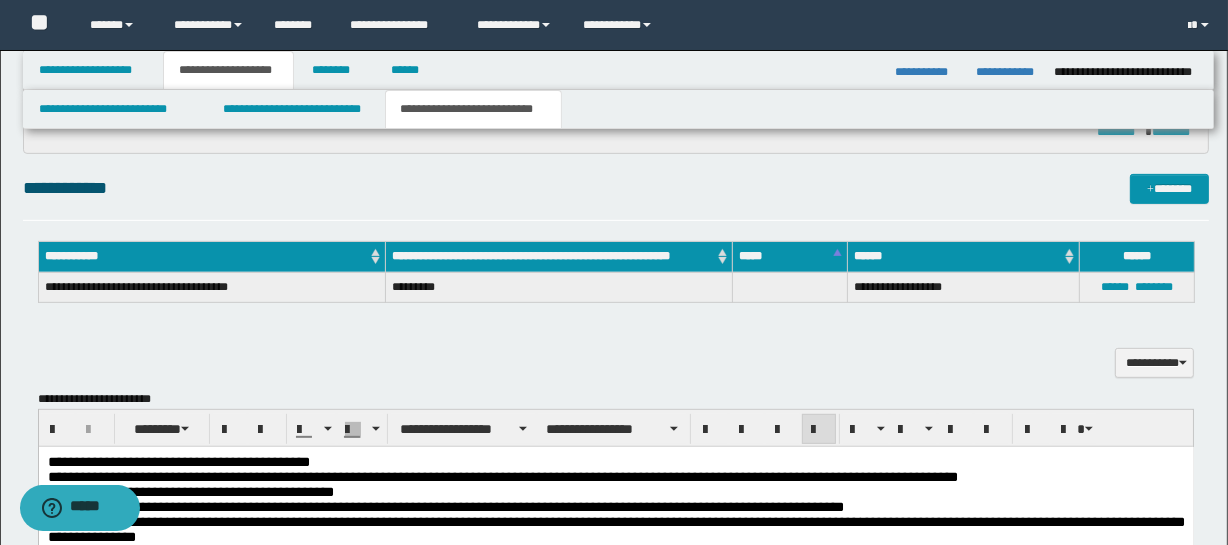 scroll, scrollTop: 722, scrollLeft: 0, axis: vertical 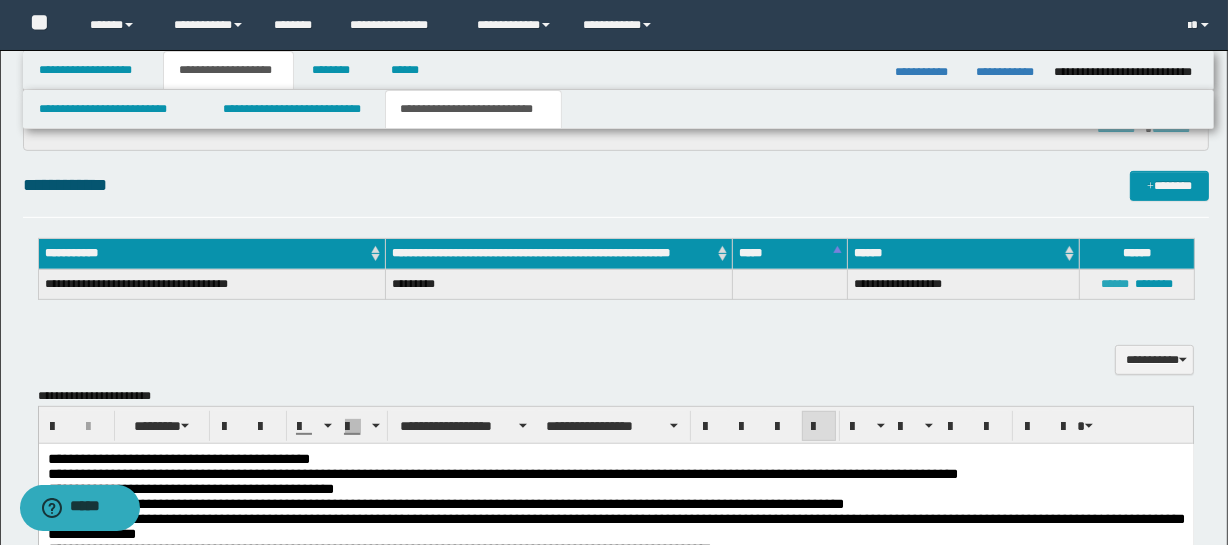 click on "******" at bounding box center [1115, 284] 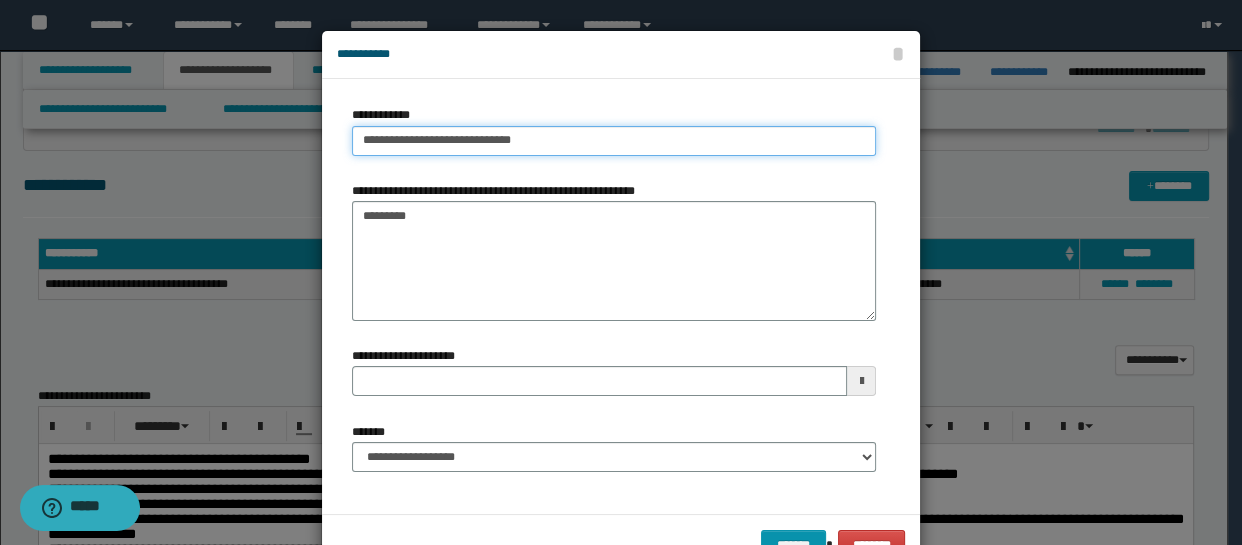 type on "**********" 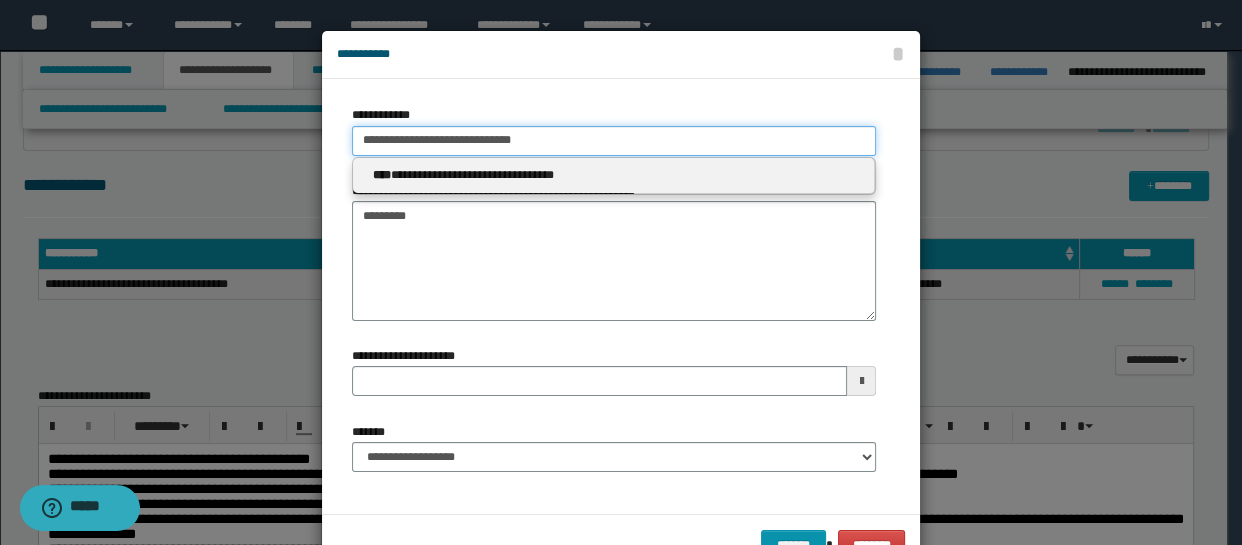 drag, startPoint x: 558, startPoint y: 144, endPoint x: 249, endPoint y: 167, distance: 309.8548 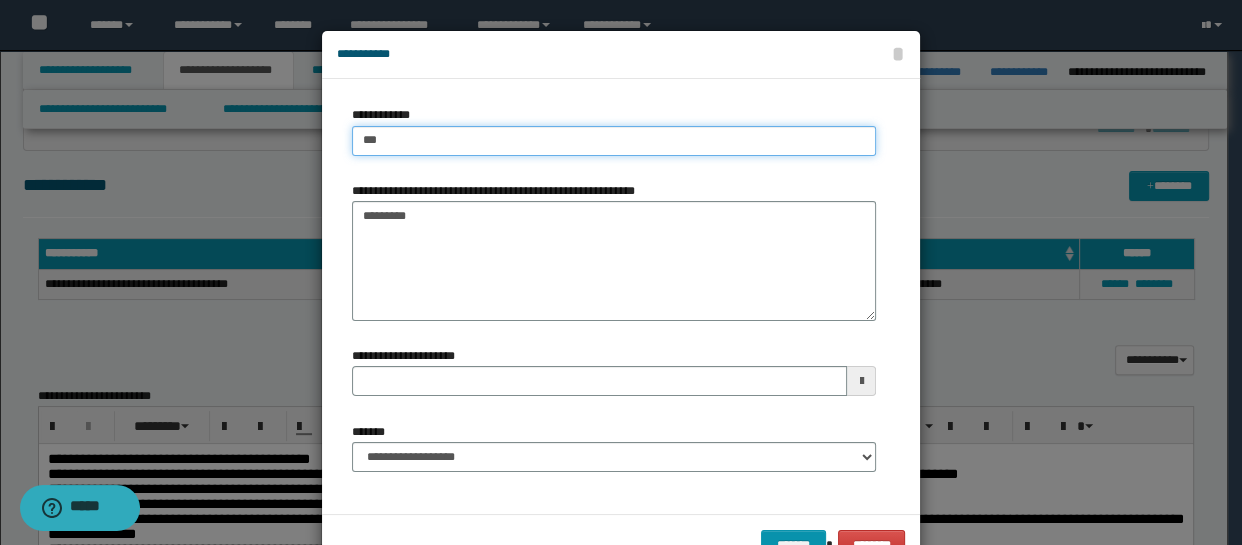 type on "****" 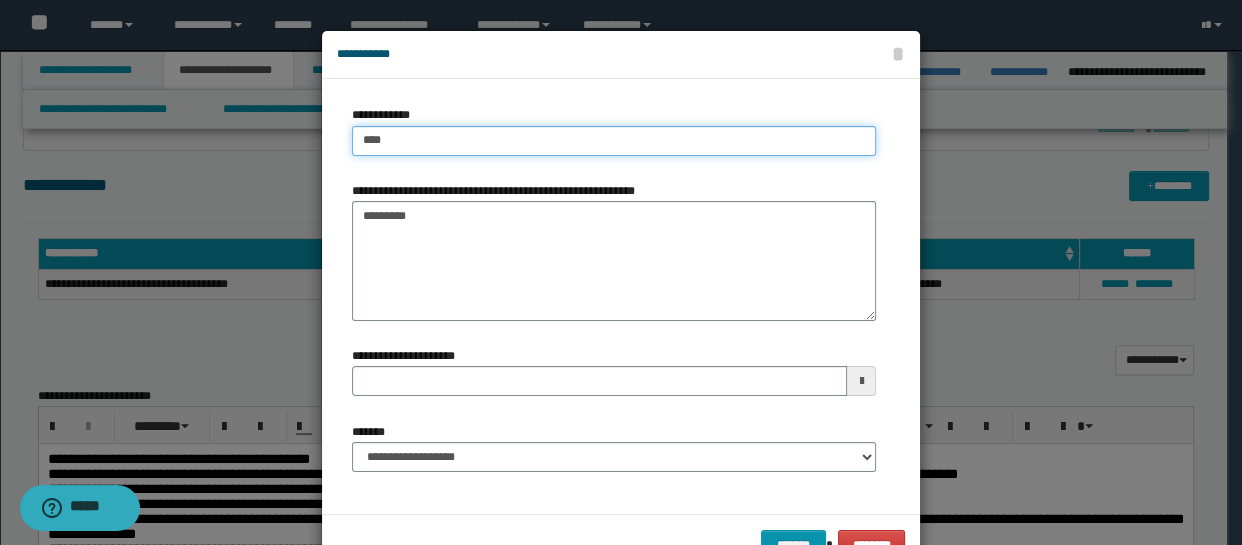 type on "****" 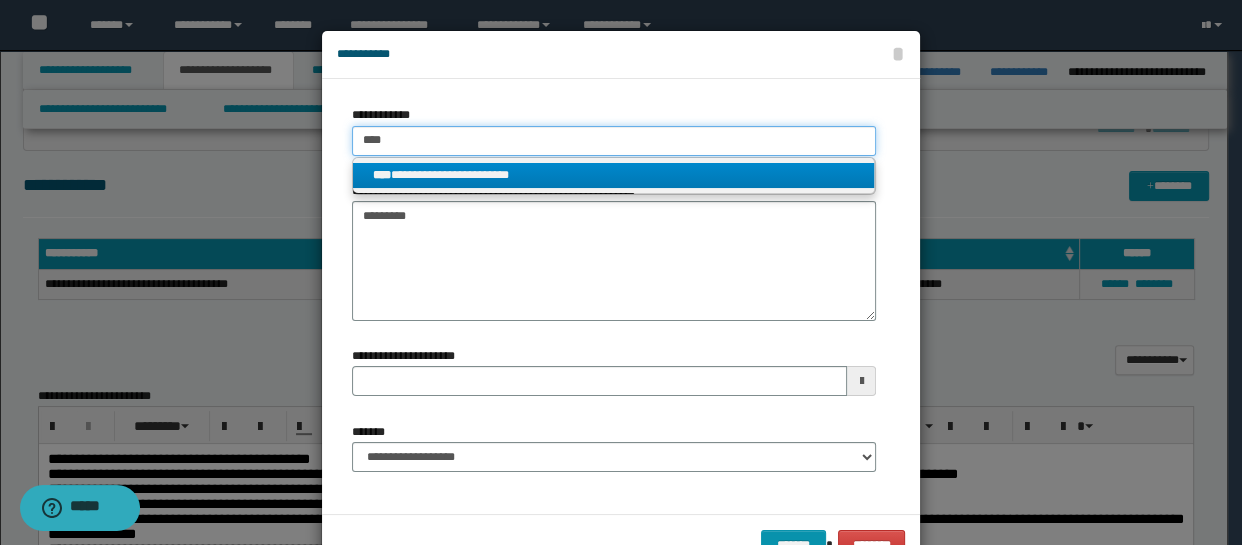 type on "****" 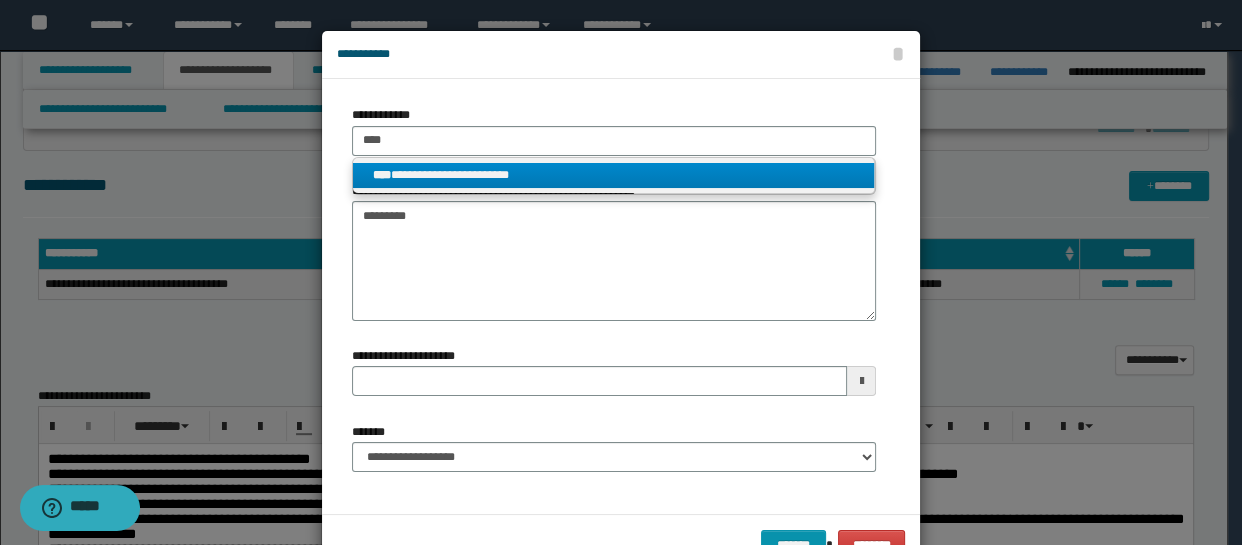 click on "****" at bounding box center (382, 175) 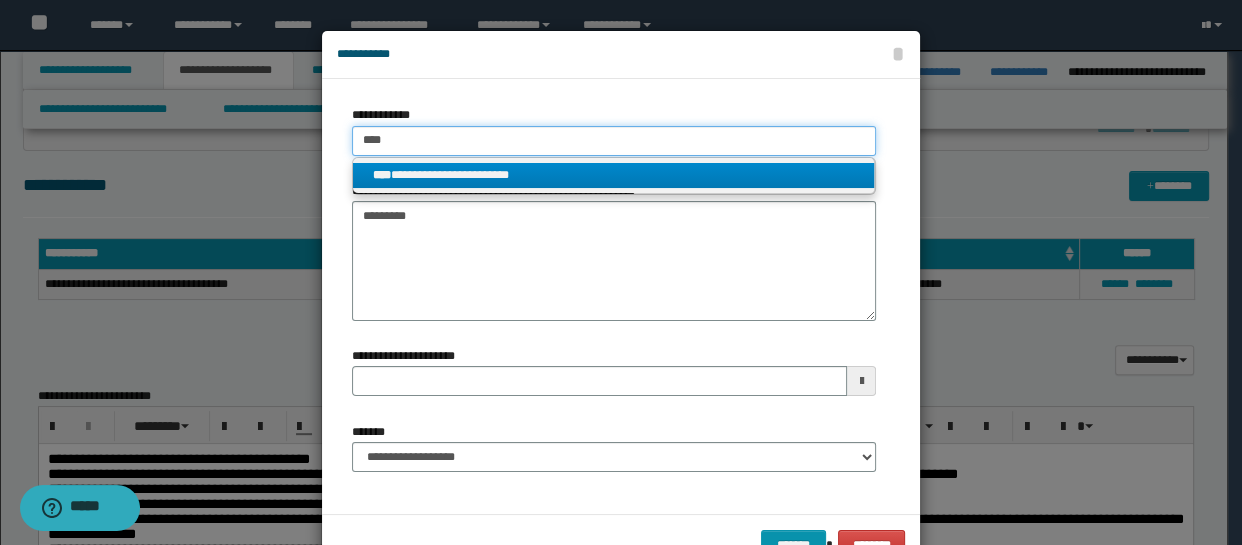type 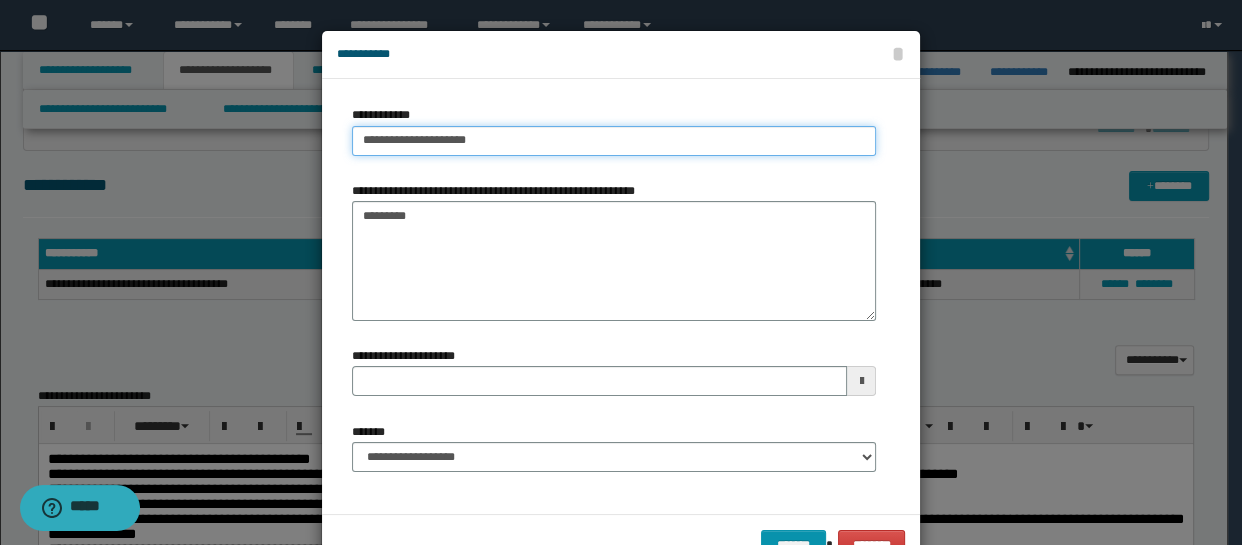 type 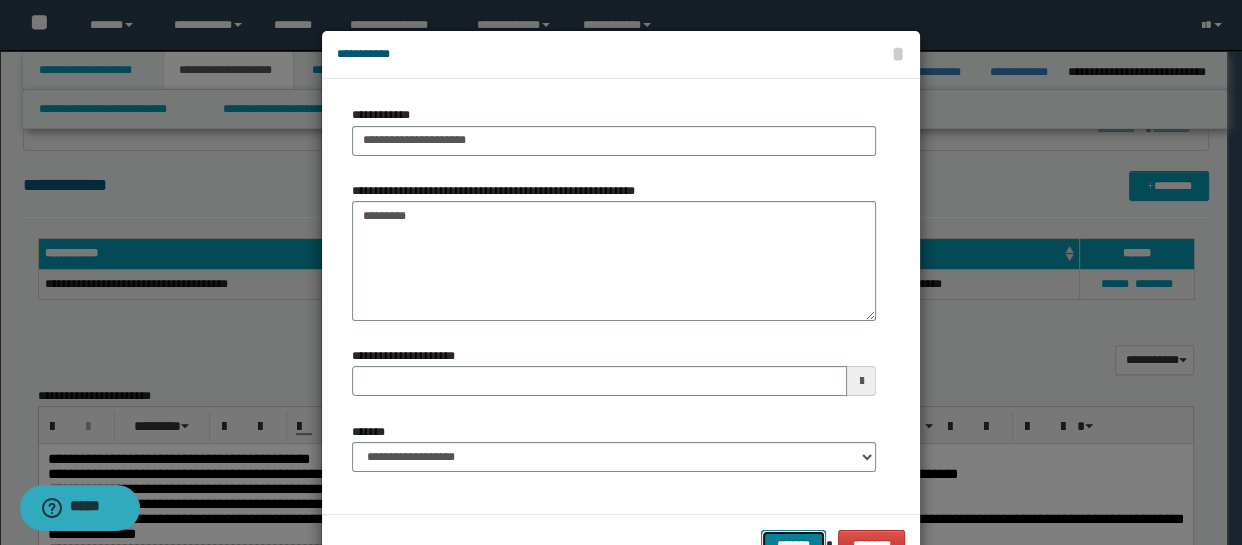 click on "*******" at bounding box center [793, 545] 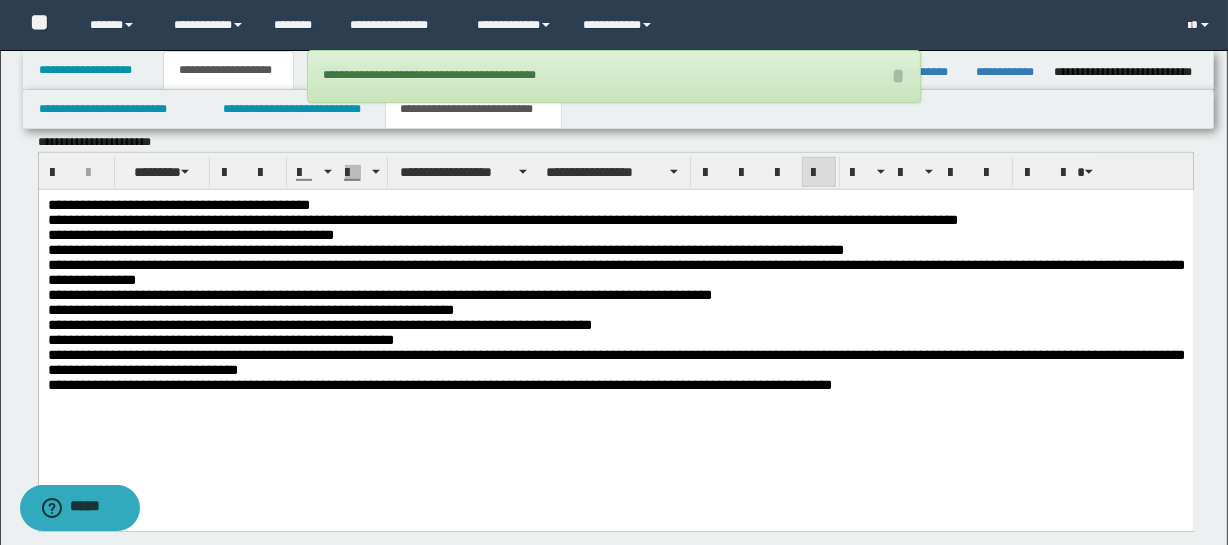 scroll, scrollTop: 980, scrollLeft: 0, axis: vertical 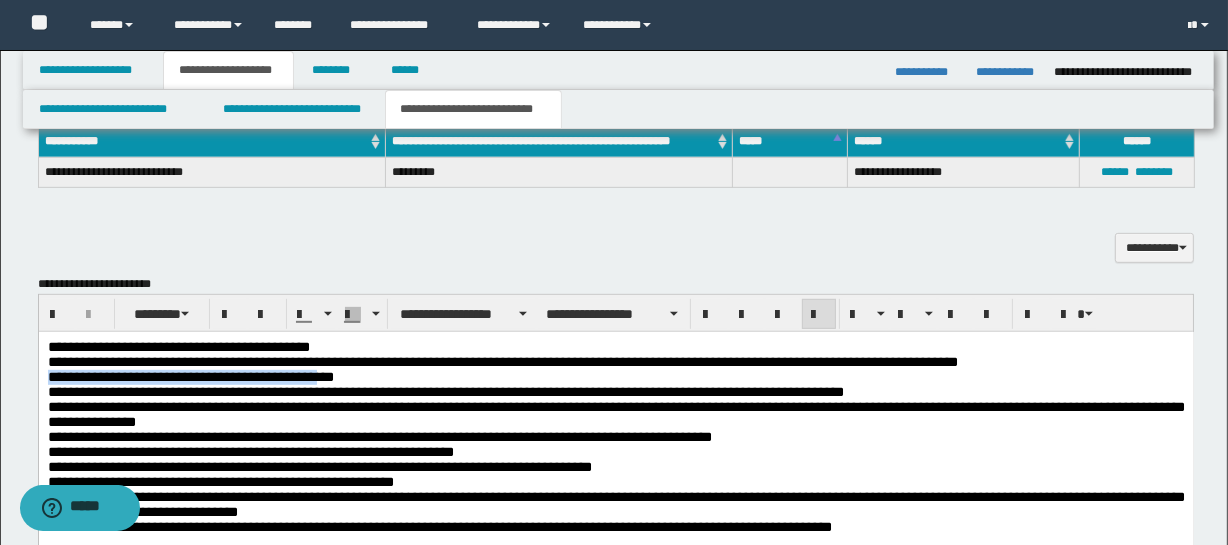 drag, startPoint x: 45, startPoint y: 384, endPoint x: 329, endPoint y: 382, distance: 284.00705 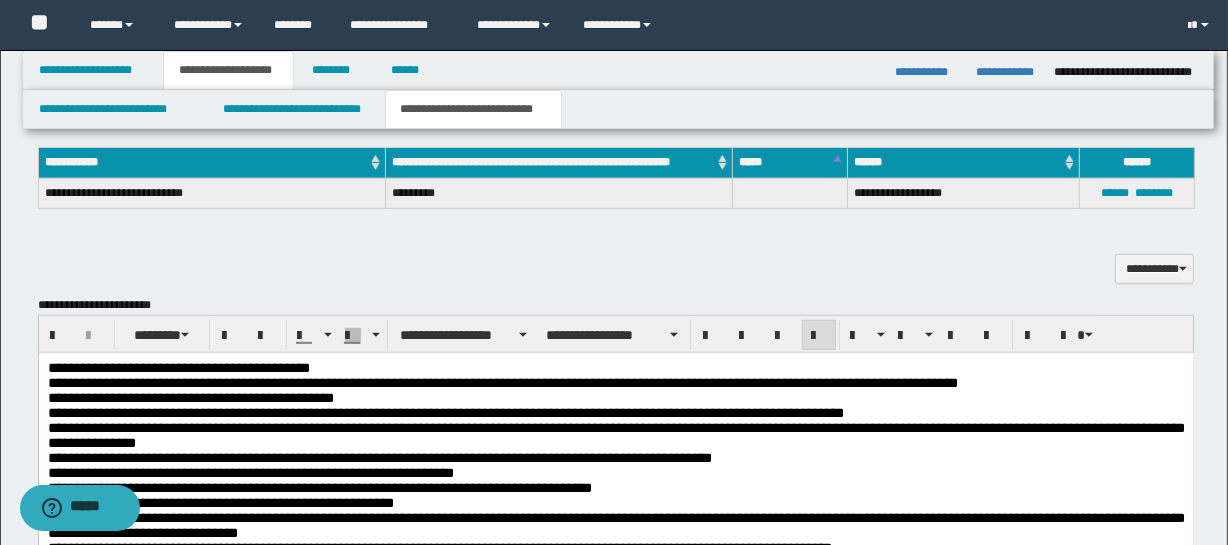 scroll, scrollTop: 806, scrollLeft: 0, axis: vertical 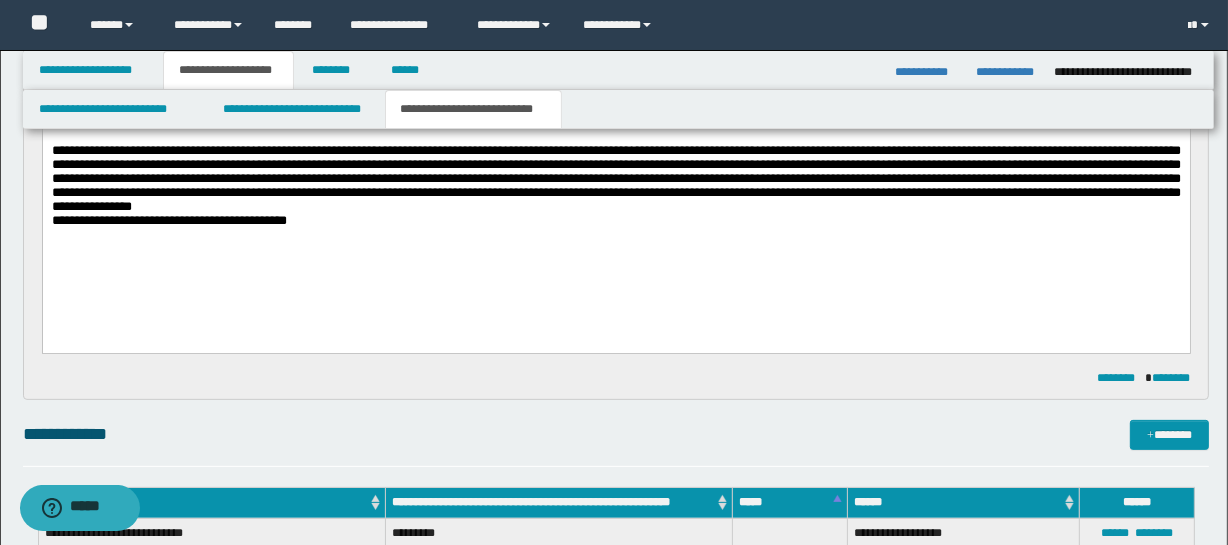 click on "**********" at bounding box center [168, 221] 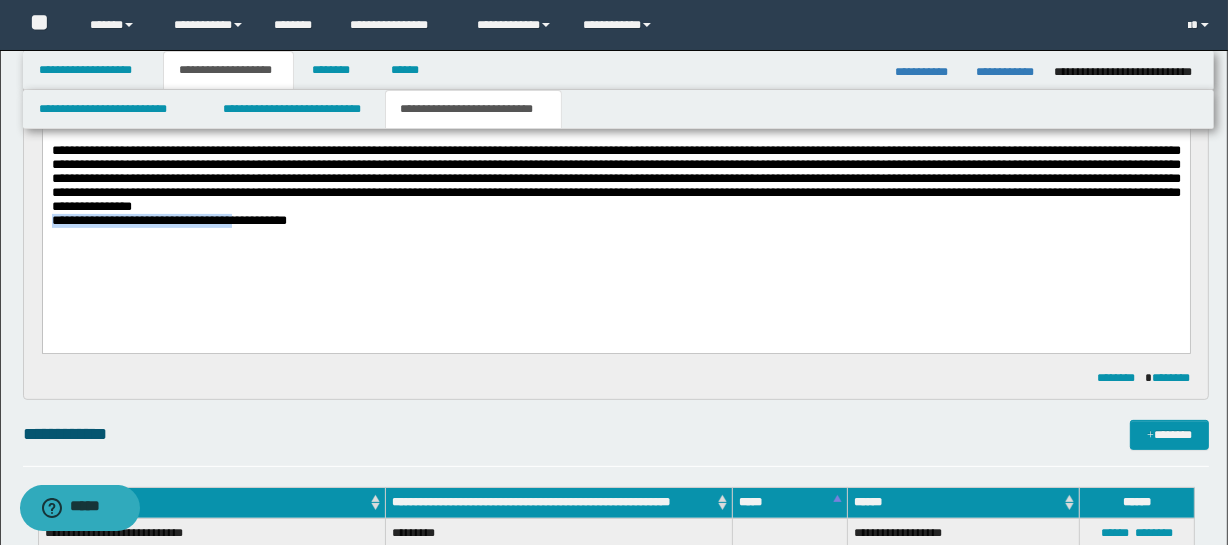 copy on "**********" 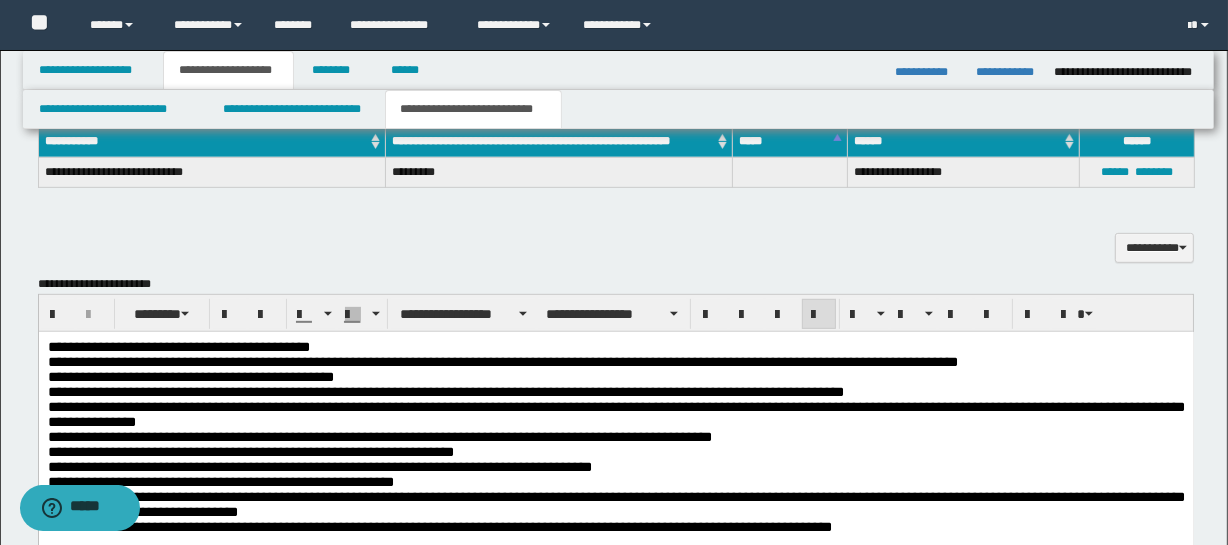 scroll, scrollTop: 852, scrollLeft: 0, axis: vertical 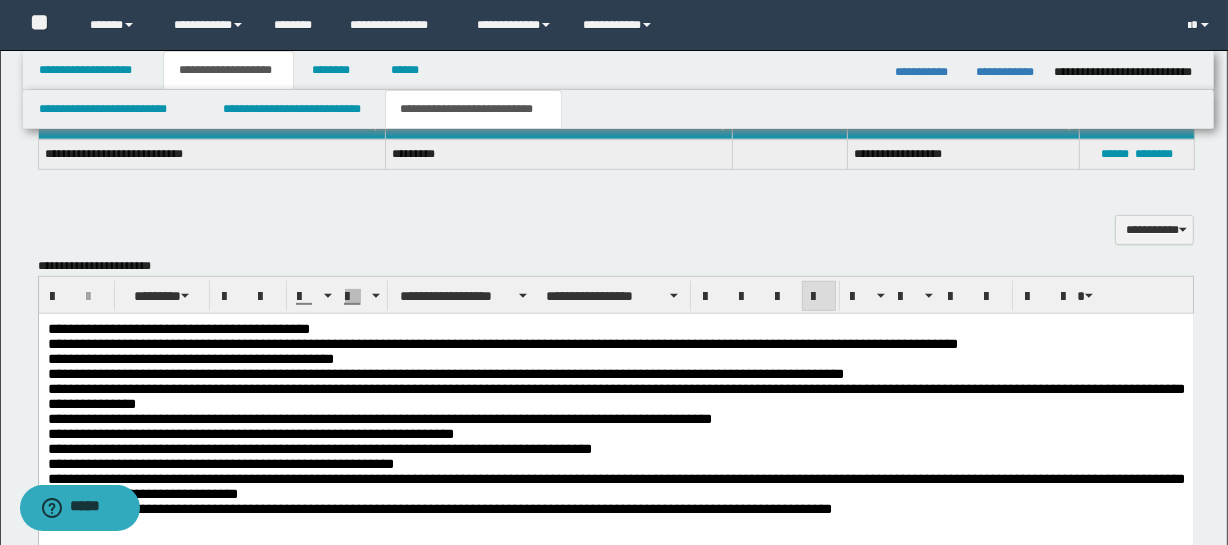 click on "**********" at bounding box center [190, 358] 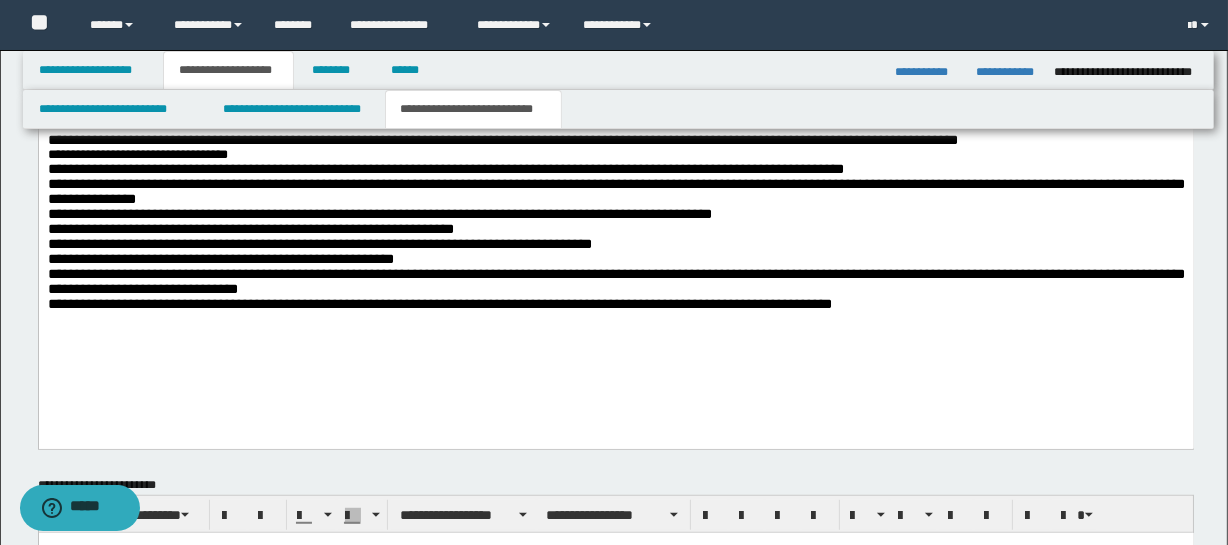 scroll, scrollTop: 1063, scrollLeft: 0, axis: vertical 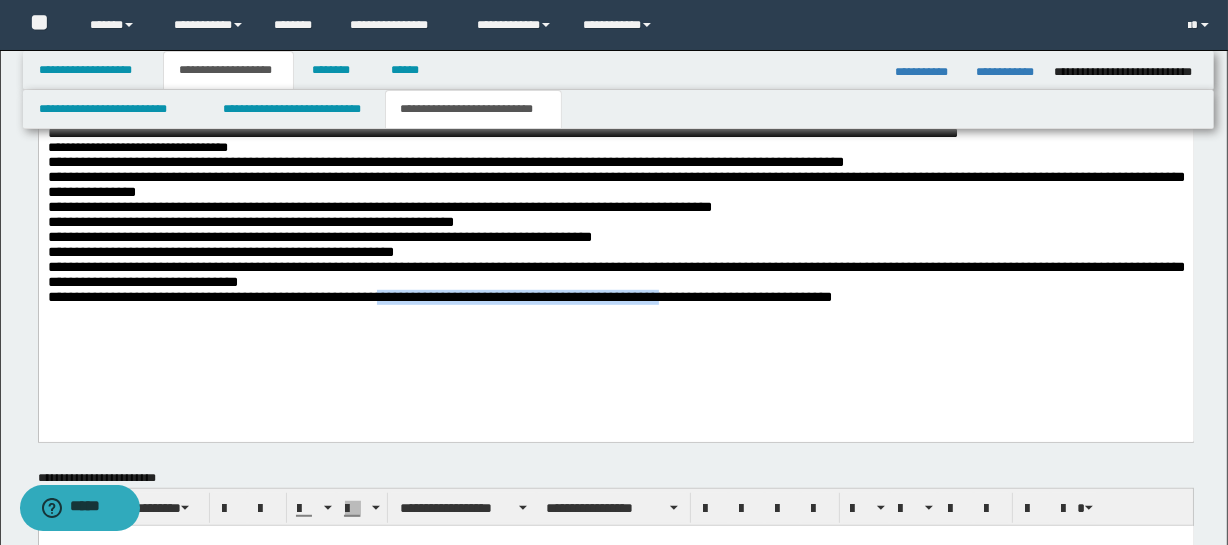drag, startPoint x: 359, startPoint y: 325, endPoint x: 658, endPoint y: 328, distance: 299.01505 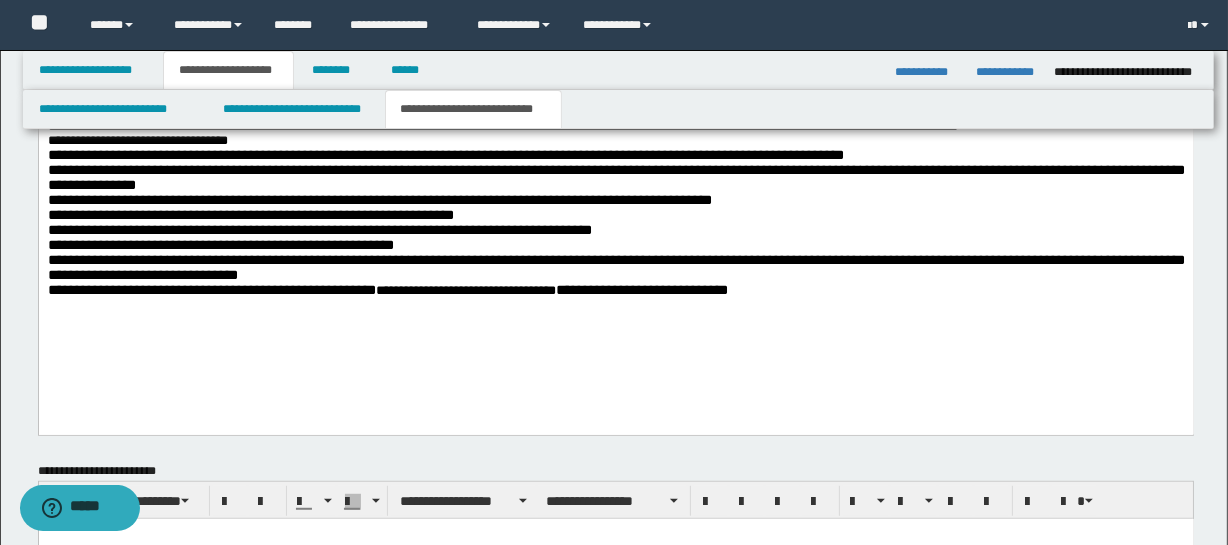scroll, scrollTop: 1467, scrollLeft: 0, axis: vertical 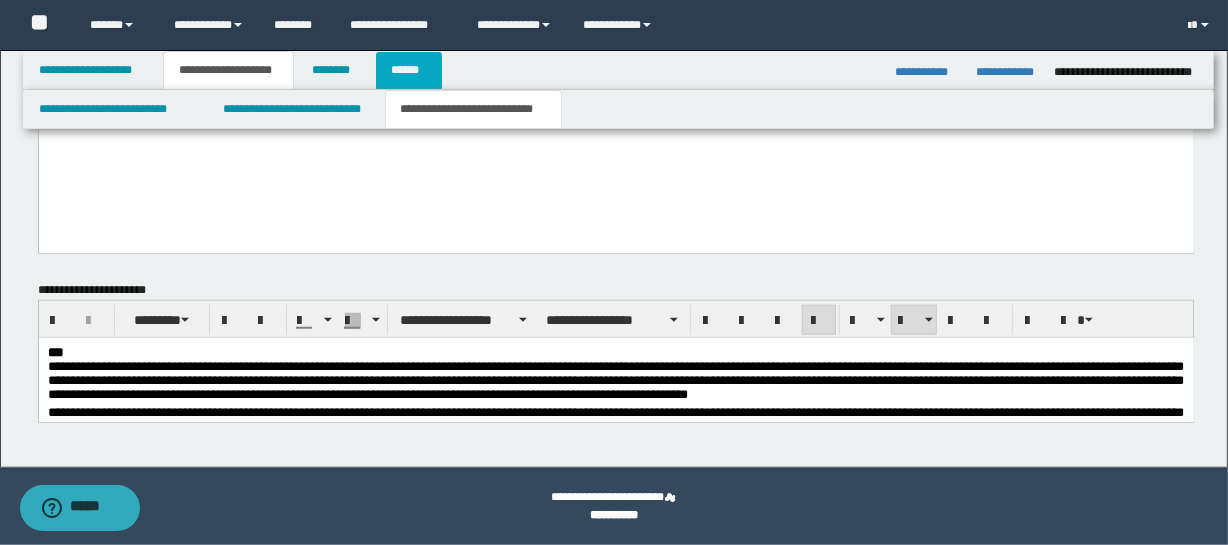 click on "******" at bounding box center [409, 70] 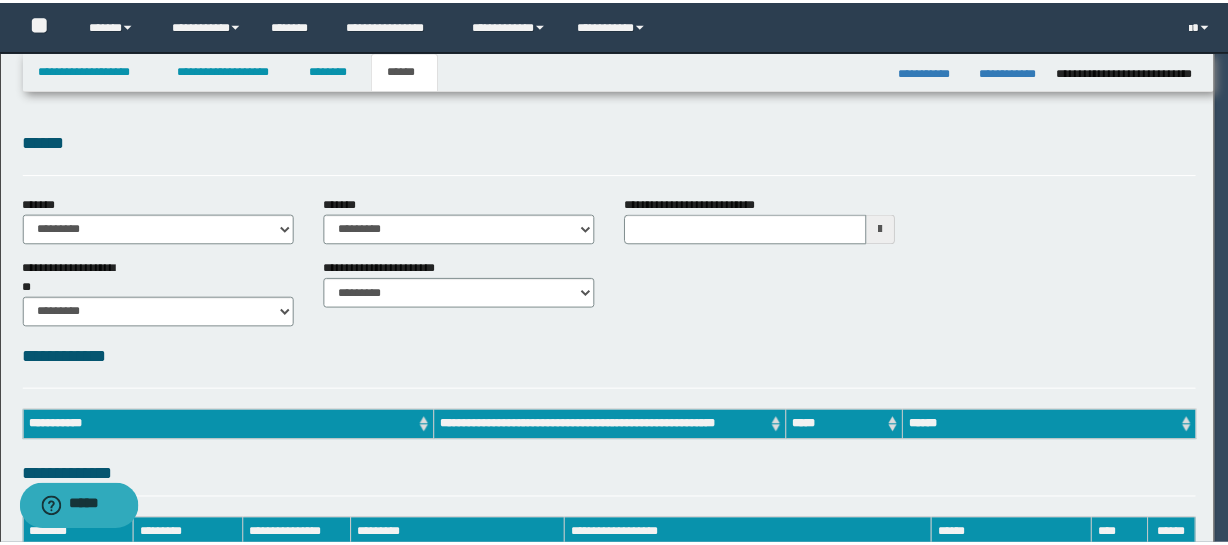 scroll, scrollTop: 0, scrollLeft: 0, axis: both 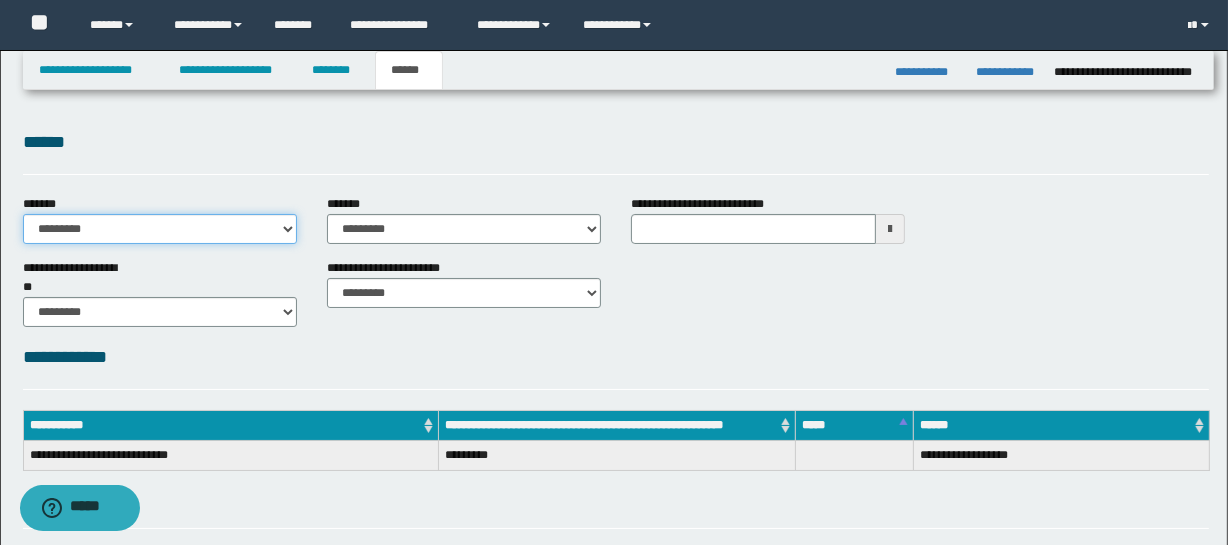 click on "**********" at bounding box center [160, 229] 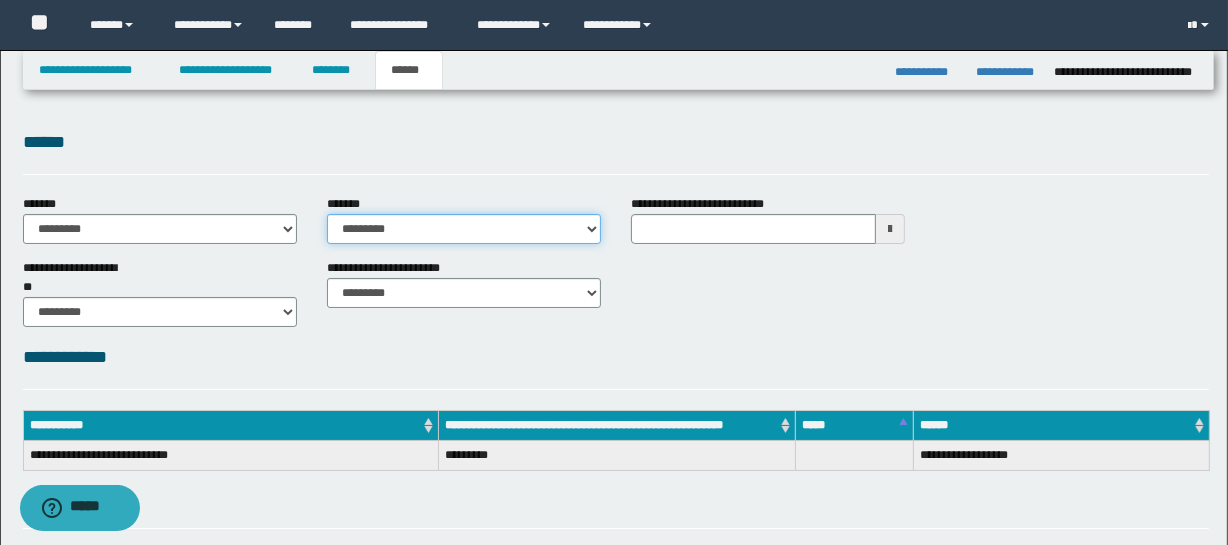 click on "**********" at bounding box center [464, 229] 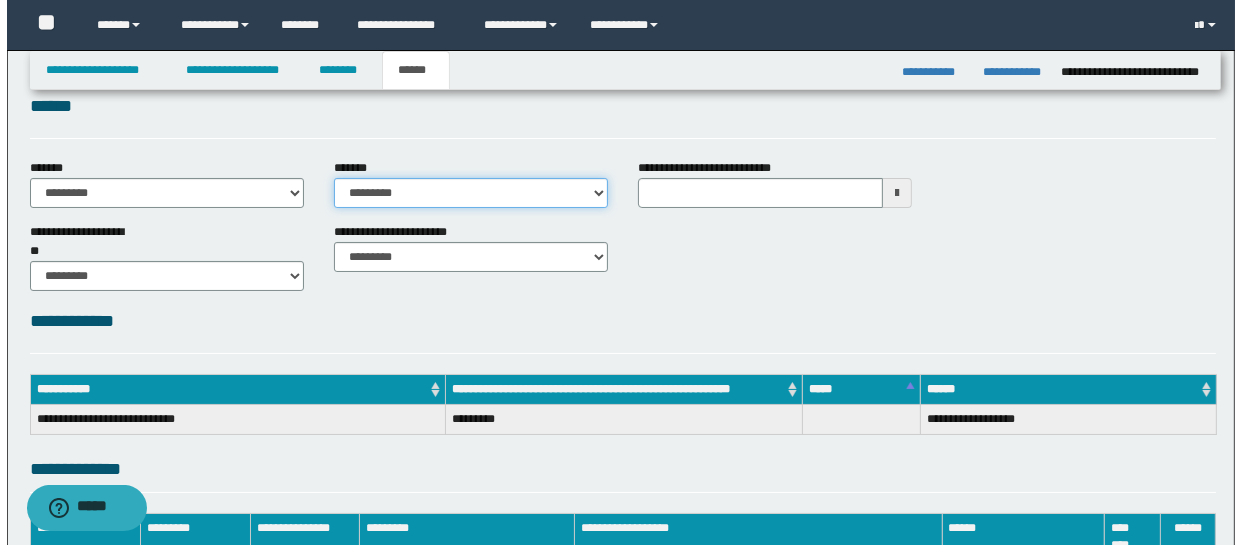 scroll, scrollTop: 259, scrollLeft: 0, axis: vertical 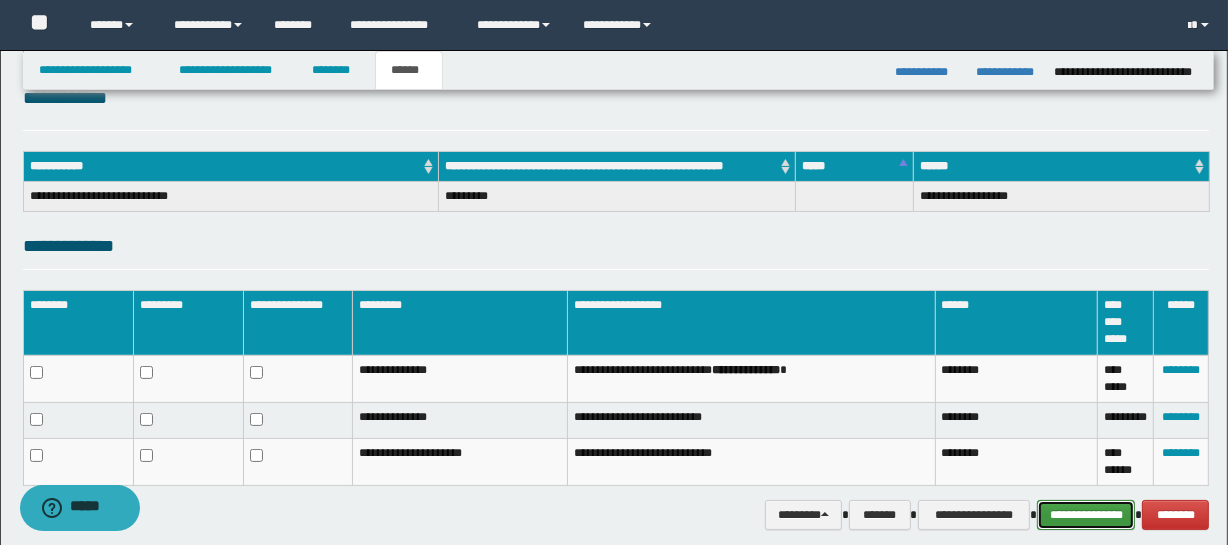 click on "**********" at bounding box center (1086, 515) 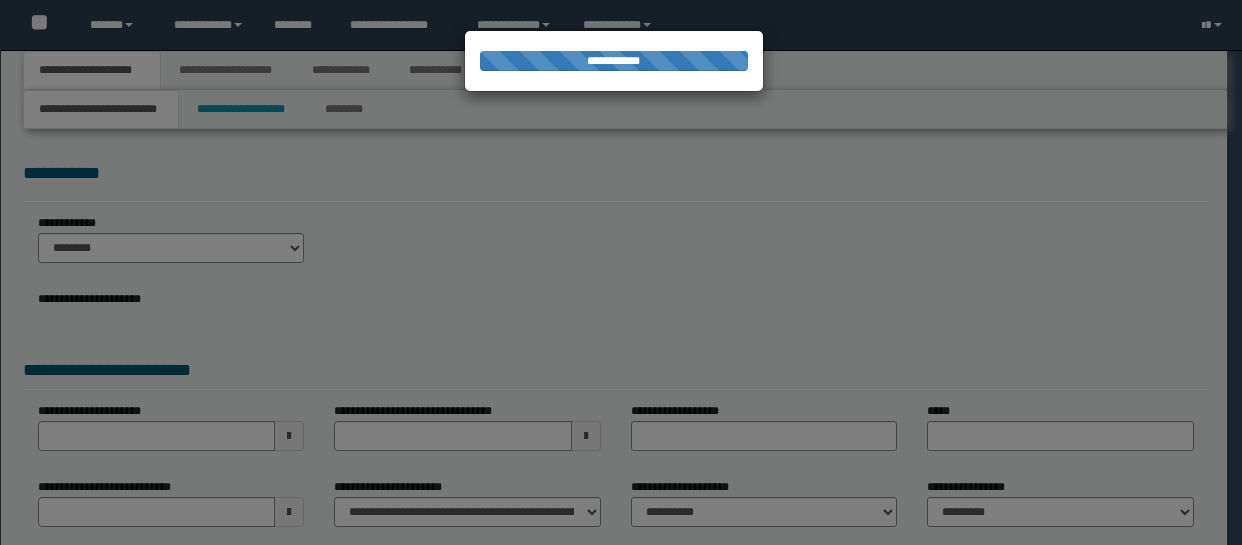 scroll, scrollTop: 0, scrollLeft: 0, axis: both 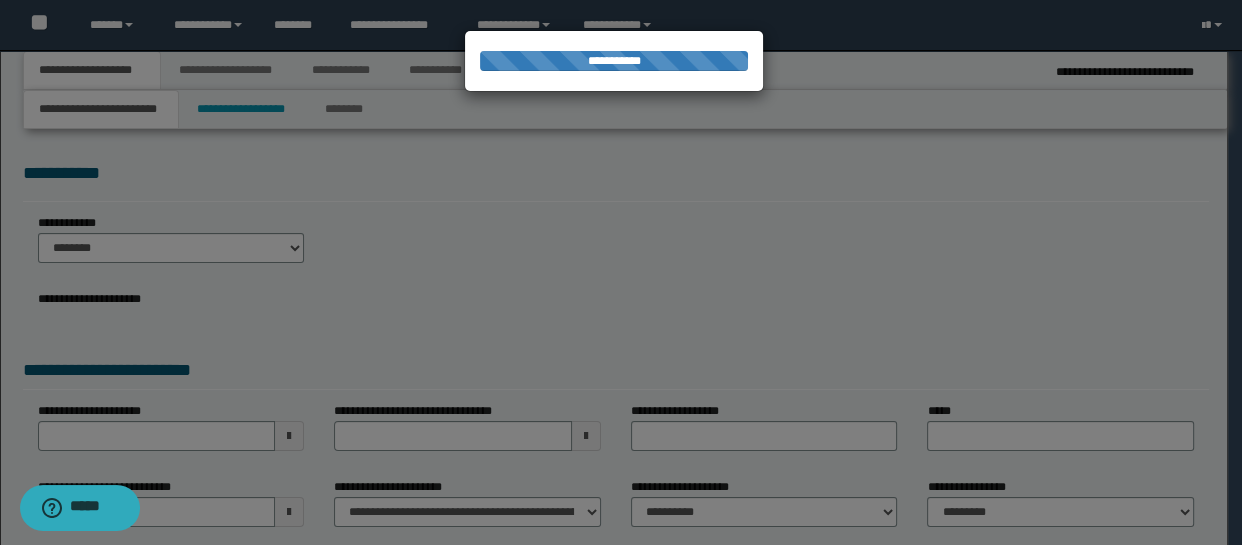 select on "*" 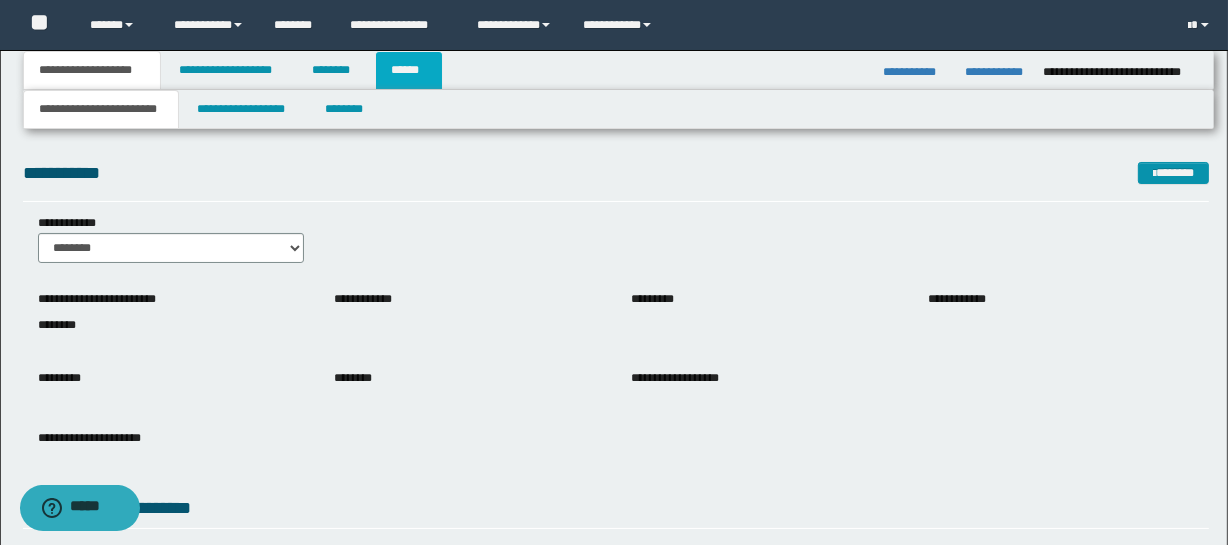 click on "******" at bounding box center [409, 70] 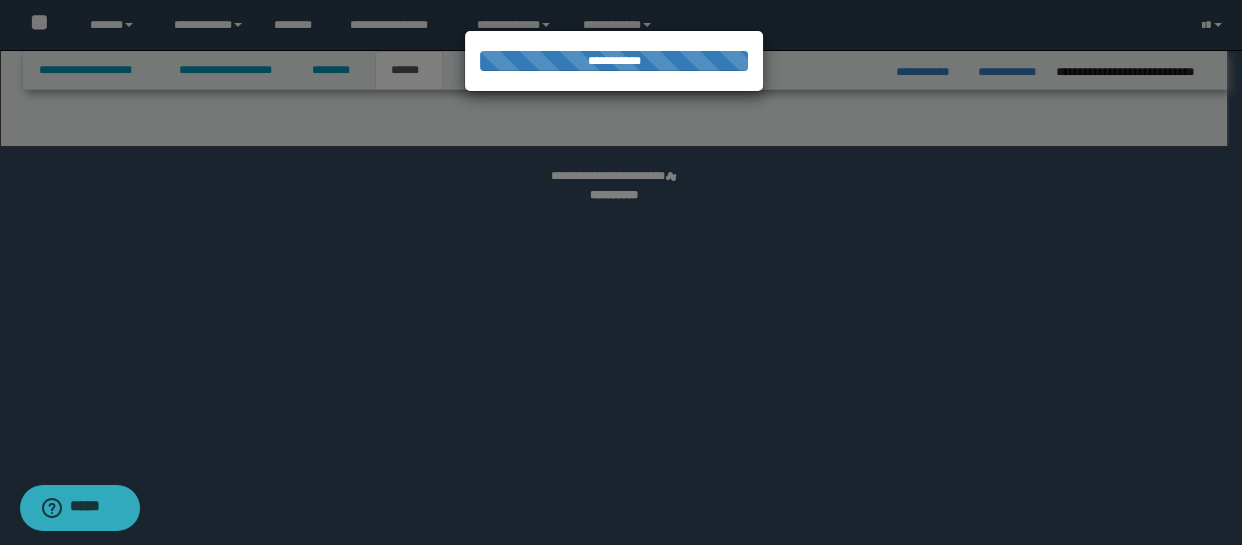 select on "*" 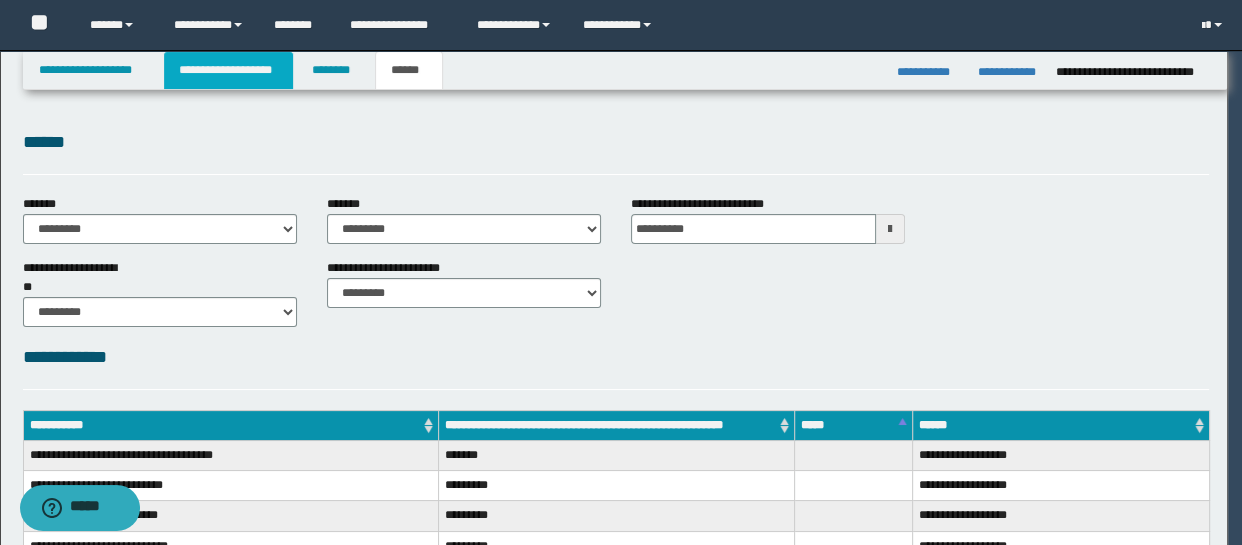 scroll, scrollTop: 0, scrollLeft: 0, axis: both 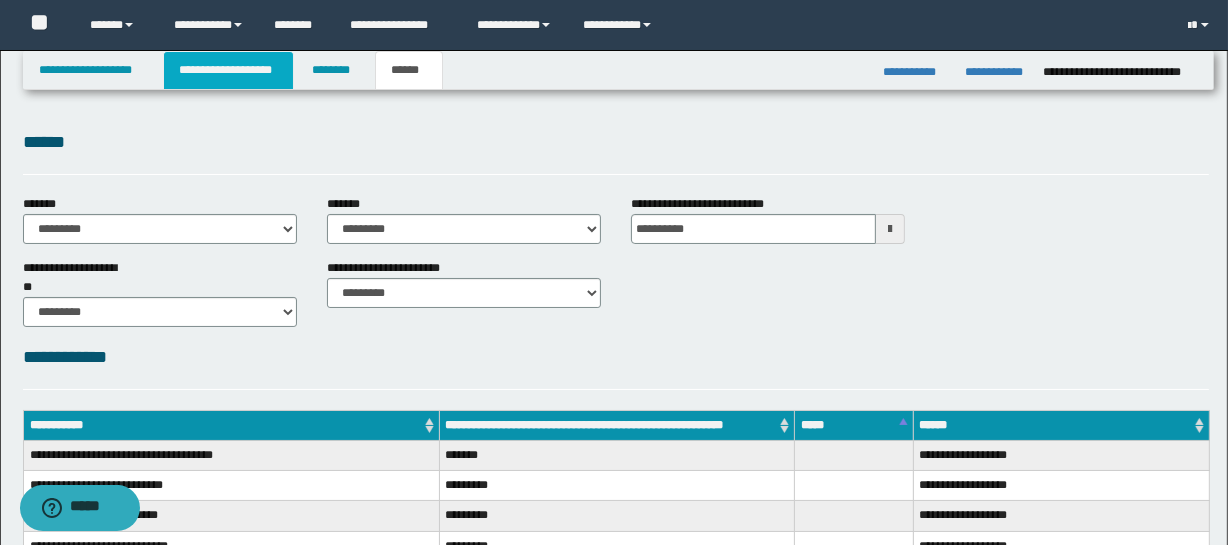 click on "**********" at bounding box center (228, 70) 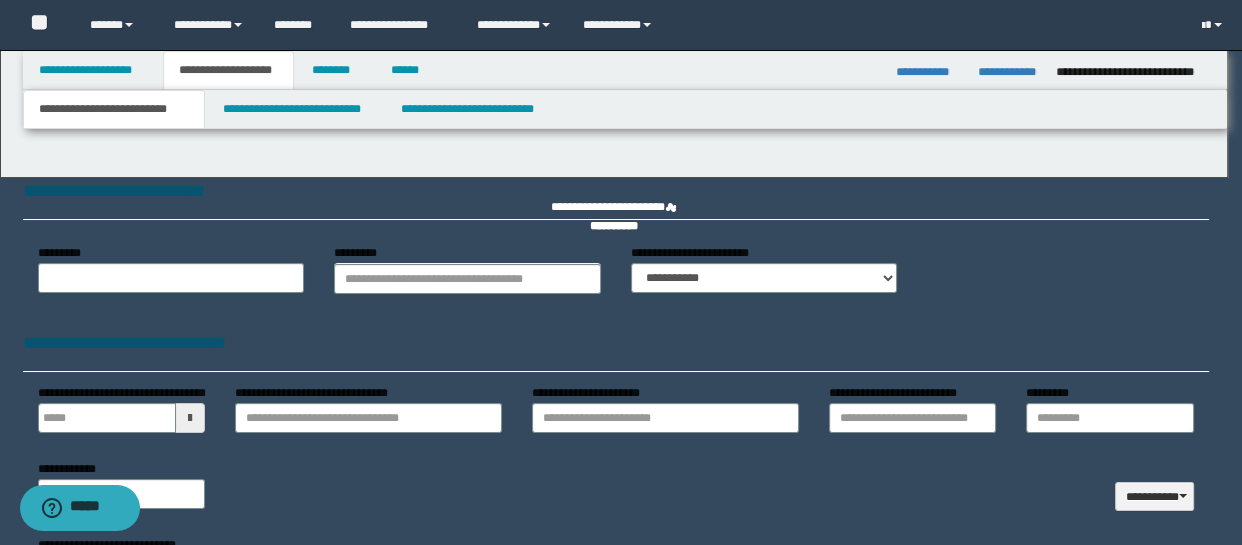 scroll, scrollTop: 0, scrollLeft: 0, axis: both 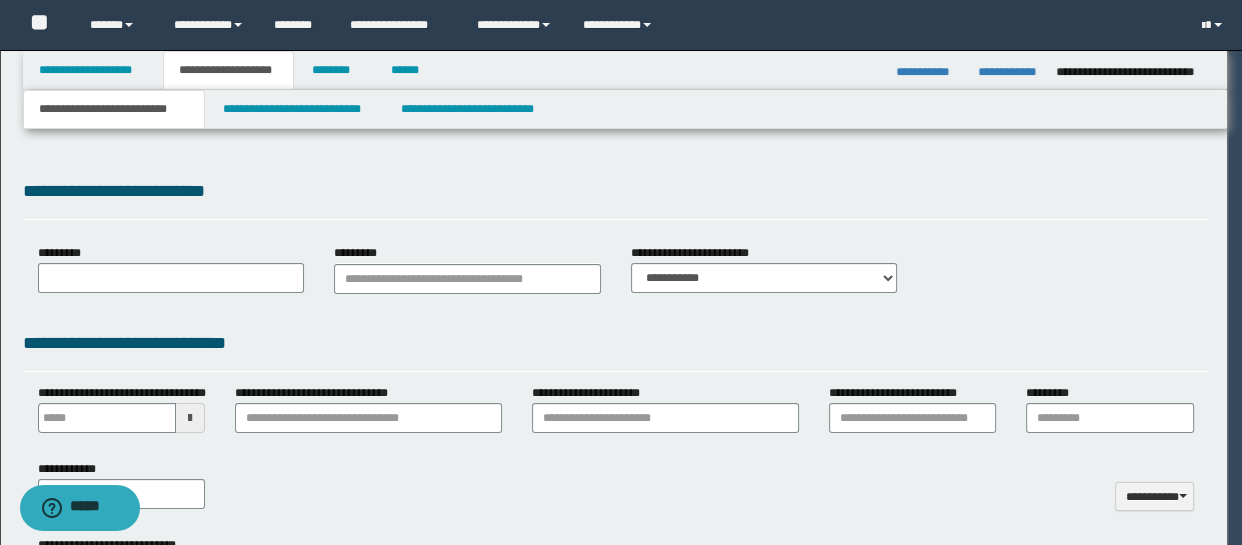 type 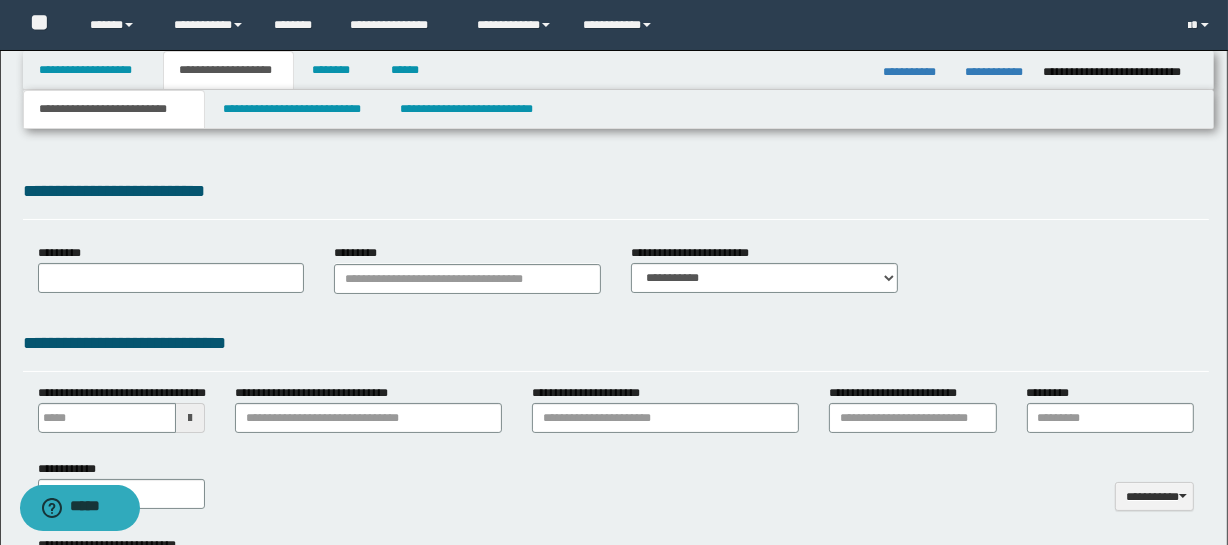 select on "*" 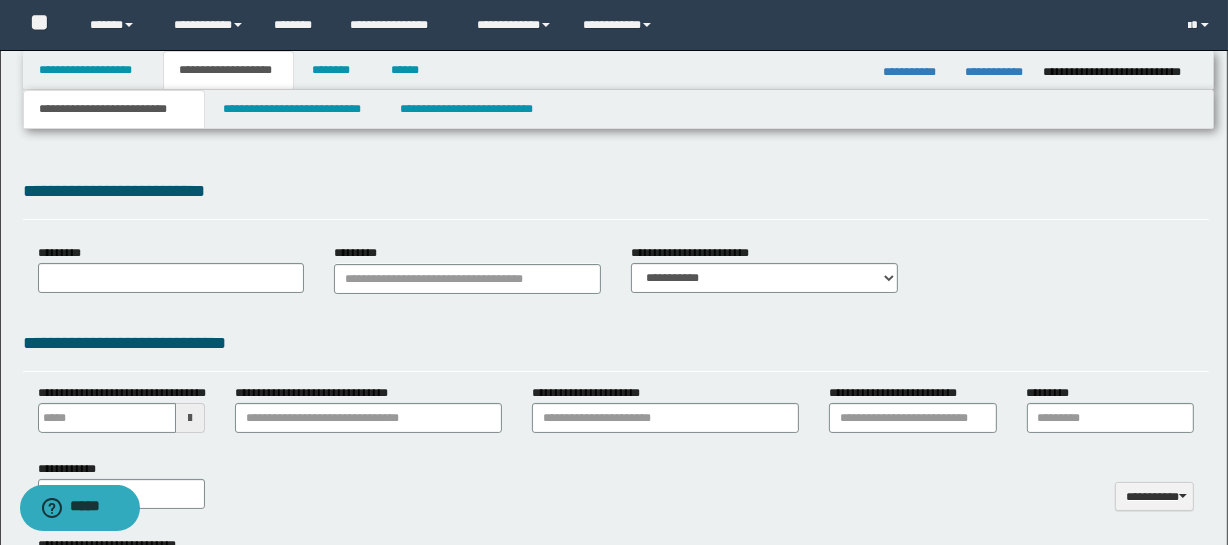 type 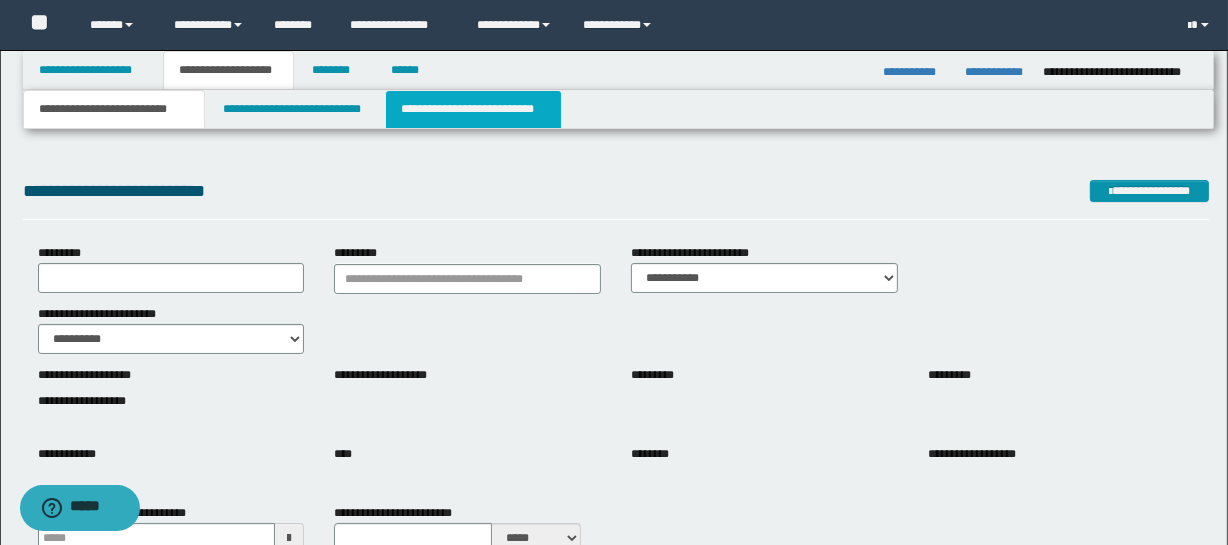 click on "**********" at bounding box center (473, 109) 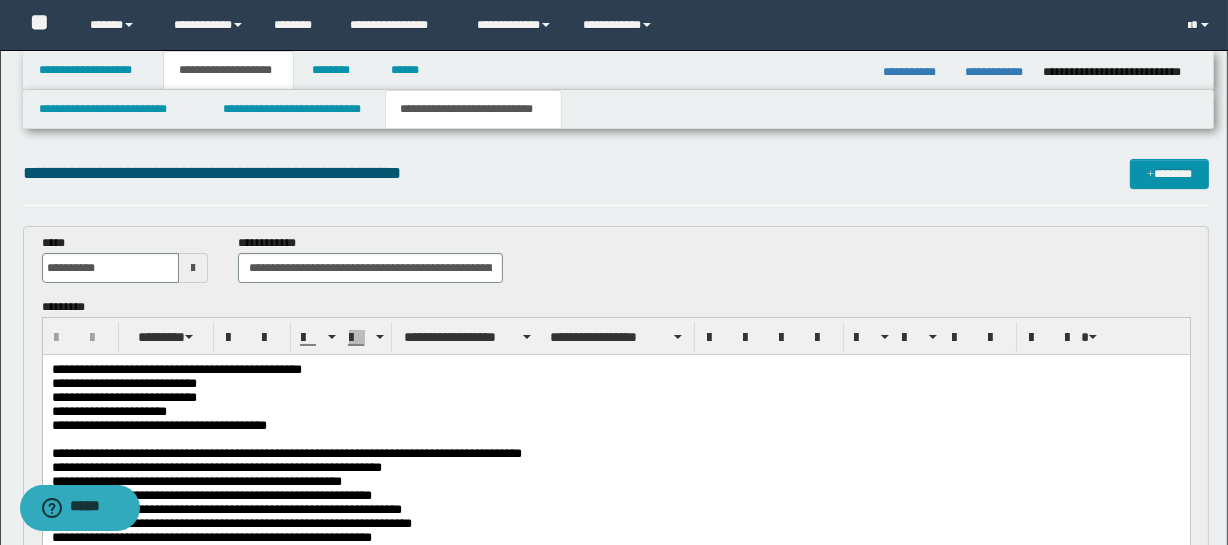 scroll, scrollTop: 0, scrollLeft: 0, axis: both 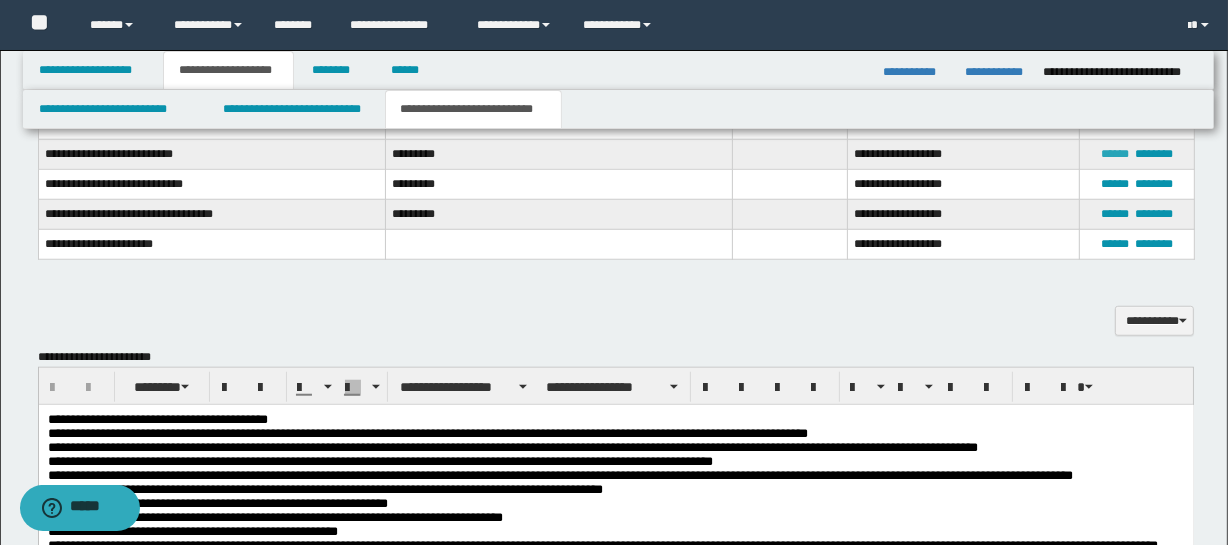 click on "******" at bounding box center (1115, 154) 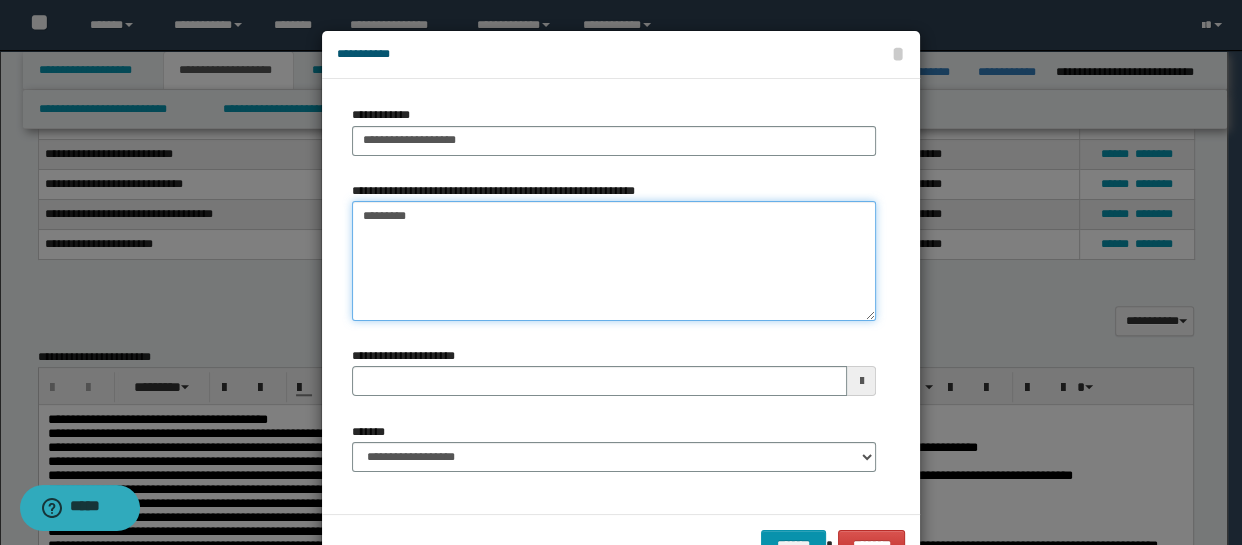 click on "*********" at bounding box center [614, 261] 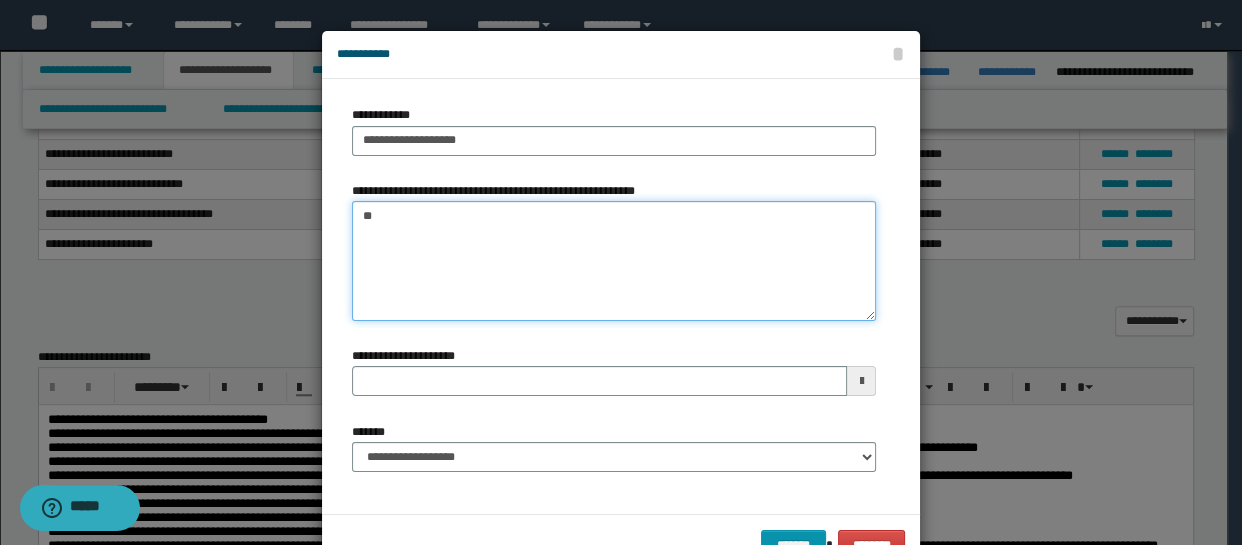 type on "*" 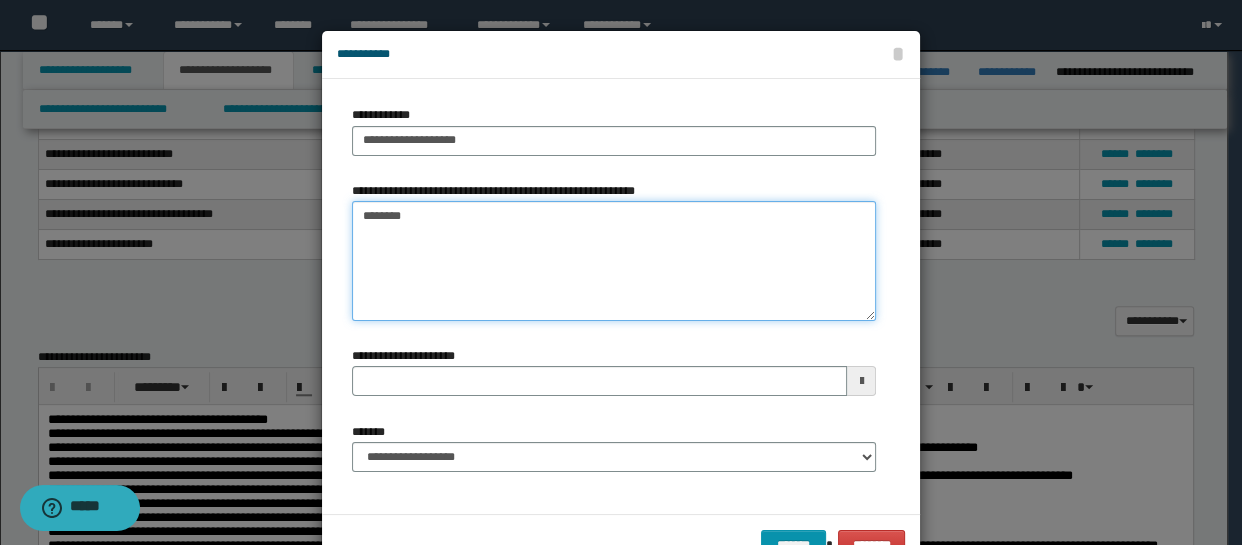 type on "*********" 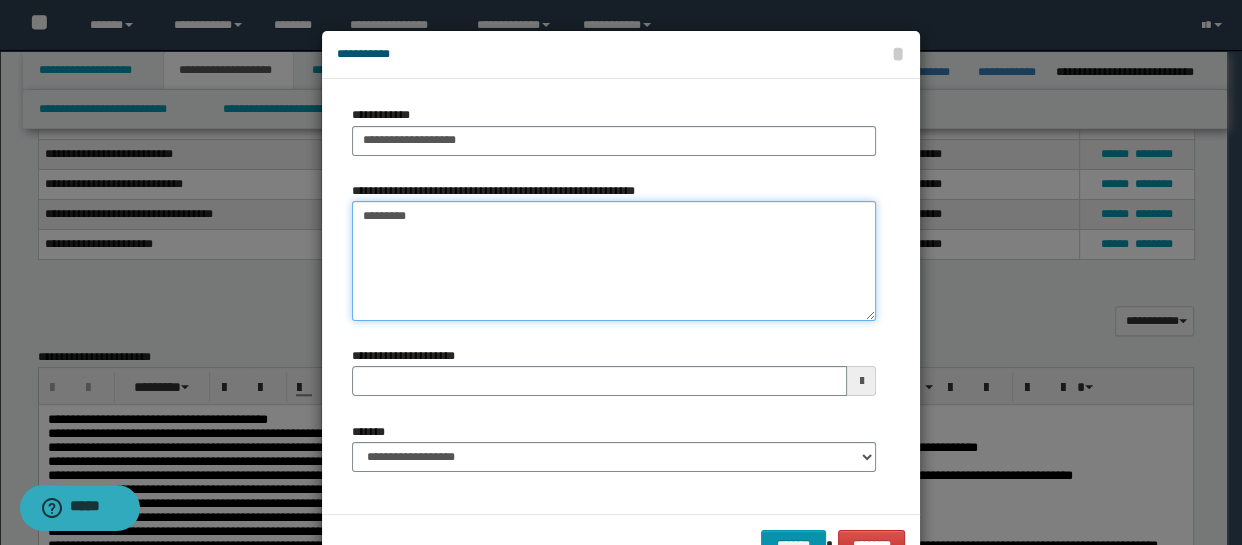 type 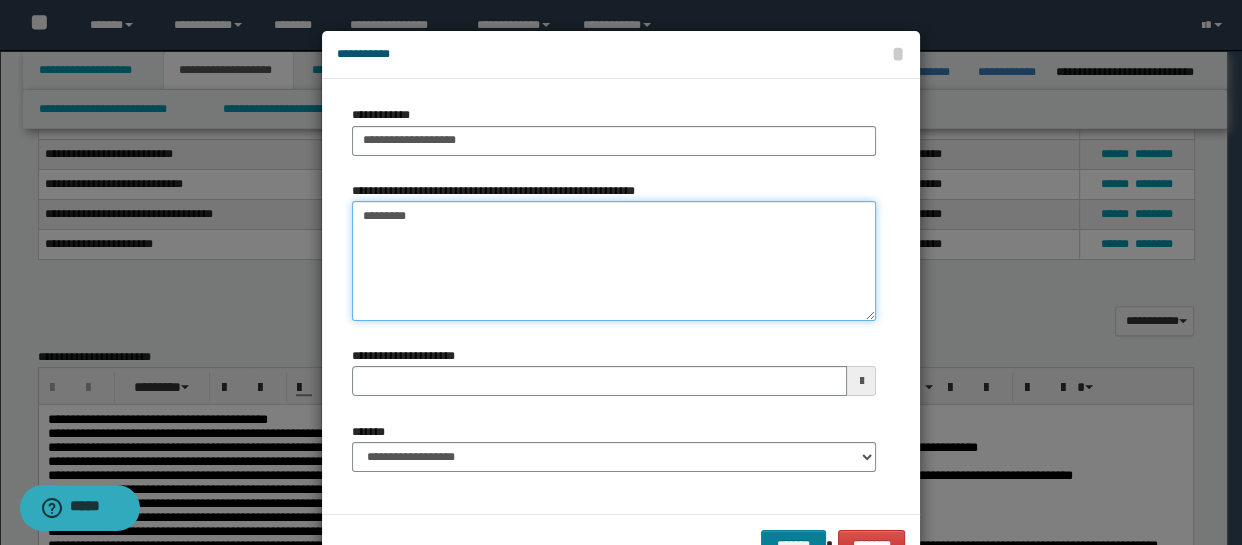 type on "*********" 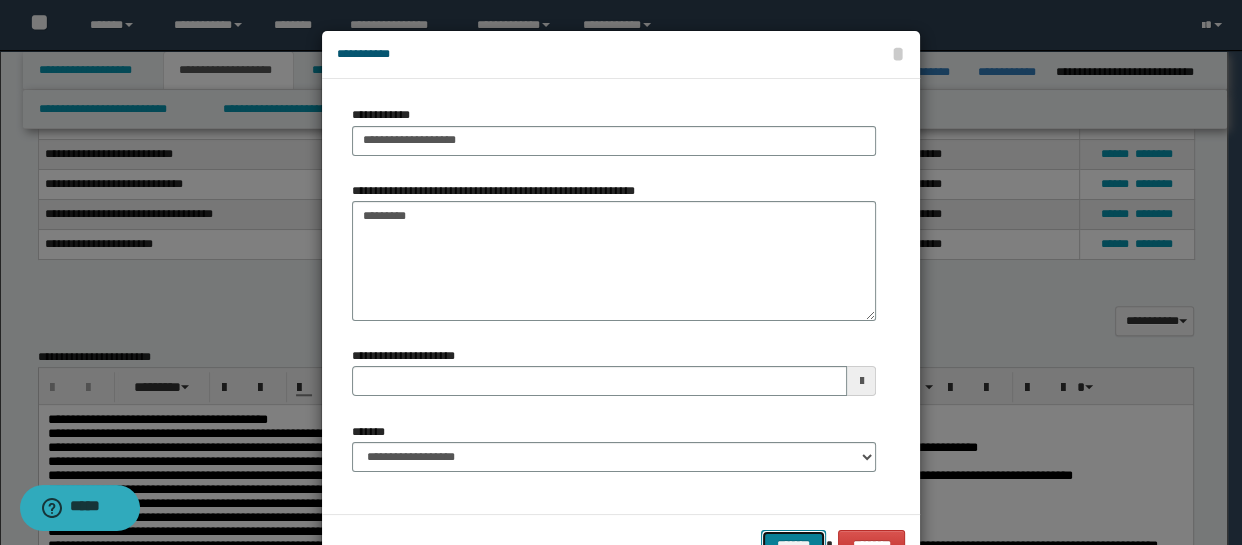 click on "*******" at bounding box center [793, 545] 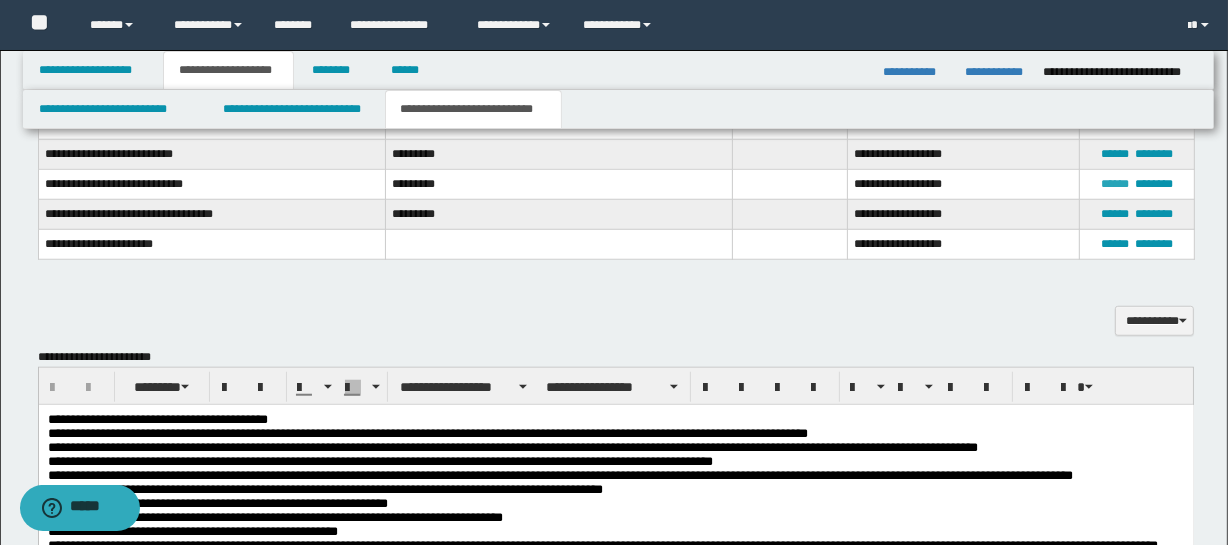 click on "******" at bounding box center (1115, 184) 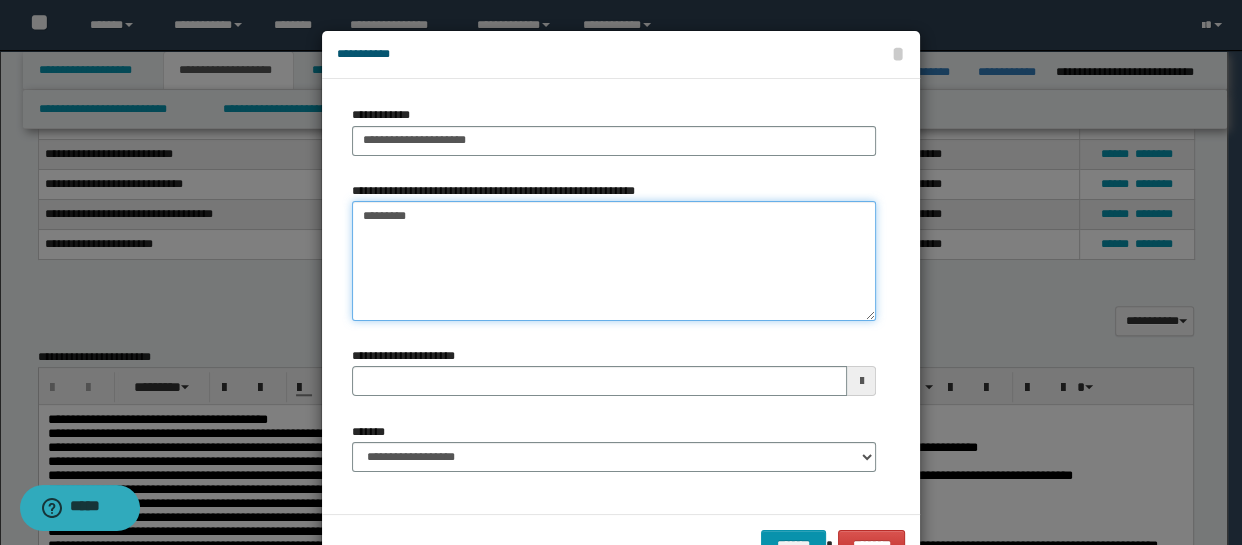 click on "*********" at bounding box center [614, 261] 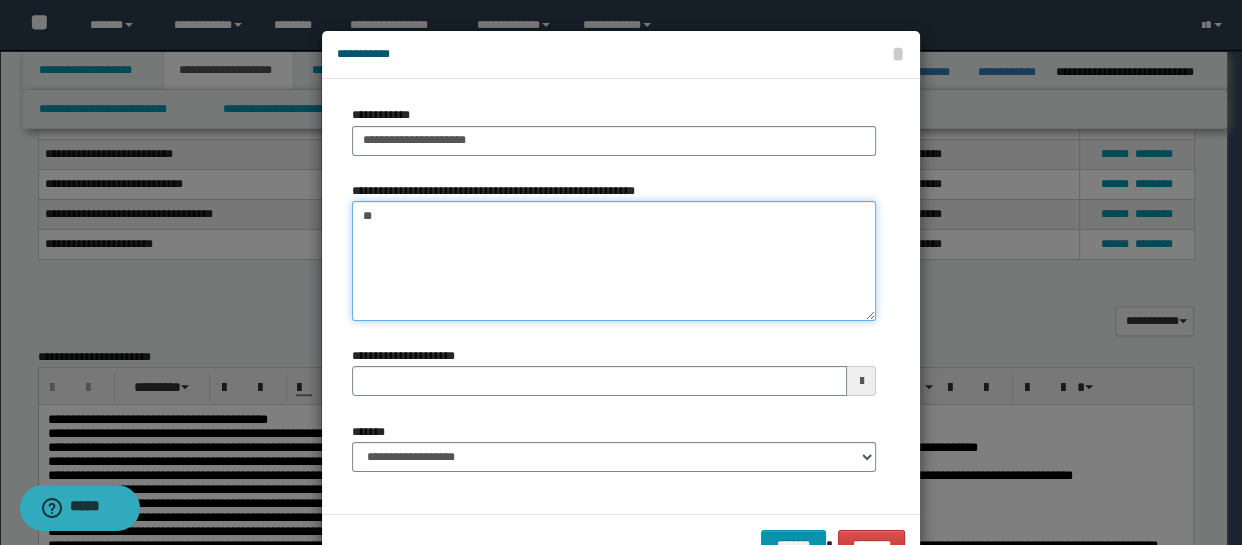 type on "*" 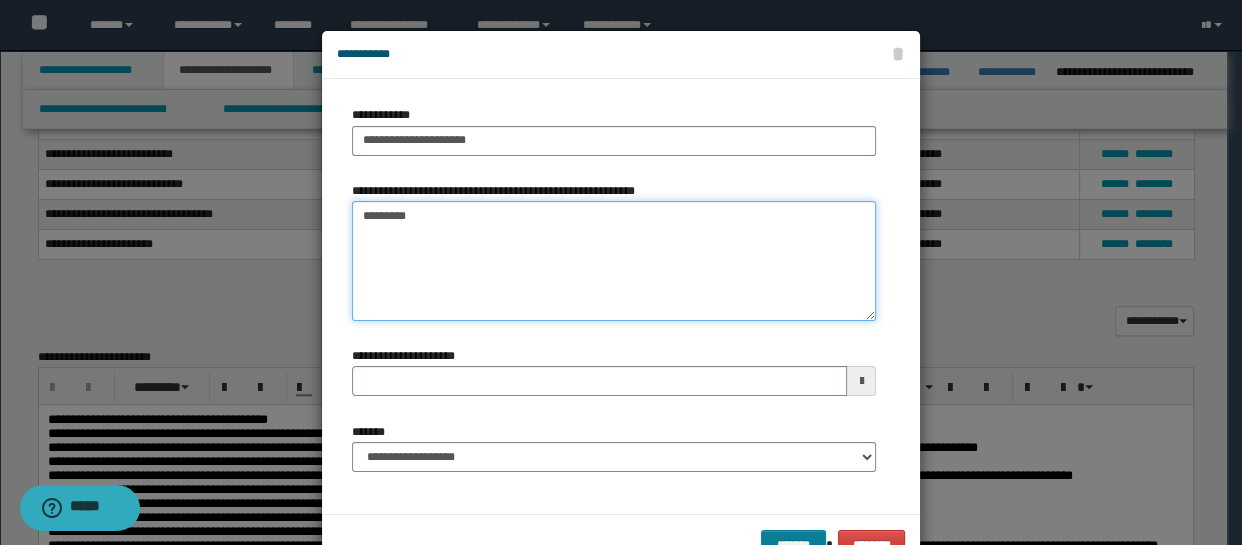 type on "*********" 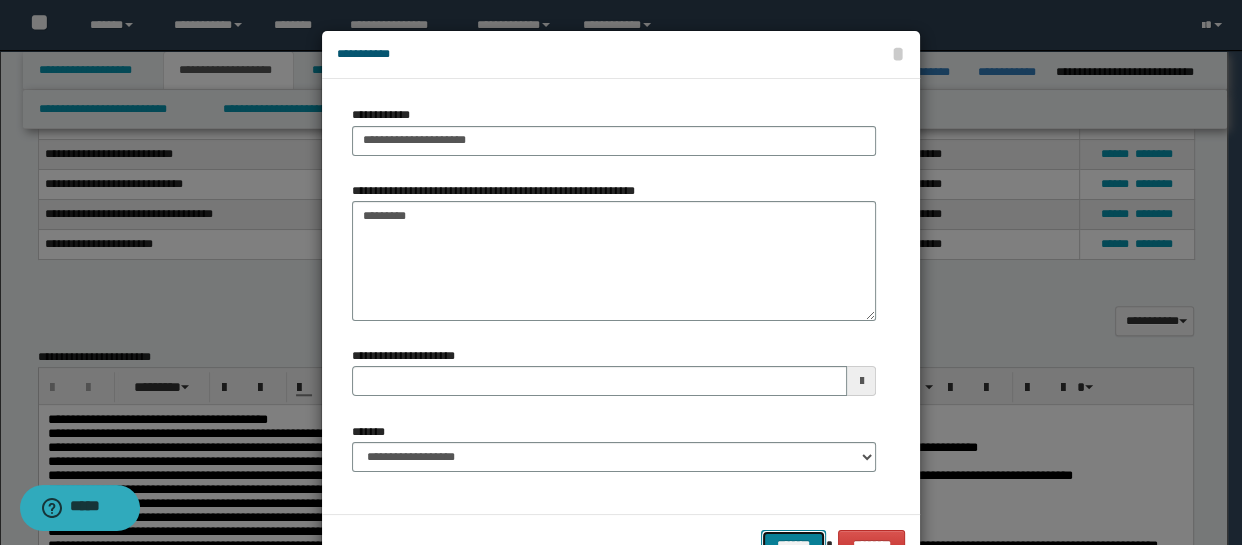 click on "*******" at bounding box center (793, 545) 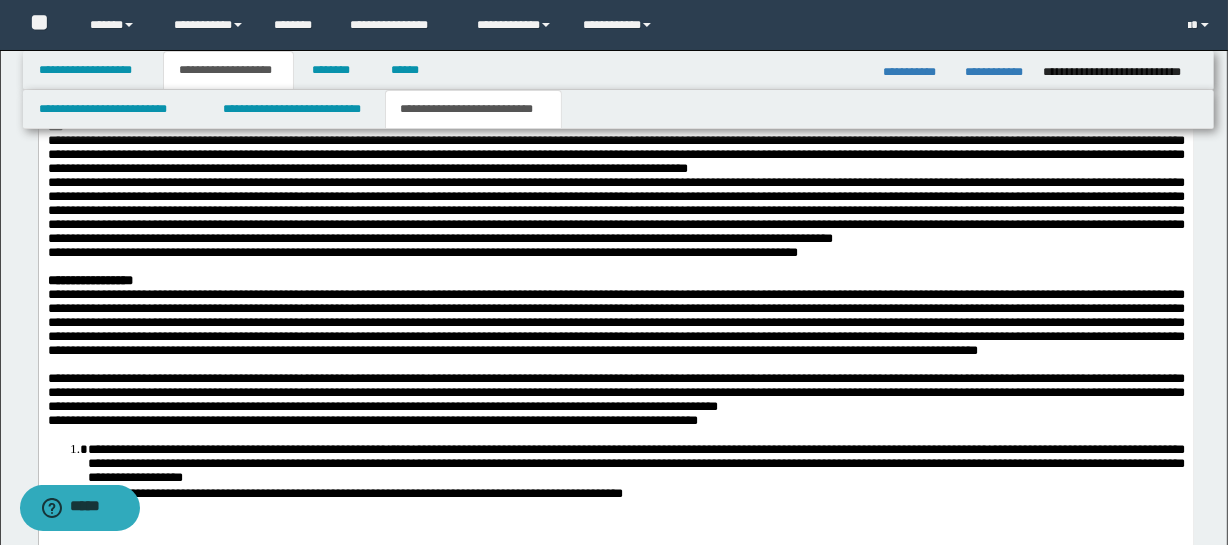 scroll, scrollTop: 1861, scrollLeft: 0, axis: vertical 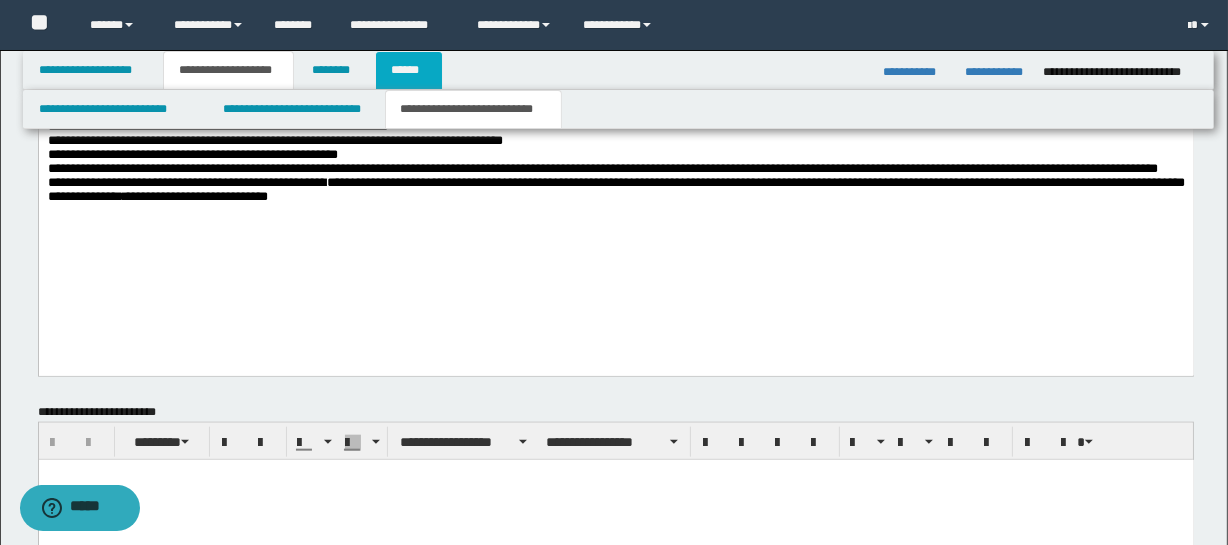 click on "******" at bounding box center [409, 70] 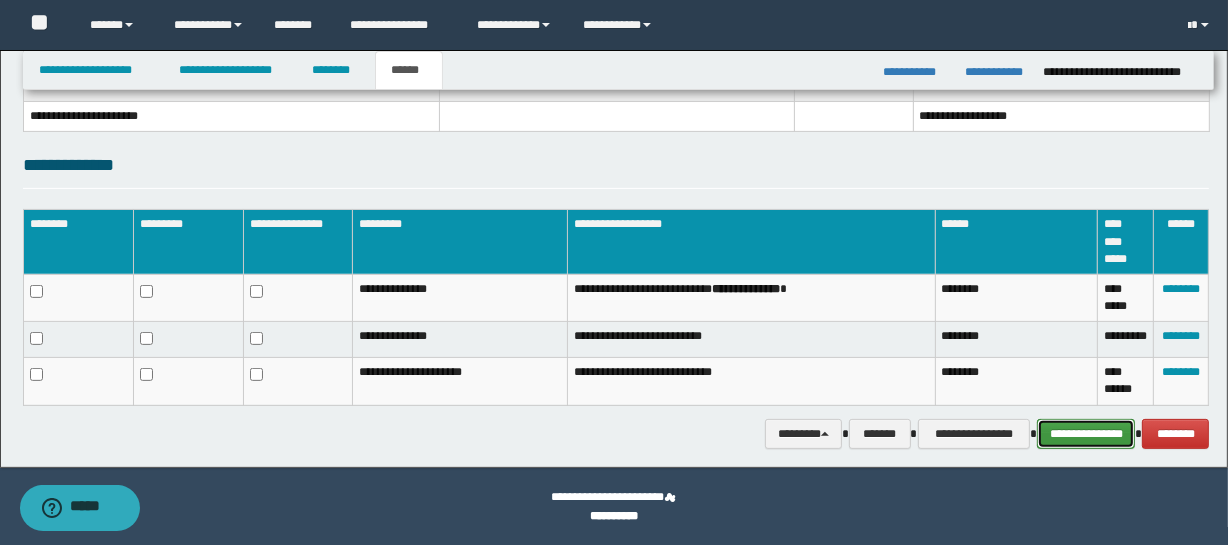 click on "**********" at bounding box center (1086, 434) 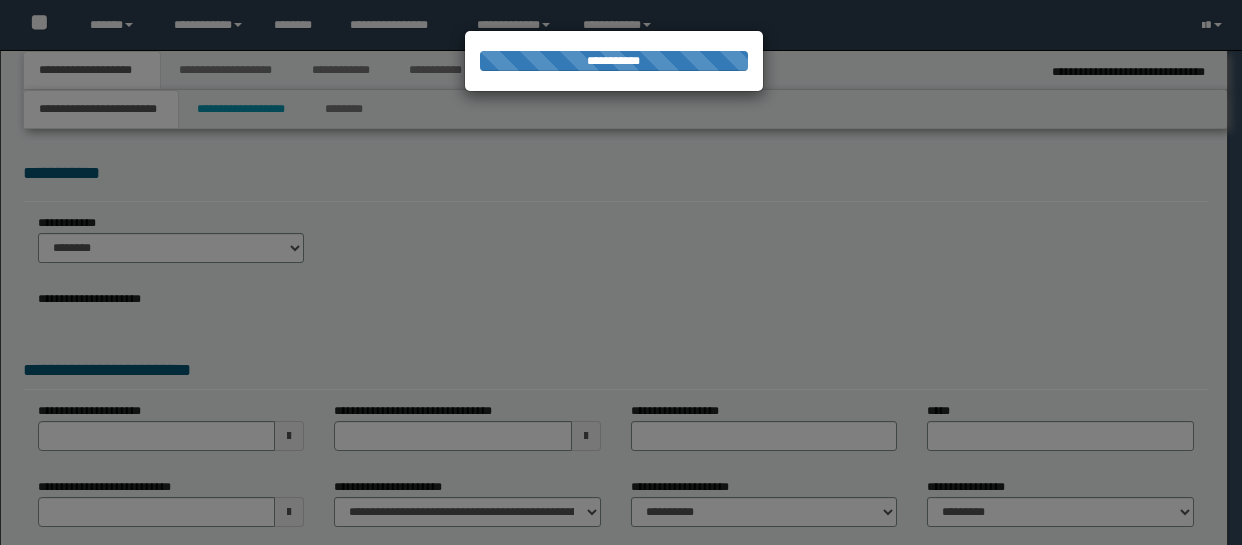 scroll, scrollTop: 0, scrollLeft: 0, axis: both 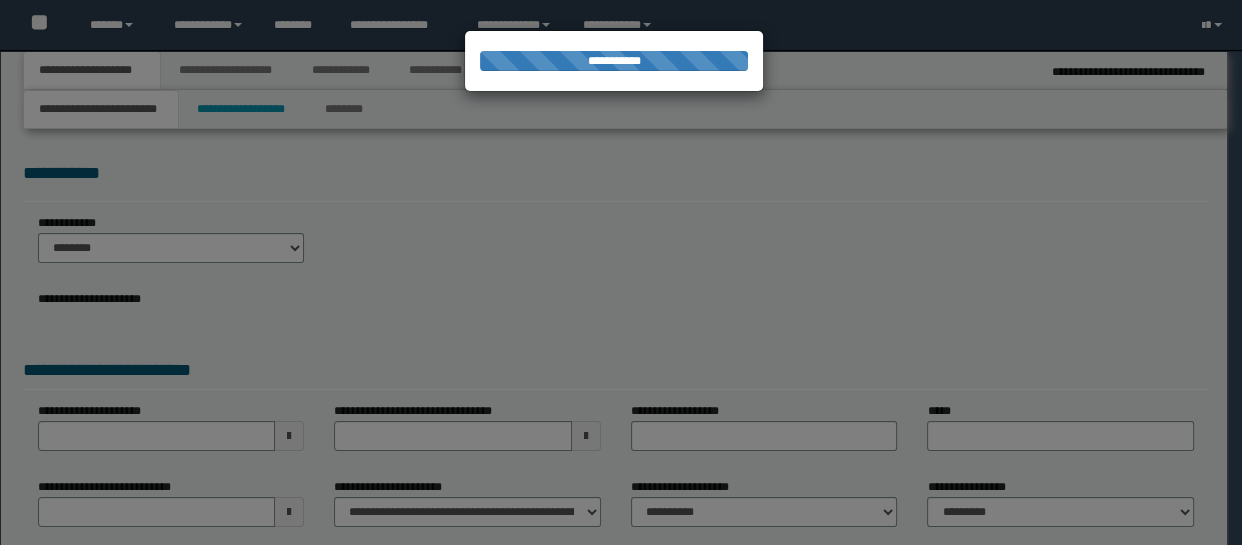 select on "*" 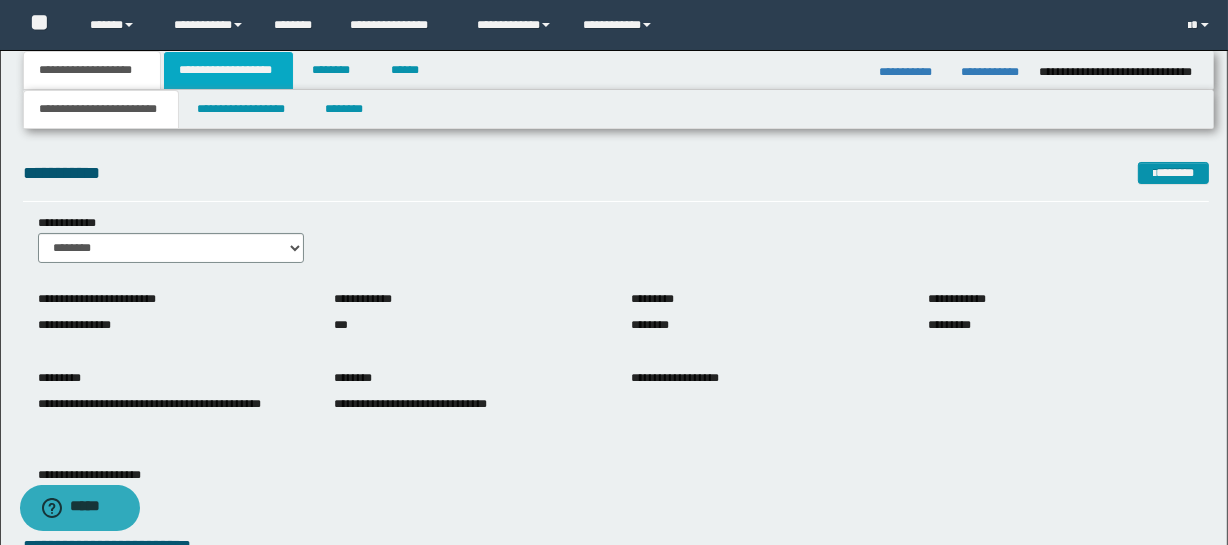 click on "**********" at bounding box center [228, 70] 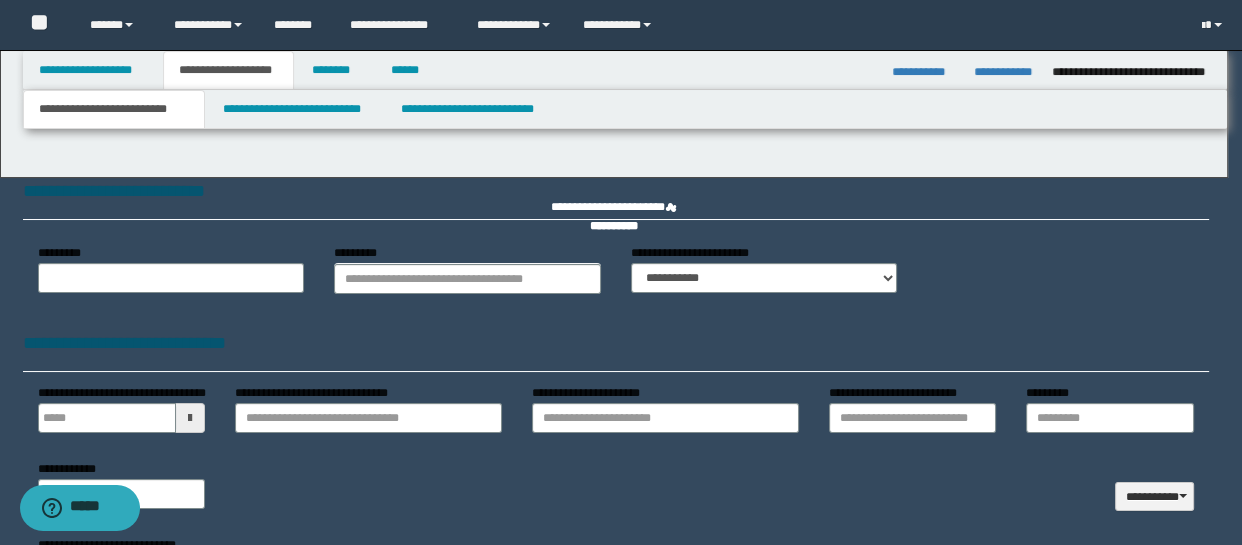 type 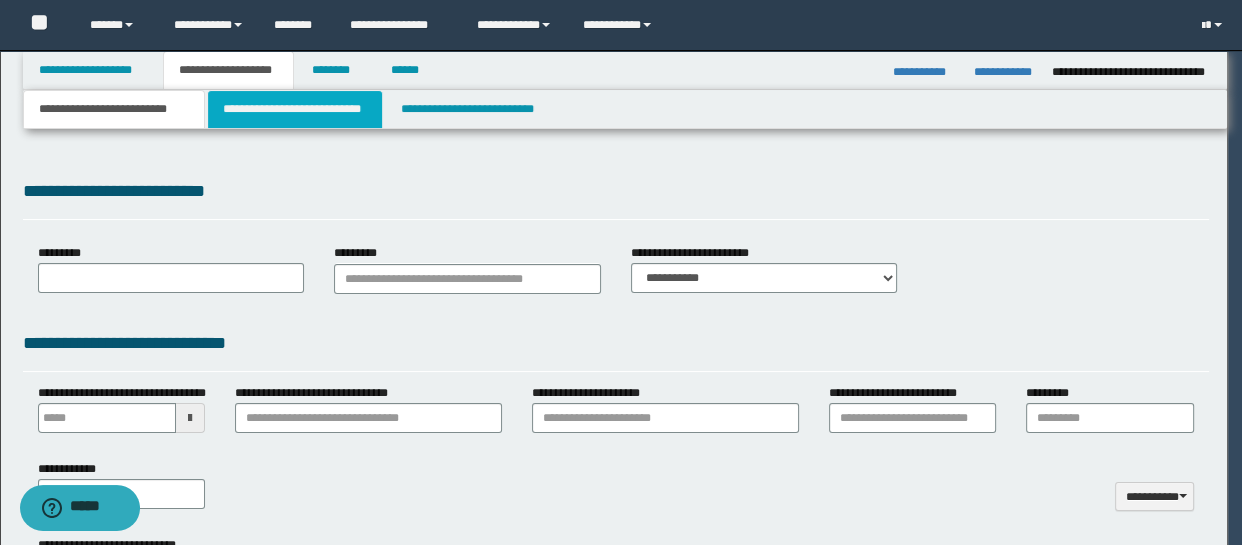 select on "*" 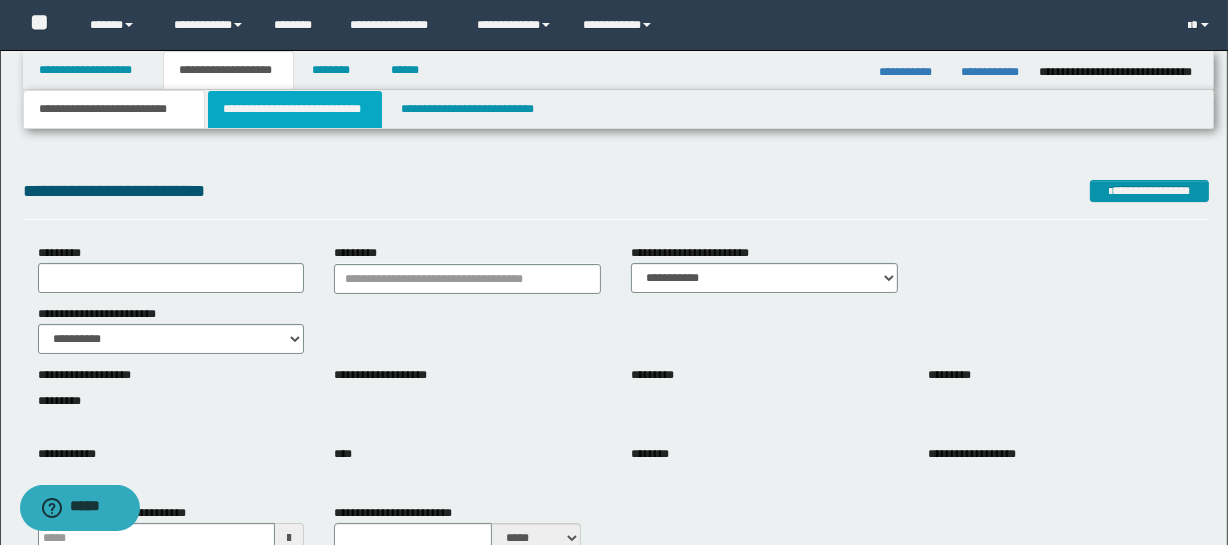 click on "**********" at bounding box center [294, 109] 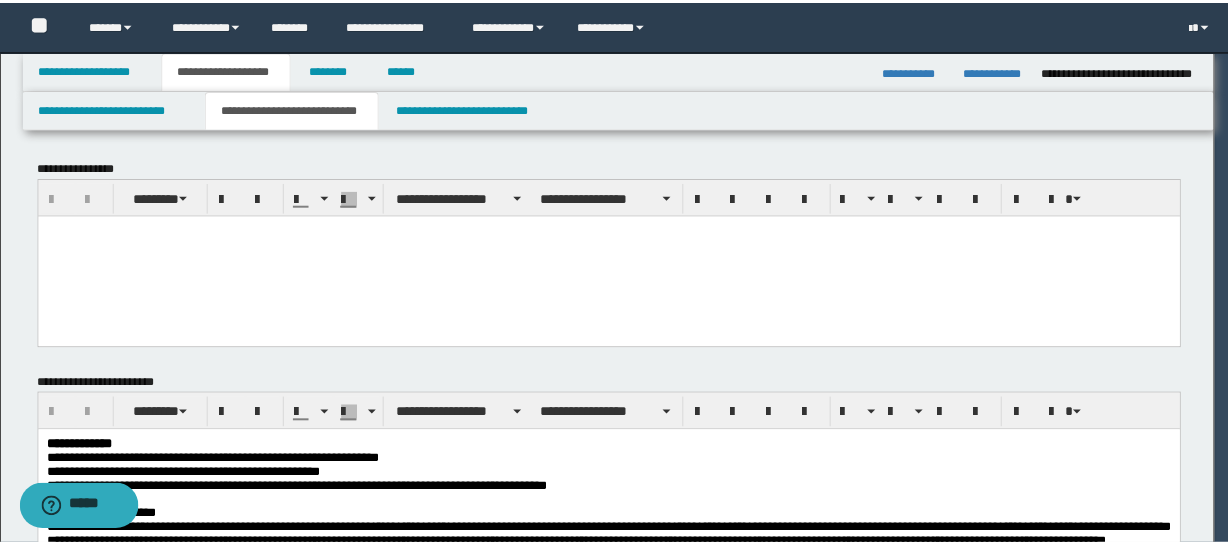 scroll, scrollTop: 0, scrollLeft: 0, axis: both 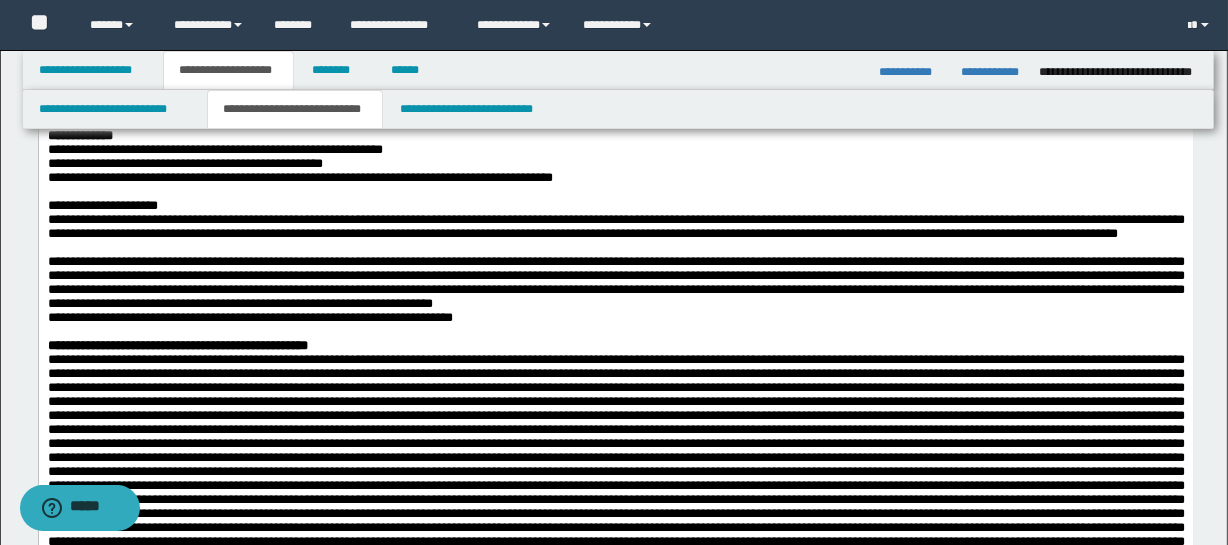 click on "[FIRST] [LAST] [NUMBER] [STREET], [CITY], [STATE] [POSTAL CODE] [COUNTRY] [PHONE] [EMAIL] [SSN] [CREDIT CARD] [DRIVER LICENSE] [PASSPORT NUMBER] [DATE OF BIRTH] [AGE]" at bounding box center (615, 1120) 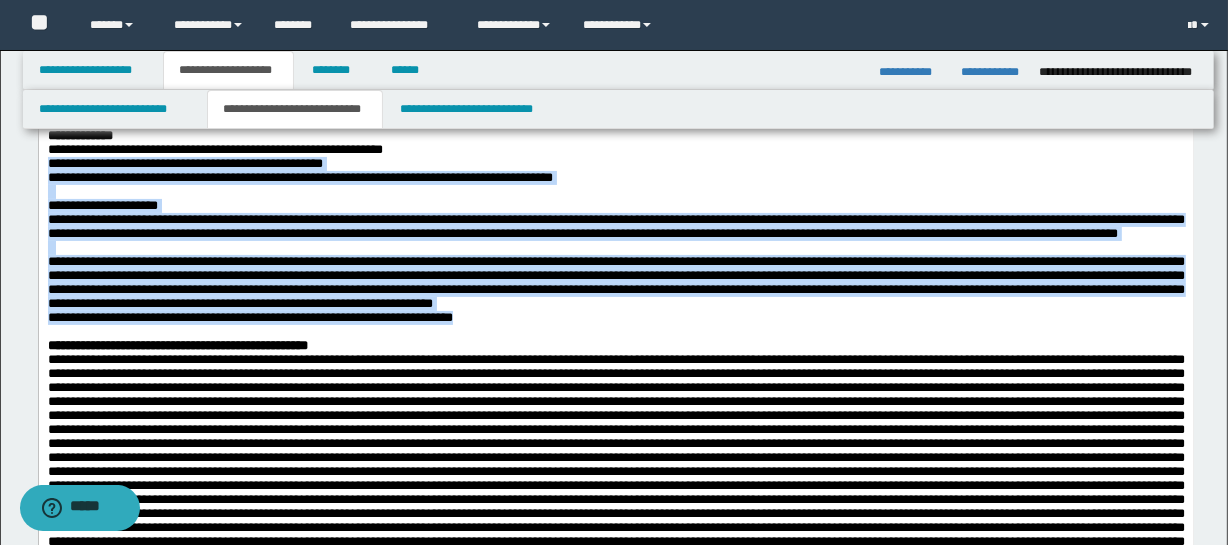 copy on "**********" 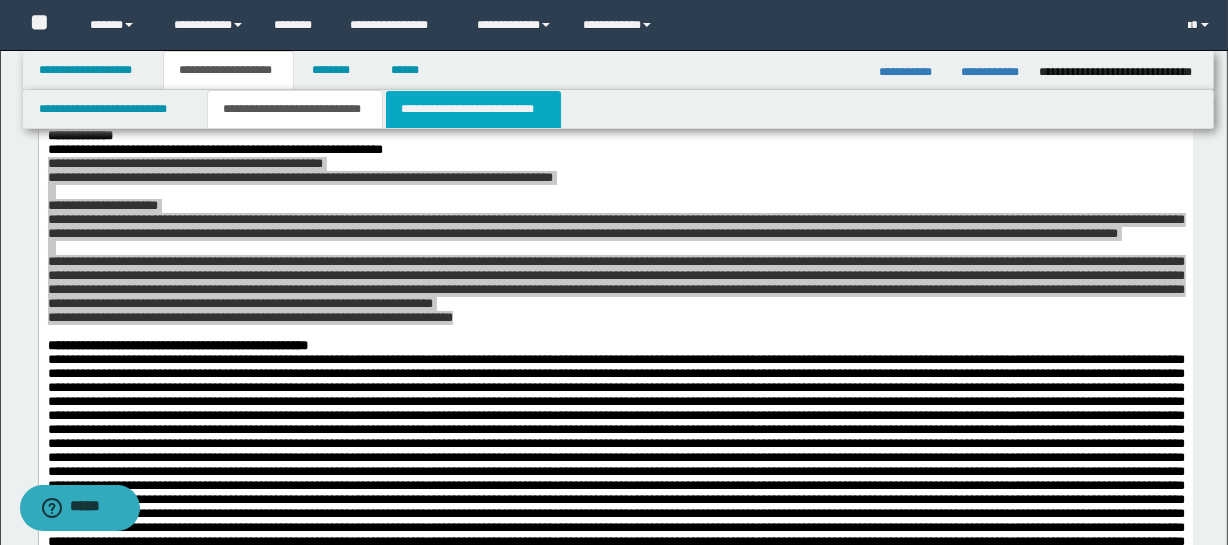 click on "**********" at bounding box center (473, 109) 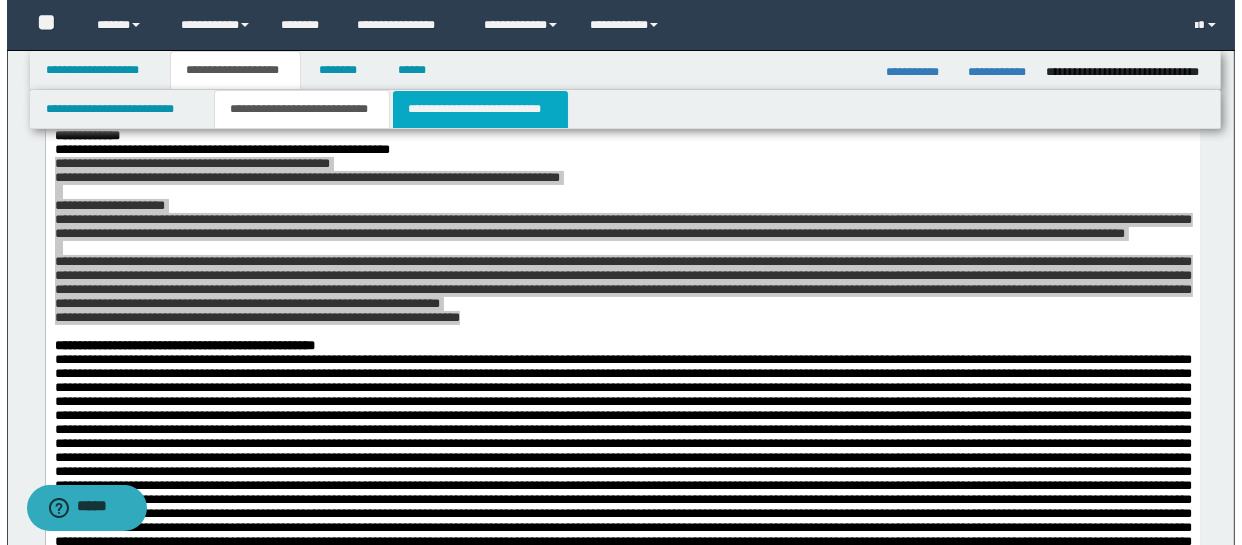 scroll, scrollTop: 0, scrollLeft: 0, axis: both 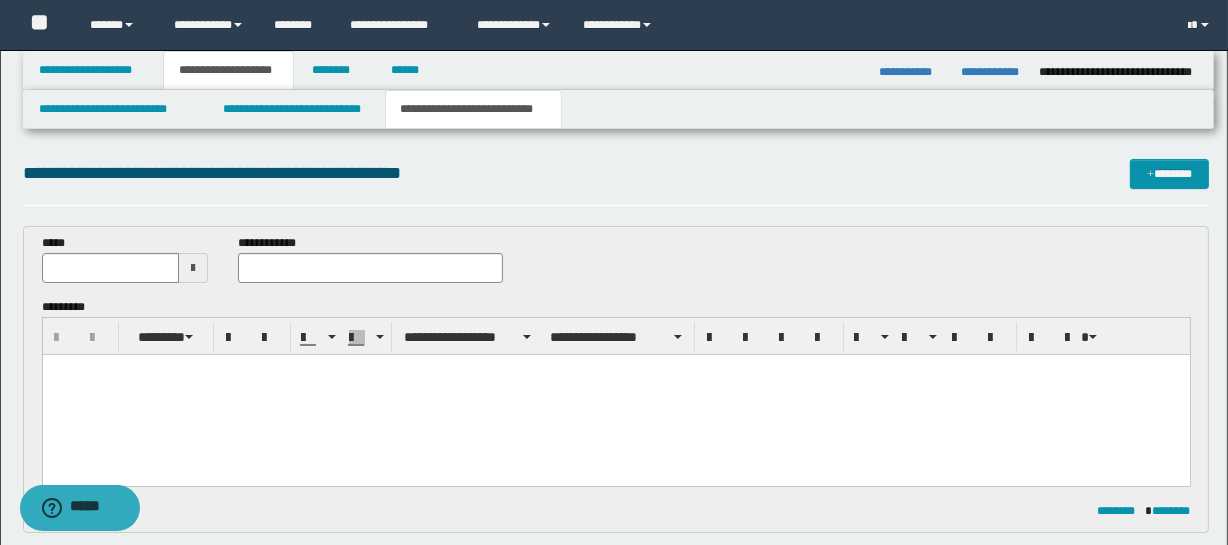 click at bounding box center (193, 268) 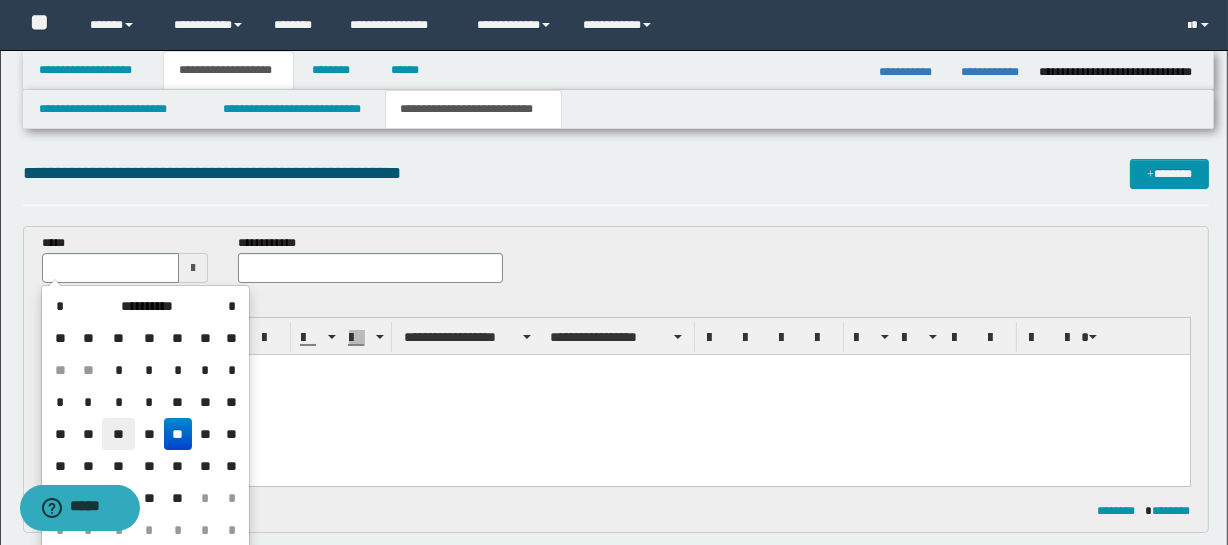 click on "**" at bounding box center [118, 434] 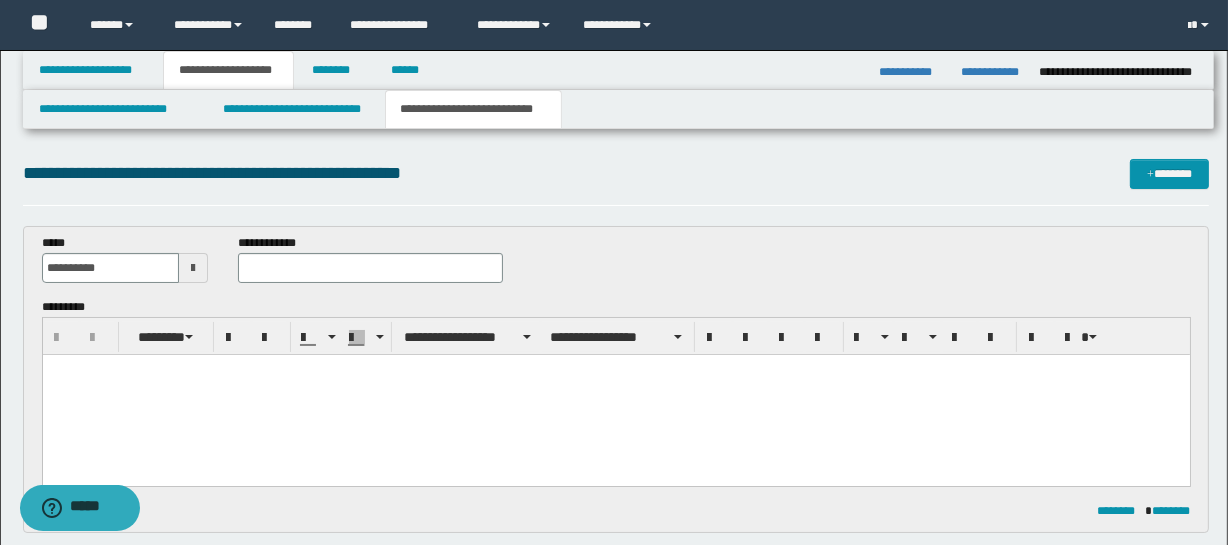 click at bounding box center [615, 395] 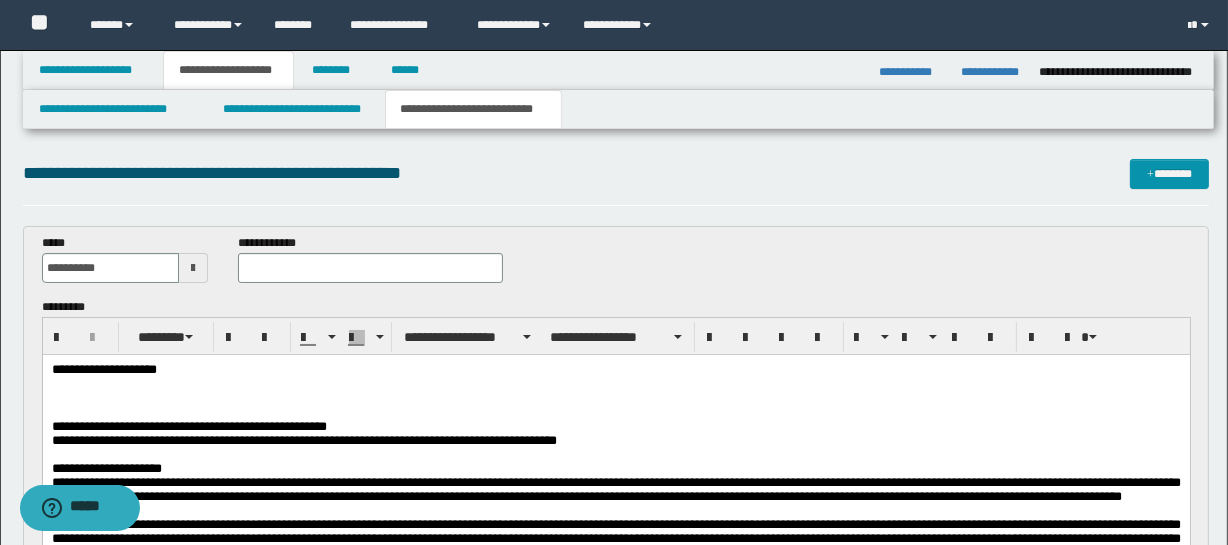 click at bounding box center [615, 385] 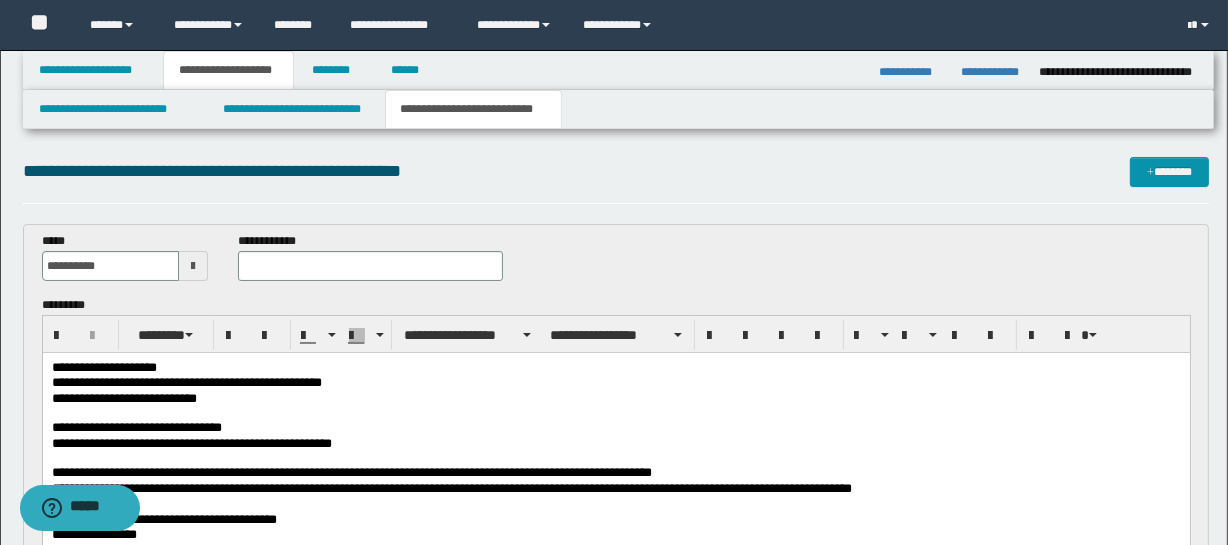 scroll, scrollTop: 18, scrollLeft: 0, axis: vertical 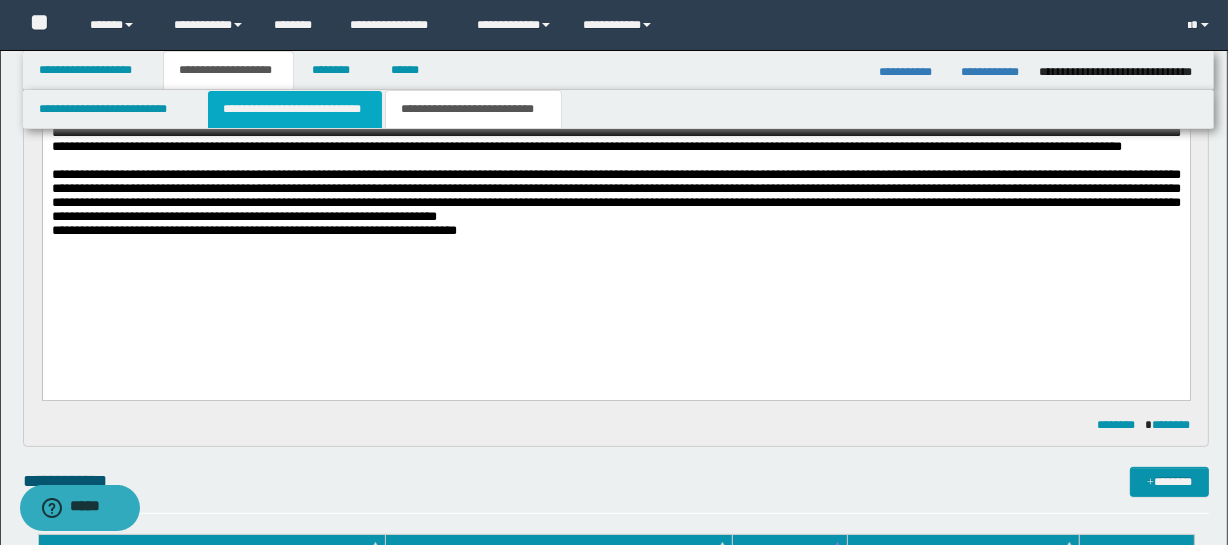 click on "**********" at bounding box center (294, 109) 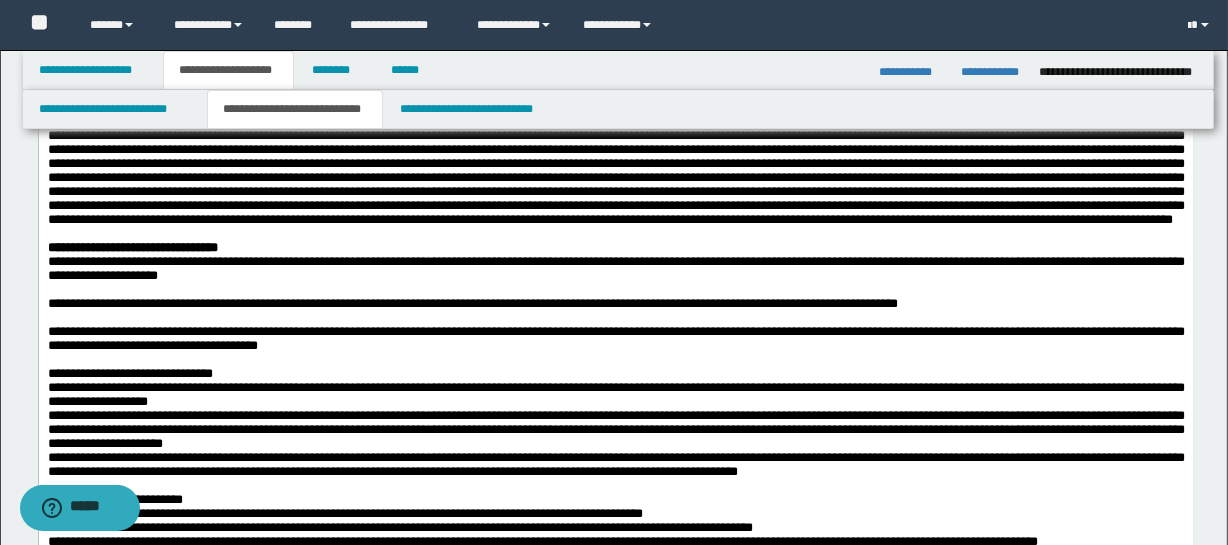 scroll, scrollTop: 1192, scrollLeft: 0, axis: vertical 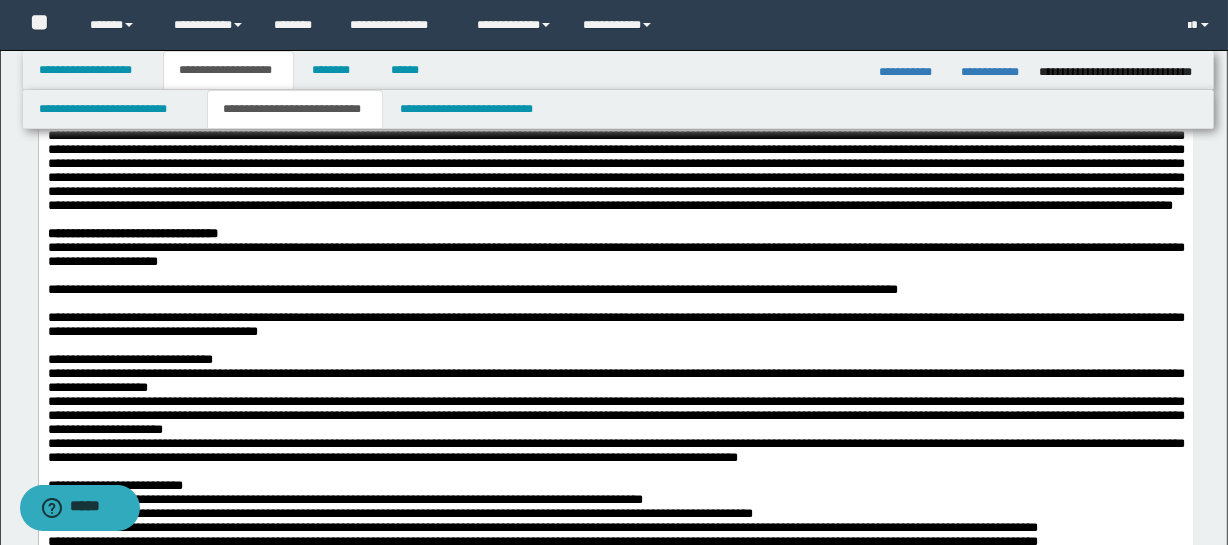 click on "**********" at bounding box center (615, 45) 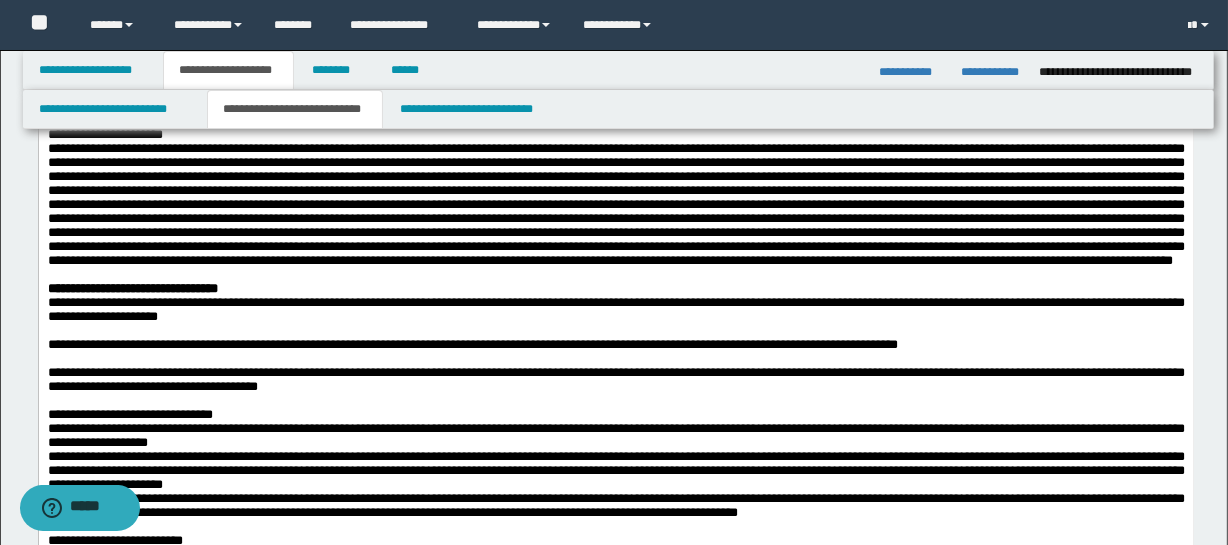 scroll, scrollTop: 1167, scrollLeft: 0, axis: vertical 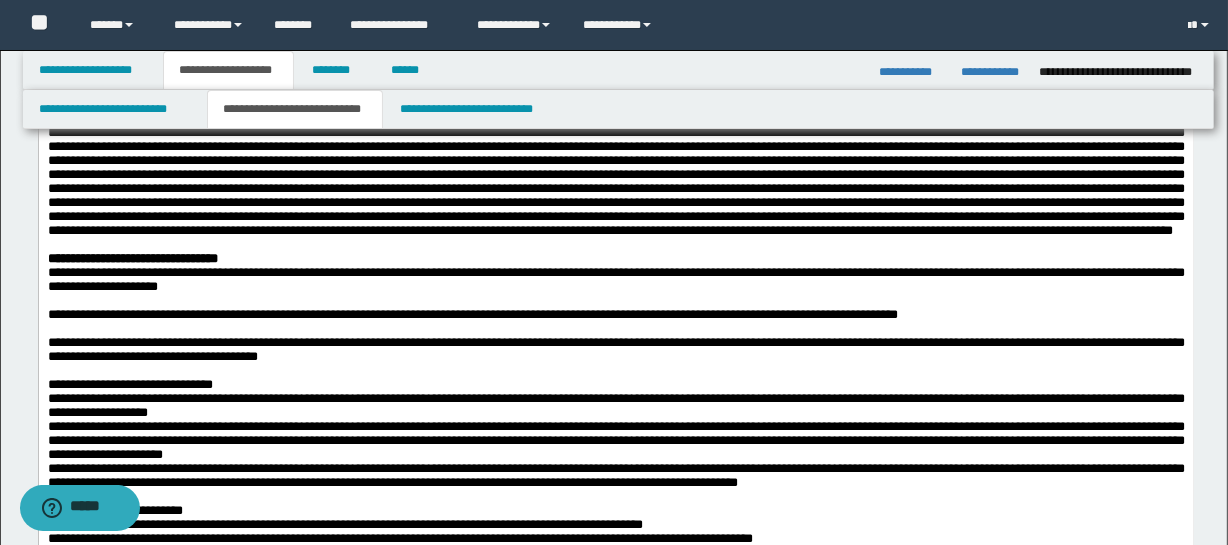 click on "**********" at bounding box center (615, 70) 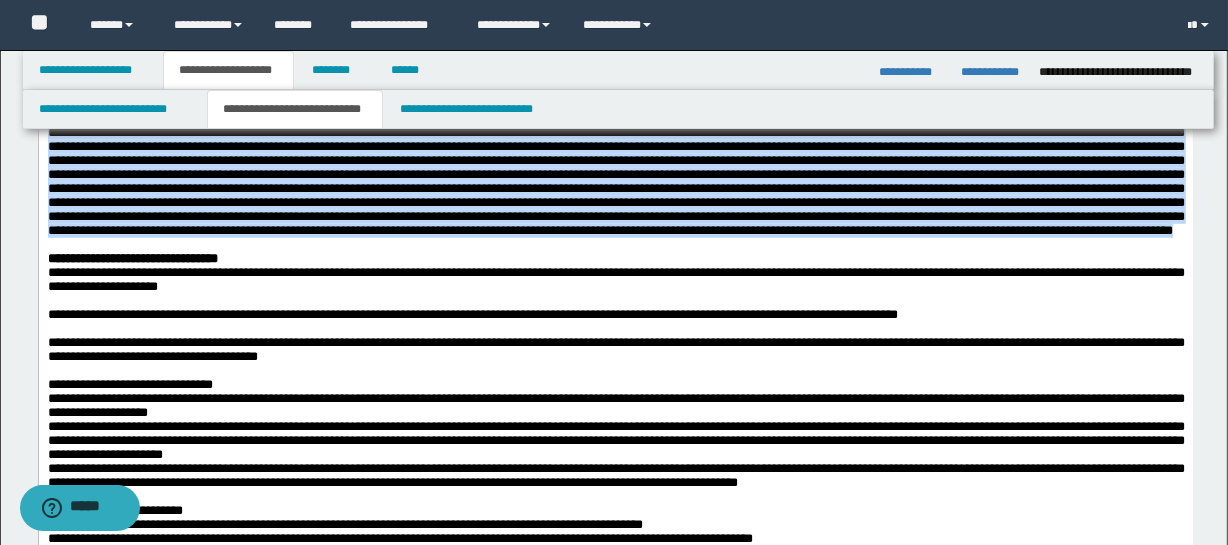 copy on "[FIRST] [LAST] [NUMBER] [STREET], [CITY], [STATE] [POSTAL CODE] [COUNTRY] [PHONE] [EMAIL] [SSN] [CREDIT CARD] [DRIVER LICENSE] [PASSPORT NUMBER] [DATE OF BIRTH] [AGE]" 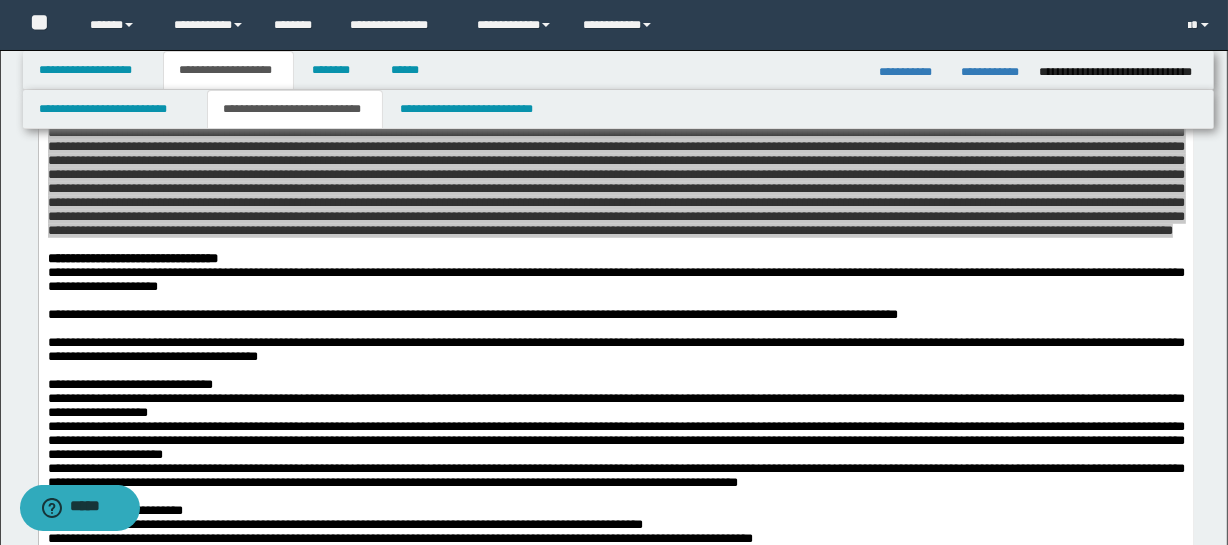 drag, startPoint x: 1226, startPoint y: 207, endPoint x: 1233, endPoint y: 232, distance: 25.96151 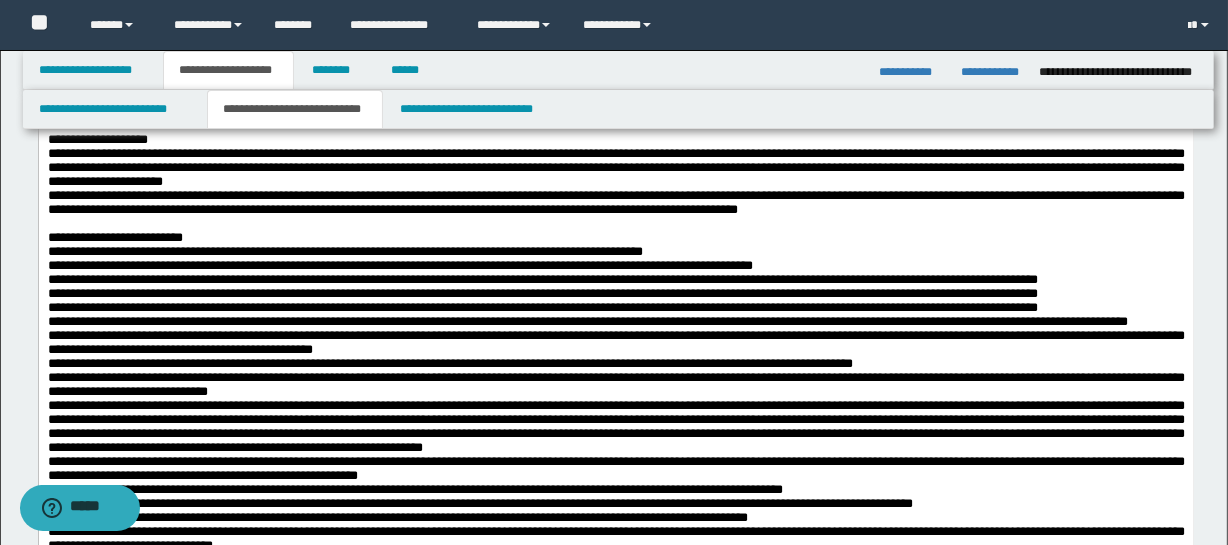 scroll, scrollTop: 1448, scrollLeft: 0, axis: vertical 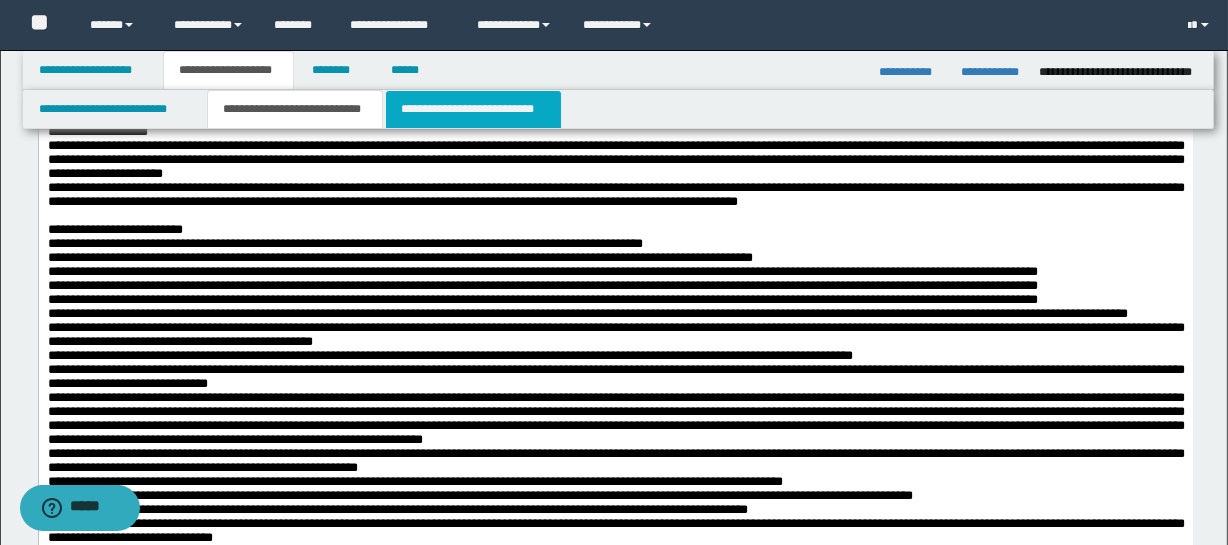 click on "**********" at bounding box center (473, 109) 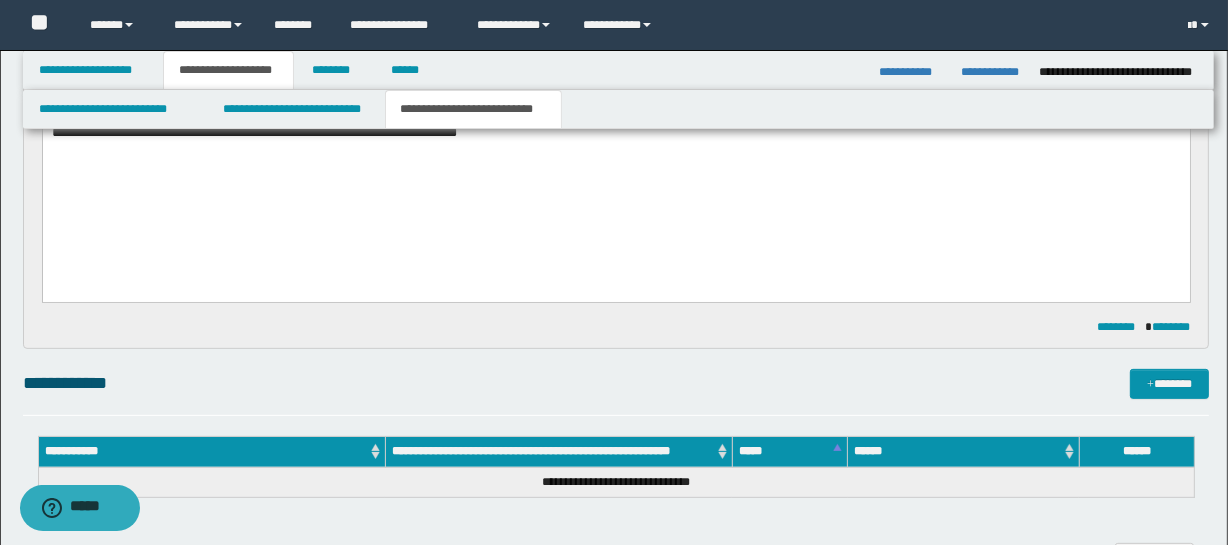 scroll, scrollTop: 516, scrollLeft: 0, axis: vertical 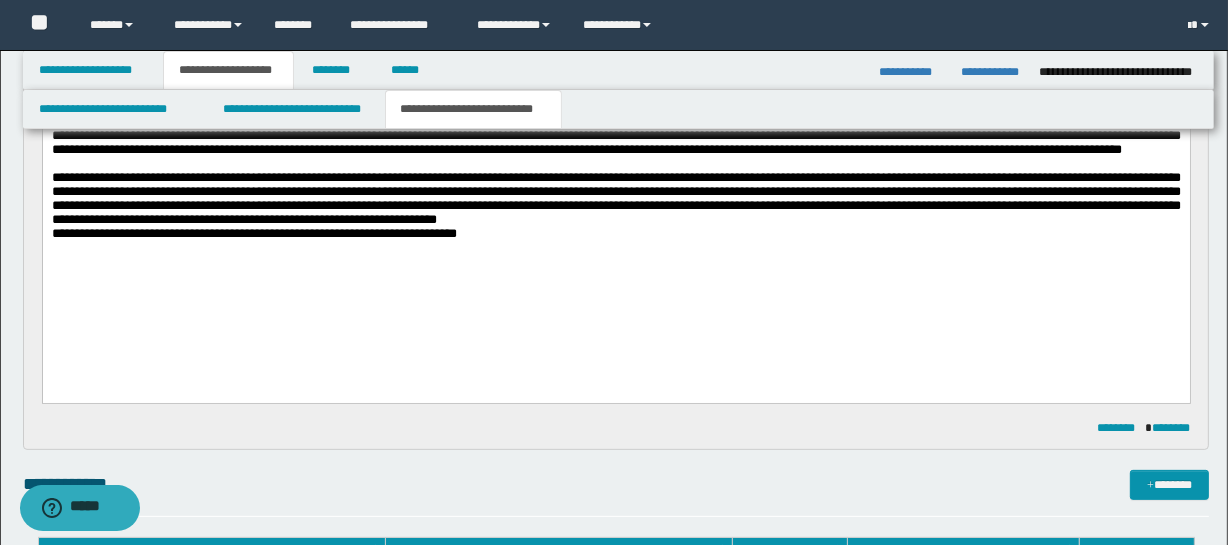 click on "[FIRST] [LAST] [NUMBER] [STREET], [CITY], [STATE] [POSTAL CODE] [COUNTRY] [PHONE] [EMAIL] [SSN] [CREDIT CARD] [DRIVER LICENSE] [PASSPORT NUMBER] [DATE OF BIRTH] [AGE]" at bounding box center [615, 70] 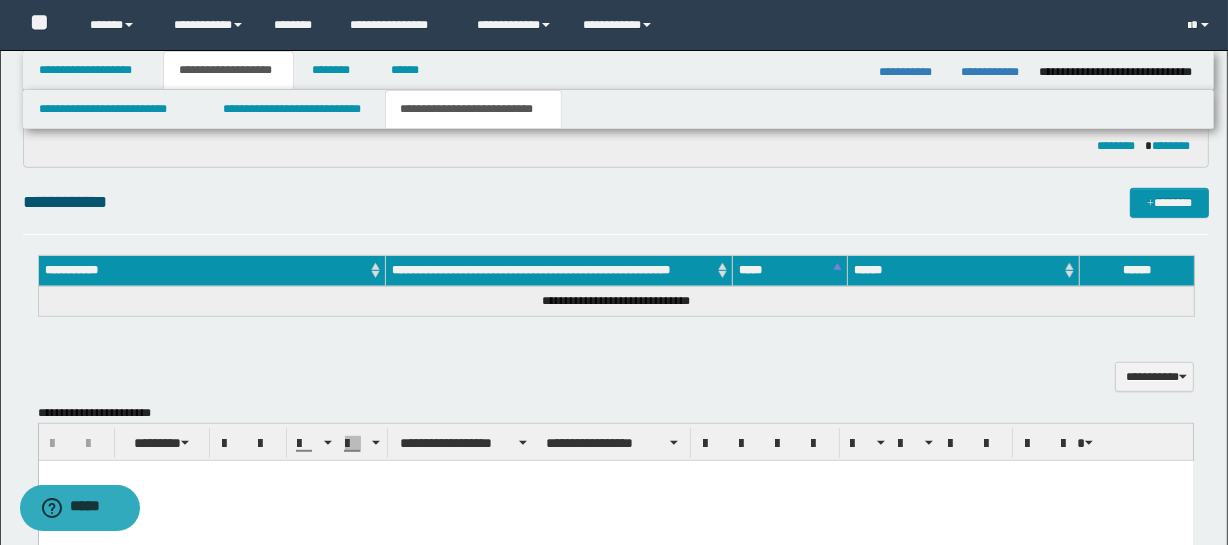 scroll, scrollTop: 1106, scrollLeft: 0, axis: vertical 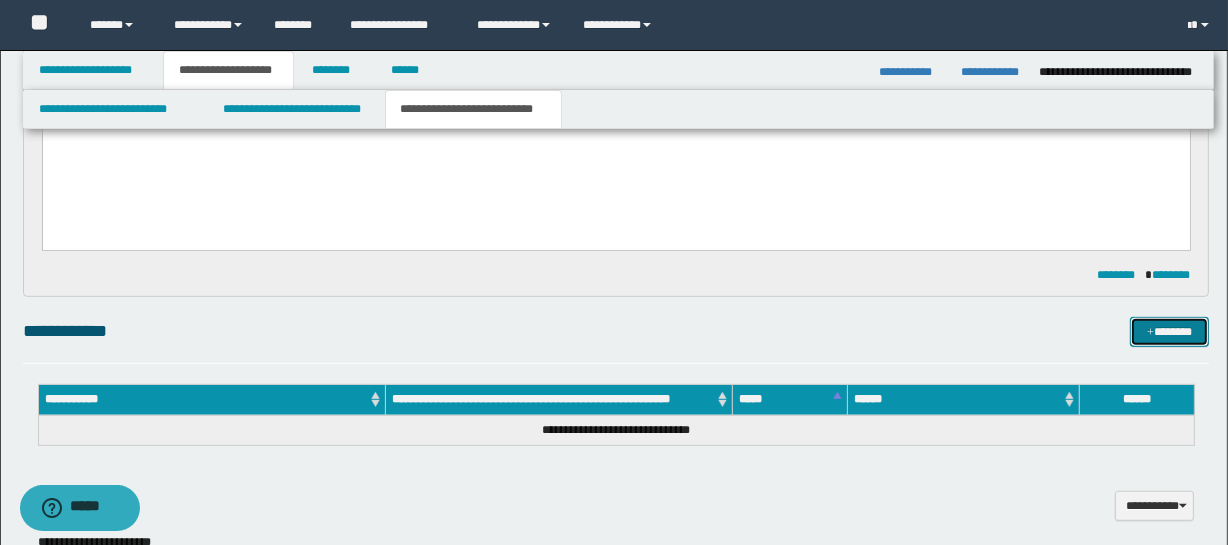 click on "*******" at bounding box center [1170, 332] 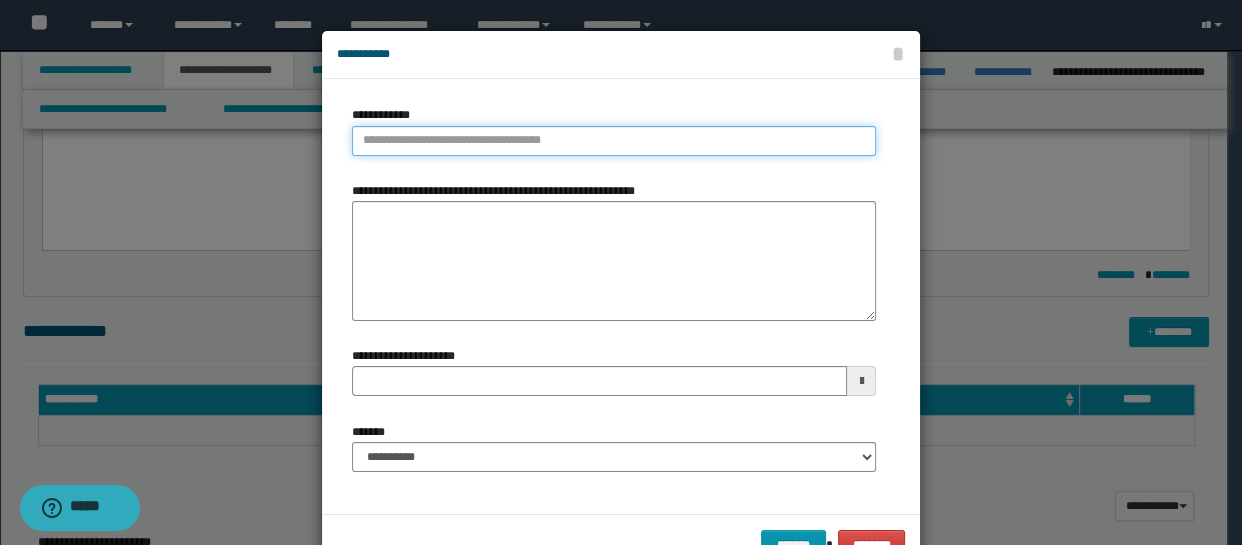 click on "**********" at bounding box center (614, 141) 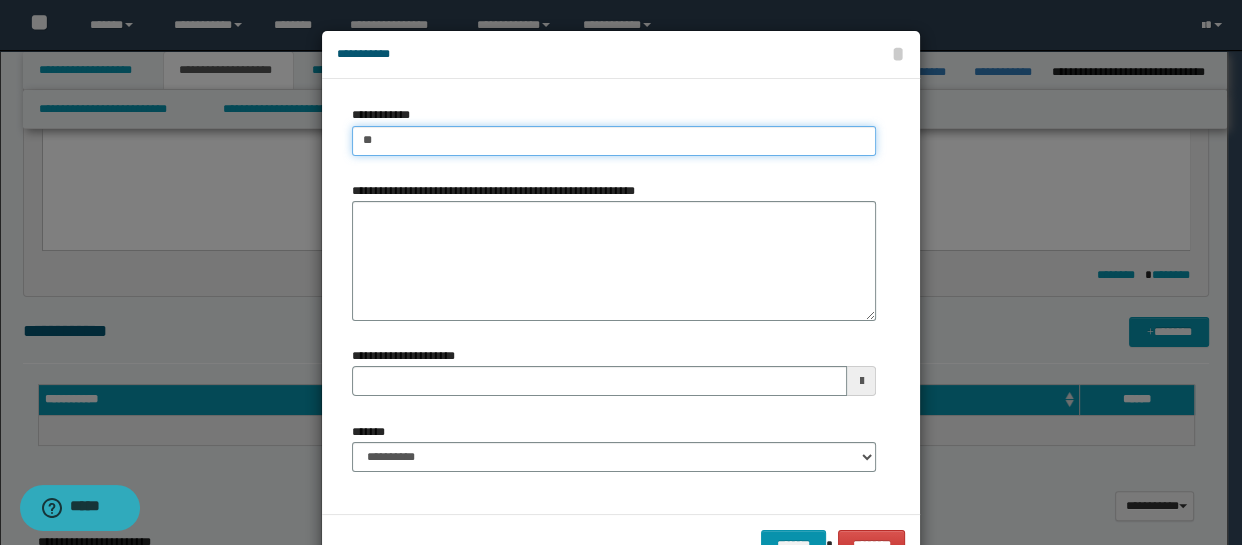 type on "***" 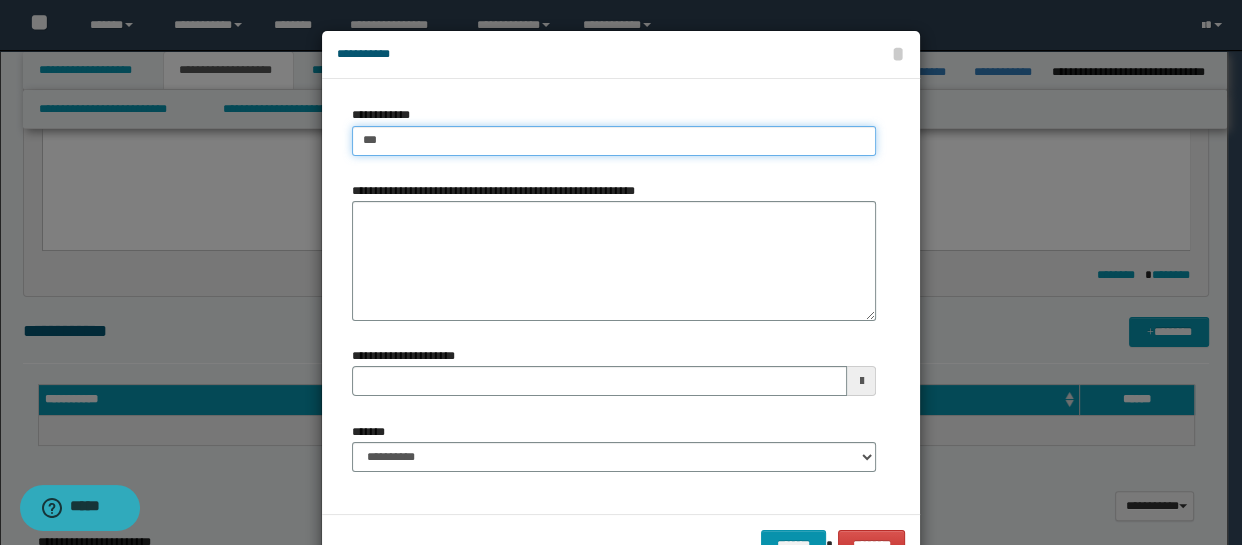 type on "***" 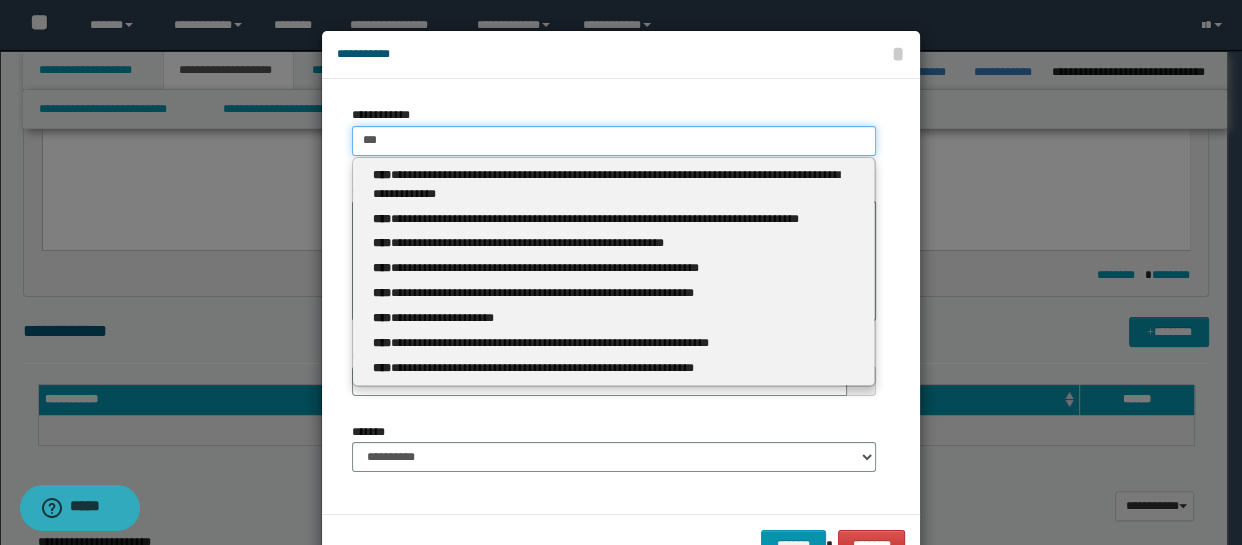 type 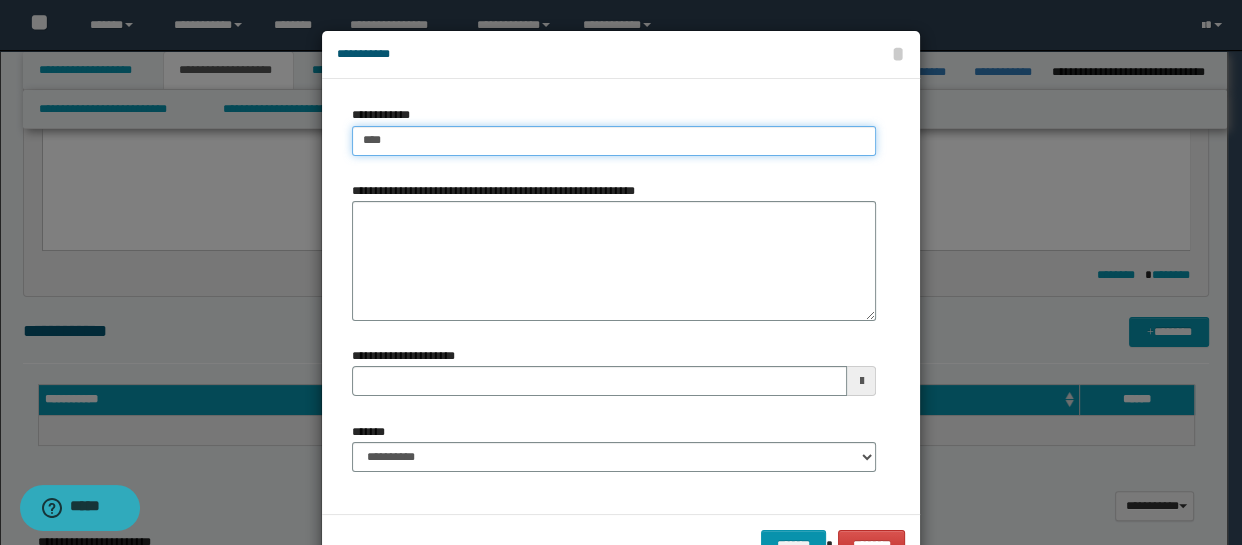 type on "****" 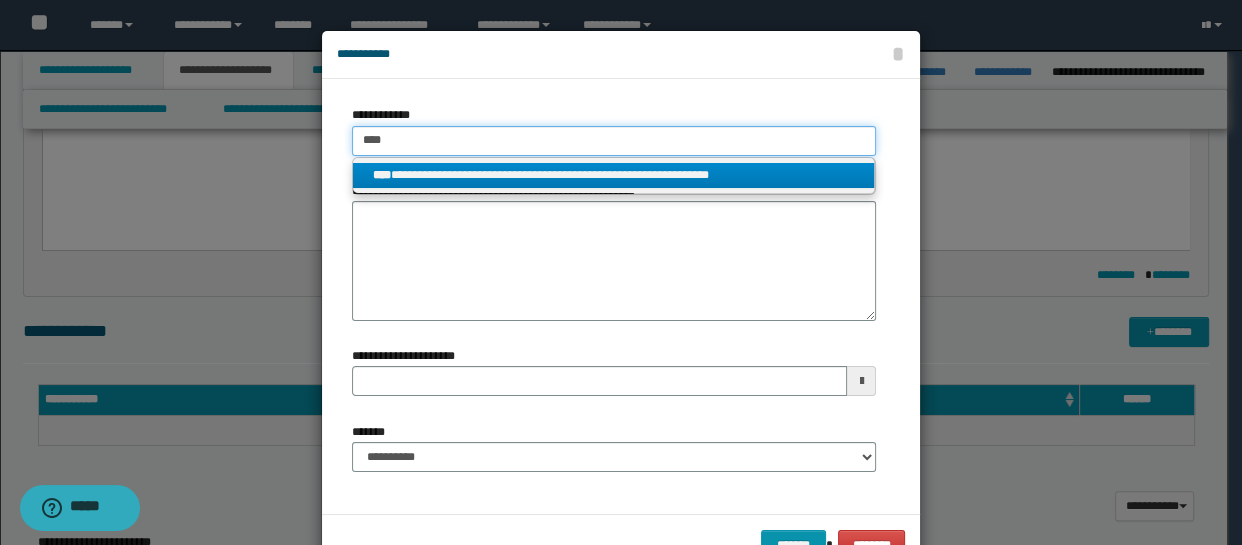 type on "****" 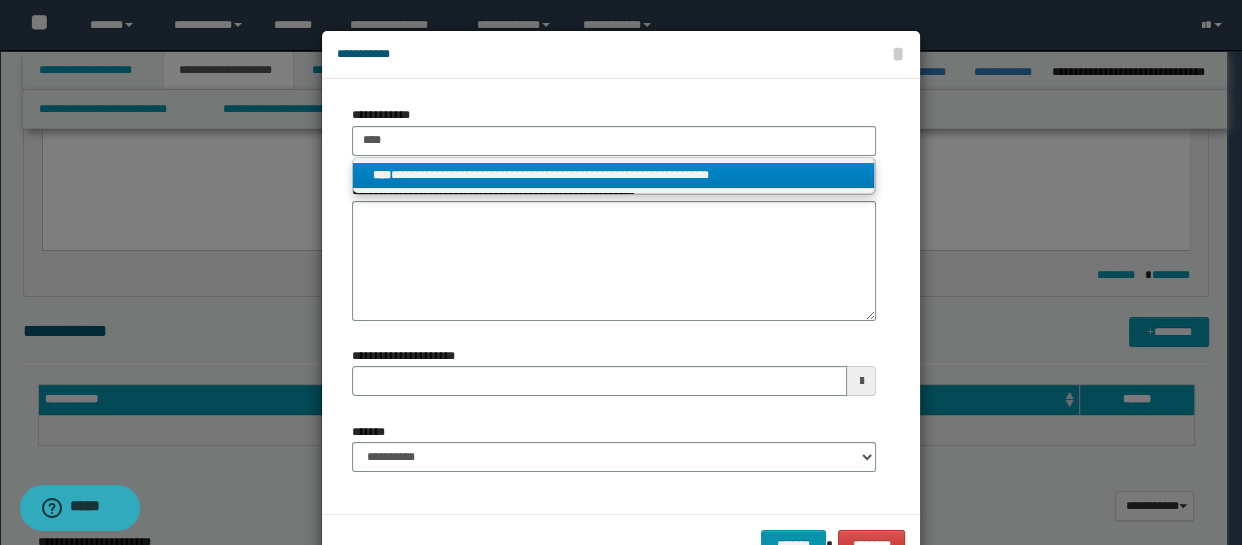 click on "**********" at bounding box center [614, 175] 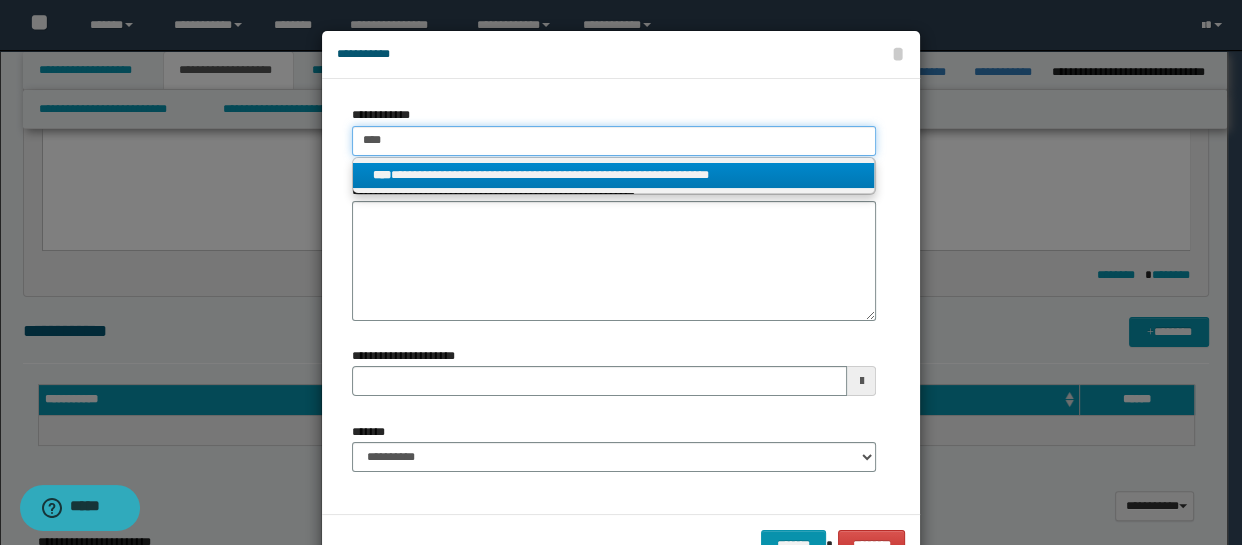 type 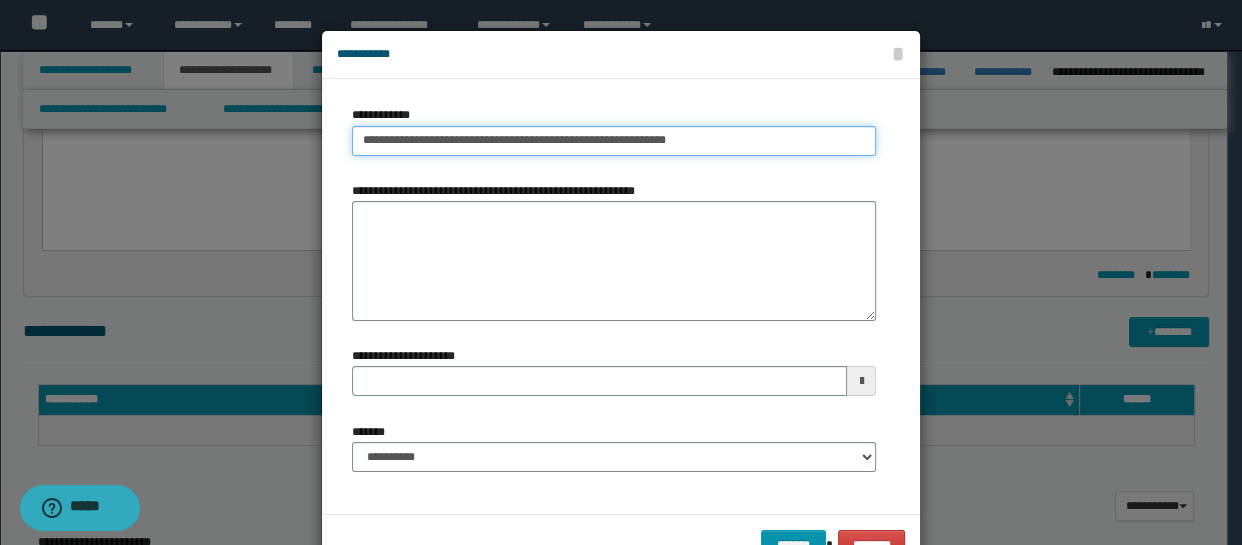 type 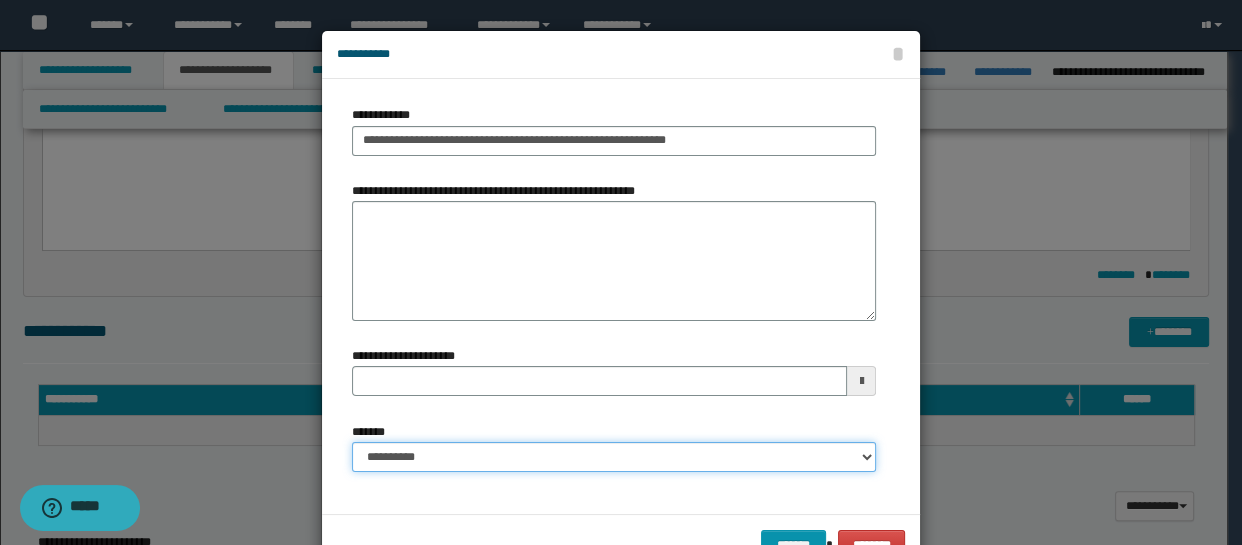 click on "**********" at bounding box center [614, 457] 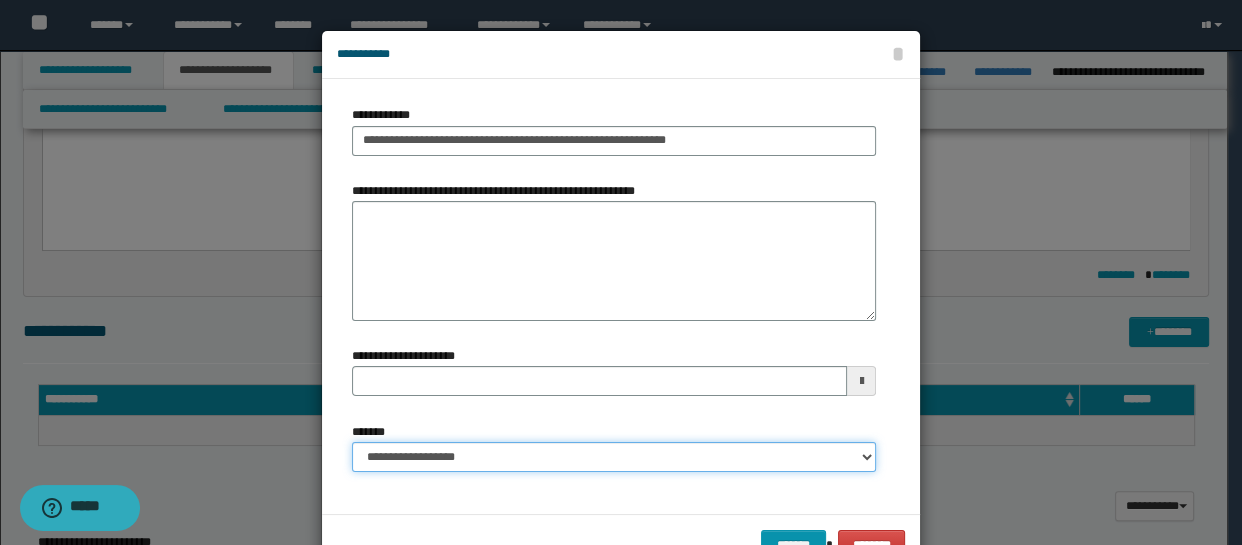 click on "**********" at bounding box center [614, 457] 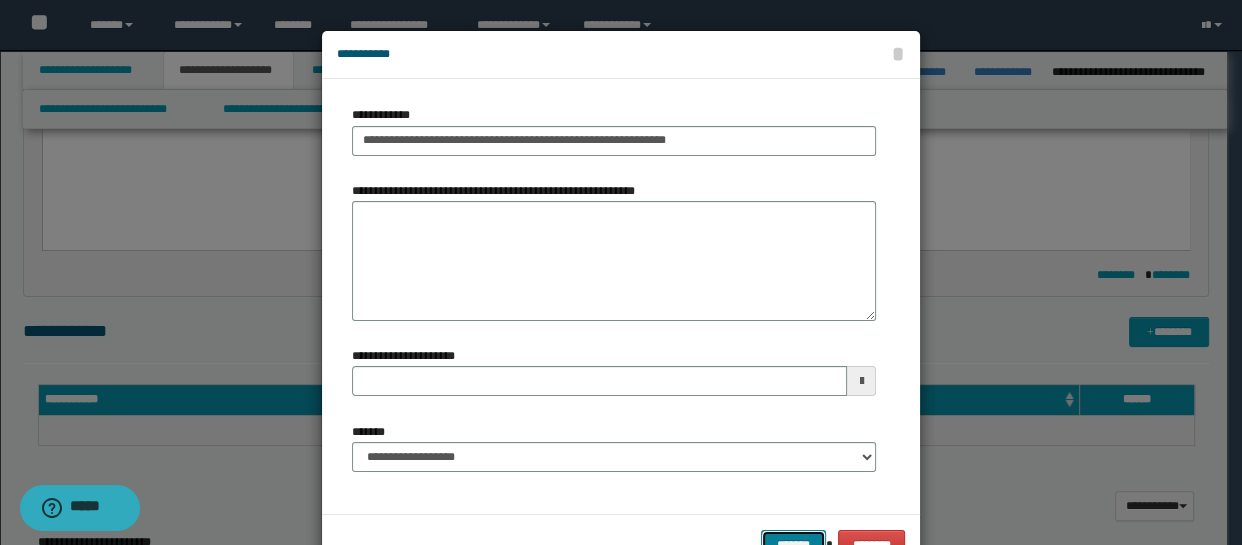 click on "*******" at bounding box center (793, 545) 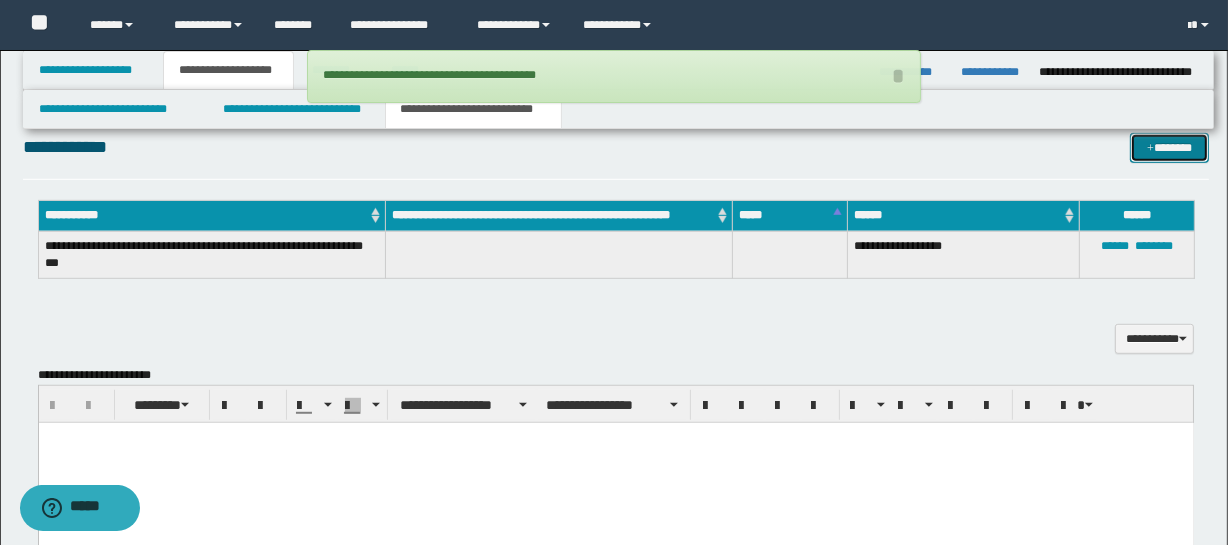 scroll, scrollTop: 1104, scrollLeft: 0, axis: vertical 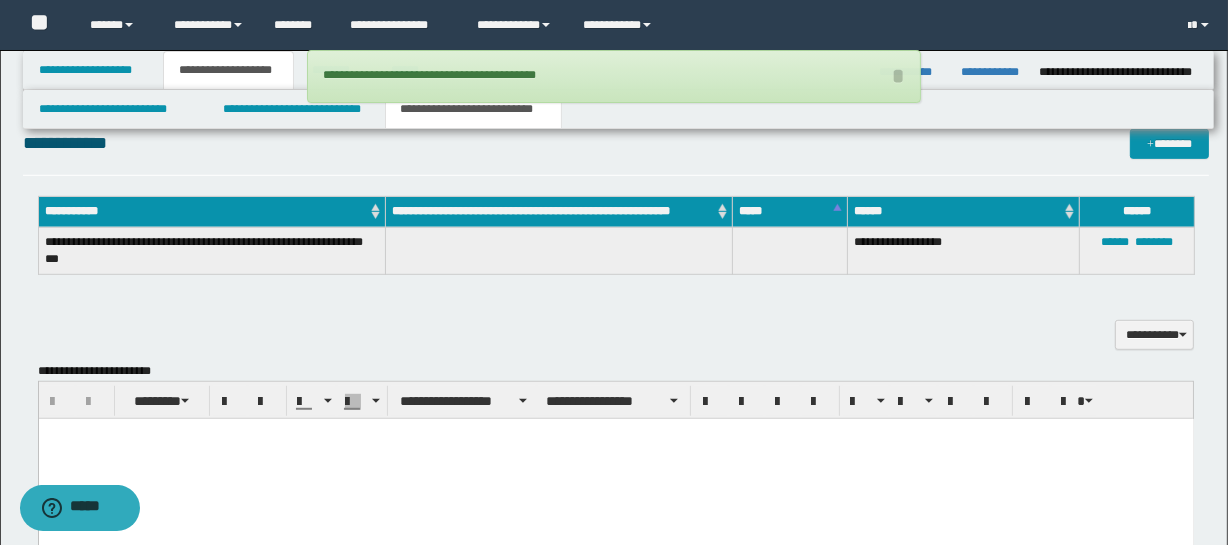click at bounding box center (615, 458) 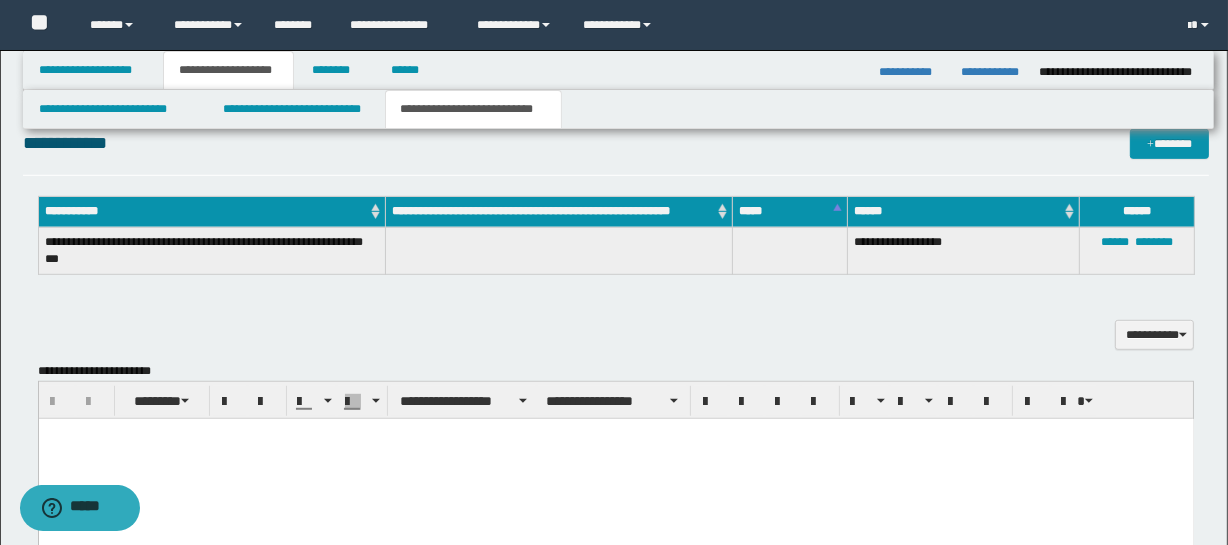 type 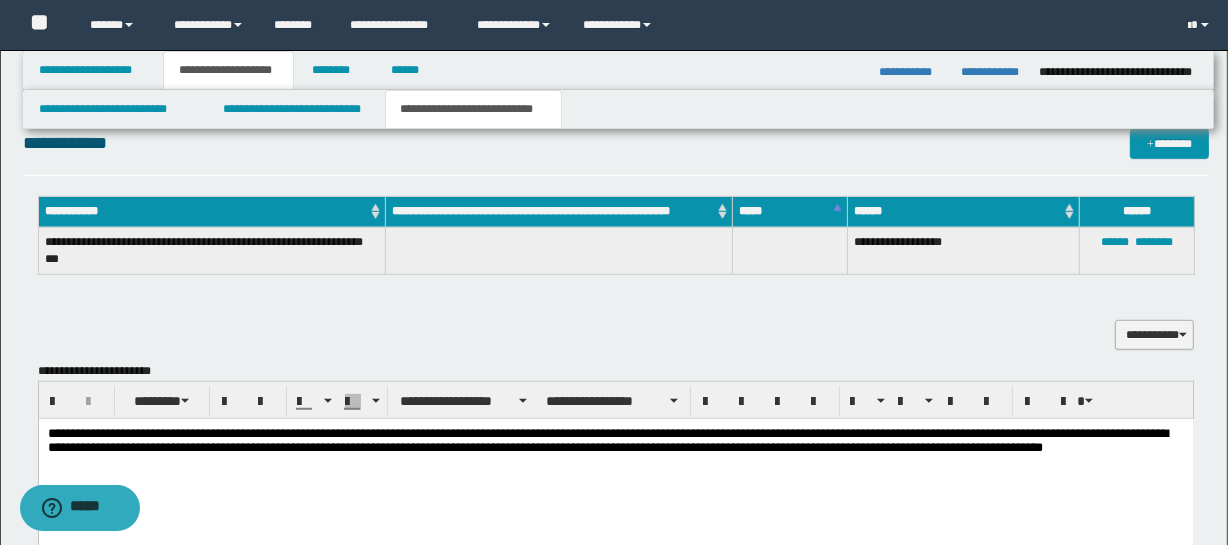 click on "**********" at bounding box center [1154, 335] 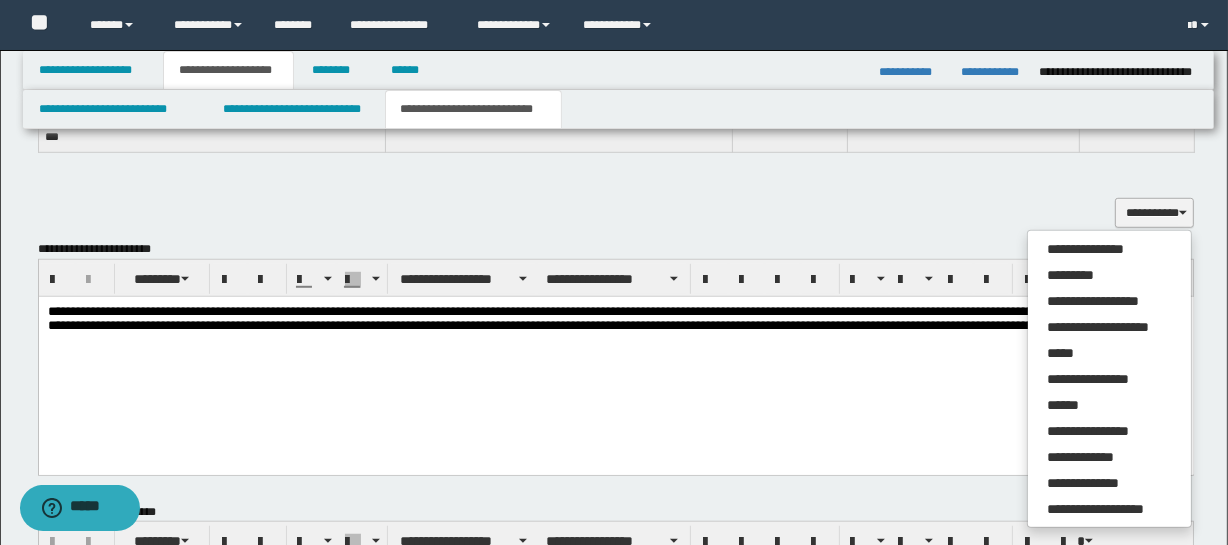 scroll, scrollTop: 1230, scrollLeft: 0, axis: vertical 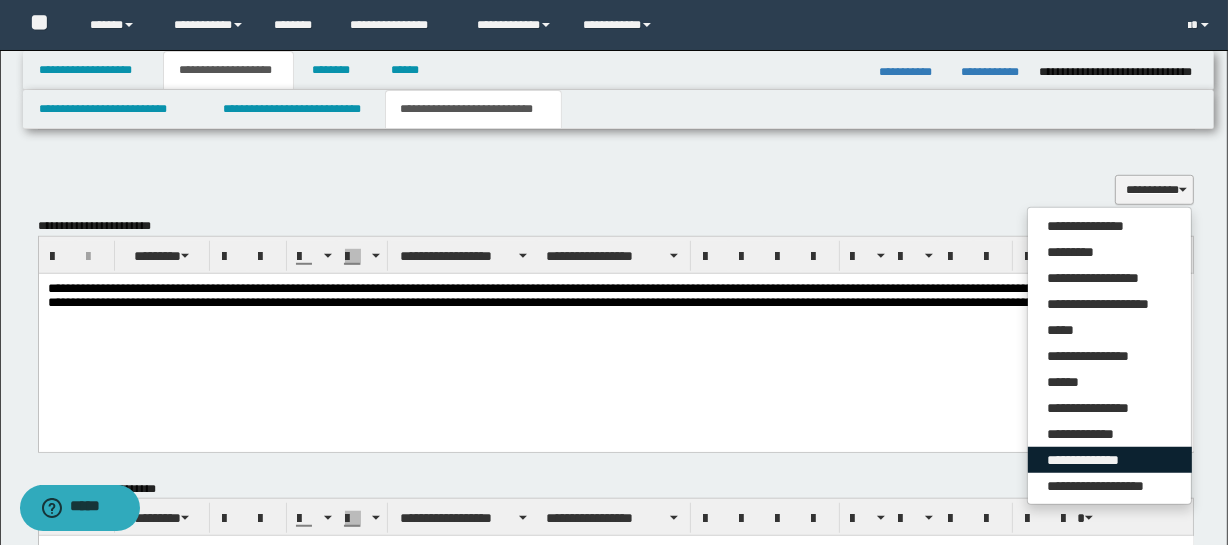 click on "**********" at bounding box center [1110, 460] 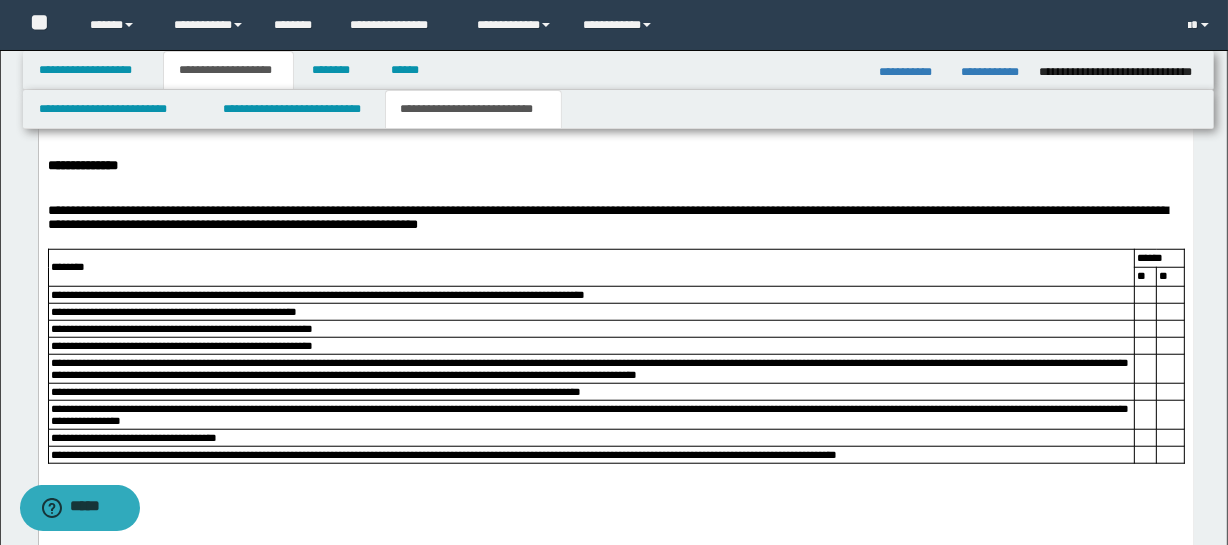 scroll, scrollTop: 1467, scrollLeft: 0, axis: vertical 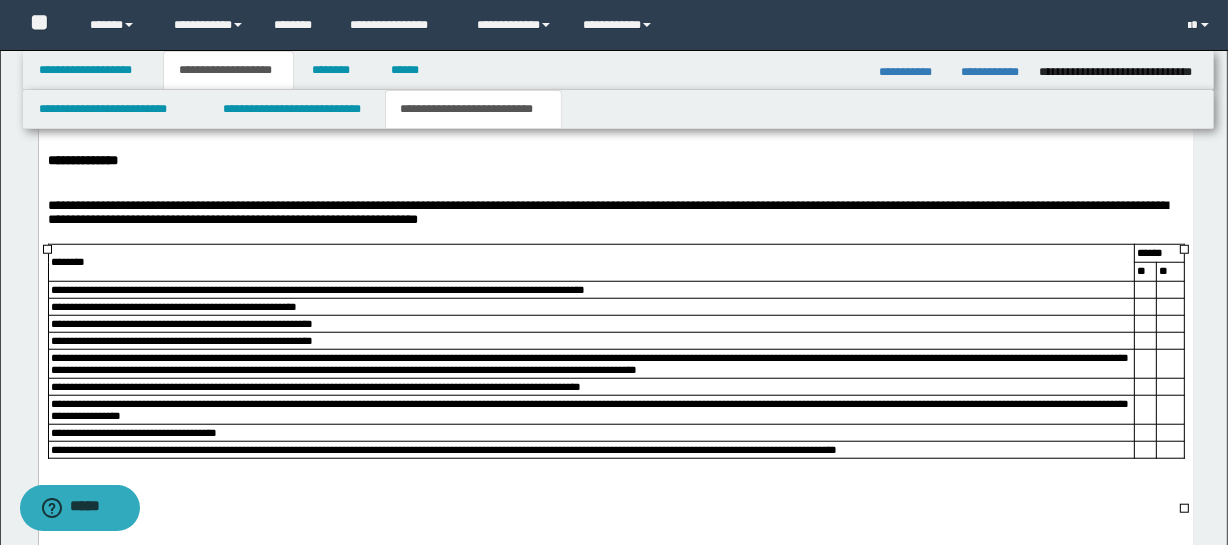 click at bounding box center (1145, 289) 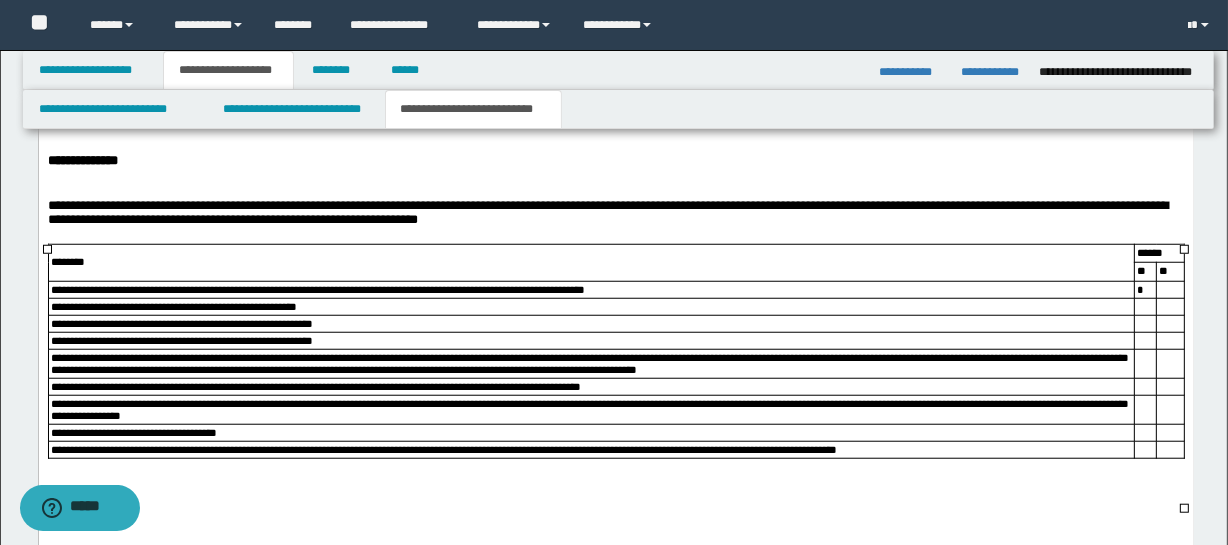 click at bounding box center [1145, 306] 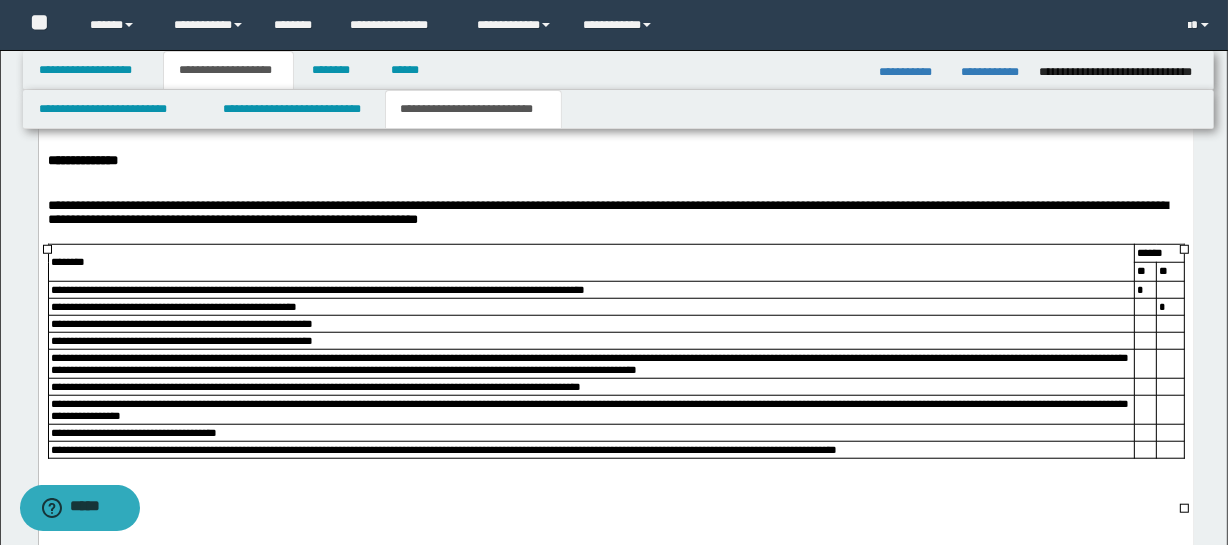 click at bounding box center (1145, 323) 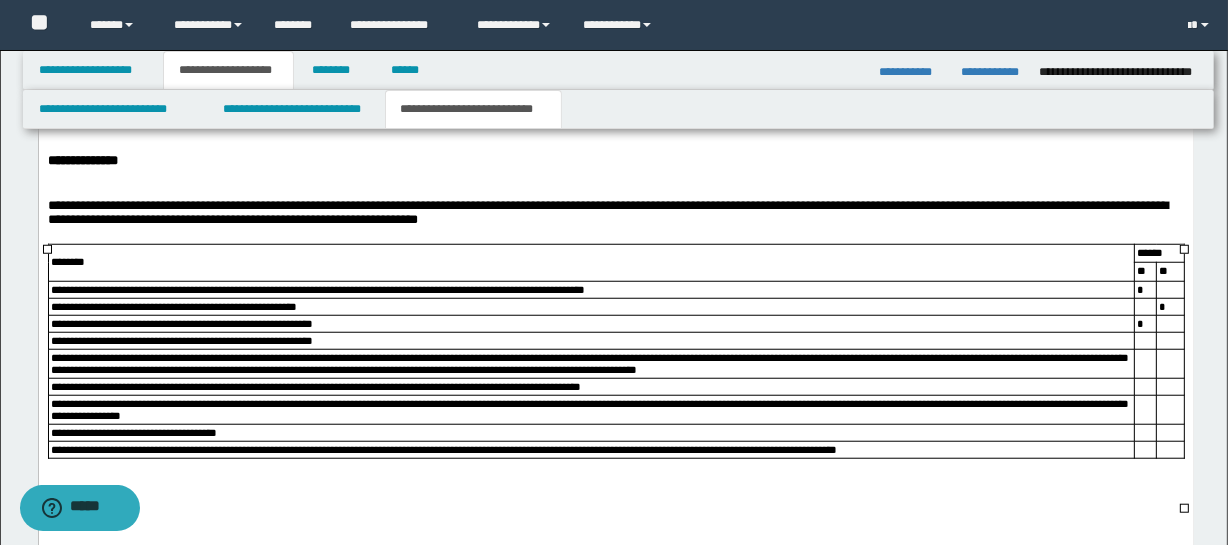 click at bounding box center [1145, 340] 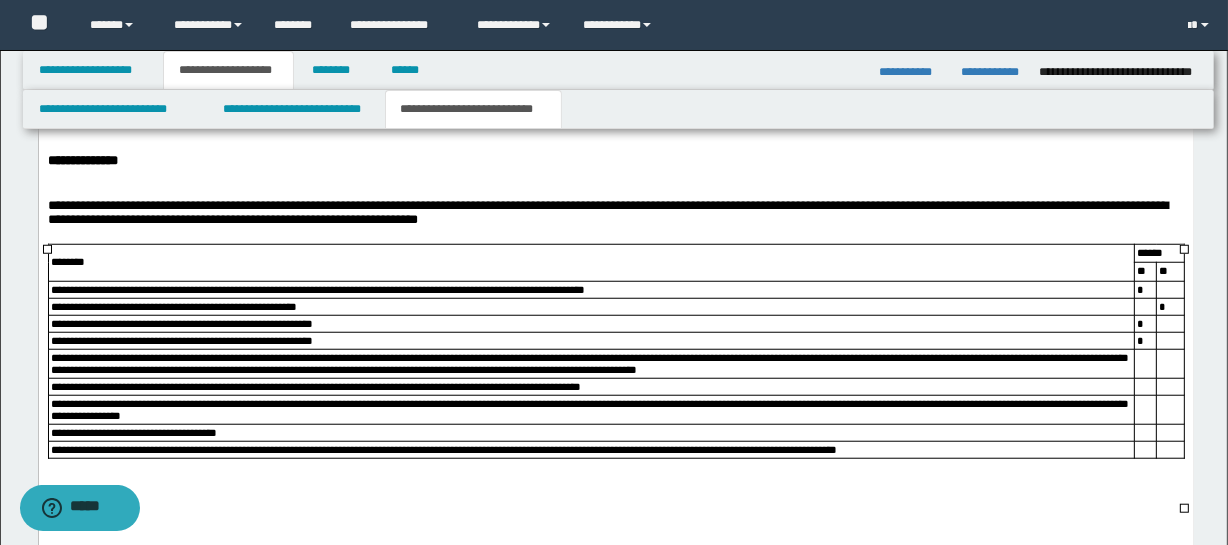 click at bounding box center (1145, 363) 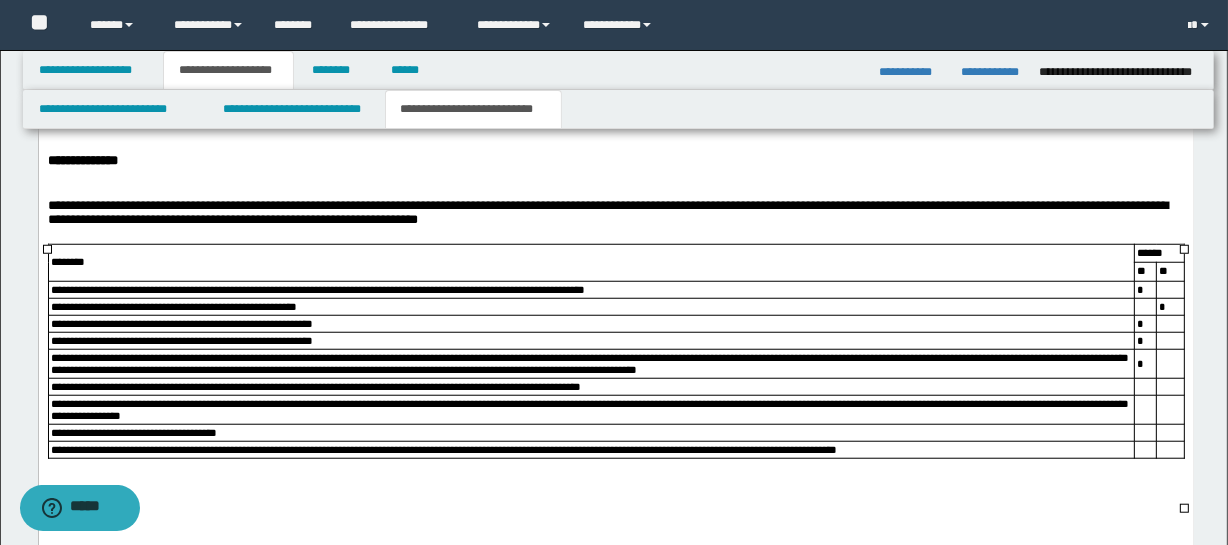 click at bounding box center (1145, 386) 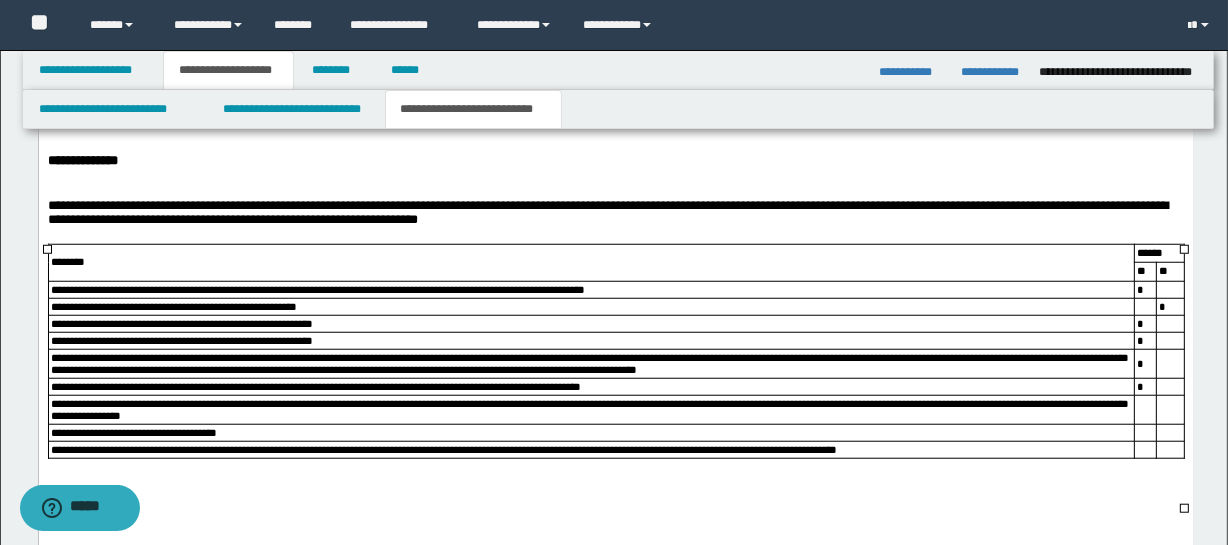 click at bounding box center [1145, 409] 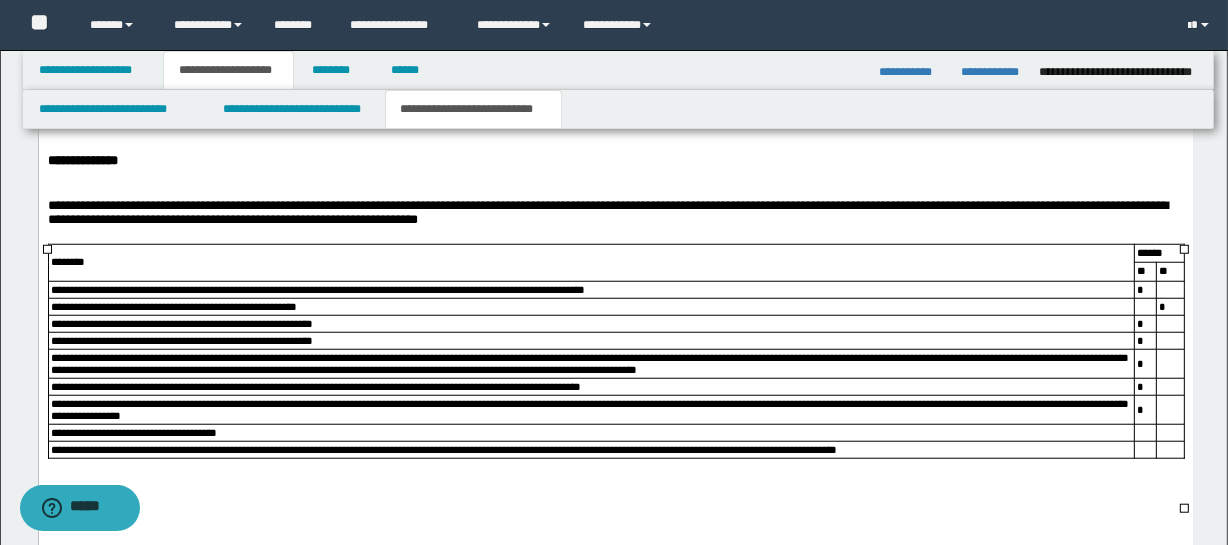 click at bounding box center [1170, 432] 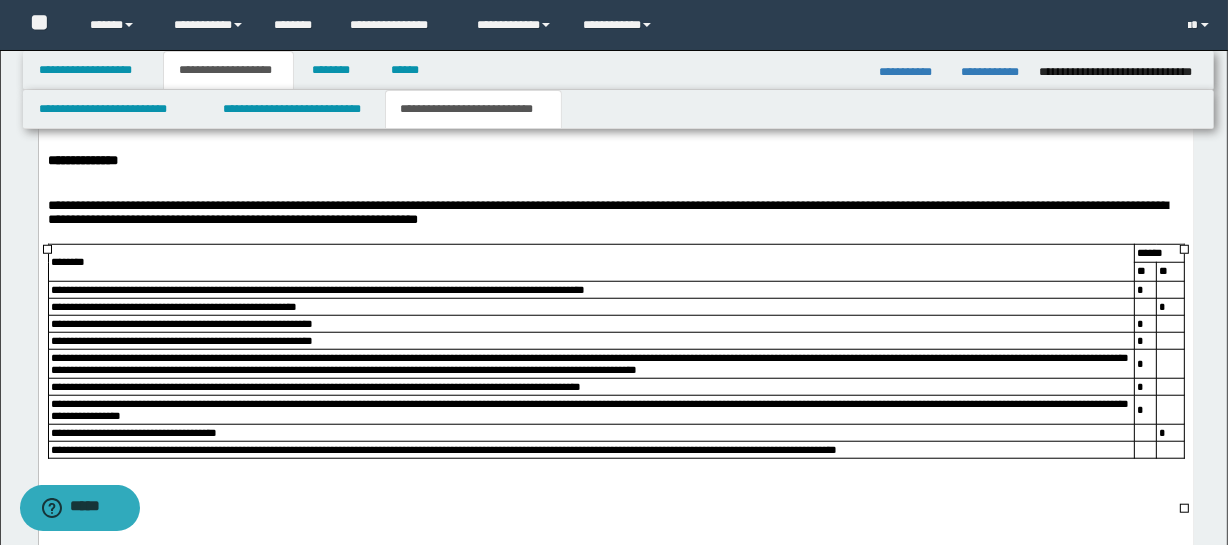 click at bounding box center [1145, 449] 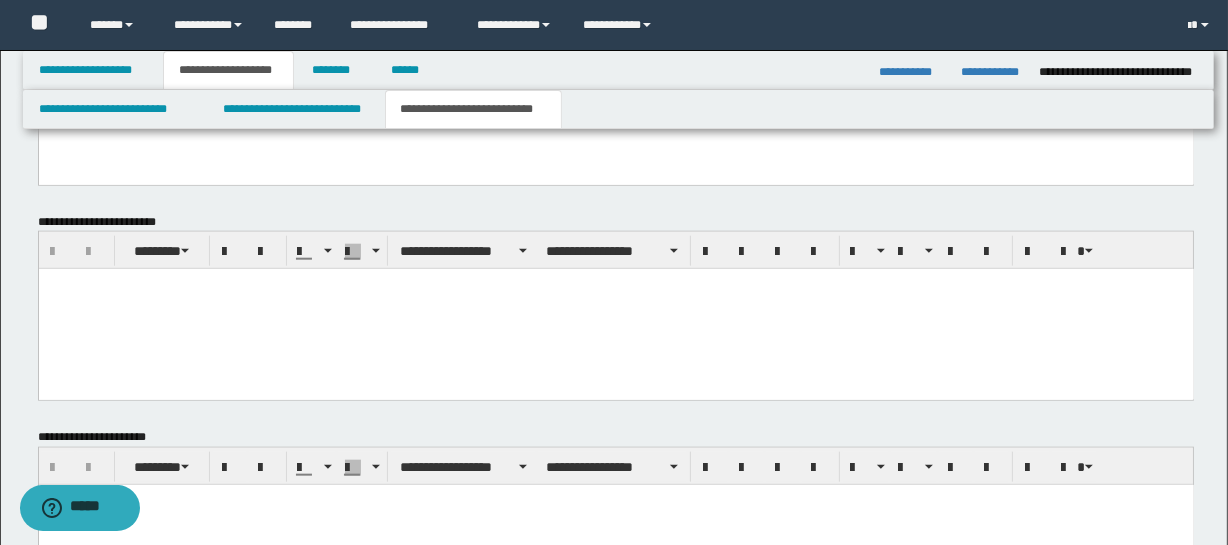 scroll, scrollTop: 2047, scrollLeft: 0, axis: vertical 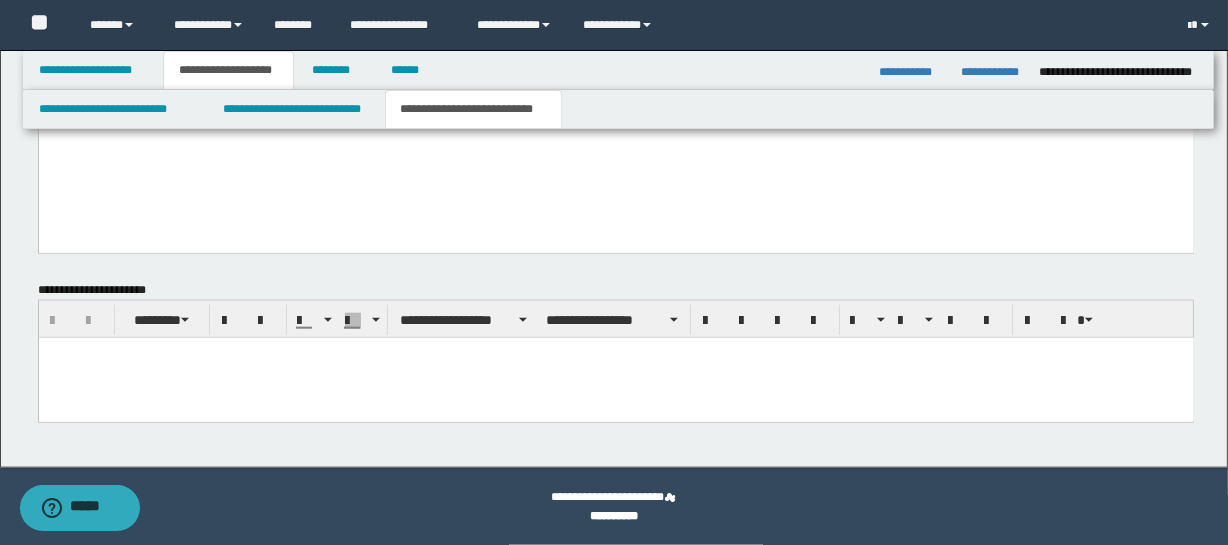 click at bounding box center [615, 377] 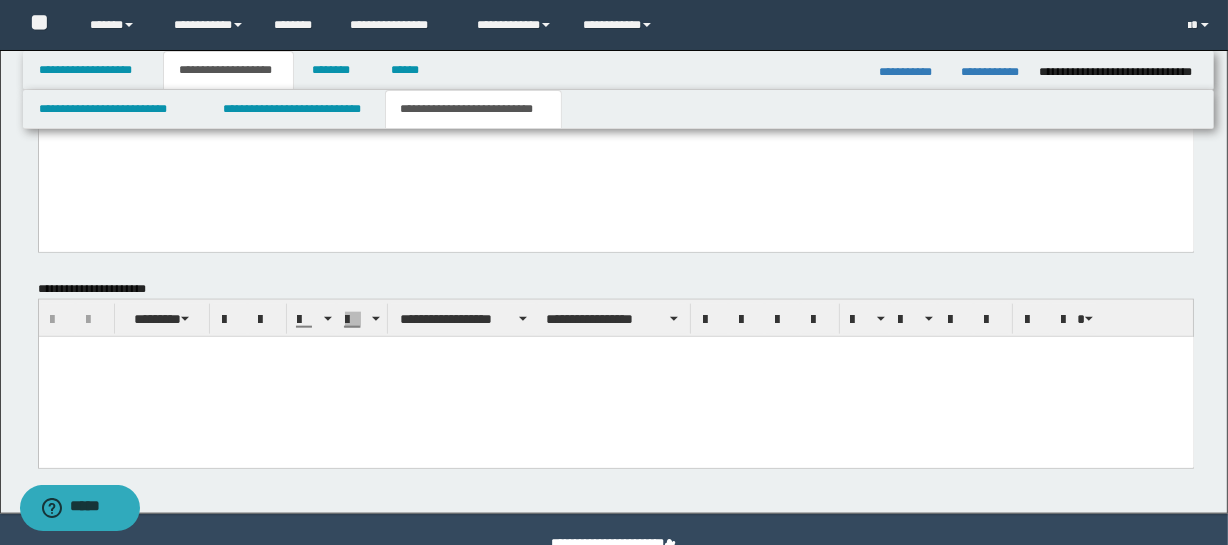 type 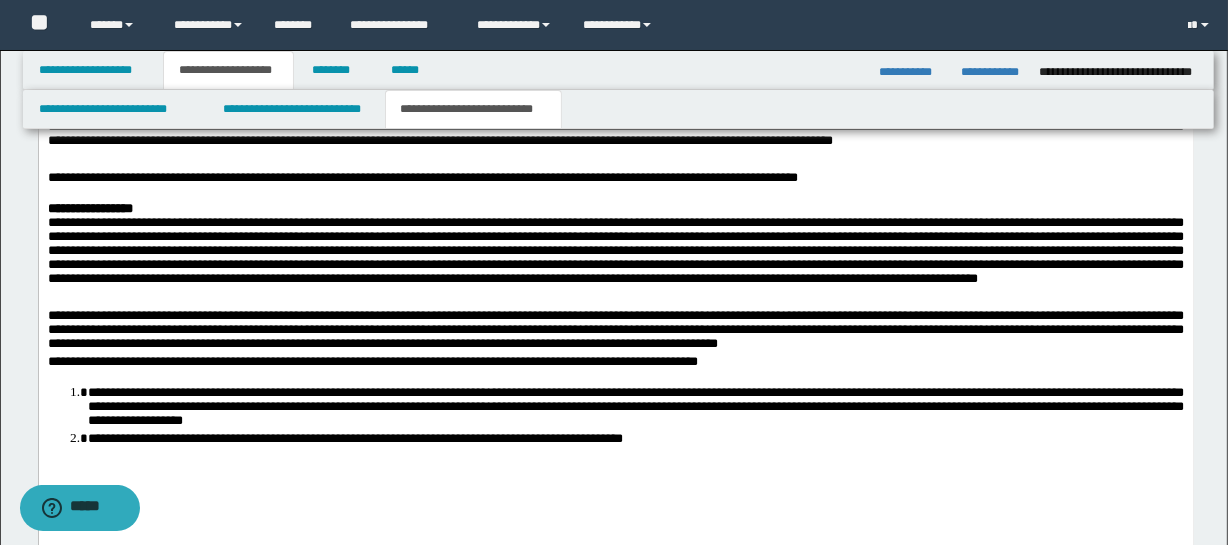scroll, scrollTop: 1769, scrollLeft: 0, axis: vertical 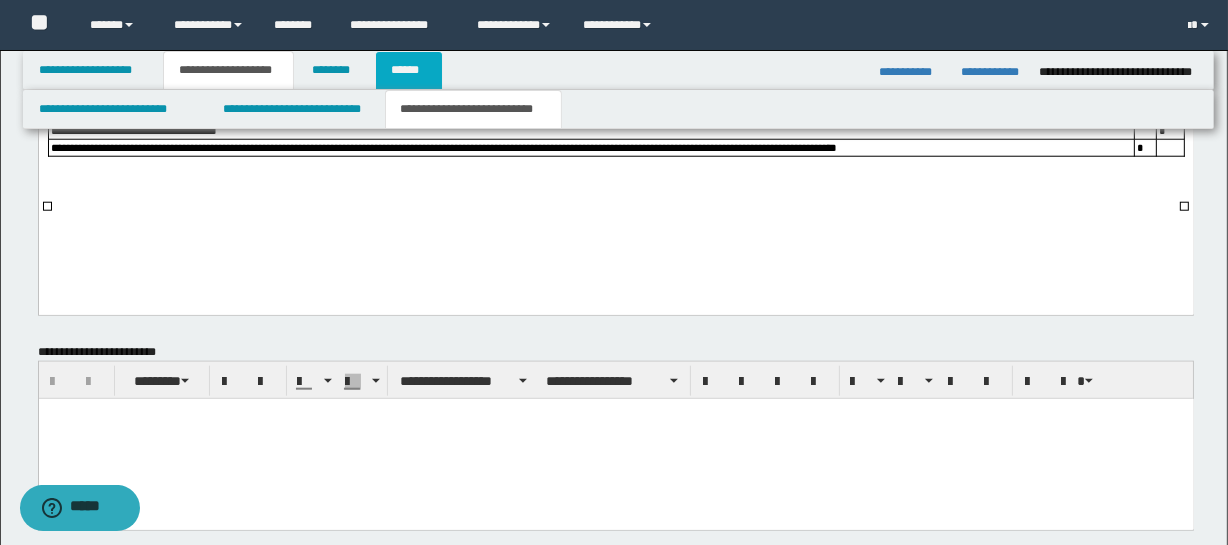click on "******" at bounding box center [409, 70] 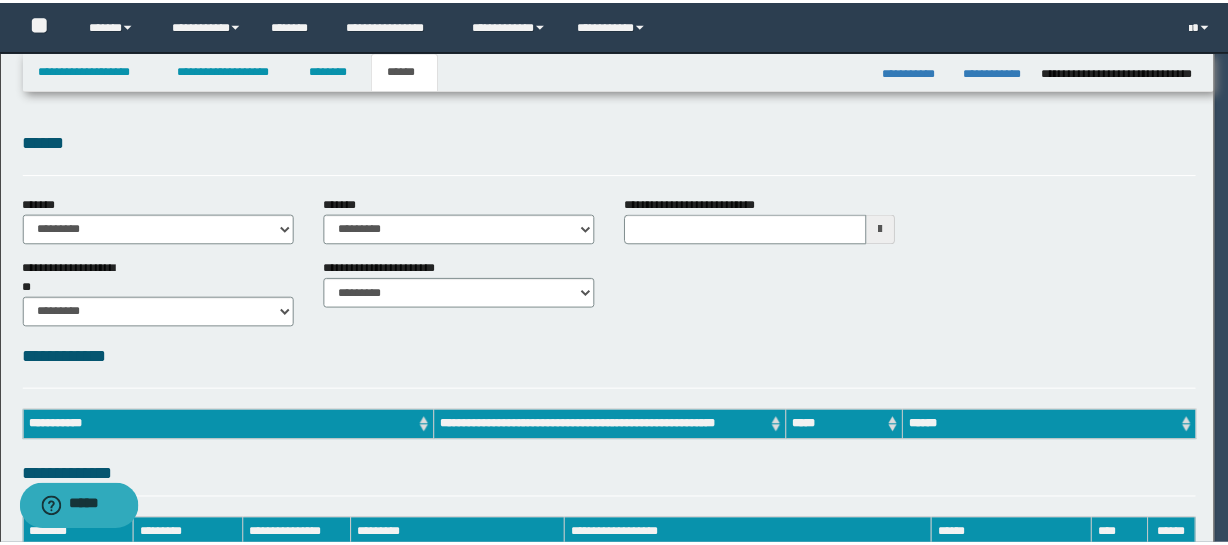 scroll, scrollTop: 0, scrollLeft: 0, axis: both 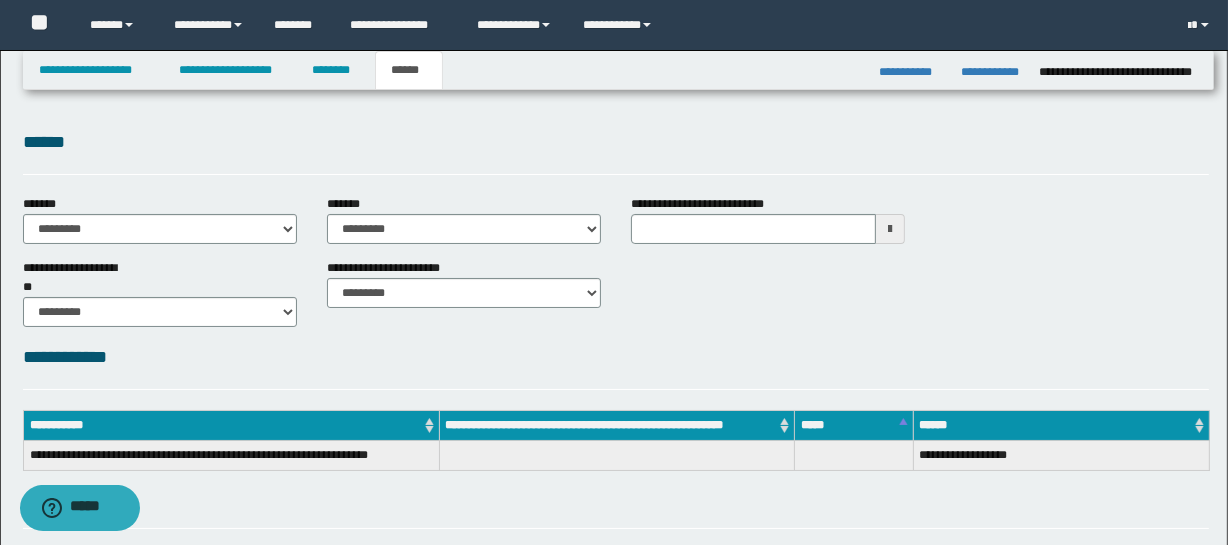 type 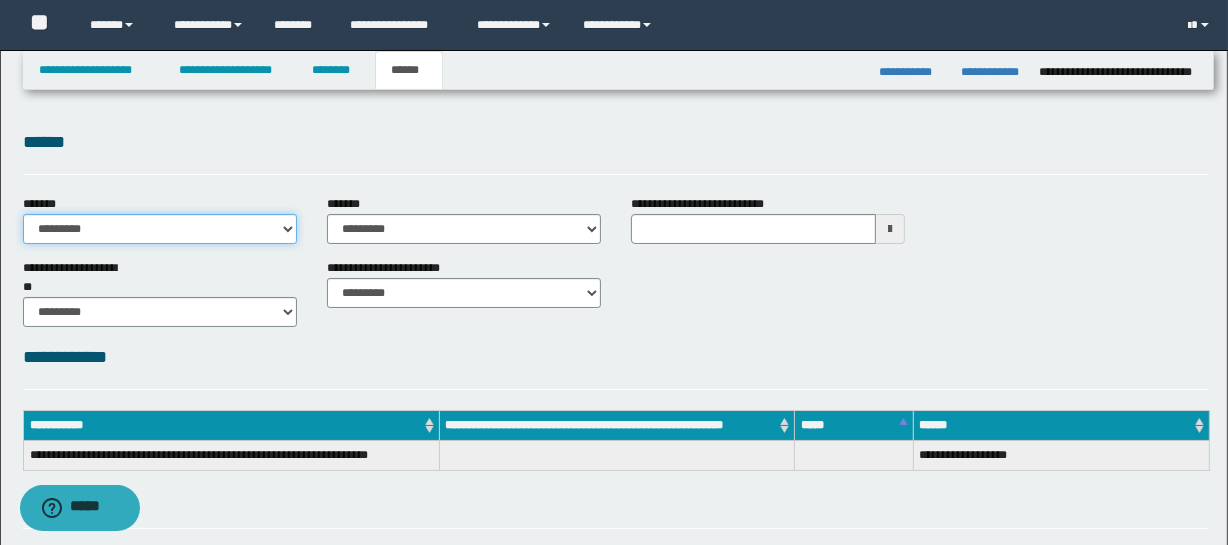 click on "**********" at bounding box center (160, 229) 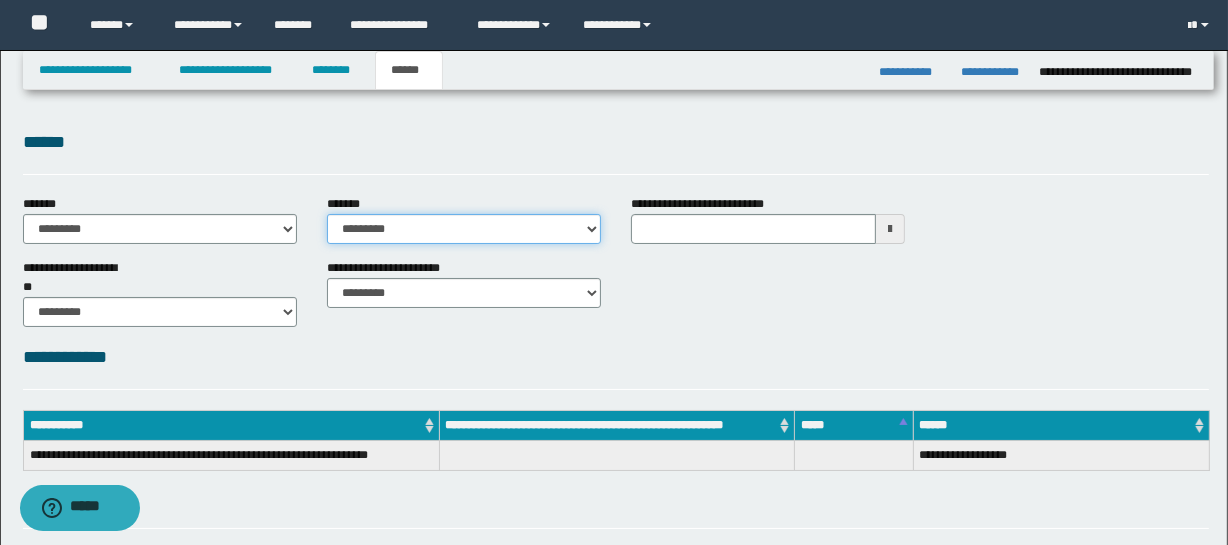 click on "**********" at bounding box center (464, 229) 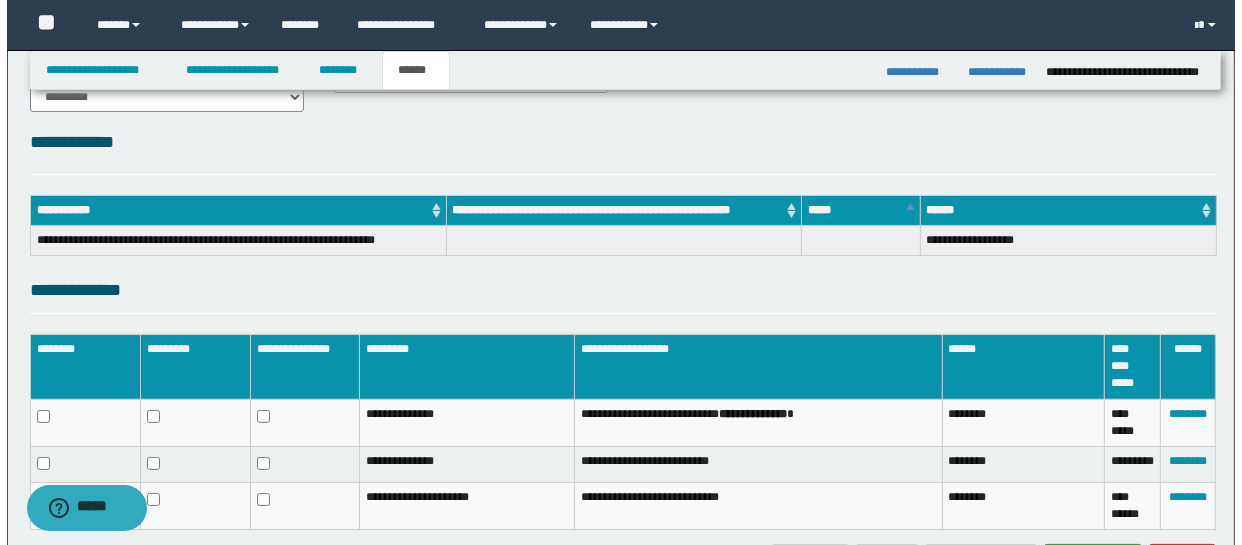scroll, scrollTop: 340, scrollLeft: 0, axis: vertical 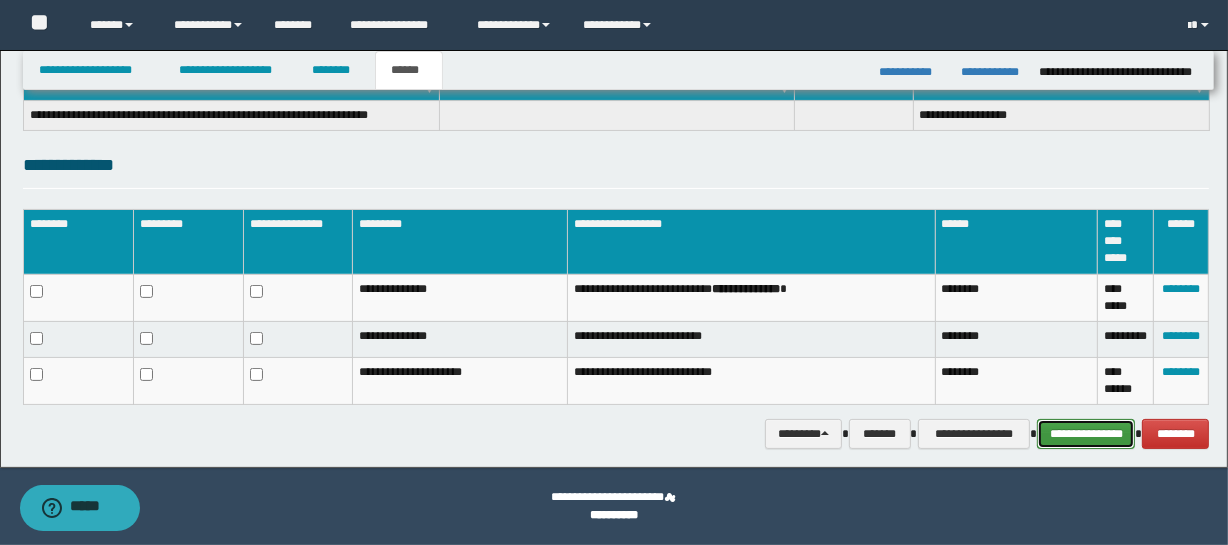 click on "**********" at bounding box center [1086, 434] 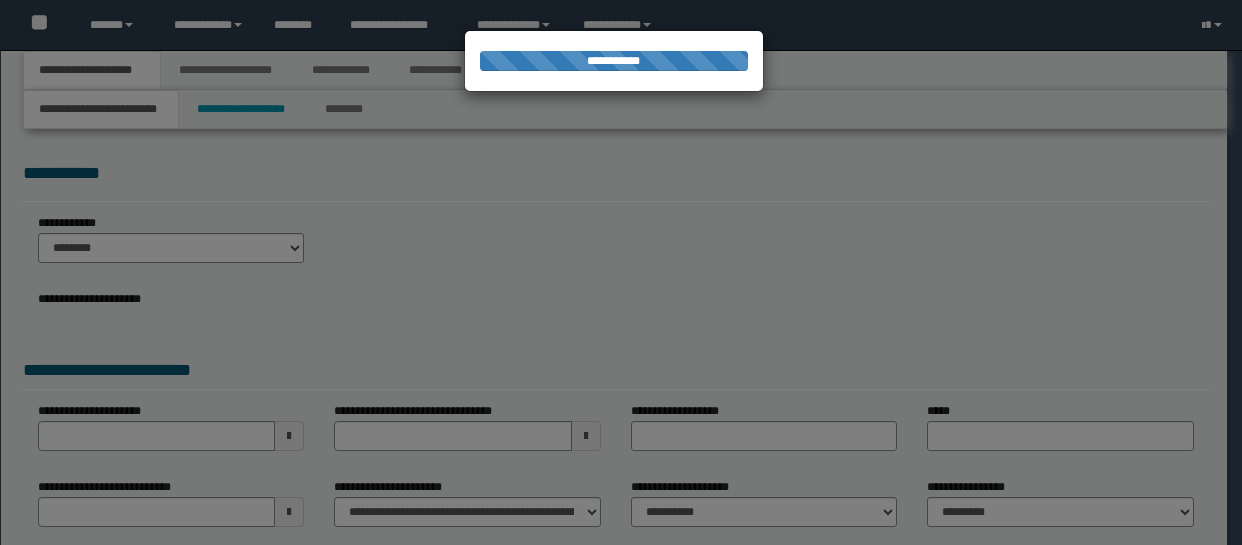 scroll, scrollTop: 0, scrollLeft: 0, axis: both 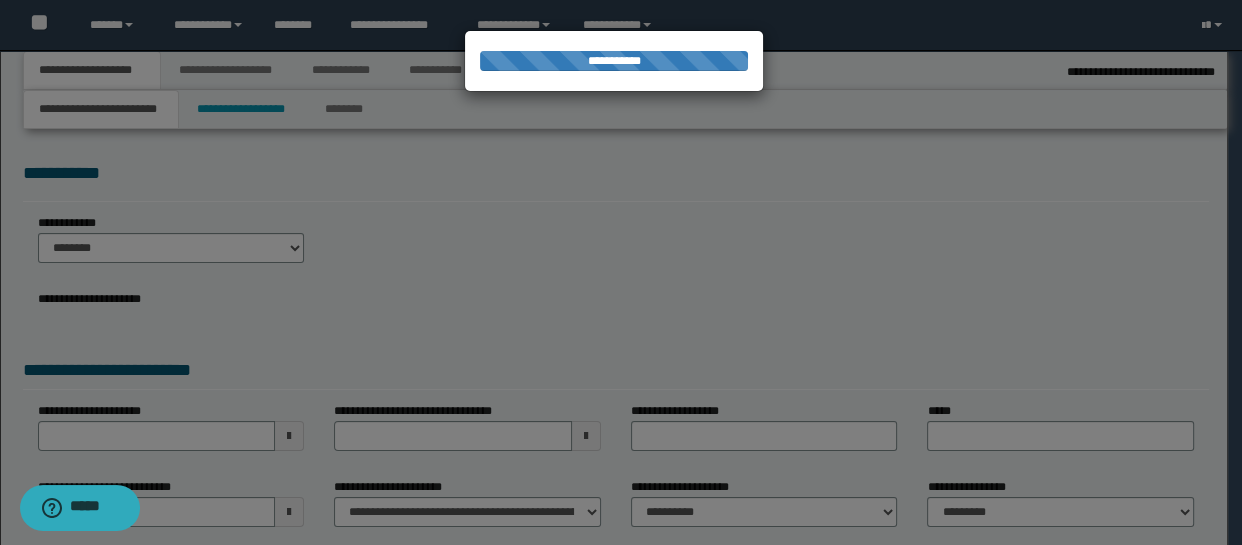 select on "*" 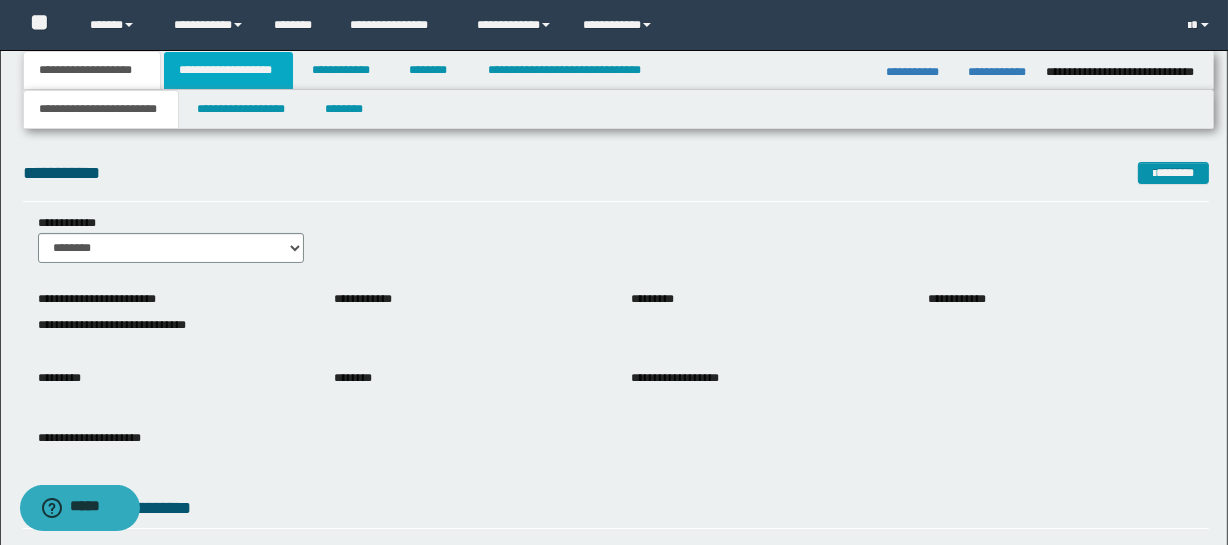 click on "**********" at bounding box center [228, 70] 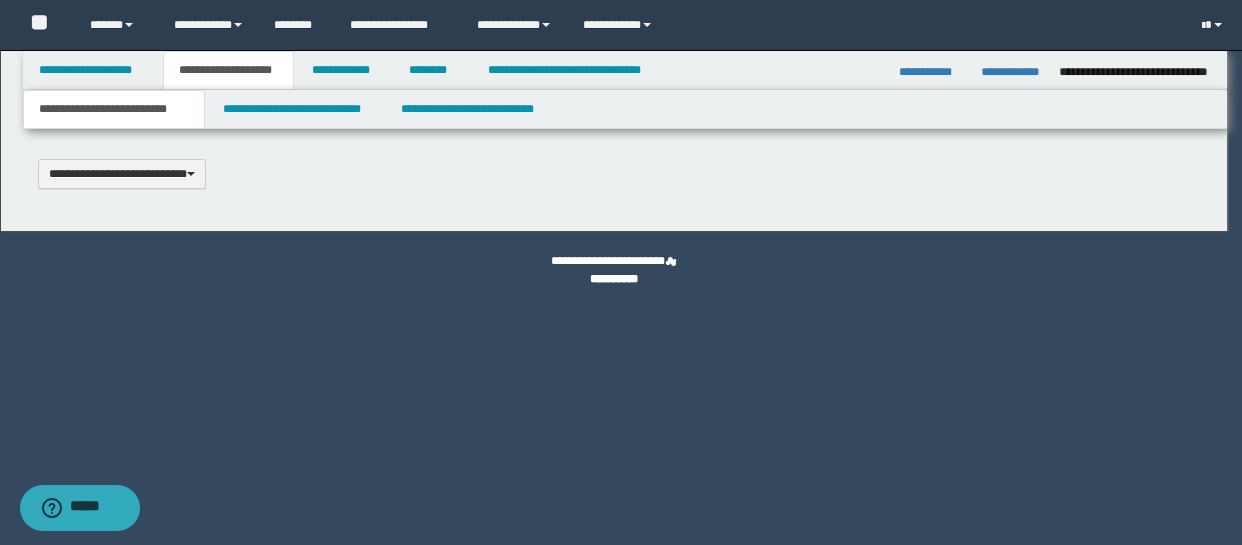 scroll, scrollTop: 0, scrollLeft: 0, axis: both 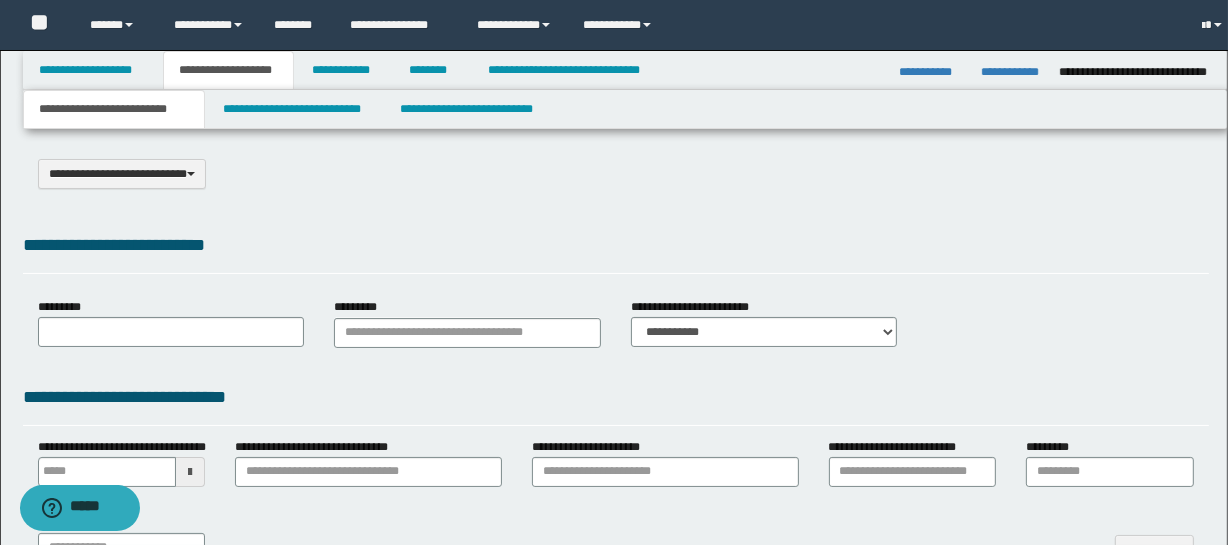 select on "*" 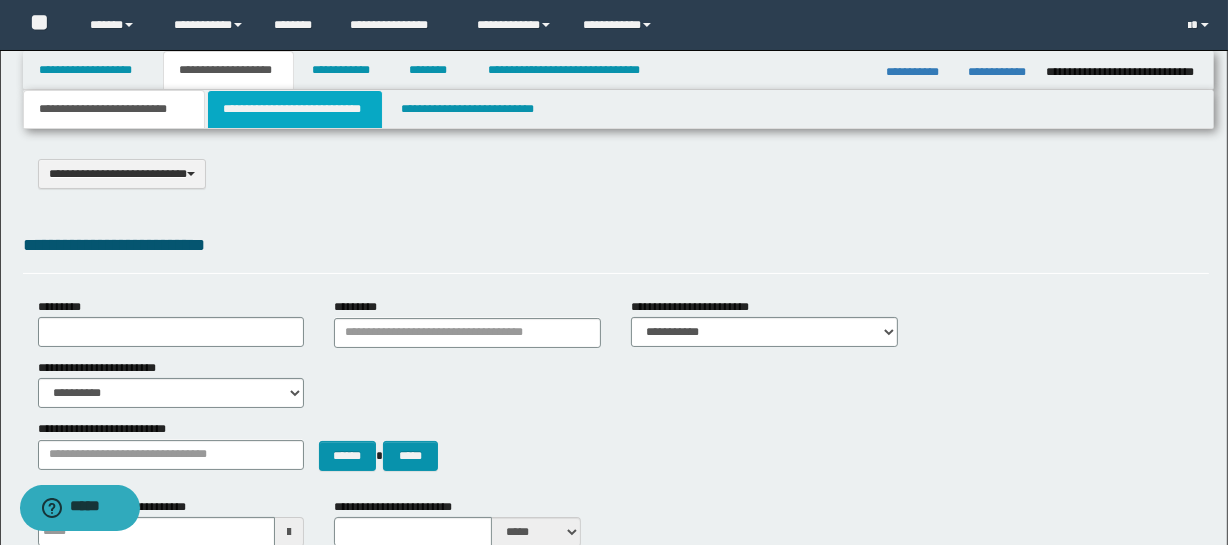 click on "**********" at bounding box center (294, 109) 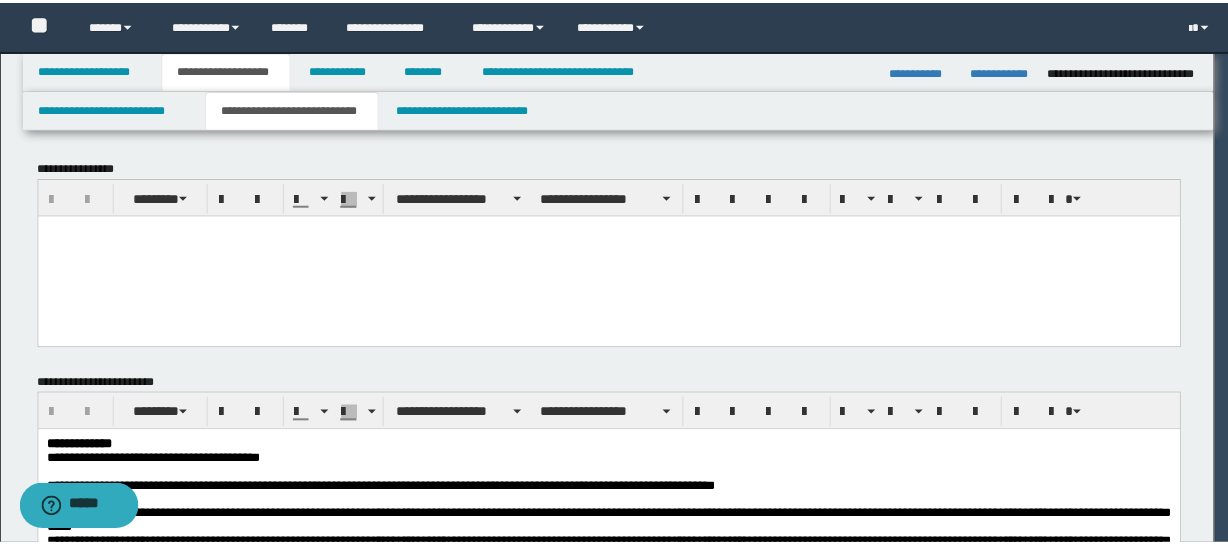 scroll, scrollTop: 0, scrollLeft: 0, axis: both 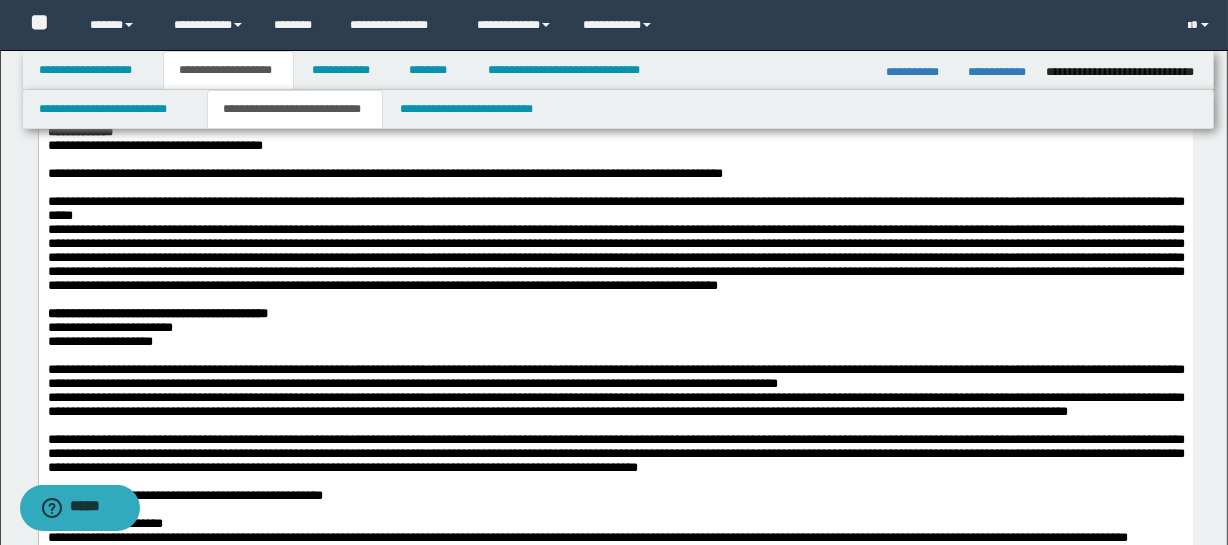click on "**********" at bounding box center (384, 173) 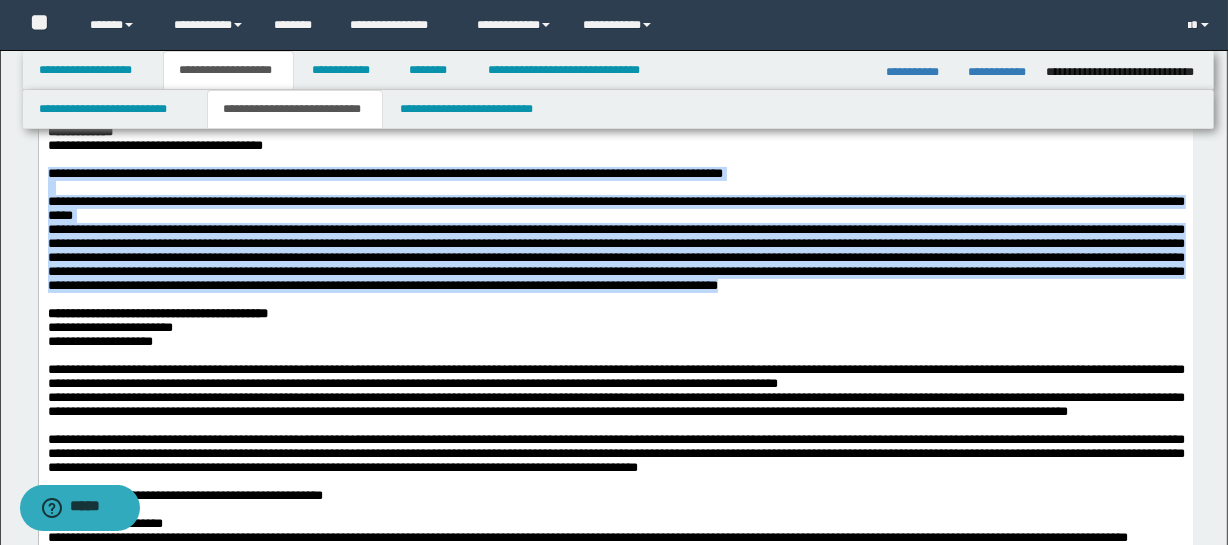 copy on "**********" 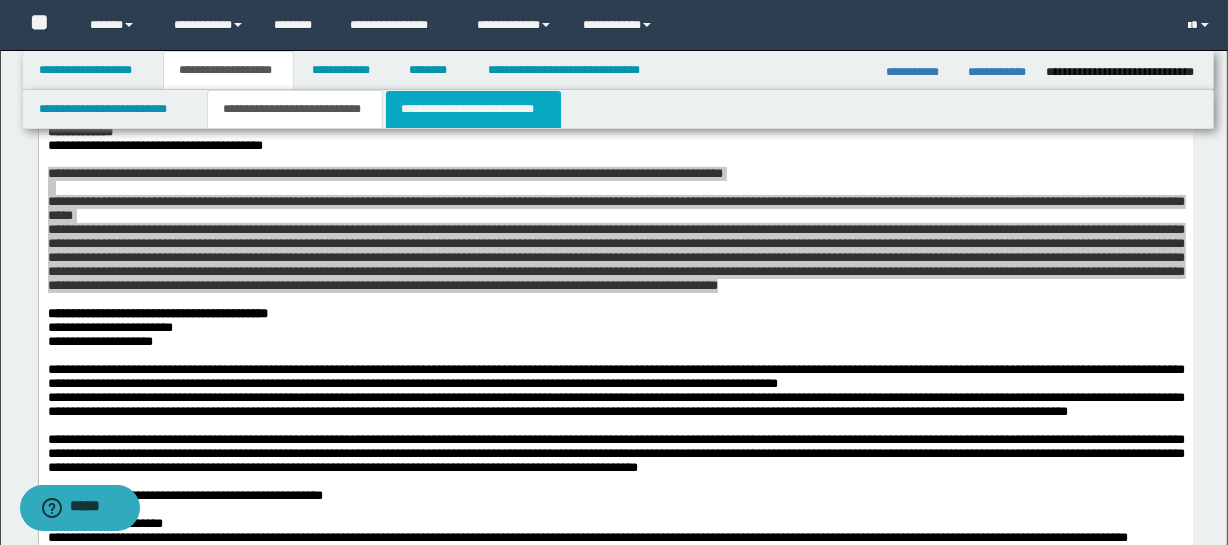 click on "**********" at bounding box center [473, 109] 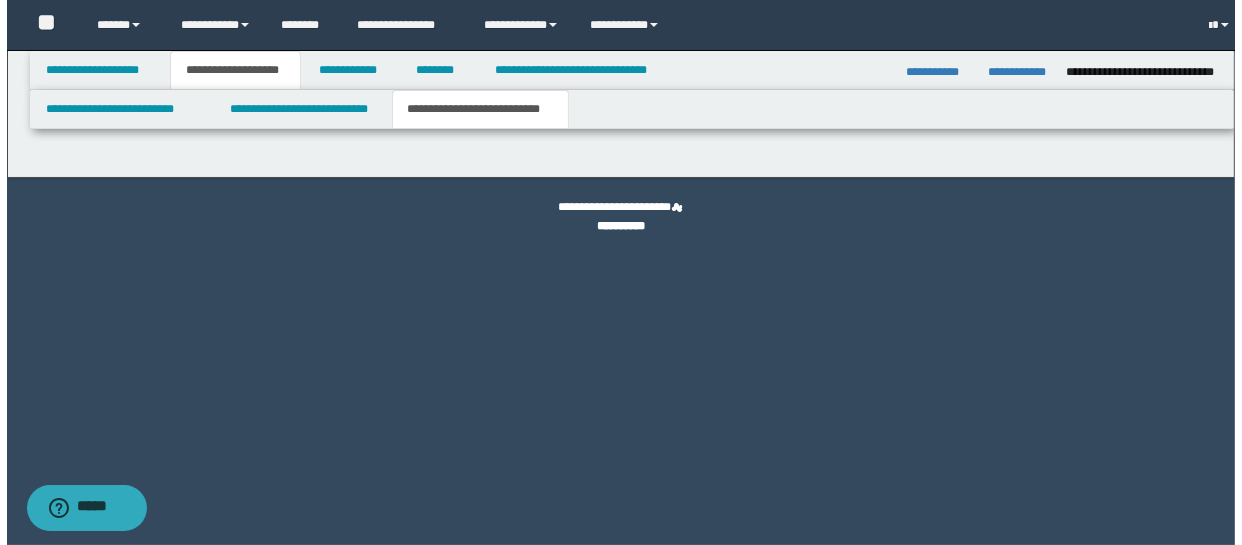 scroll, scrollTop: 0, scrollLeft: 0, axis: both 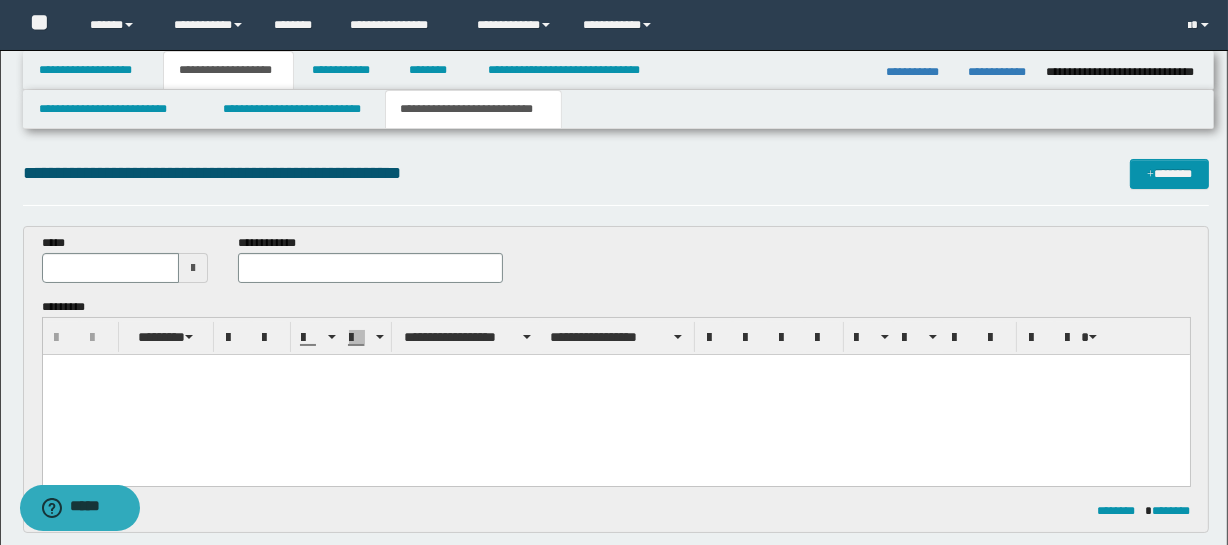 click at bounding box center [193, 268] 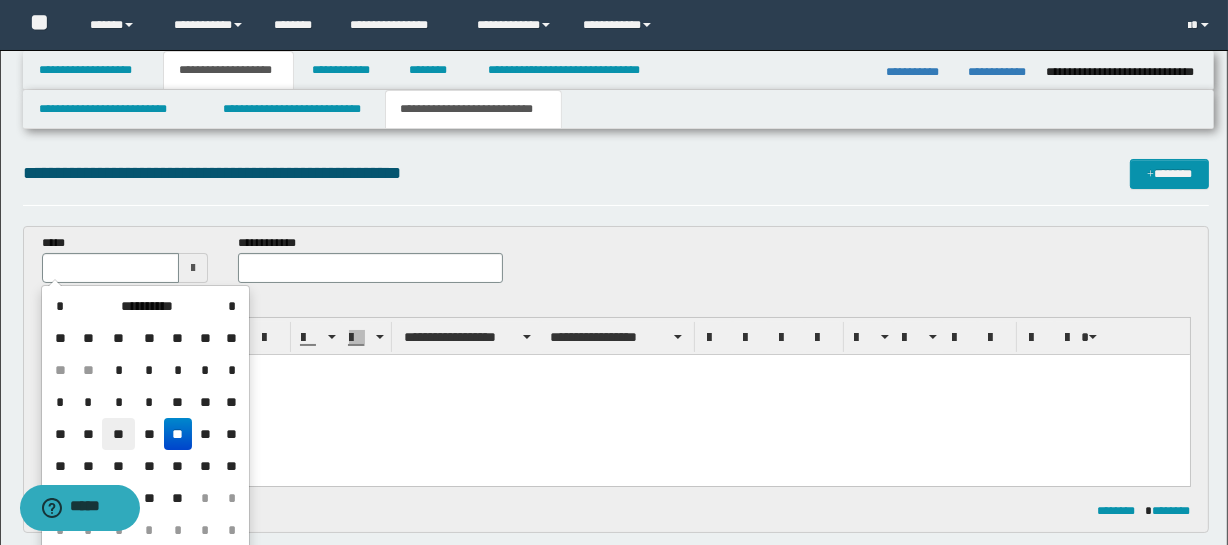 click on "**" at bounding box center [118, 434] 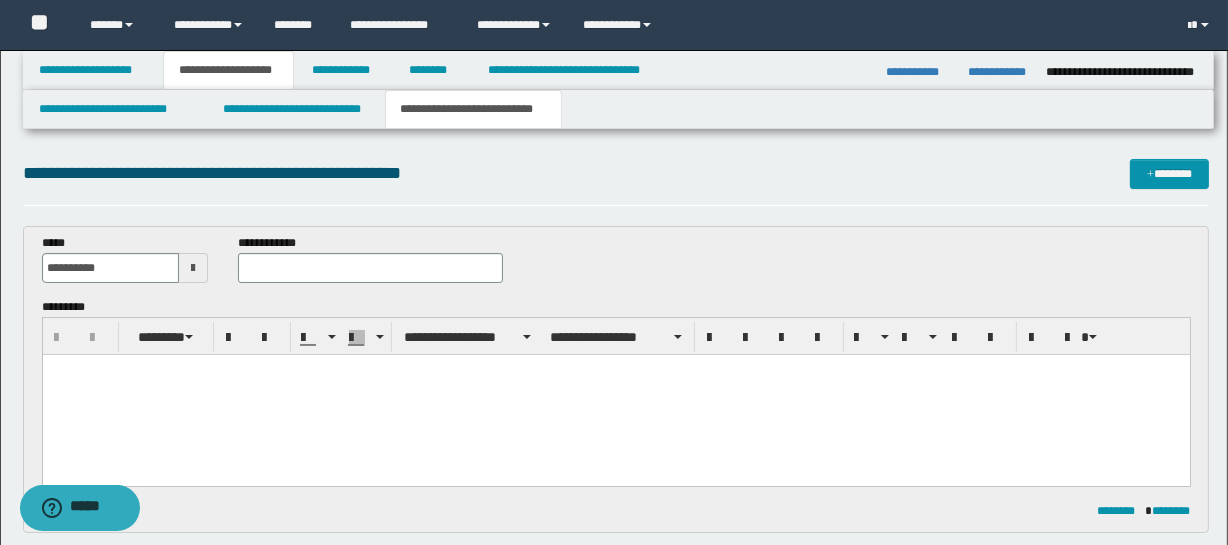click at bounding box center (615, 395) 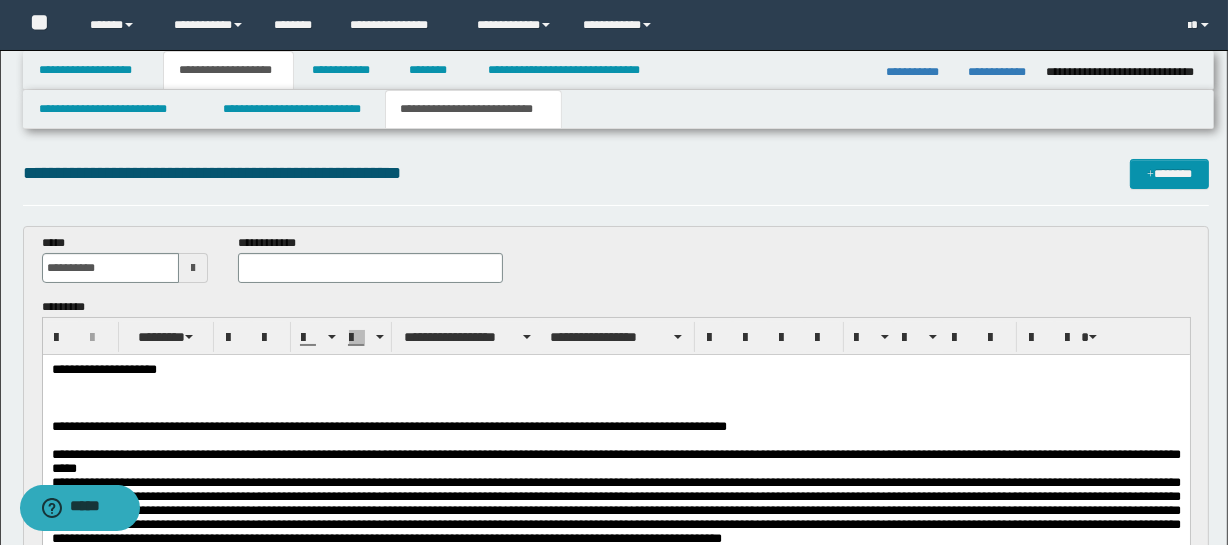 click on "**********" at bounding box center (615, 479) 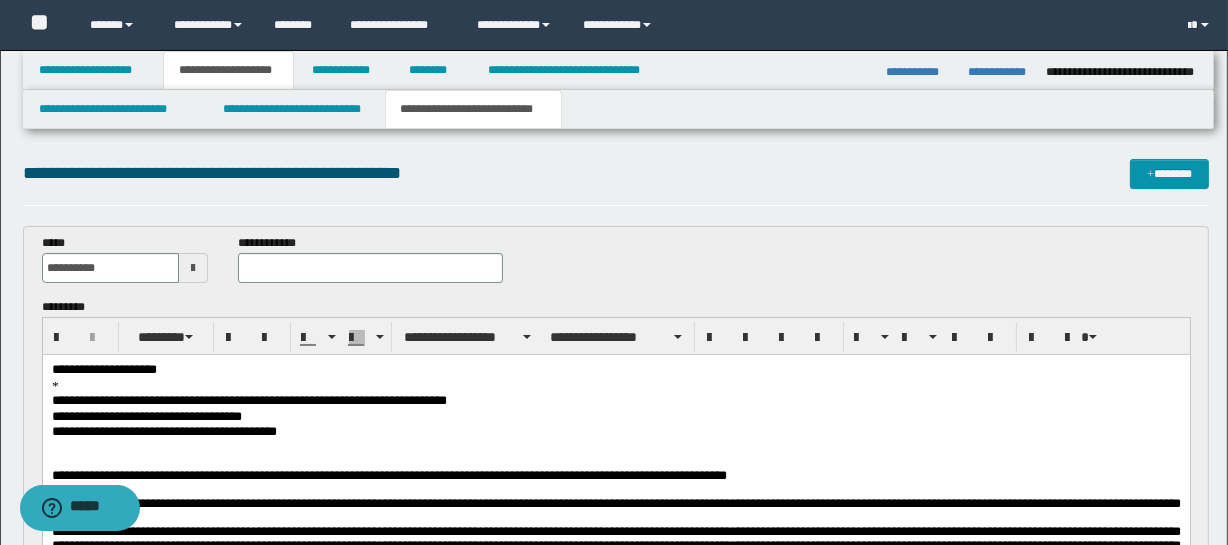 click on "**********" at bounding box center (615, 432) 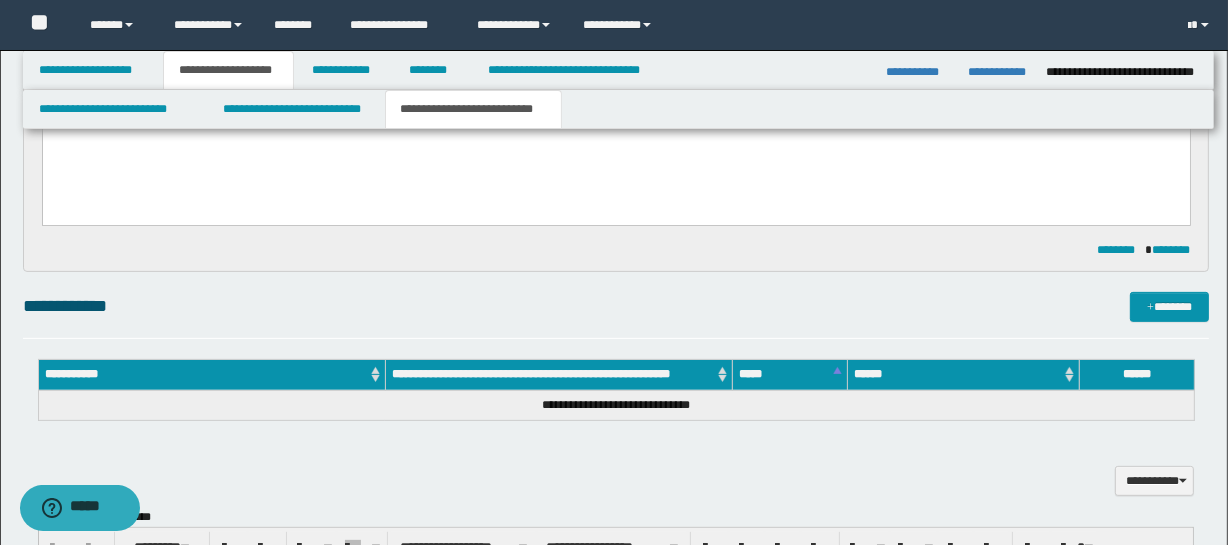 scroll, scrollTop: 575, scrollLeft: 0, axis: vertical 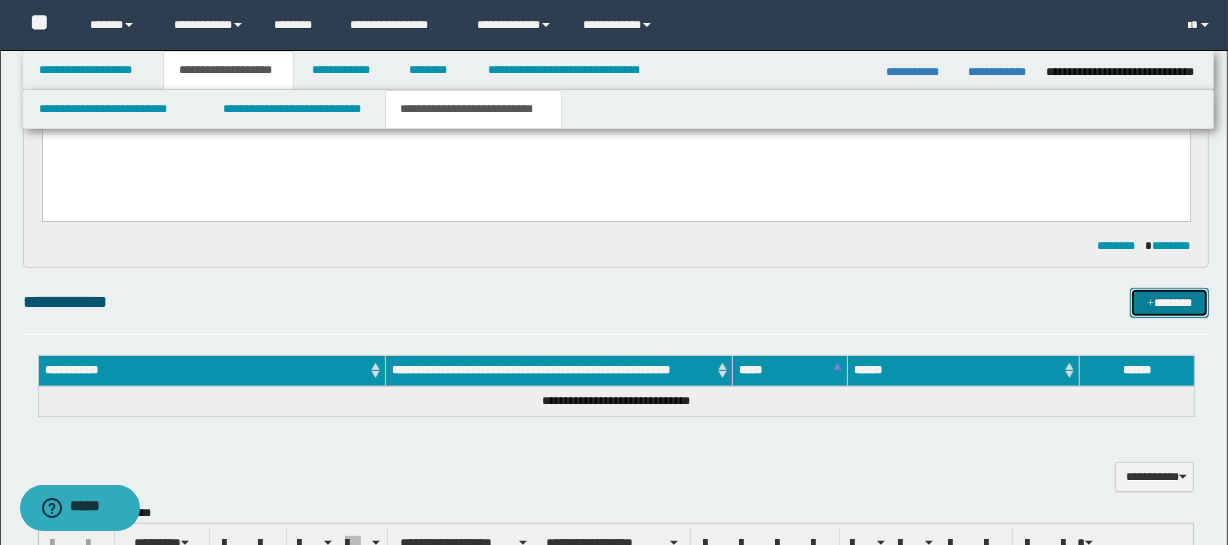 click on "*******" at bounding box center (1170, 303) 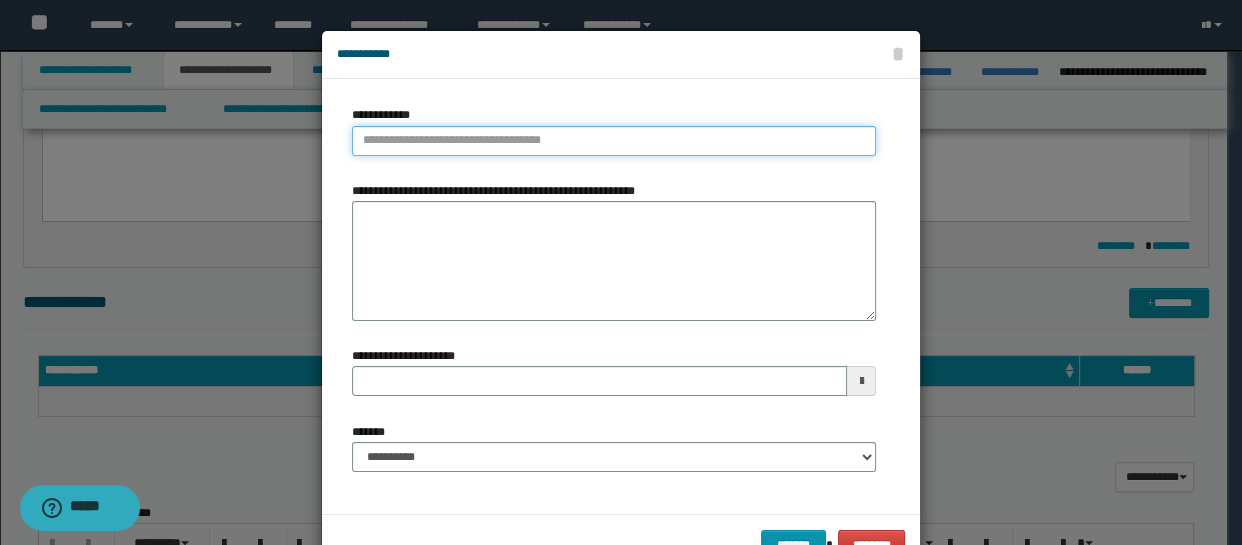 click on "**********" at bounding box center [614, 141] 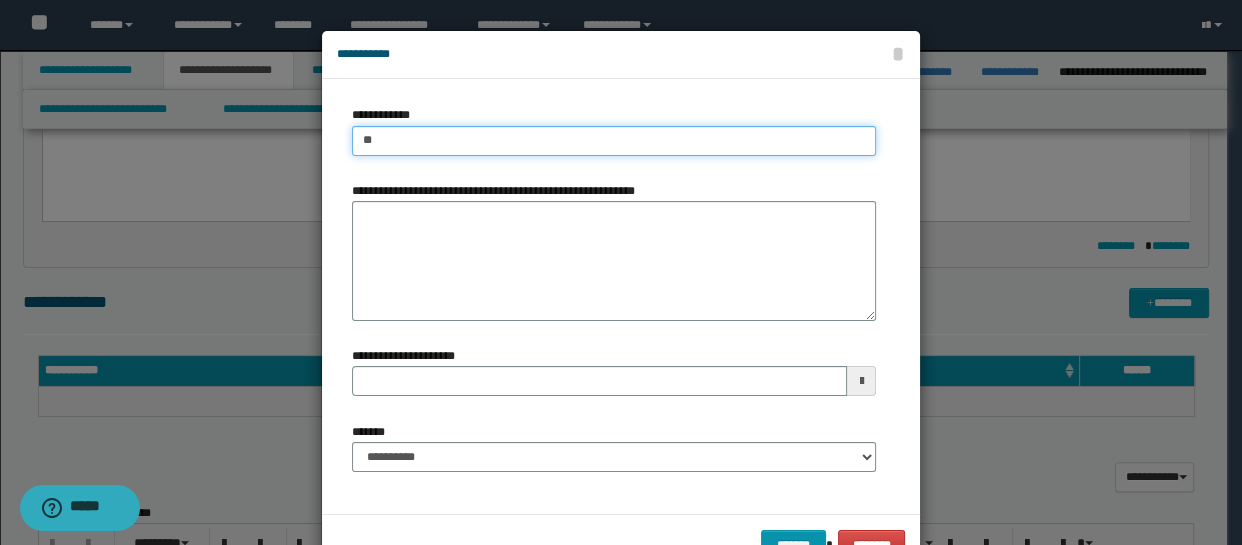 type on "***" 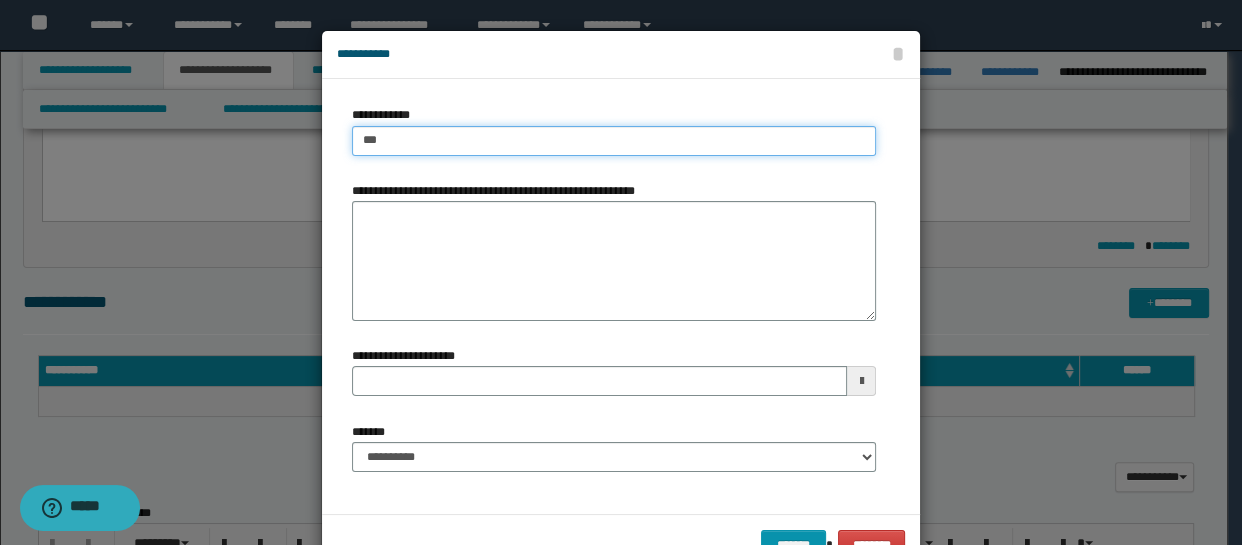 type on "***" 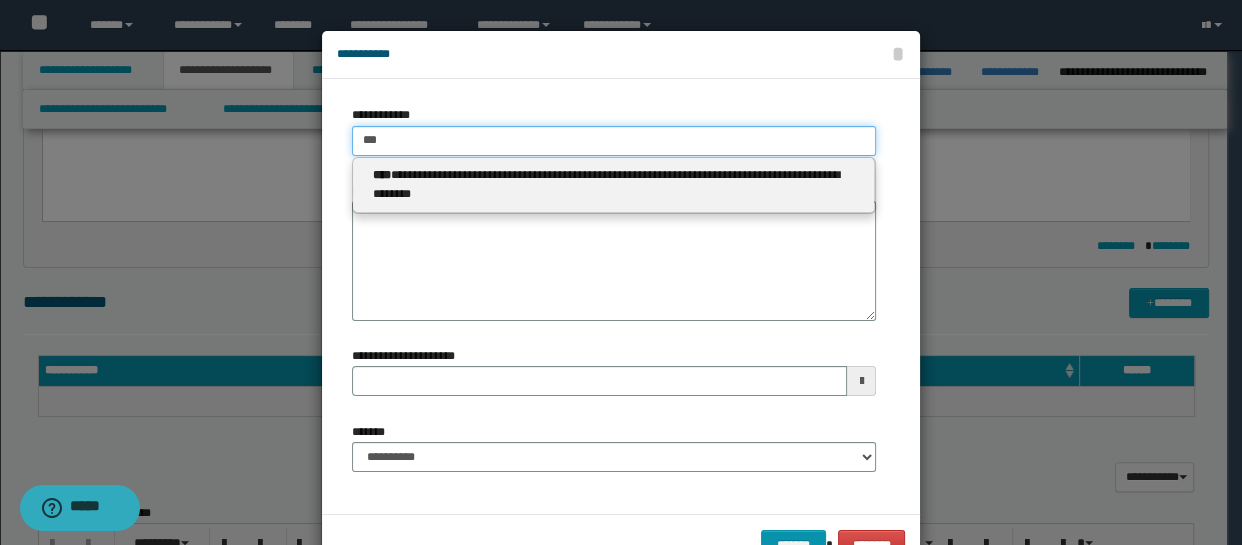 type 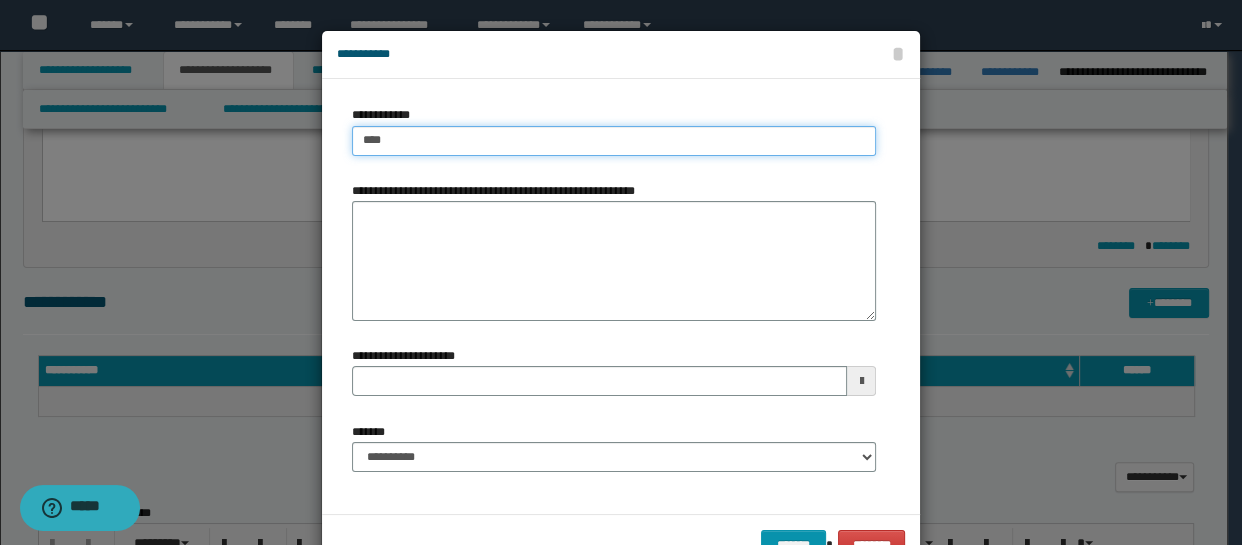 type on "*****" 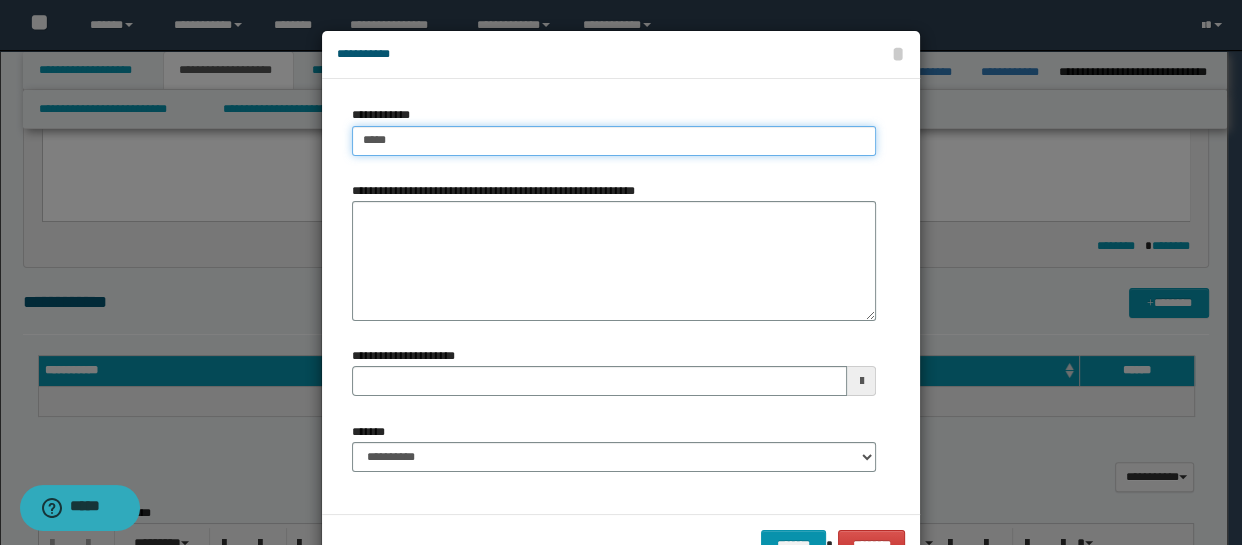 type on "*****" 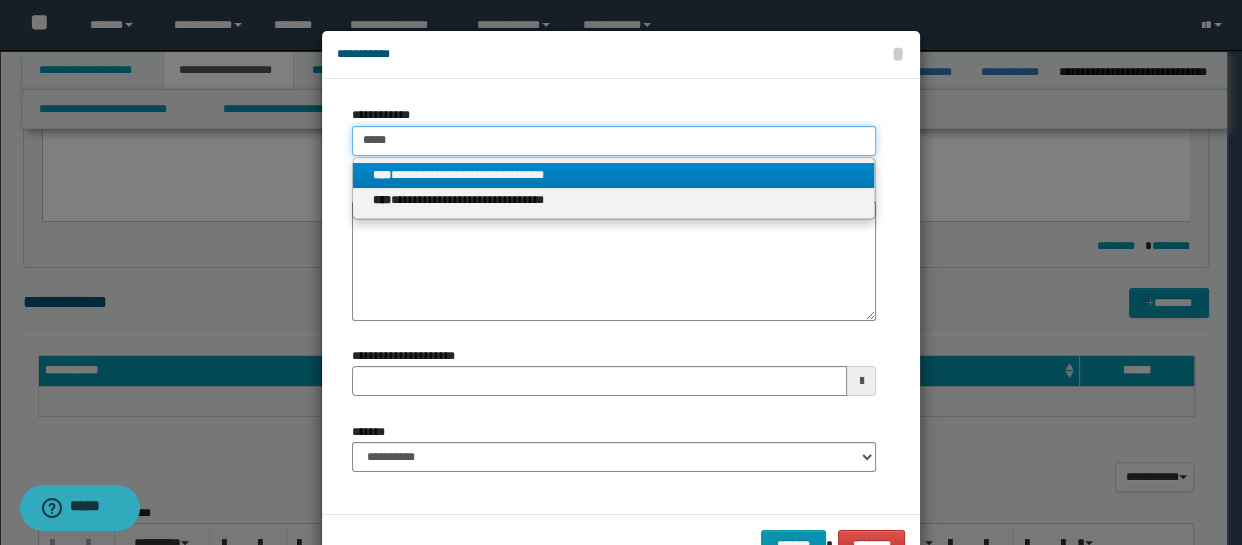 type on "*****" 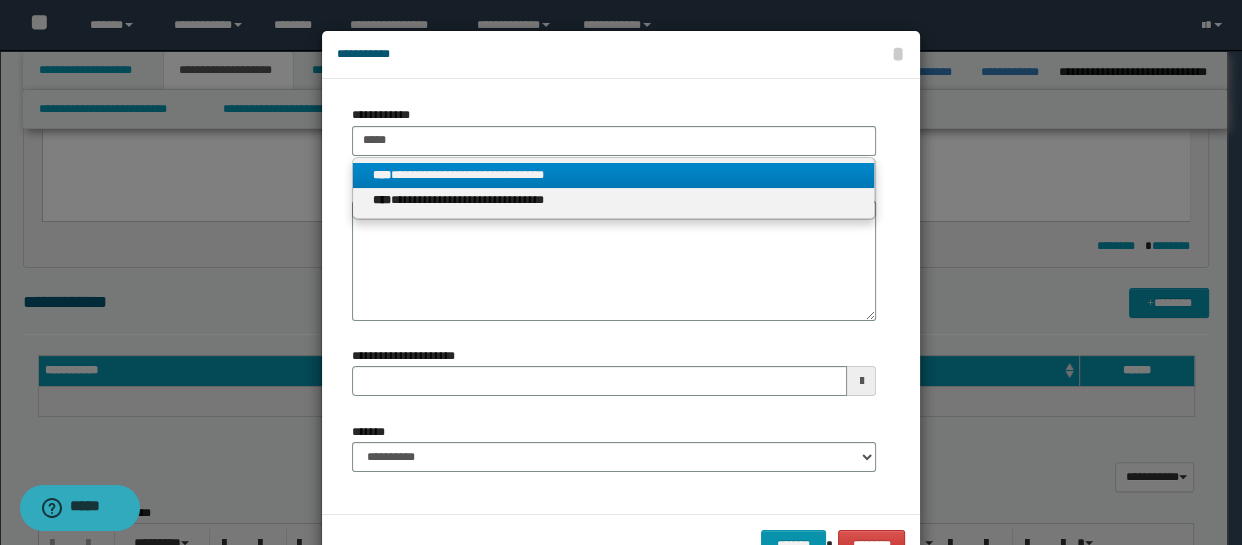 click on "**********" at bounding box center (614, 175) 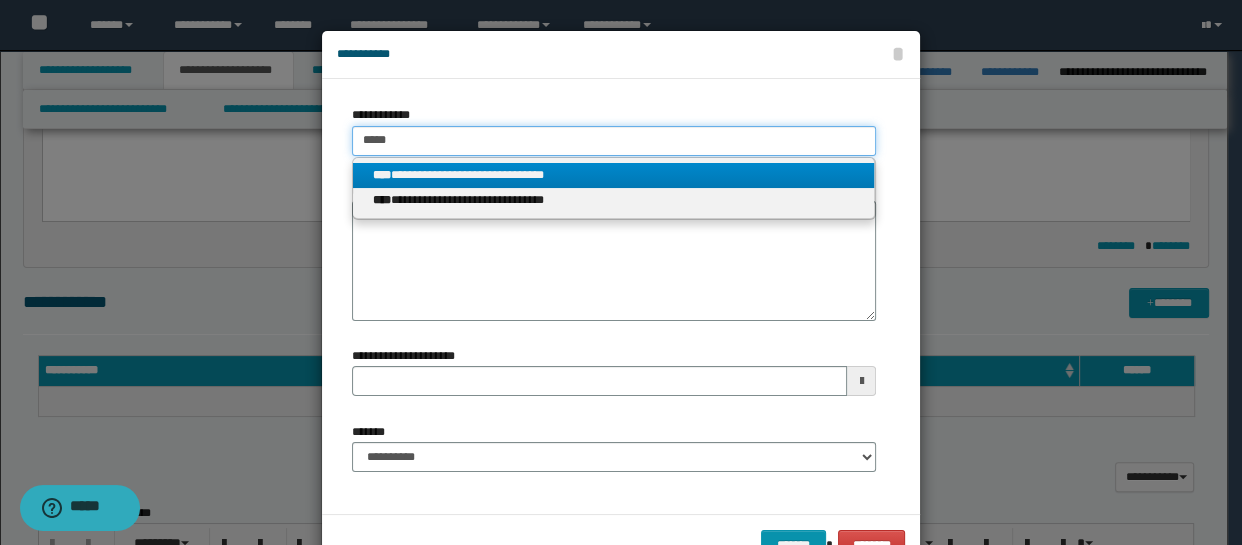 type 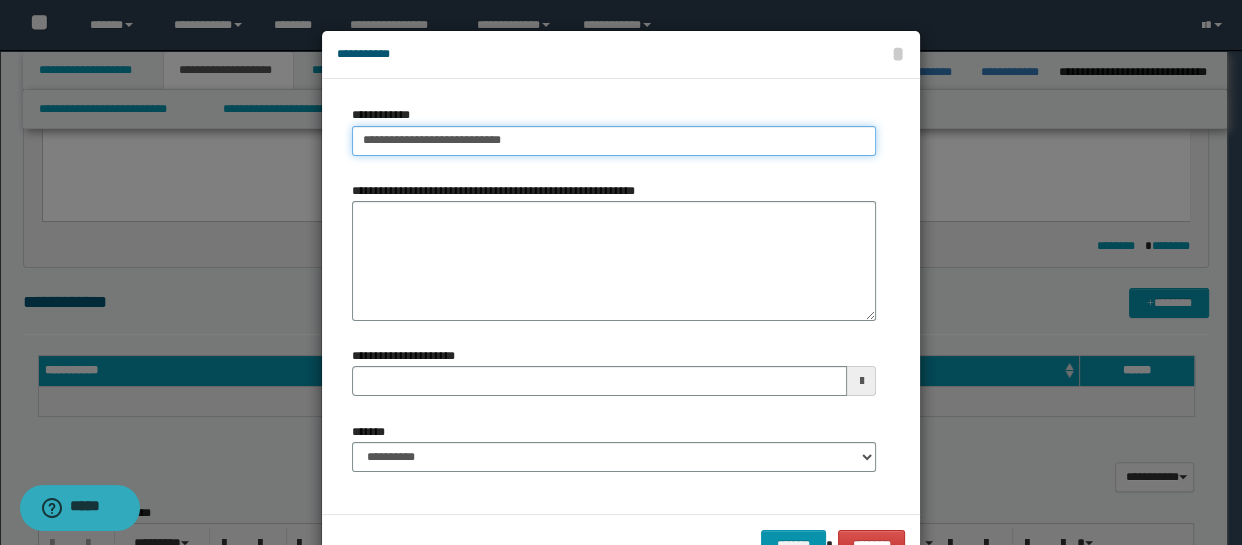 type 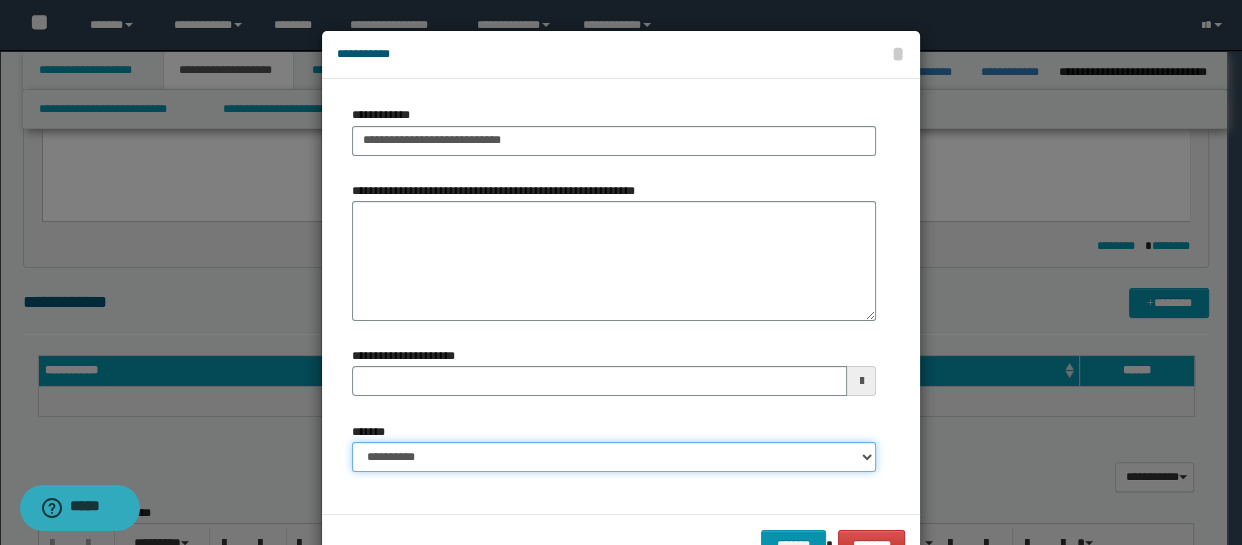 click on "**********" at bounding box center [614, 457] 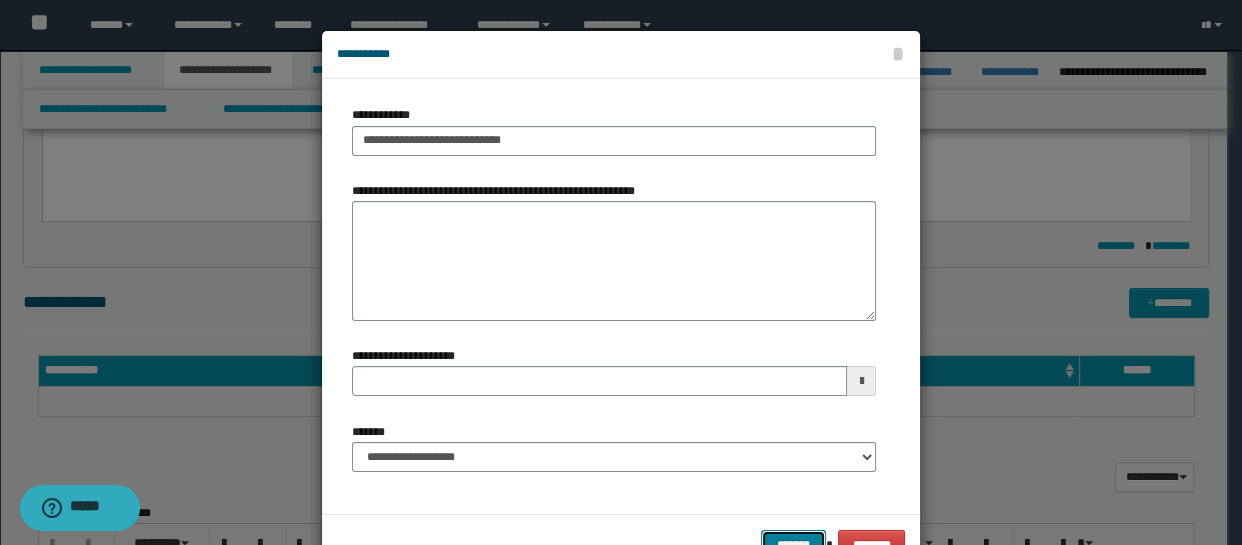 click on "*******" at bounding box center [793, 545] 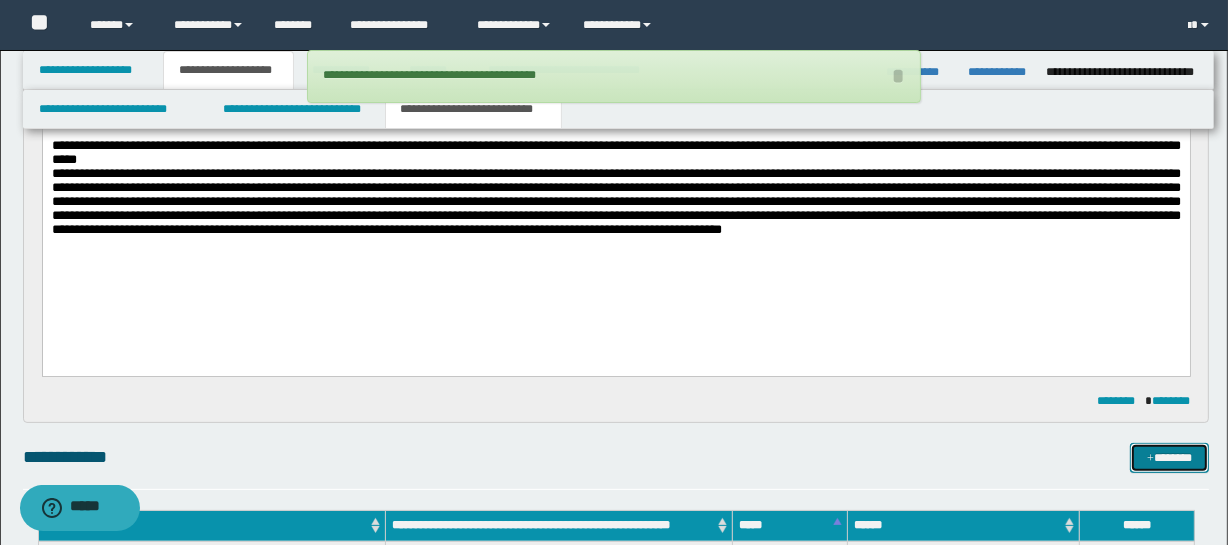 scroll, scrollTop: 407, scrollLeft: 0, axis: vertical 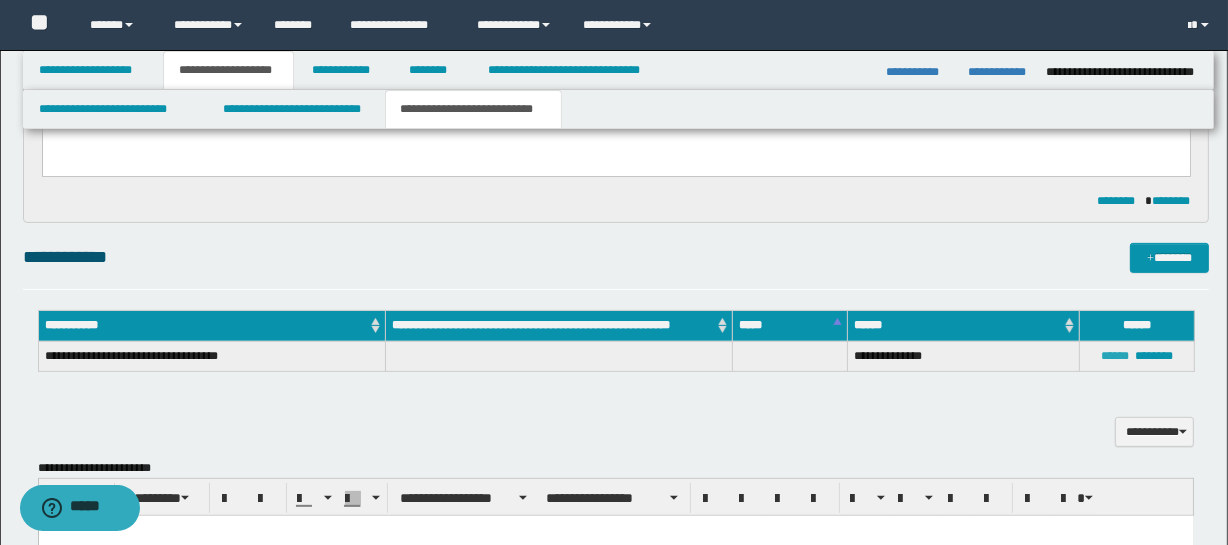 click on "******" at bounding box center [1115, 356] 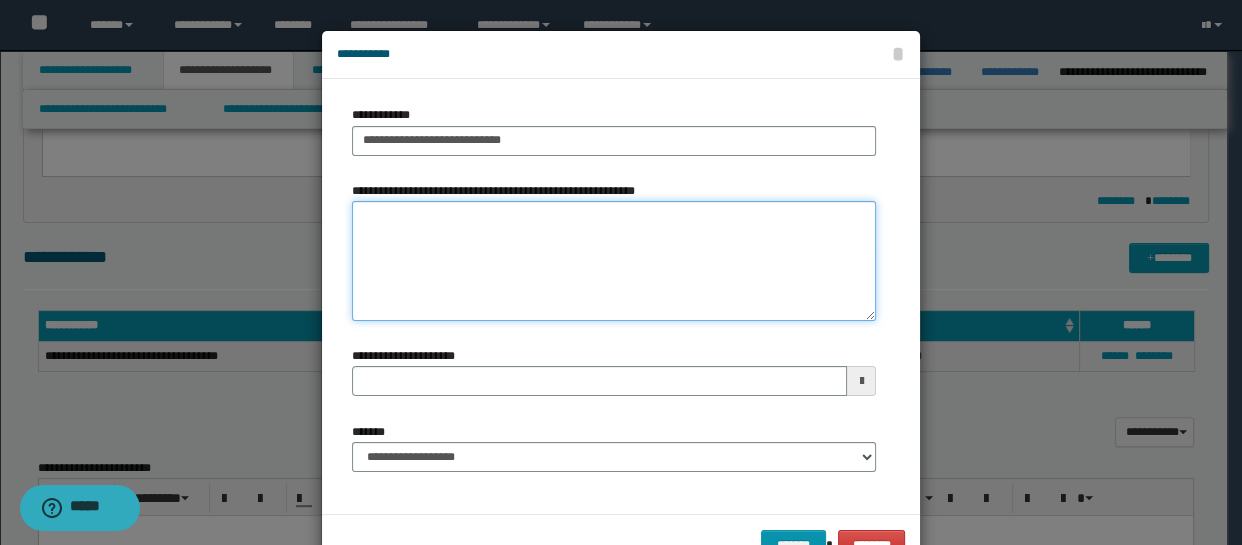 click on "**********" at bounding box center [614, 261] 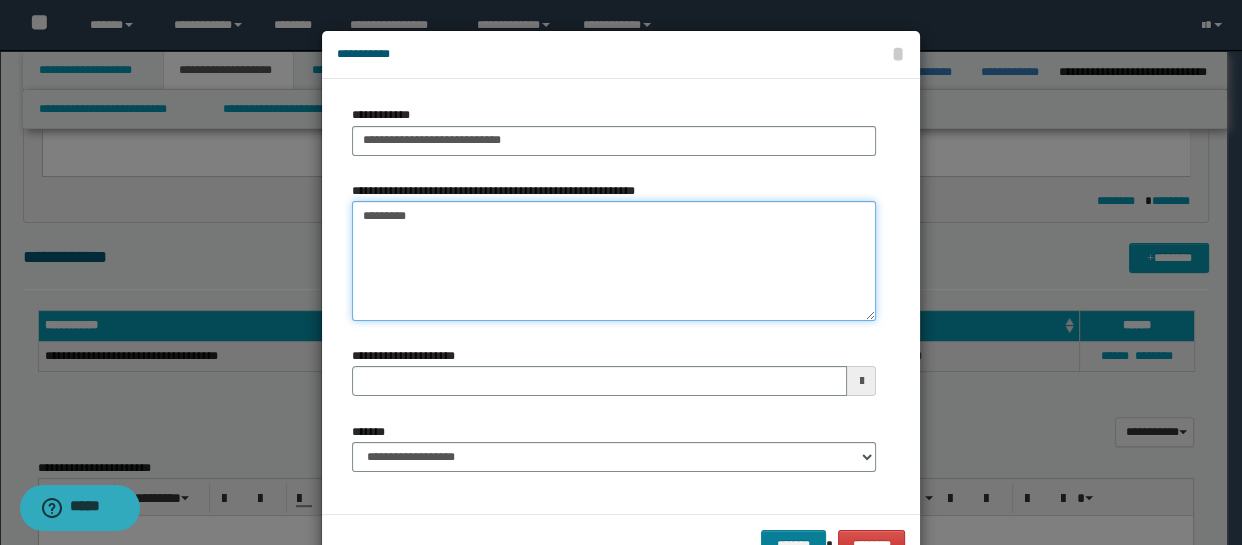 type on "*********" 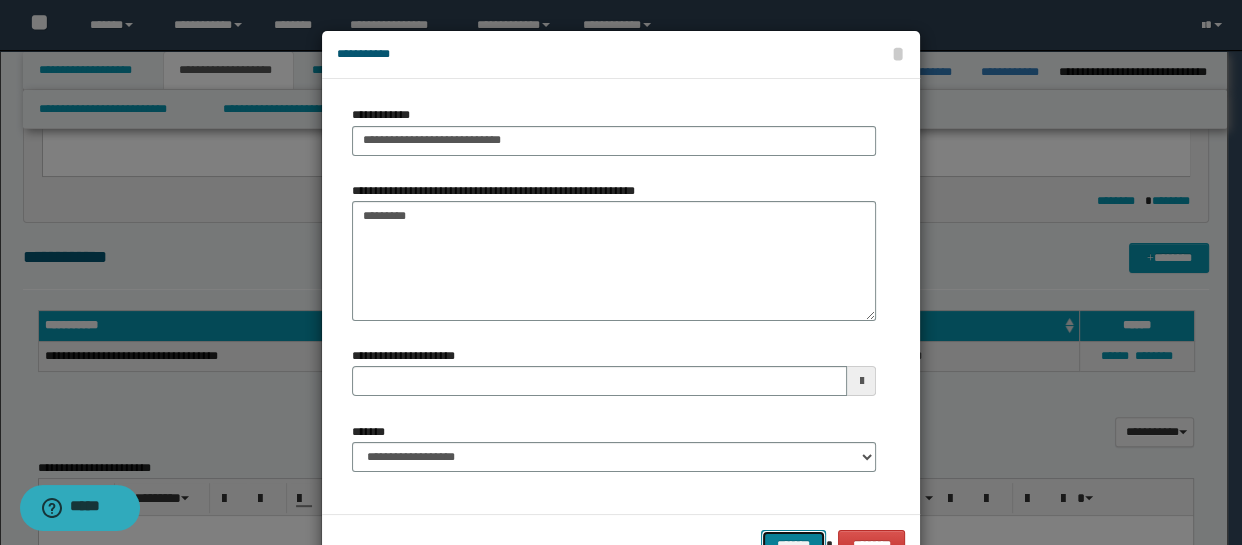 click on "*******" at bounding box center [793, 545] 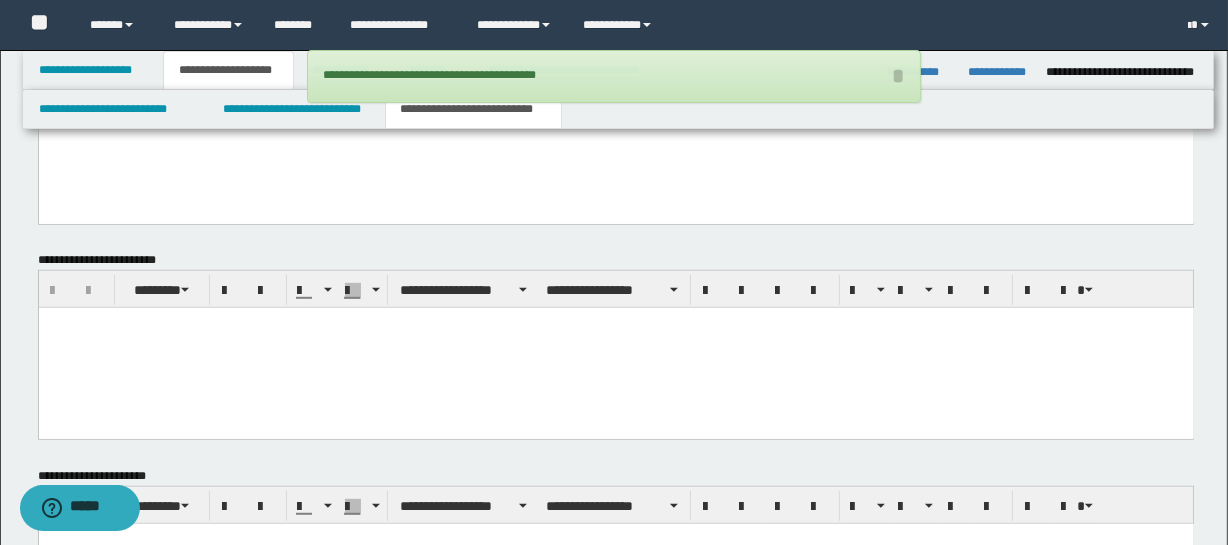 scroll, scrollTop: 1050, scrollLeft: 0, axis: vertical 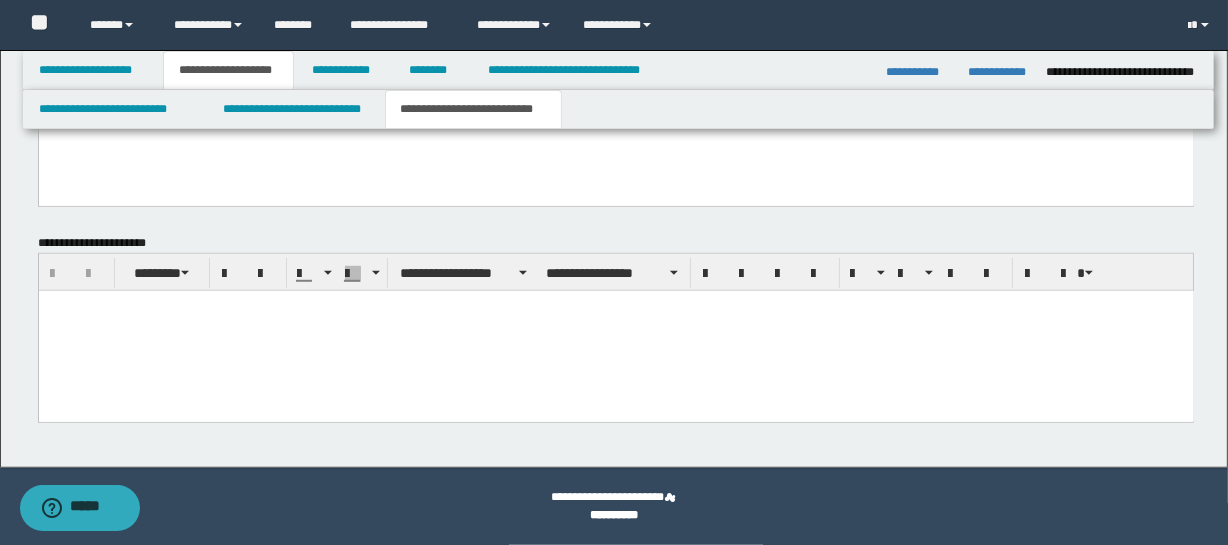 click at bounding box center [615, 330] 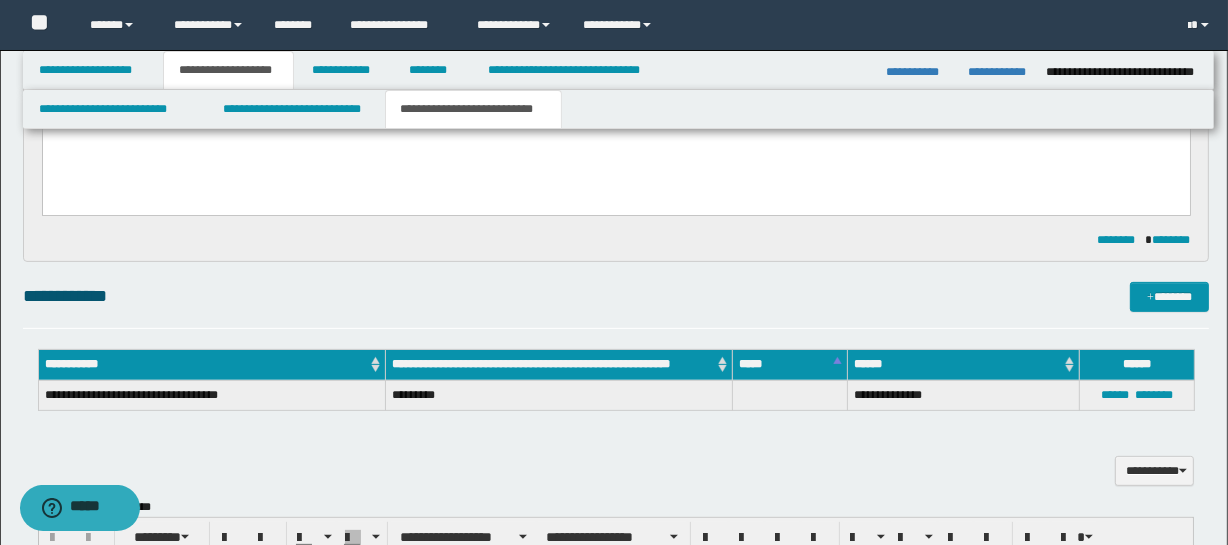 scroll, scrollTop: 565, scrollLeft: 0, axis: vertical 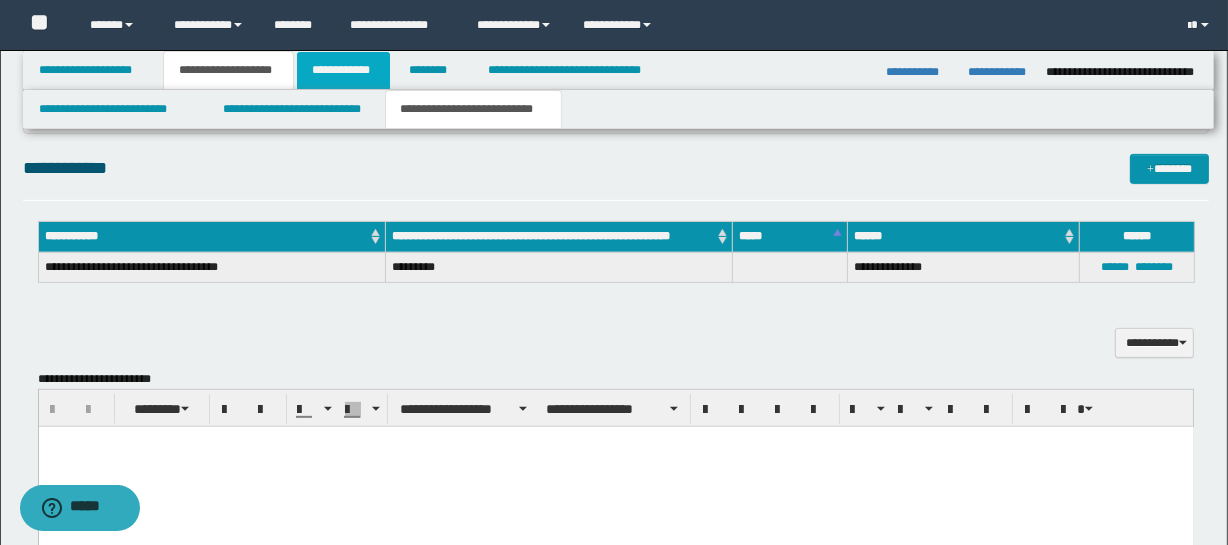 click on "**********" at bounding box center [343, 70] 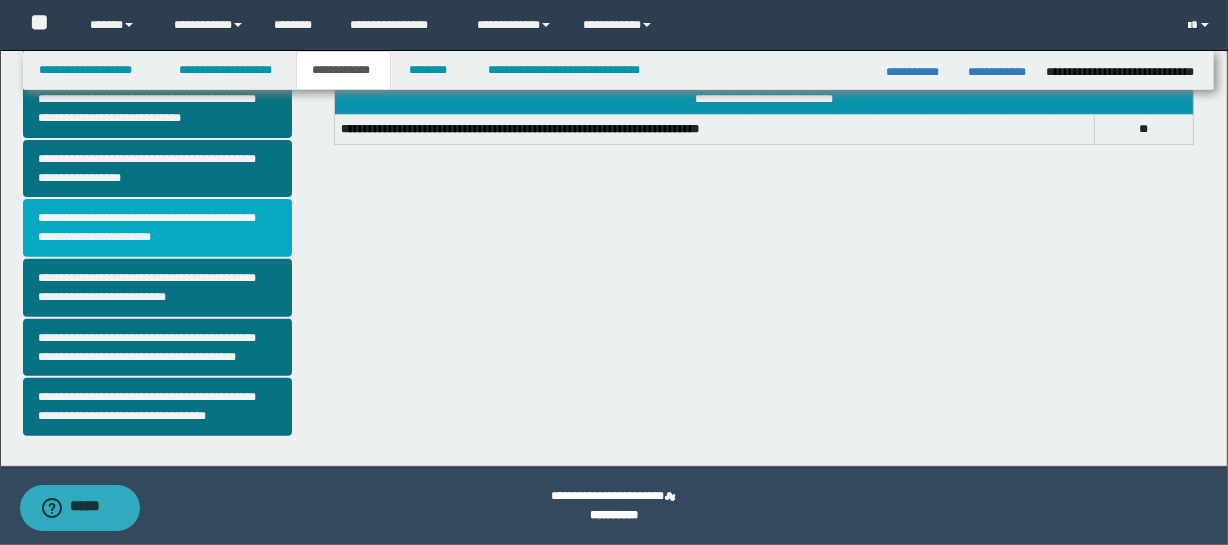 click on "**********" at bounding box center [158, 228] 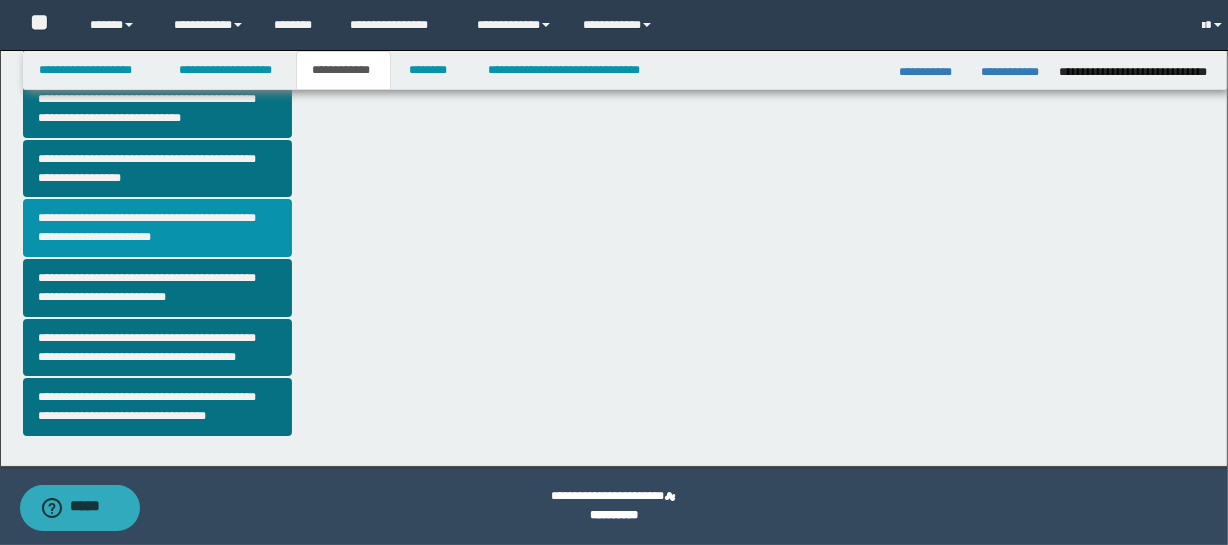scroll, scrollTop: 0, scrollLeft: 0, axis: both 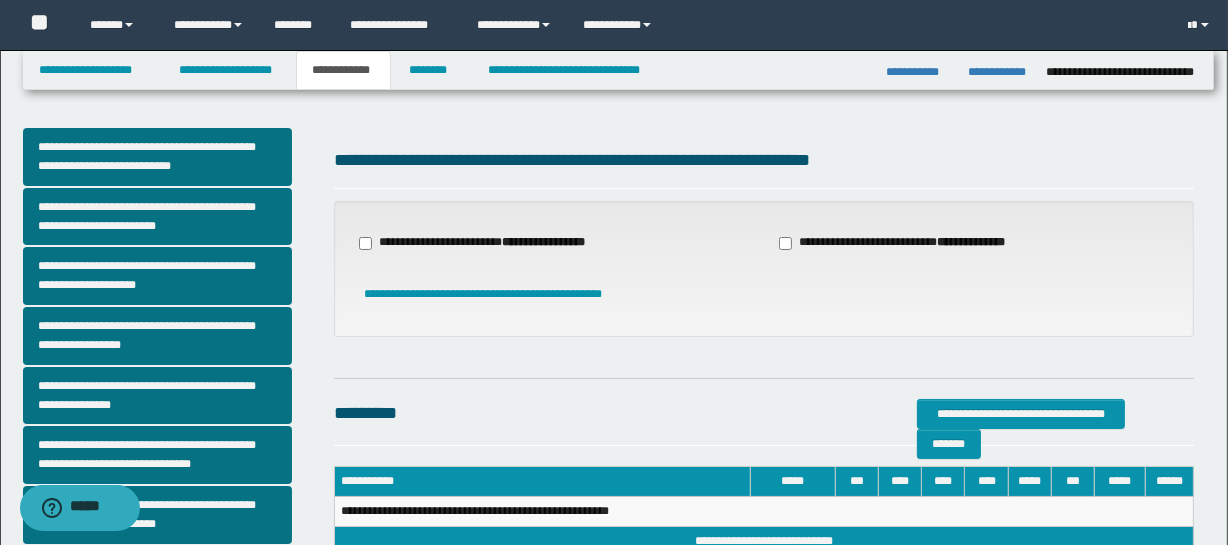 click on "**********" at bounding box center (484, 243) 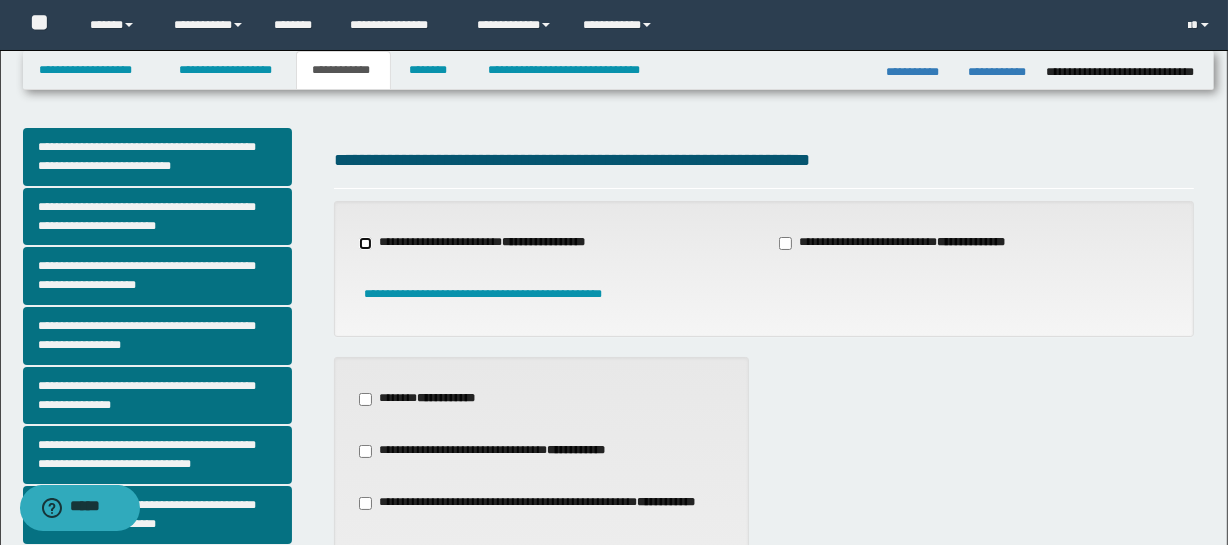 scroll, scrollTop: 146, scrollLeft: 0, axis: vertical 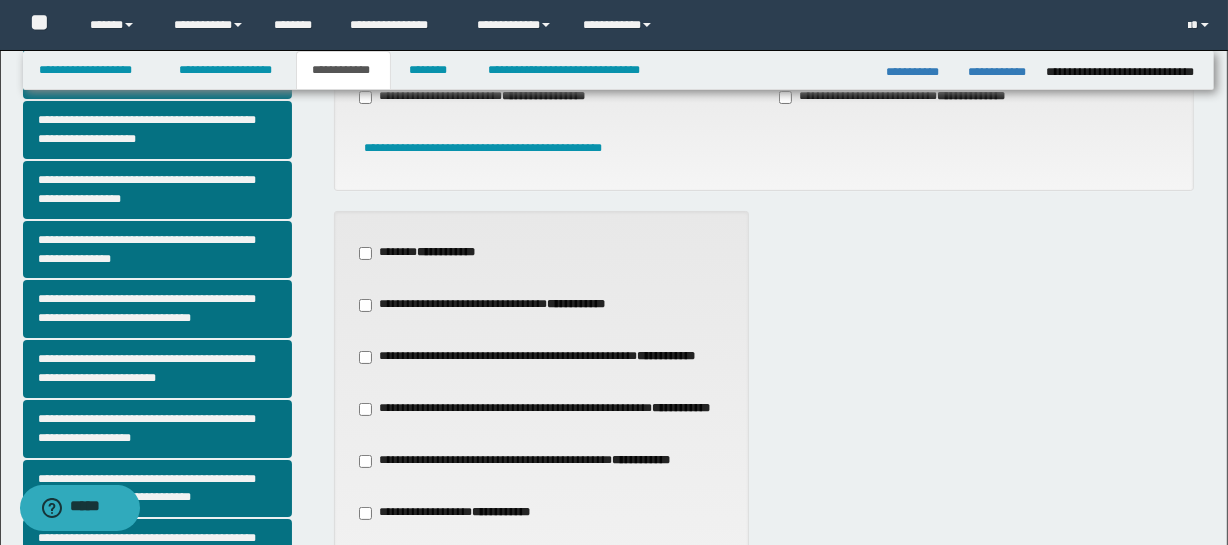 click on "**********" at bounding box center (527, 461) 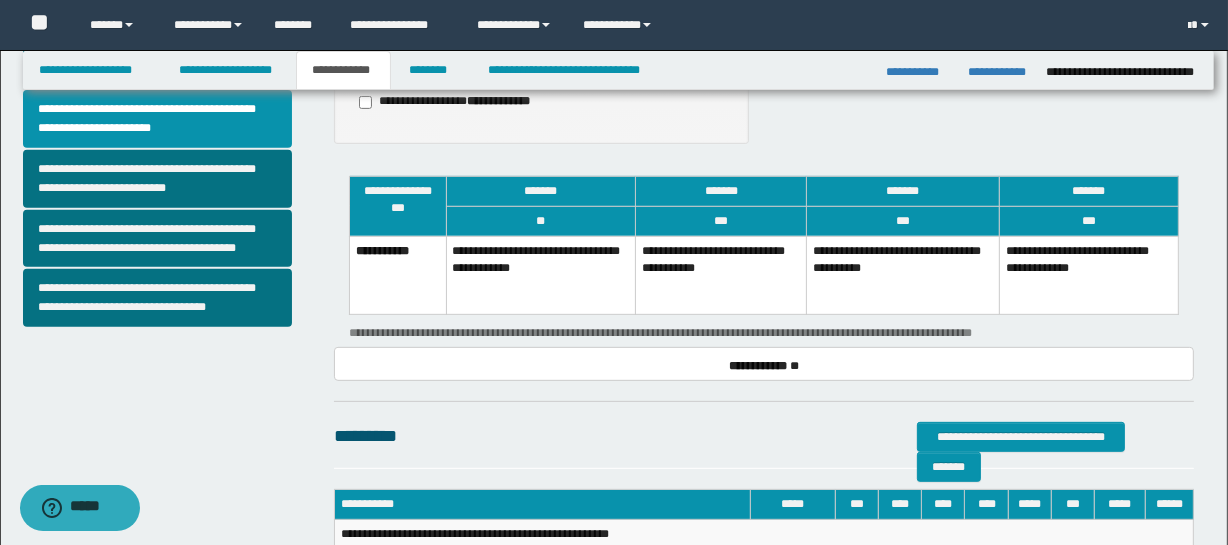 scroll, scrollTop: 716, scrollLeft: 0, axis: vertical 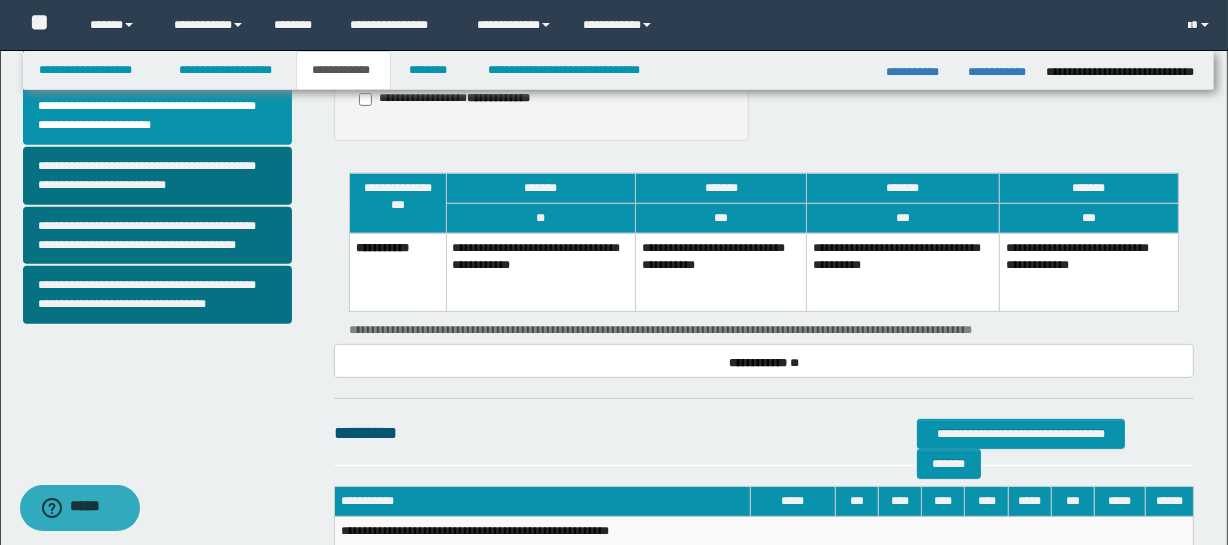 click on "**********" at bounding box center (721, 272) 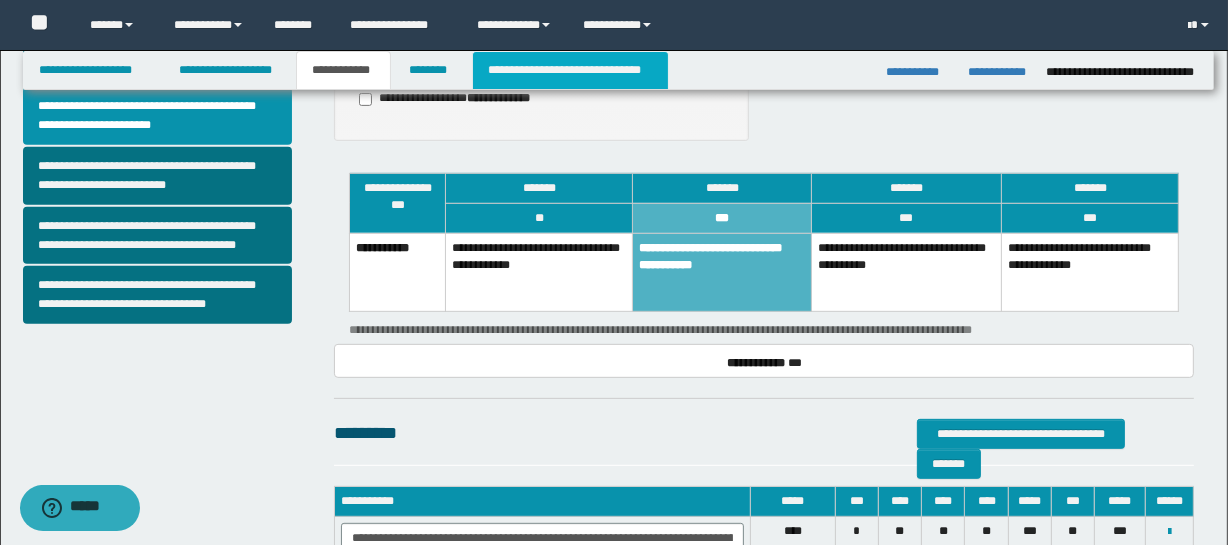 click on "**********" at bounding box center (570, 70) 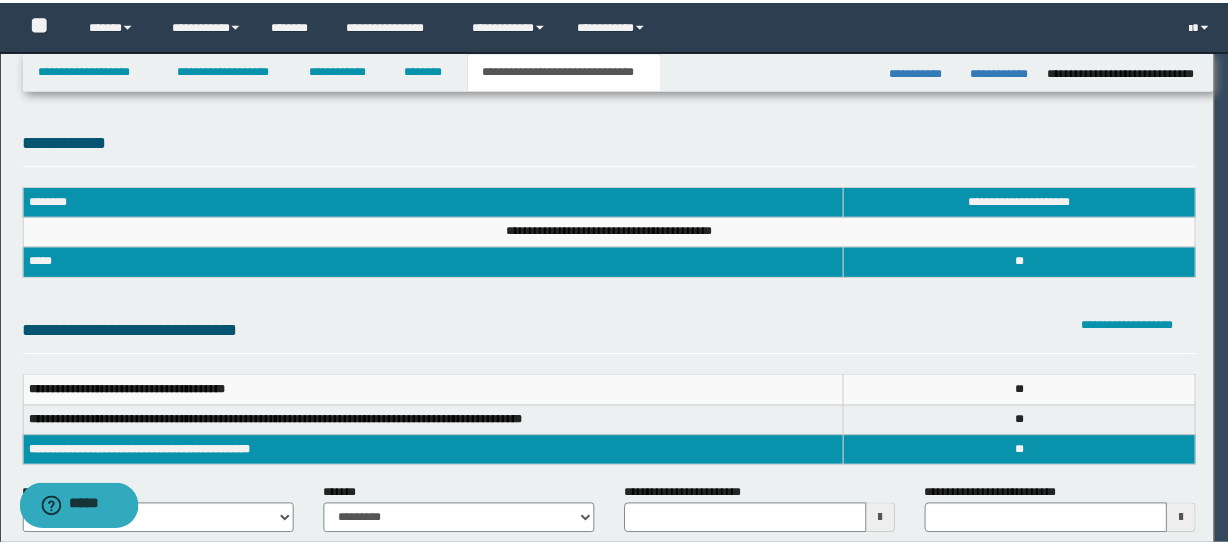 scroll, scrollTop: 0, scrollLeft: 0, axis: both 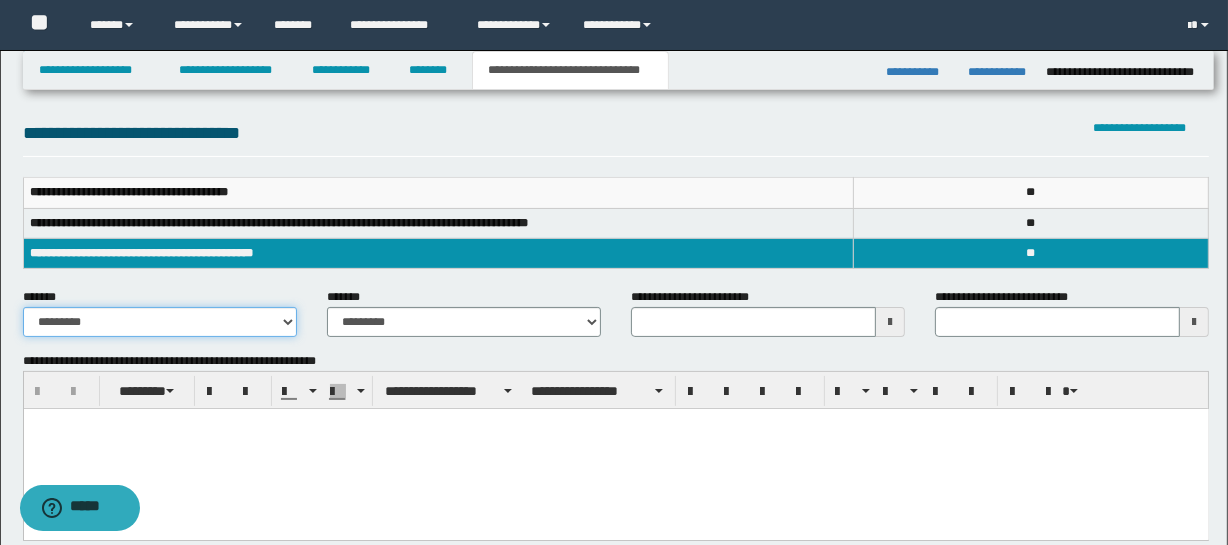 click on "**********" at bounding box center (160, 322) 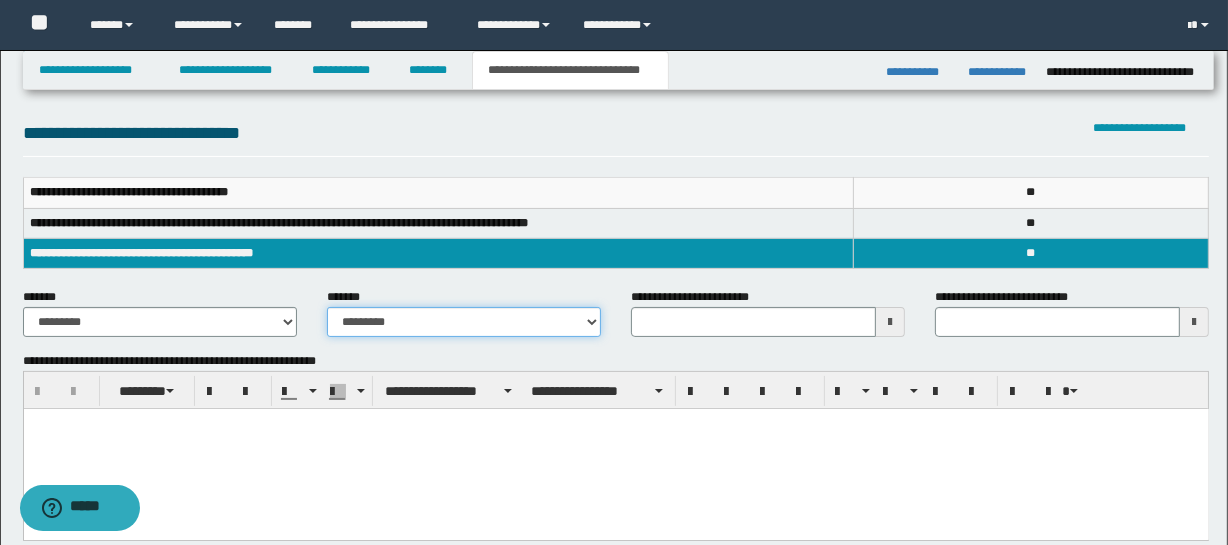 click on "**********" at bounding box center [464, 322] 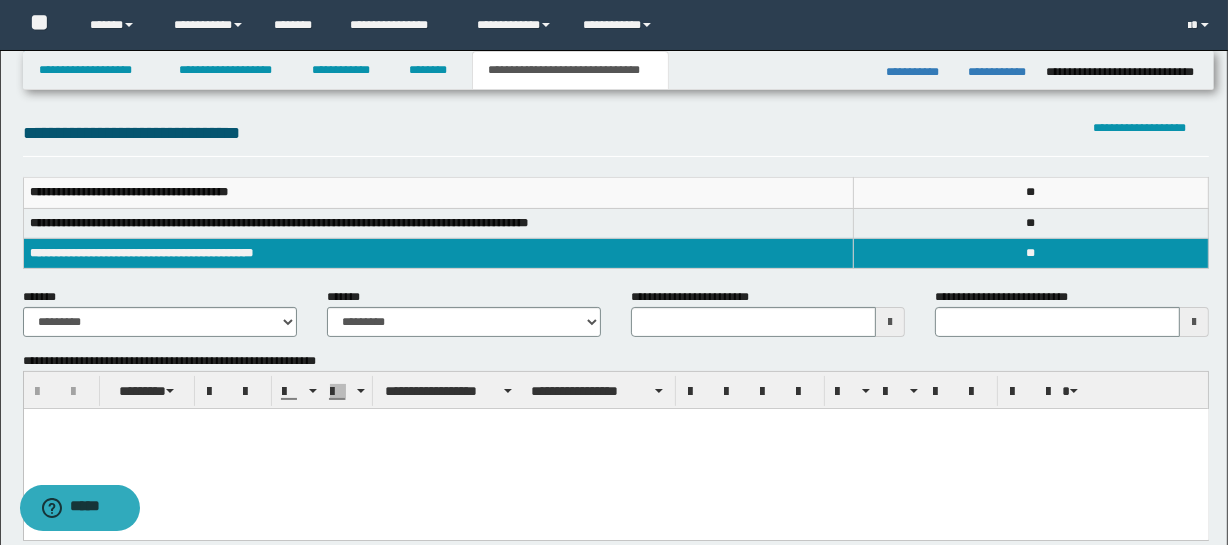 click at bounding box center [890, 322] 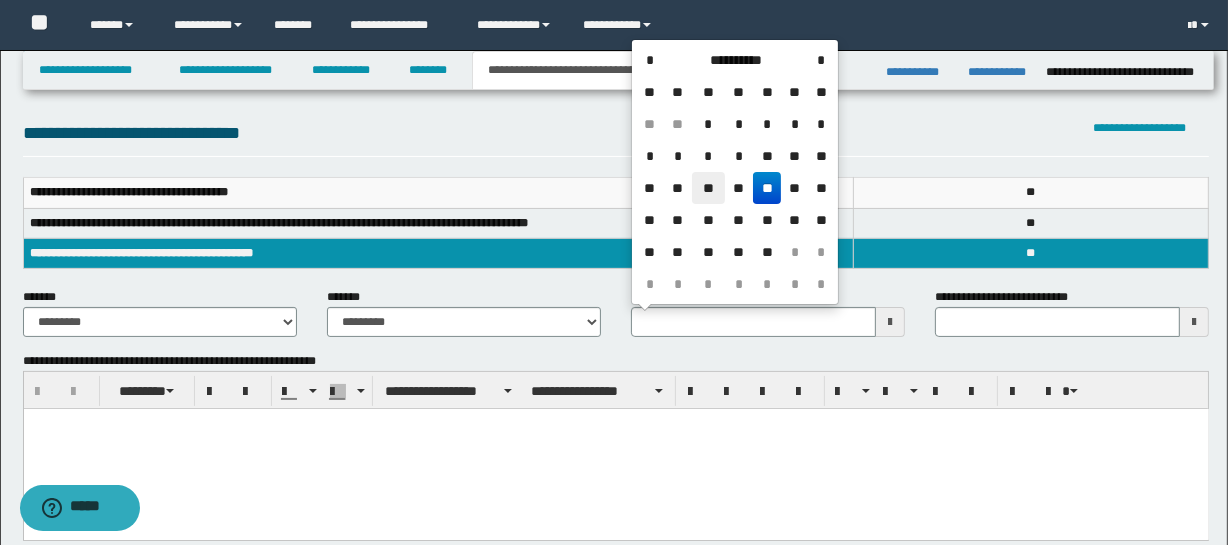 click on "**" at bounding box center [708, 188] 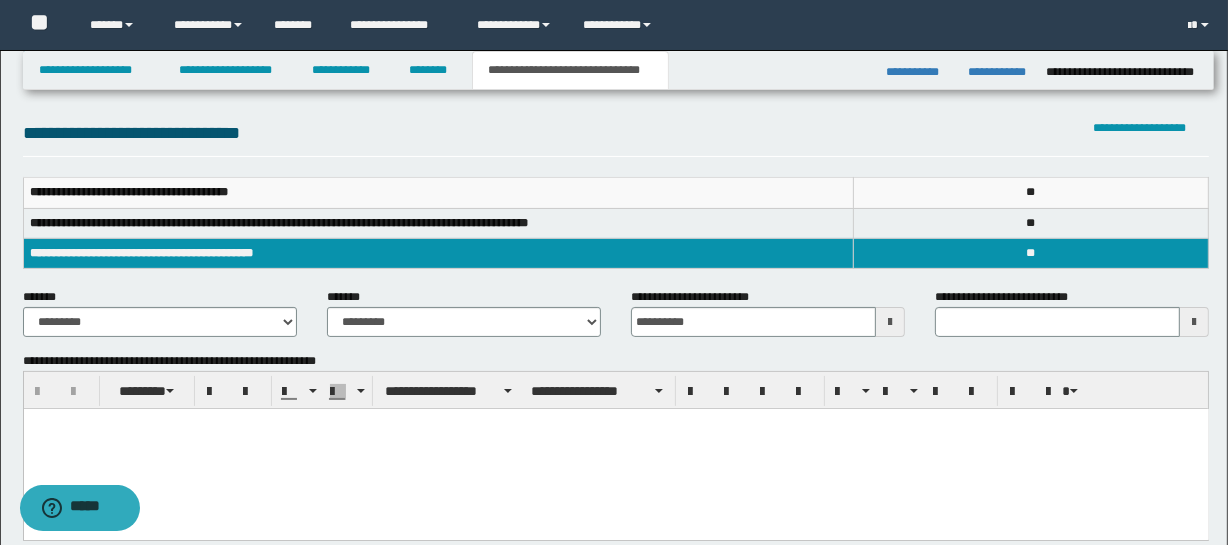 click at bounding box center (615, 449) 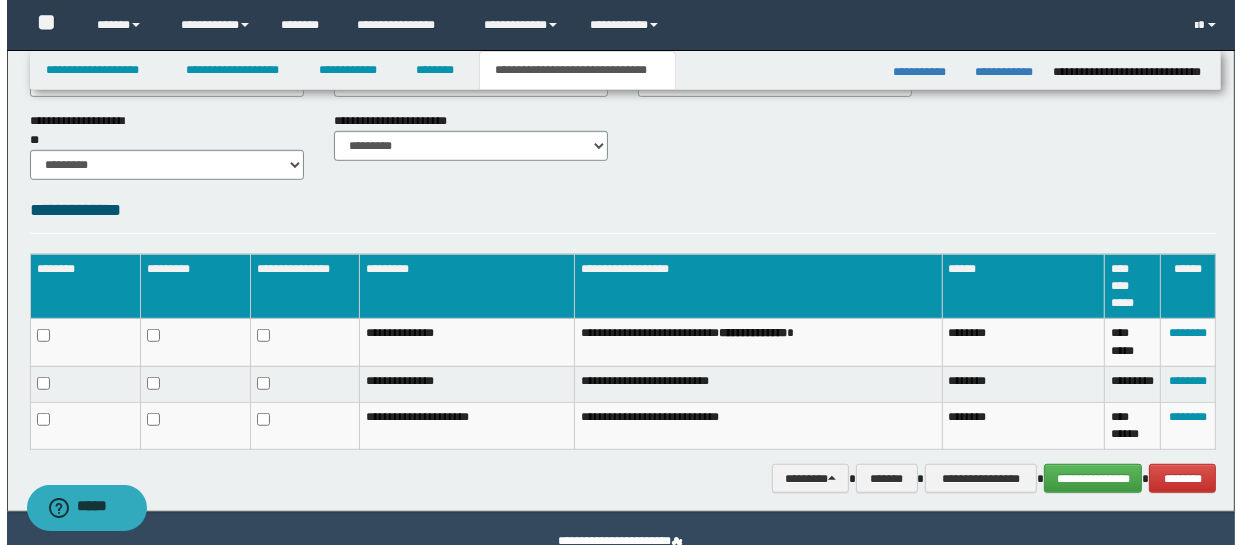 scroll, scrollTop: 1182, scrollLeft: 0, axis: vertical 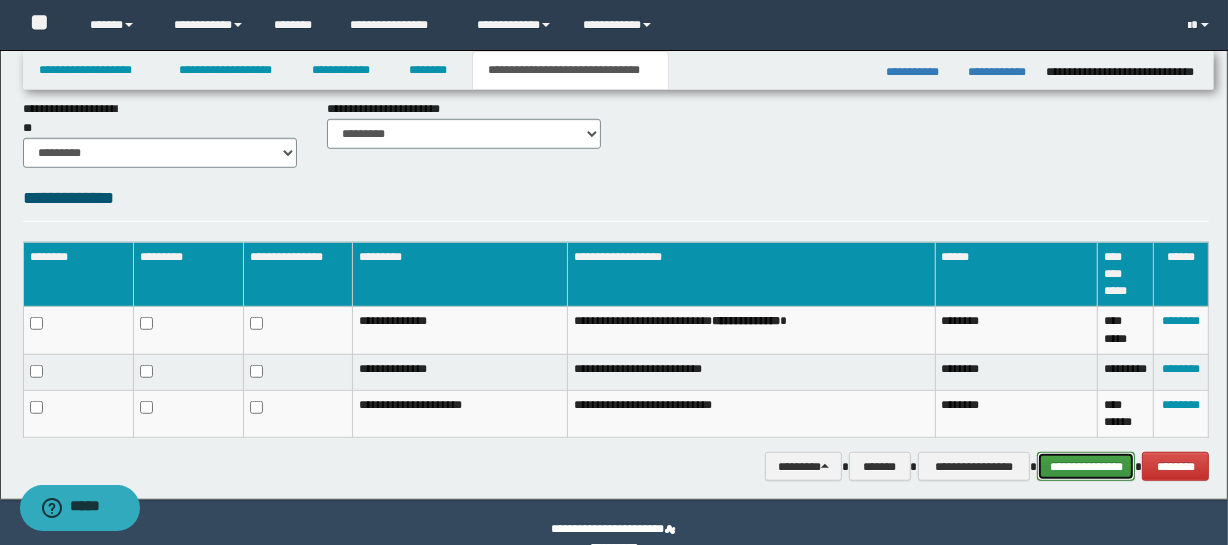click on "**********" at bounding box center (1086, 467) 